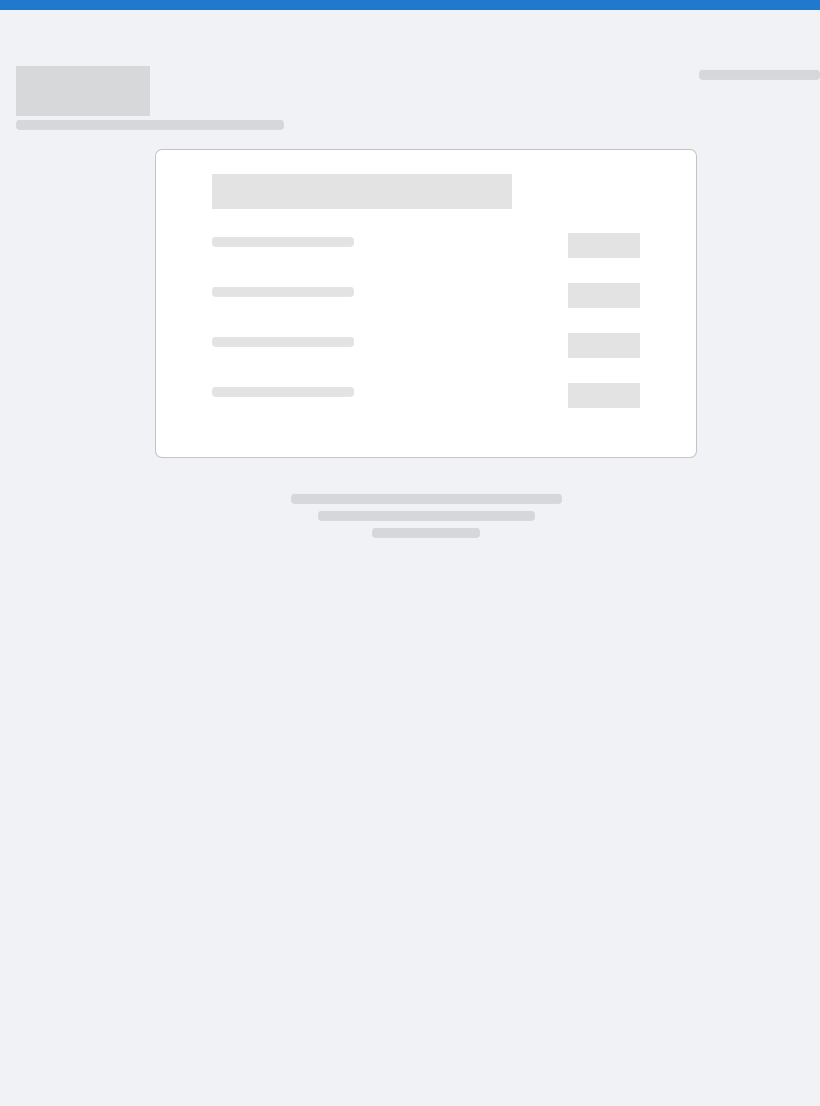 scroll, scrollTop: 0, scrollLeft: 0, axis: both 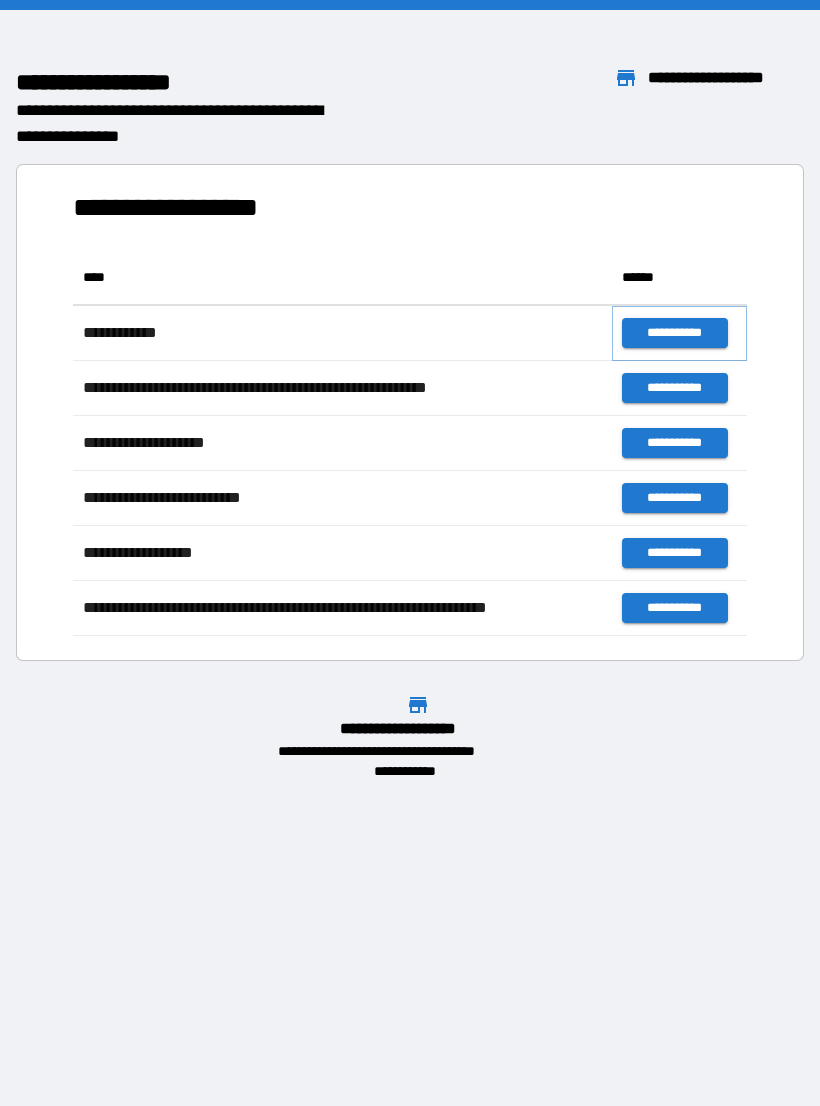 click on "**********" at bounding box center (674, 333) 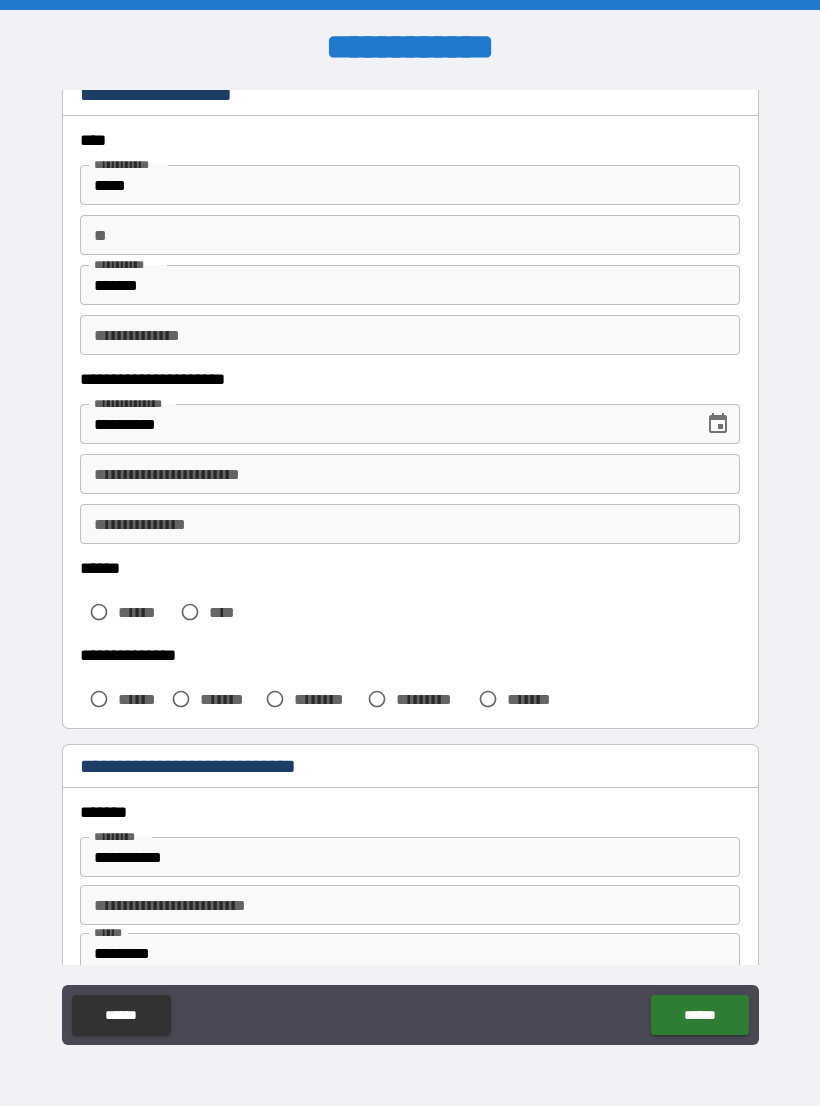 scroll, scrollTop: 102, scrollLeft: 0, axis: vertical 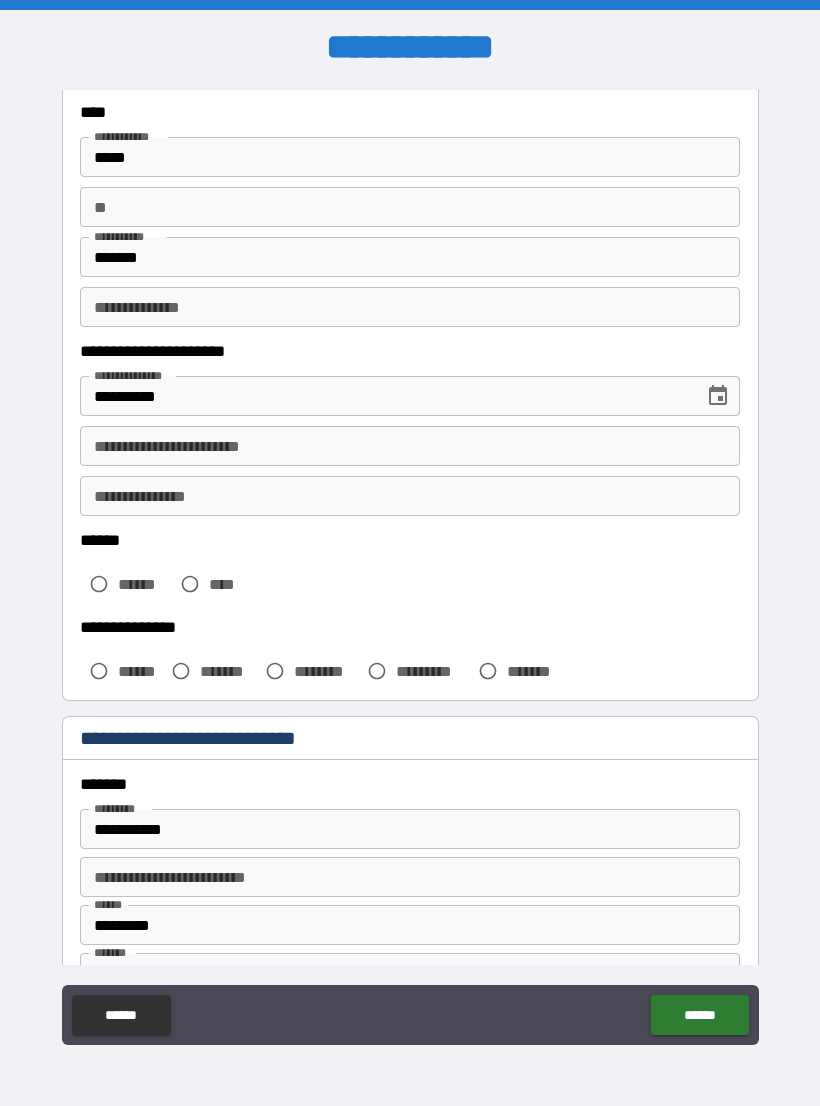 click on "**********" at bounding box center (410, 446) 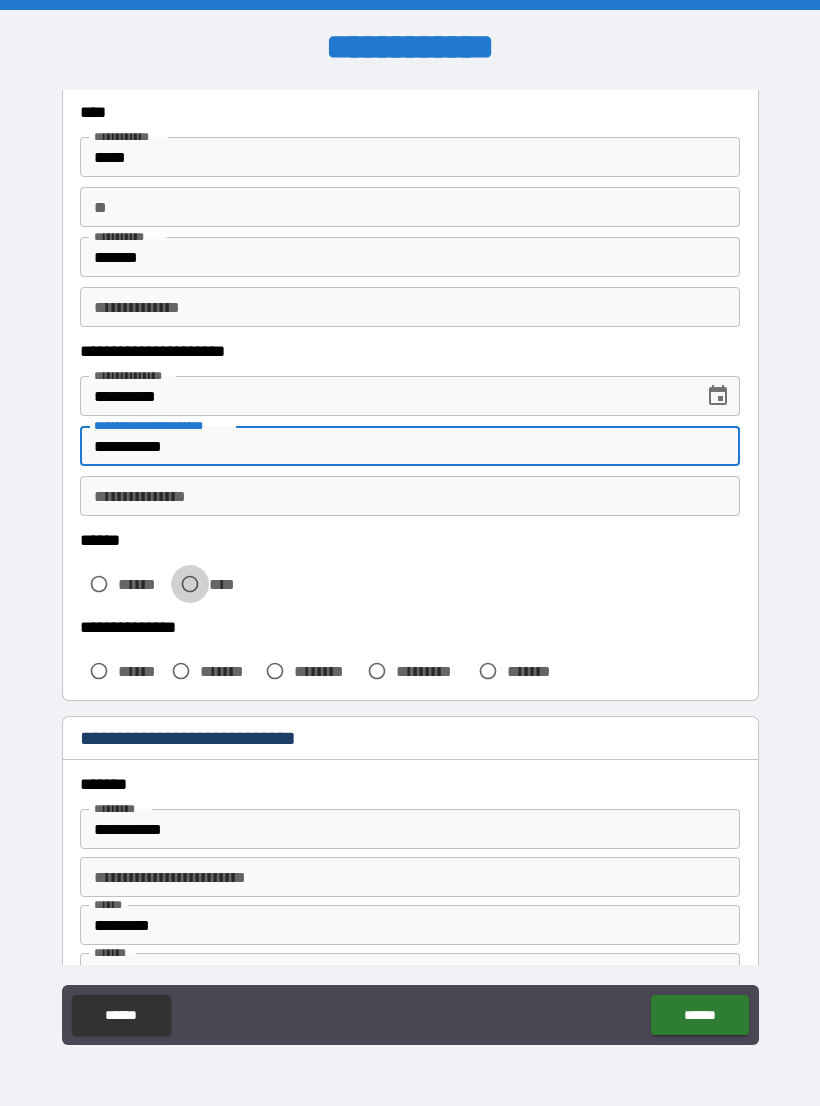 type on "**********" 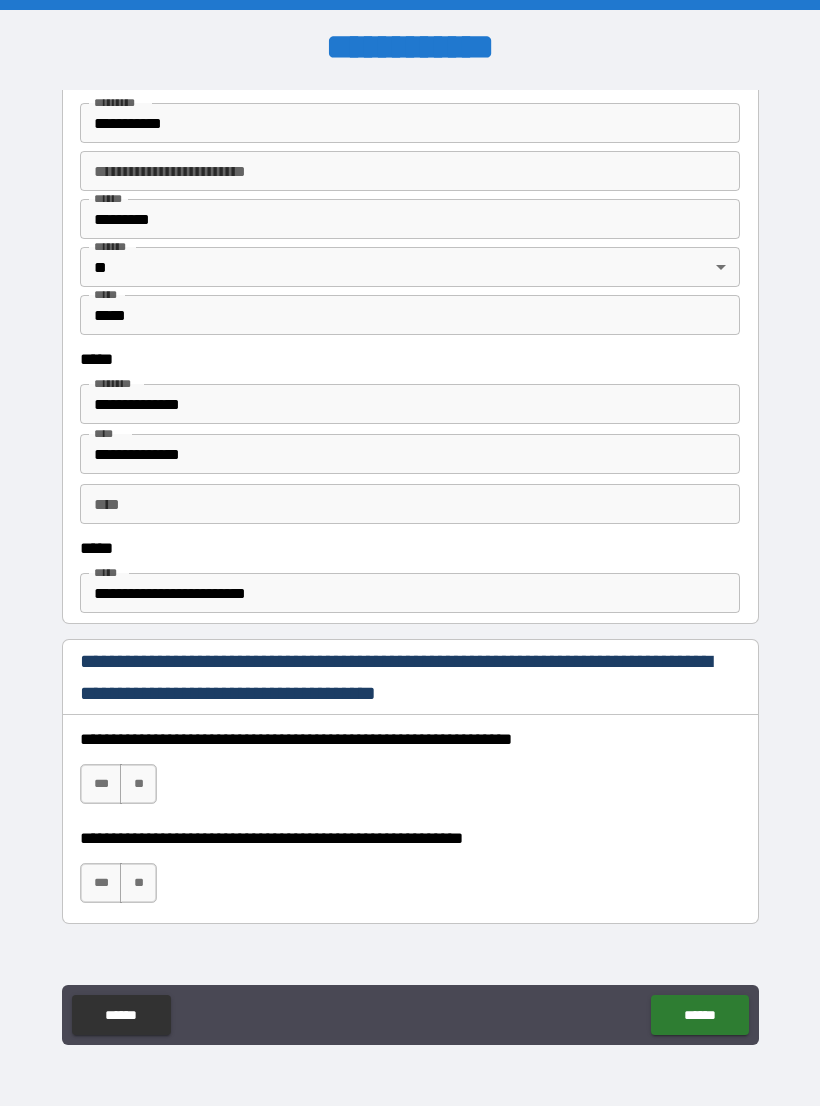scroll, scrollTop: 810, scrollLeft: 0, axis: vertical 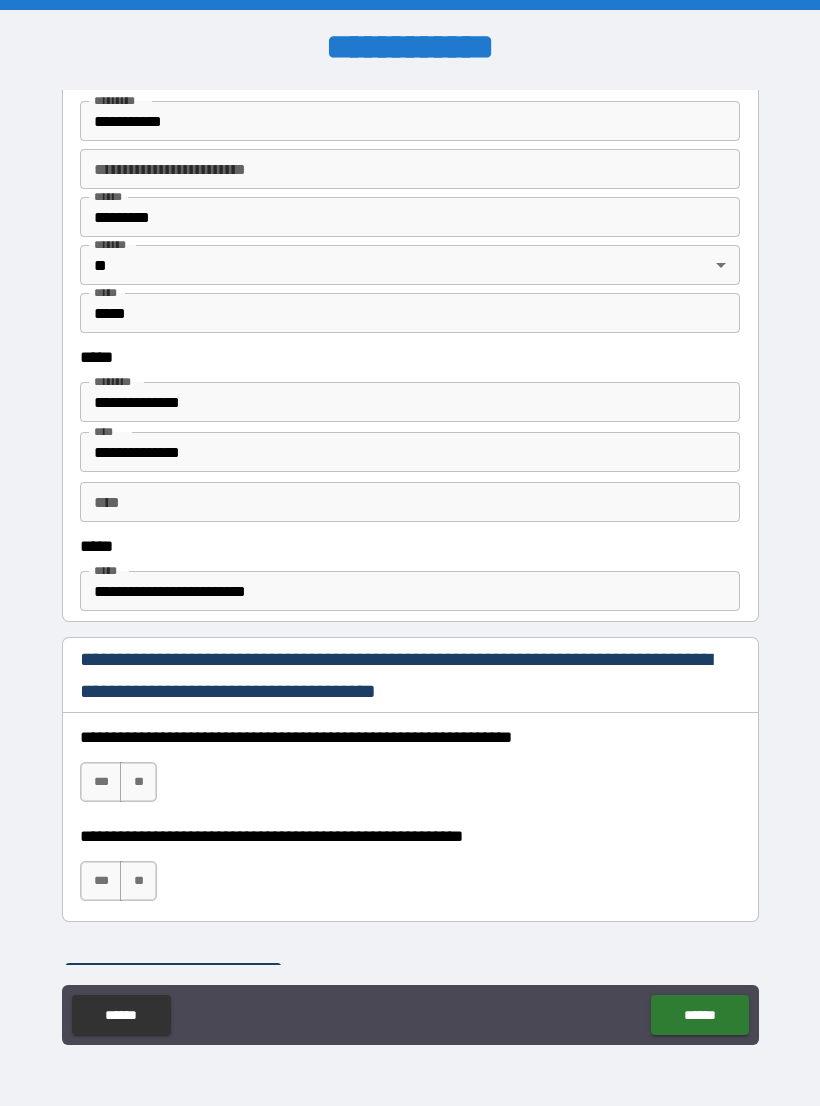 click on "**********" at bounding box center (410, 452) 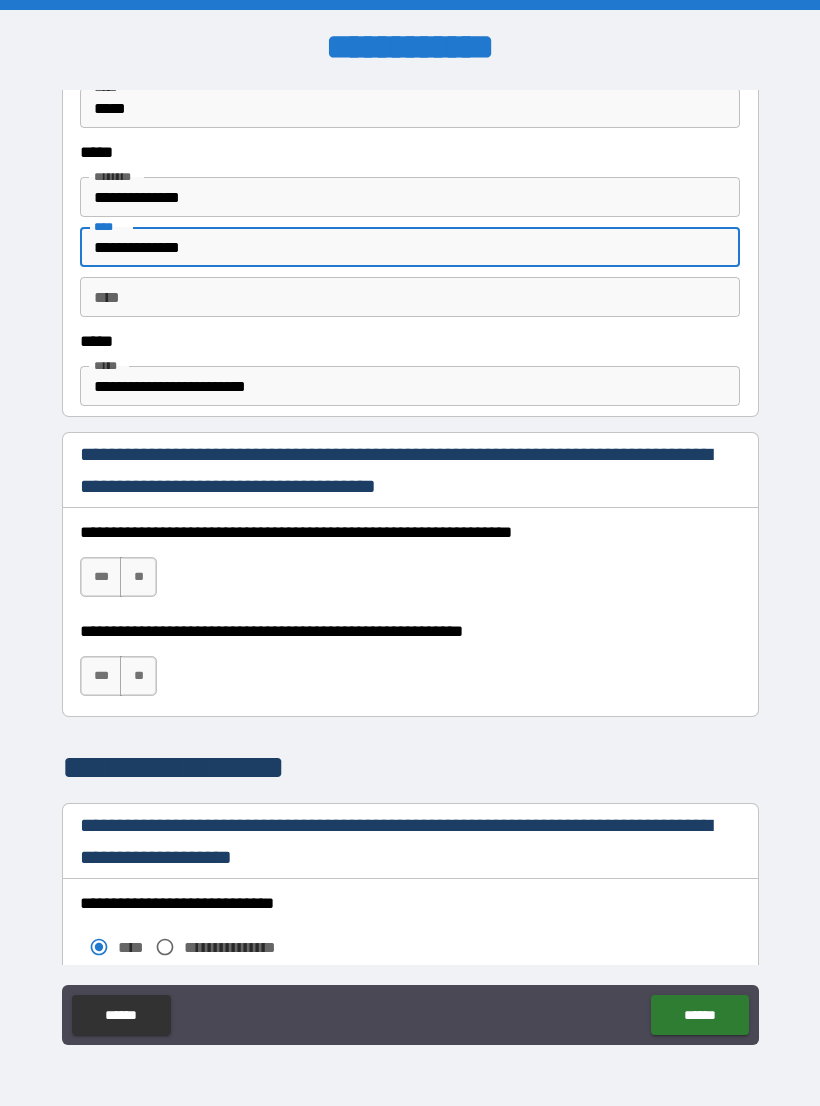 scroll, scrollTop: 1022, scrollLeft: 0, axis: vertical 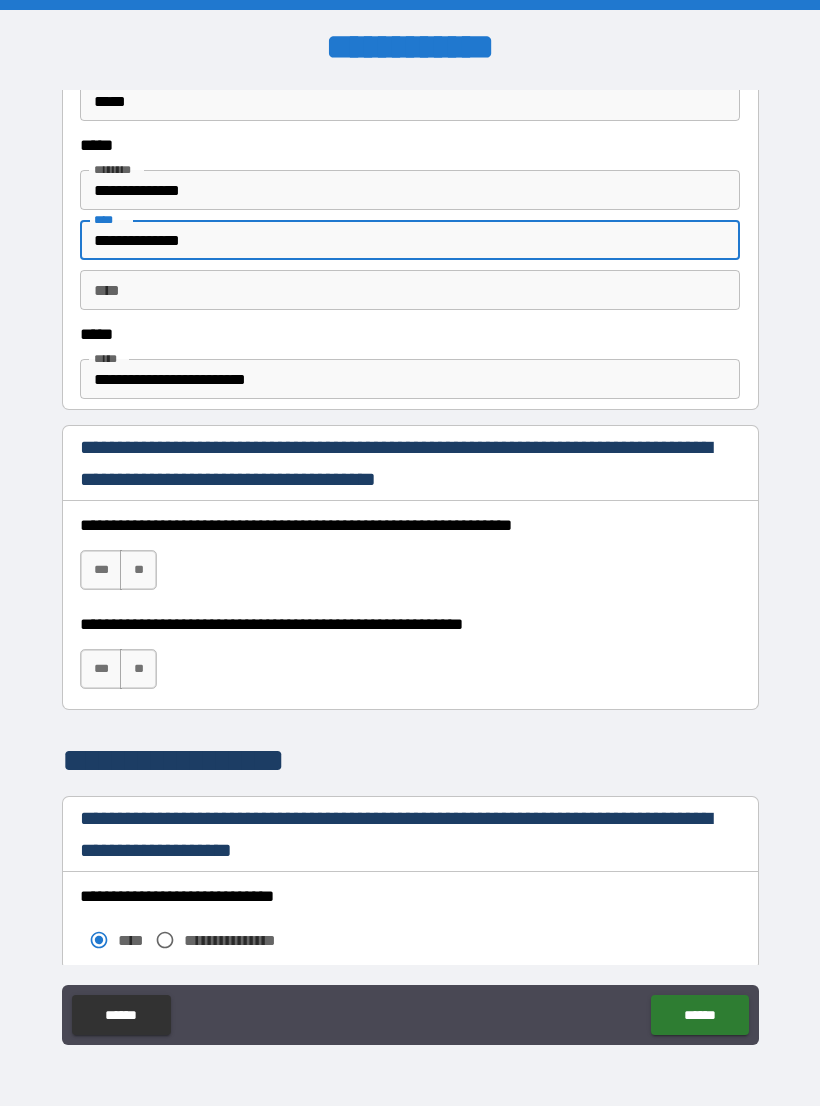 type on "**********" 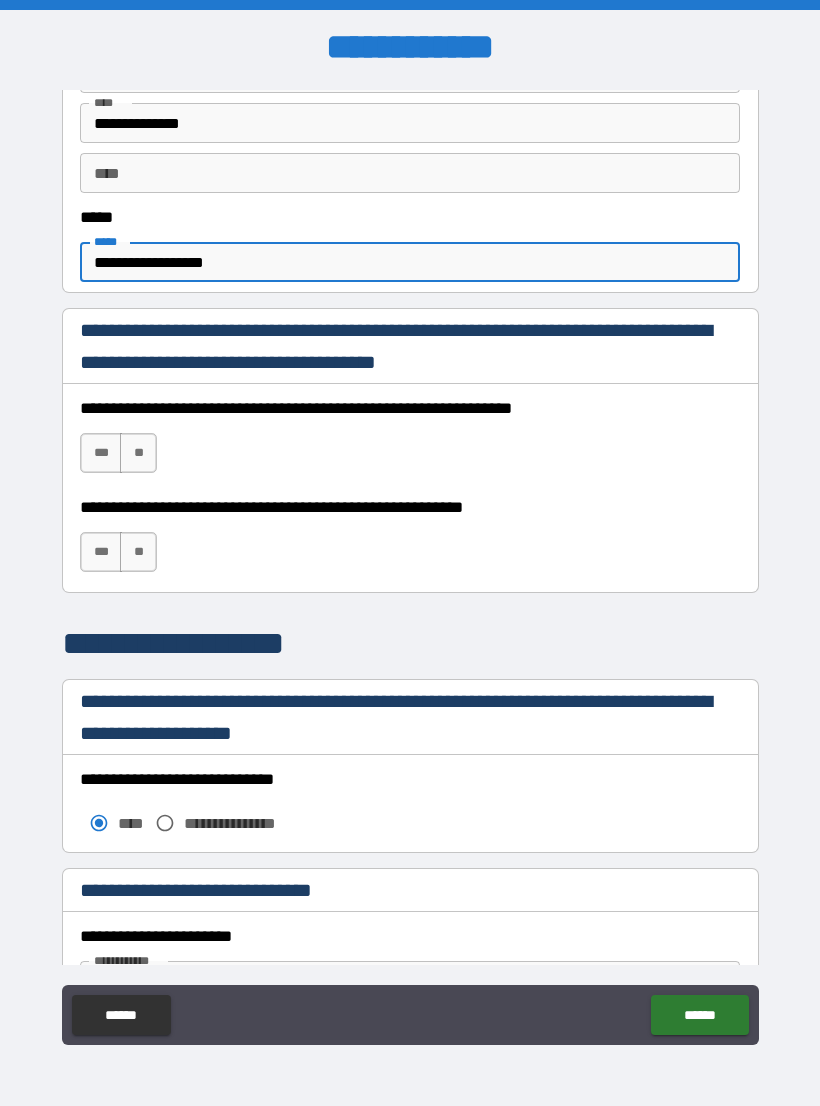 scroll, scrollTop: 1136, scrollLeft: 0, axis: vertical 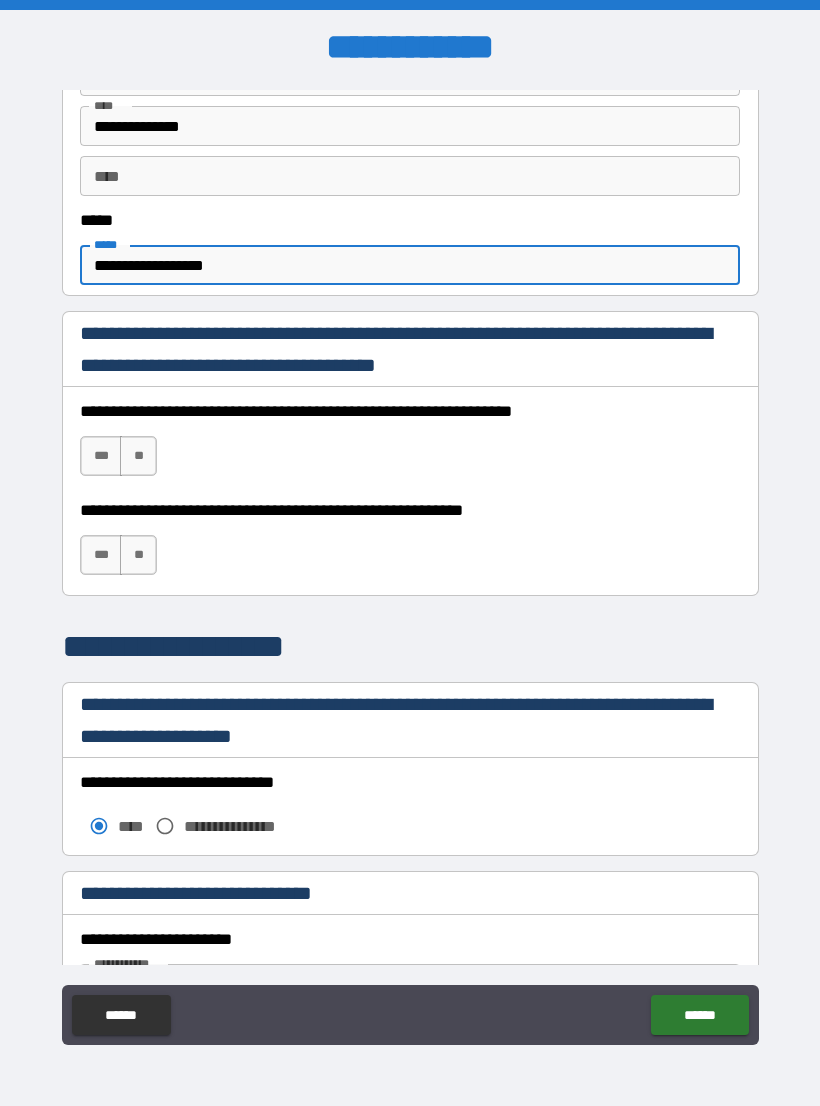 type on "**********" 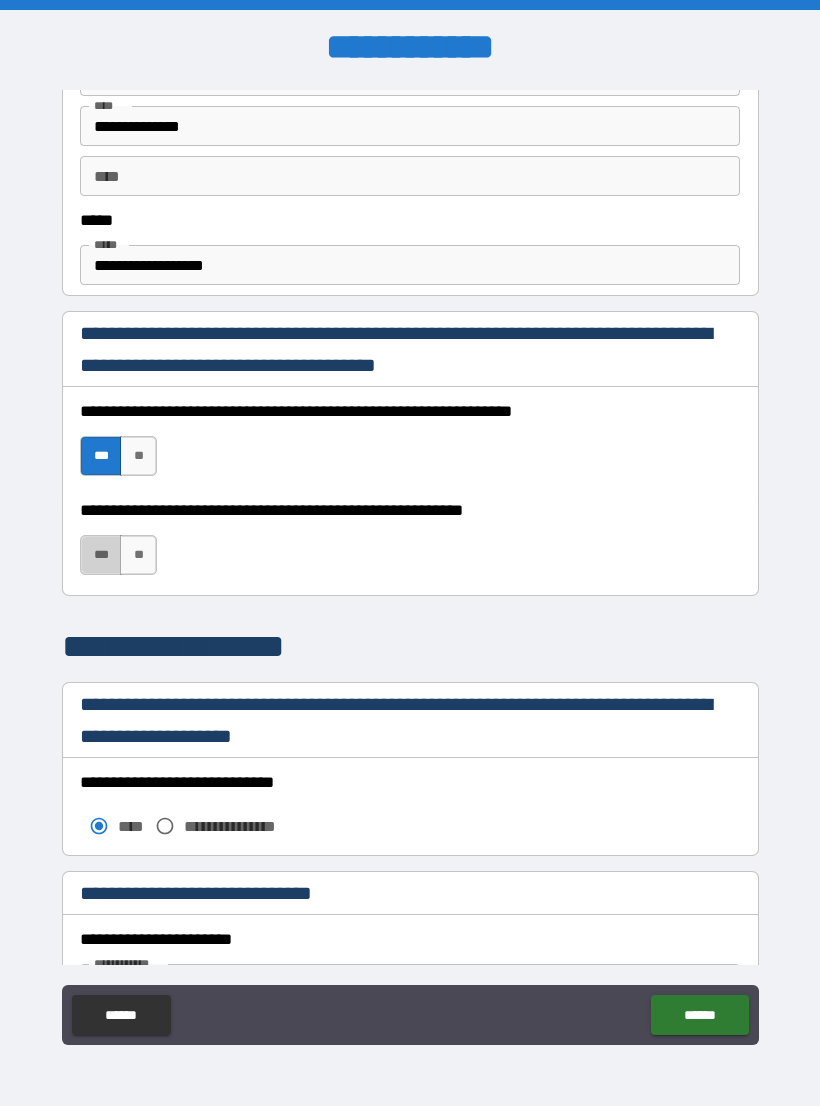 click on "***" at bounding box center (101, 555) 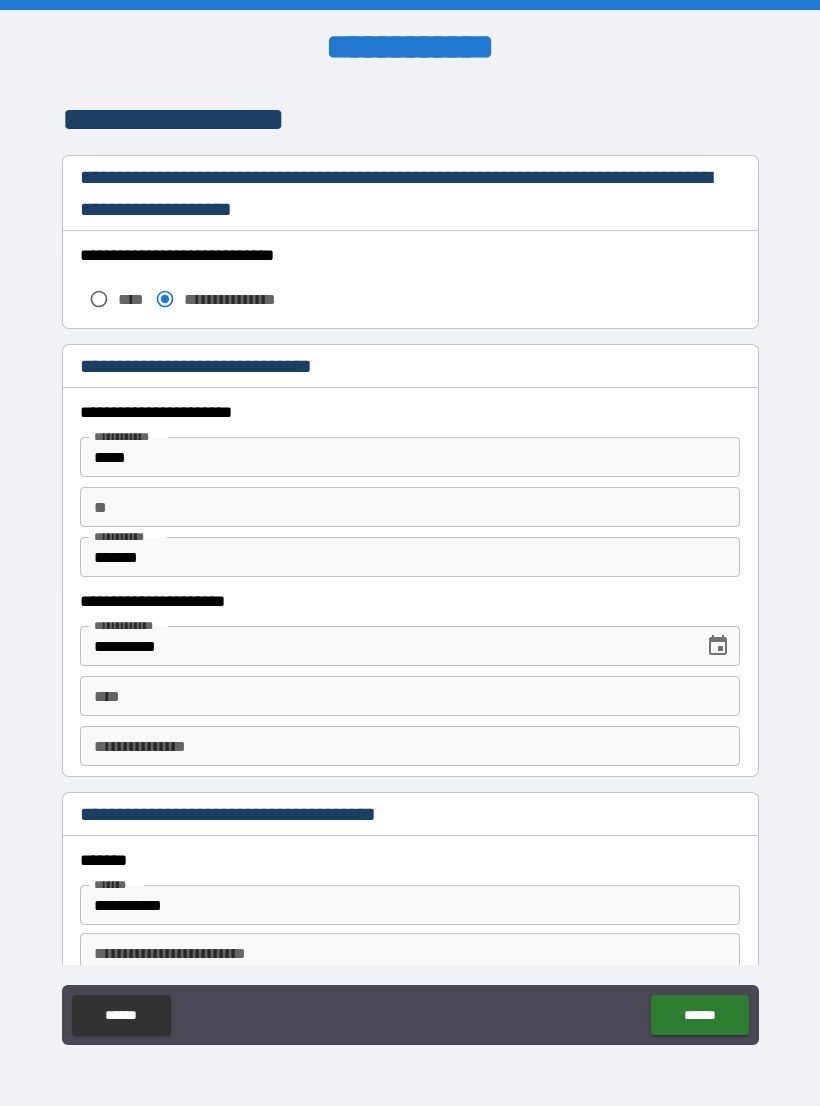 scroll, scrollTop: 1662, scrollLeft: 0, axis: vertical 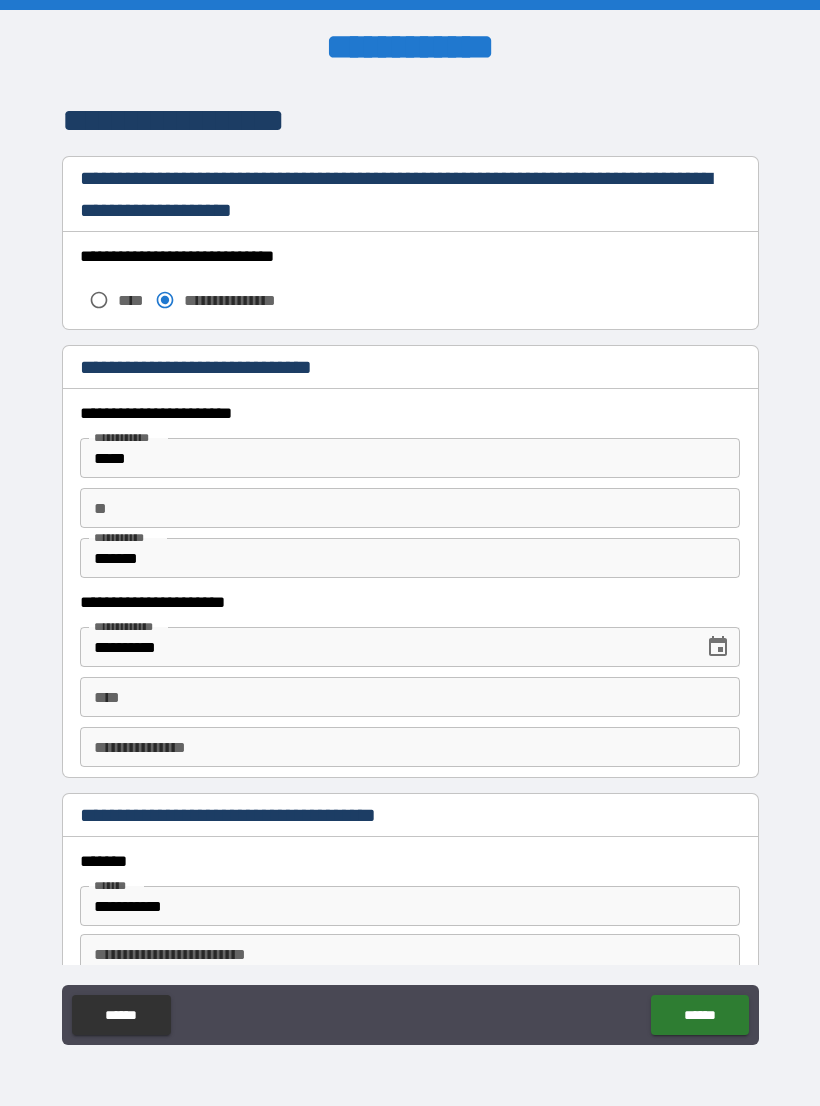 click on "**********" at bounding box center [385, 647] 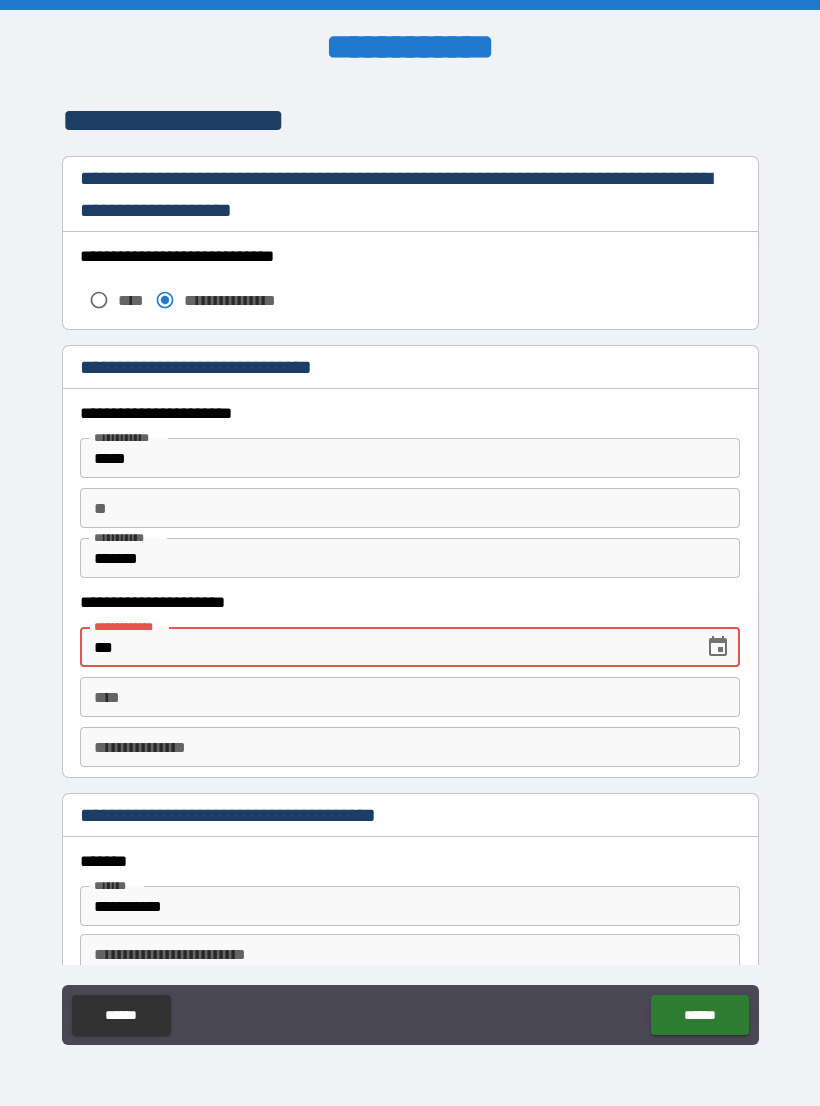 type on "*" 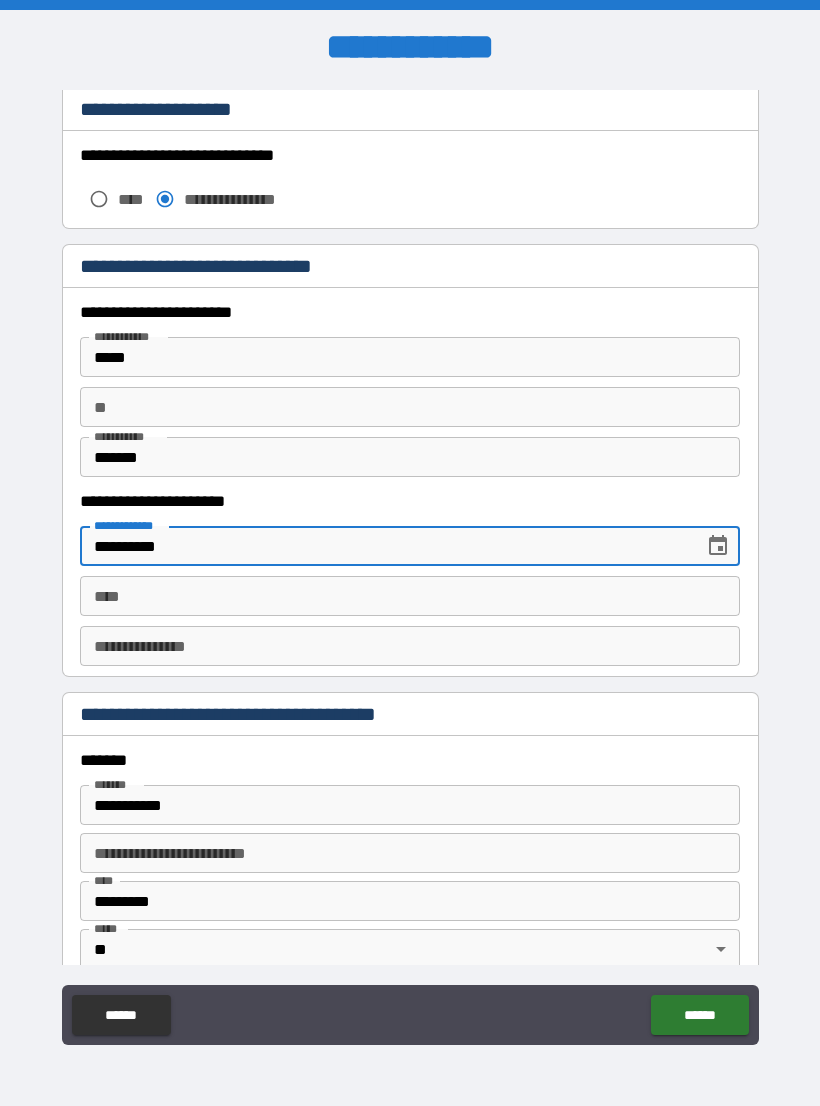 scroll, scrollTop: 1766, scrollLeft: 0, axis: vertical 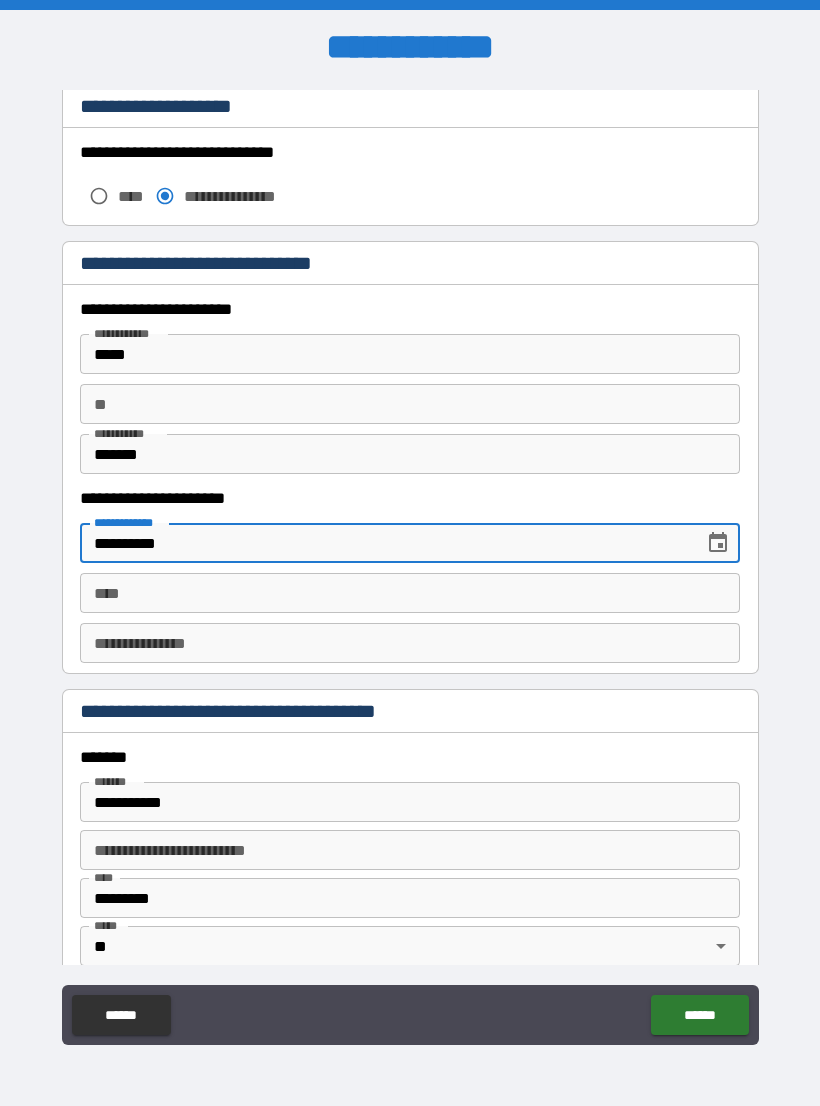 type on "**********" 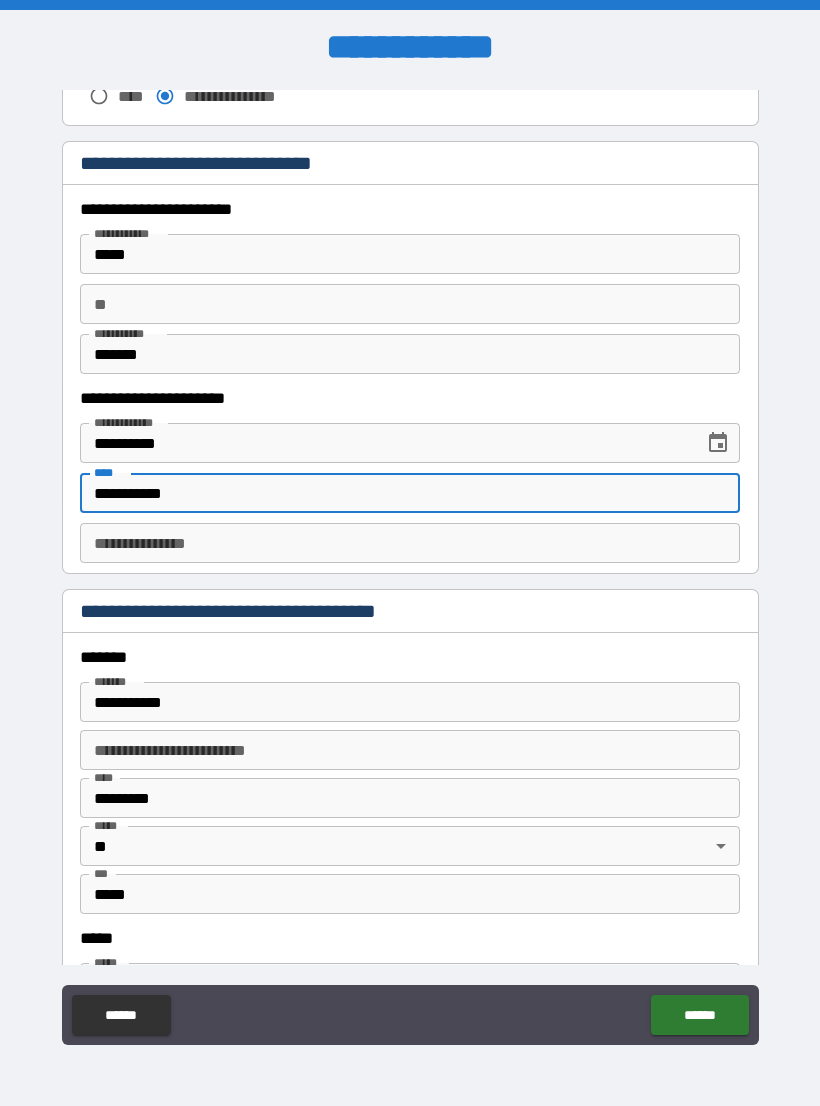 scroll, scrollTop: 1870, scrollLeft: 0, axis: vertical 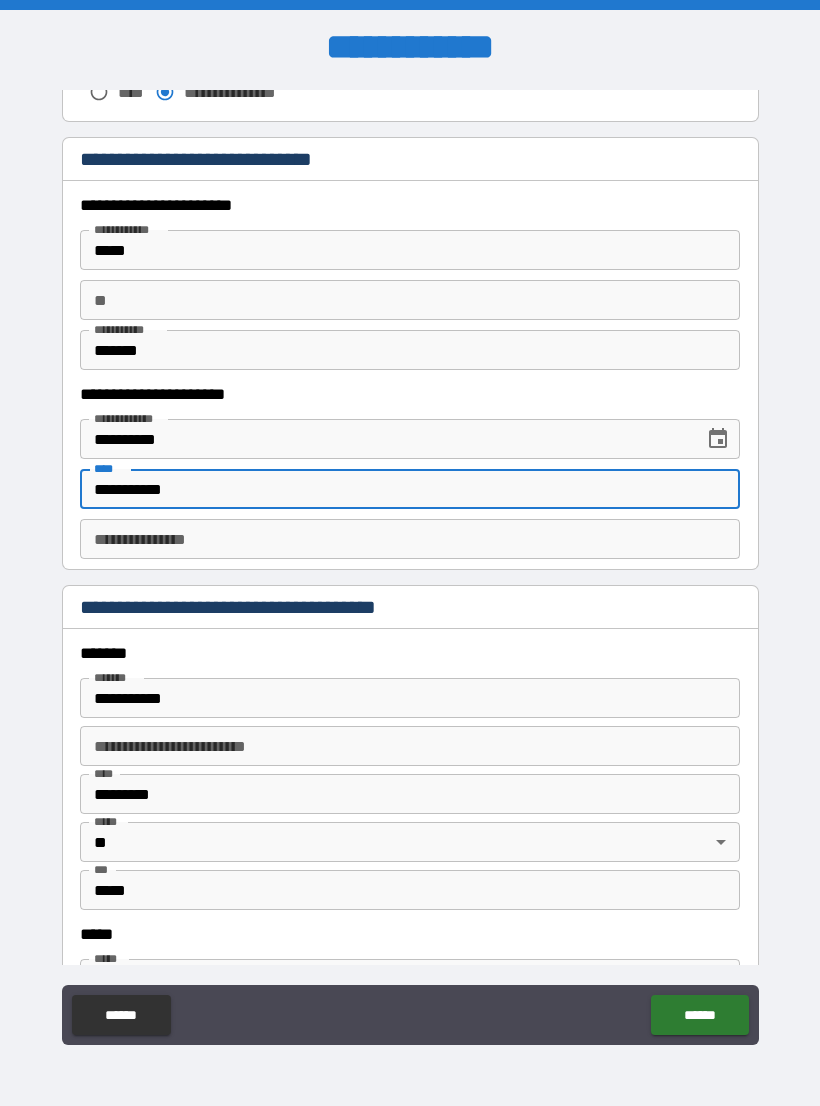 type on "**********" 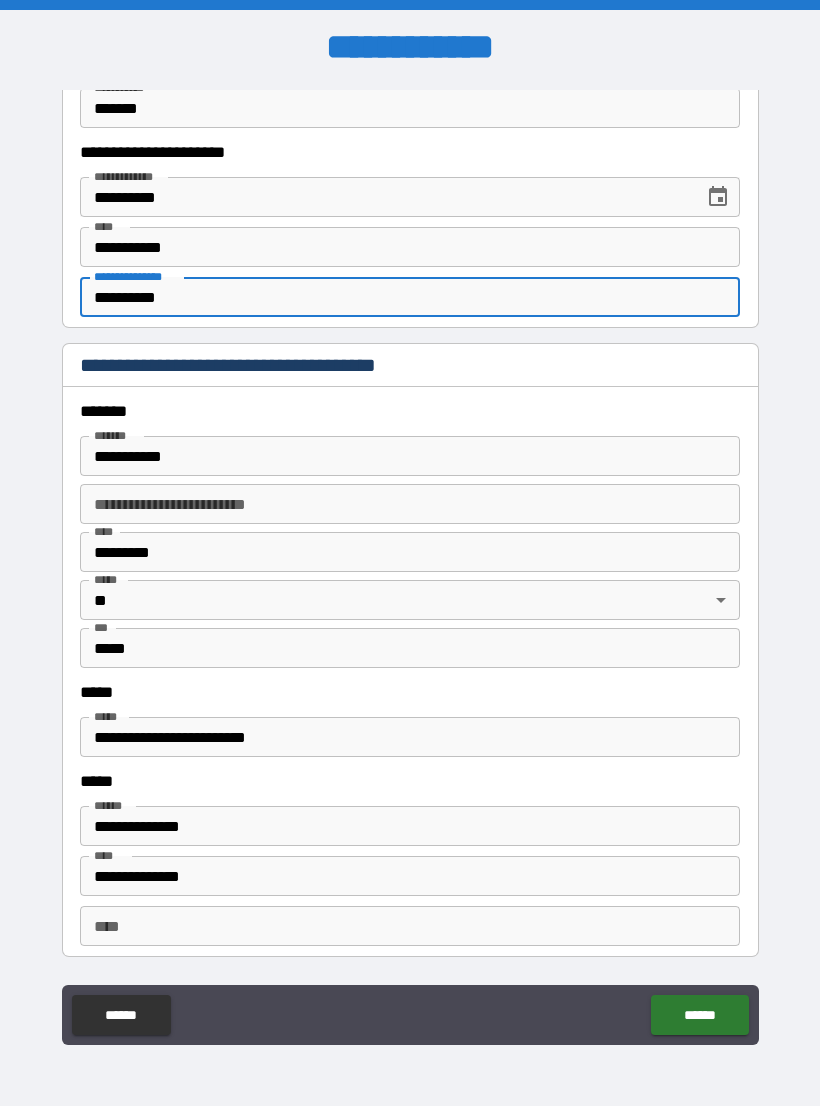 scroll, scrollTop: 2114, scrollLeft: 0, axis: vertical 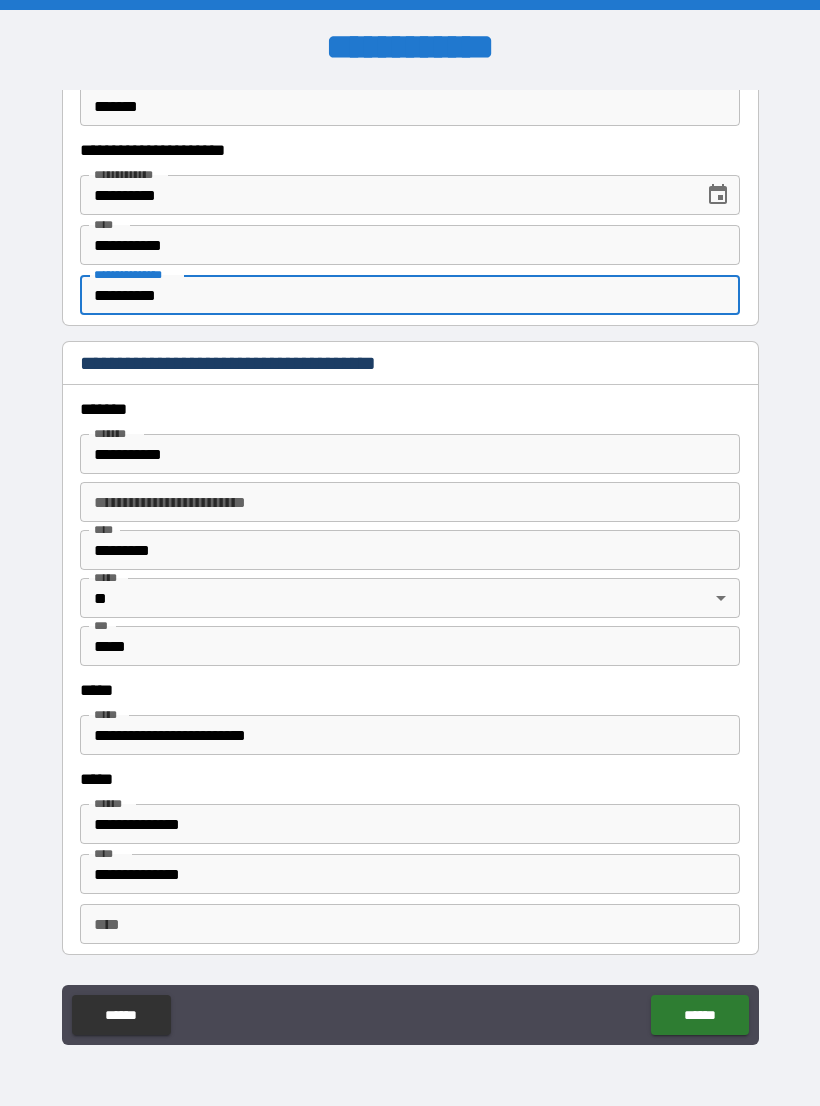 type on "**********" 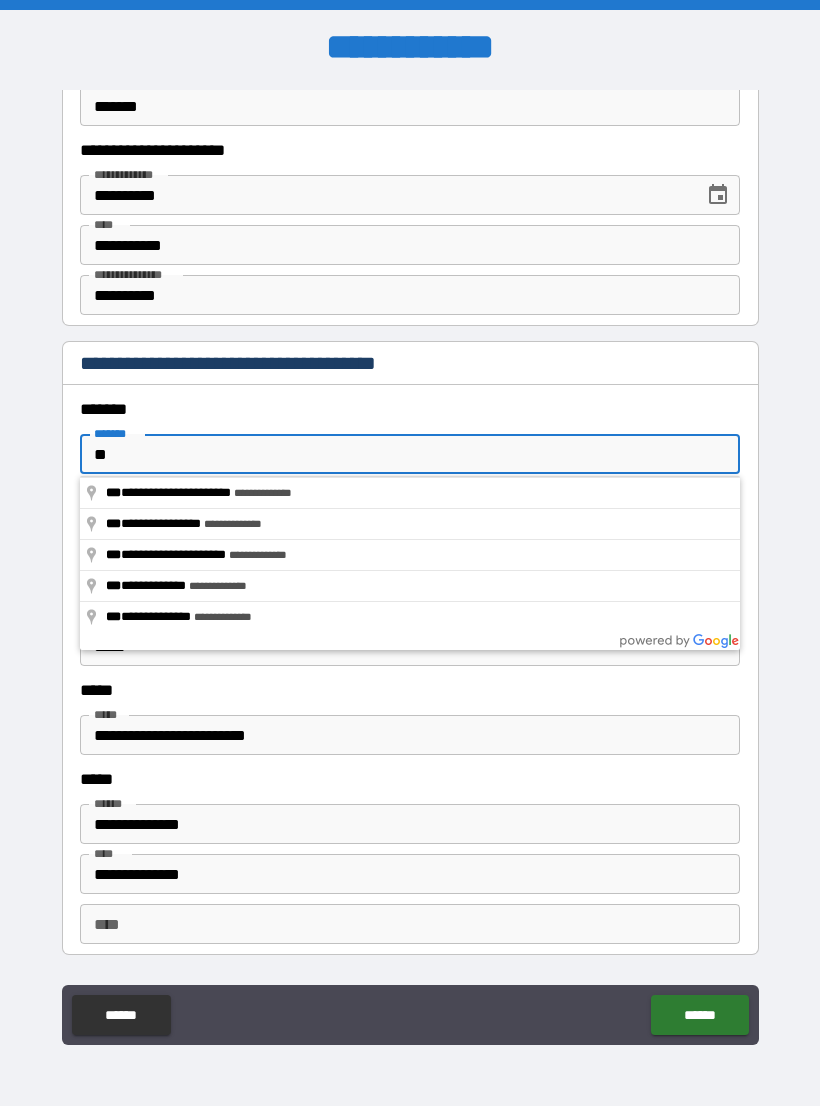 type on "*" 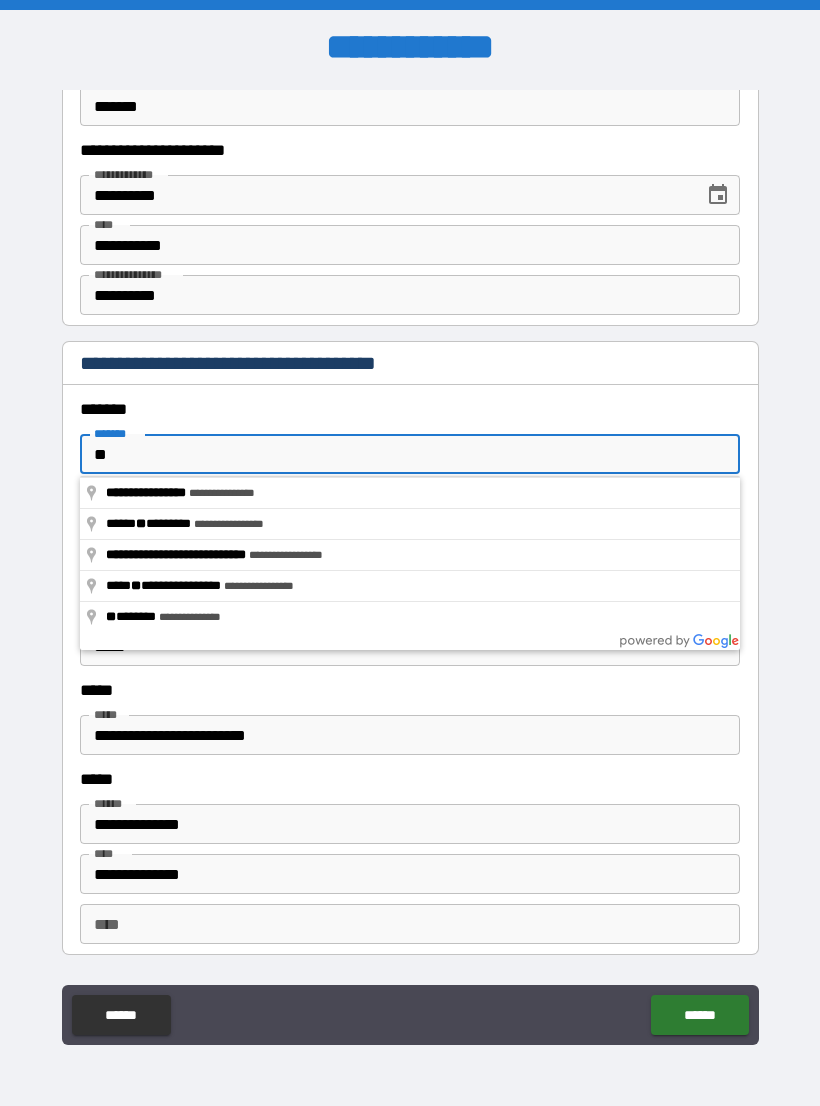 type on "*" 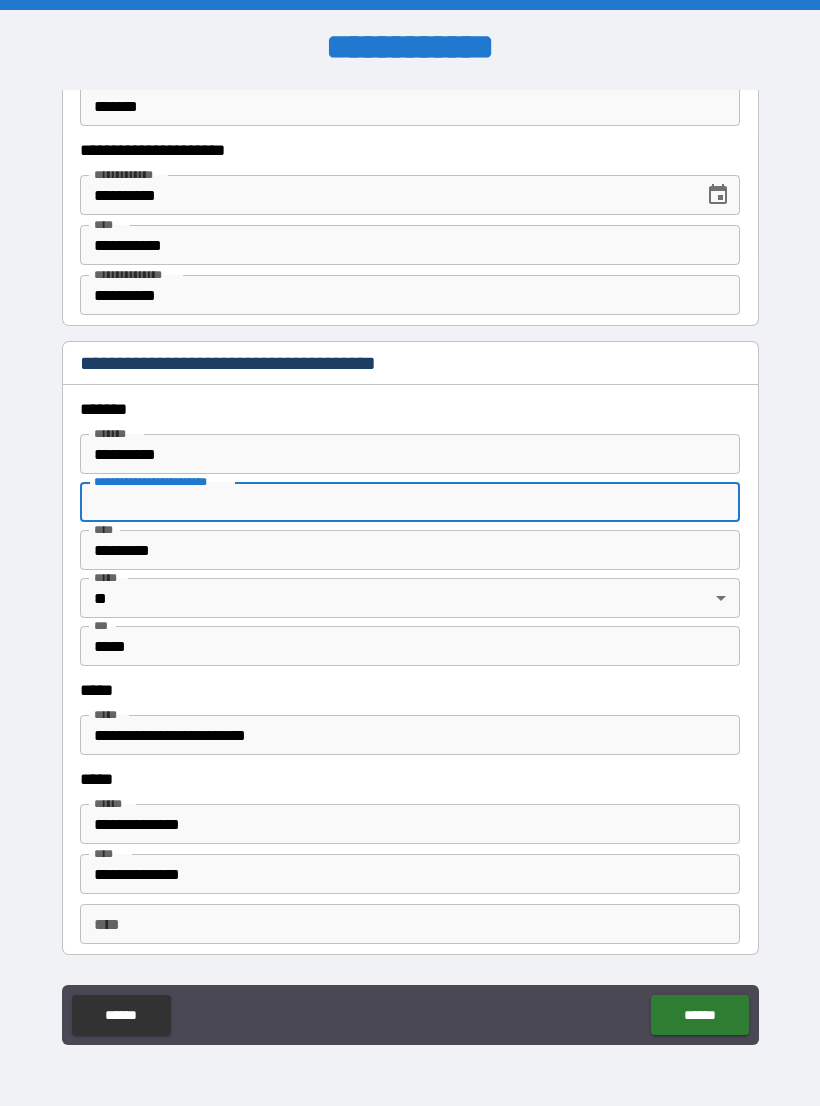 type on "**********" 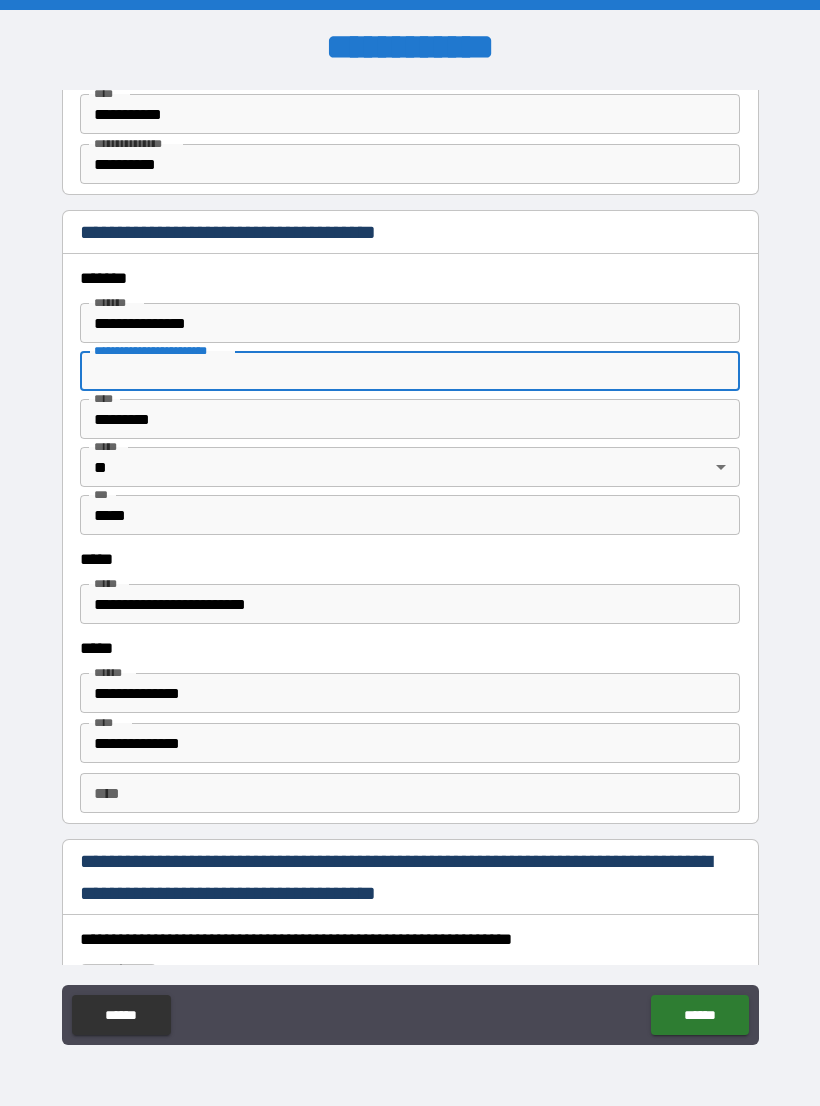 scroll, scrollTop: 2252, scrollLeft: 0, axis: vertical 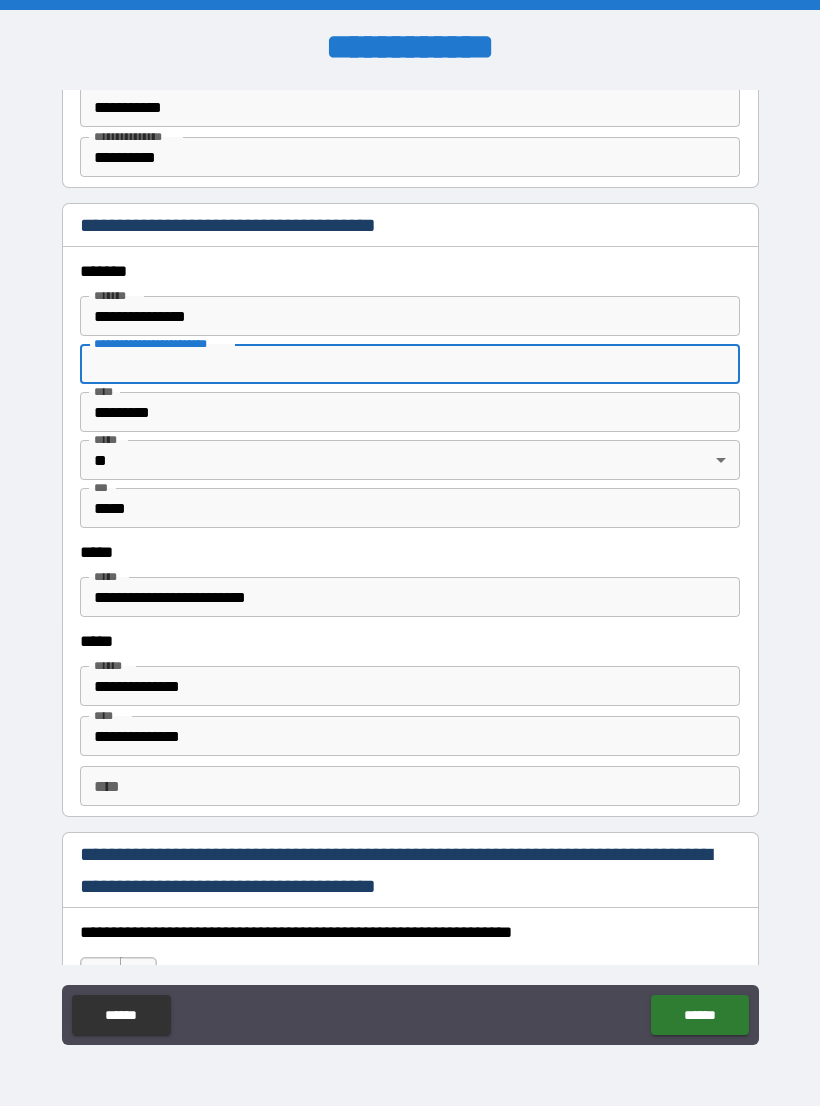 click on "**********" at bounding box center [410, 597] 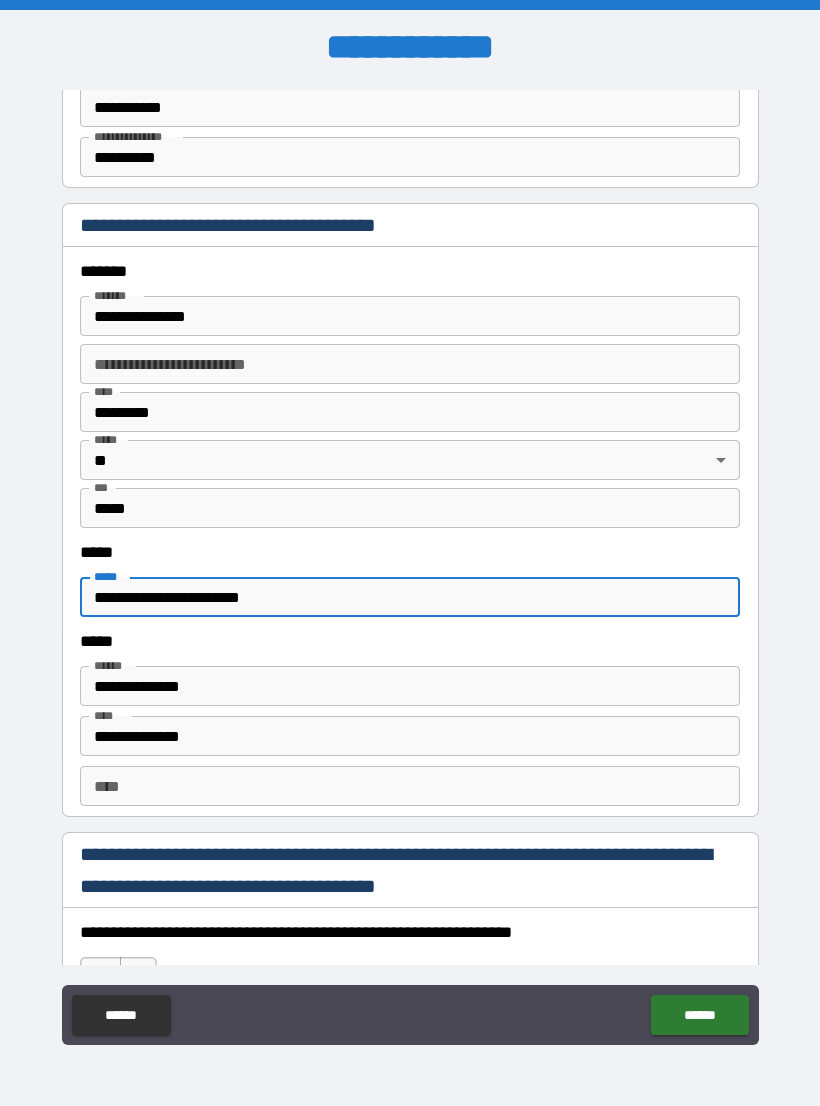 type on "**********" 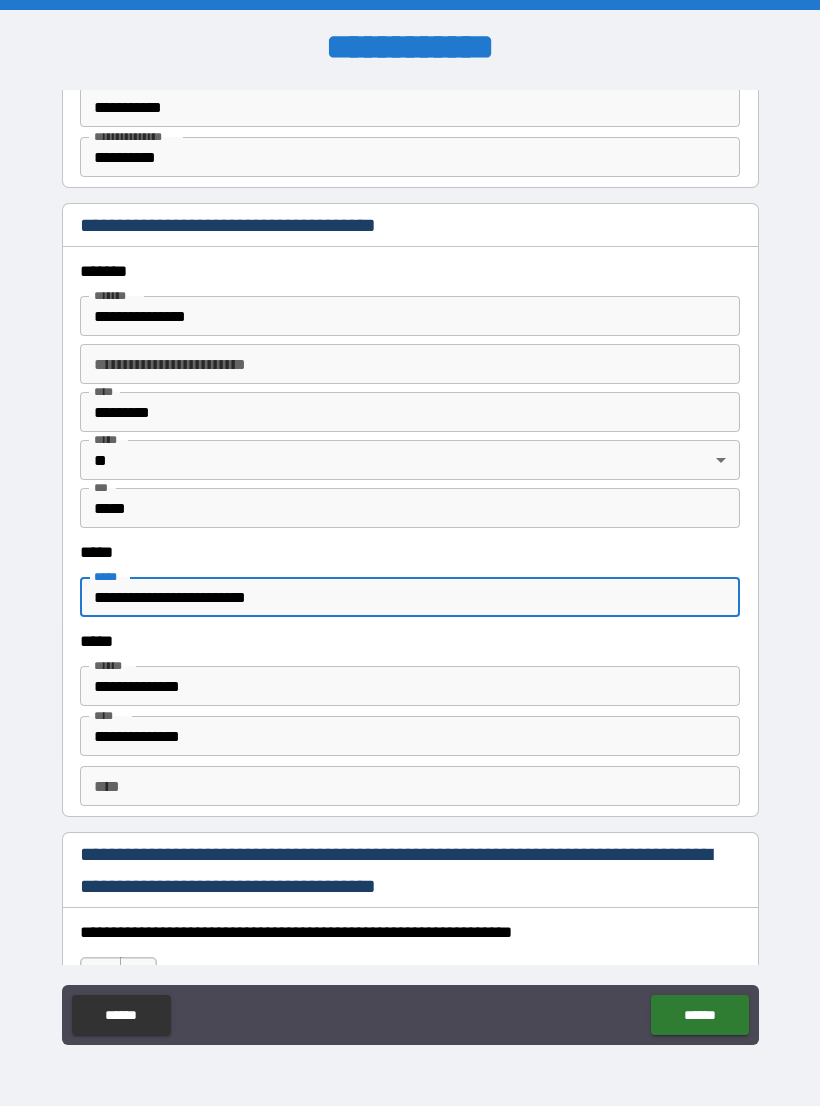 click on "**********" at bounding box center (410, 597) 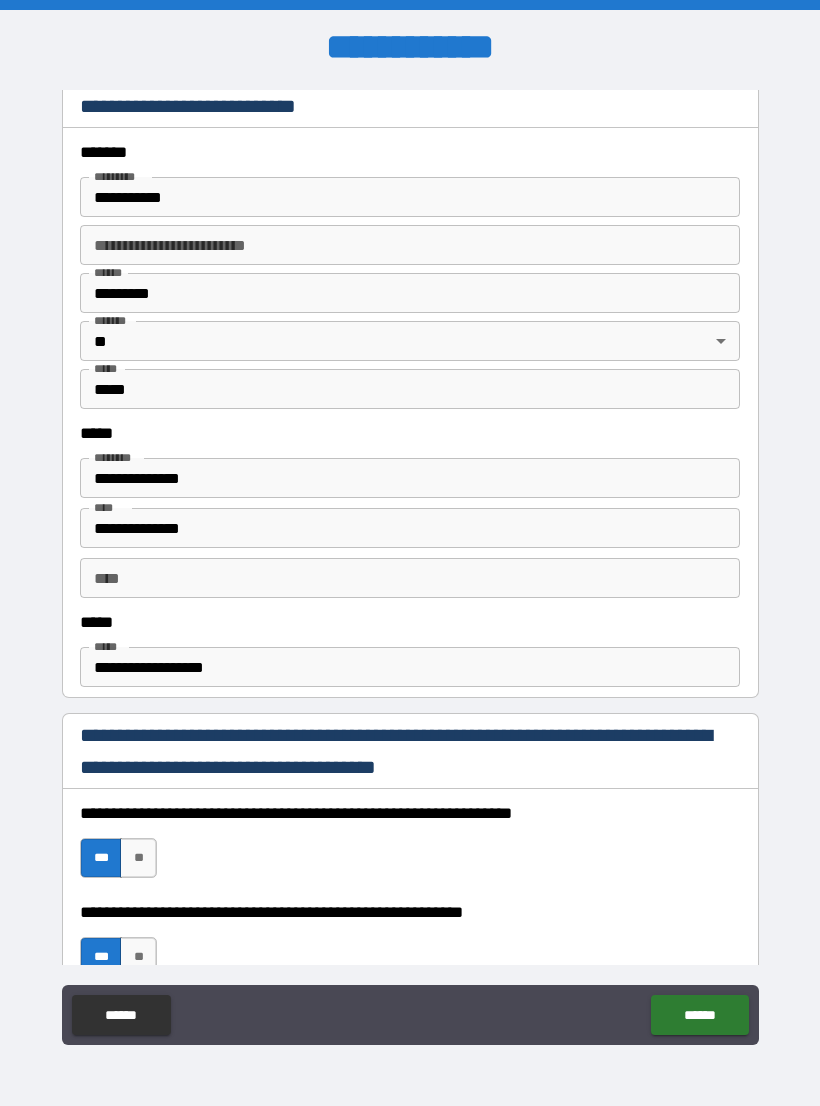 scroll, scrollTop: 821, scrollLeft: 0, axis: vertical 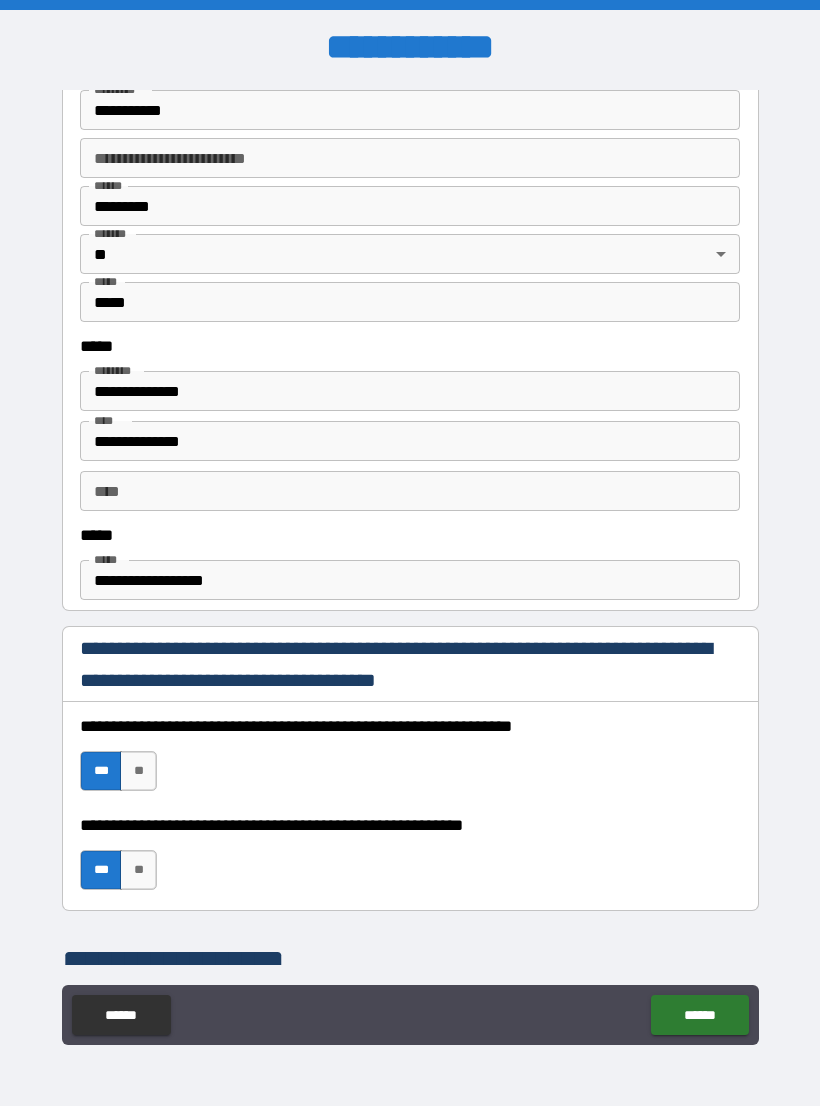 type on "**********" 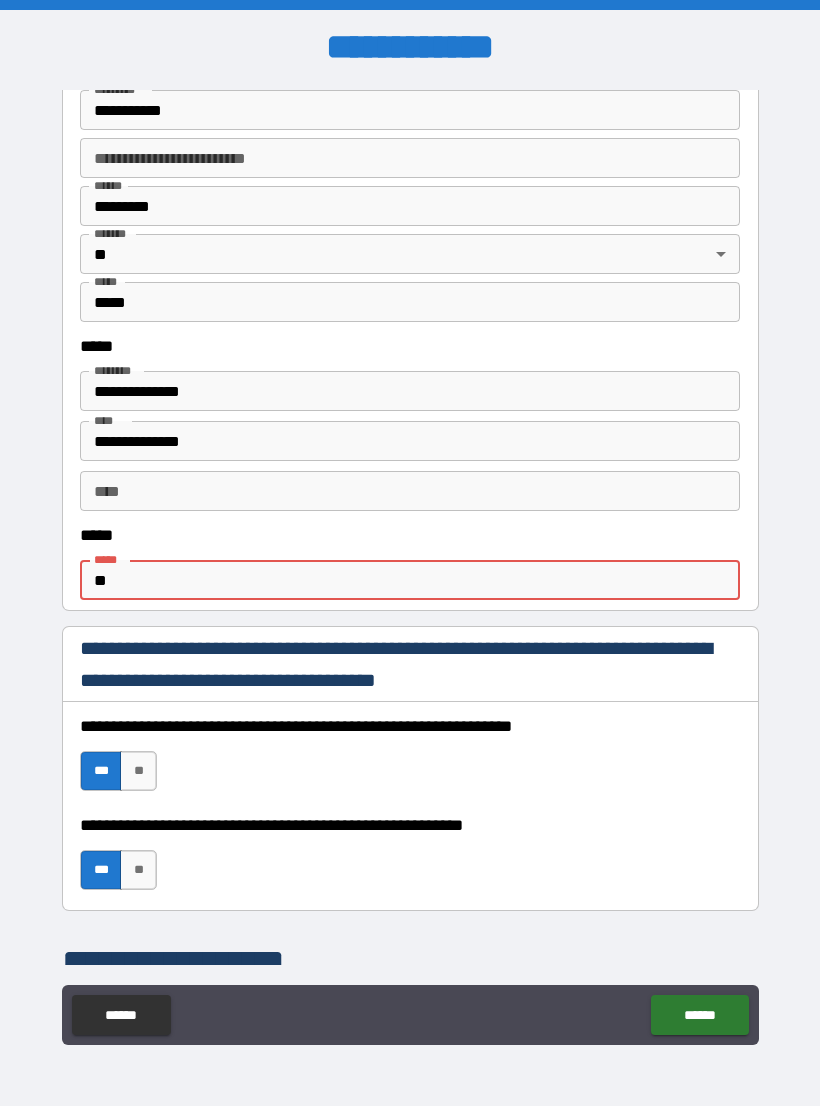 type on "*" 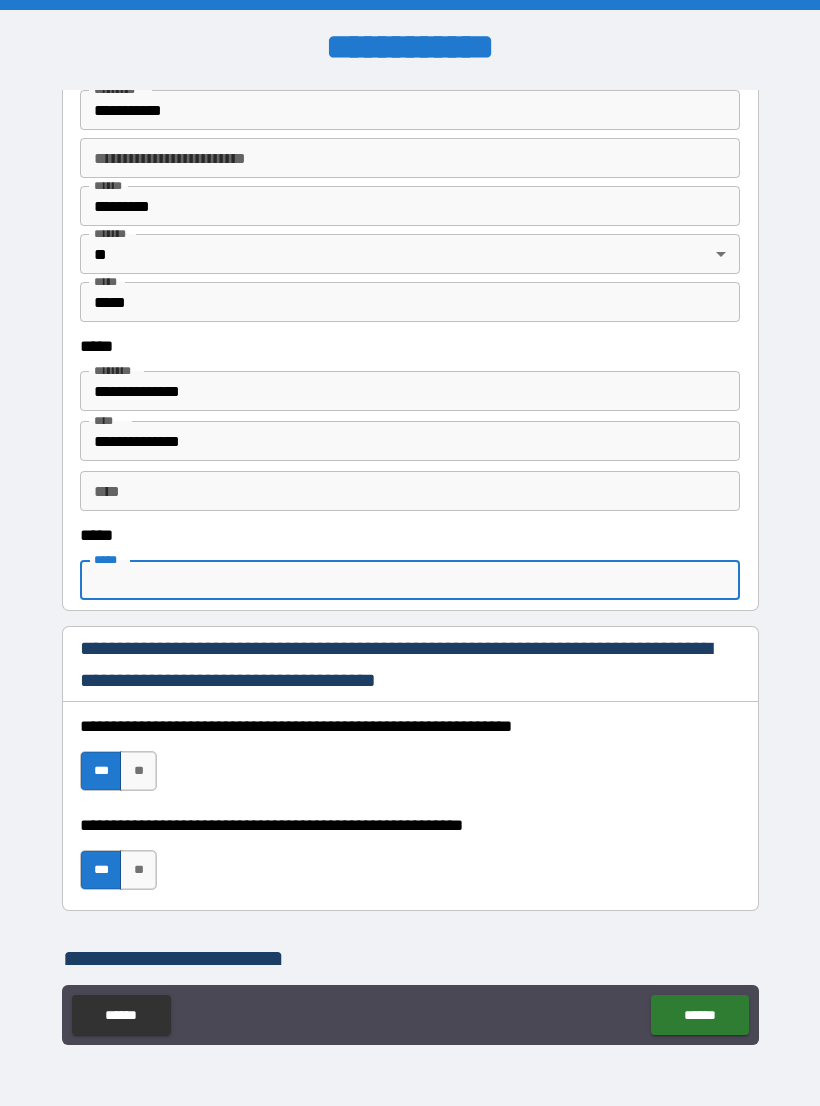 click on "*****" at bounding box center [410, 580] 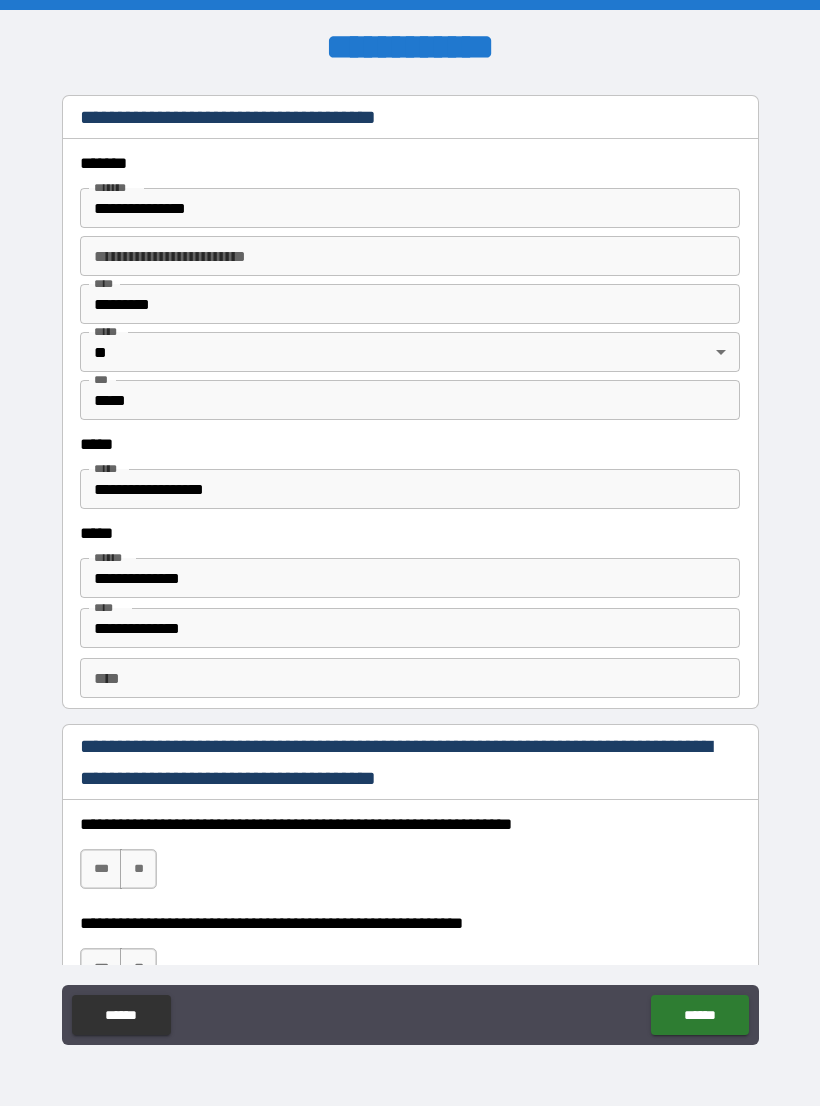 scroll, scrollTop: 2359, scrollLeft: 0, axis: vertical 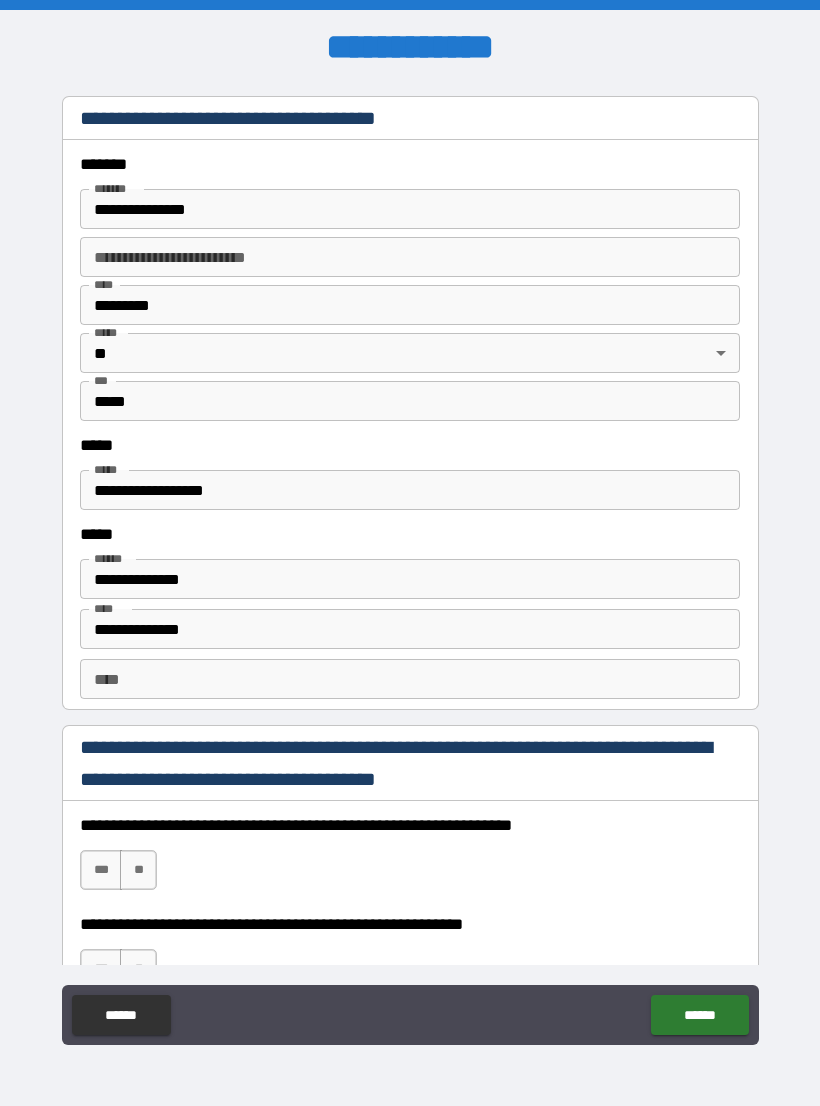 type on "**********" 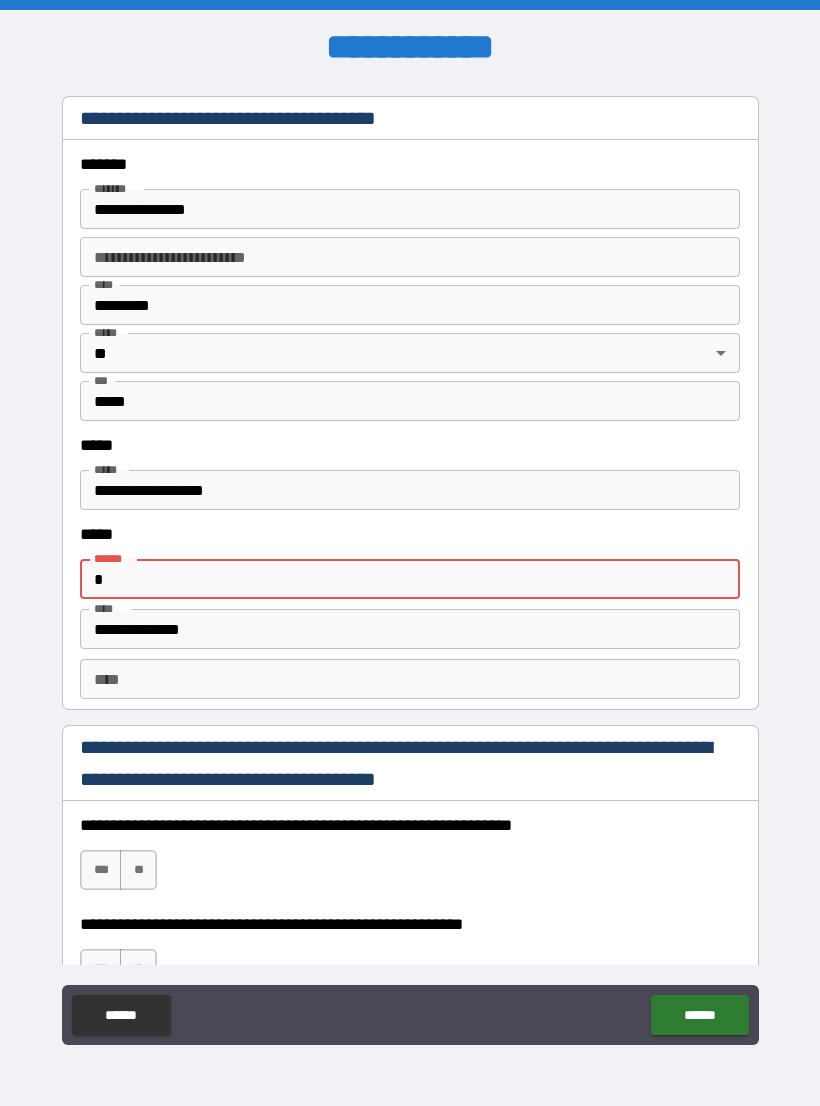 type on "*" 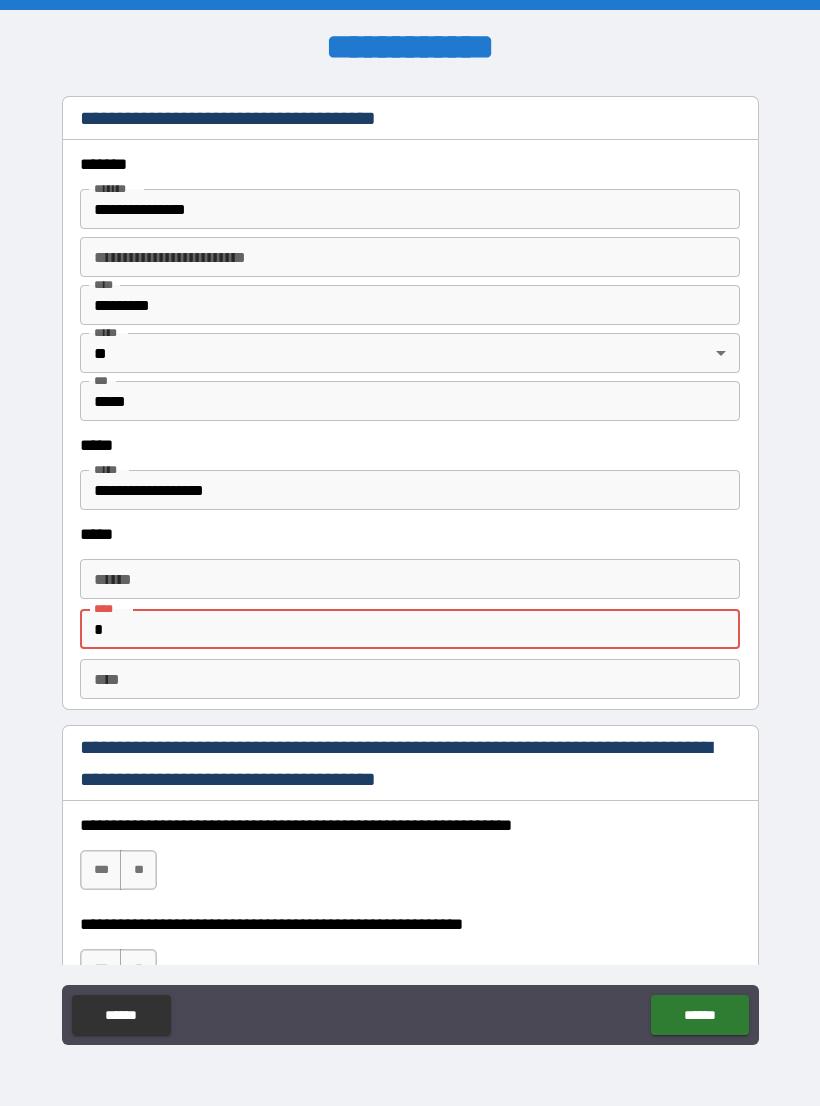 type on "*" 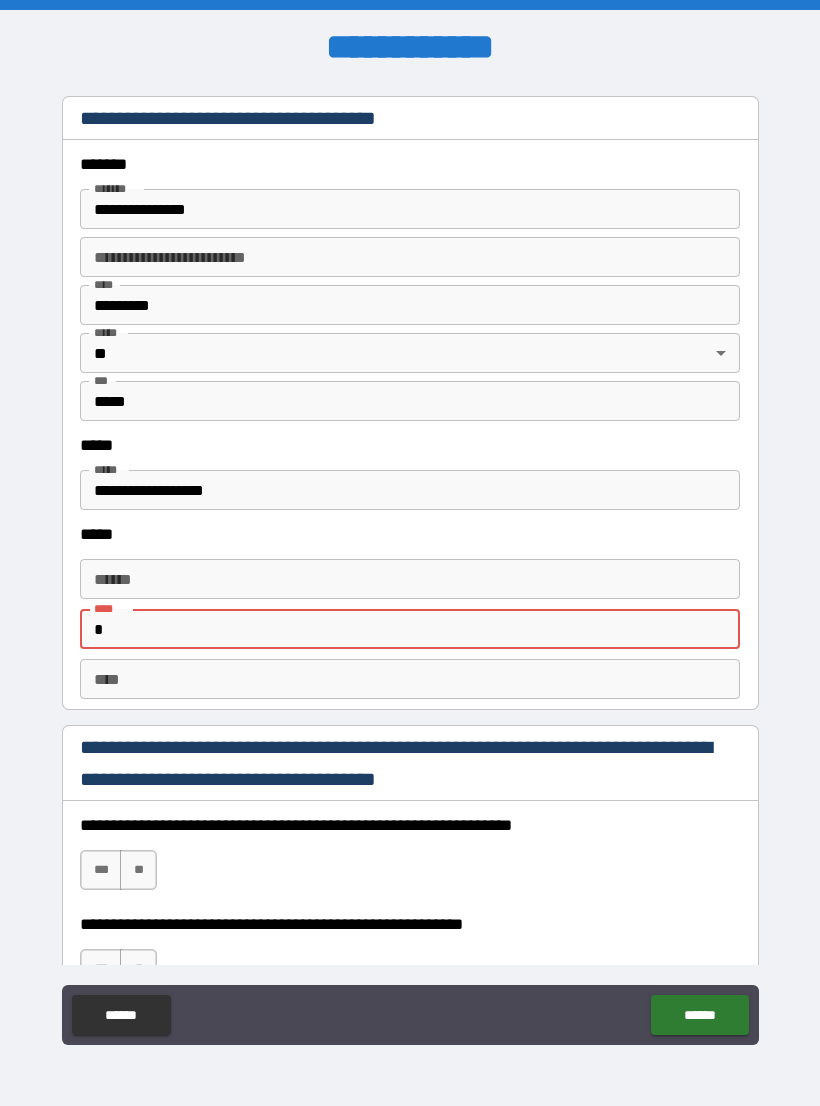 click on "****** ******" at bounding box center (410, 579) 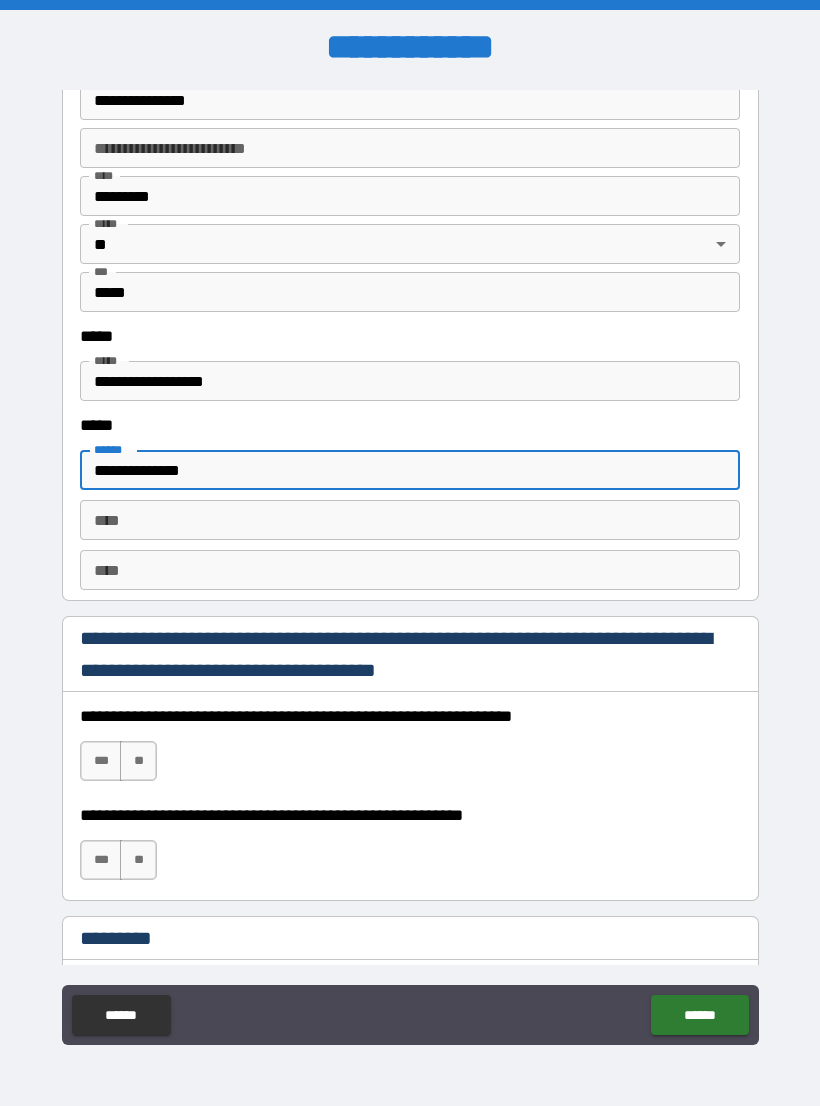 scroll, scrollTop: 2472, scrollLeft: 0, axis: vertical 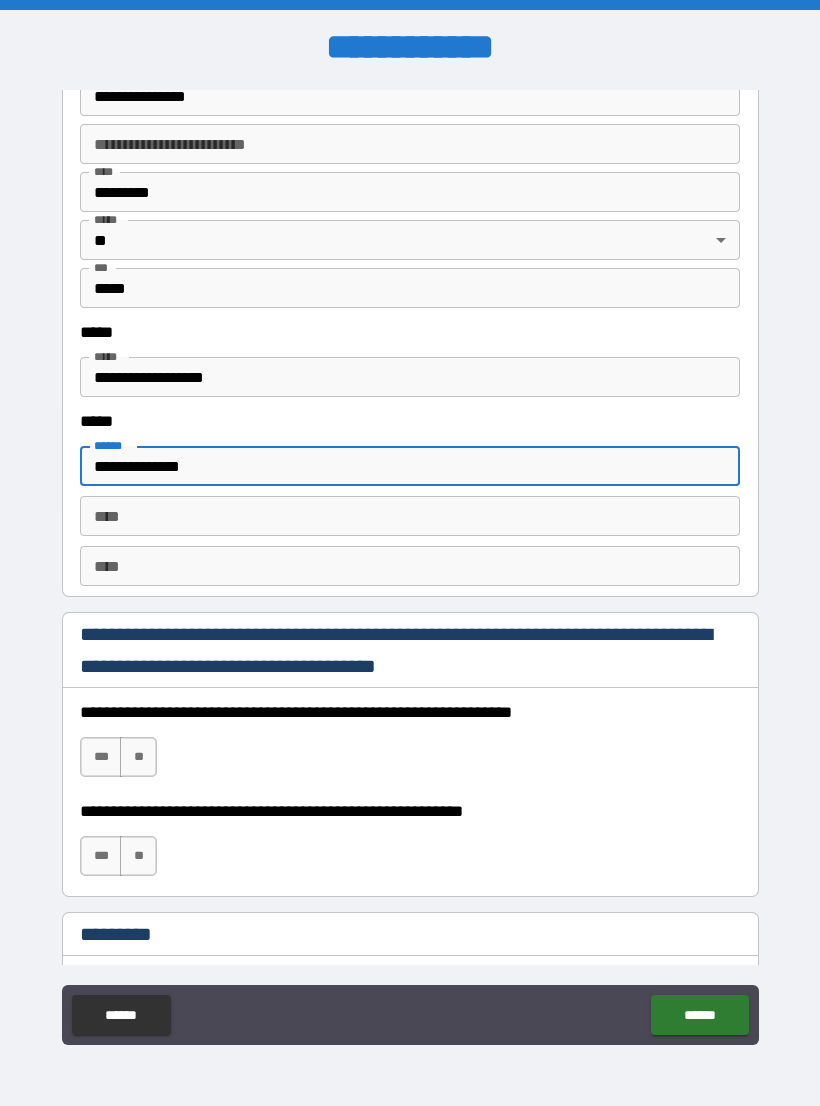 type on "**********" 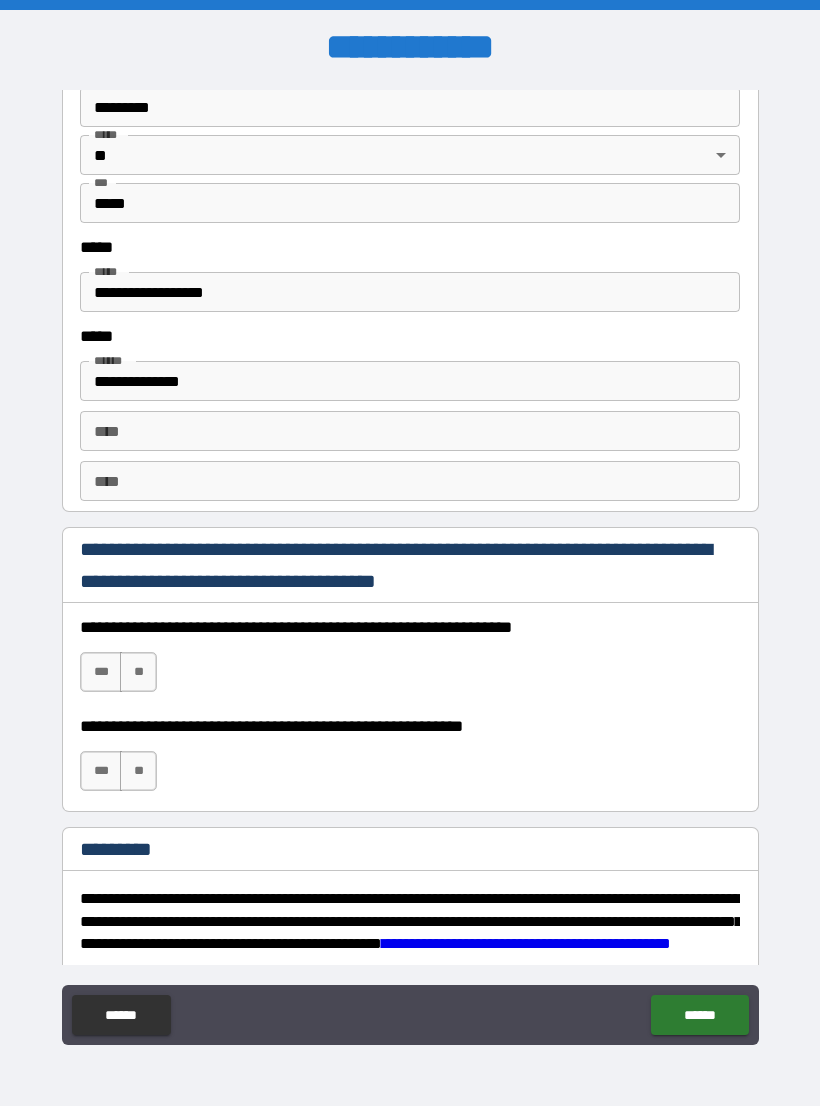 scroll, scrollTop: 2571, scrollLeft: 0, axis: vertical 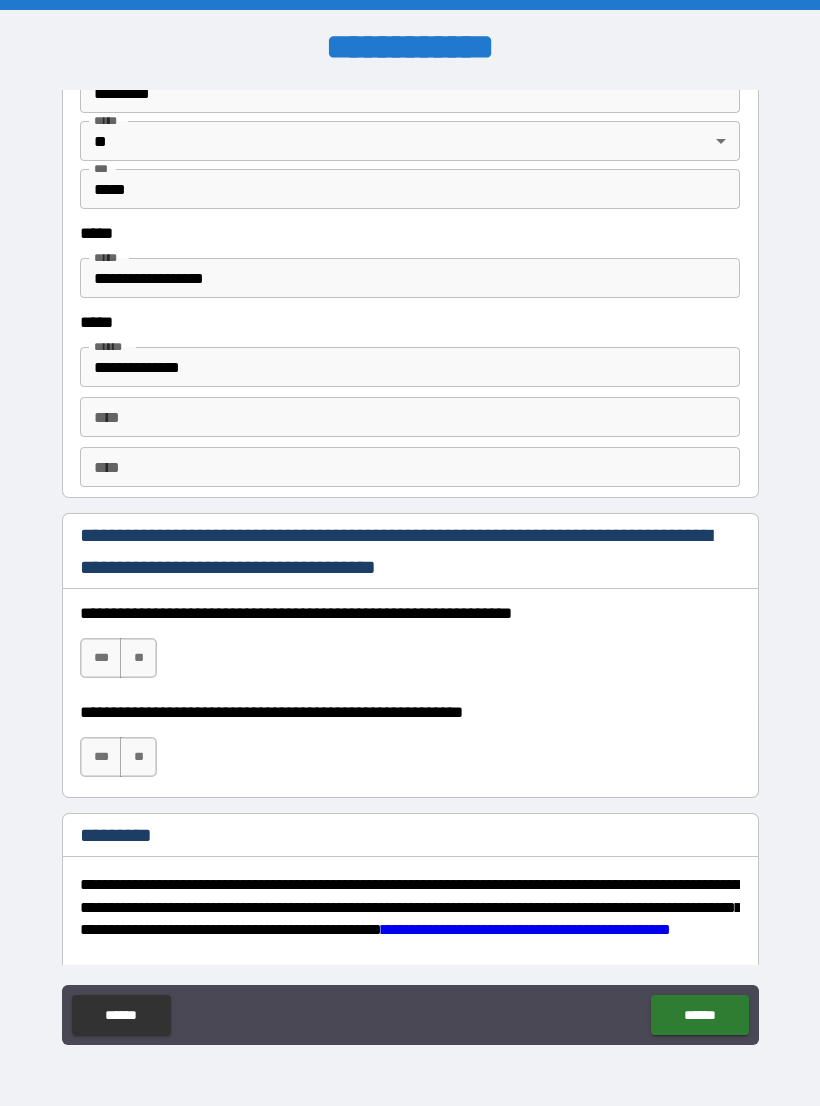 click on "***" at bounding box center [101, 658] 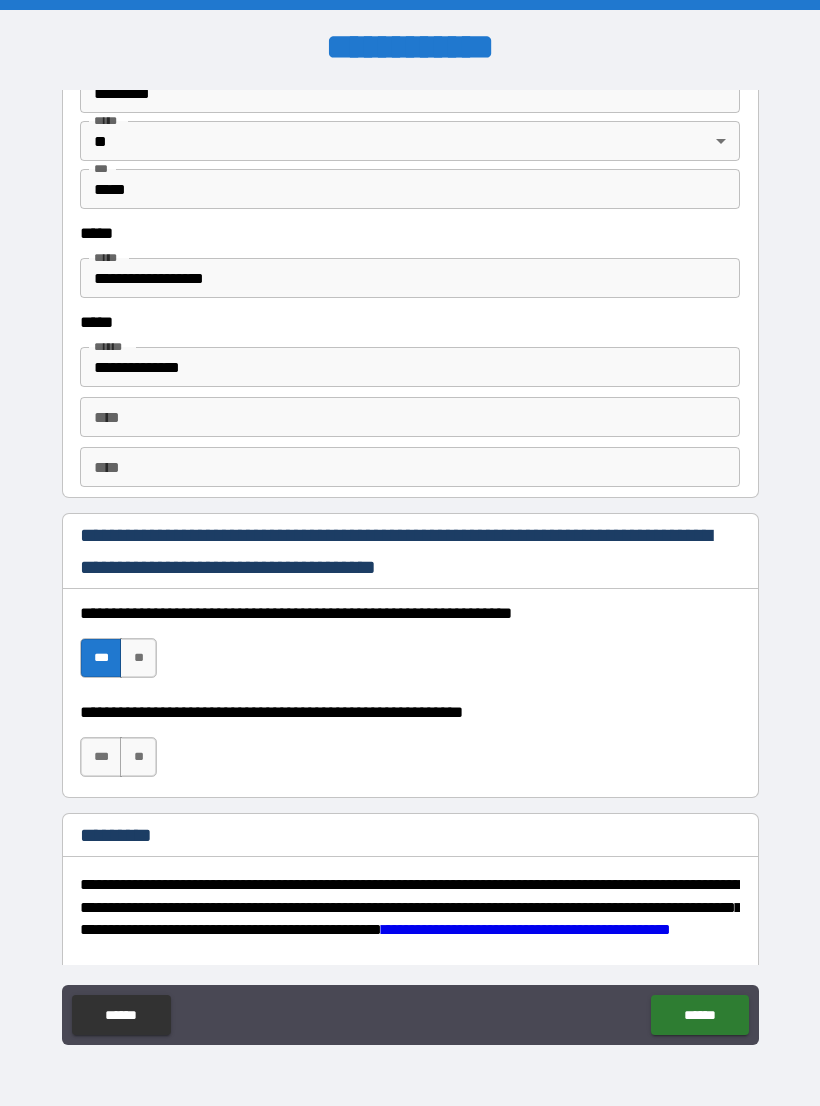 scroll, scrollTop: 2650, scrollLeft: 0, axis: vertical 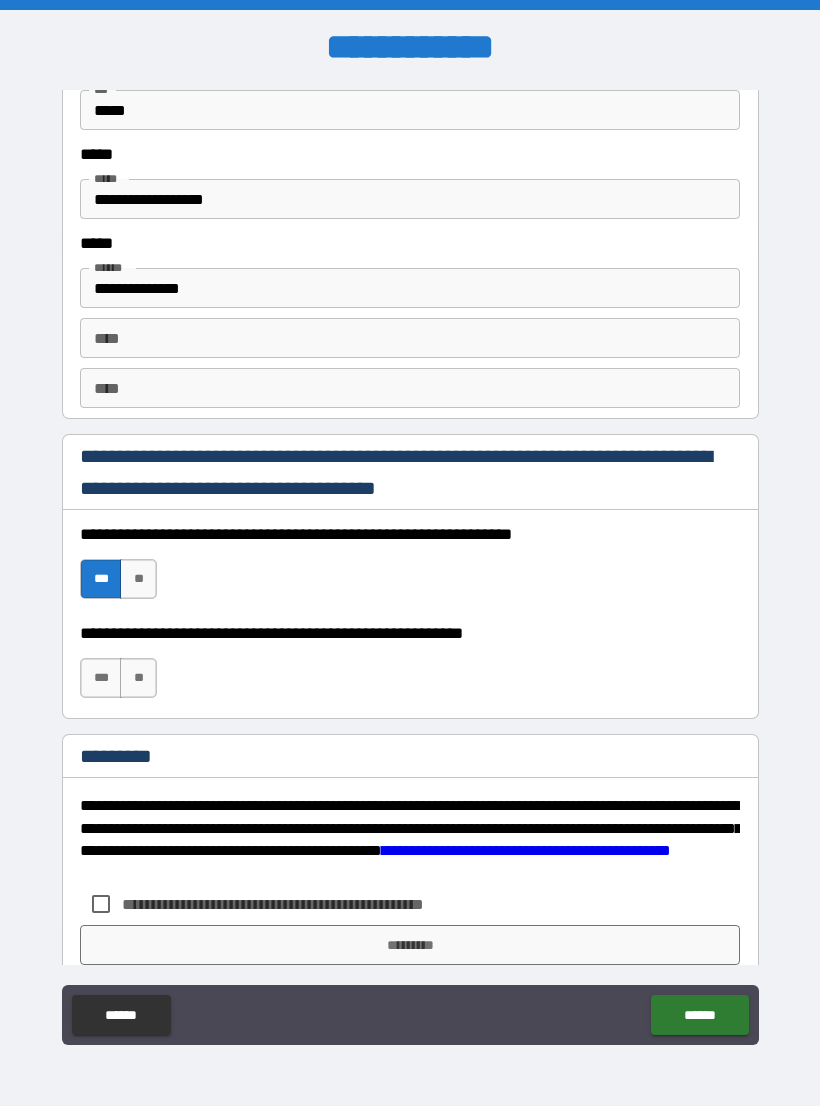 click on "***" at bounding box center (101, 678) 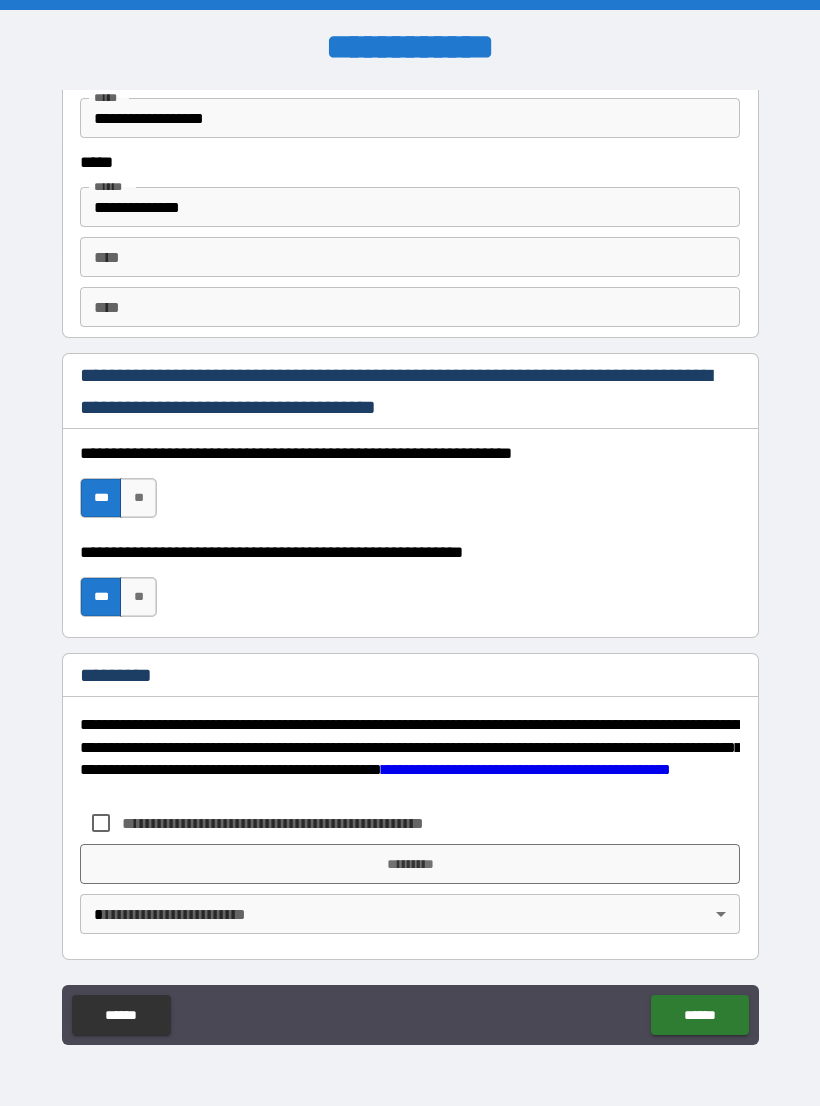 scroll, scrollTop: 2731, scrollLeft: 0, axis: vertical 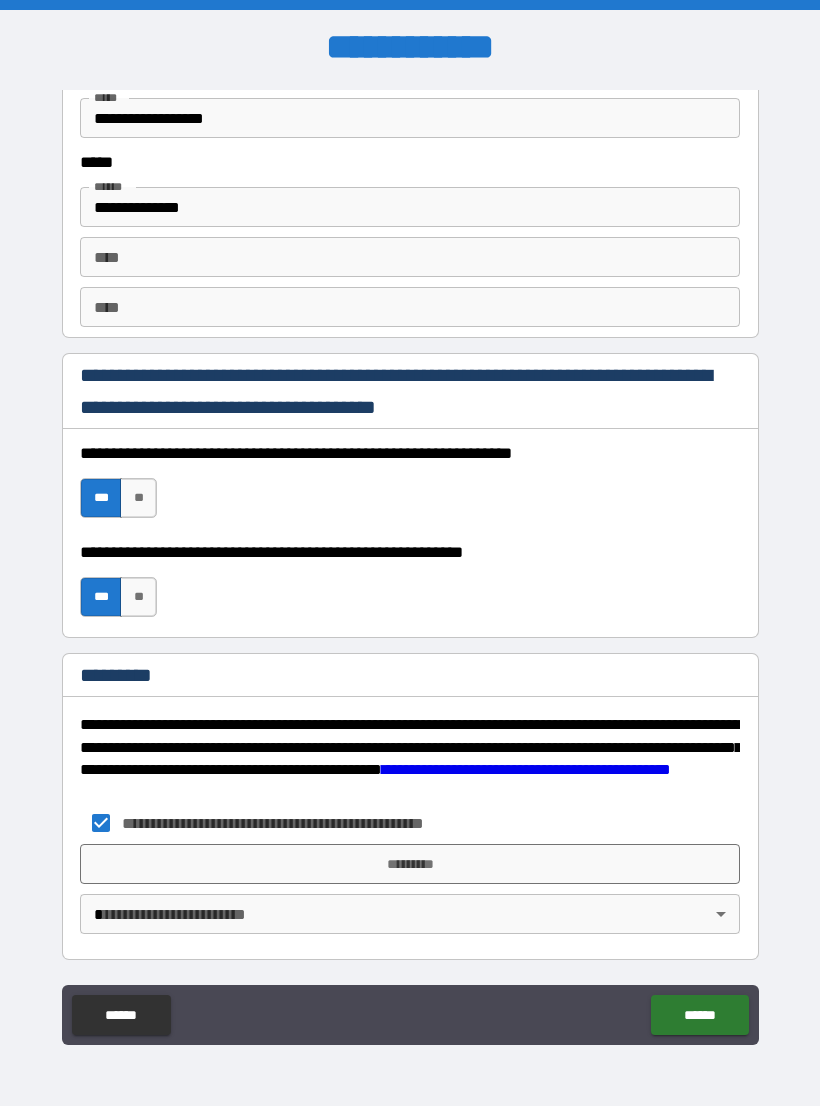 click on "*********" at bounding box center (410, 864) 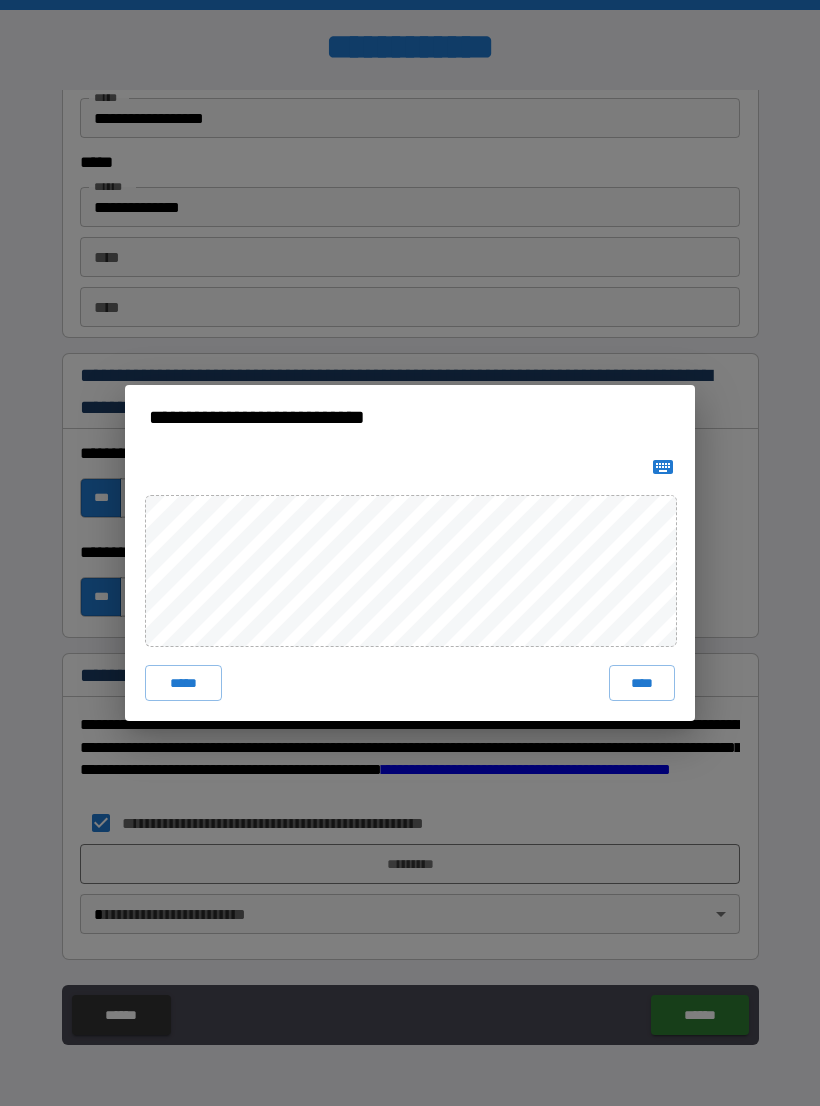 click on "****" at bounding box center (642, 683) 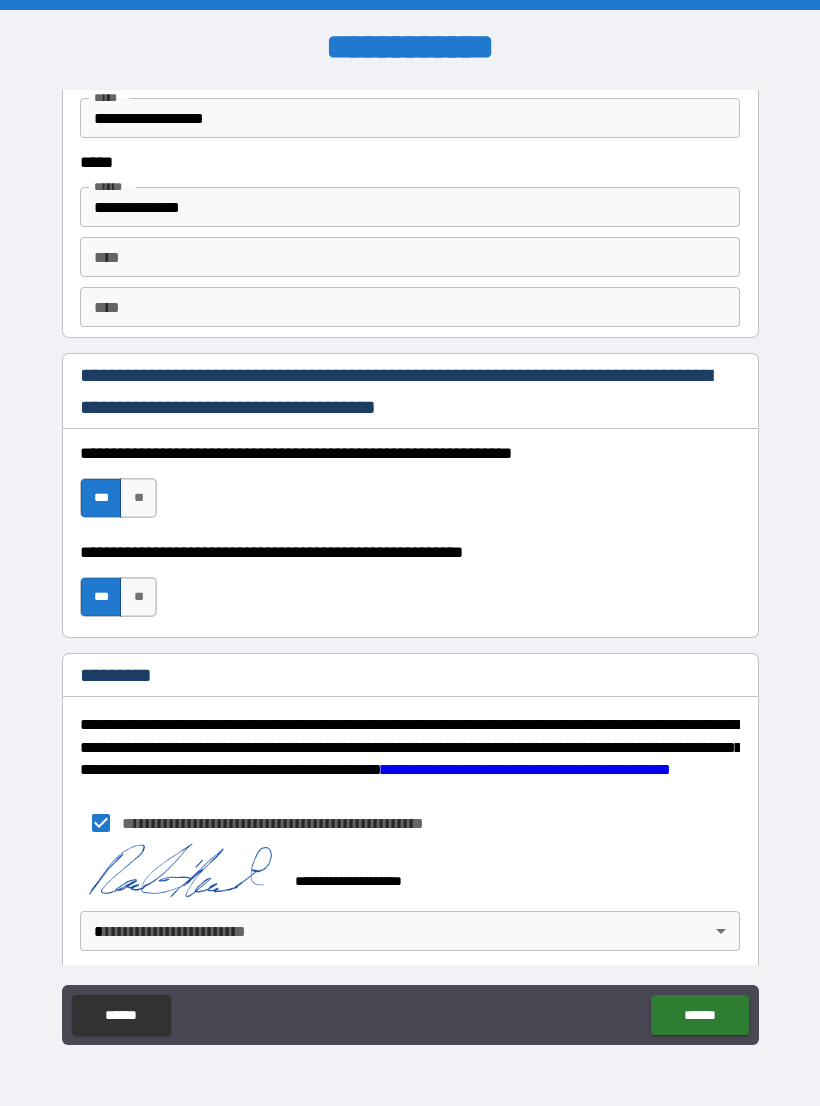 scroll, scrollTop: 2721, scrollLeft: 0, axis: vertical 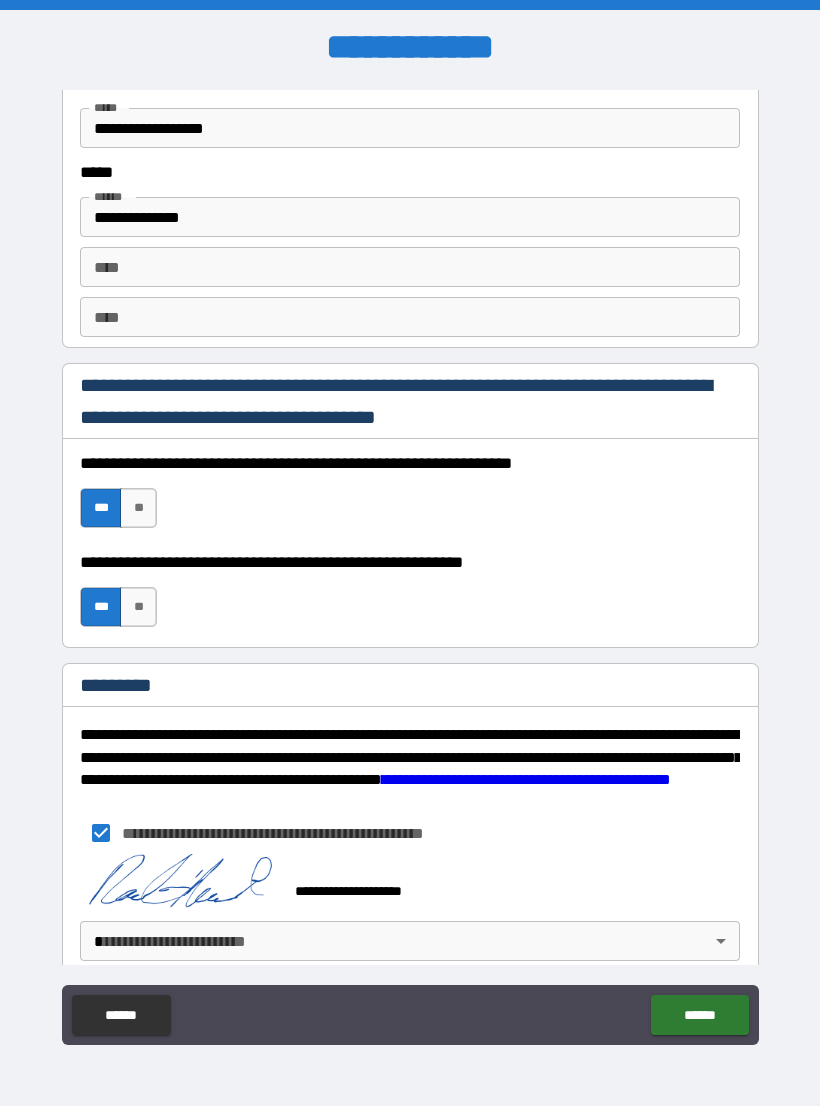 click on "**********" at bounding box center (410, 568) 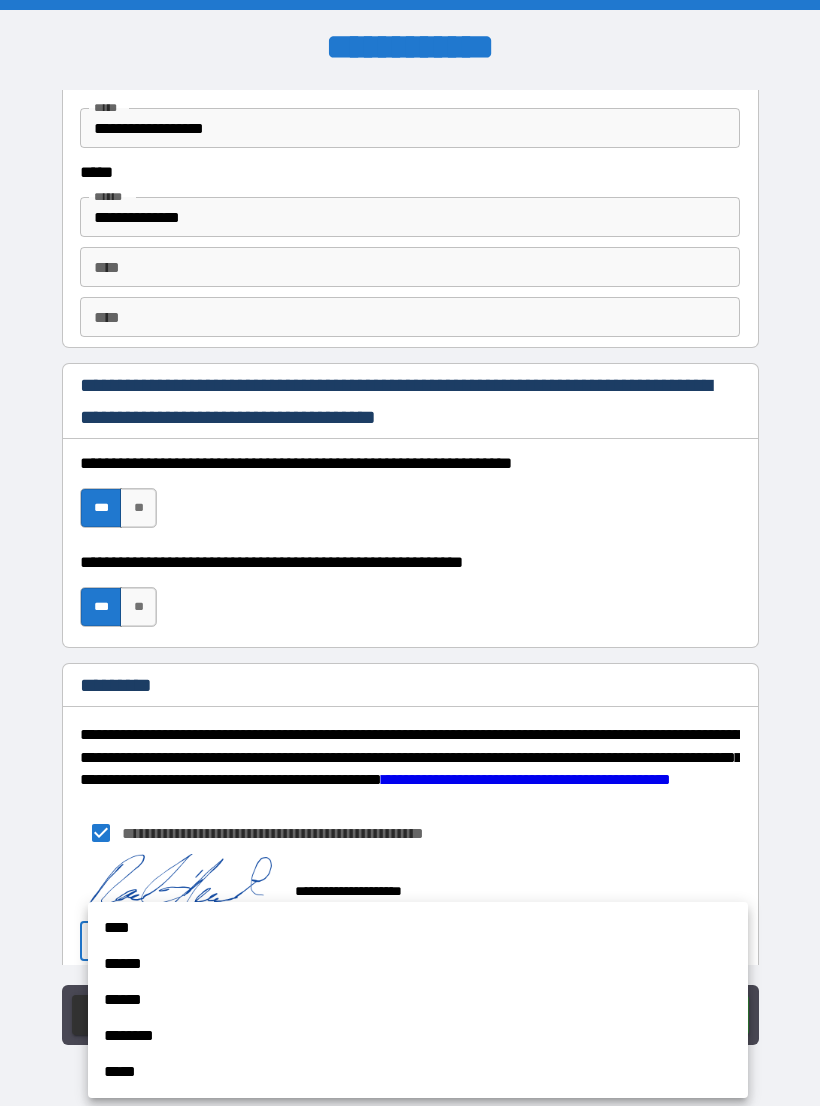 click on "******" at bounding box center [418, 964] 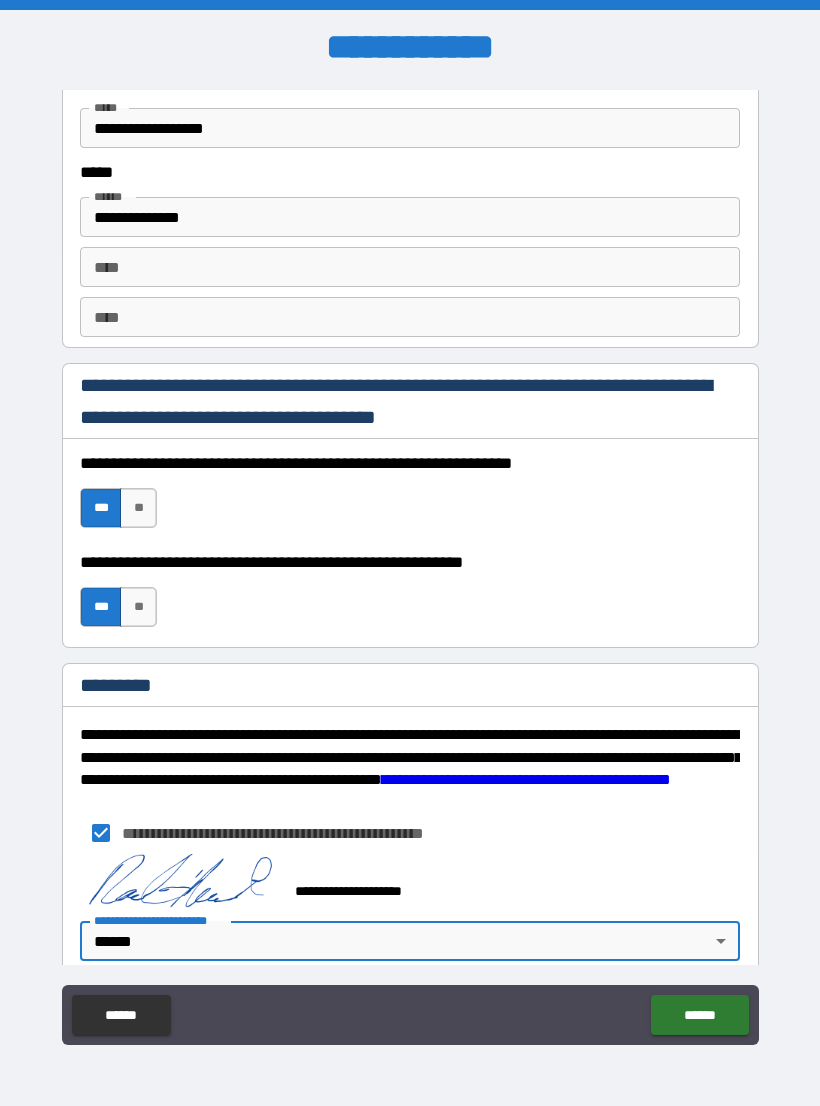 click on "******" at bounding box center [699, 1015] 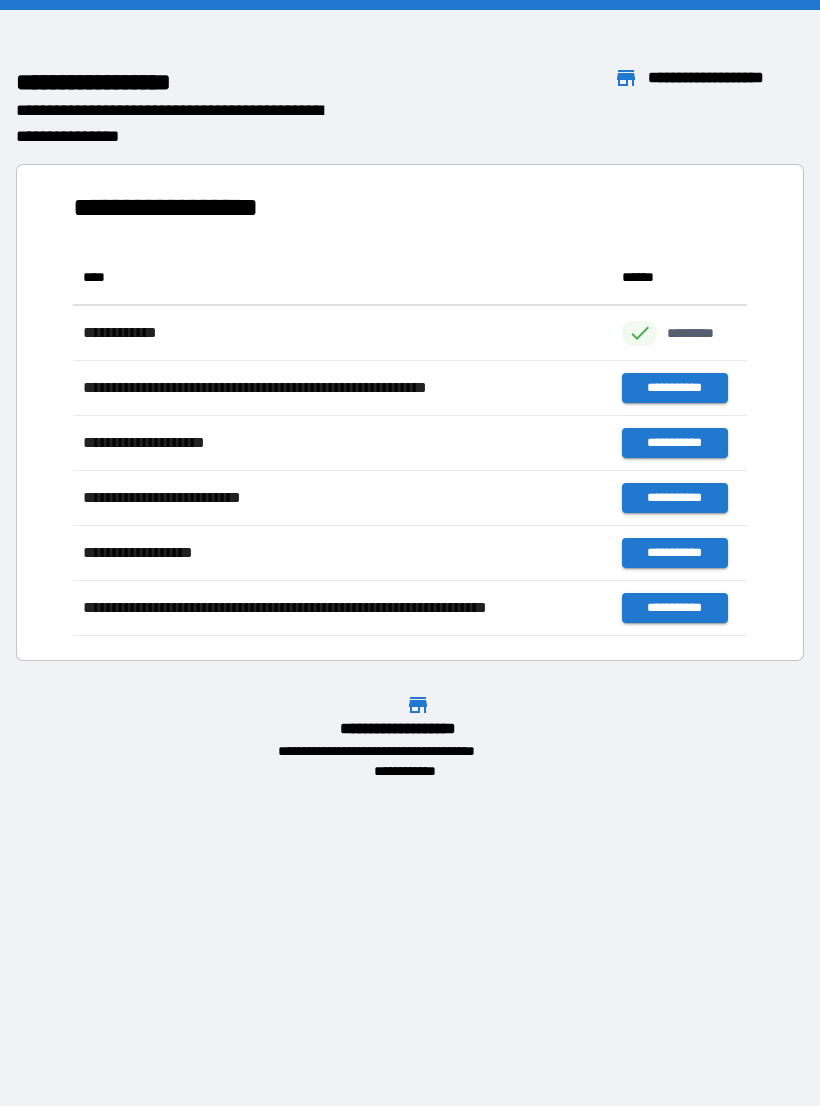 scroll, scrollTop: 1, scrollLeft: 1, axis: both 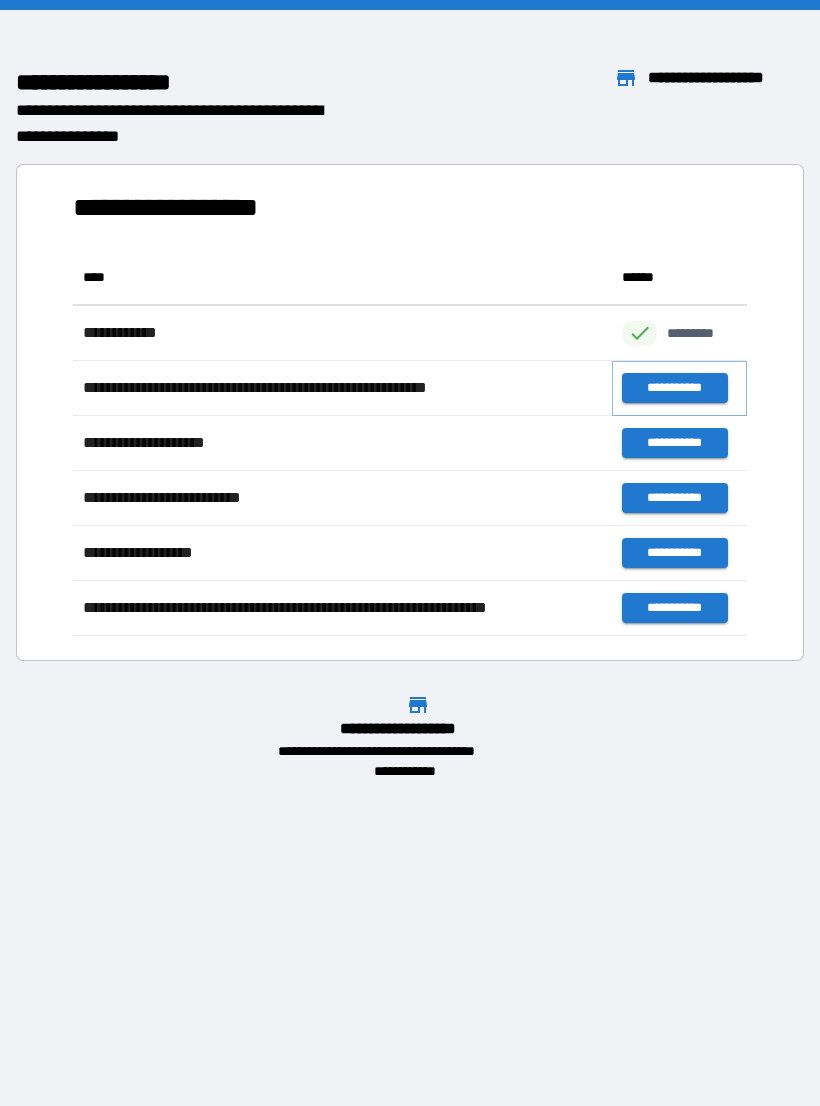 click on "**********" at bounding box center [674, 388] 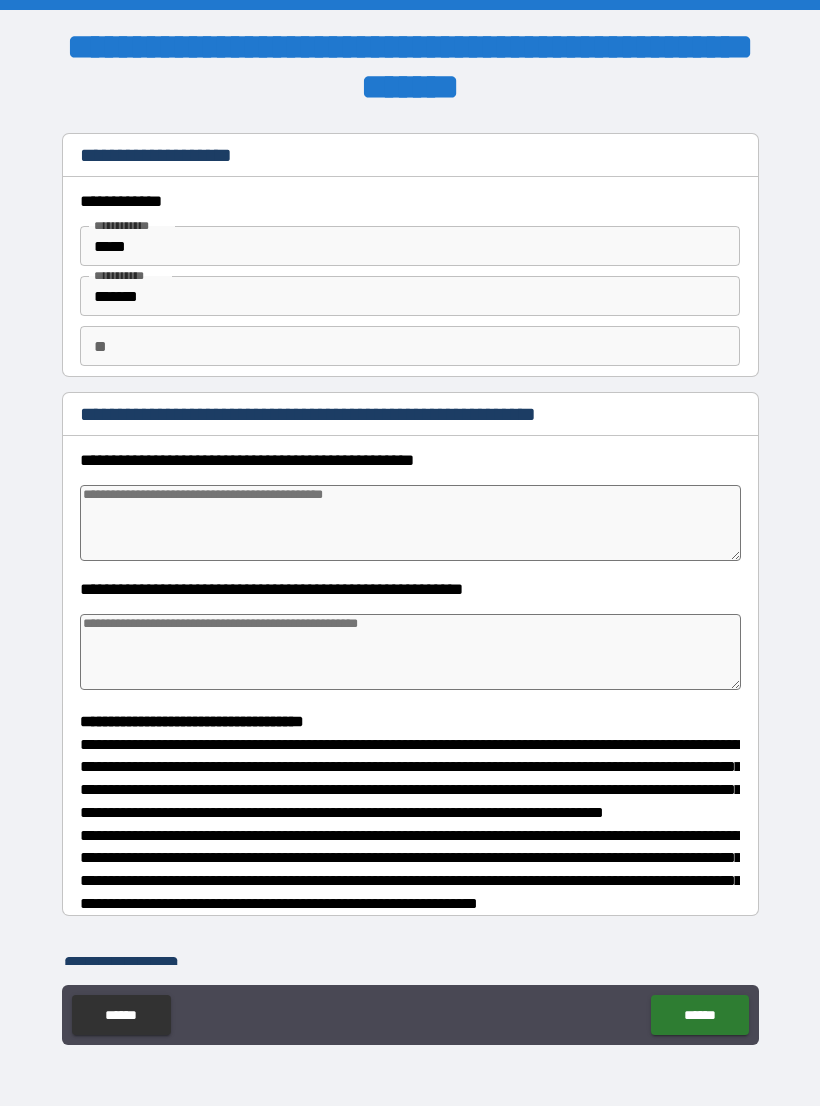 type on "*" 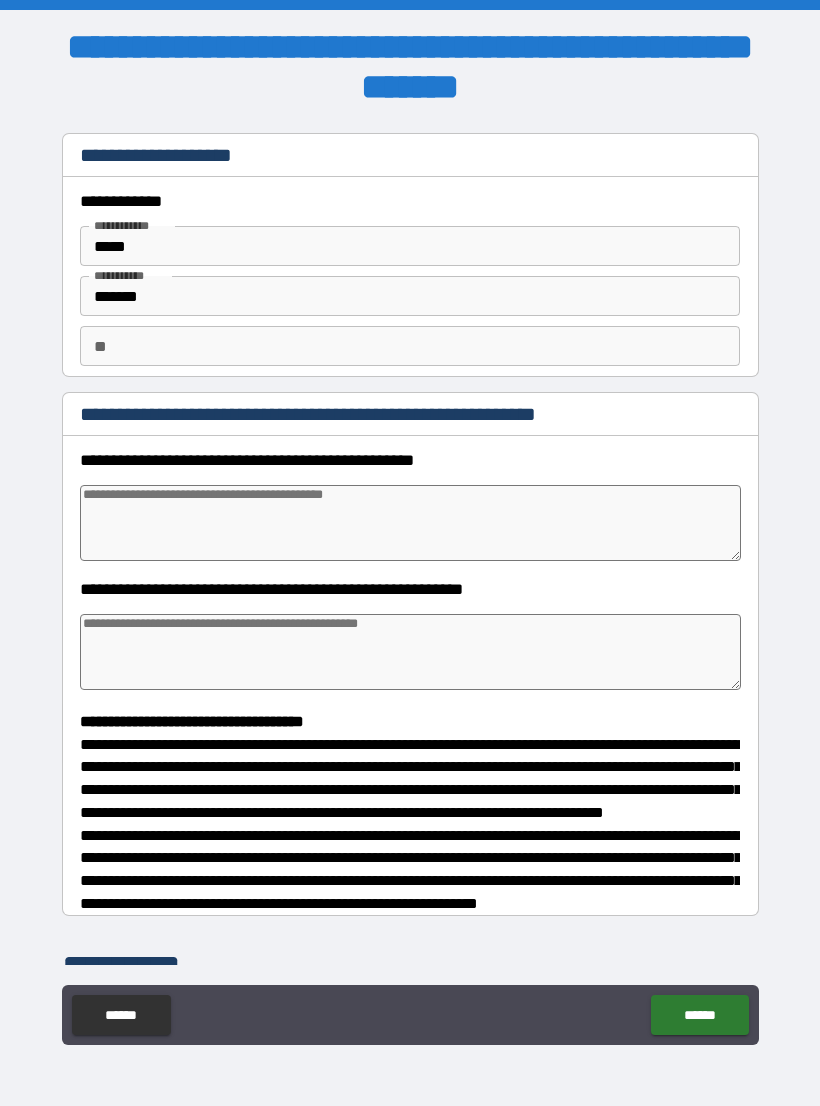 type on "*" 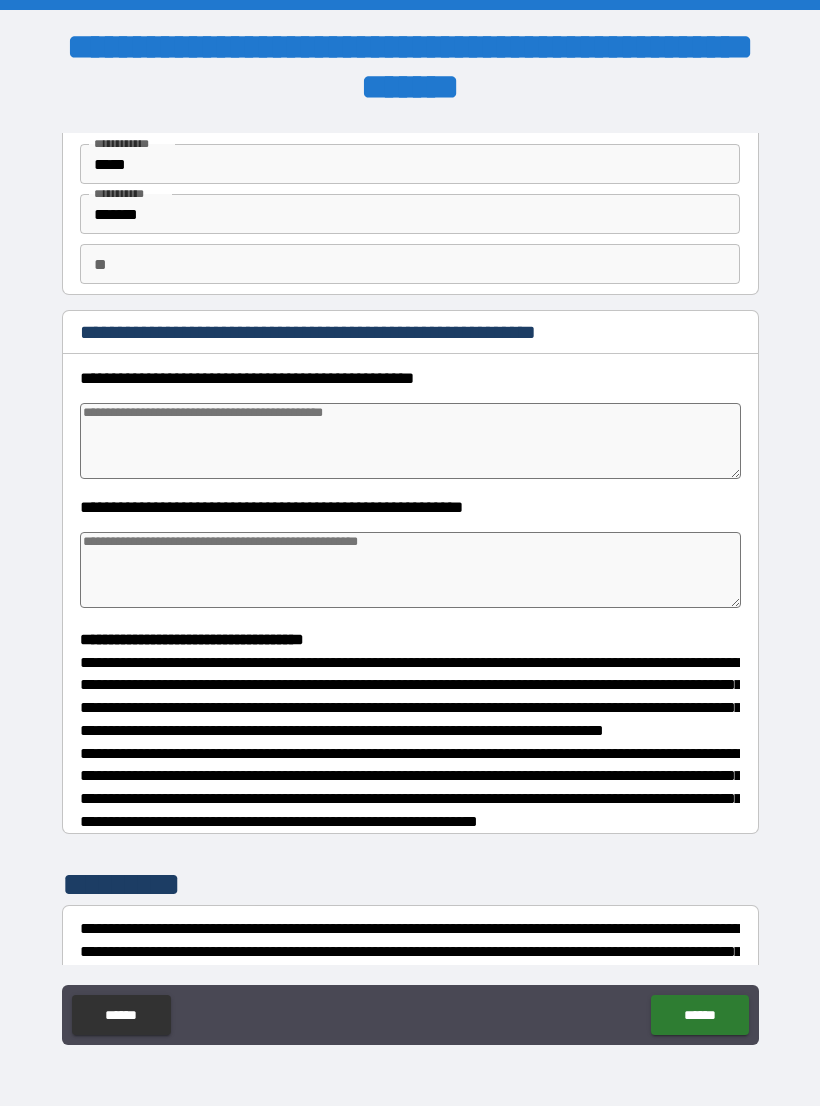 scroll, scrollTop: 84, scrollLeft: 0, axis: vertical 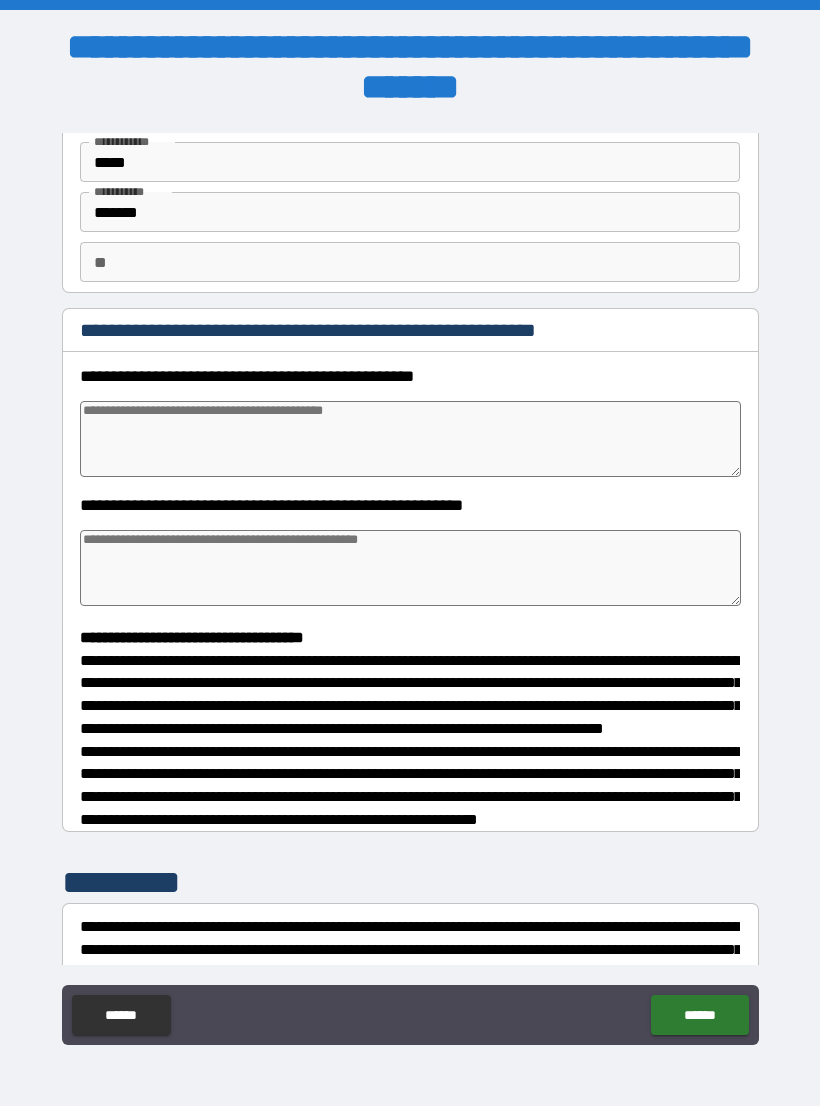 click at bounding box center (410, 439) 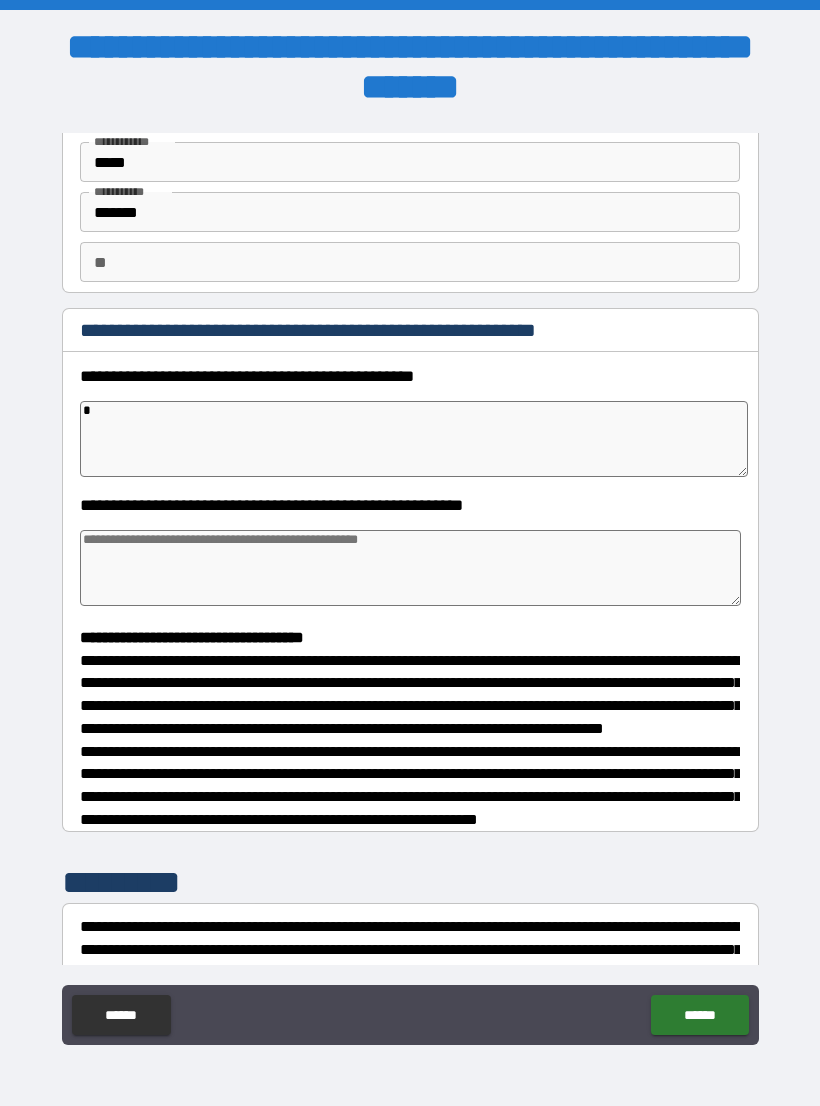 type on "*" 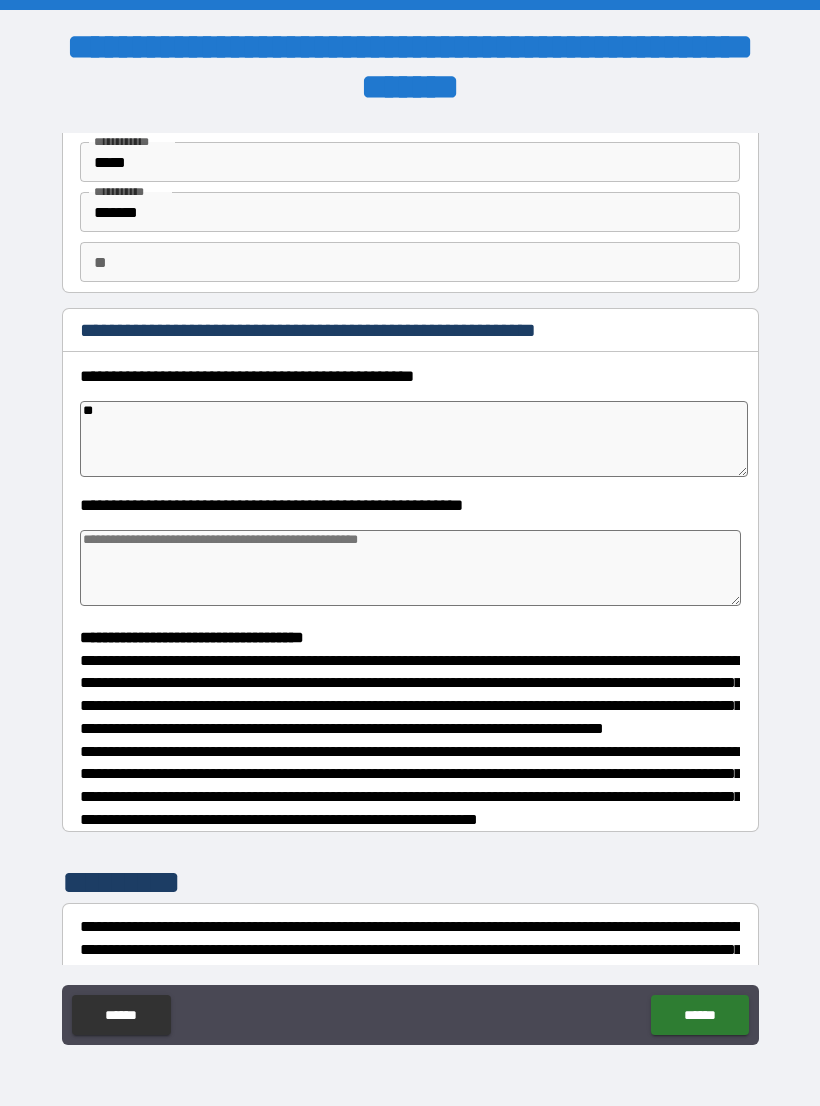 type on "*" 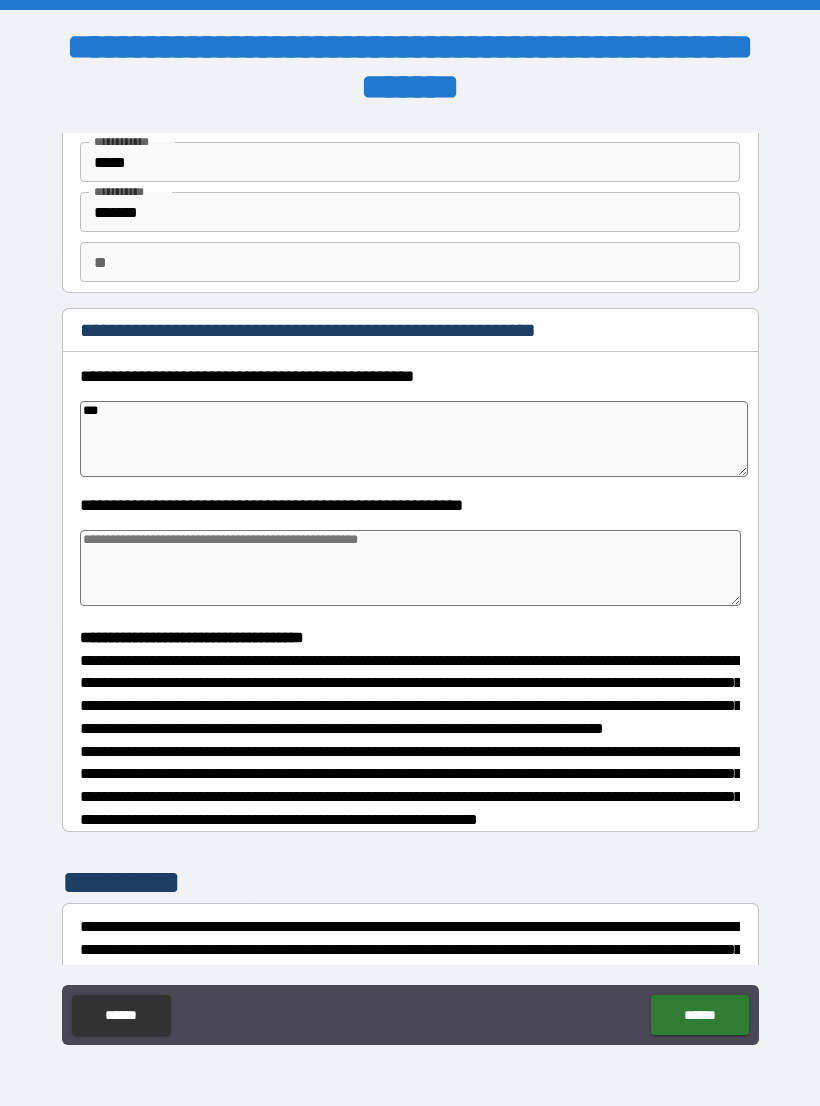 type on "*" 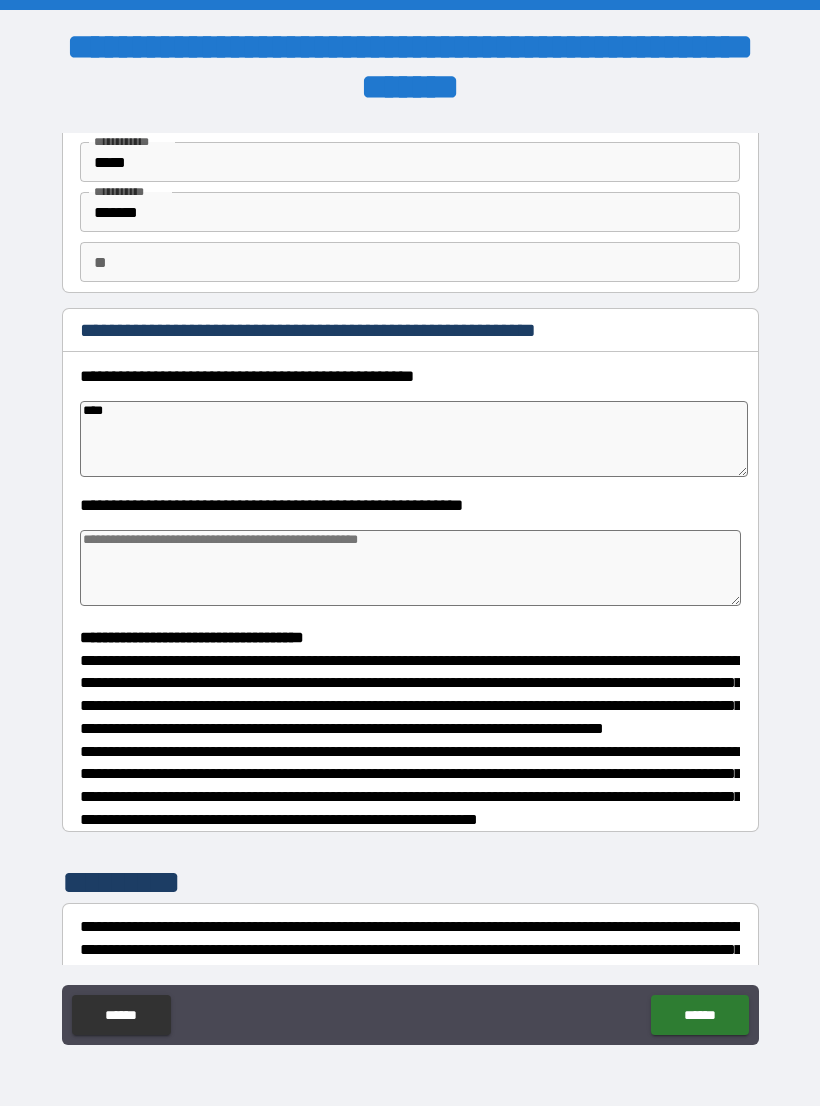 type on "*" 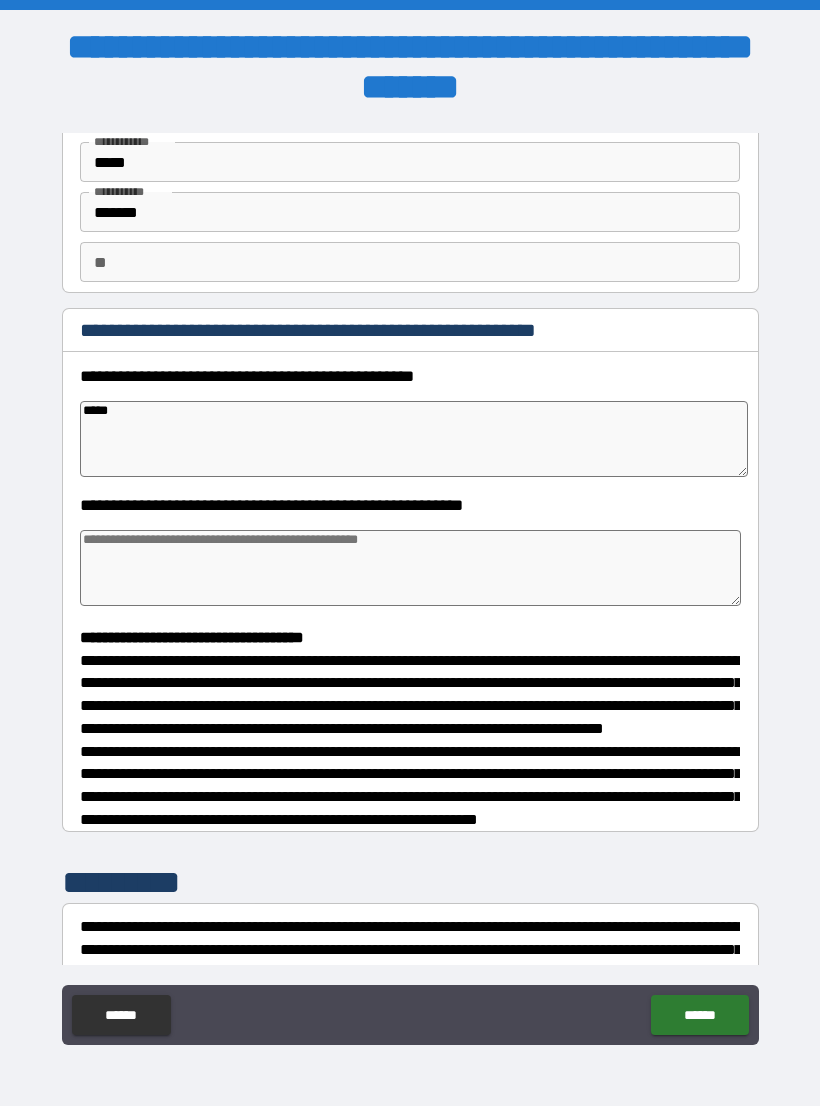 type on "*" 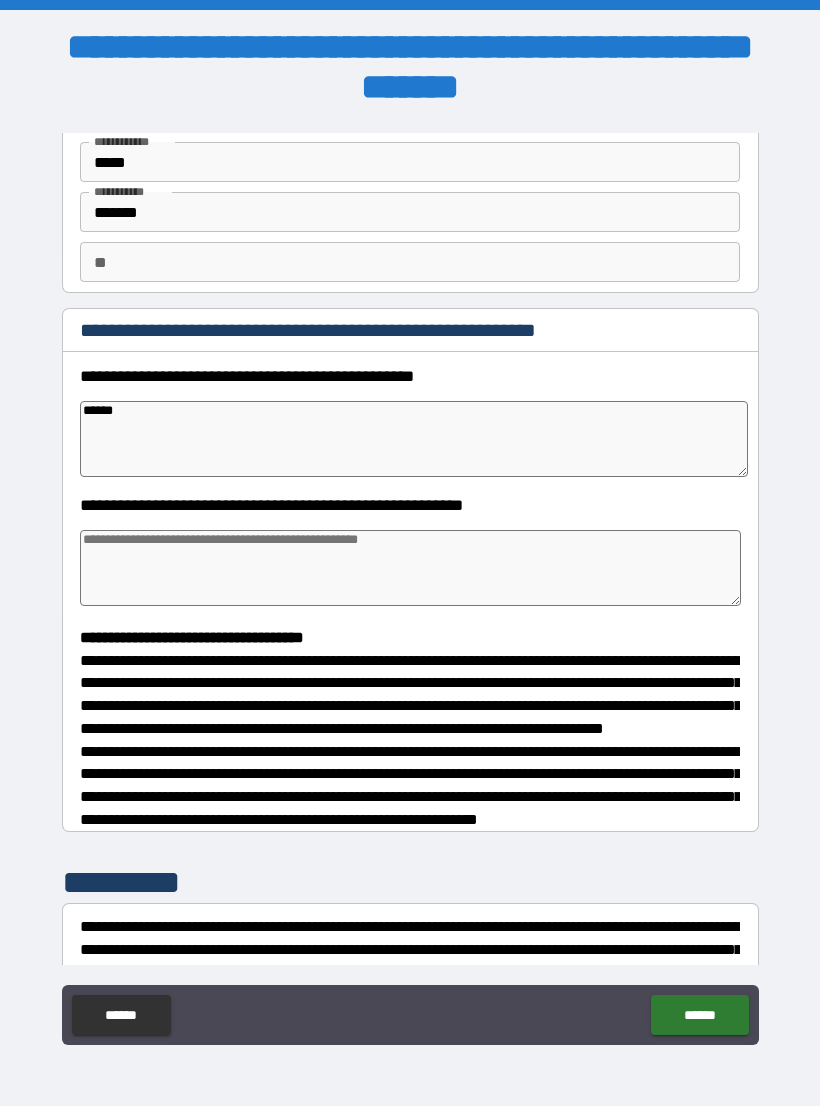 type on "*" 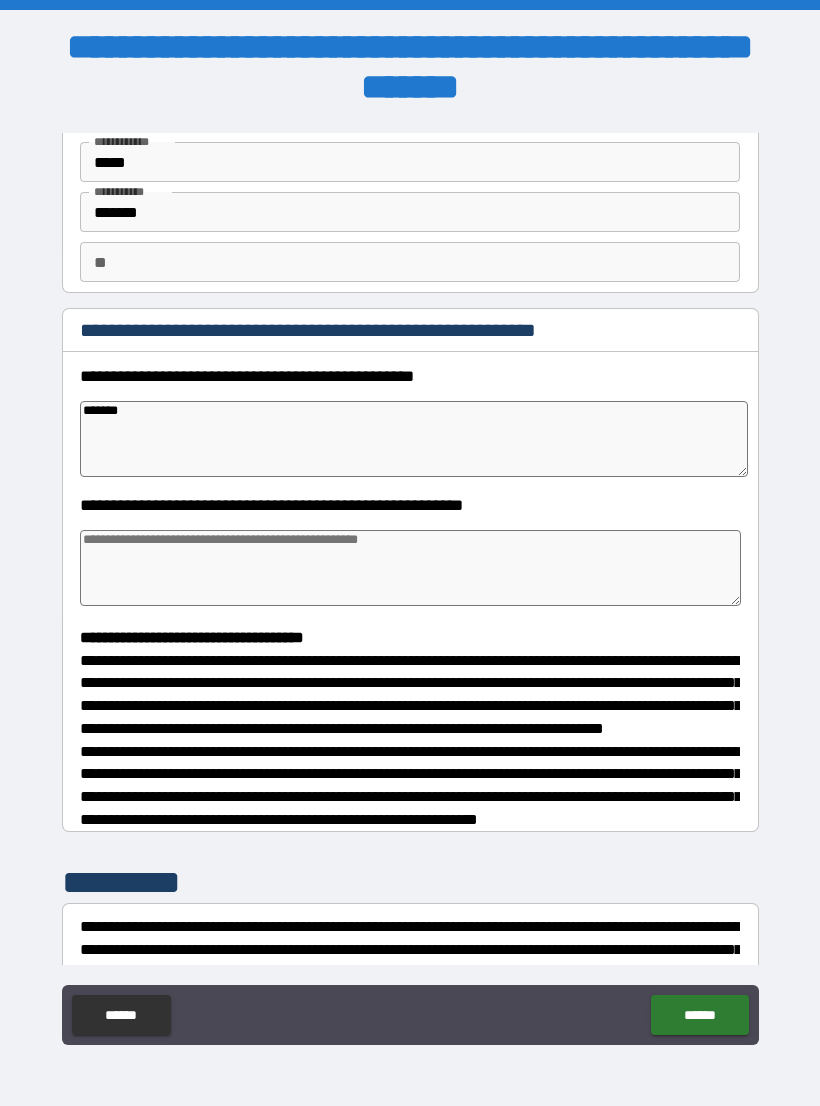 type on "********" 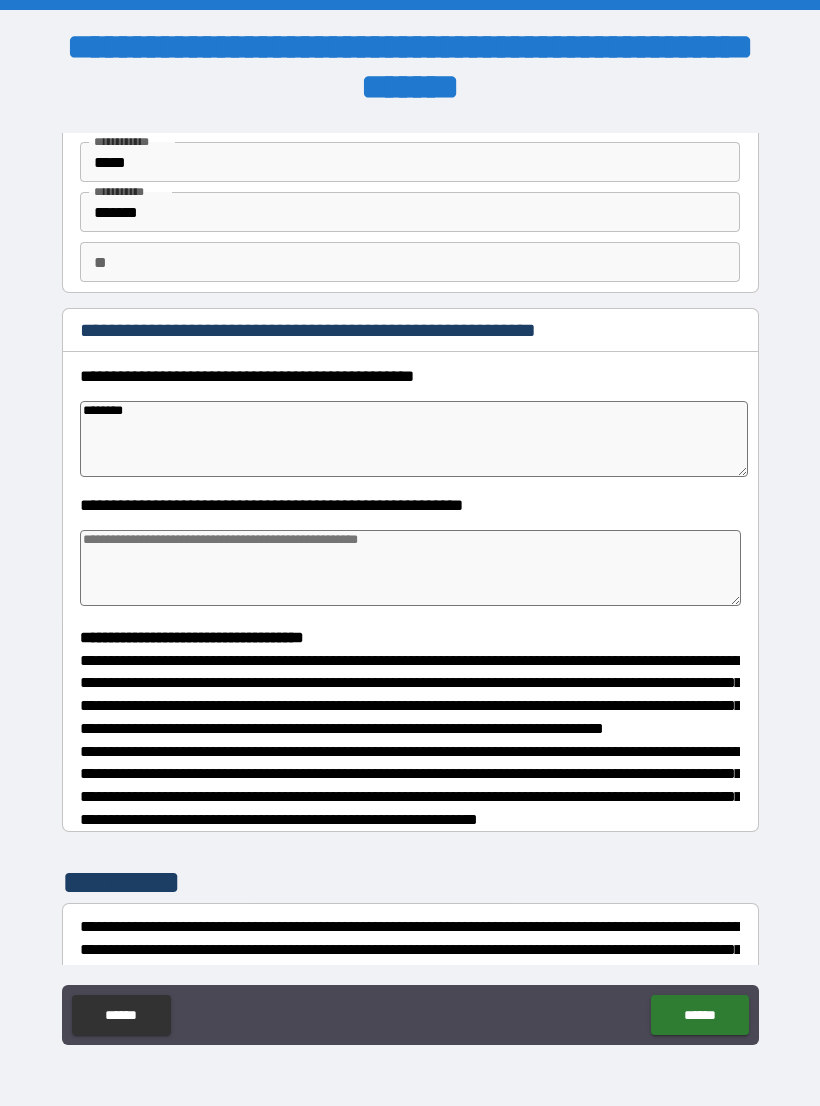 type on "*" 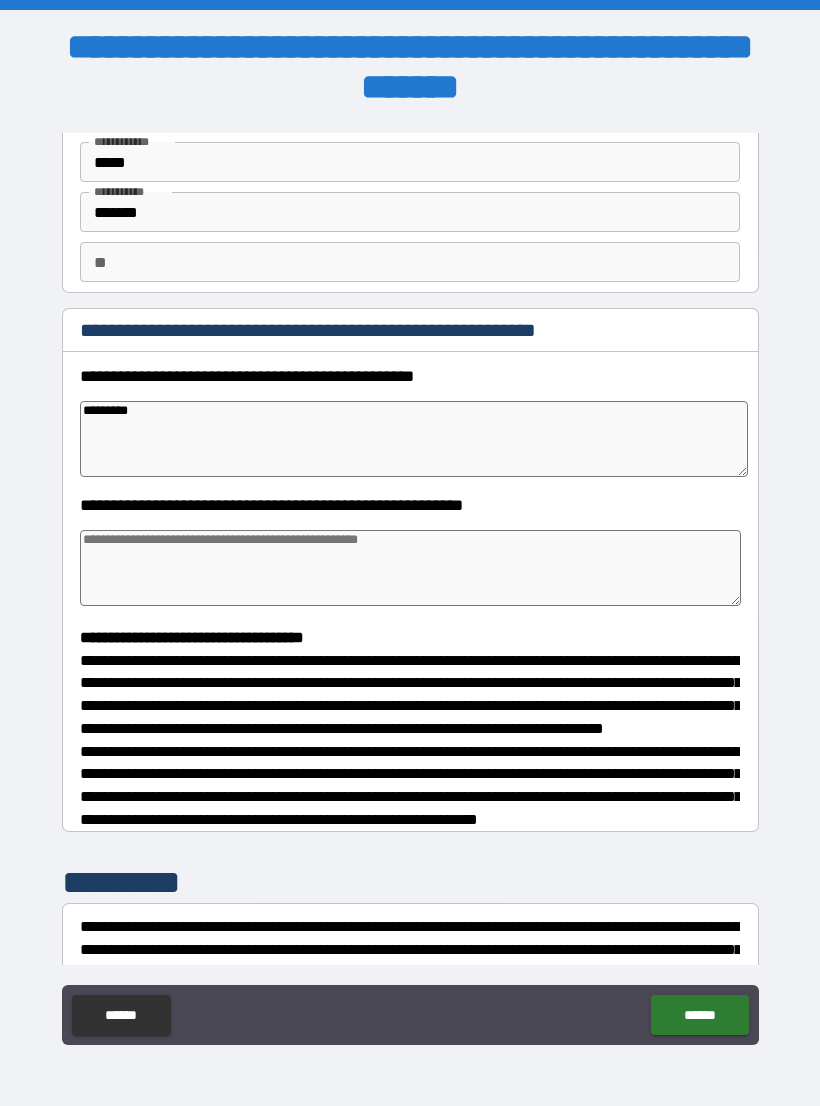 type on "*" 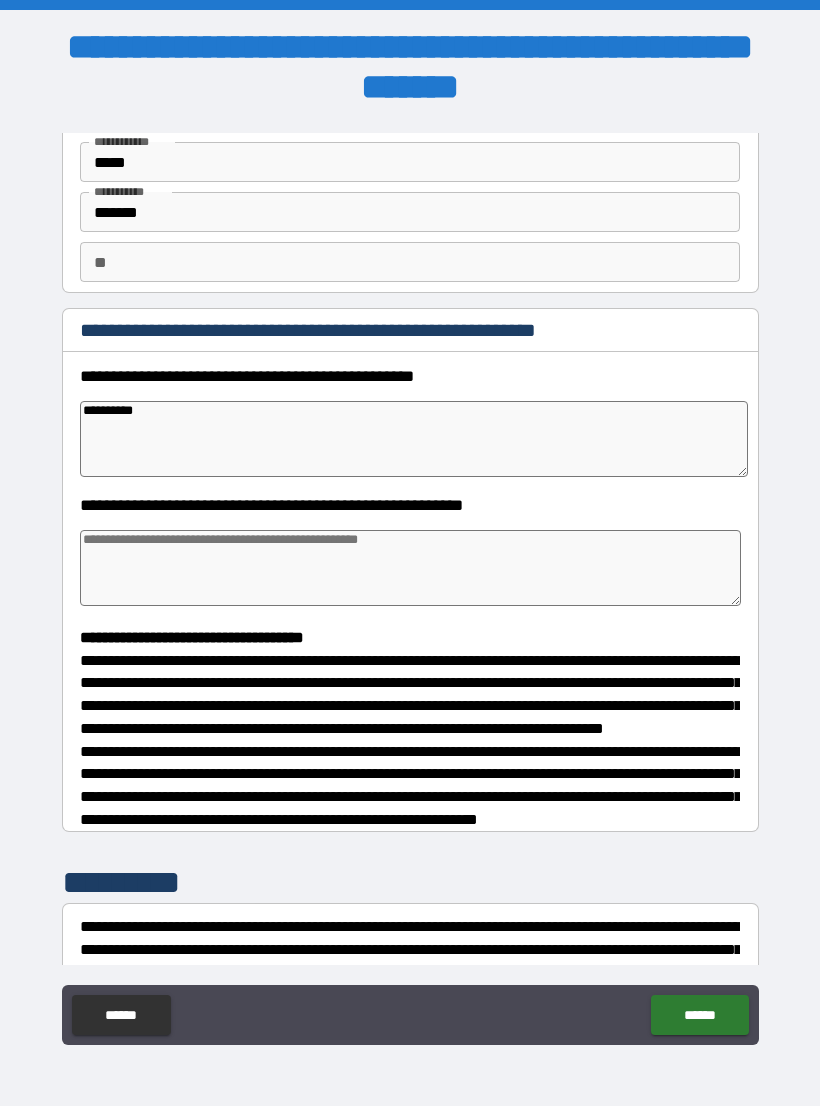 type on "**********" 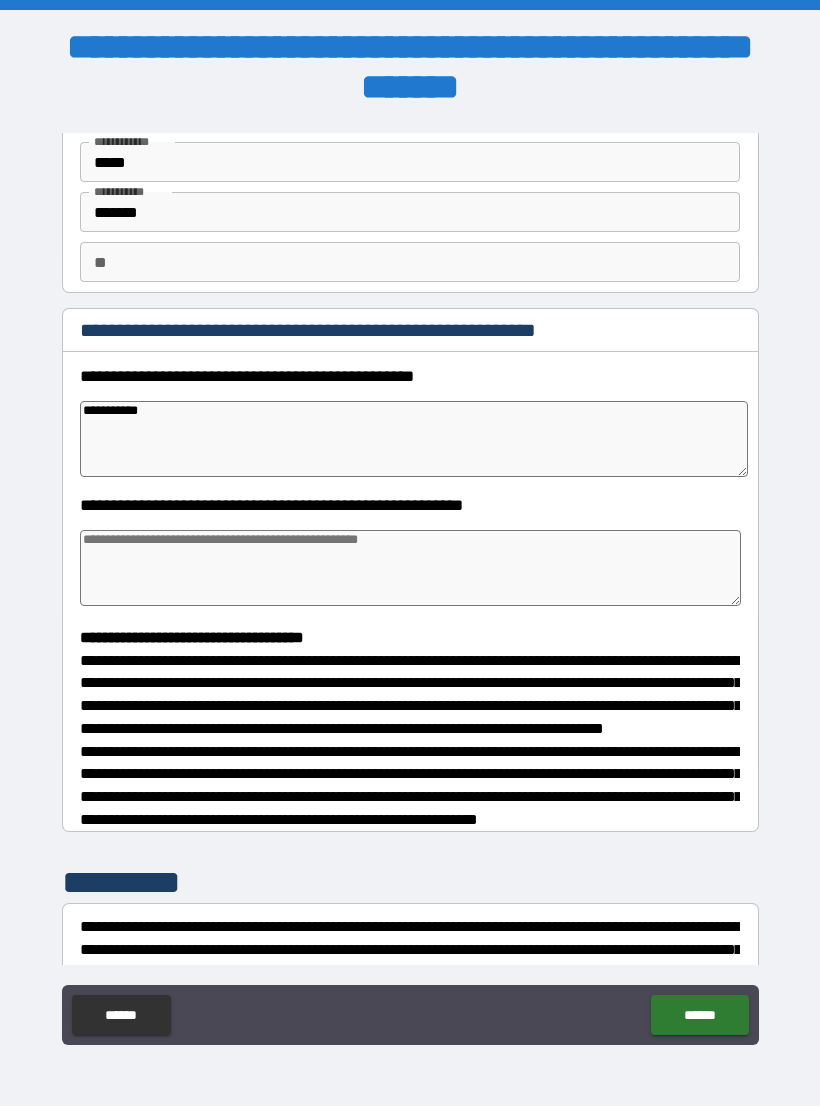 type on "*" 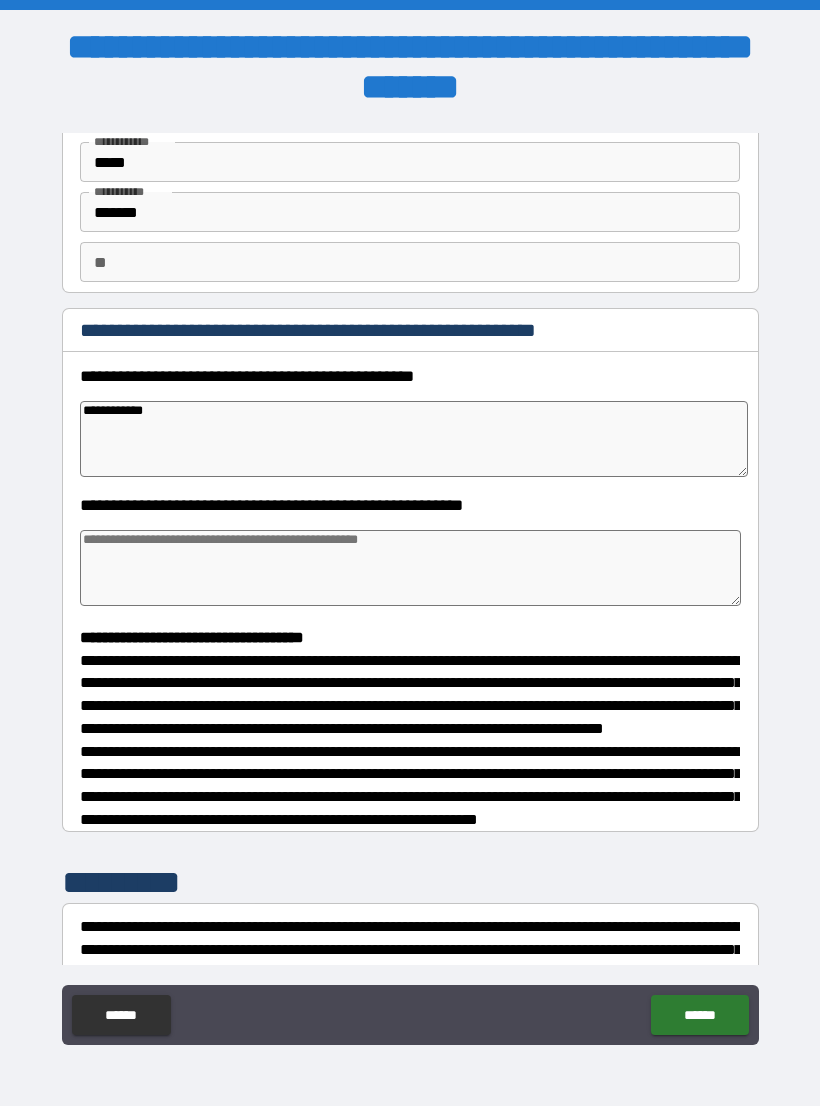 type on "*" 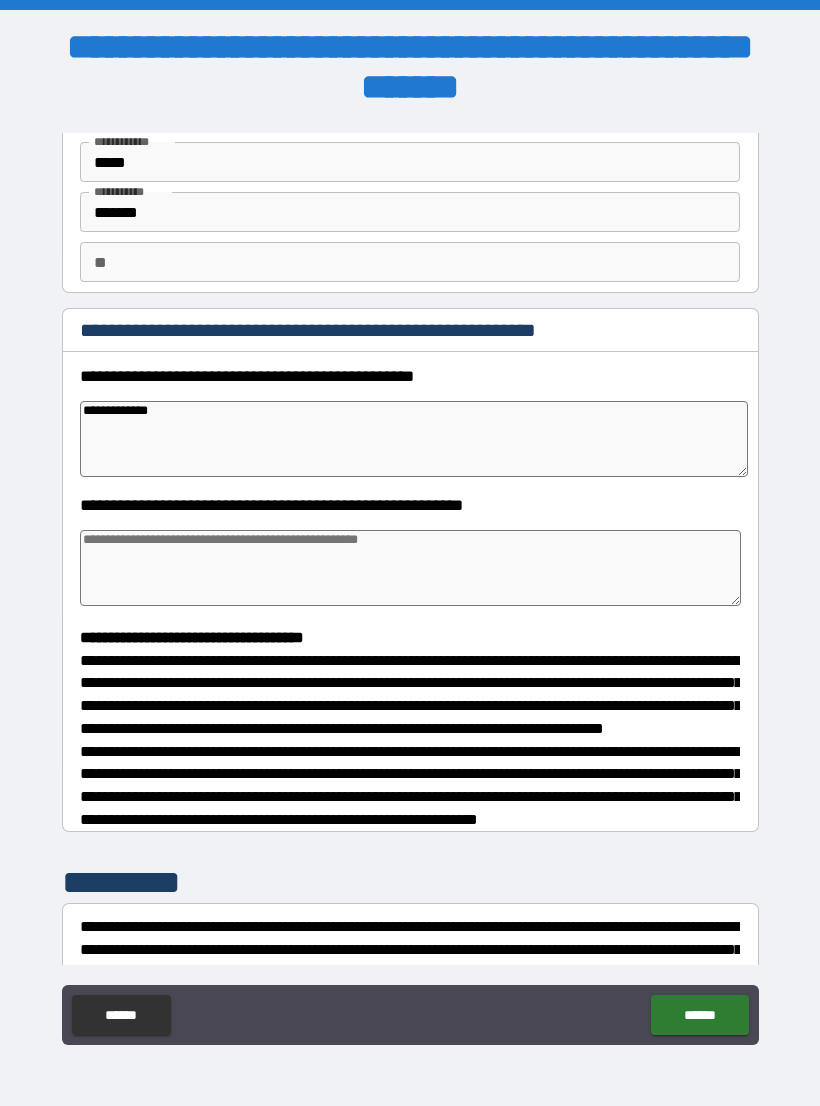 type on "**********" 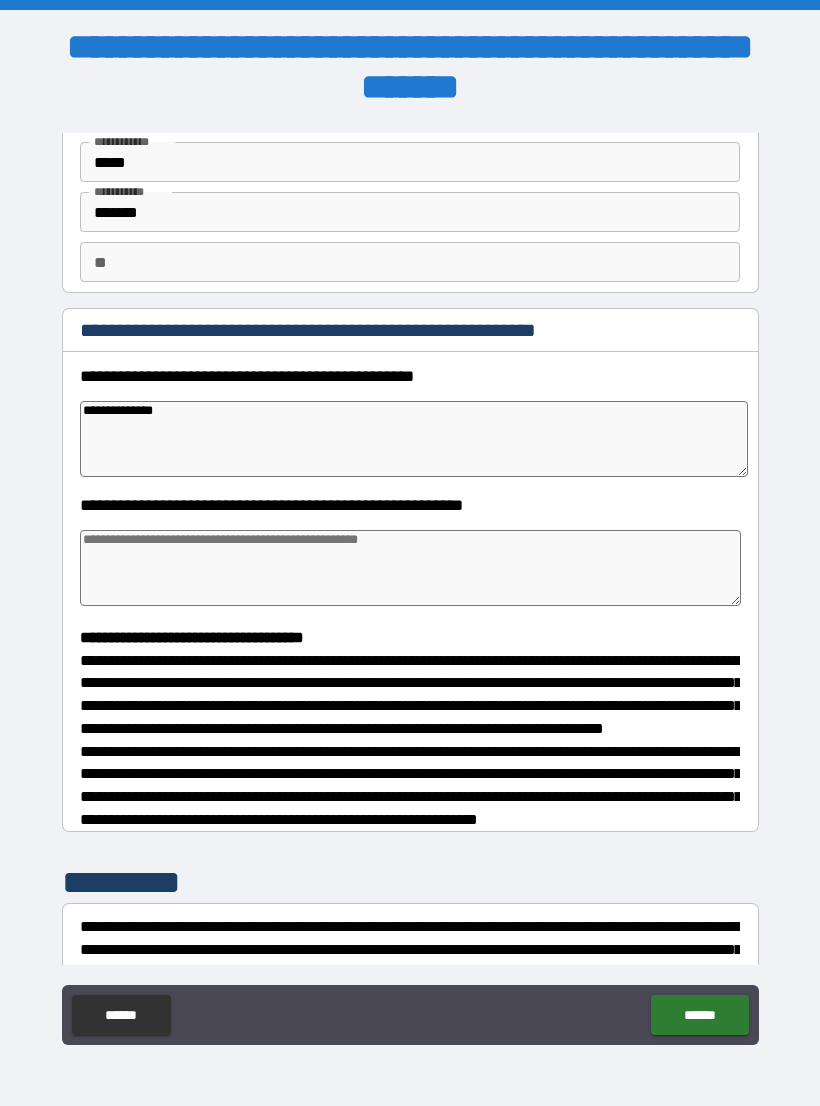 type on "*" 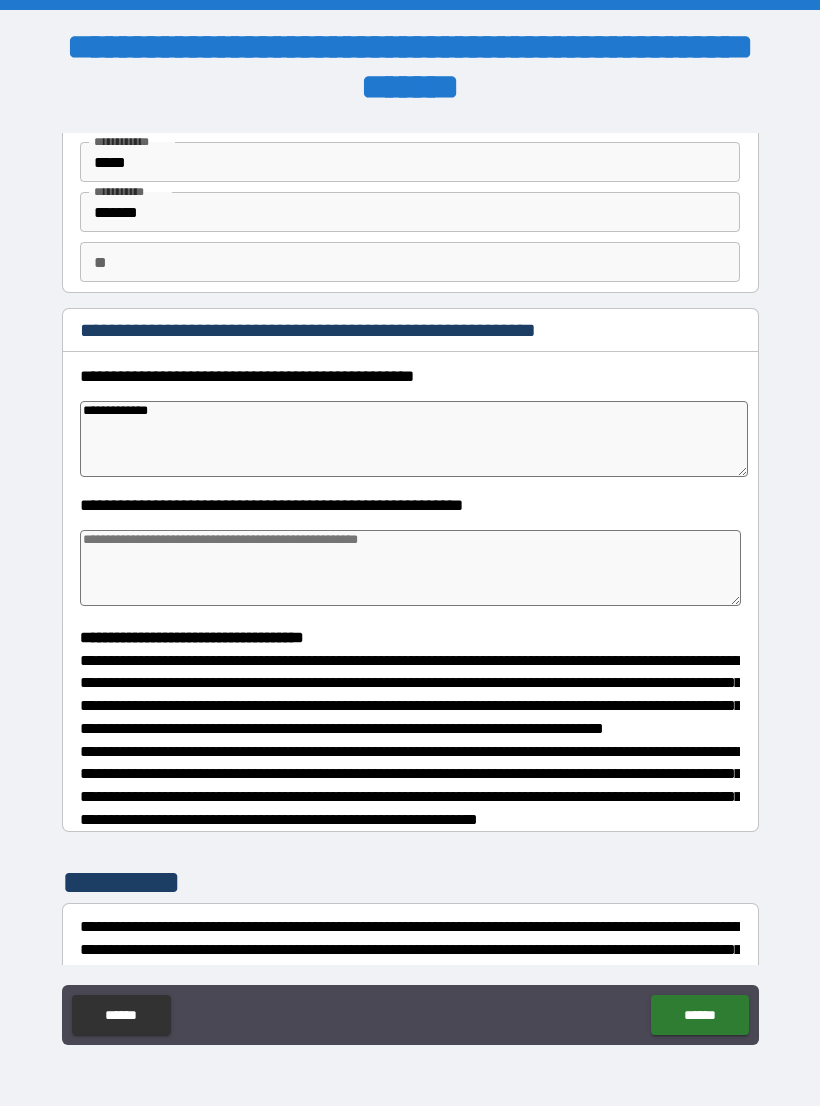 type on "**********" 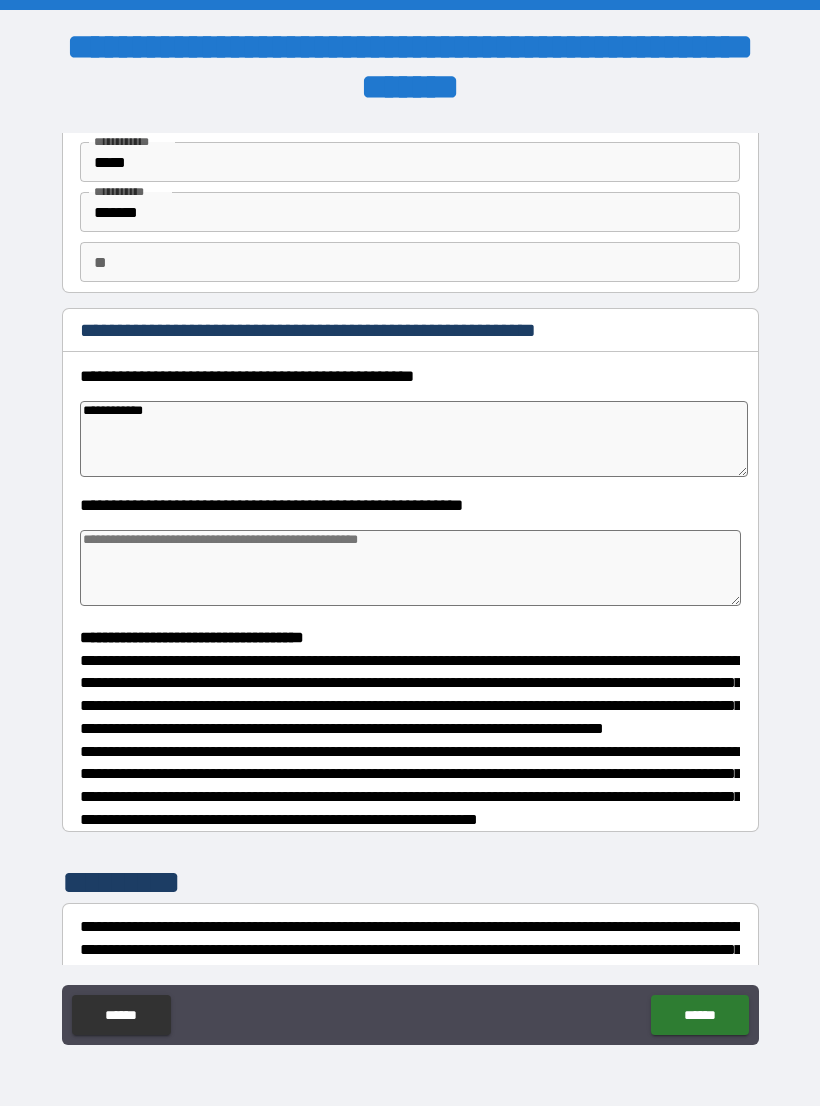type on "*" 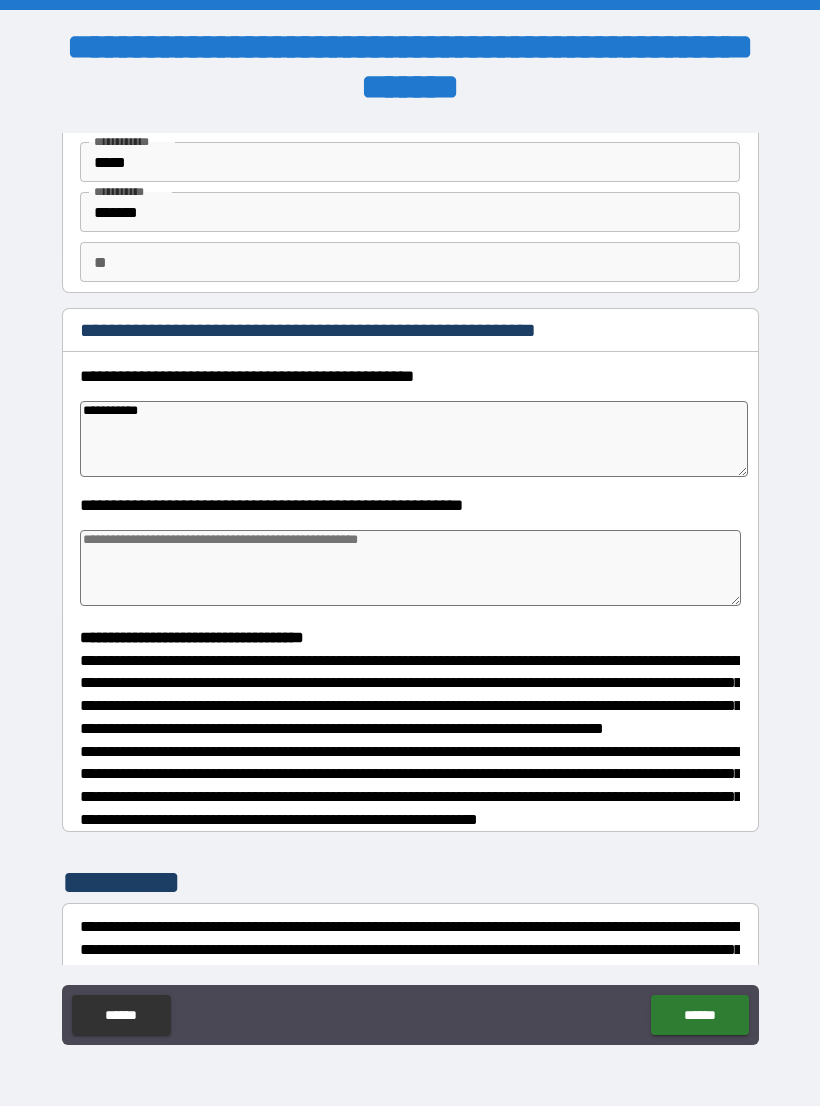 type on "**********" 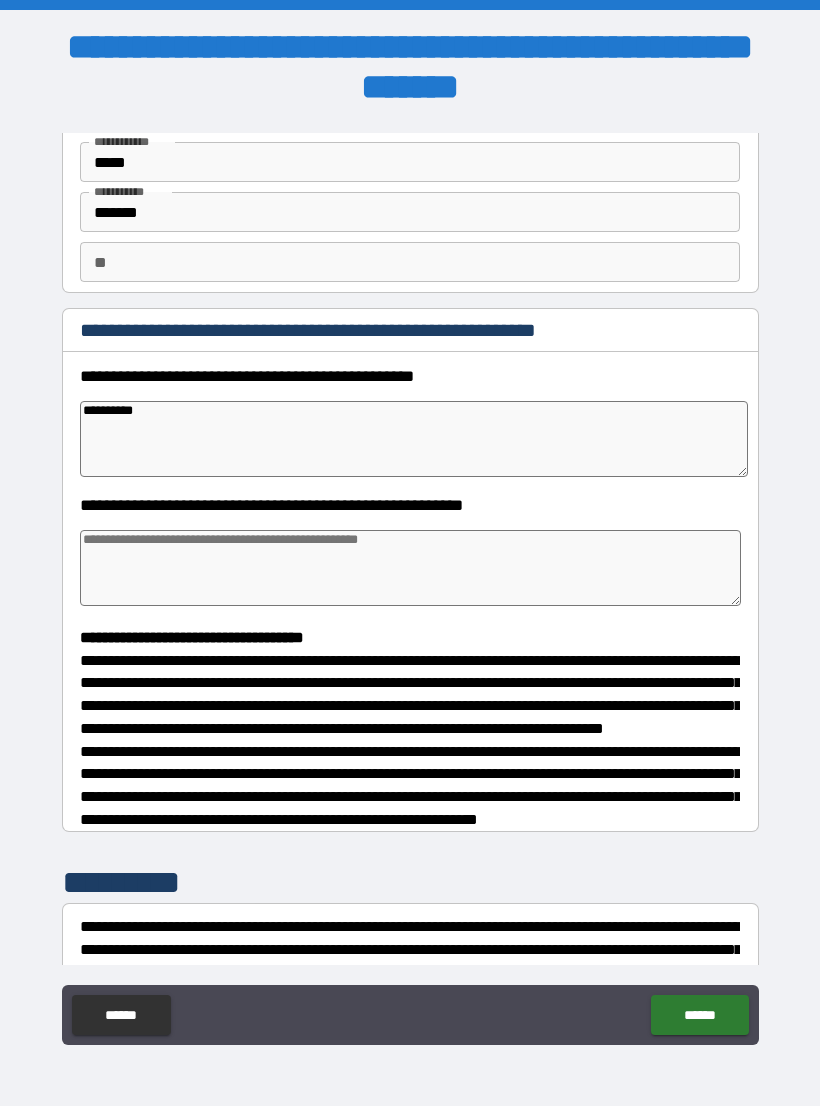 type on "*" 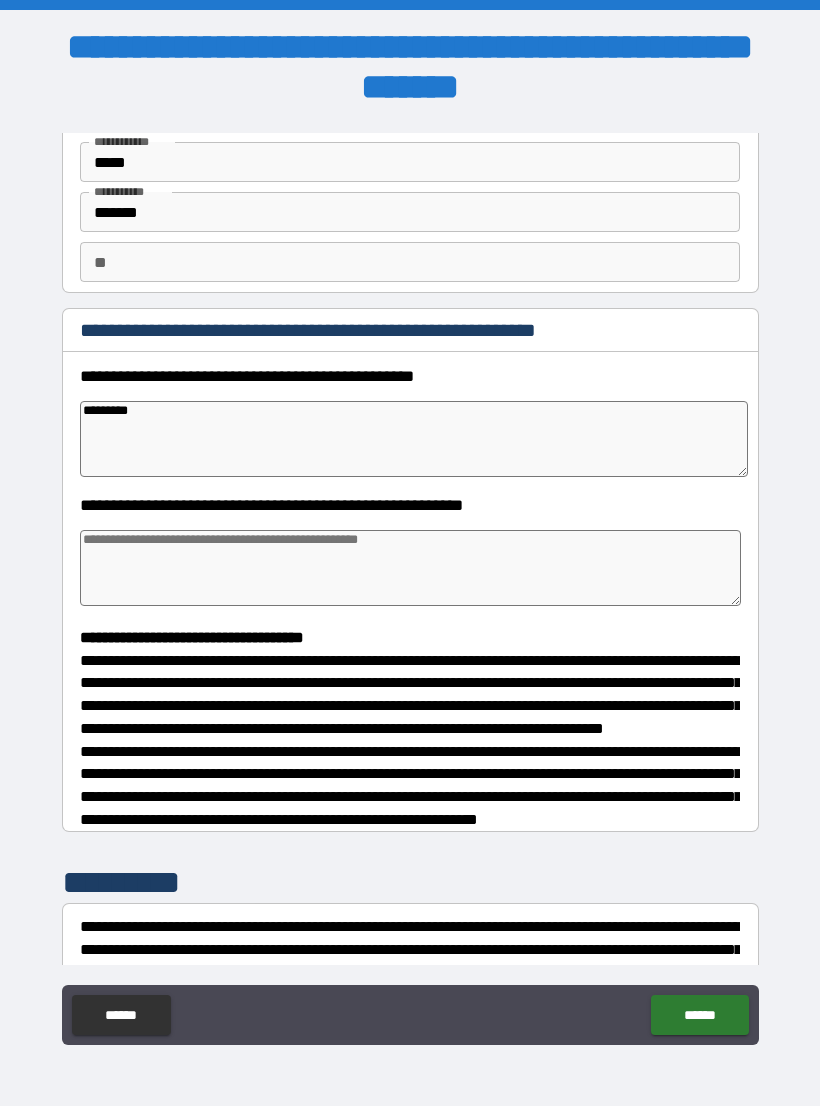 type on "********" 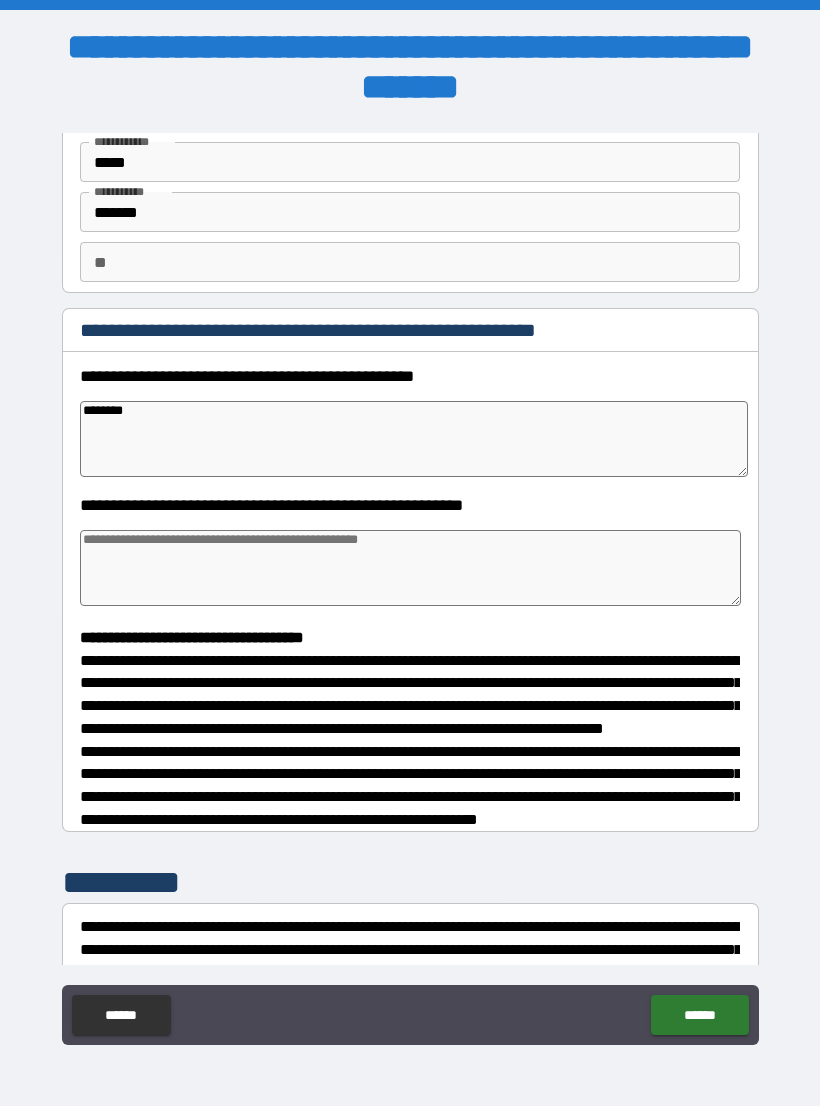 type on "*" 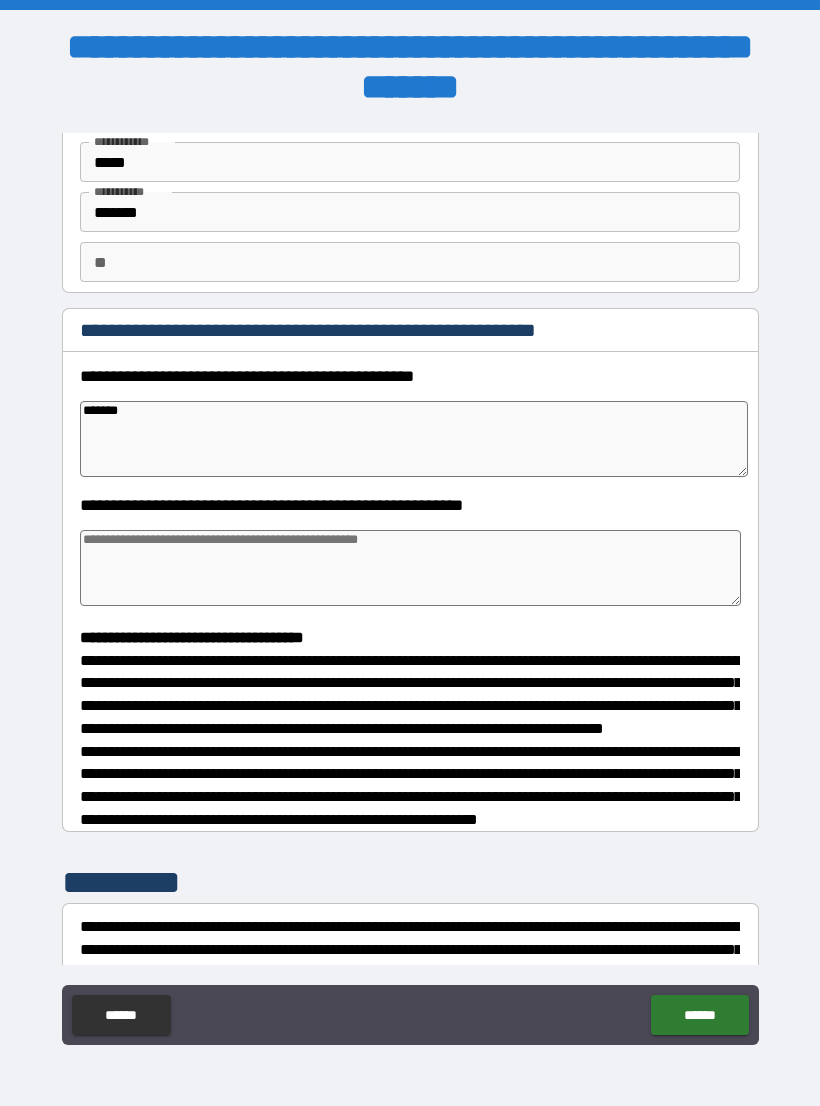 type on "*****" 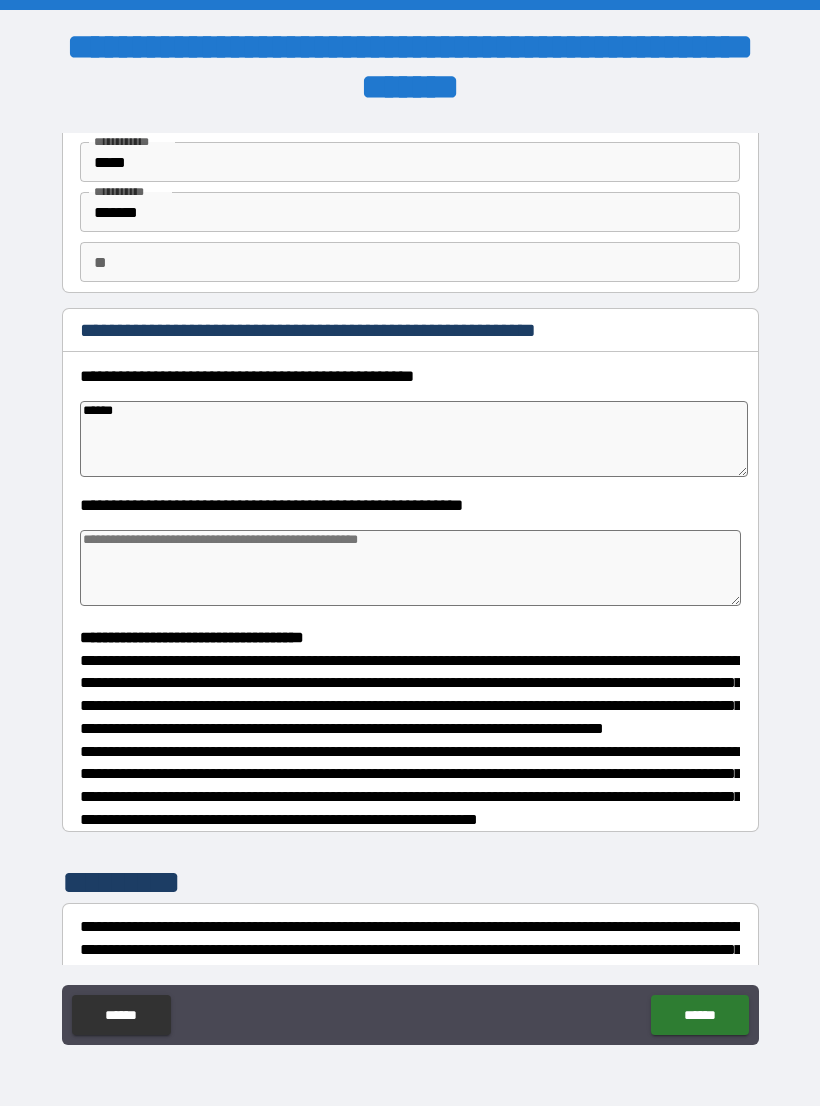 type on "*" 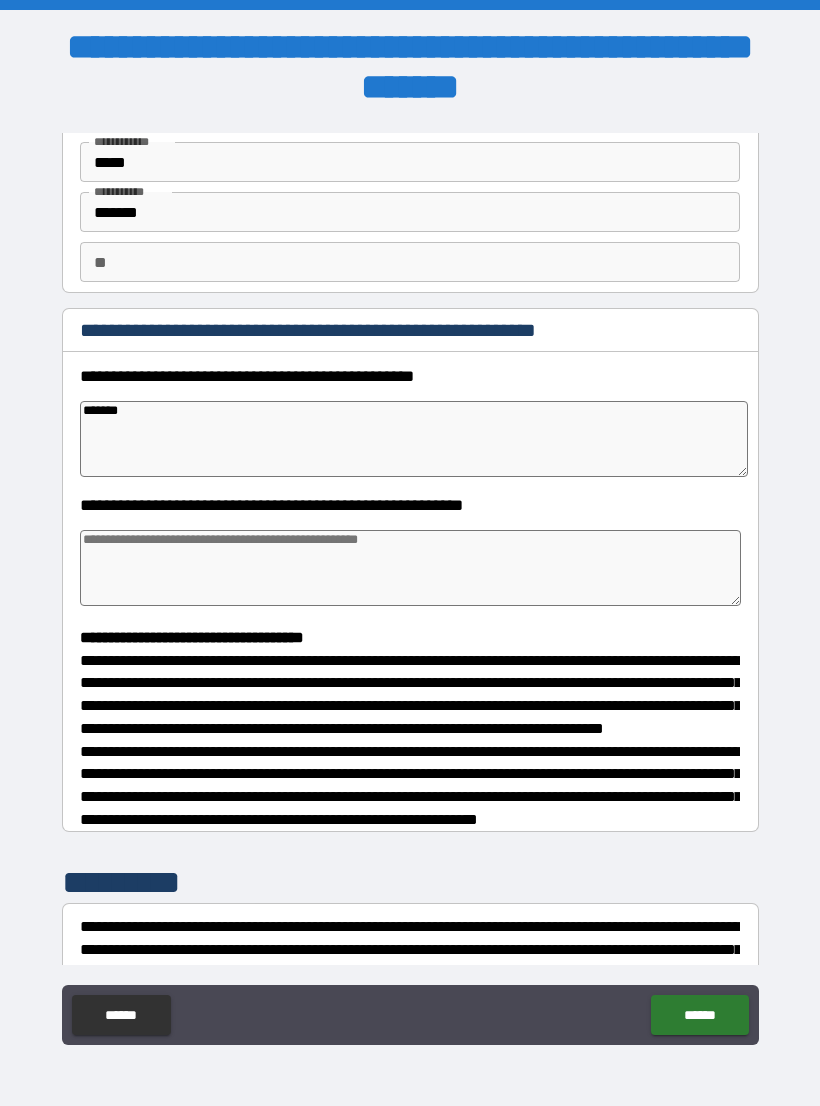 type on "*" 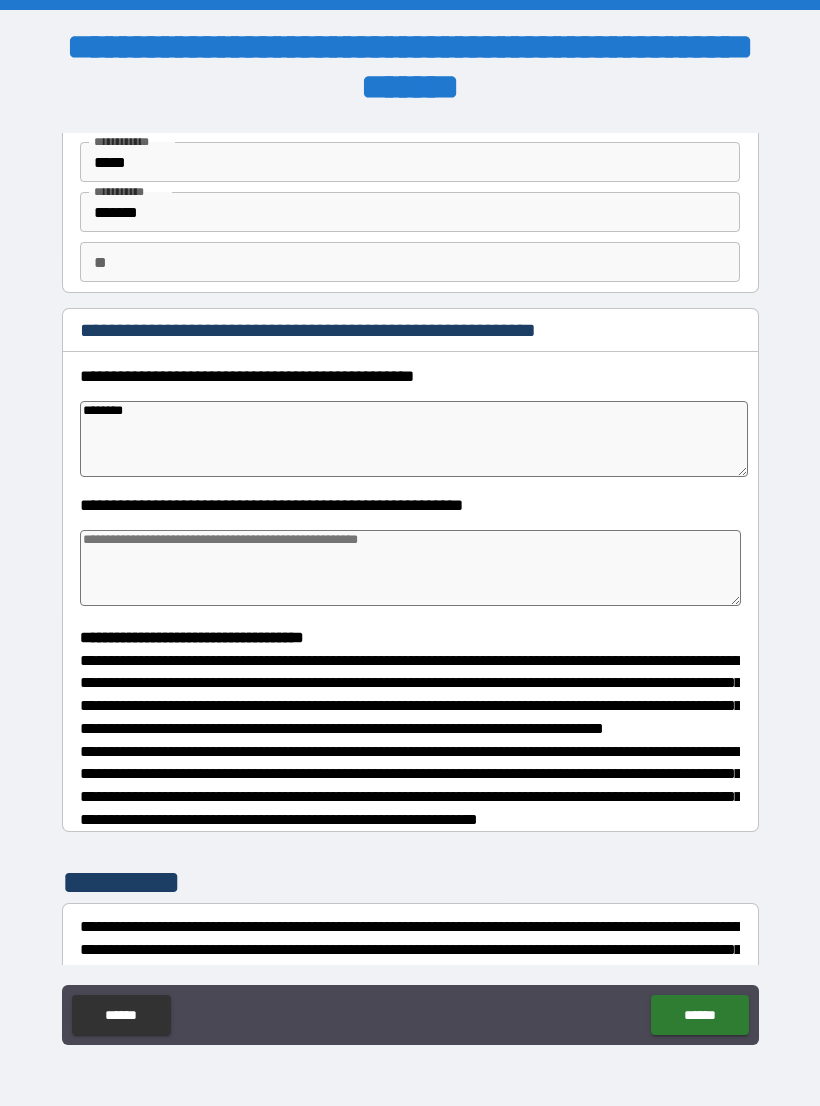 type on "*" 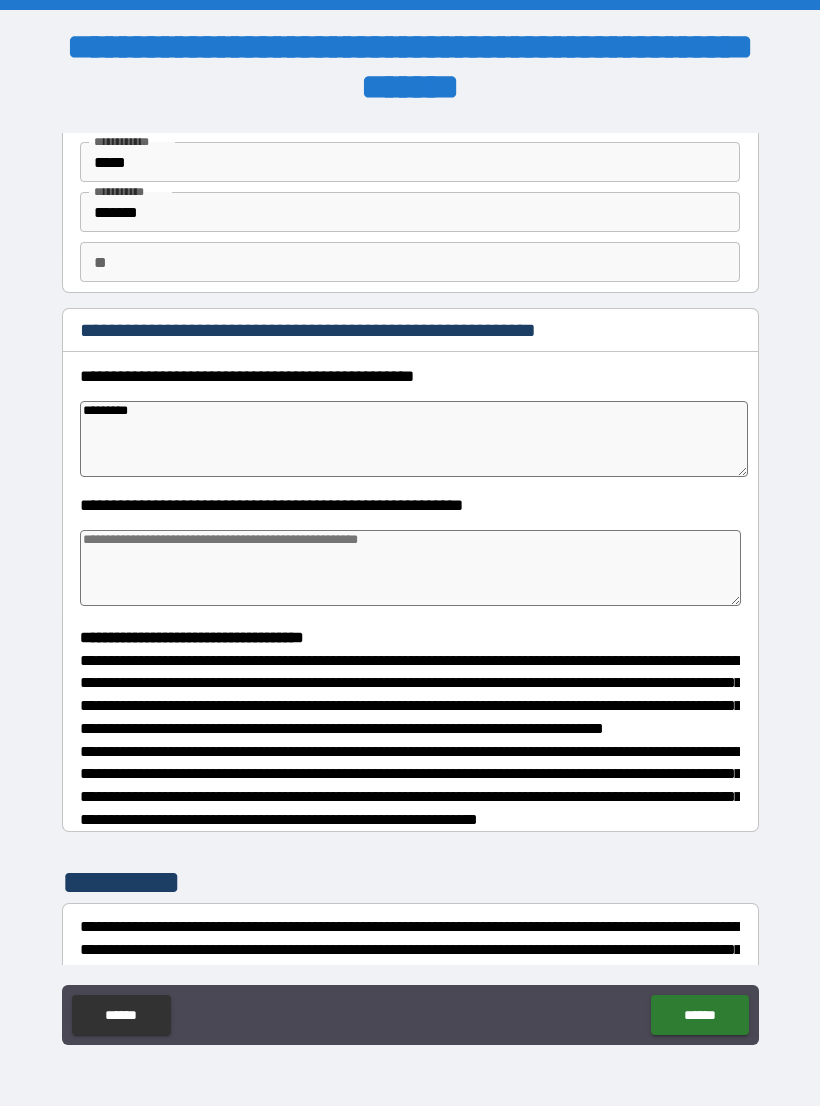 type on "*" 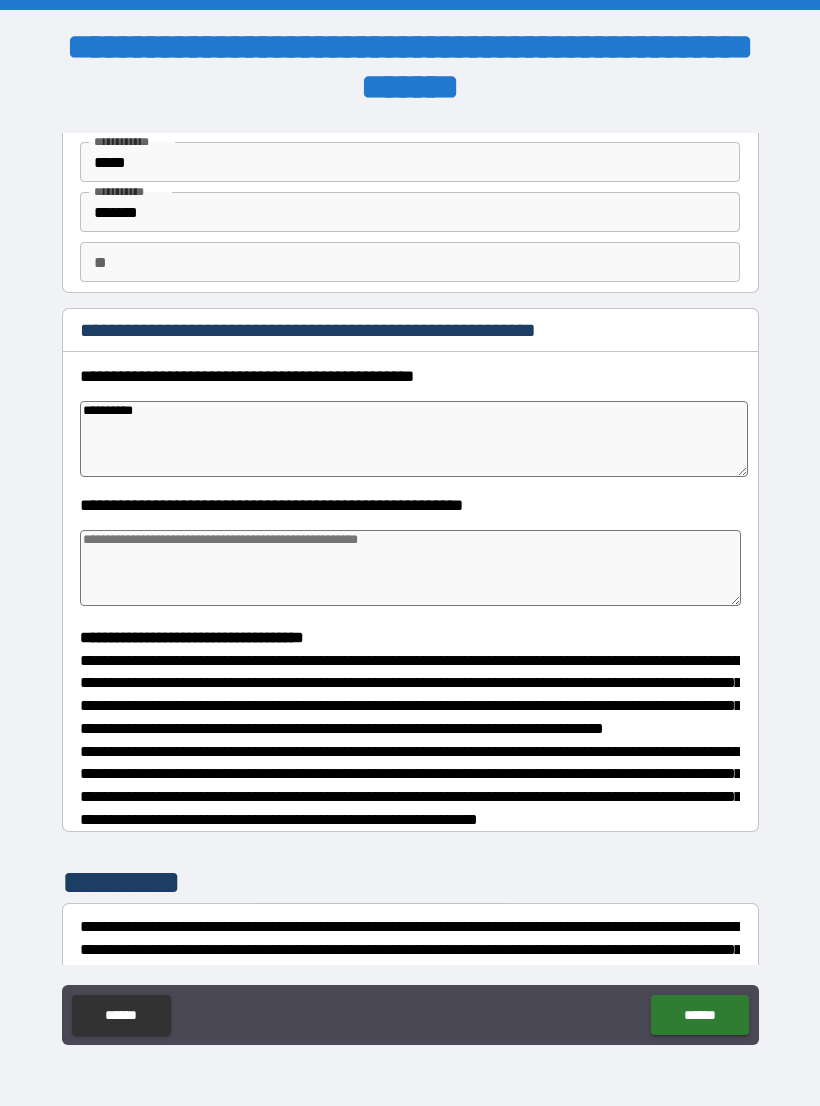 type on "*" 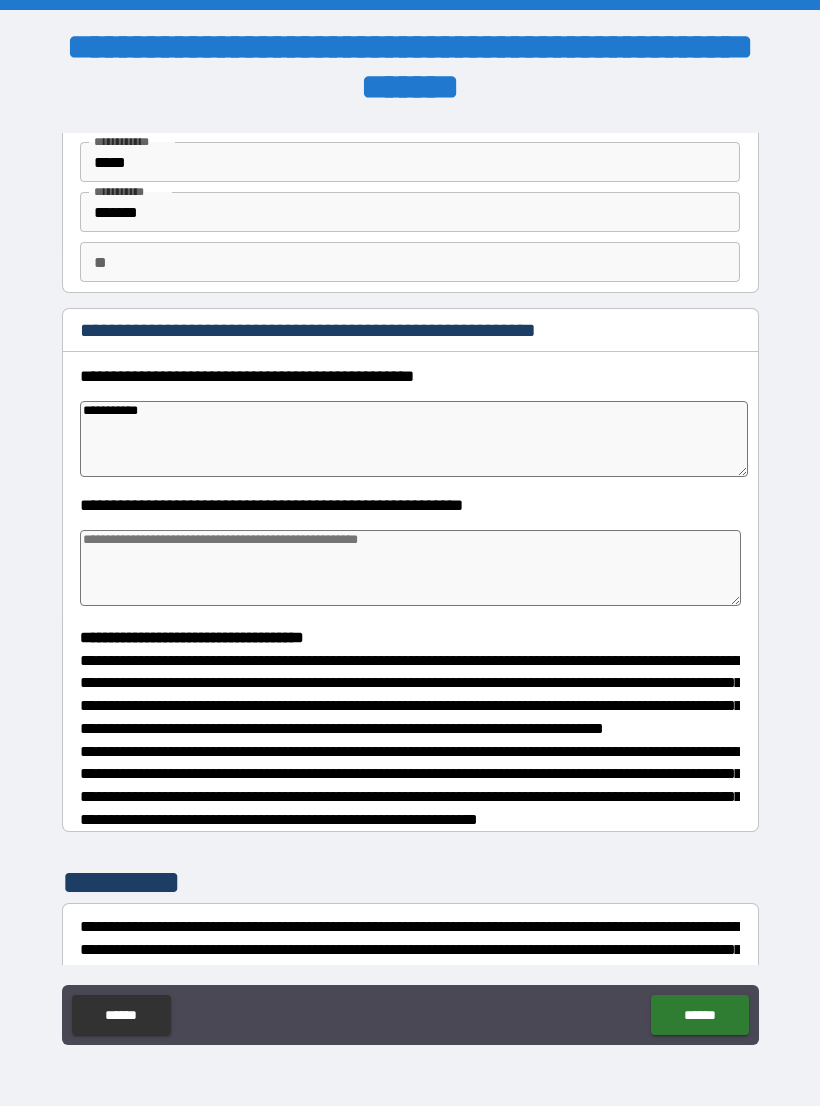 type on "*" 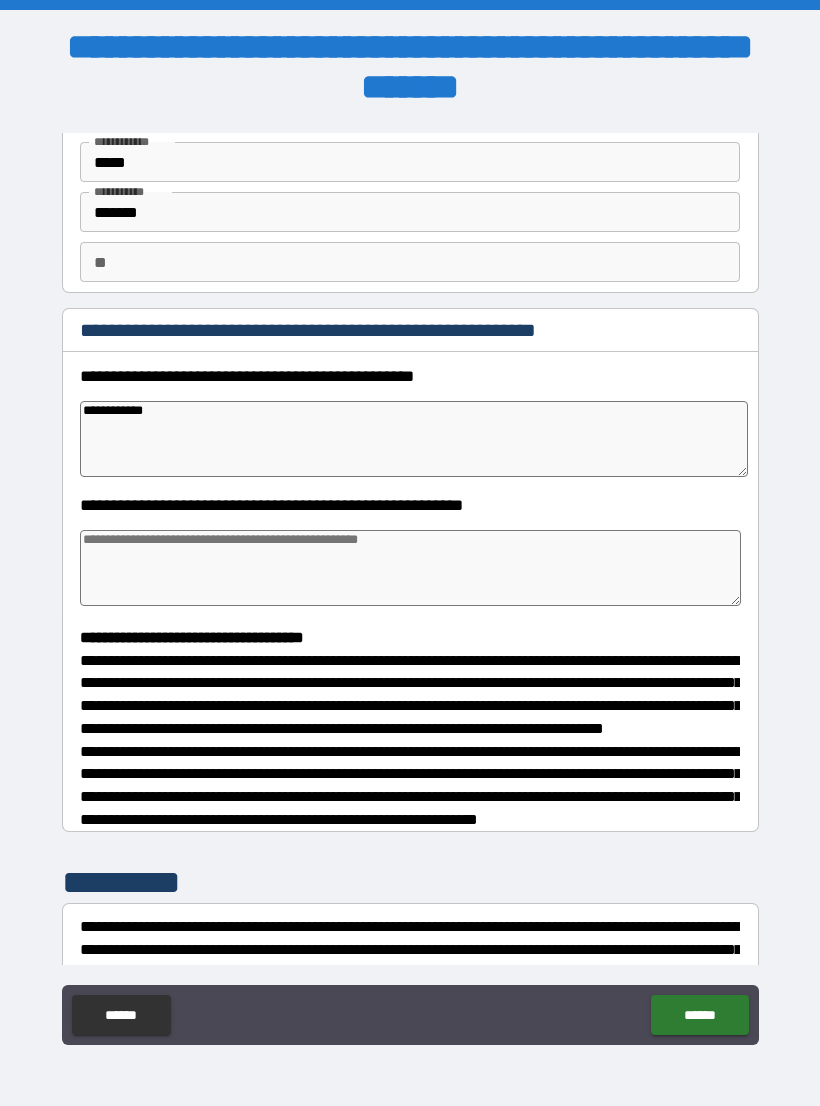 type on "*" 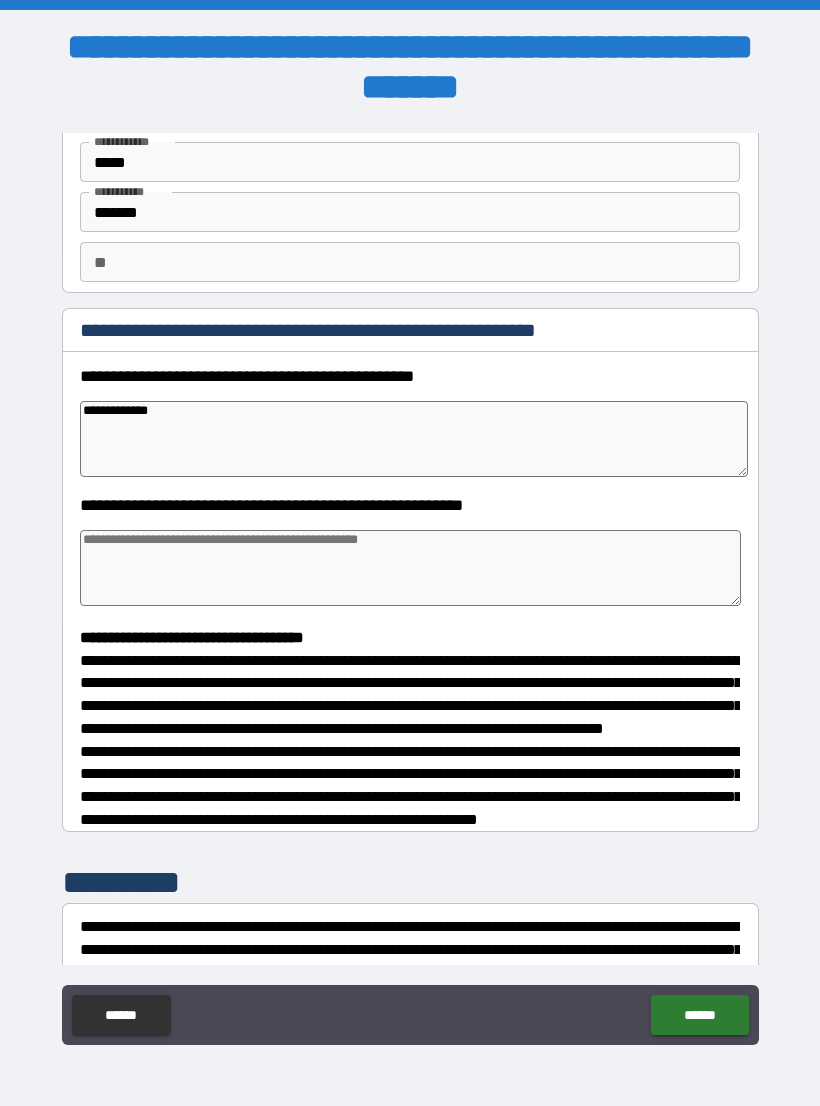 type on "*" 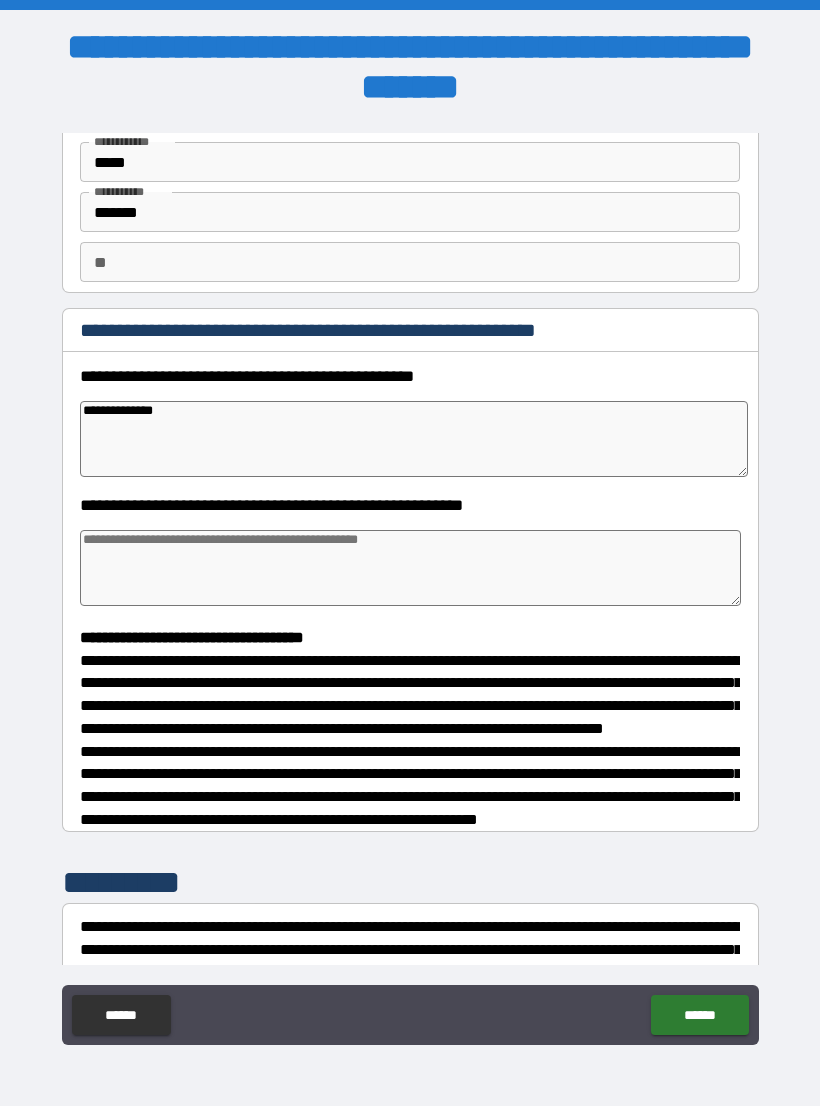 type on "*" 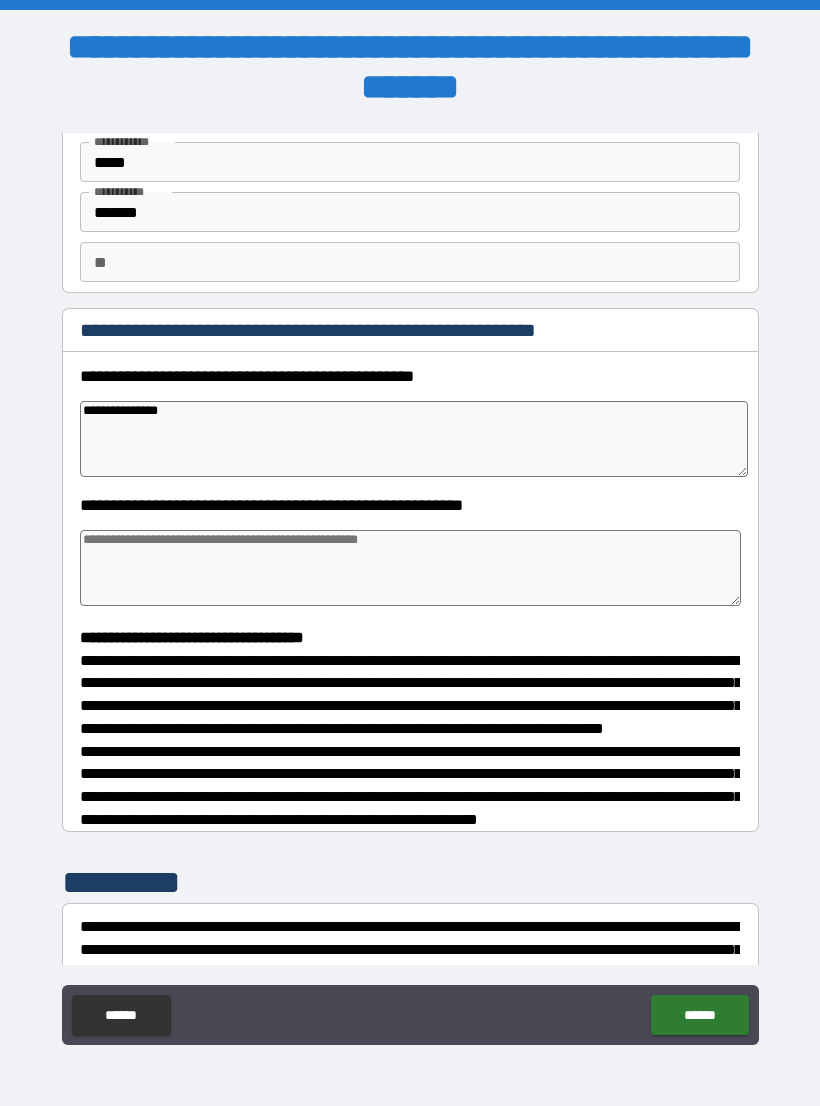 type on "*" 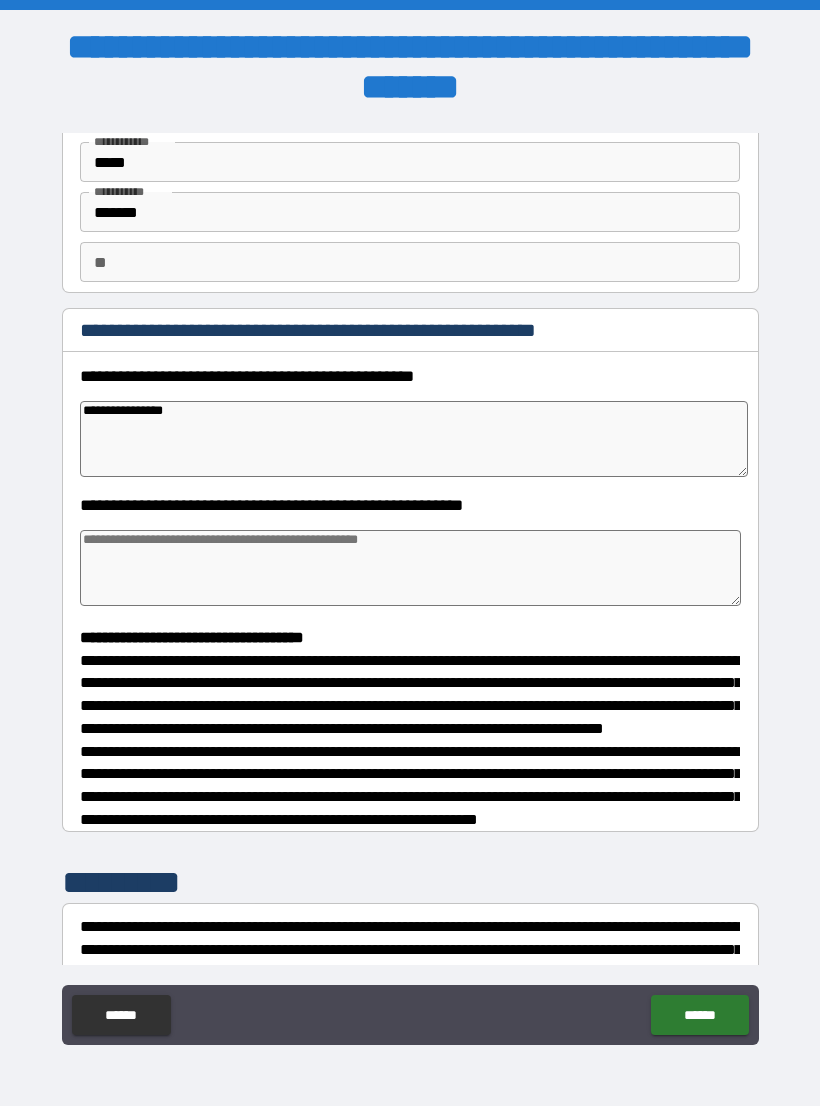 type on "*" 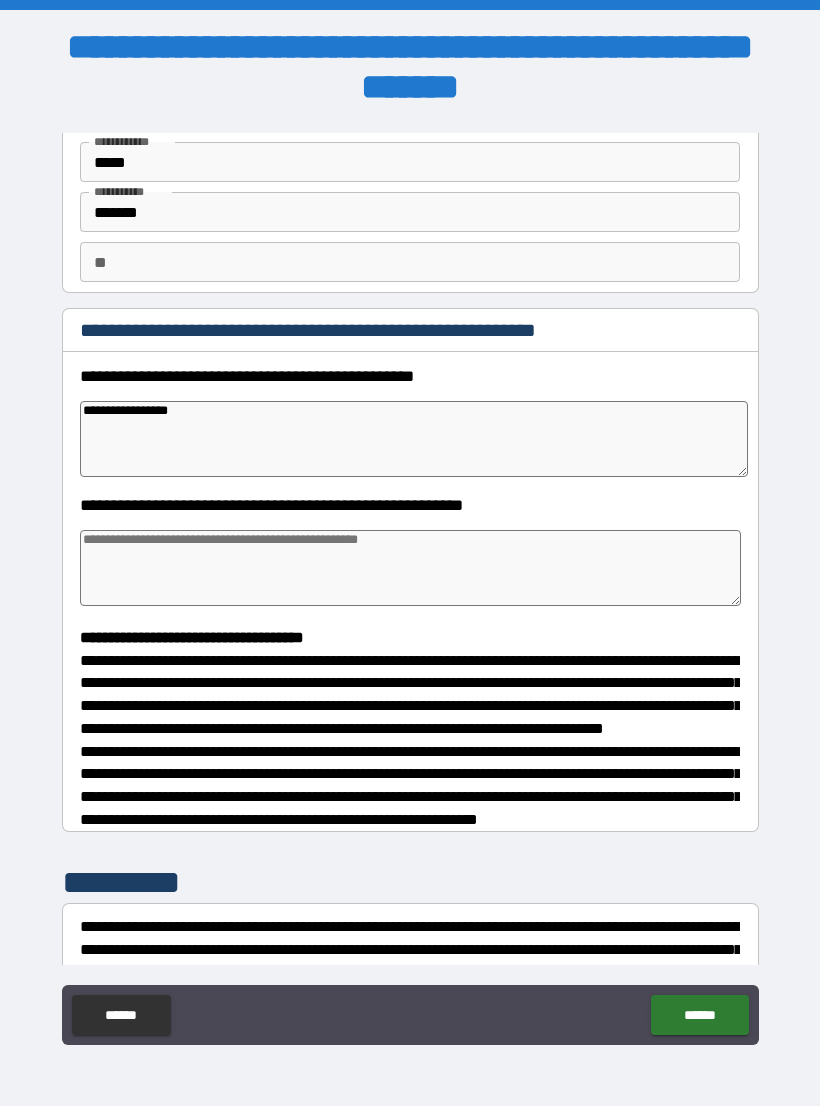 type on "*" 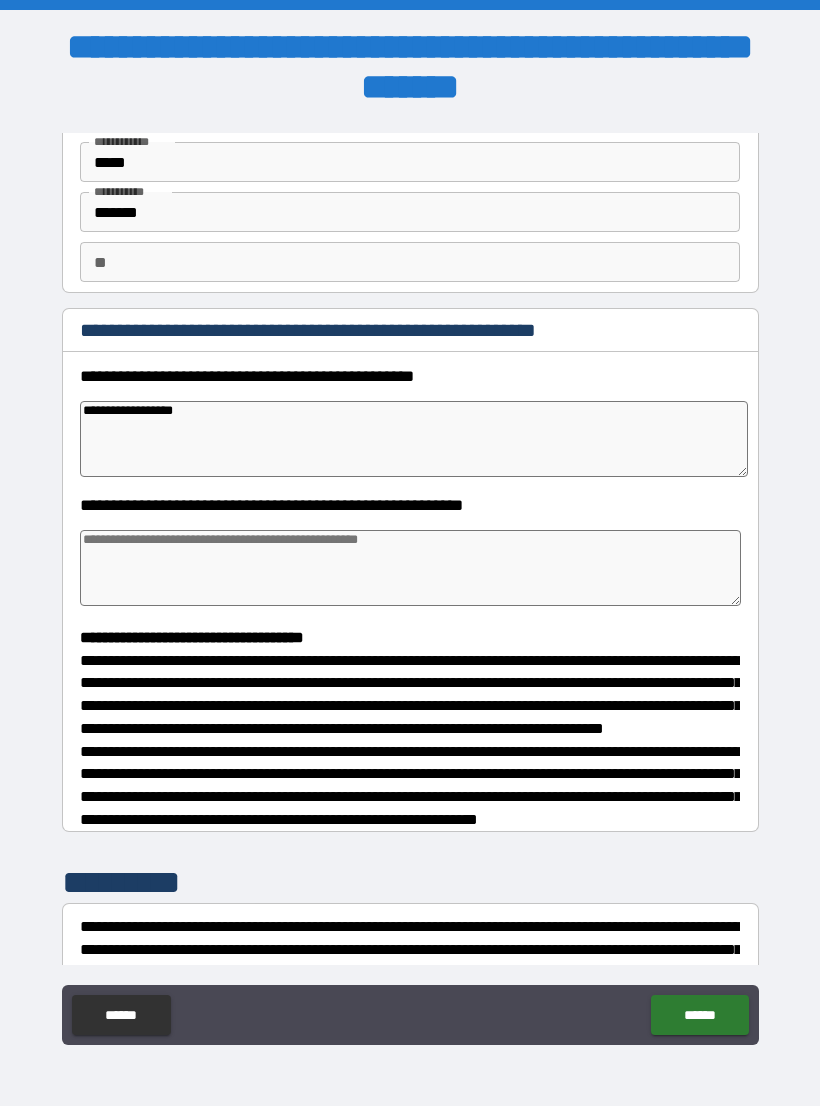 type on "**********" 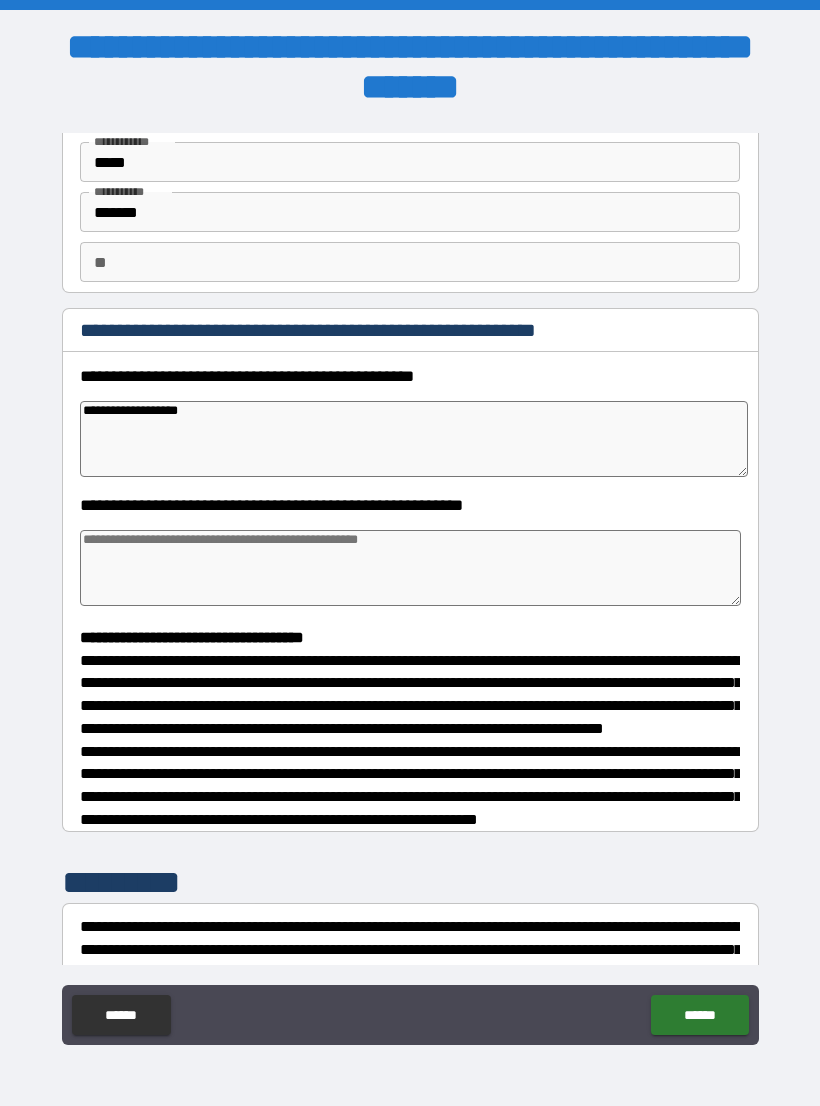 type on "*" 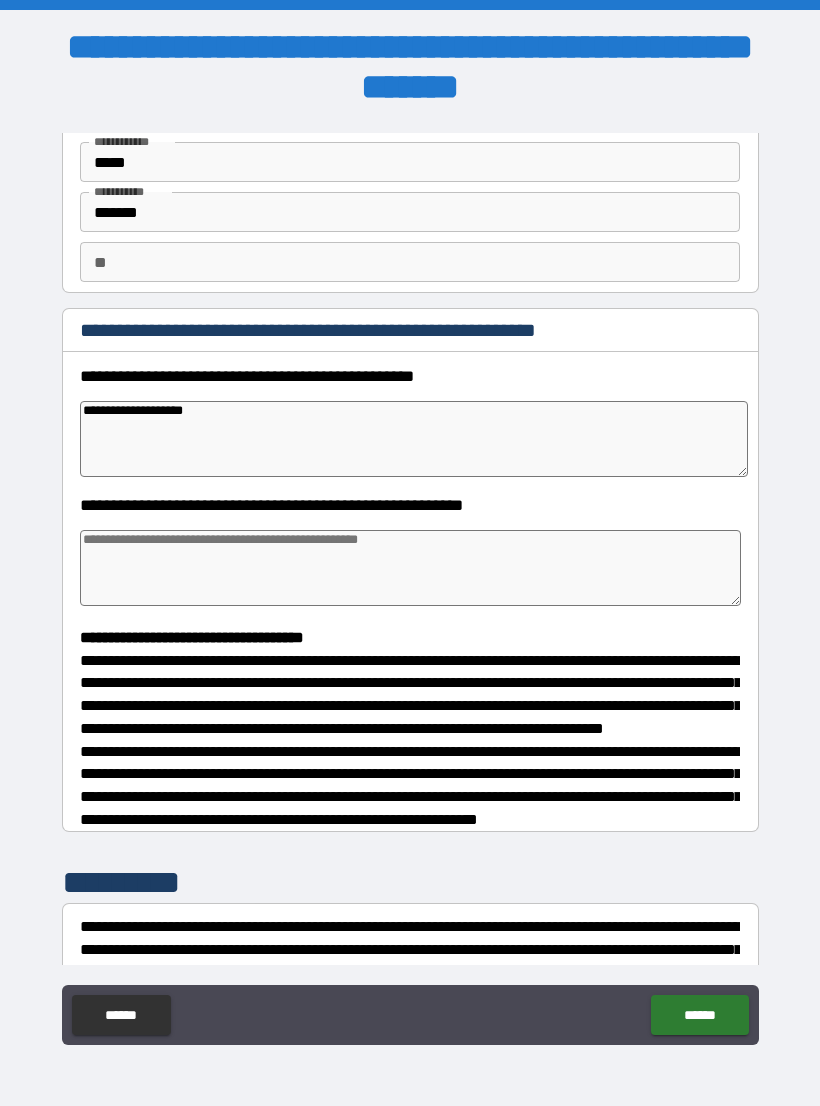 type on "*" 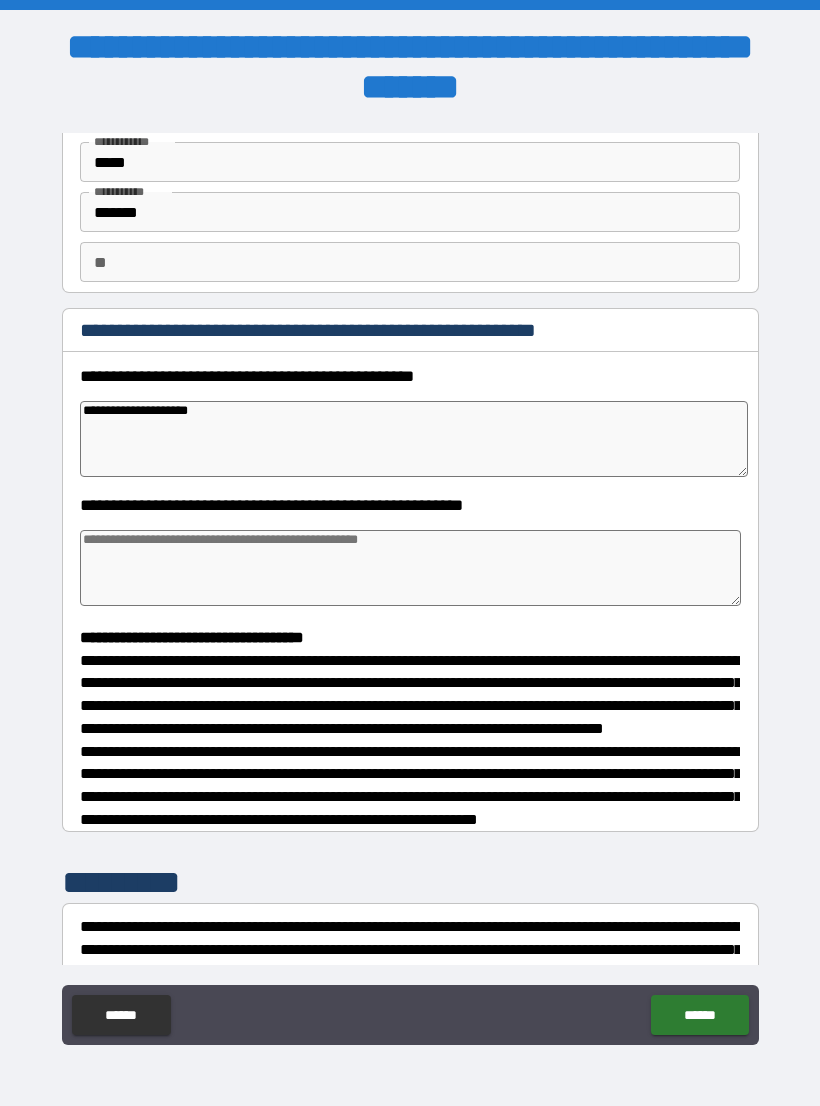 type on "*" 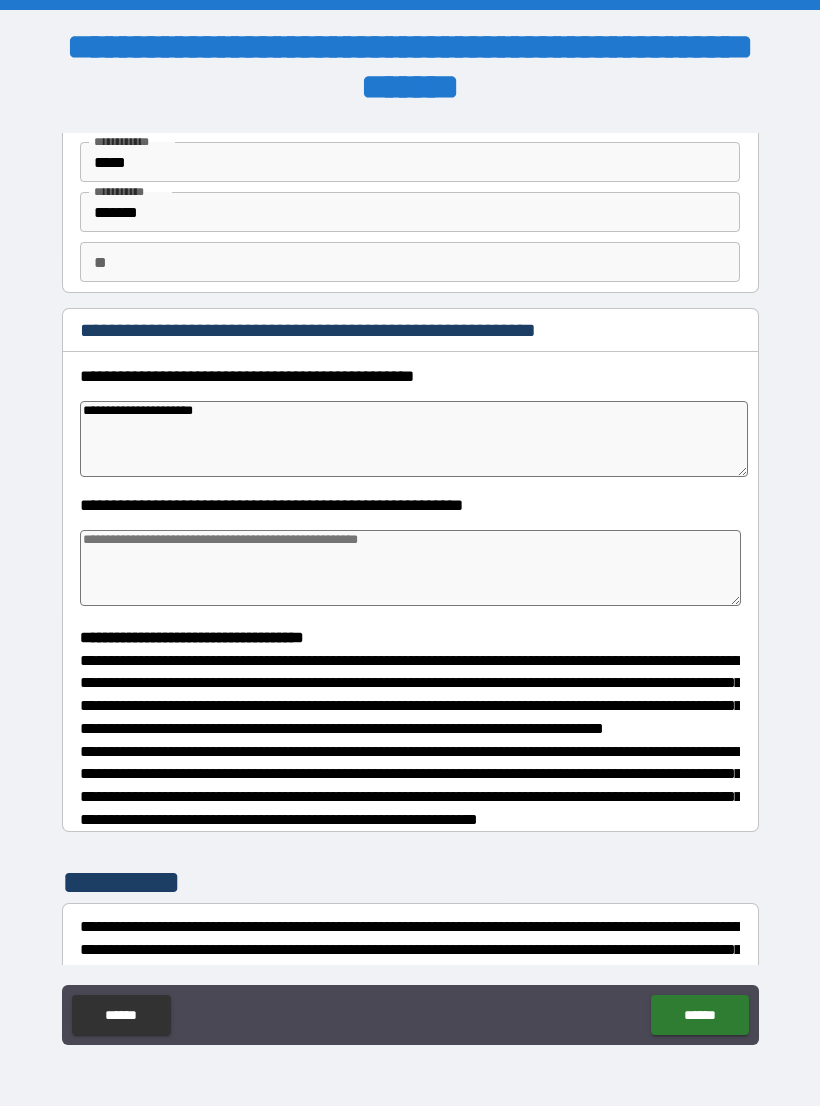 type on "*" 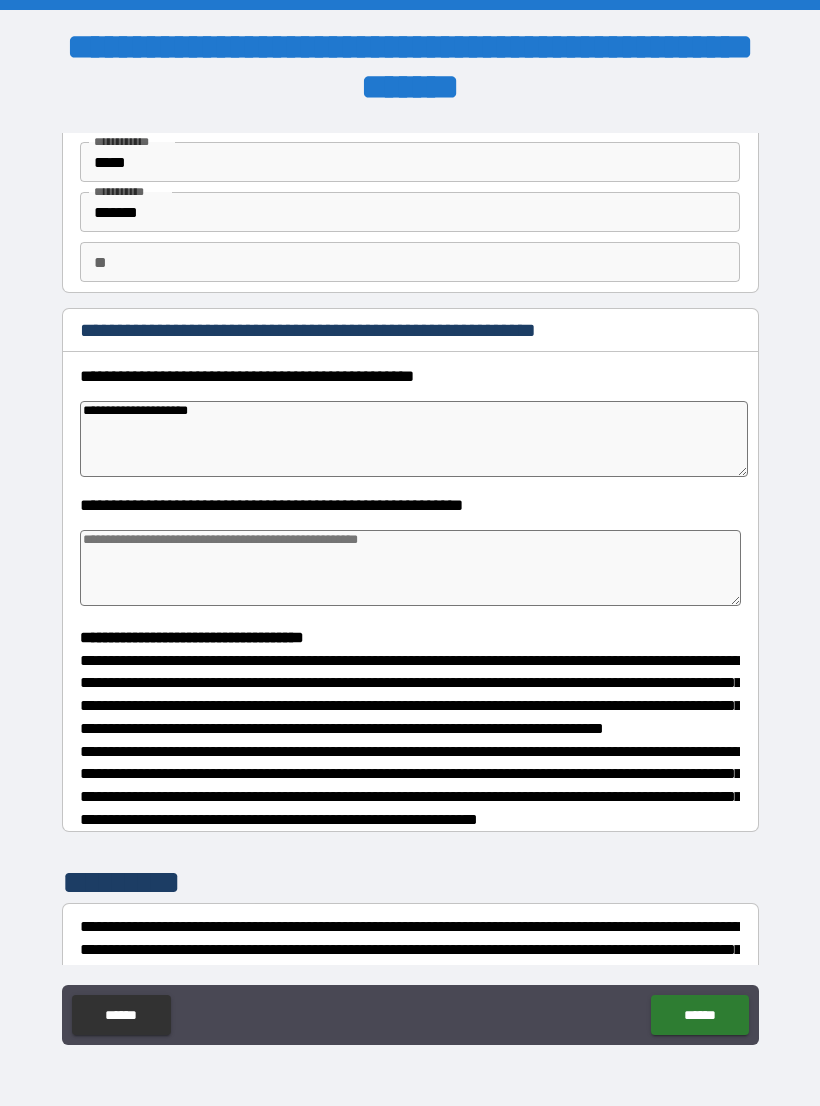 type on "*" 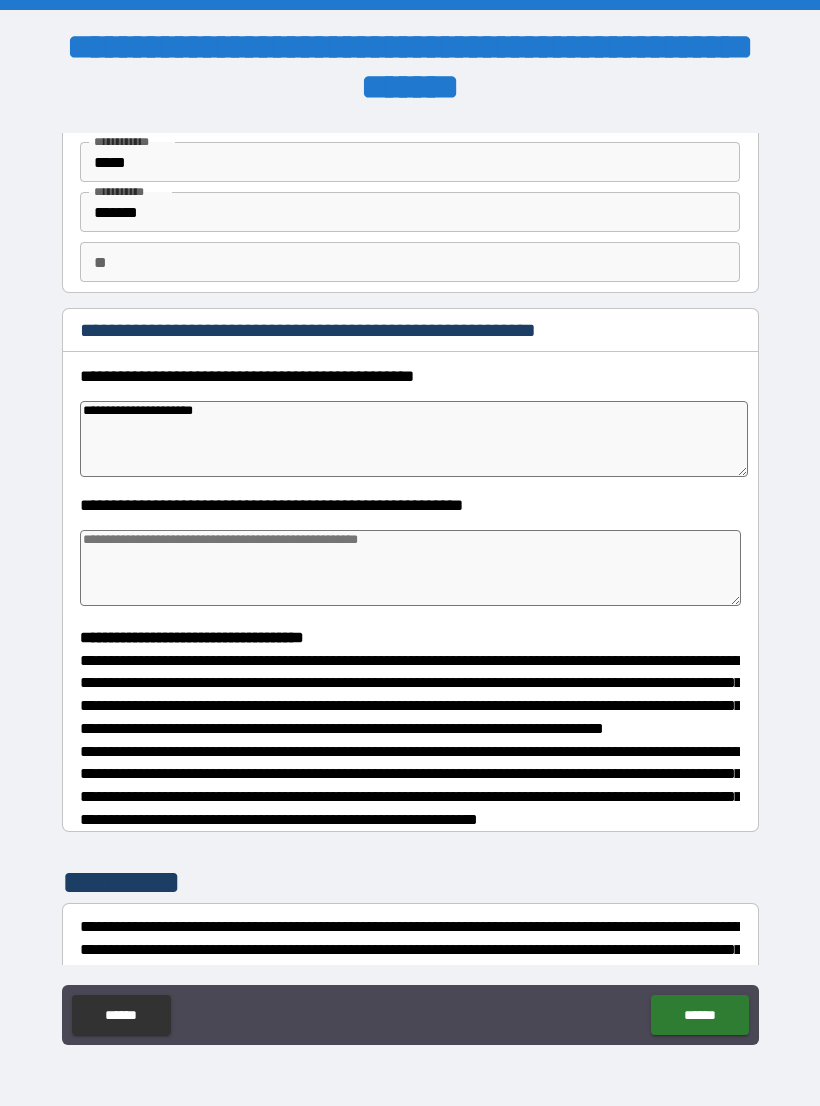 type on "*" 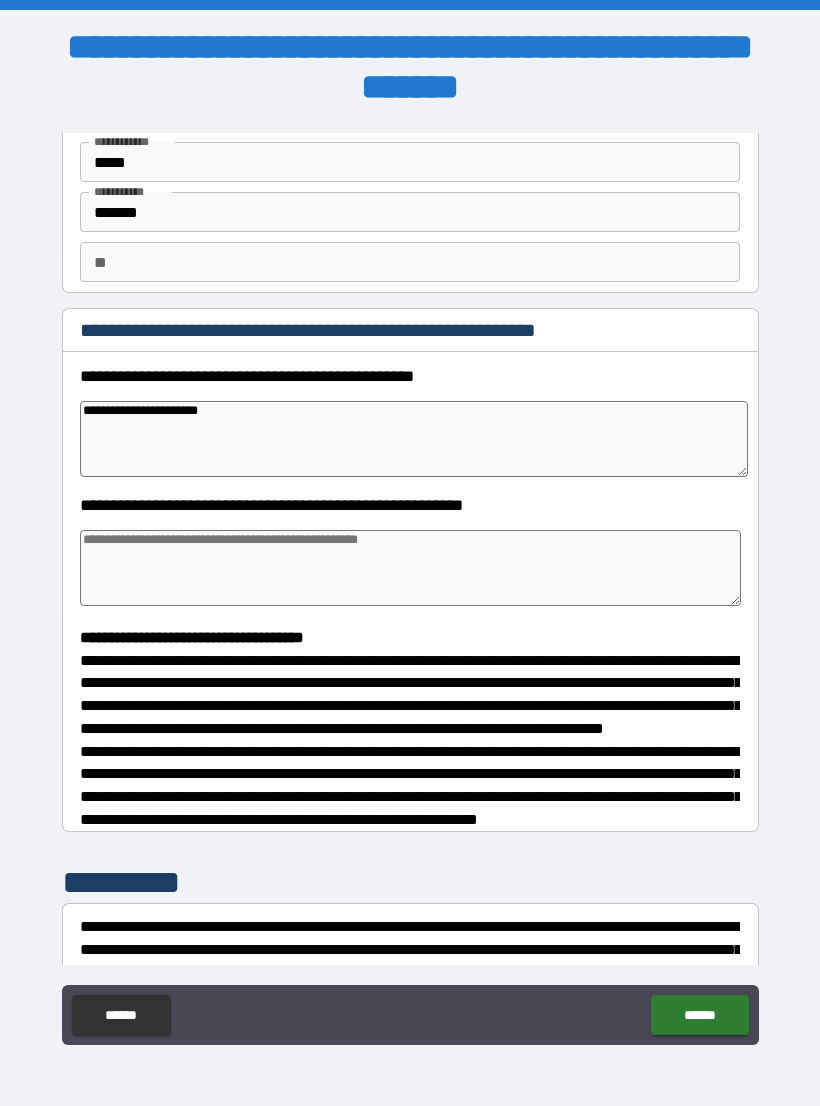 type on "*" 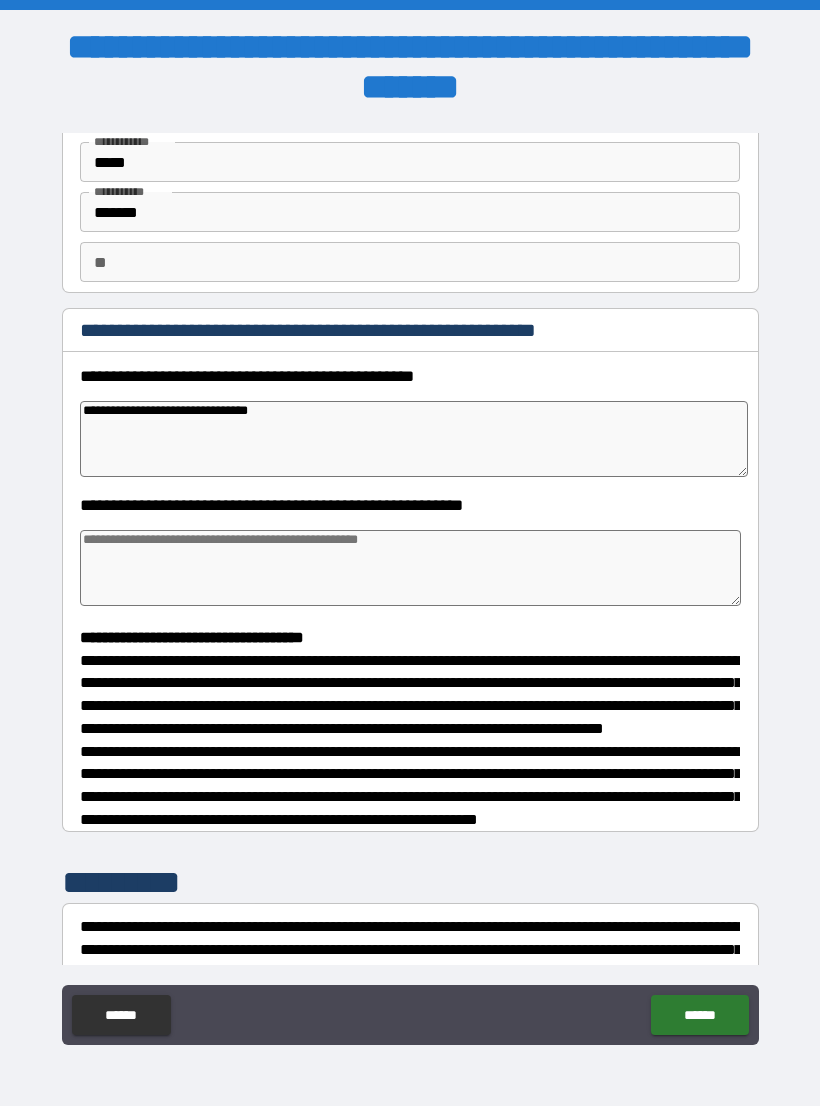 click at bounding box center [410, 568] 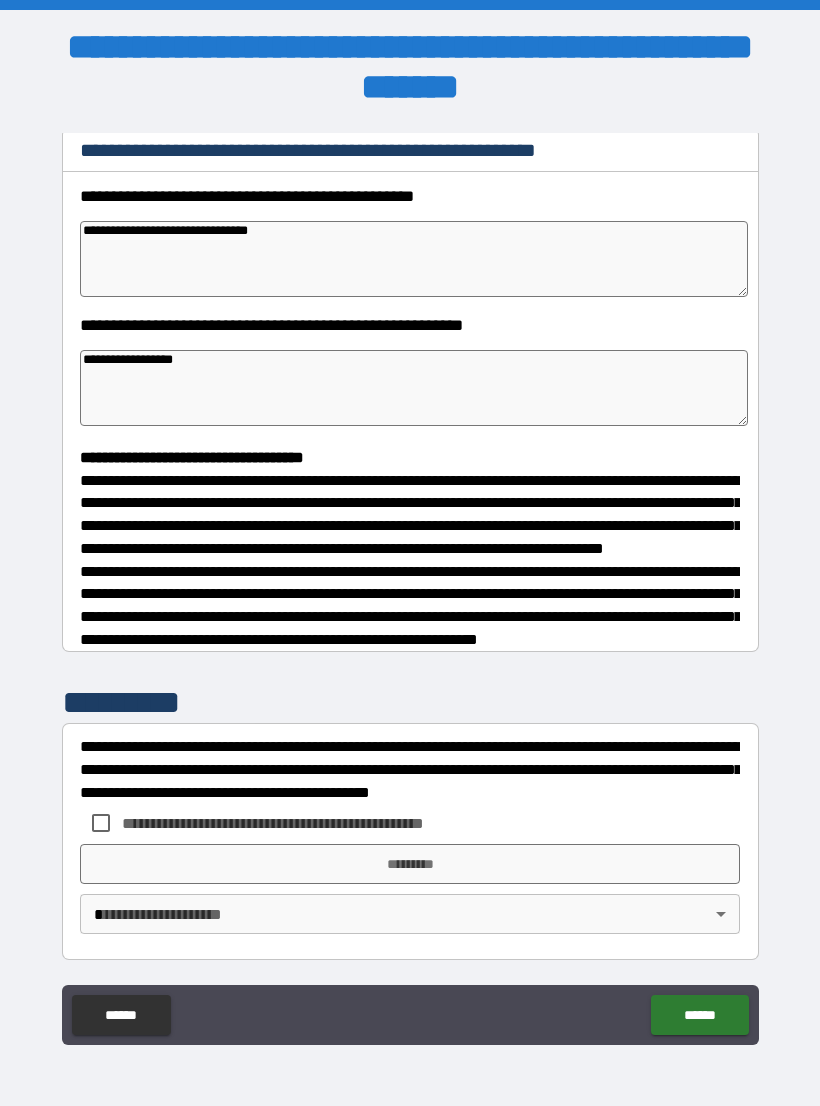 click on "**********" at bounding box center [410, 571] 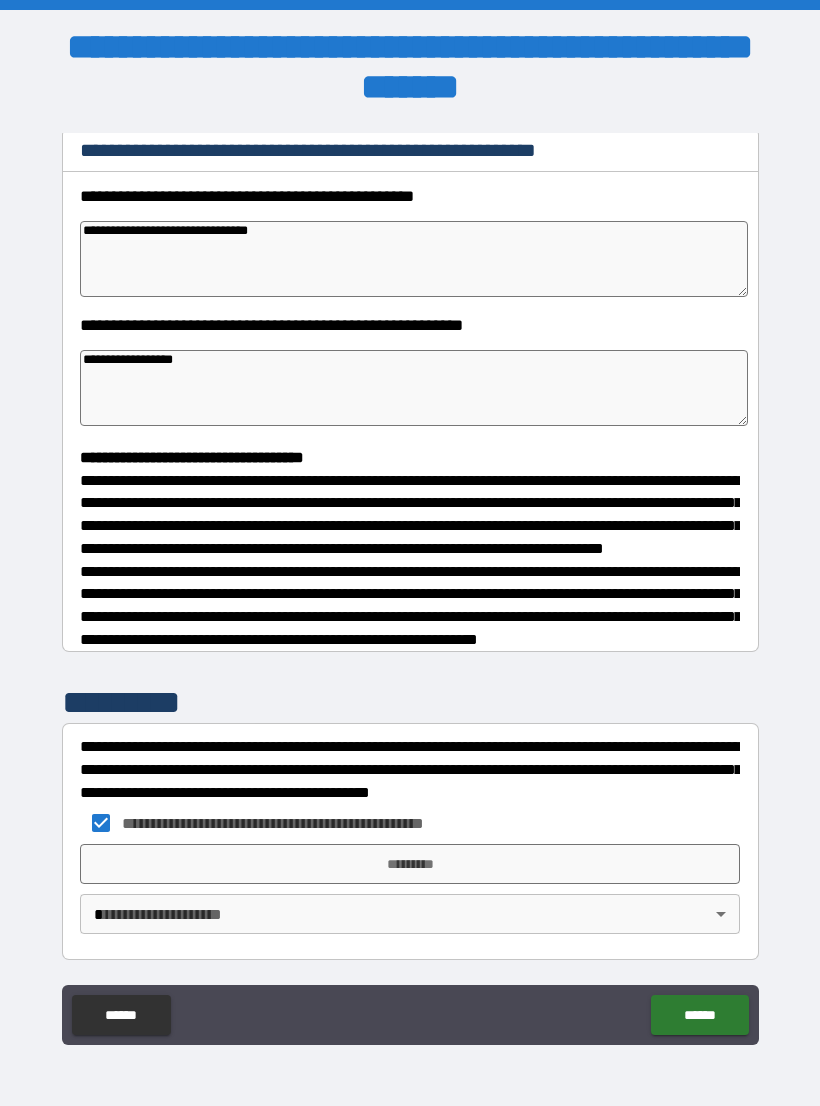 click on "*********" at bounding box center (410, 864) 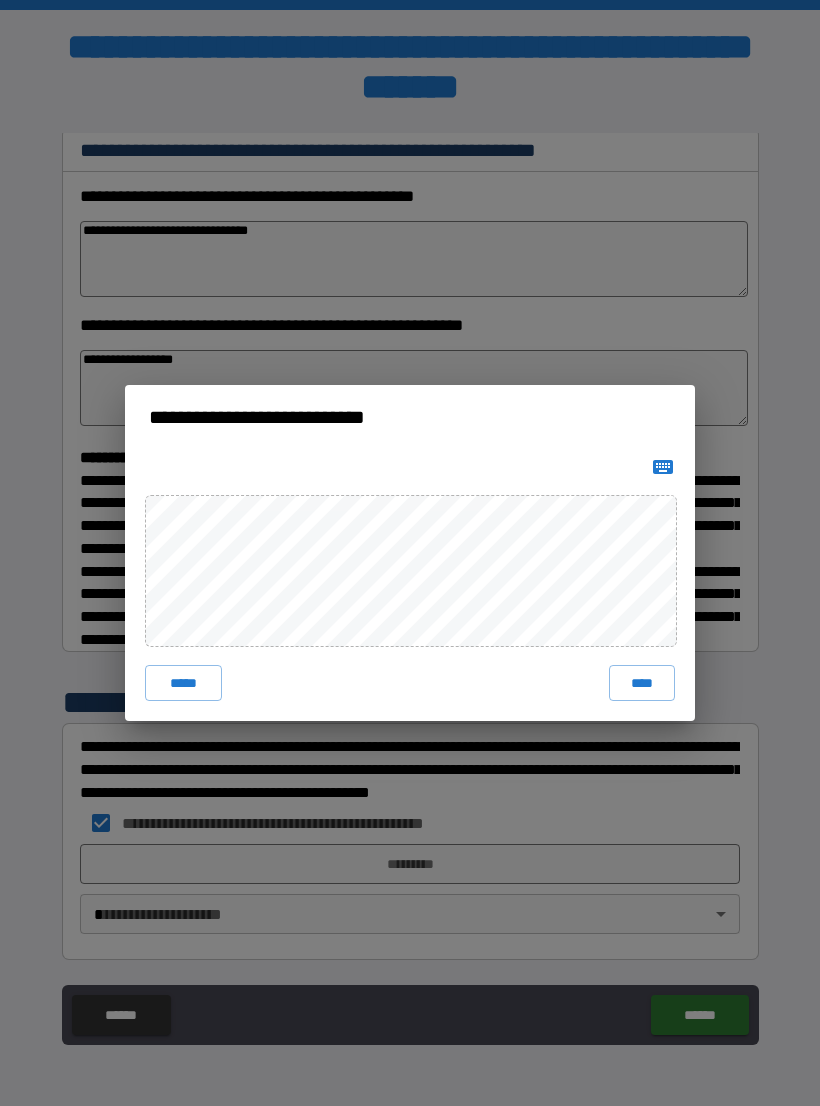 click on "****" at bounding box center (642, 683) 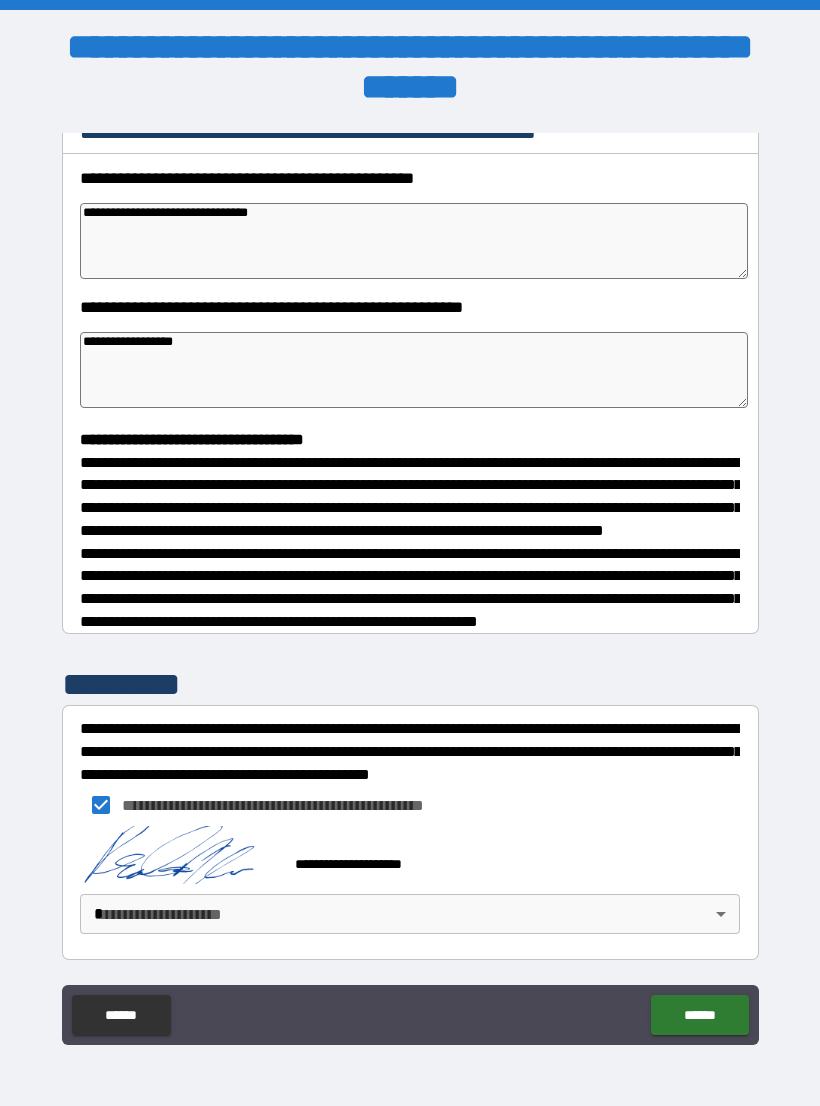 click on "**********" at bounding box center [410, 568] 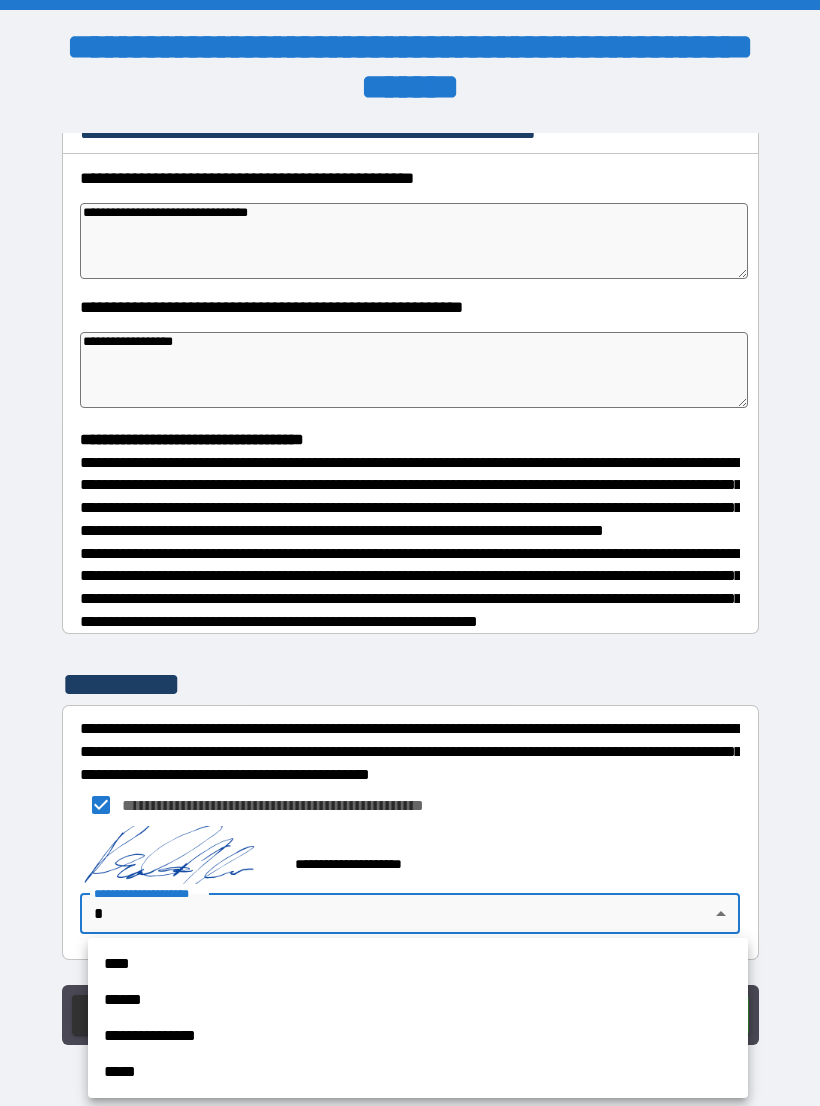 click on "**********" at bounding box center [418, 1036] 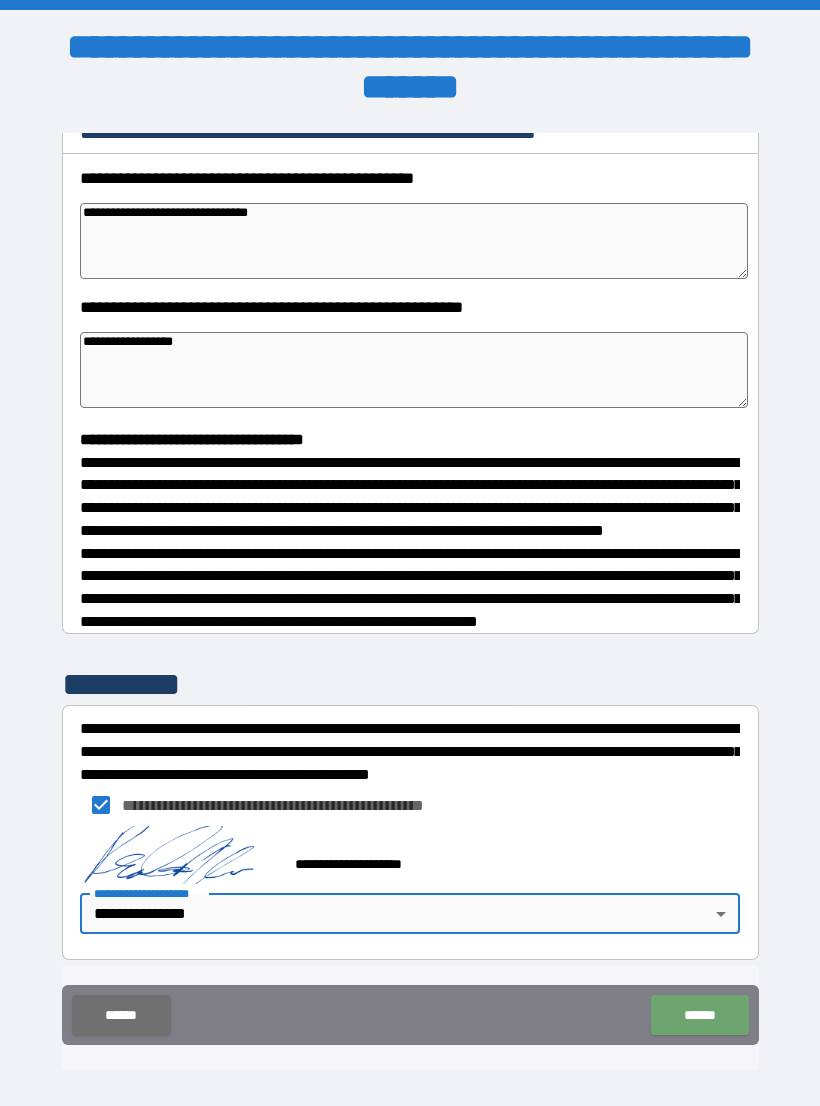 click on "******" at bounding box center [699, 1015] 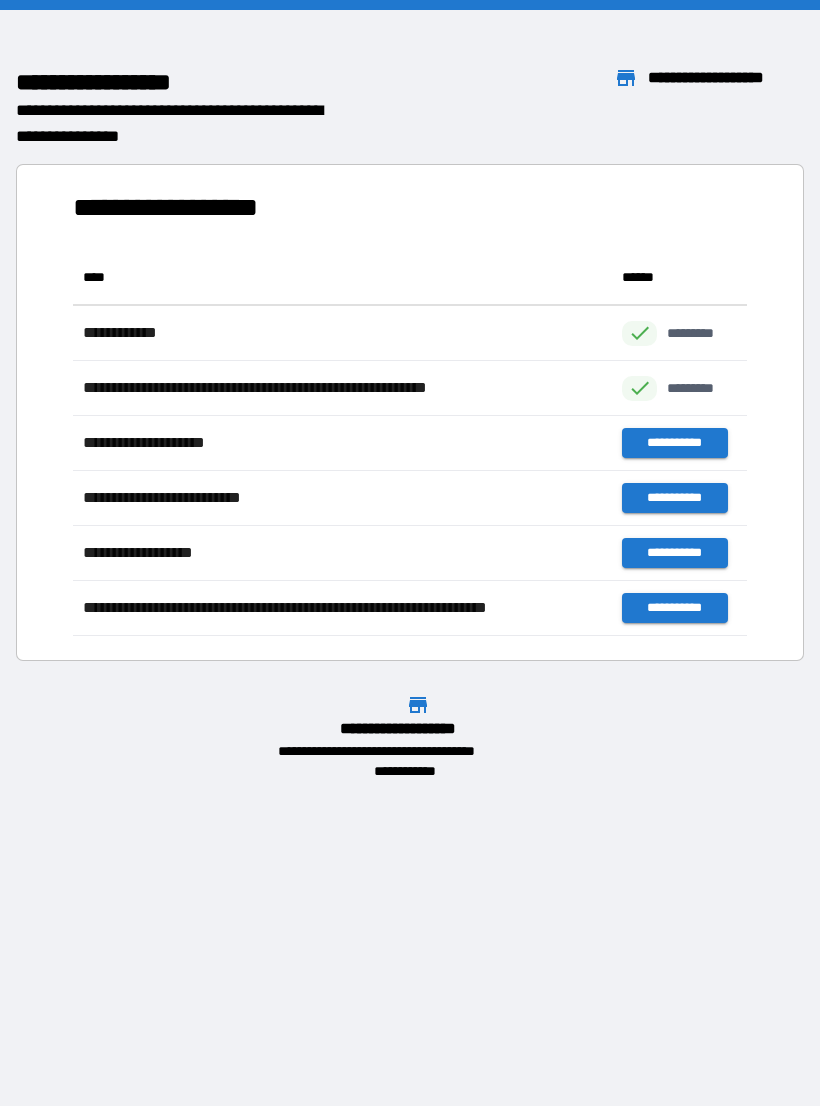 scroll, scrollTop: 1, scrollLeft: 1, axis: both 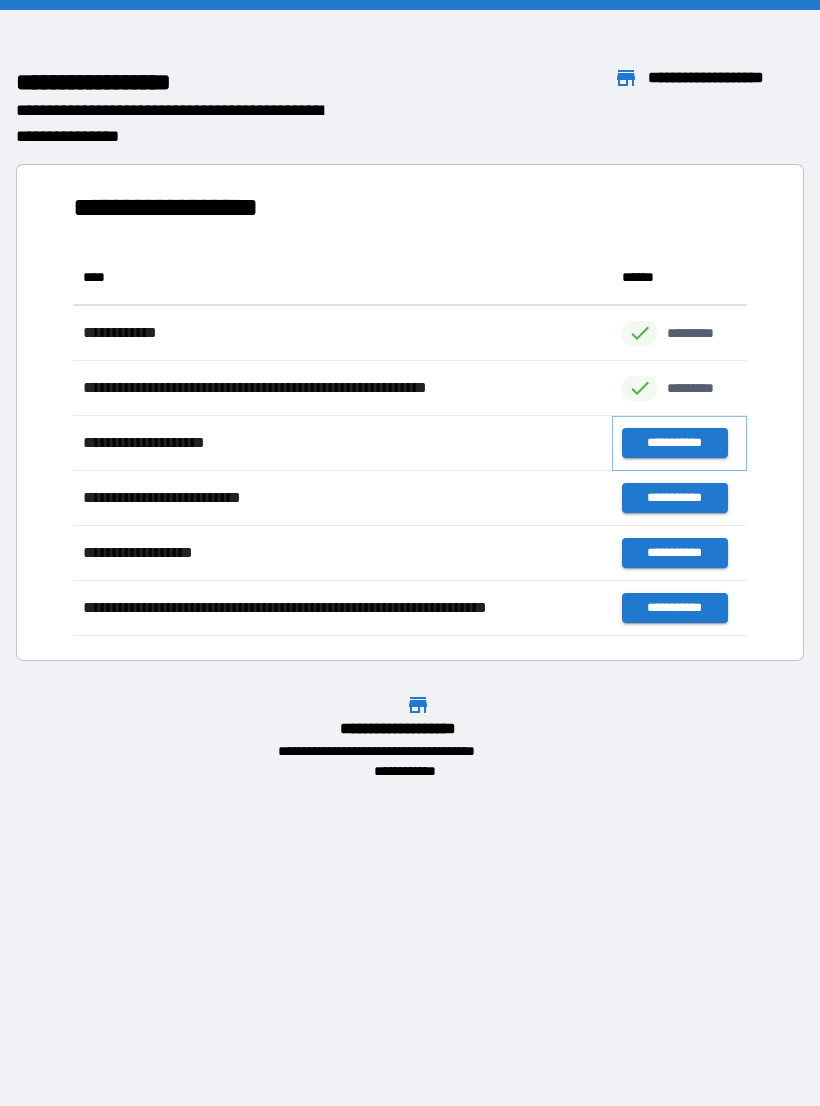 click on "**********" at bounding box center [674, 443] 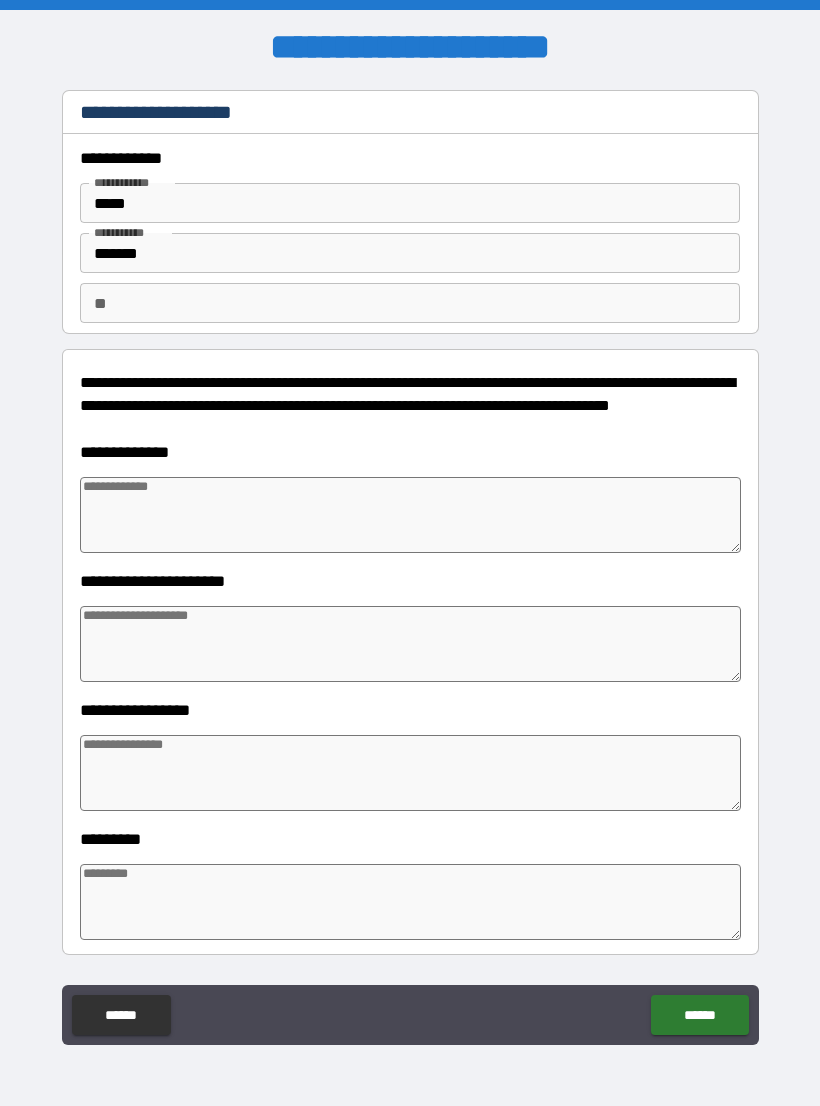 click at bounding box center [410, 515] 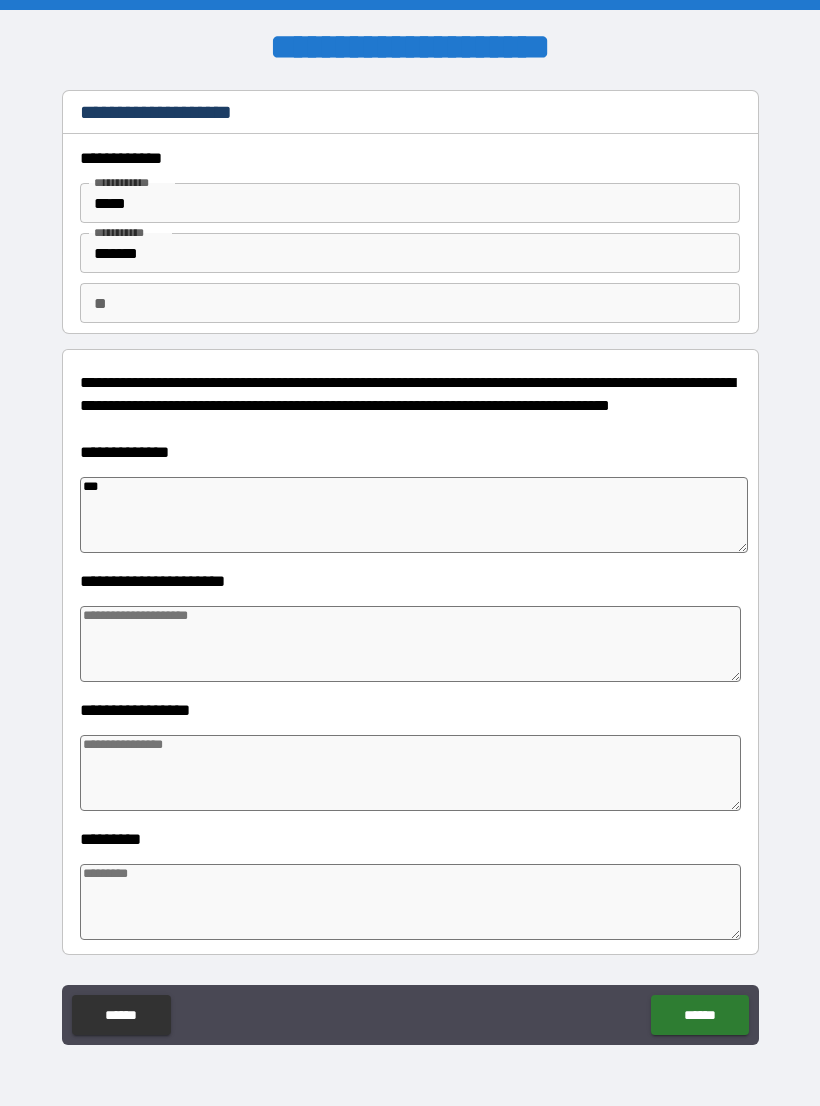click at bounding box center (410, 644) 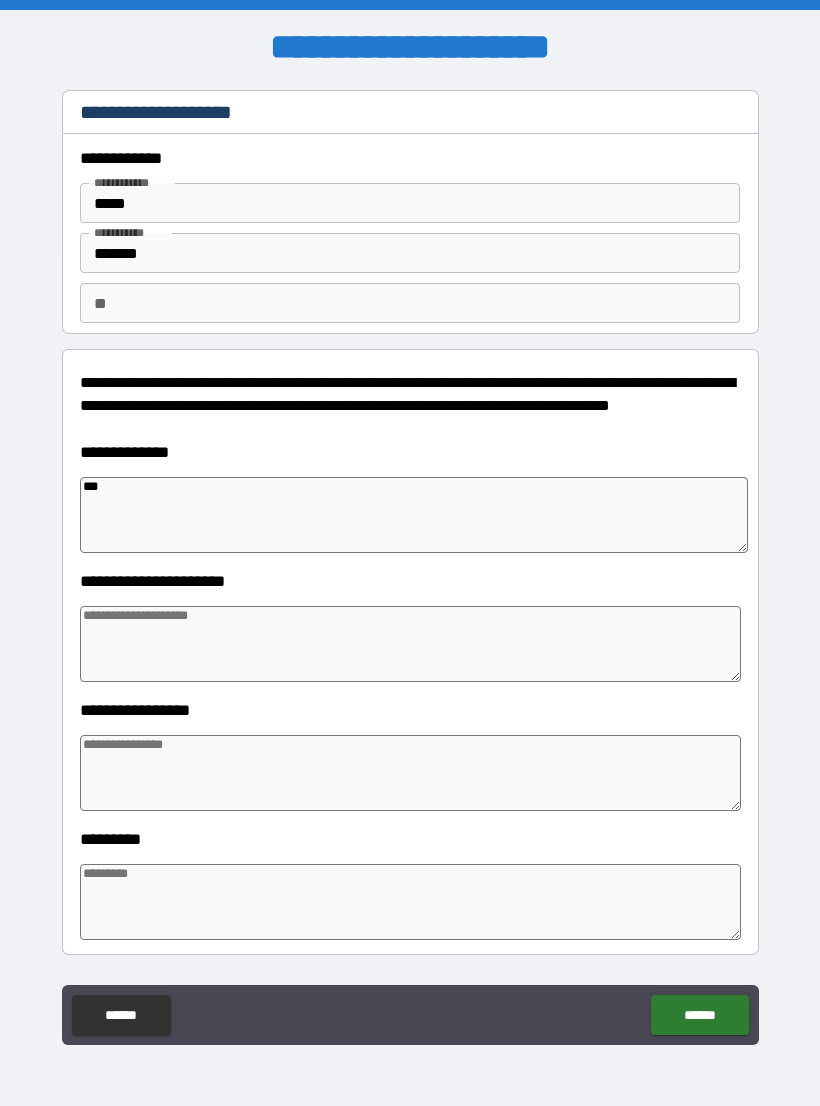 scroll, scrollTop: 0, scrollLeft: 0, axis: both 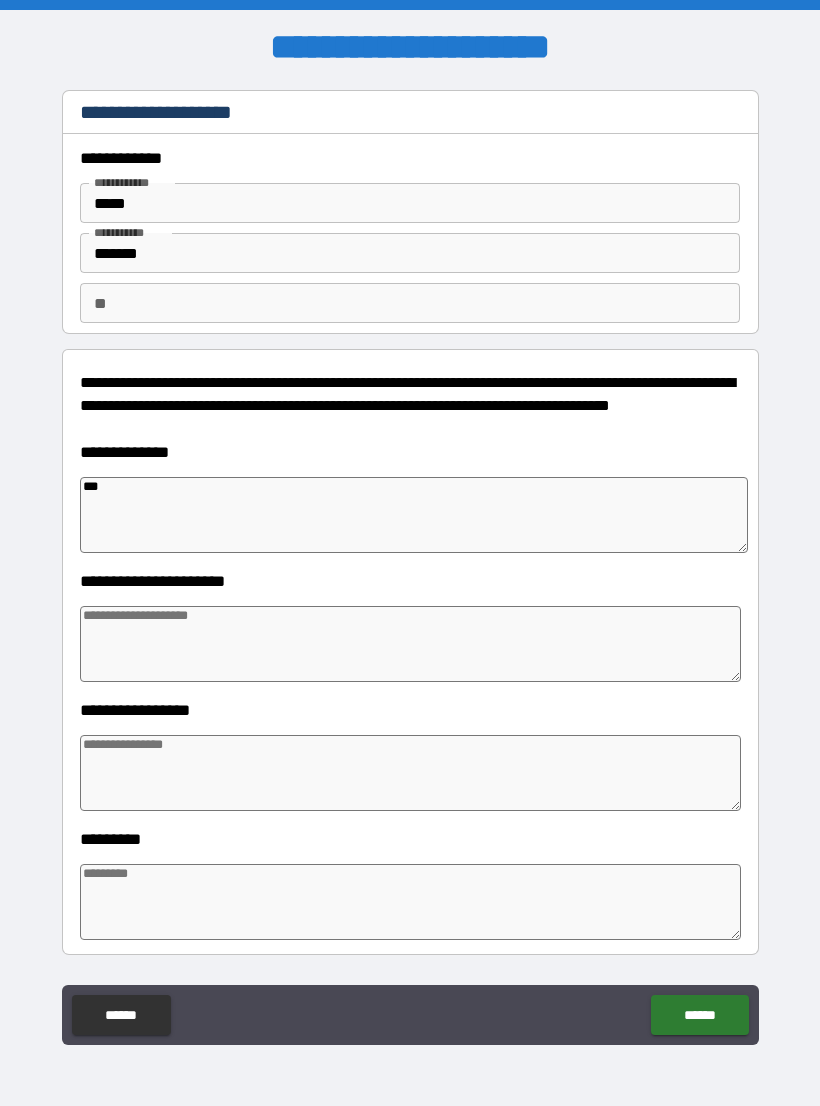 click on "*******" at bounding box center (410, 253) 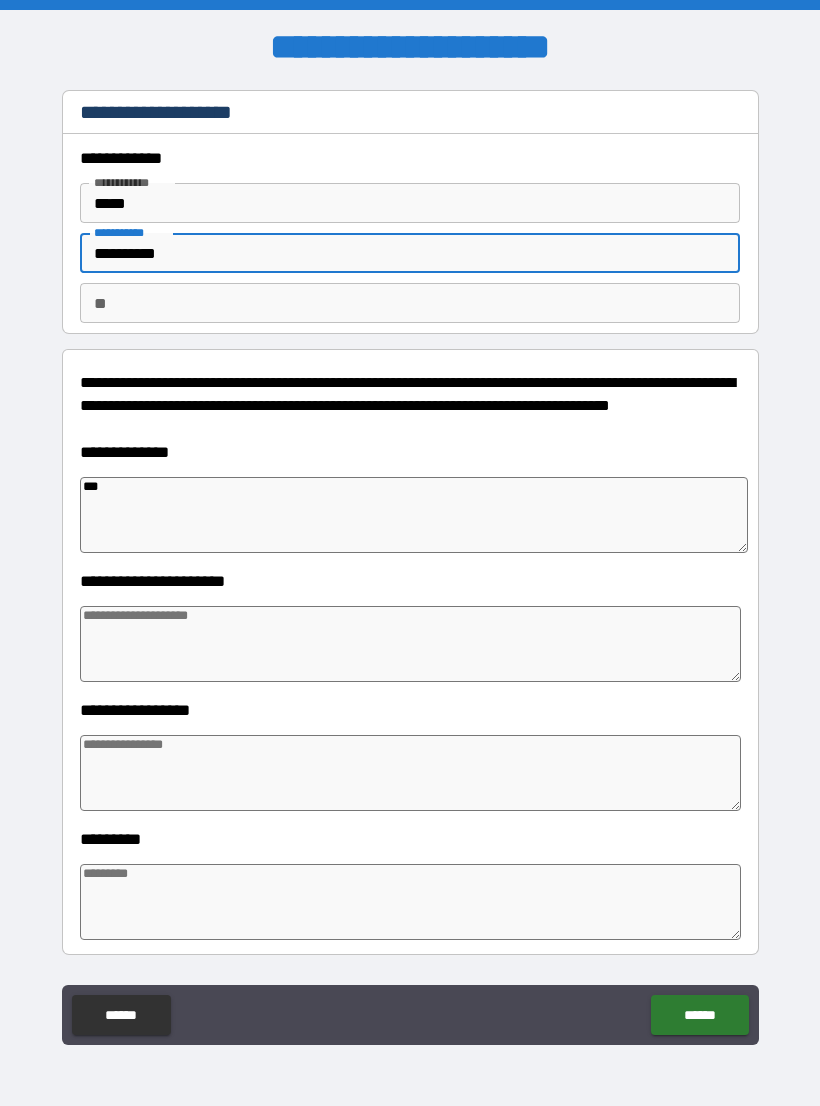 click at bounding box center [410, 773] 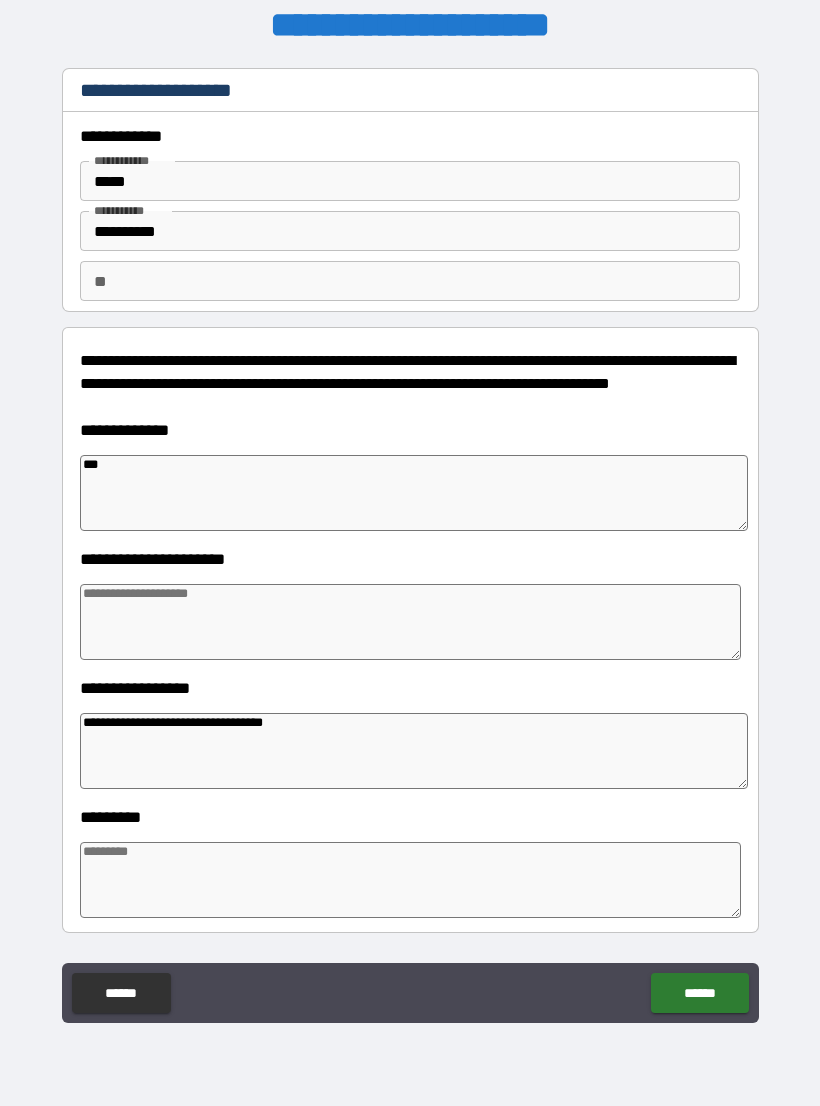 scroll, scrollTop: 0, scrollLeft: 0, axis: both 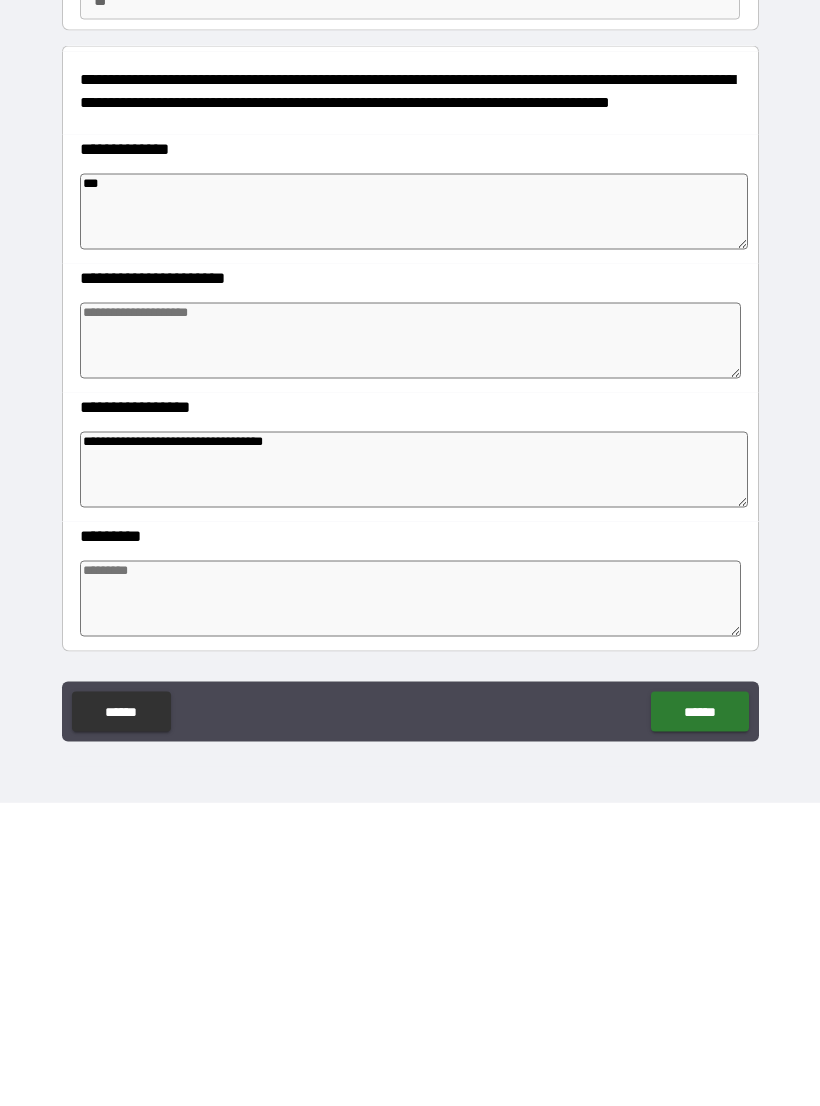 click at bounding box center (410, 644) 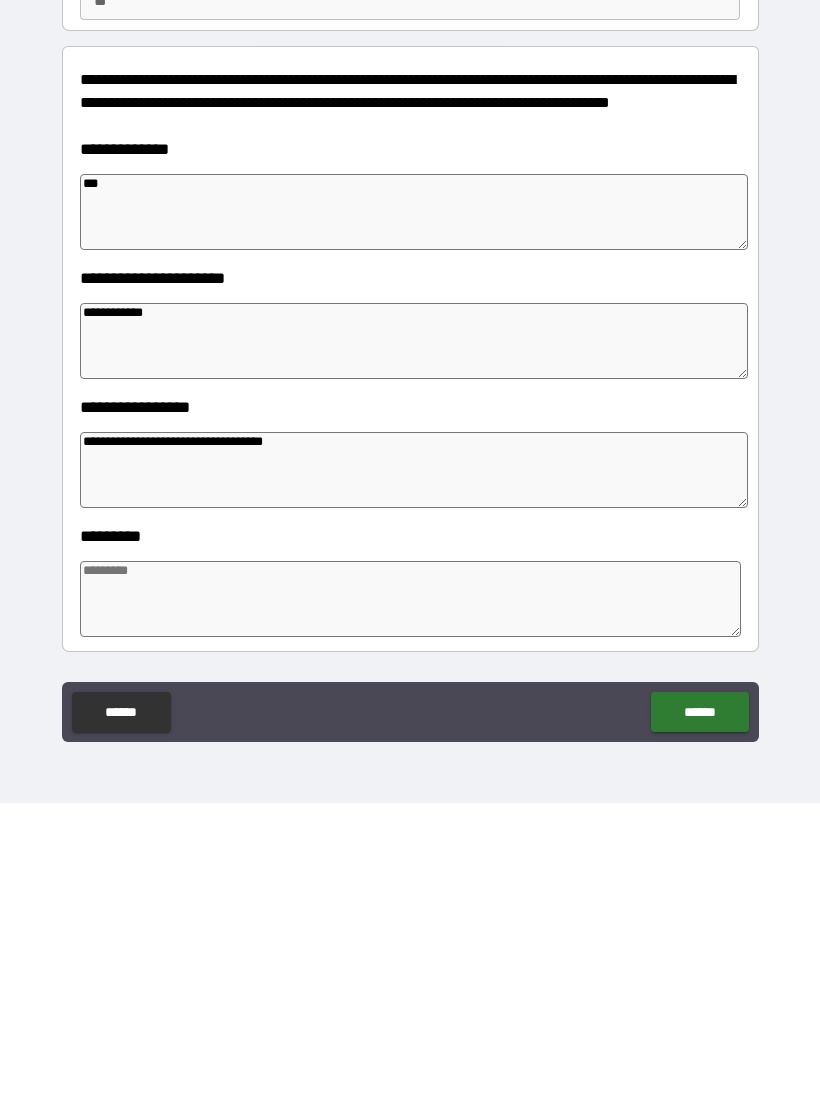 click on "******" at bounding box center (699, 1015) 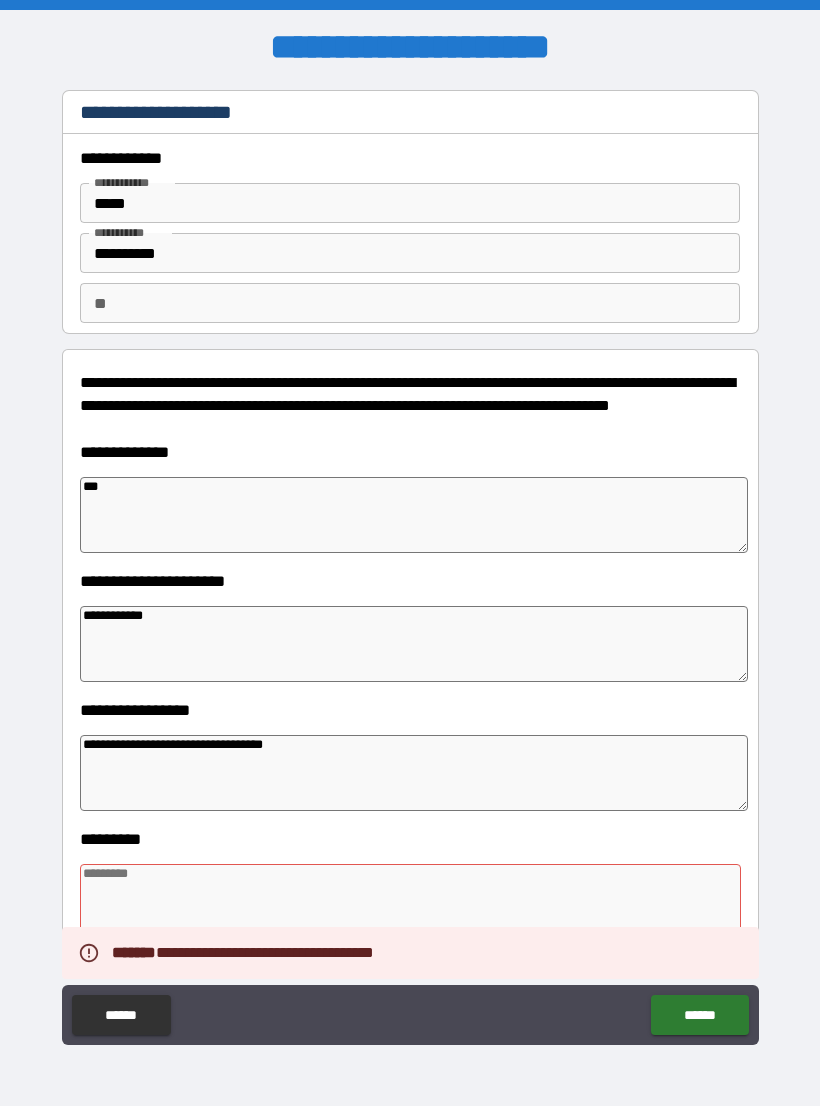 click on "******" at bounding box center [699, 1015] 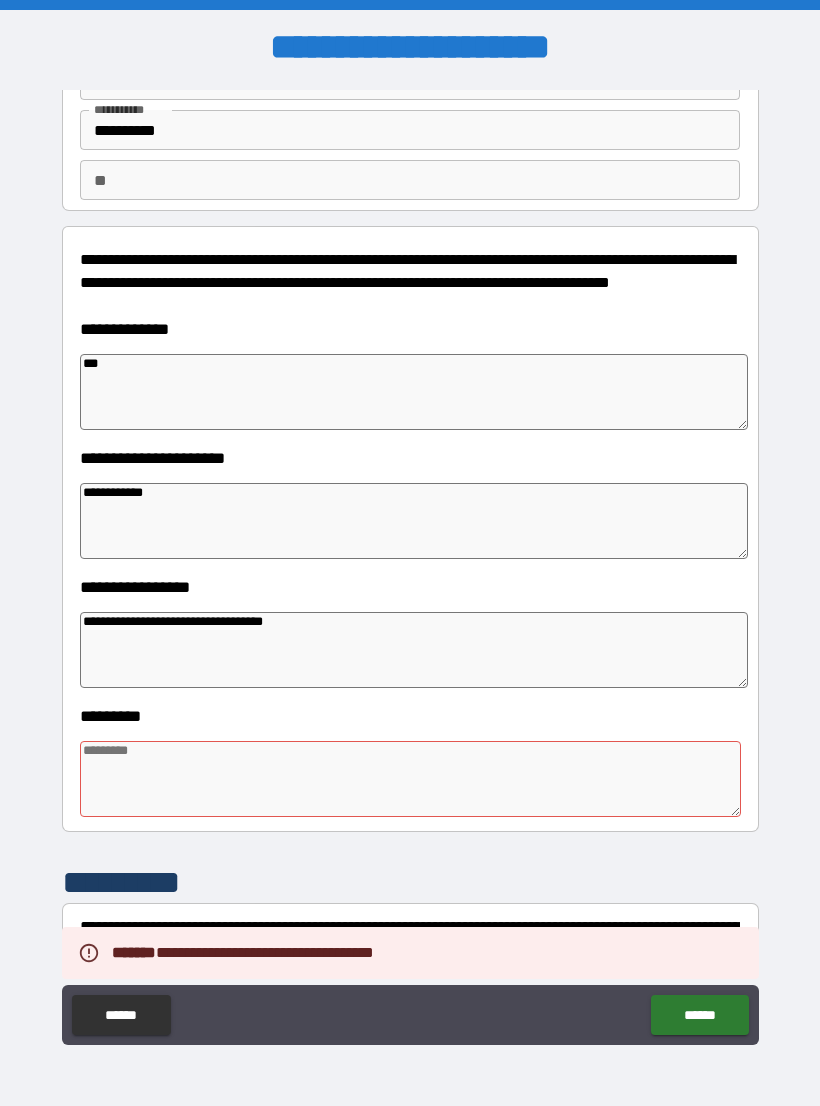scroll, scrollTop: 126, scrollLeft: 0, axis: vertical 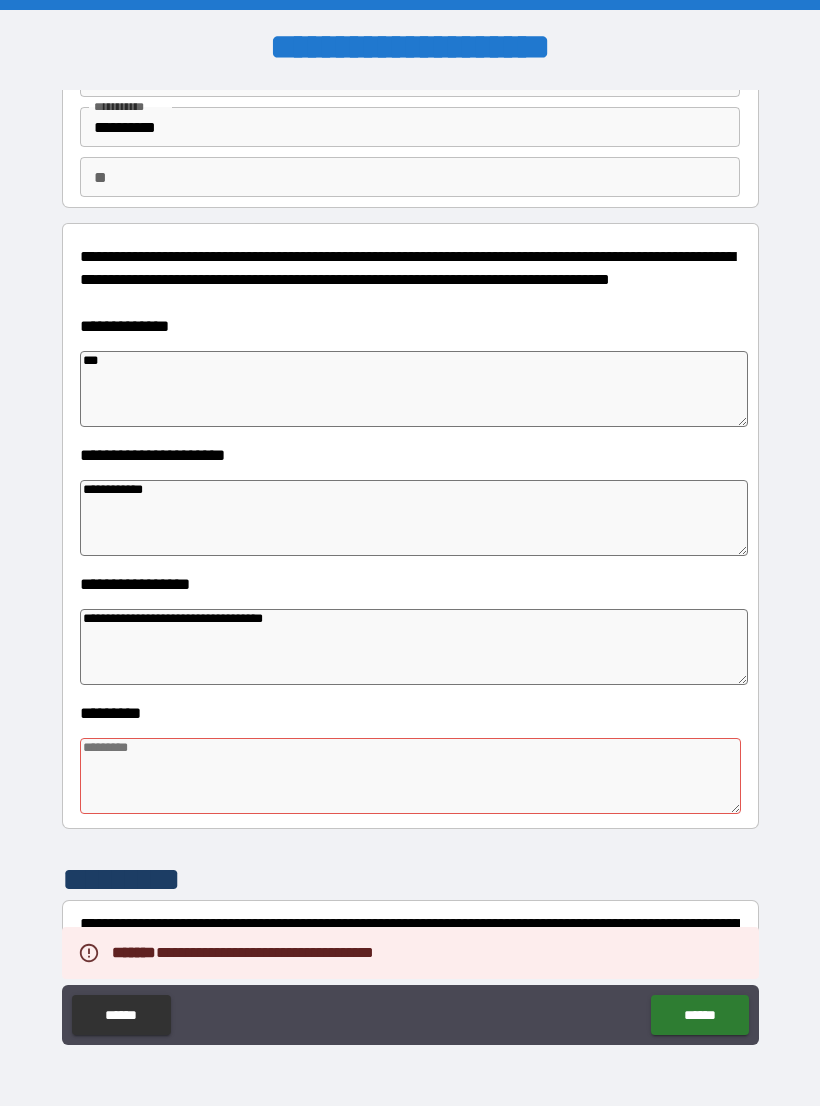 click at bounding box center (410, 776) 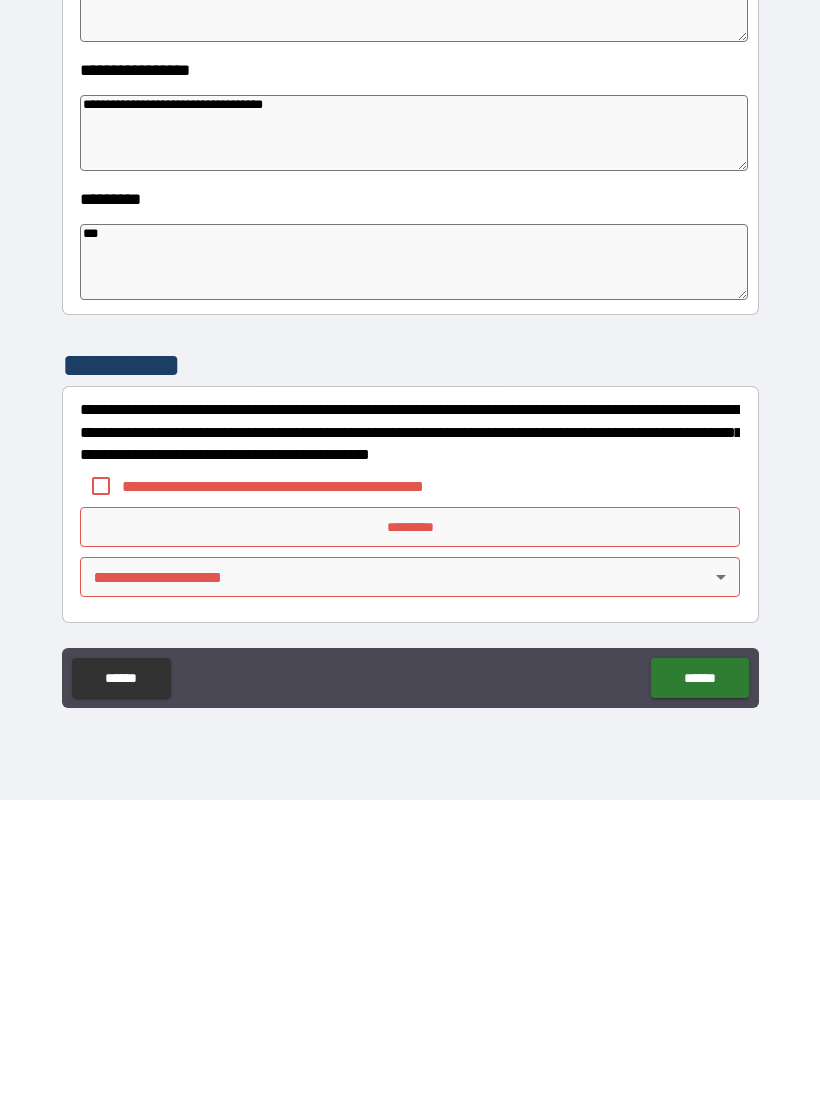 scroll, scrollTop: 303, scrollLeft: 0, axis: vertical 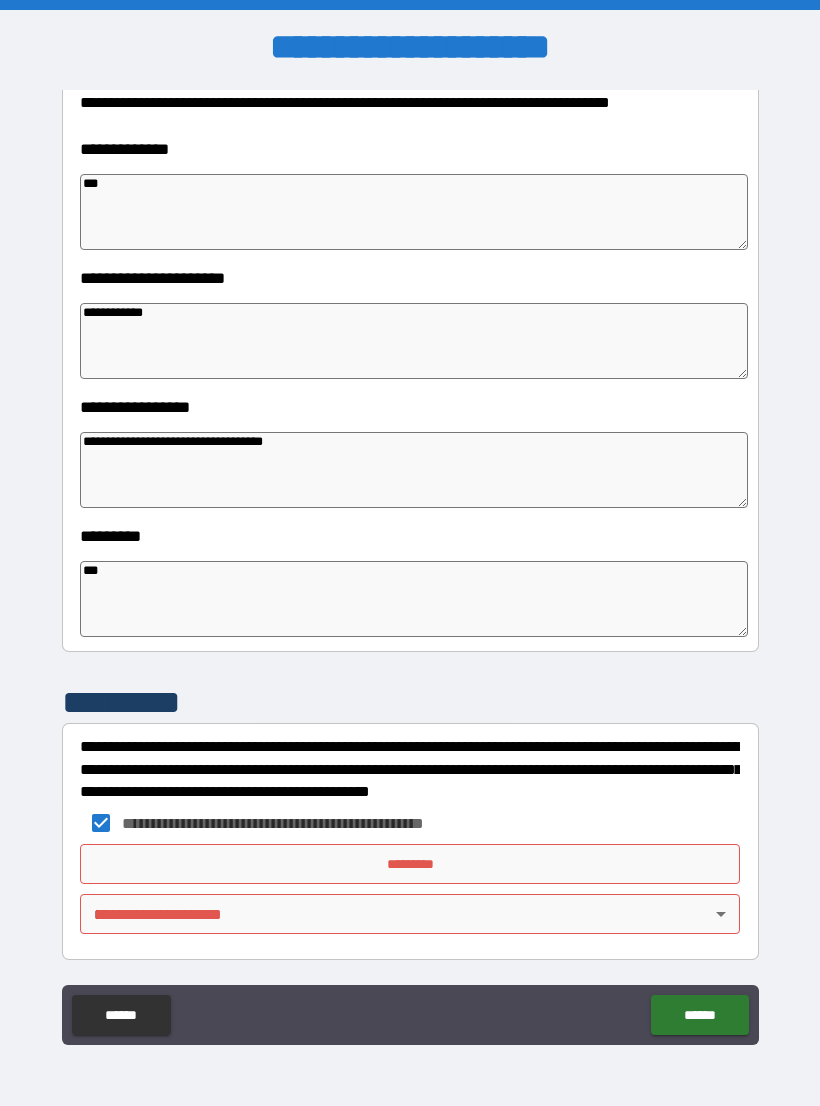 click on "*********" at bounding box center [410, 864] 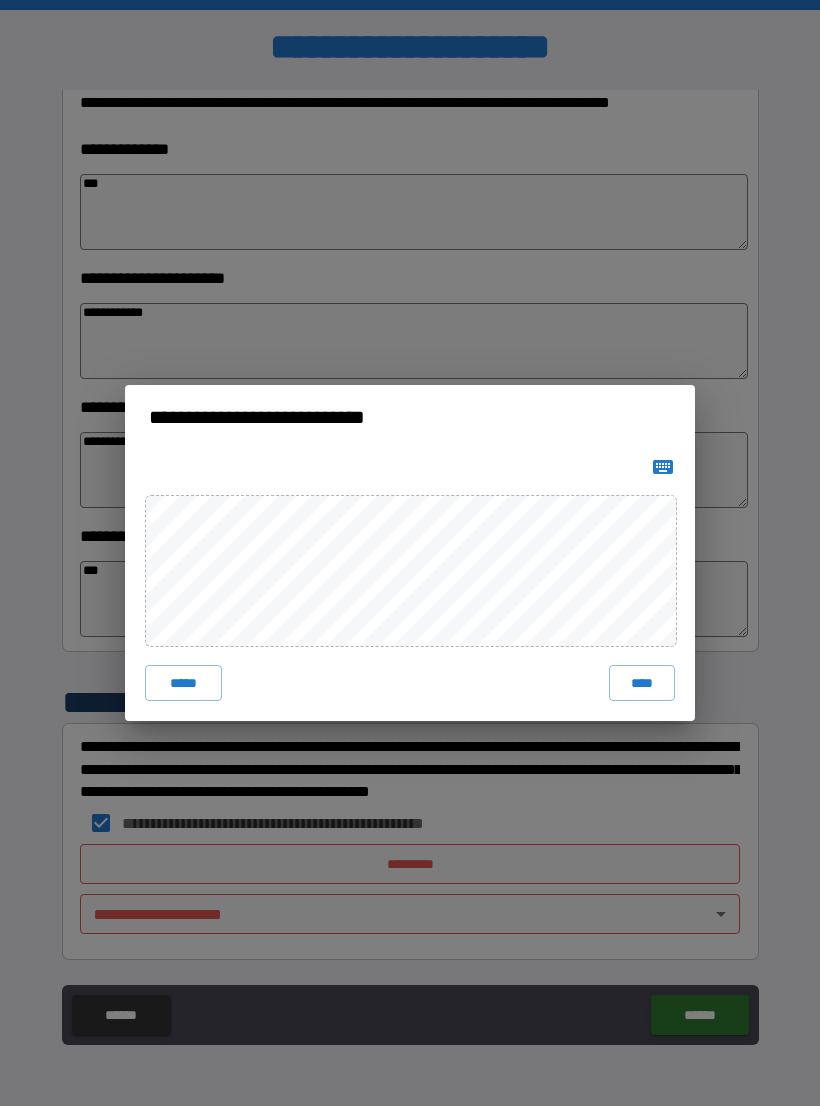 click on "****" at bounding box center [642, 683] 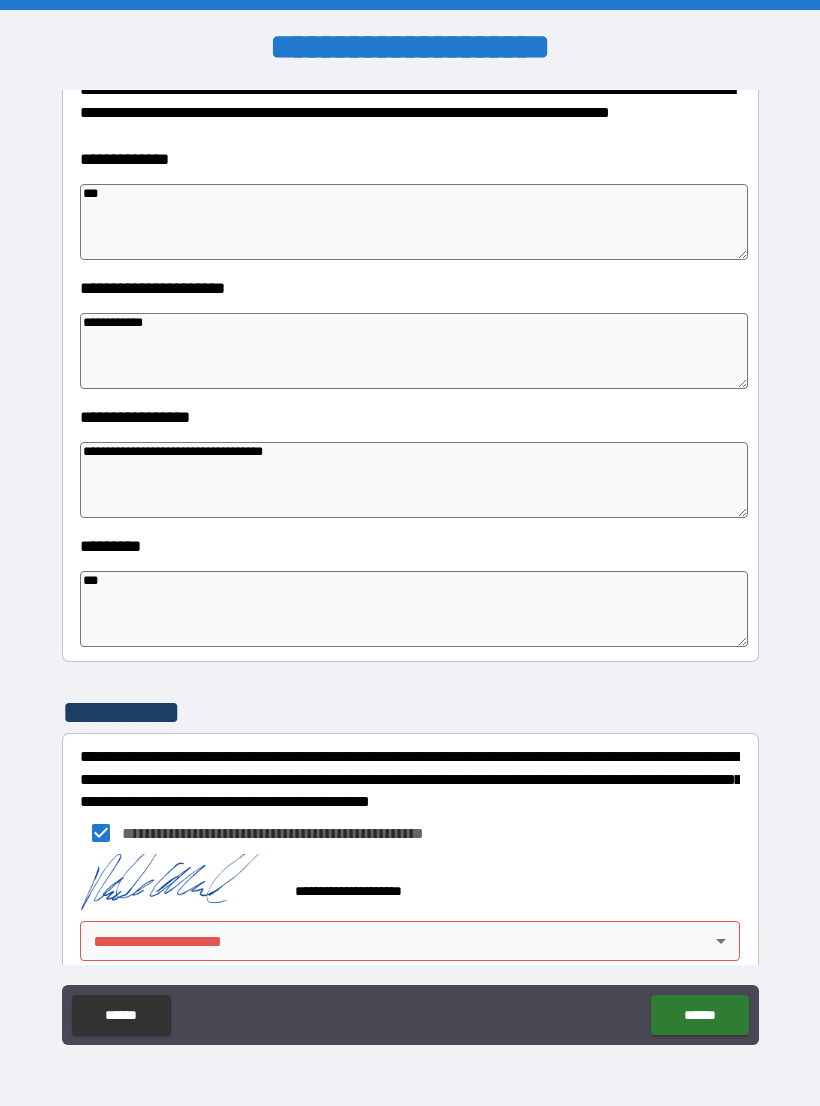 click on "**********" at bounding box center [410, 568] 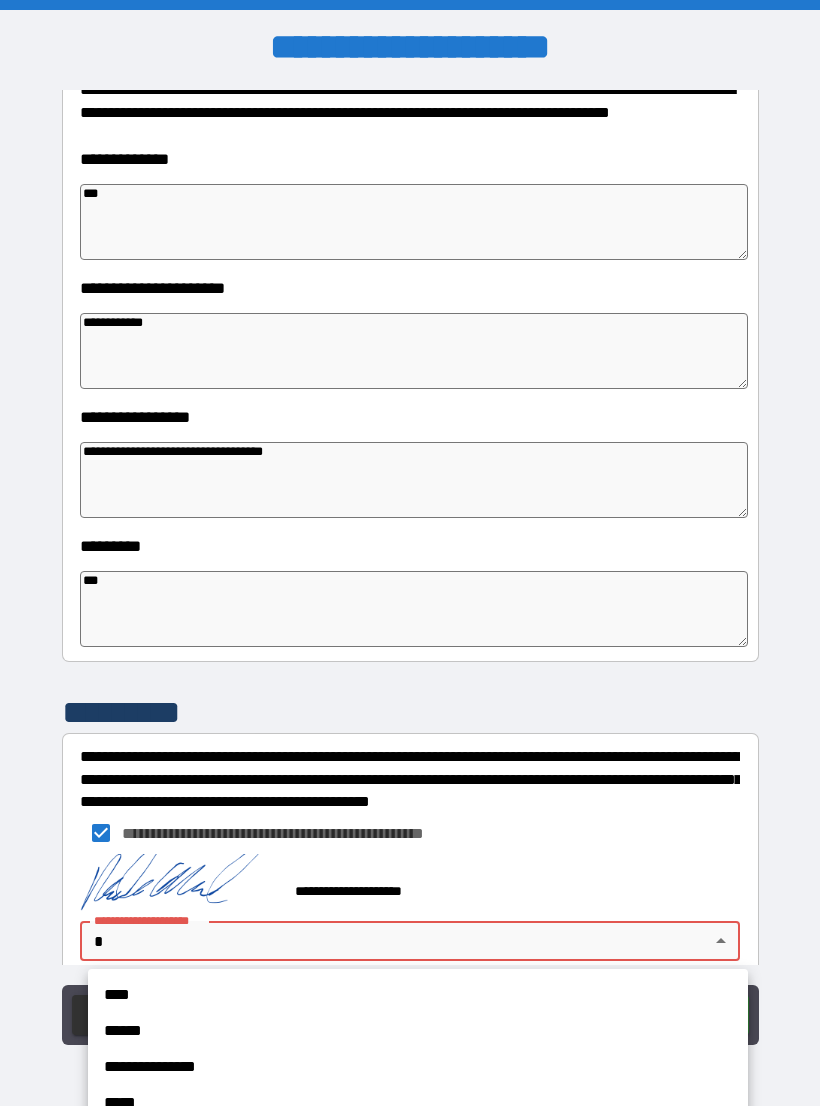 click on "**********" at bounding box center [418, 1067] 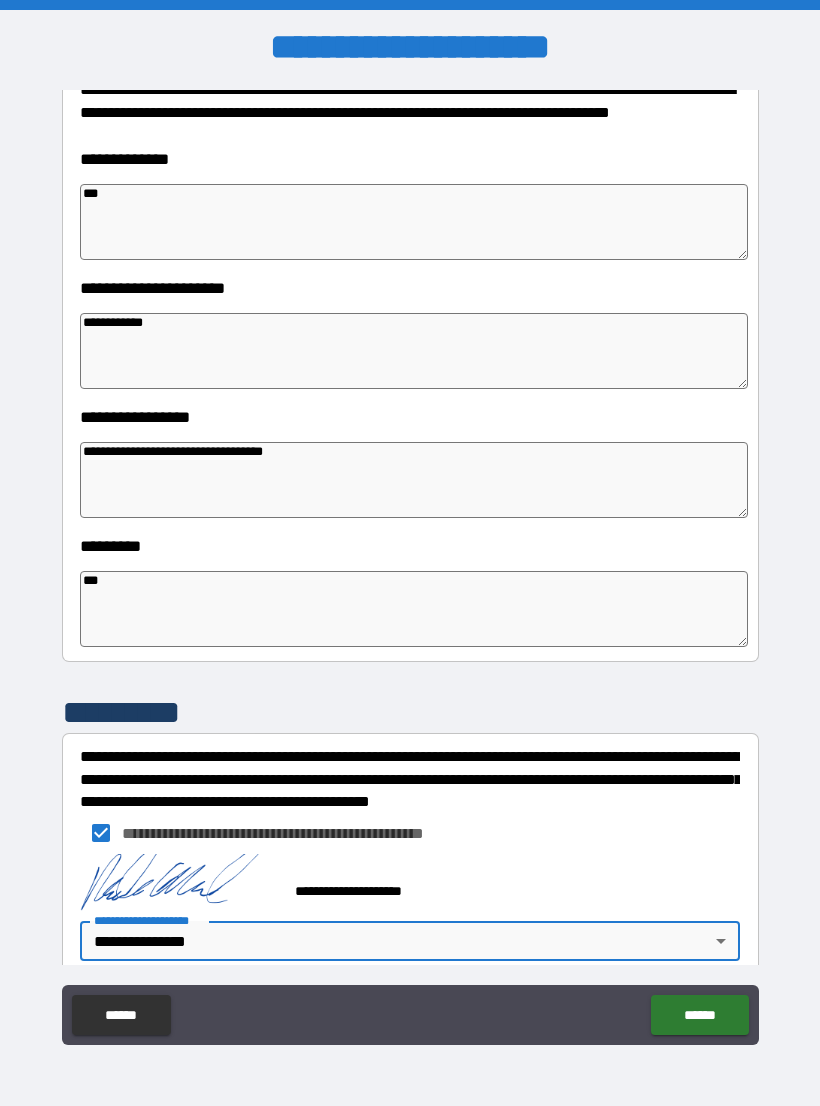 click on "******" at bounding box center [699, 1015] 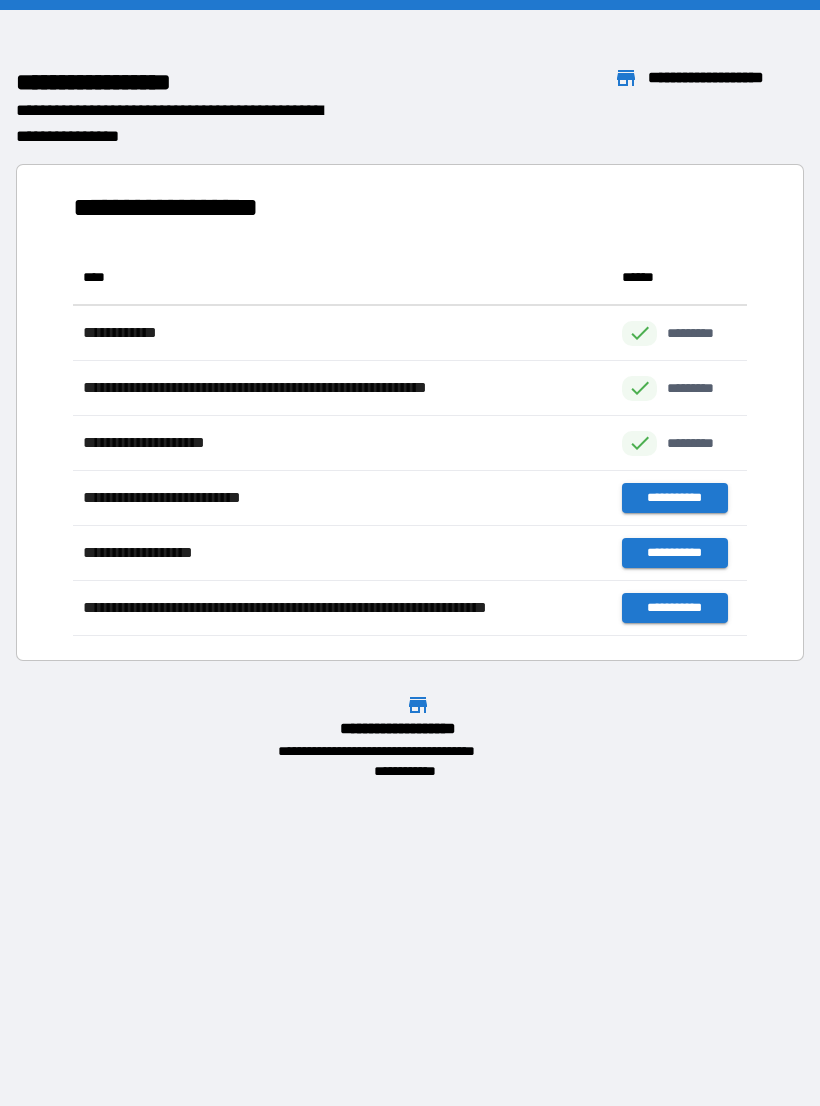 scroll, scrollTop: 1, scrollLeft: 1, axis: both 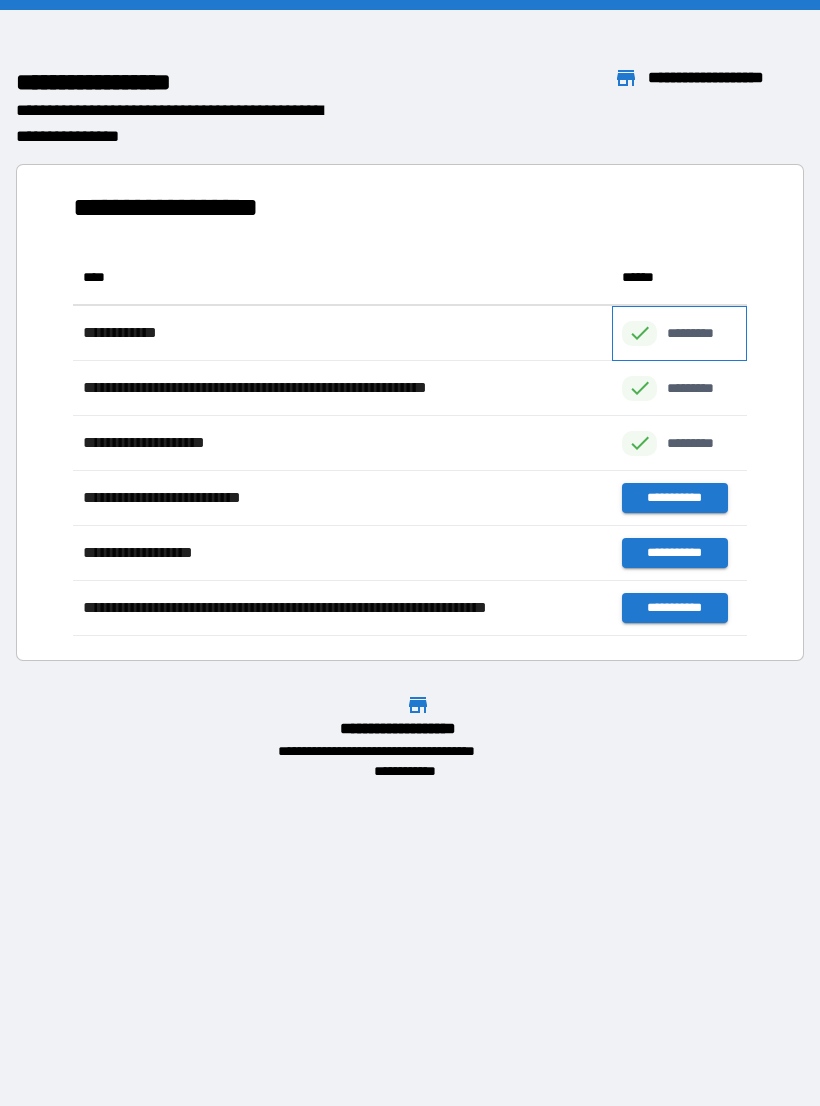 click on "*********" at bounding box center [701, 333] 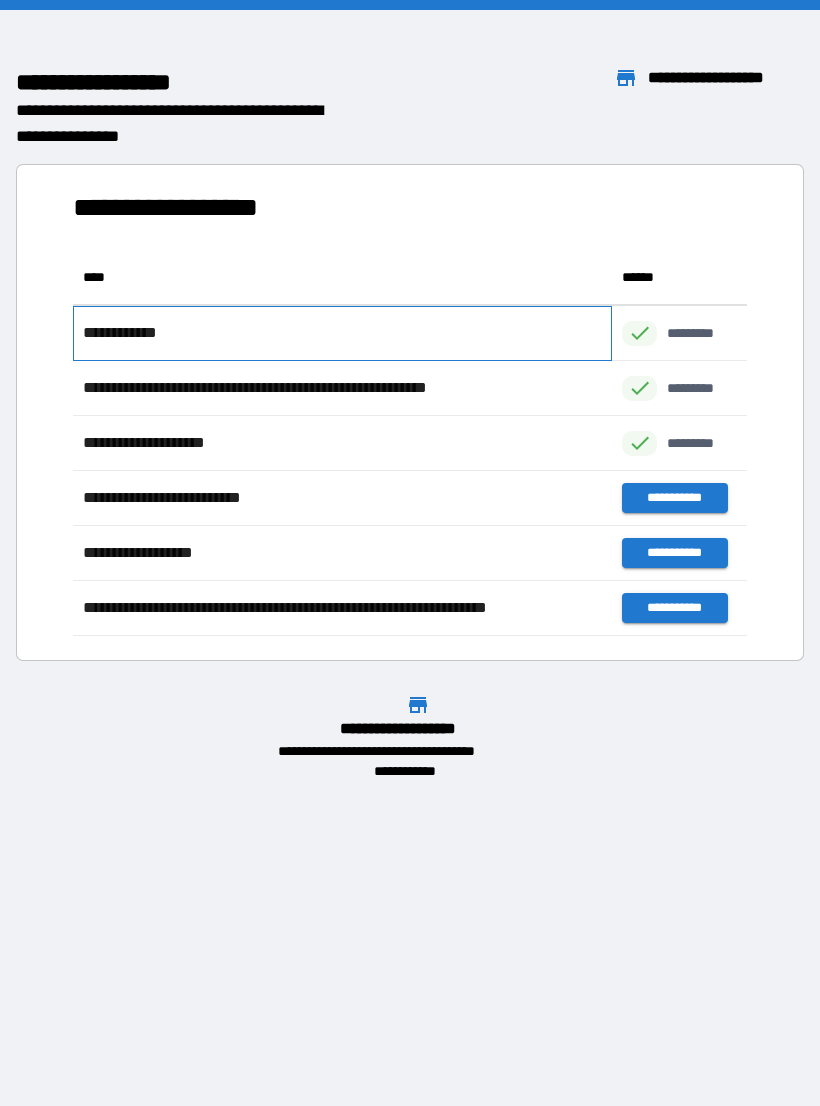 click on "**********" at bounding box center (125, 333) 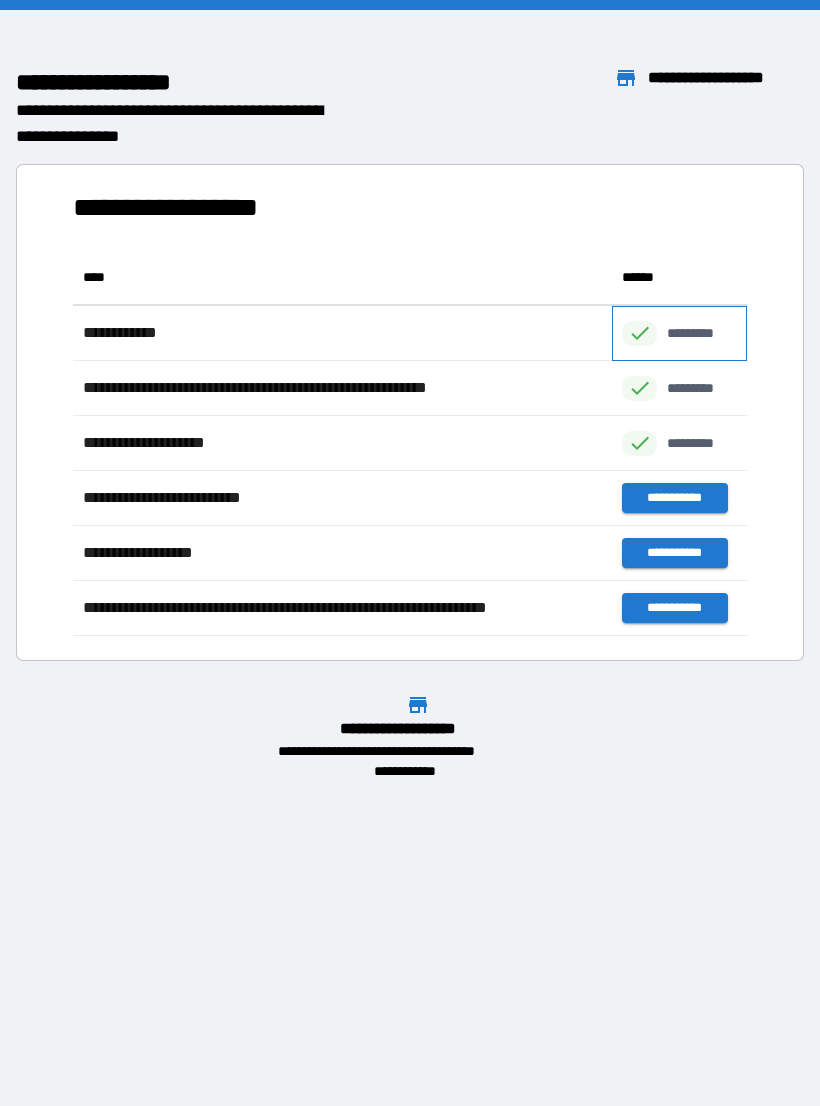 click on "*********" at bounding box center [679, 333] 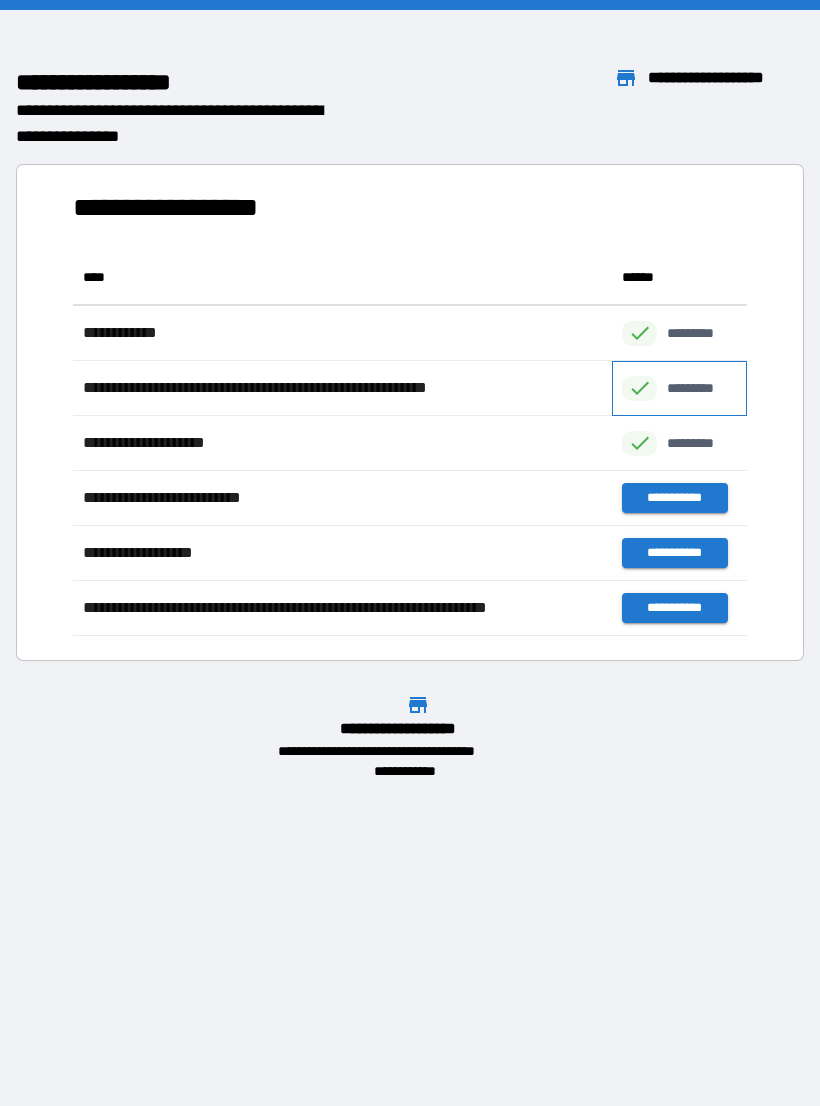 click on "*********" at bounding box center [701, 388] 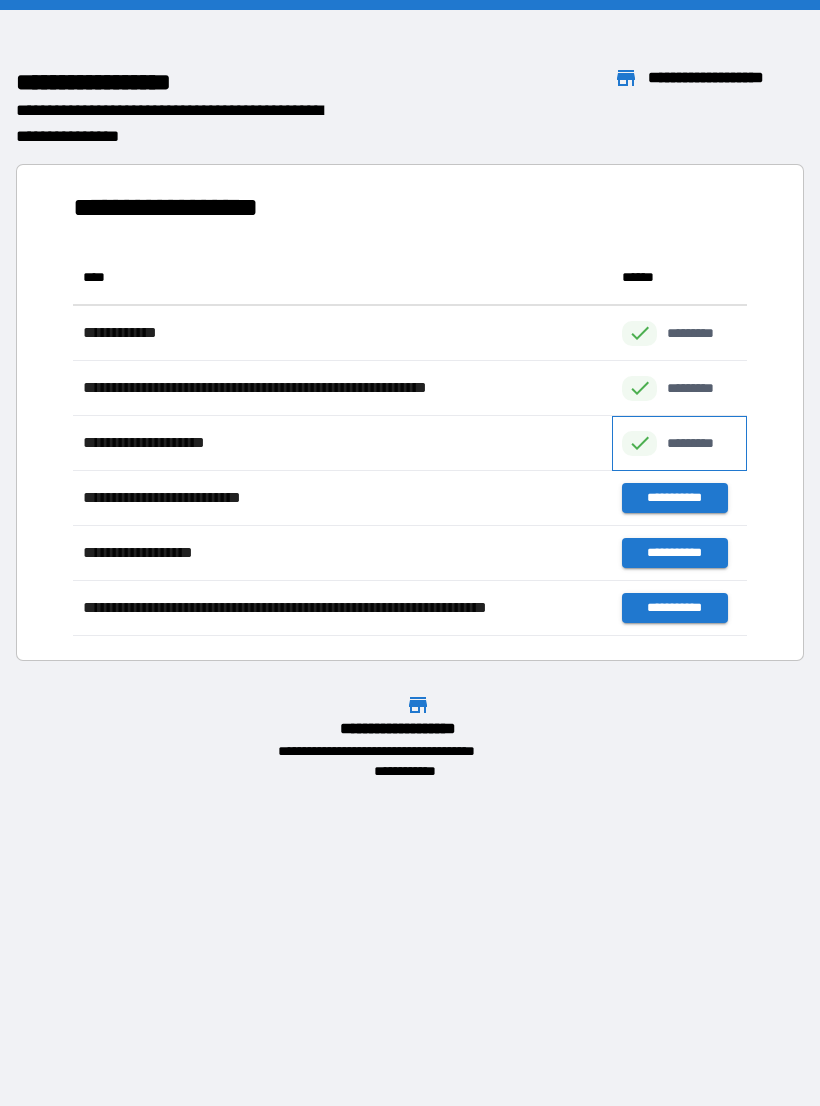 click on "*********" at bounding box center [701, 443] 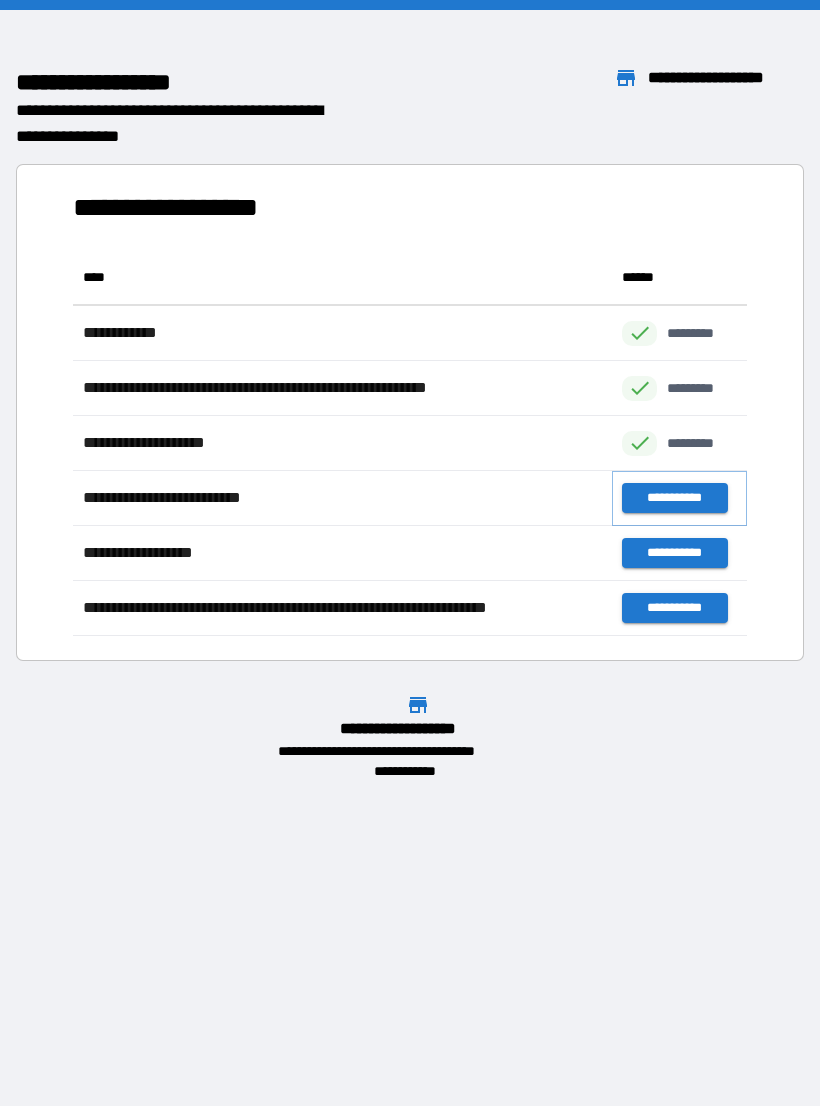 click on "**********" at bounding box center (674, 498) 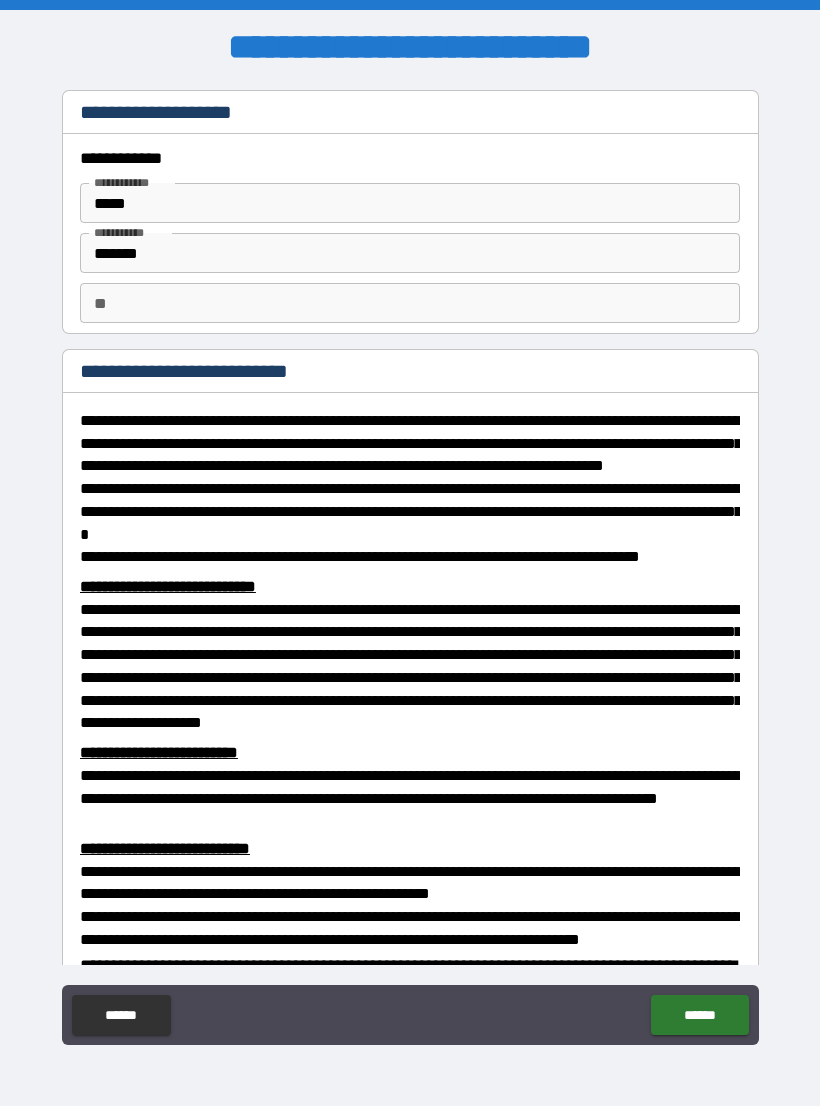 click on "*******" at bounding box center [410, 253] 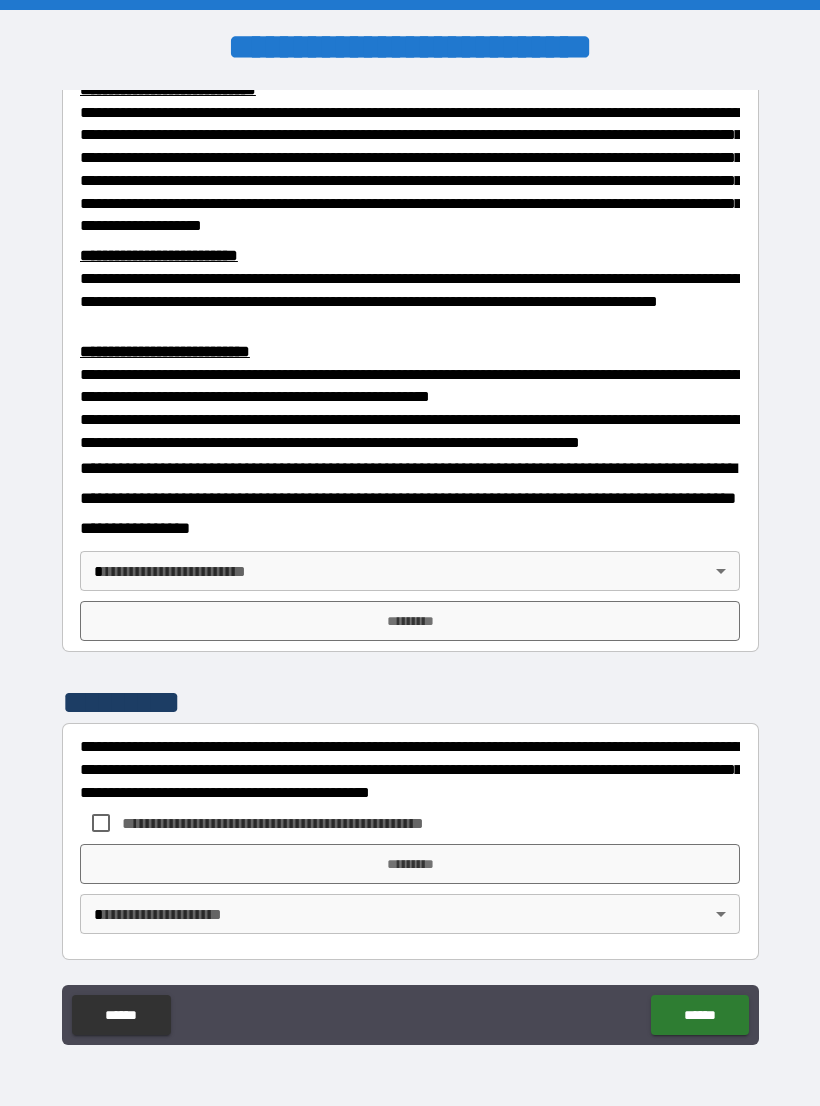 scroll, scrollTop: 549, scrollLeft: 0, axis: vertical 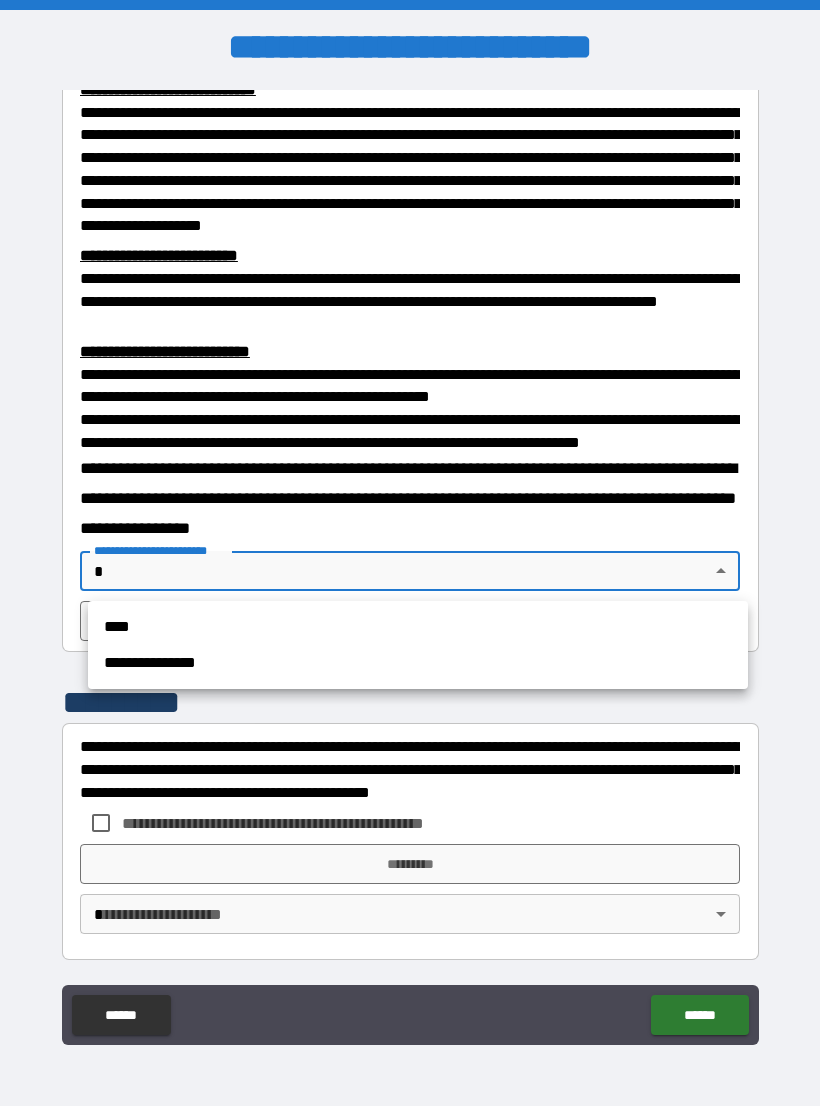 click on "**********" at bounding box center (418, 663) 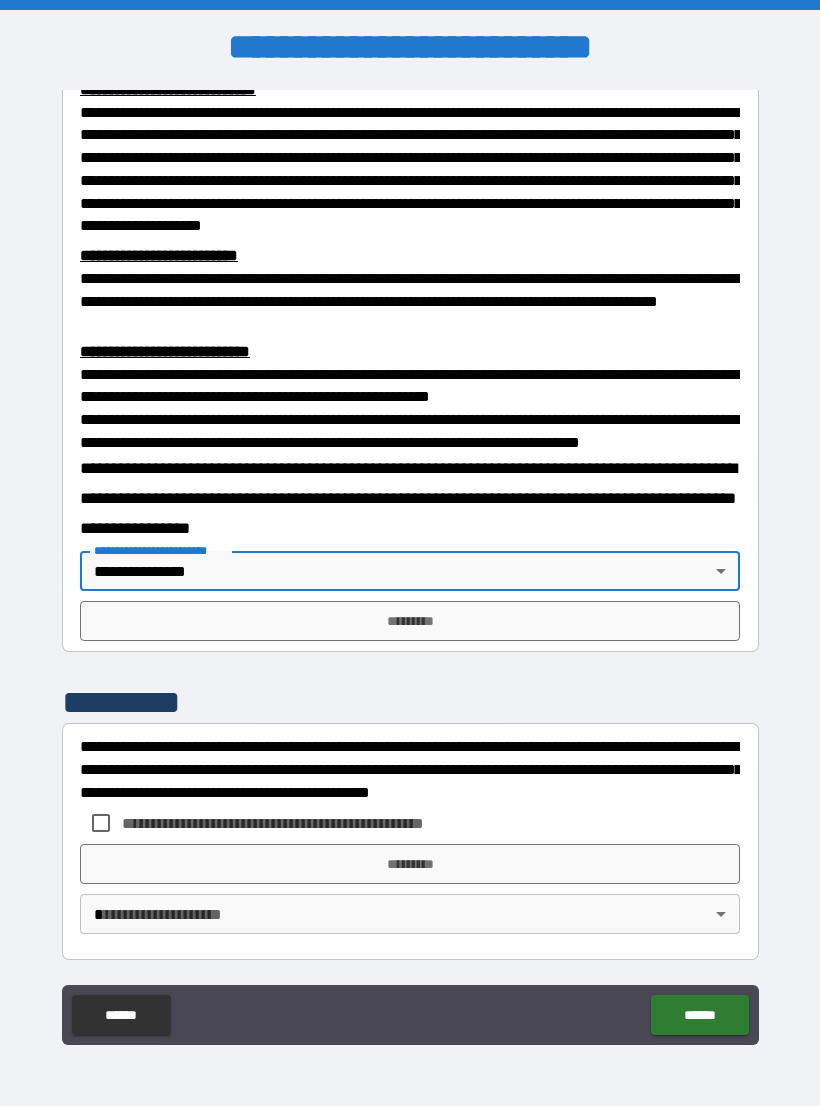 click on "*********" at bounding box center (410, 621) 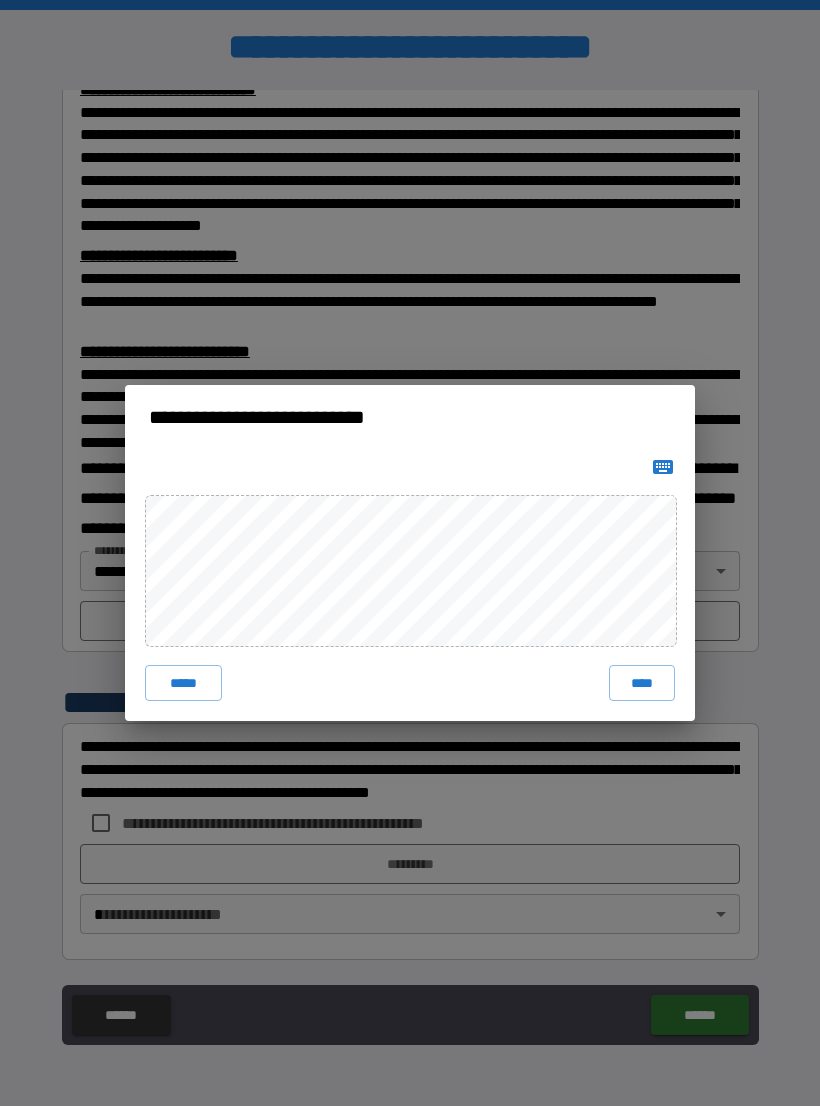 click on "****" at bounding box center (642, 683) 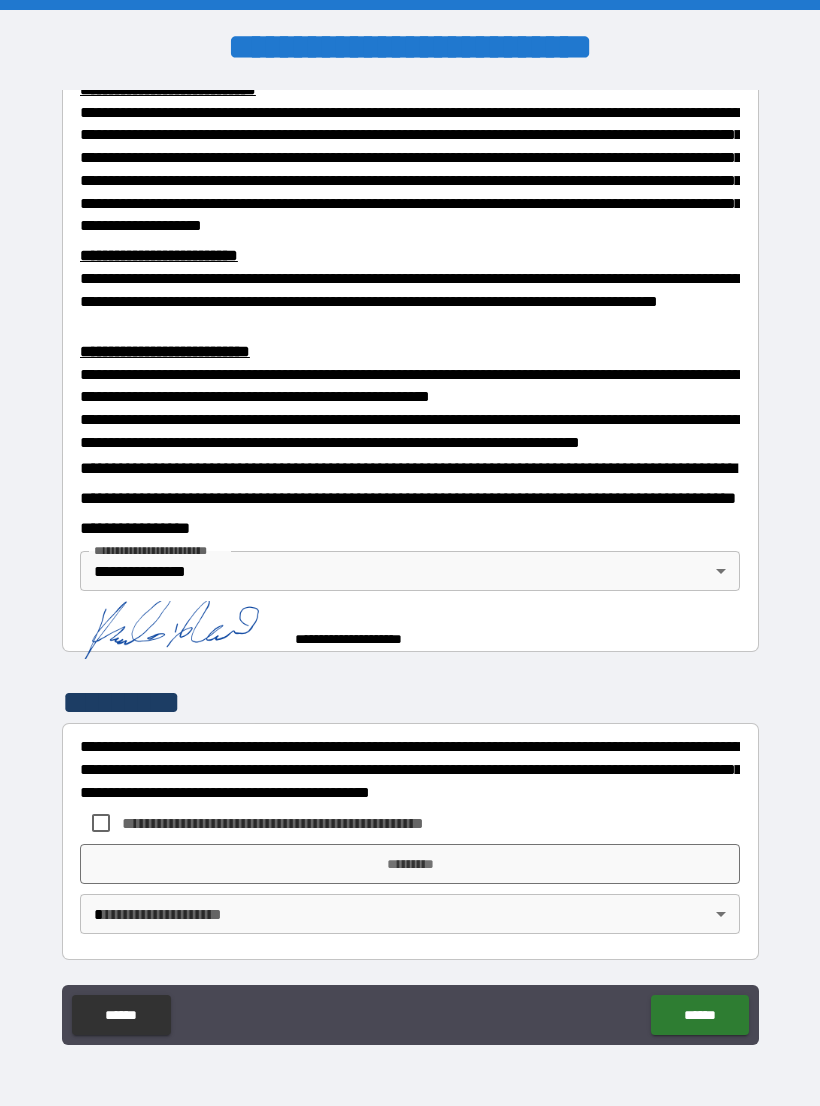scroll, scrollTop: 539, scrollLeft: 0, axis: vertical 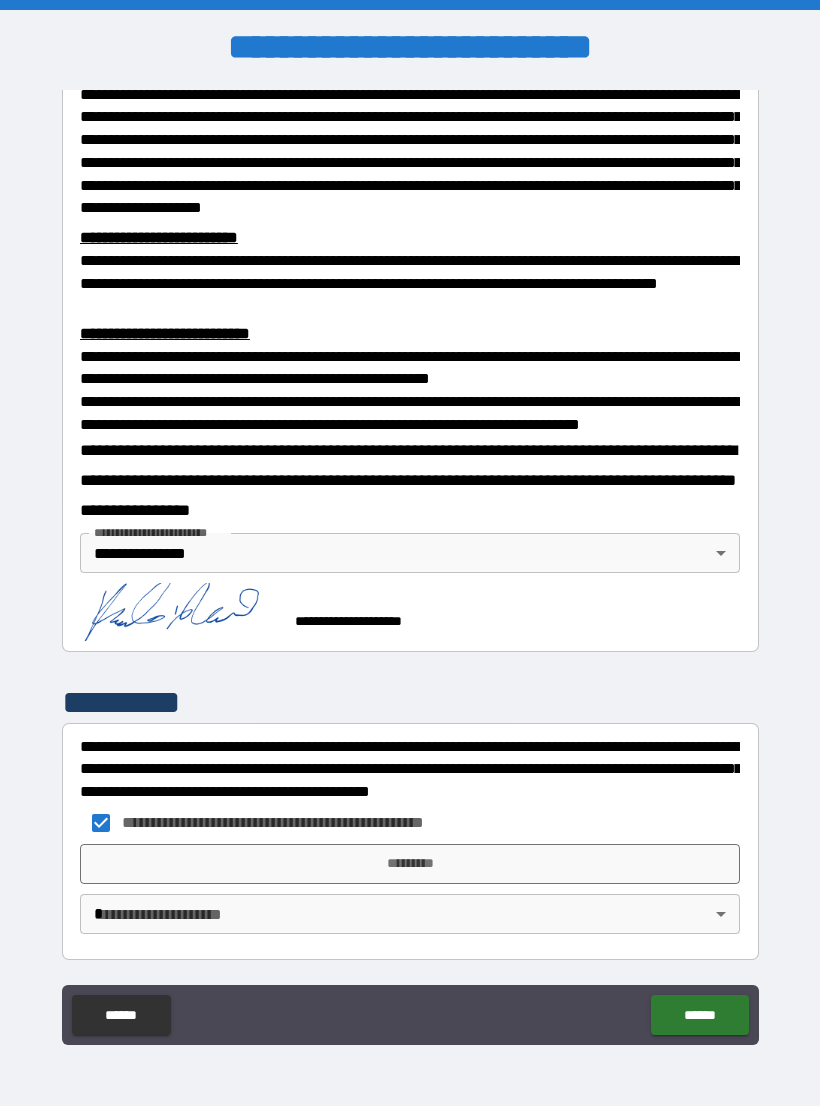 click on "*********" at bounding box center (410, 864) 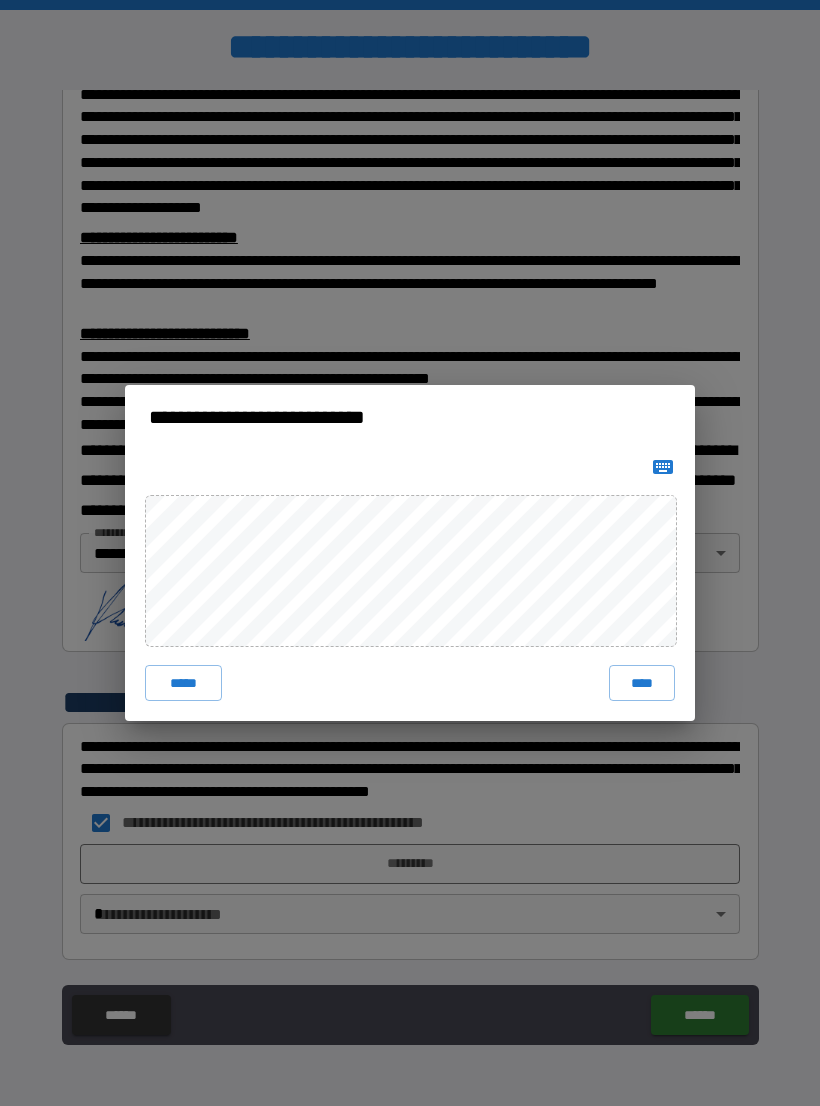 click on "****" at bounding box center (642, 683) 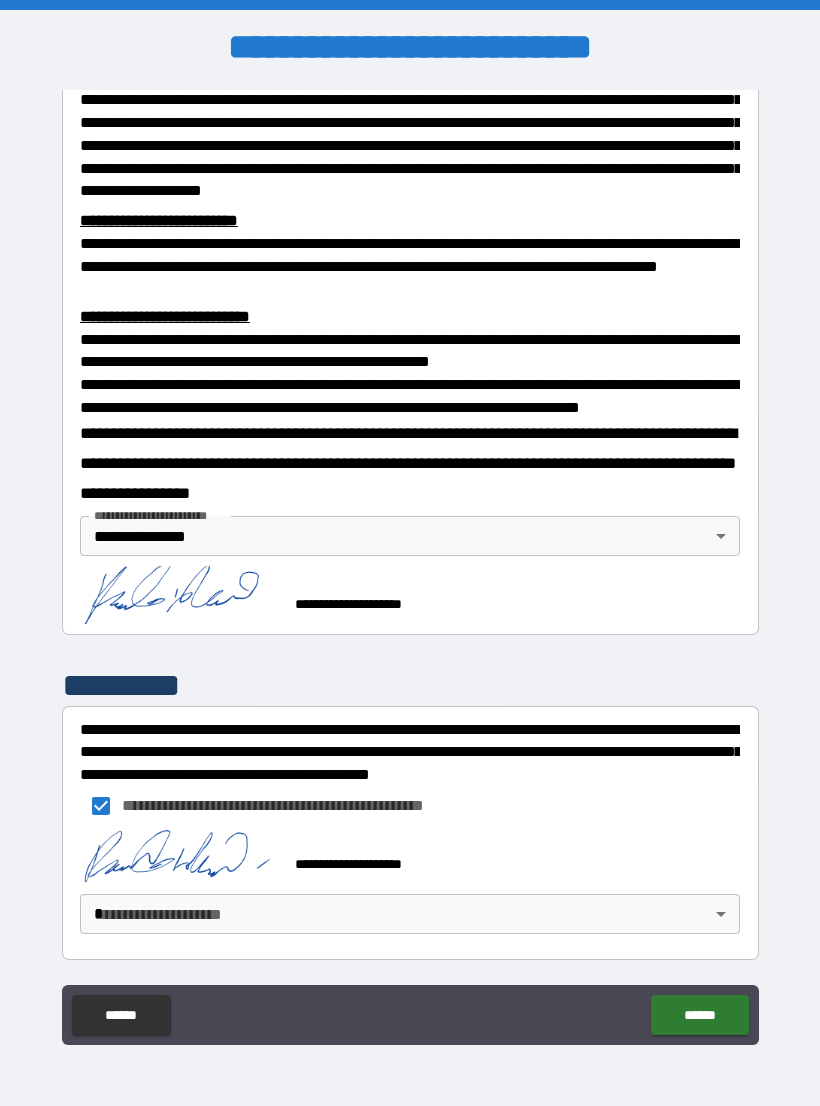 scroll, scrollTop: 583, scrollLeft: 0, axis: vertical 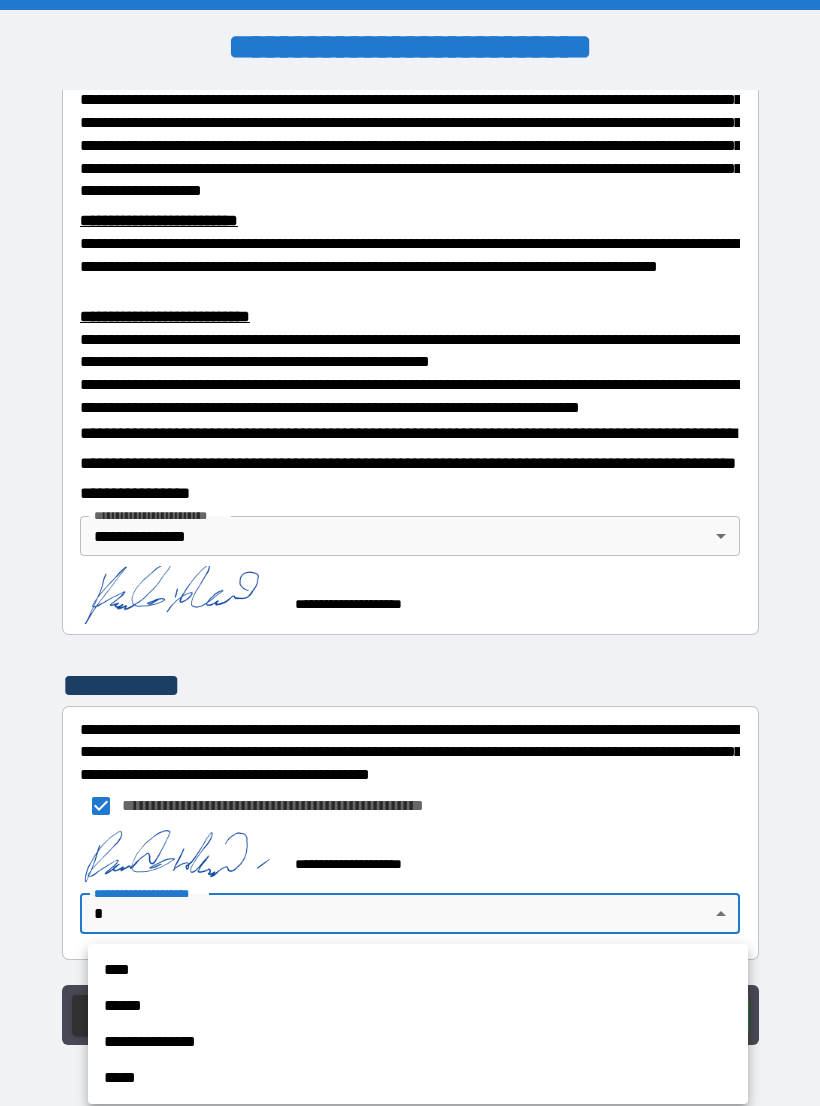 click on "**********" at bounding box center [418, 1042] 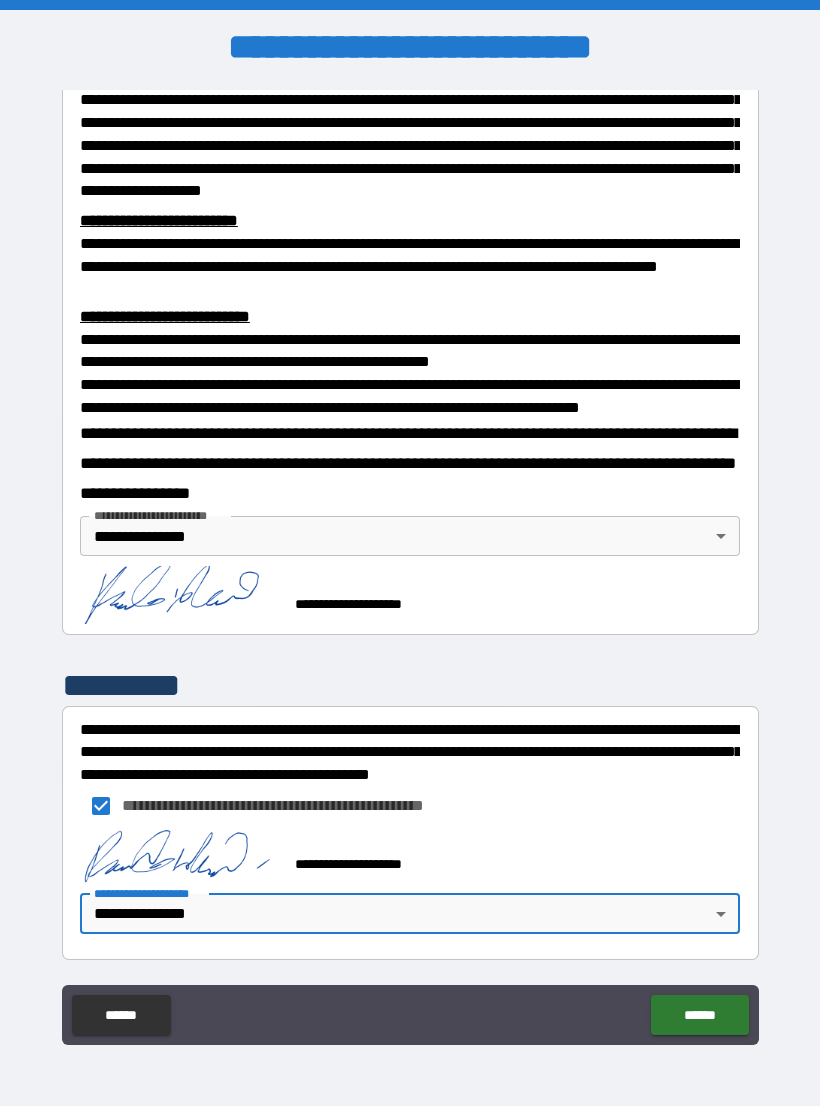click on "******" at bounding box center (699, 1015) 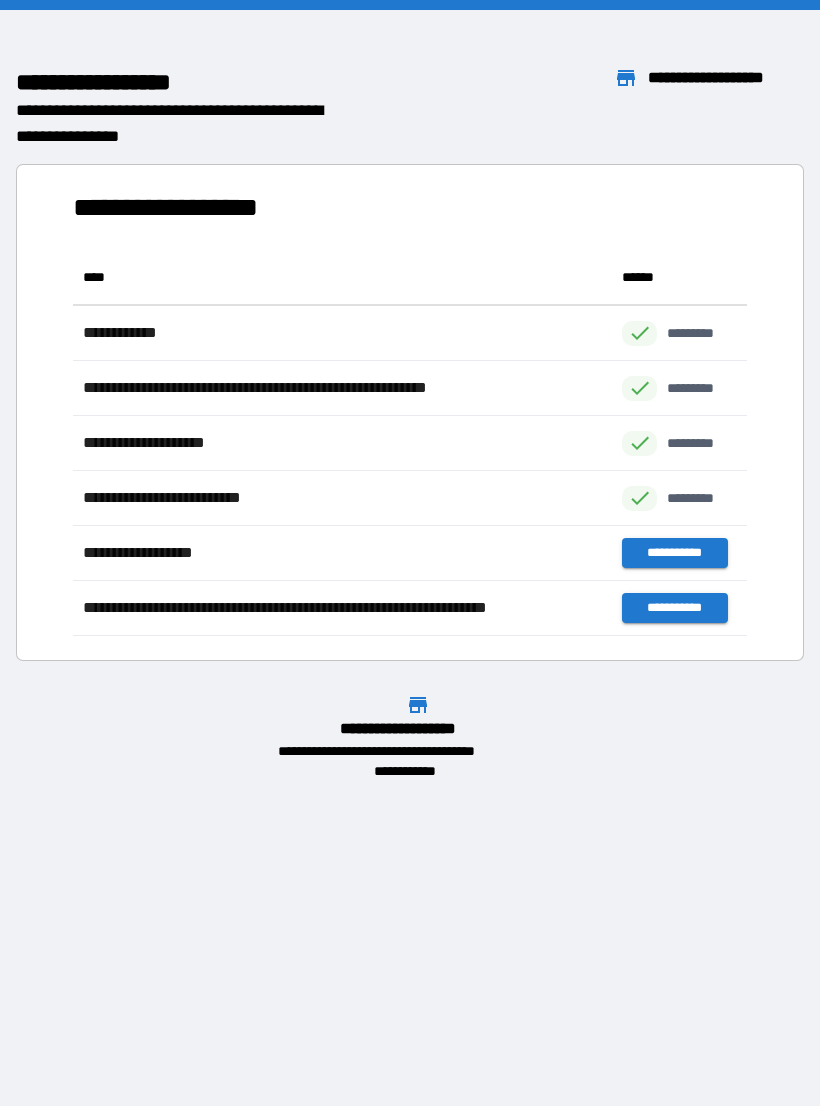 scroll, scrollTop: 386, scrollLeft: 674, axis: both 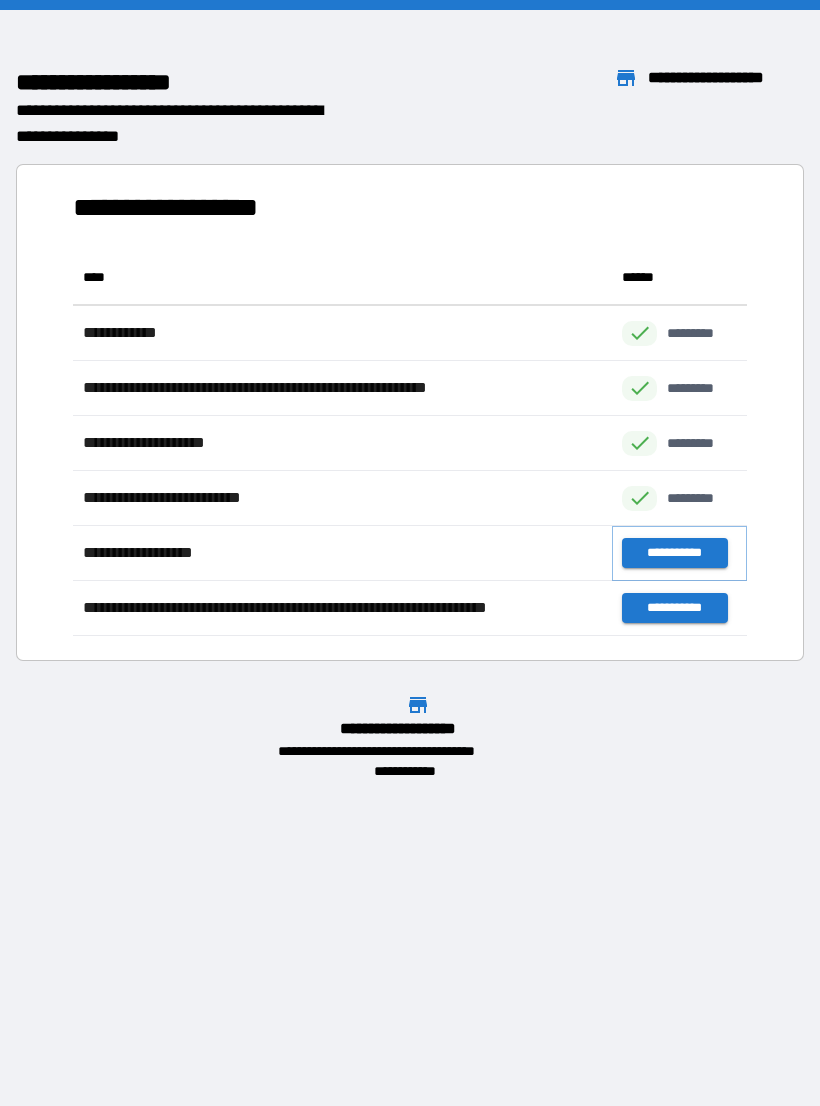 click on "**********" at bounding box center (674, 553) 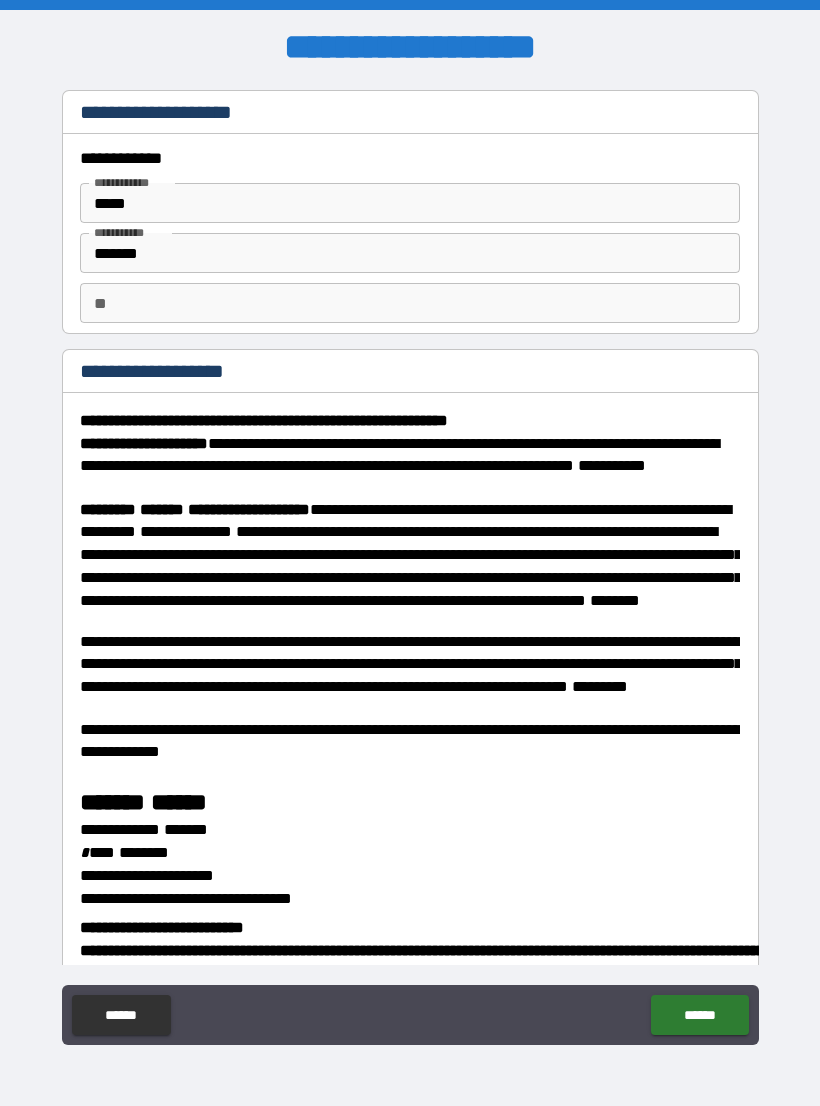 click on "*******" at bounding box center (410, 253) 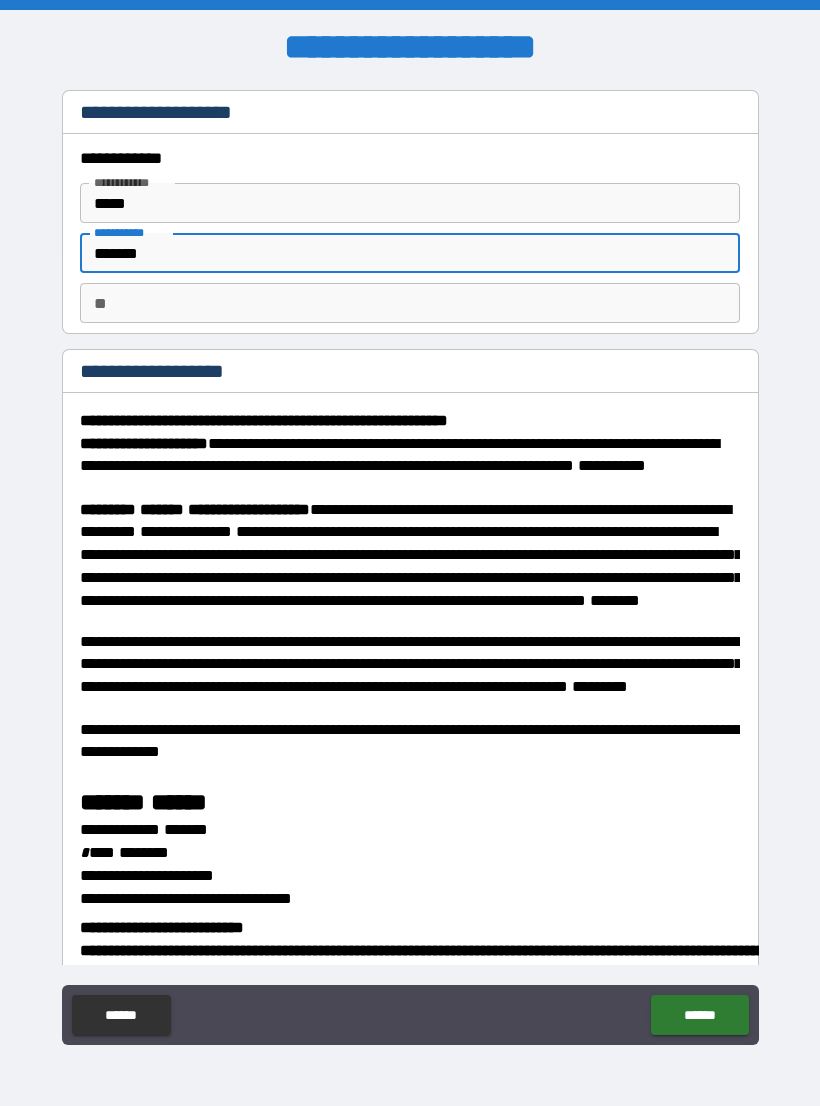 click on "*******" at bounding box center (410, 253) 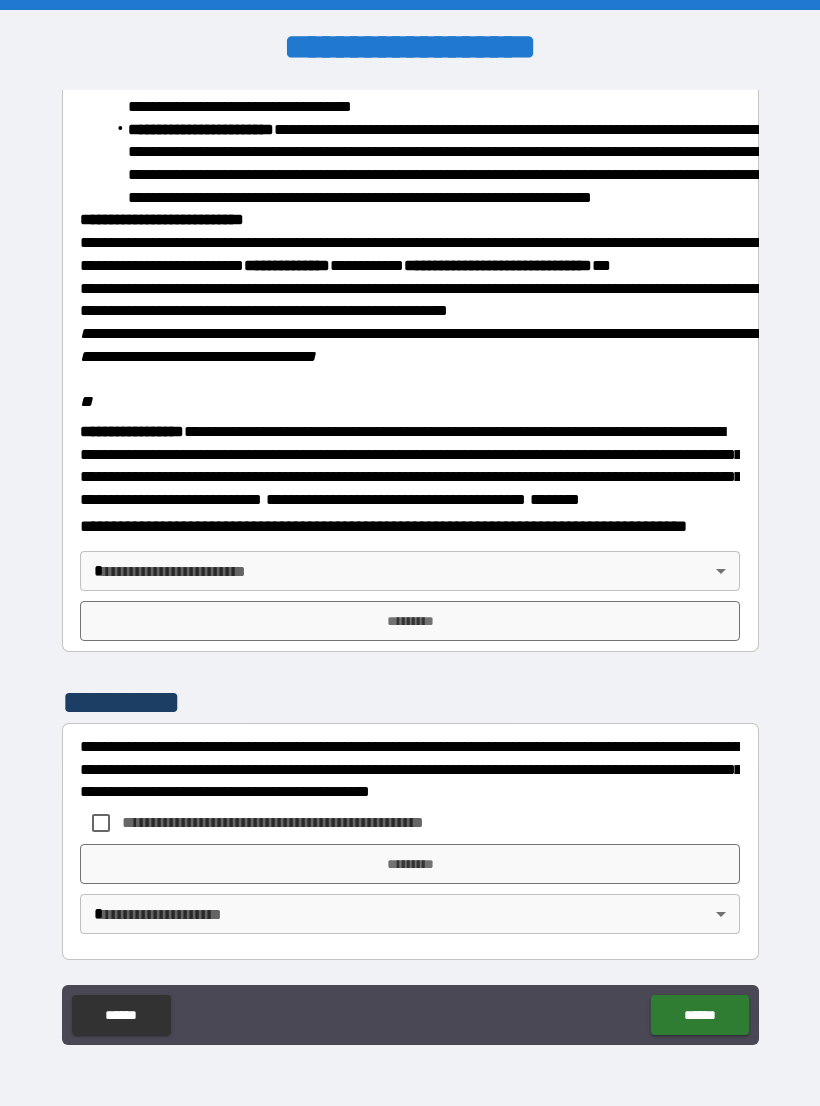 scroll, scrollTop: 2234, scrollLeft: 0, axis: vertical 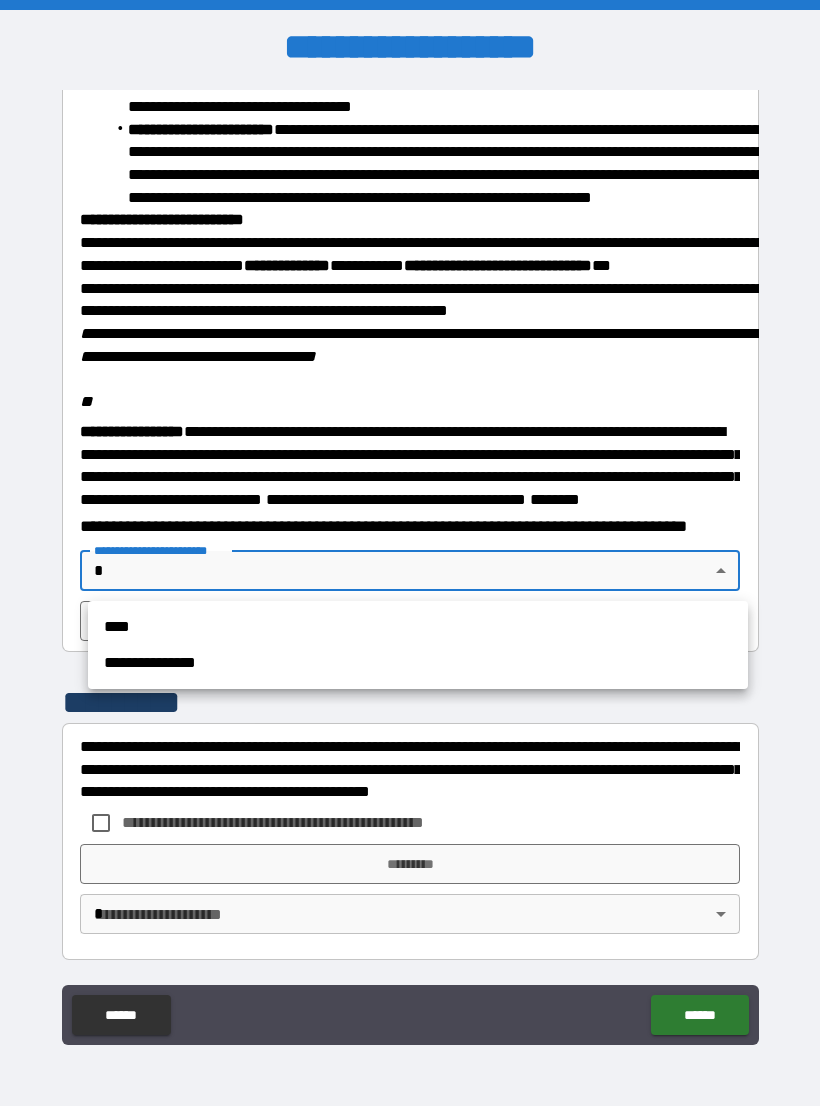 click on "**********" at bounding box center [418, 663] 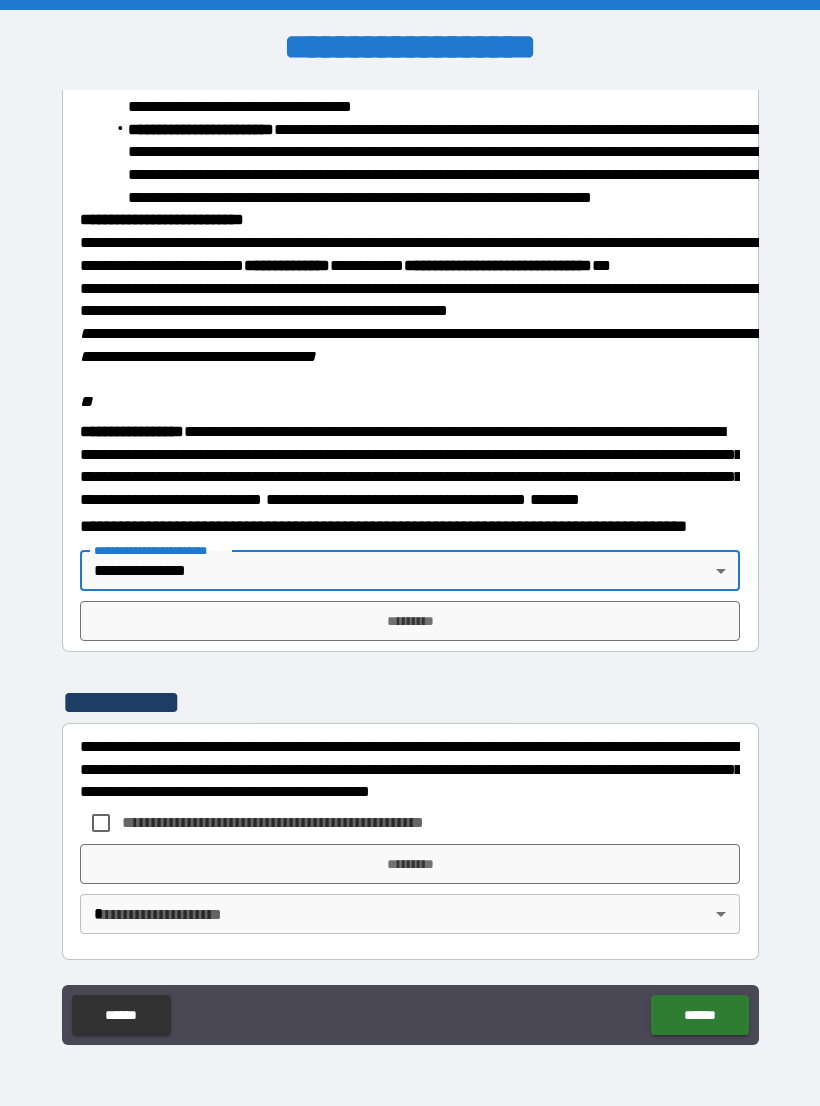 click on "*********" at bounding box center (410, 621) 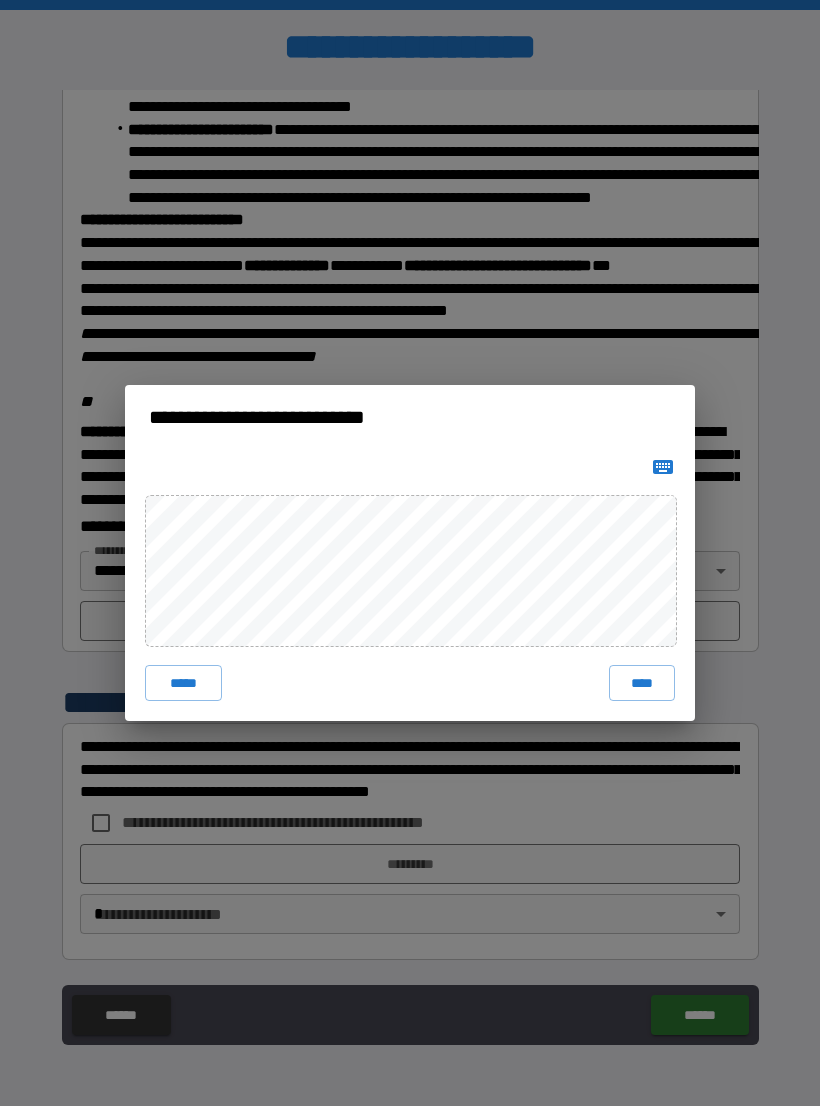 click on "****" at bounding box center [642, 683] 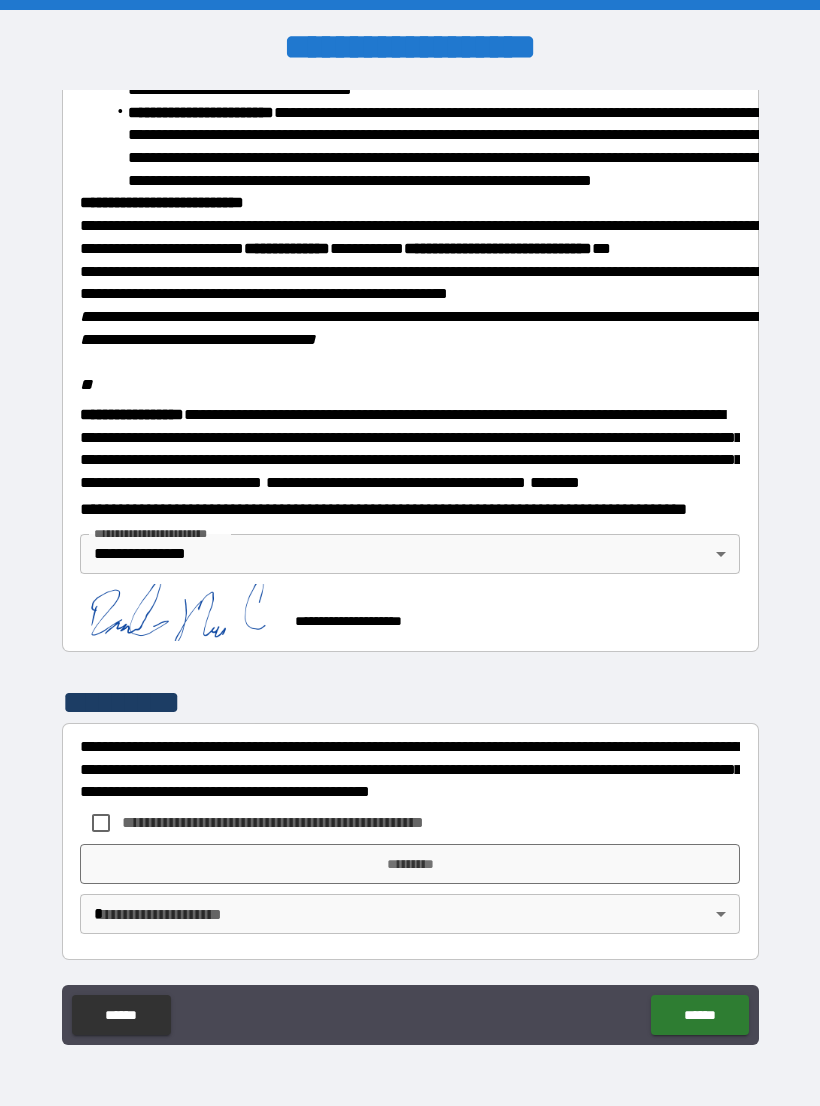 scroll, scrollTop: 2224, scrollLeft: 0, axis: vertical 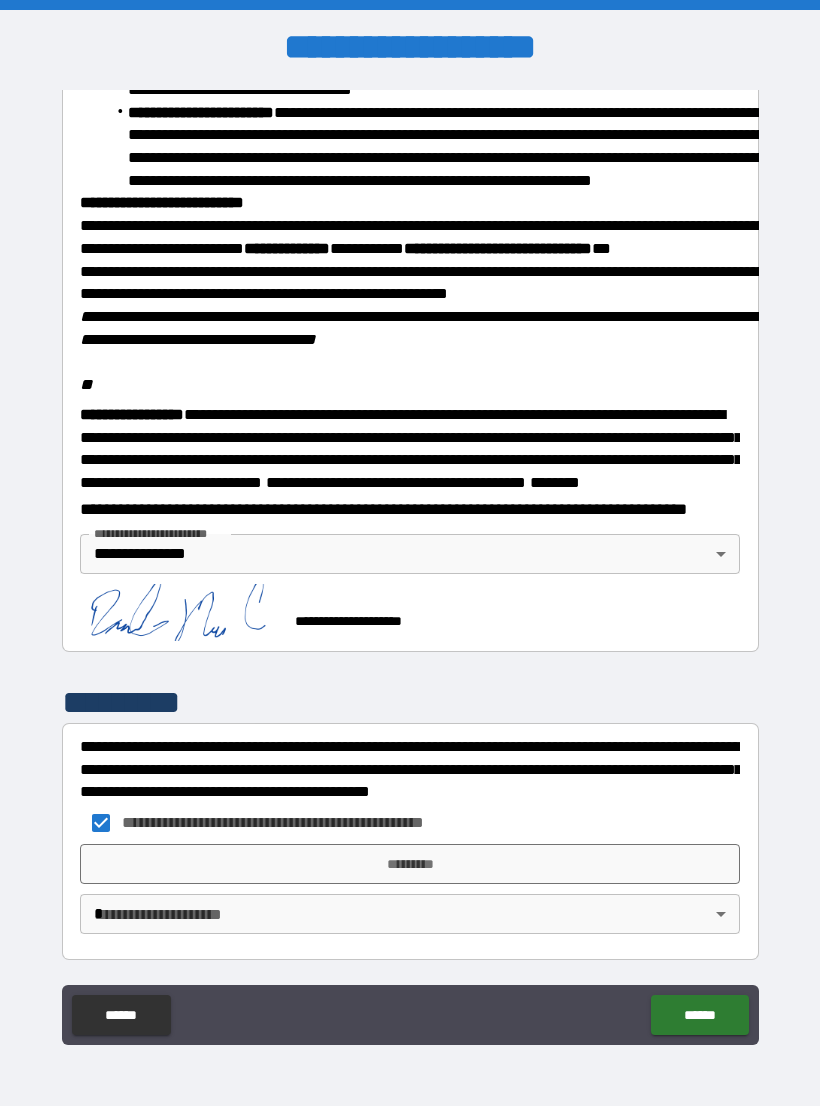 click on "*********" at bounding box center [410, 864] 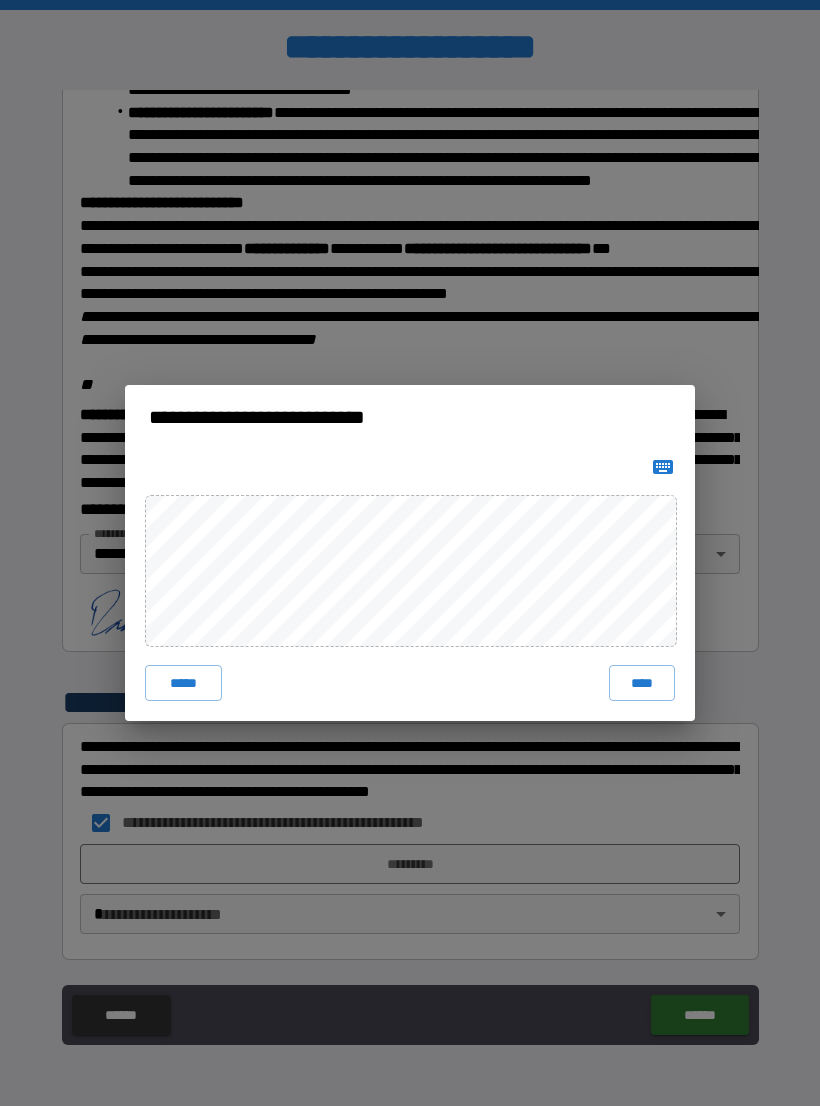 click on "****" at bounding box center (642, 683) 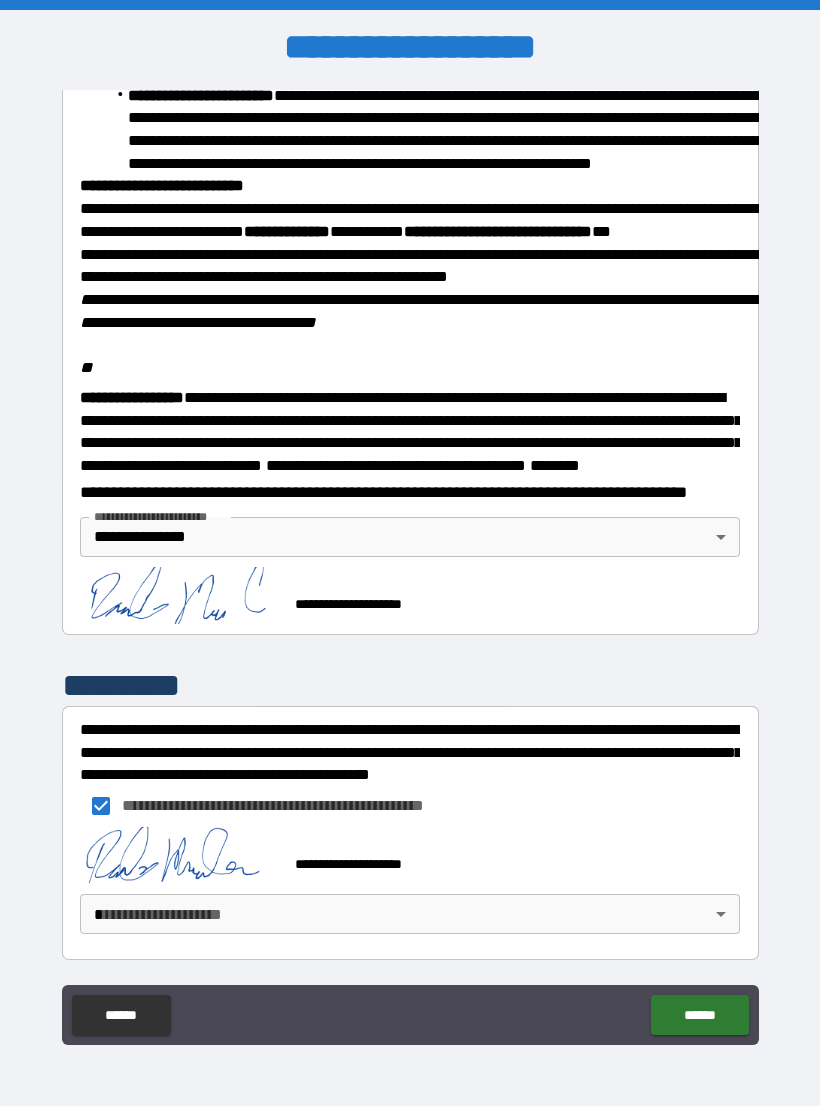scroll, scrollTop: 2268, scrollLeft: 0, axis: vertical 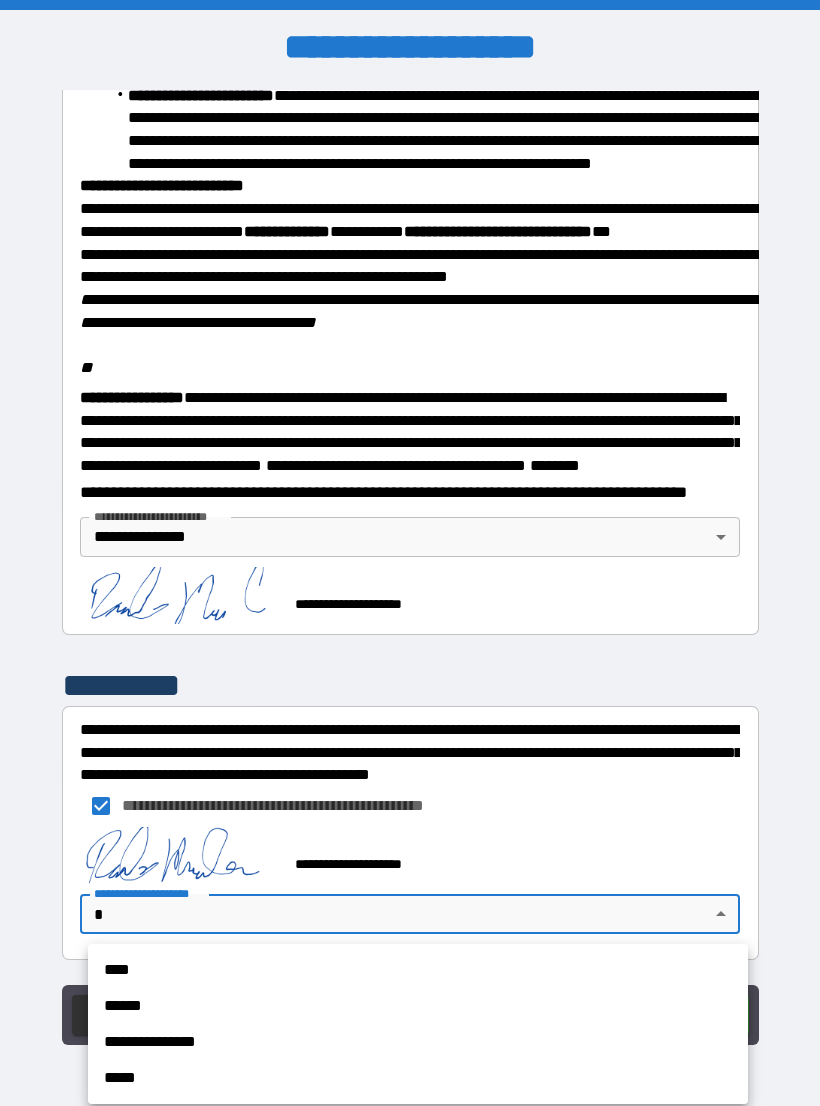 click on "**********" at bounding box center [418, 1042] 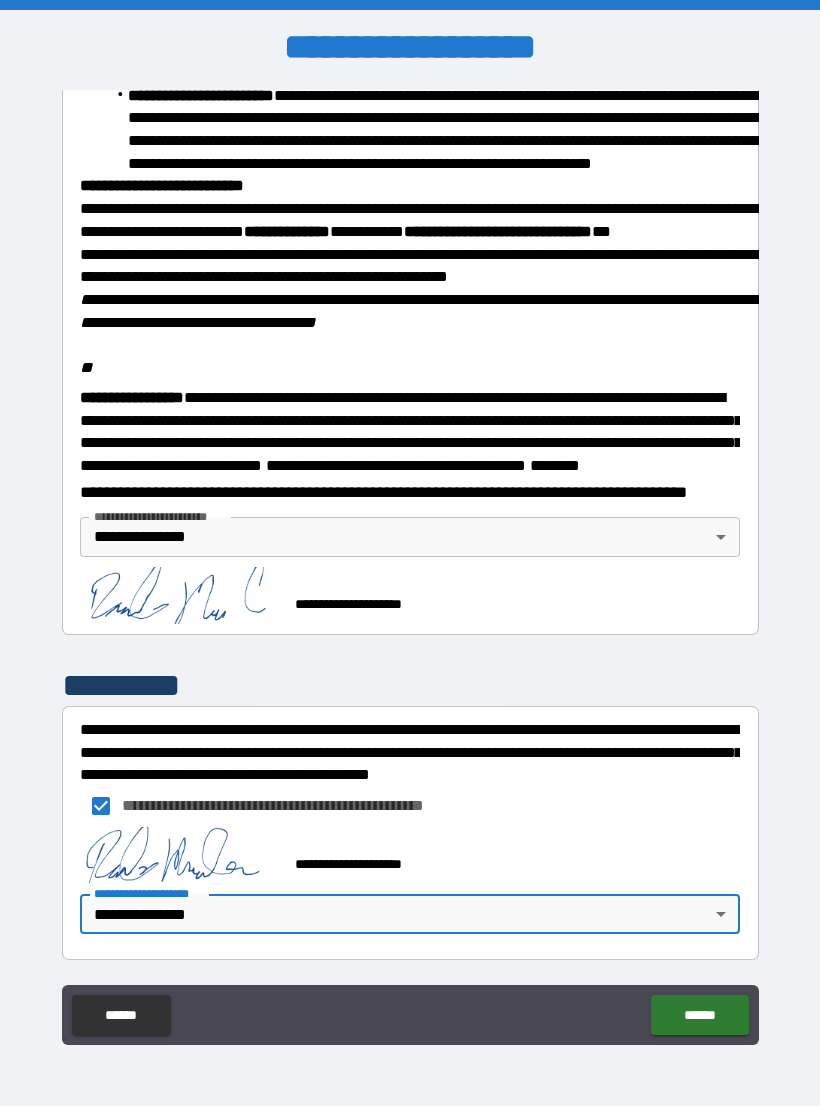 click on "******" at bounding box center (699, 1015) 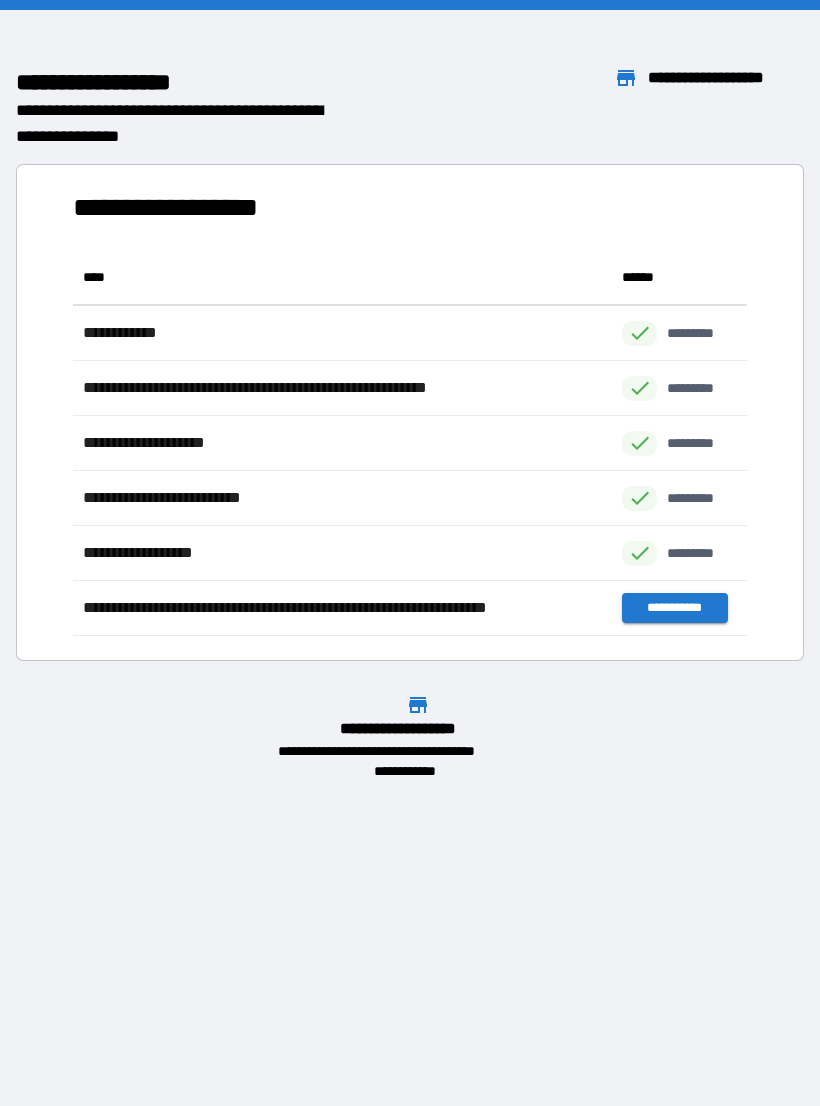 scroll, scrollTop: 1, scrollLeft: 1, axis: both 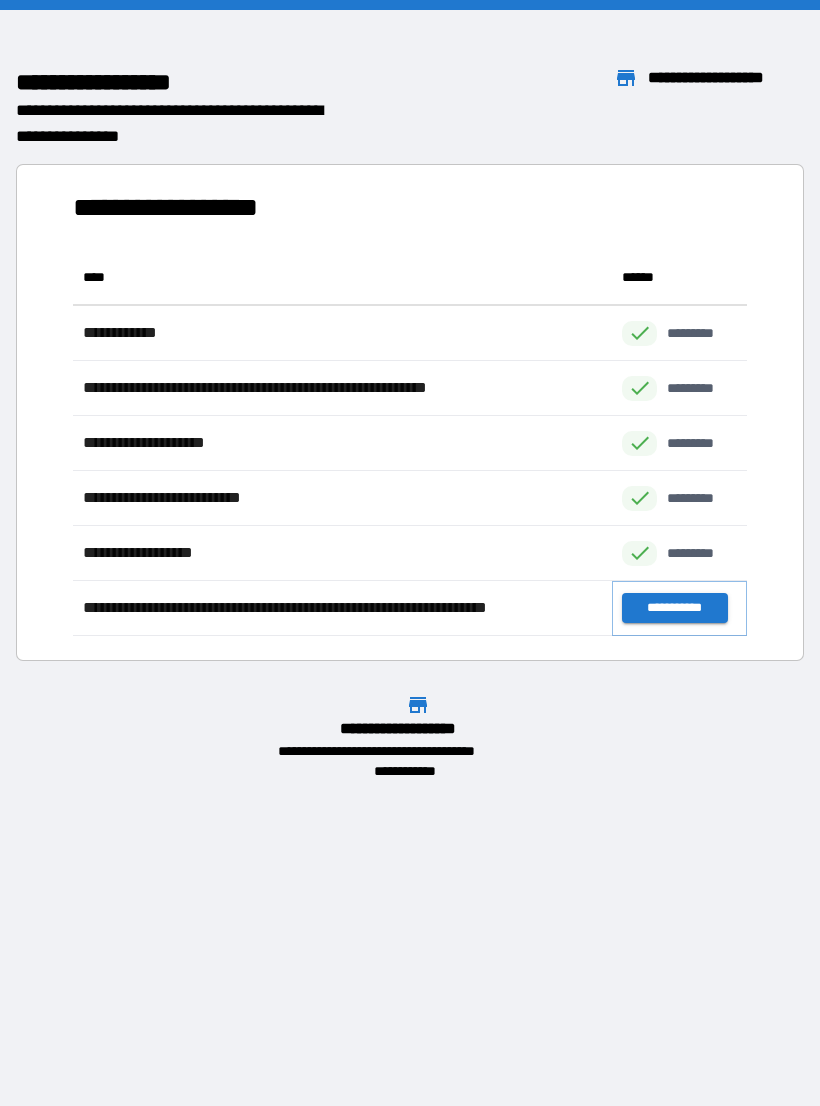 click on "**********" at bounding box center [674, 608] 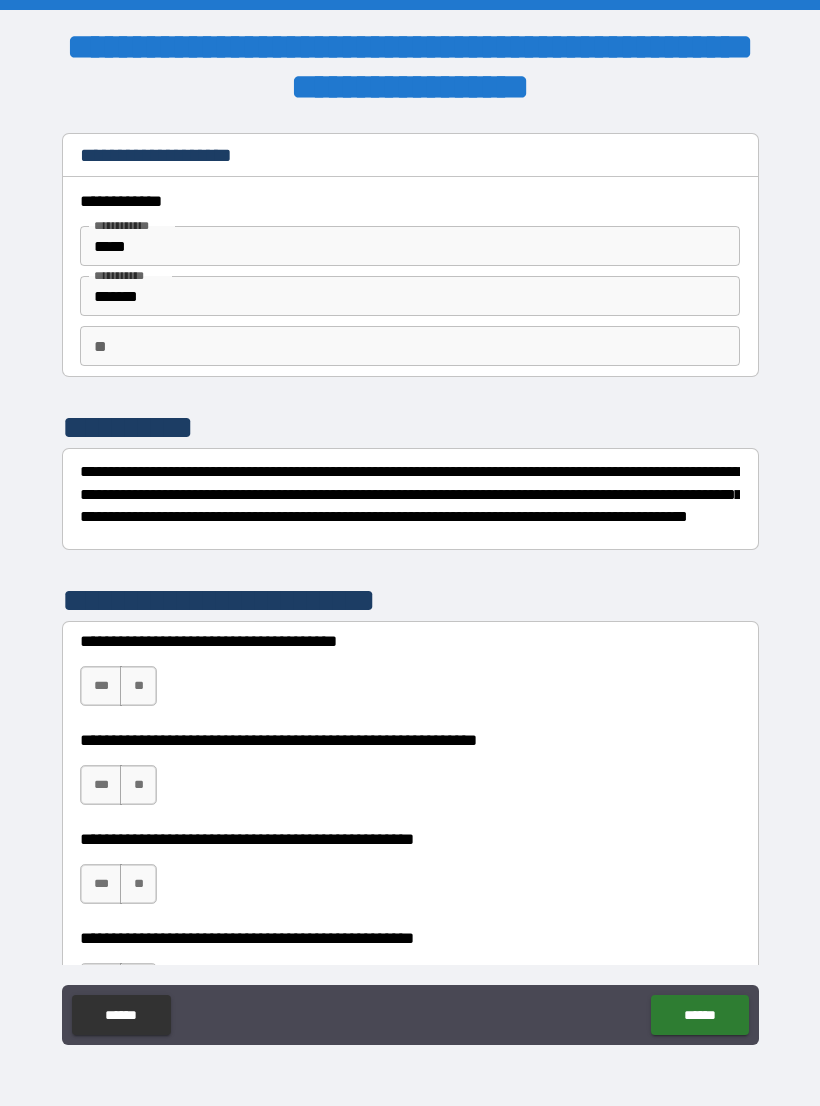 click on "*******" at bounding box center (410, 296) 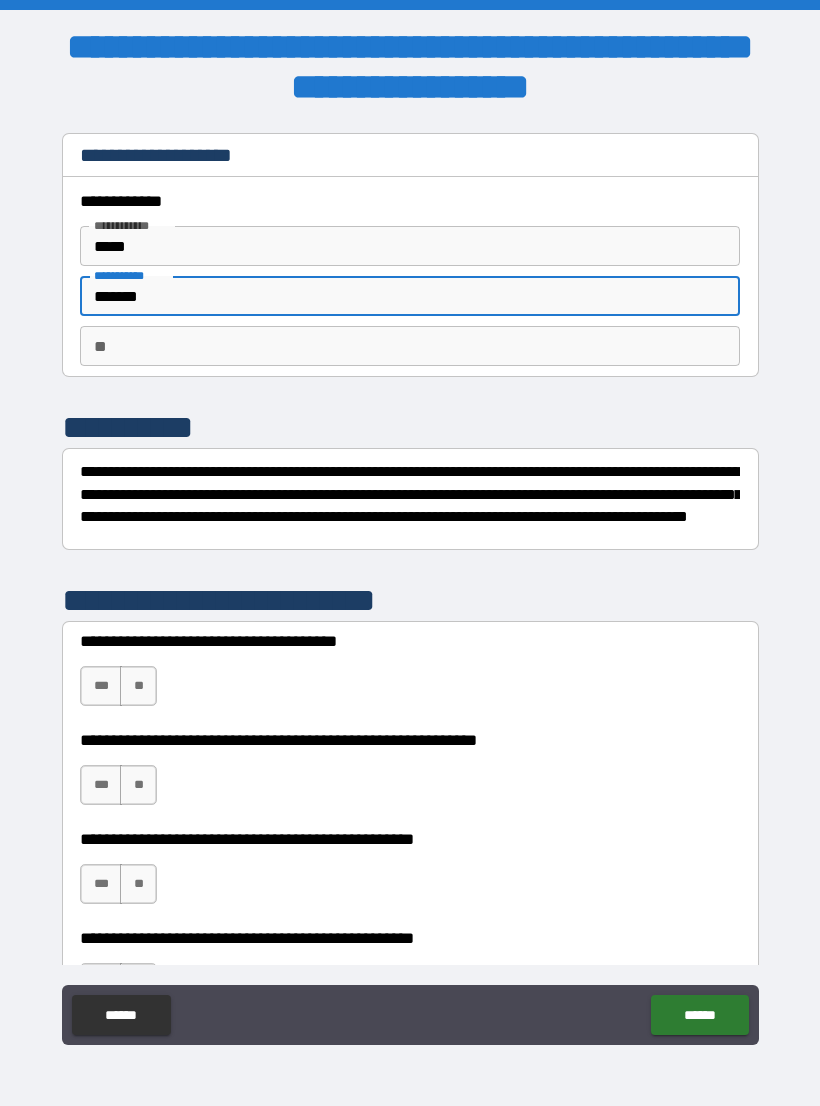 click on "*******" at bounding box center [410, 296] 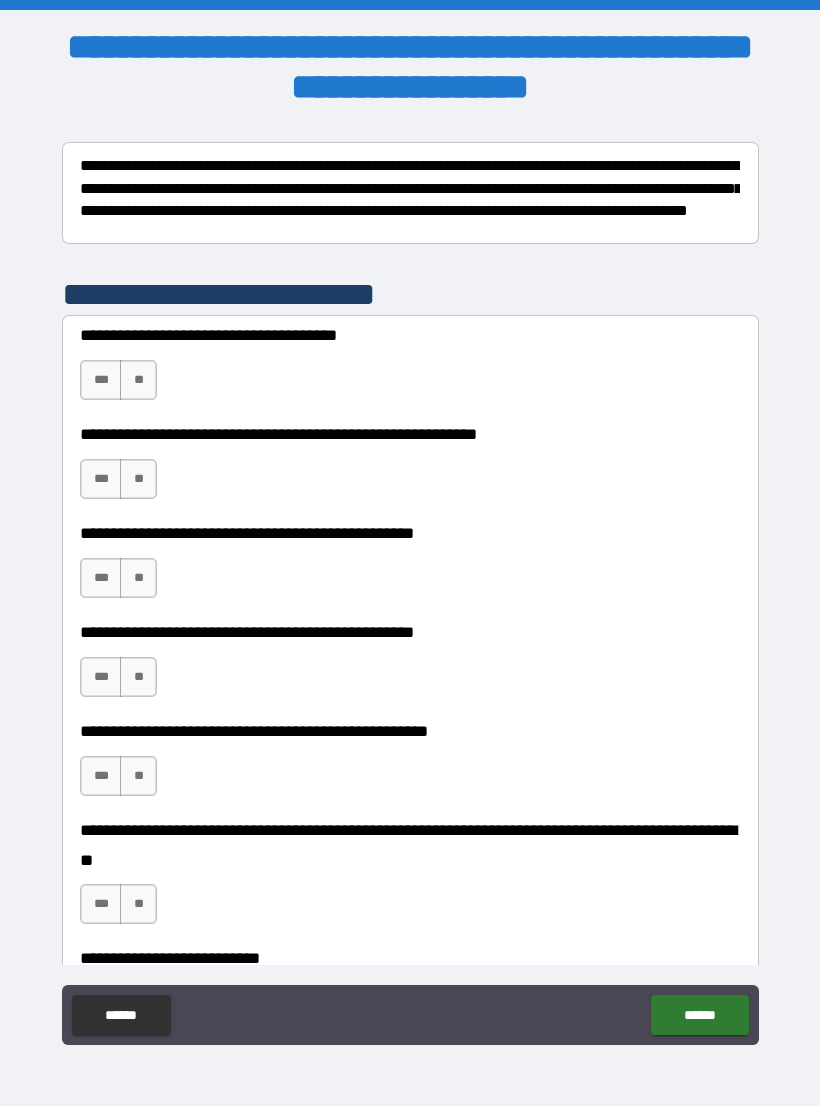 scroll, scrollTop: 307, scrollLeft: 0, axis: vertical 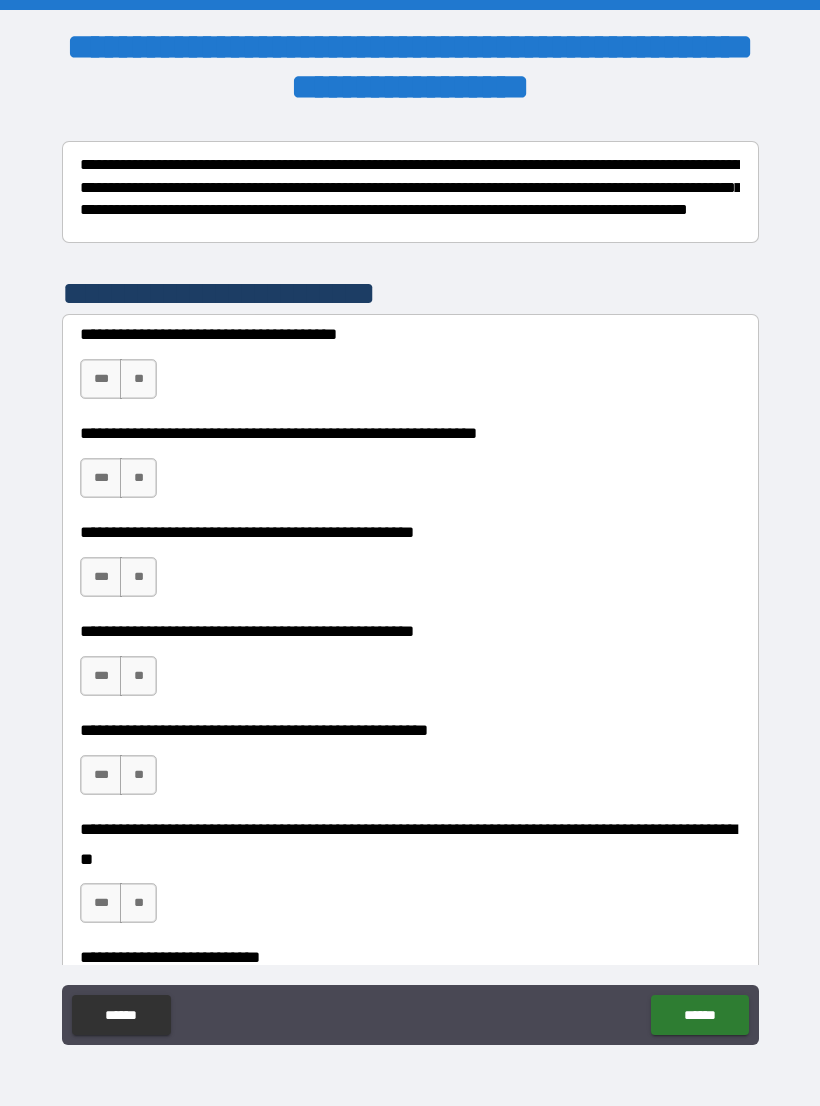 click on "***" at bounding box center [101, 379] 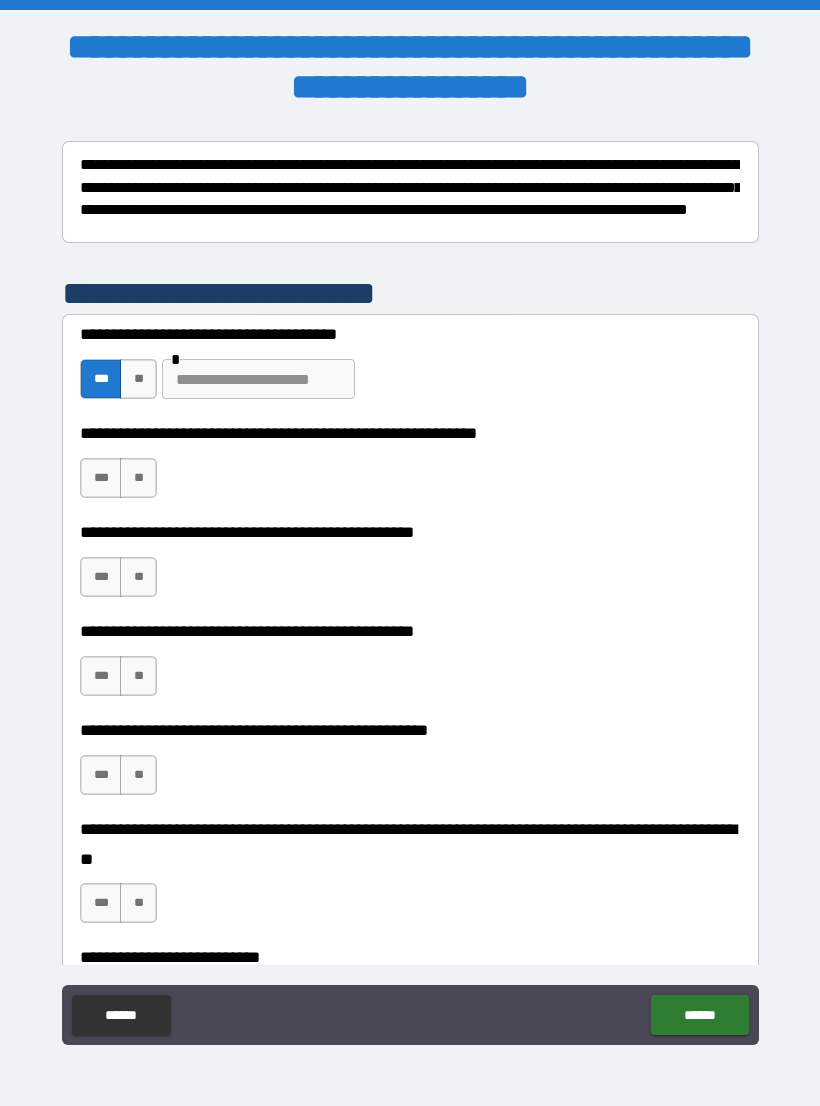 click at bounding box center [258, 379] 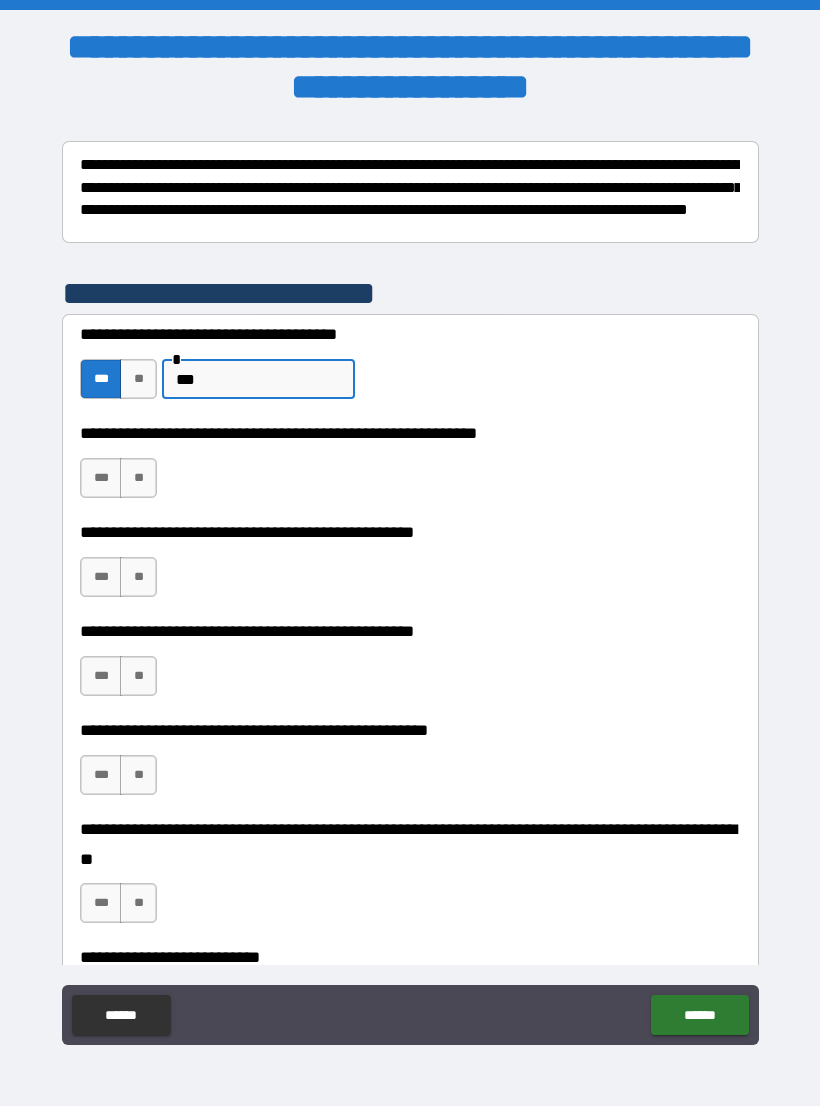 click on "***" at bounding box center [101, 478] 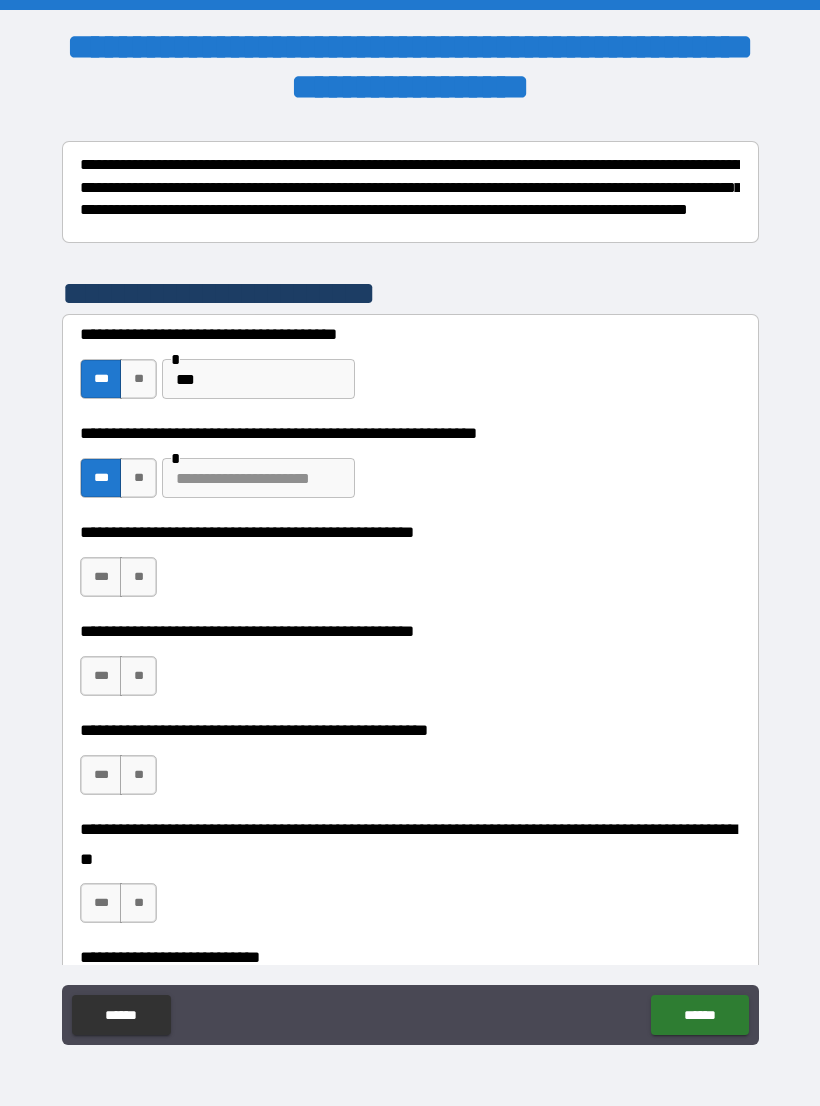 click at bounding box center [258, 478] 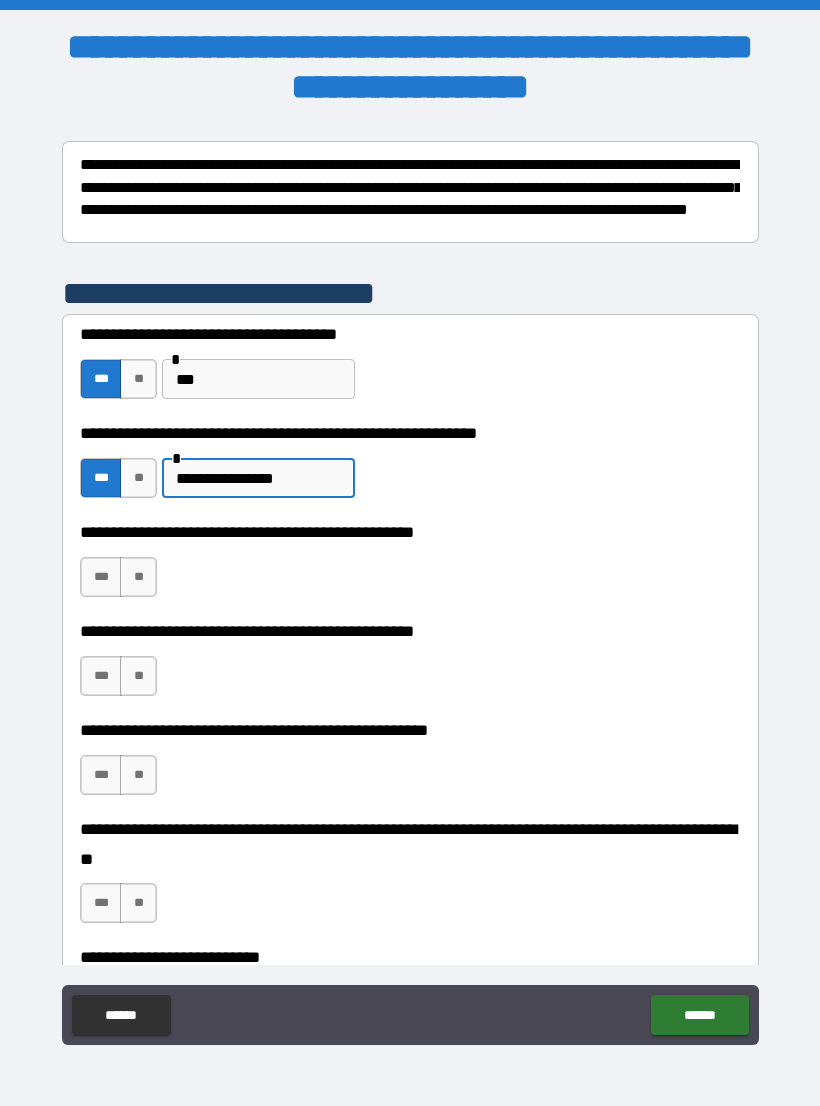 scroll, scrollTop: 428, scrollLeft: 0, axis: vertical 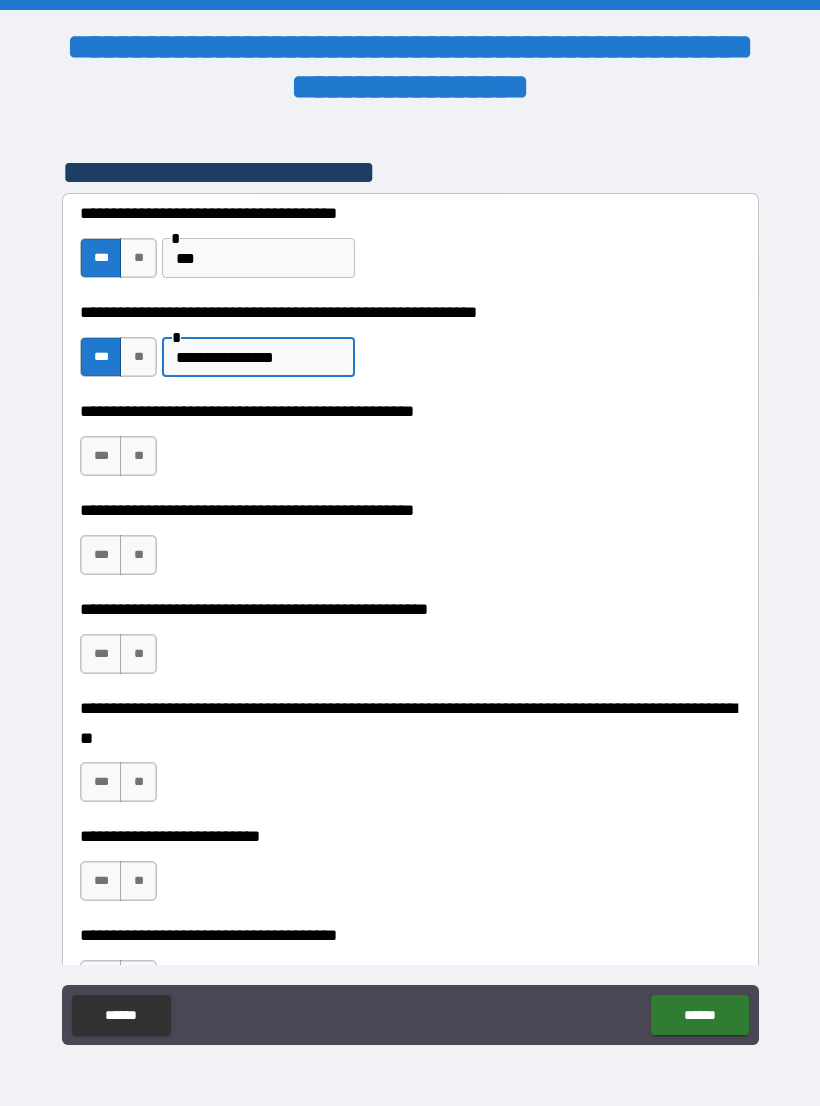 click on "**" at bounding box center (138, 456) 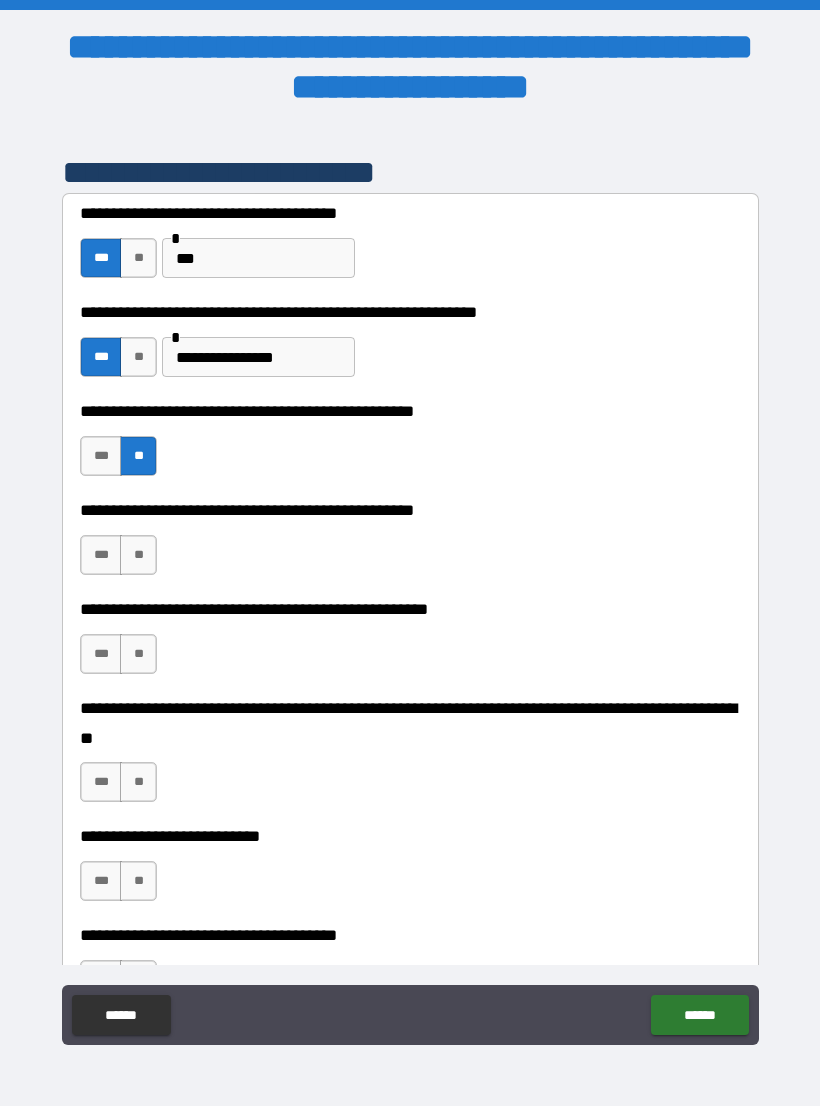 click on "**" at bounding box center [138, 555] 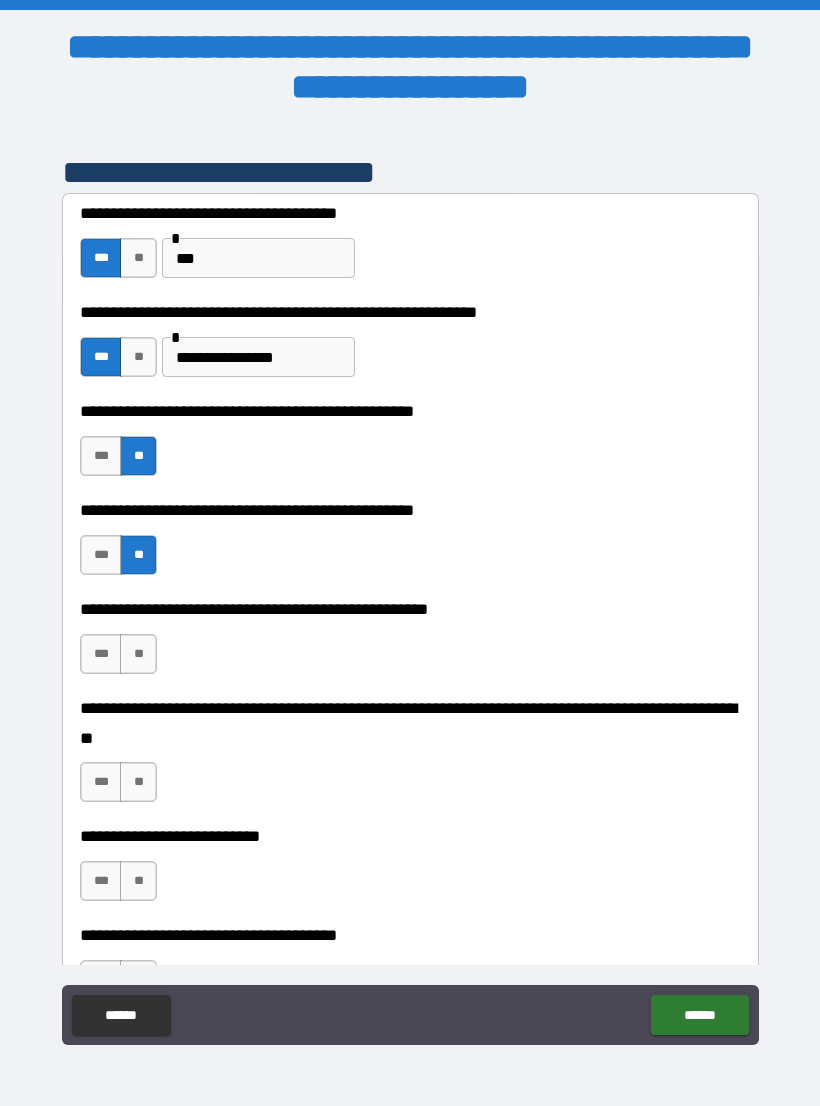 click on "**" at bounding box center [138, 654] 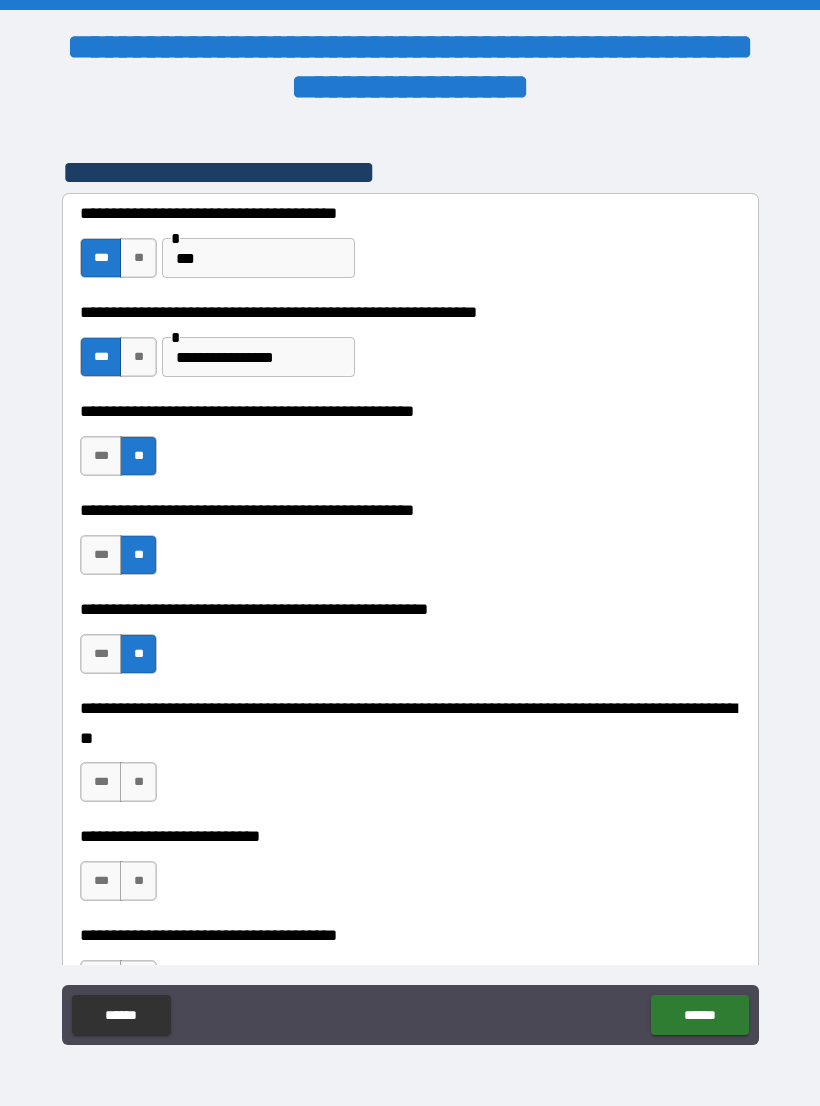 click on "**" at bounding box center (138, 782) 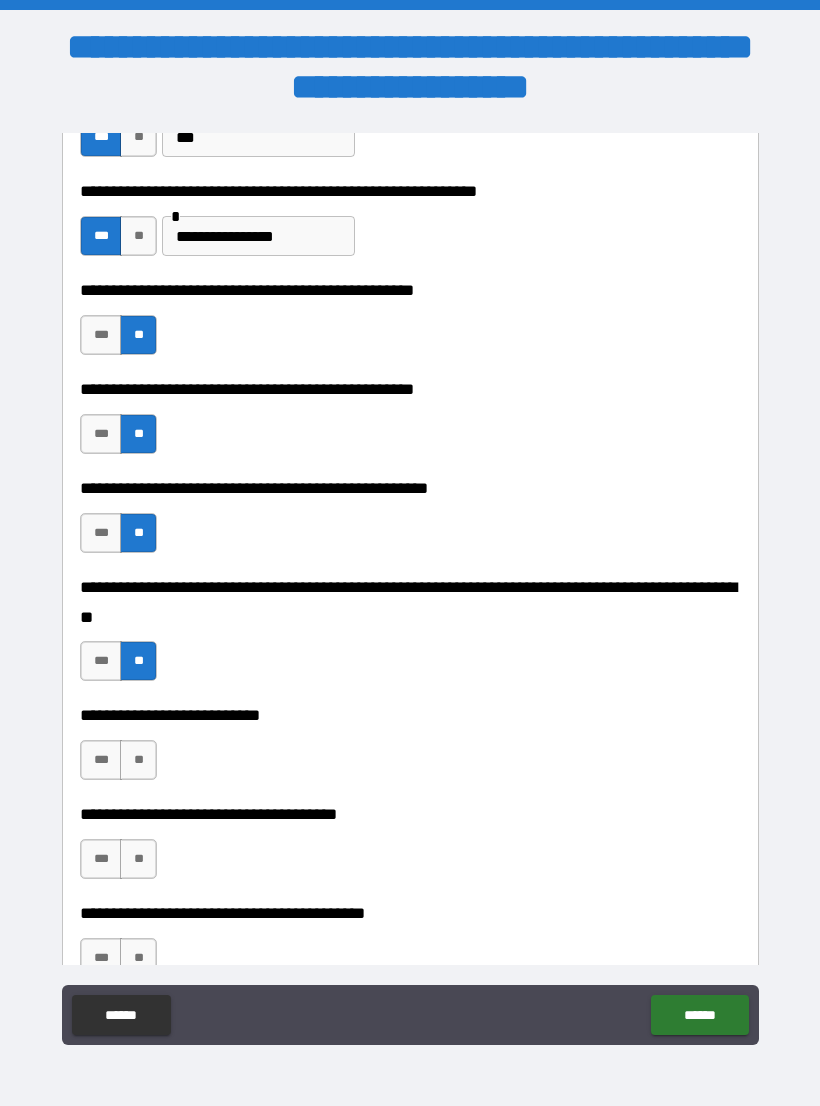 scroll, scrollTop: 639, scrollLeft: 0, axis: vertical 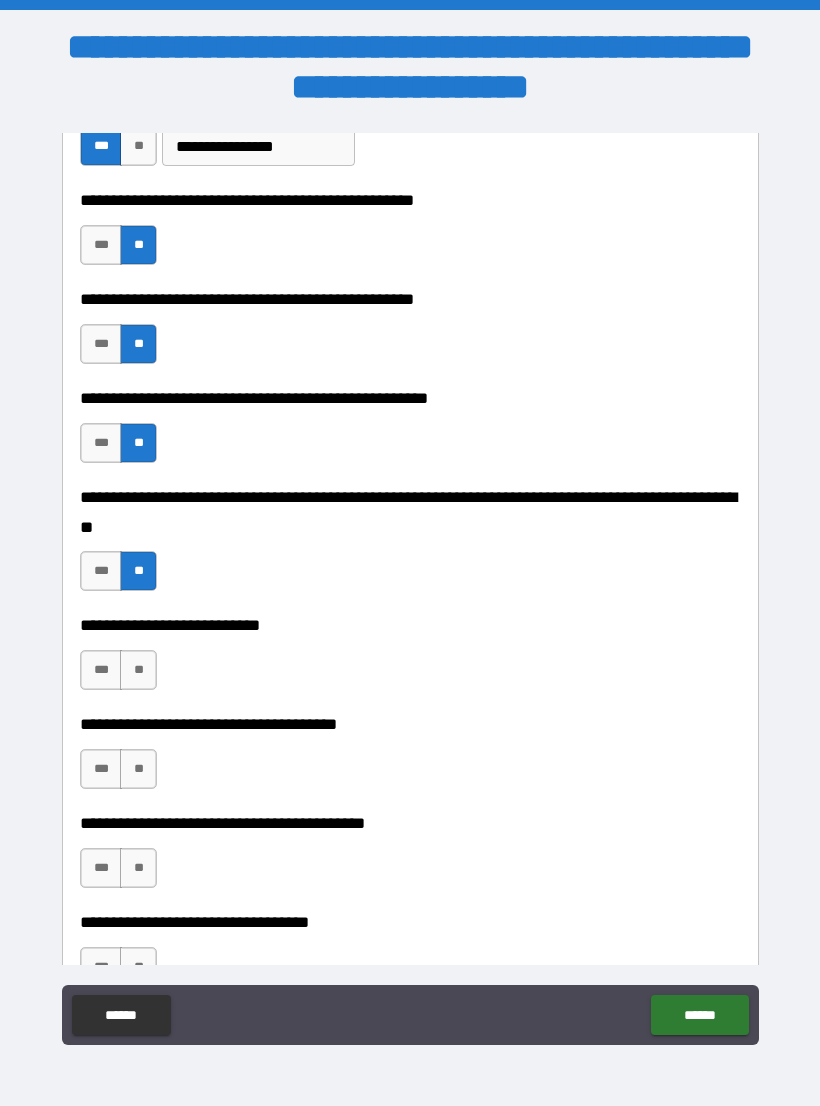click on "***" at bounding box center [101, 670] 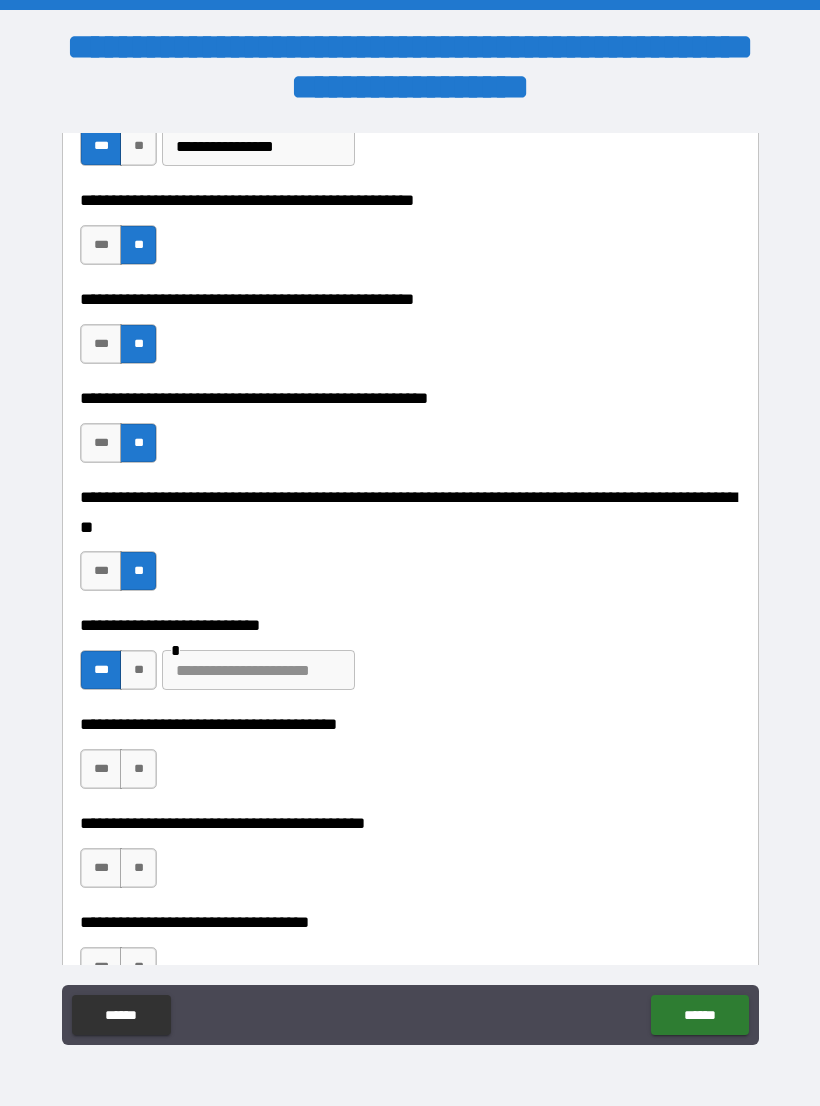 click at bounding box center (258, 670) 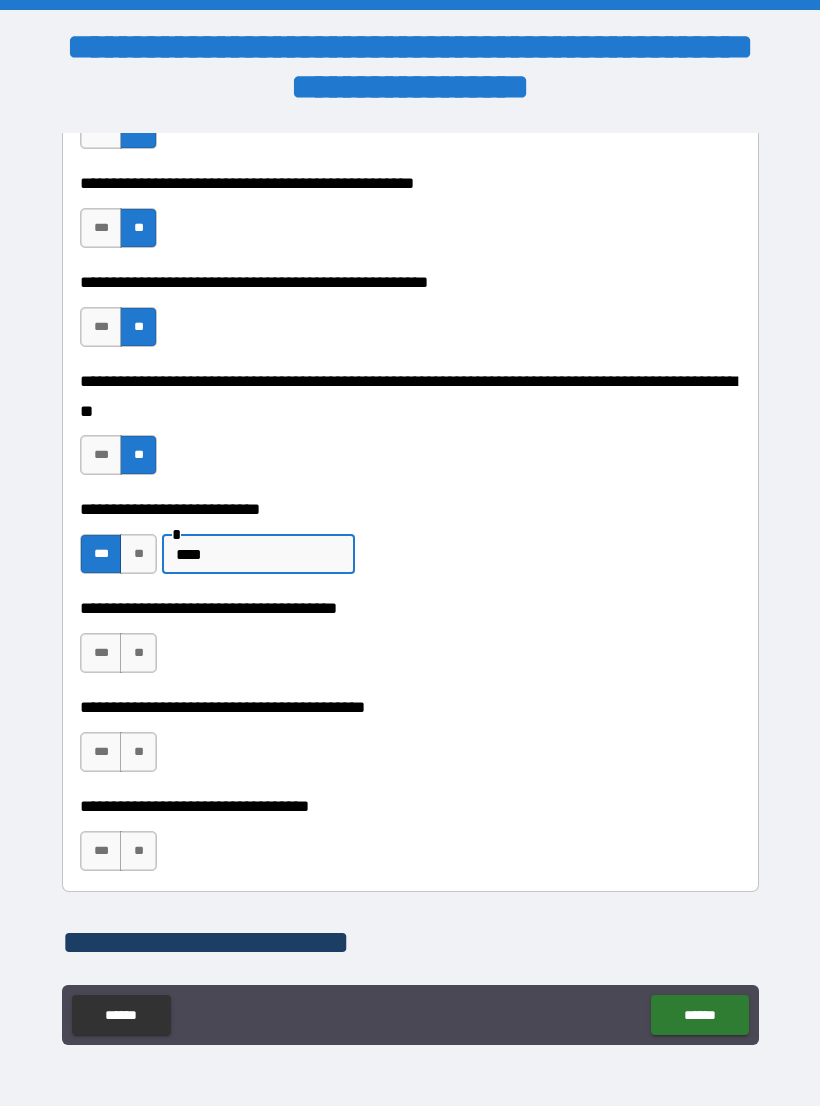 scroll, scrollTop: 771, scrollLeft: 0, axis: vertical 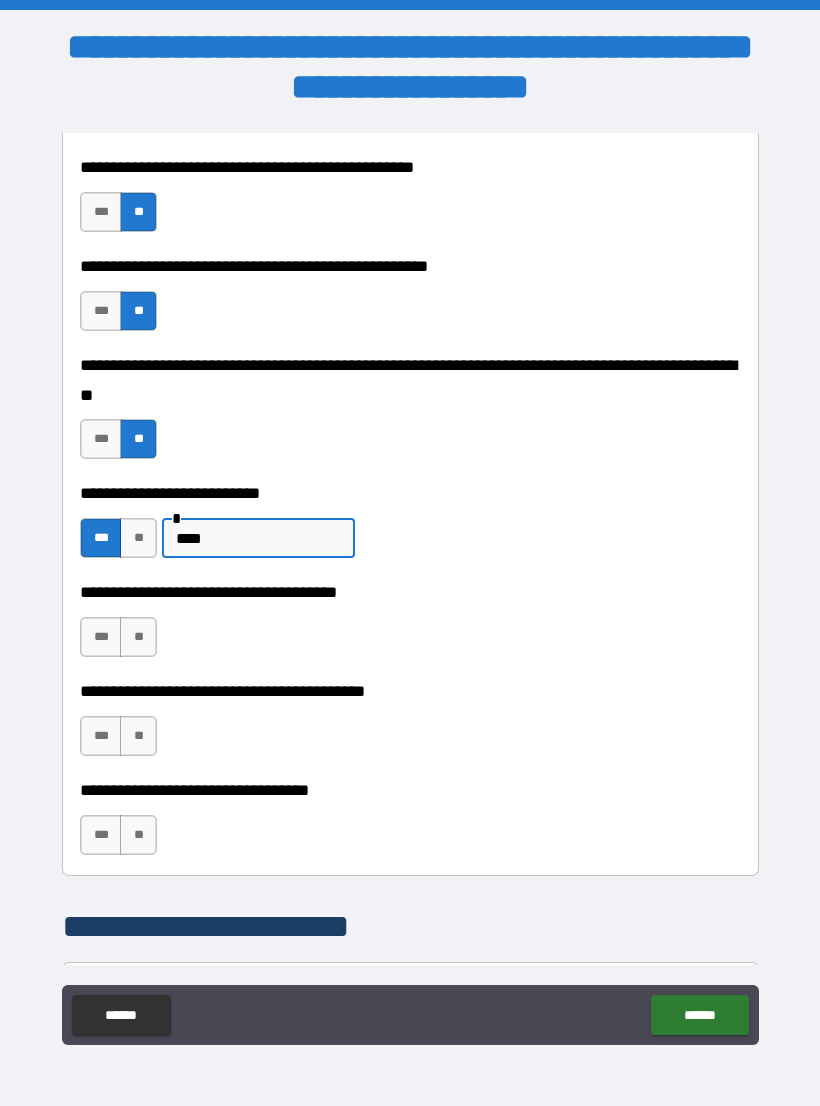 click on "**" at bounding box center (138, 637) 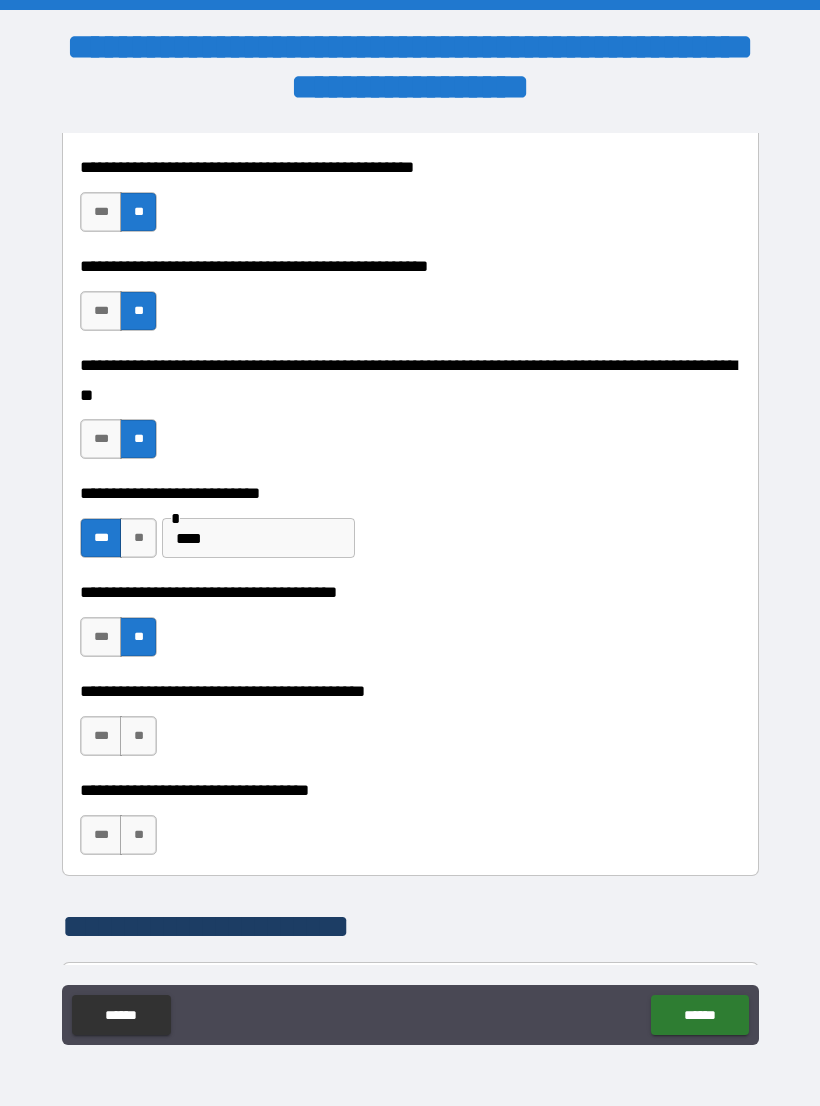 click on "**" at bounding box center [138, 736] 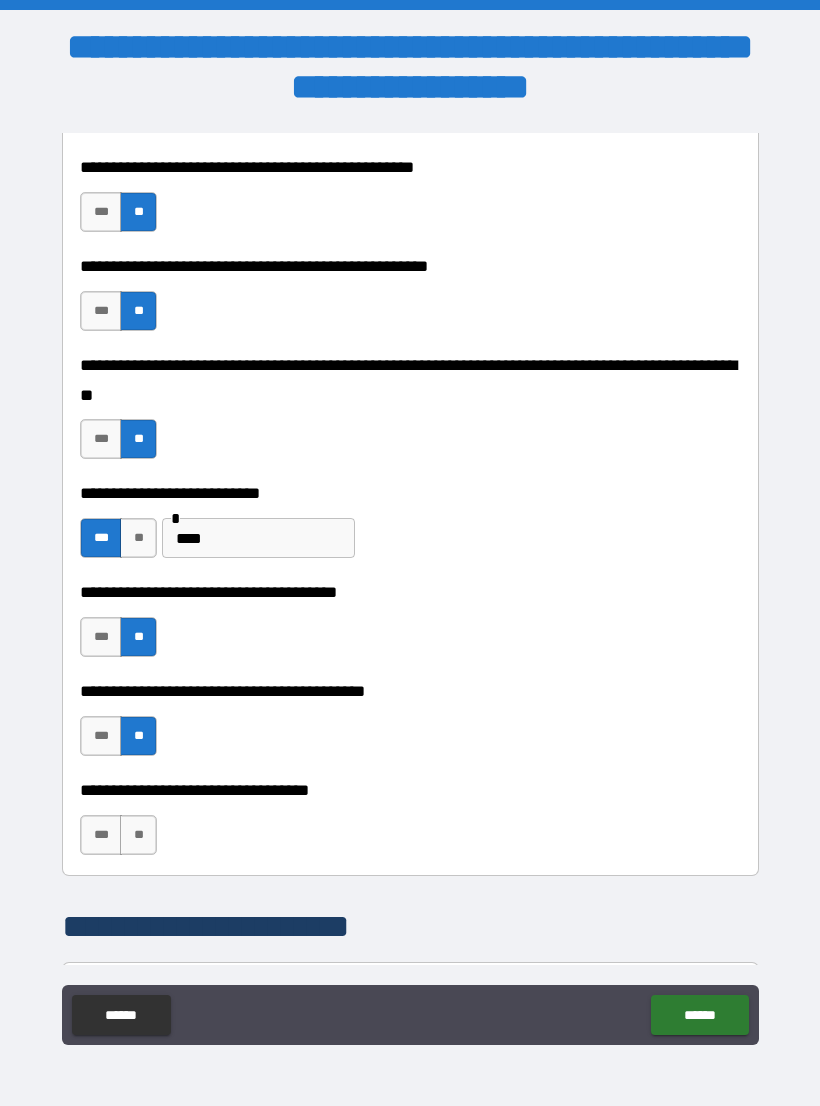 click on "**" at bounding box center (138, 835) 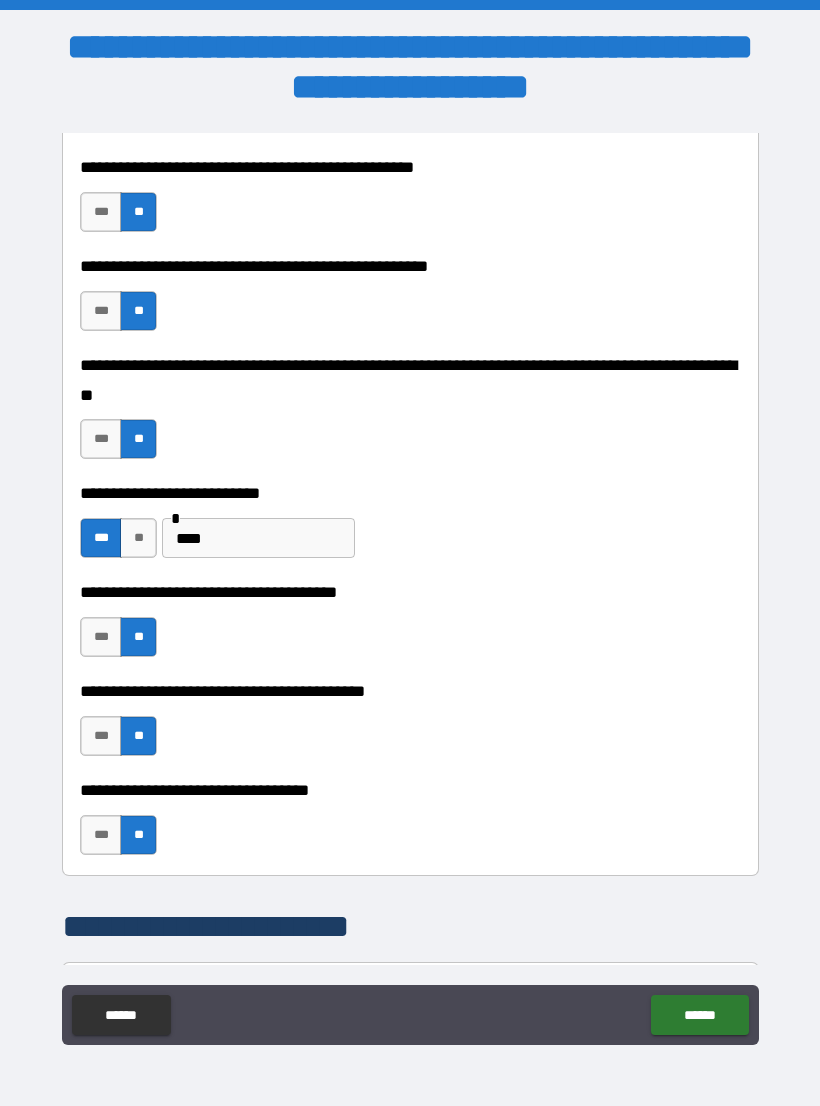 click on "******" at bounding box center (699, 1015) 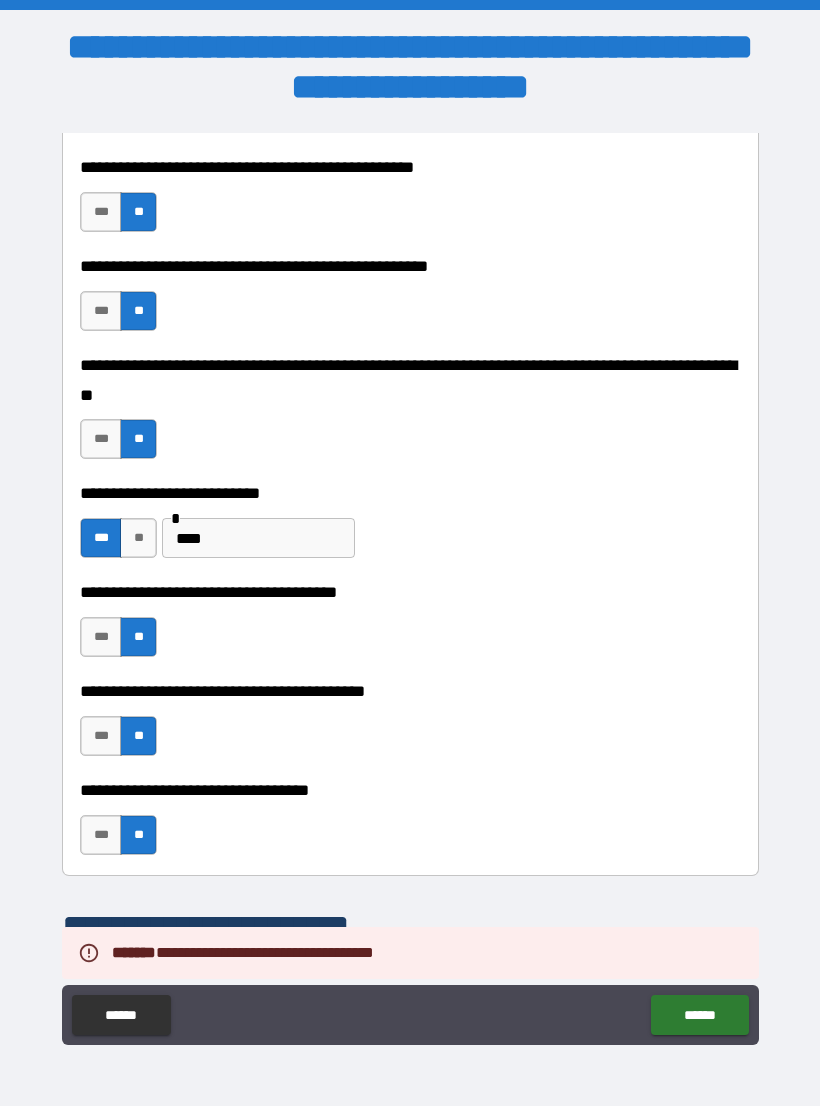 click on "***" at bounding box center (258, 538) 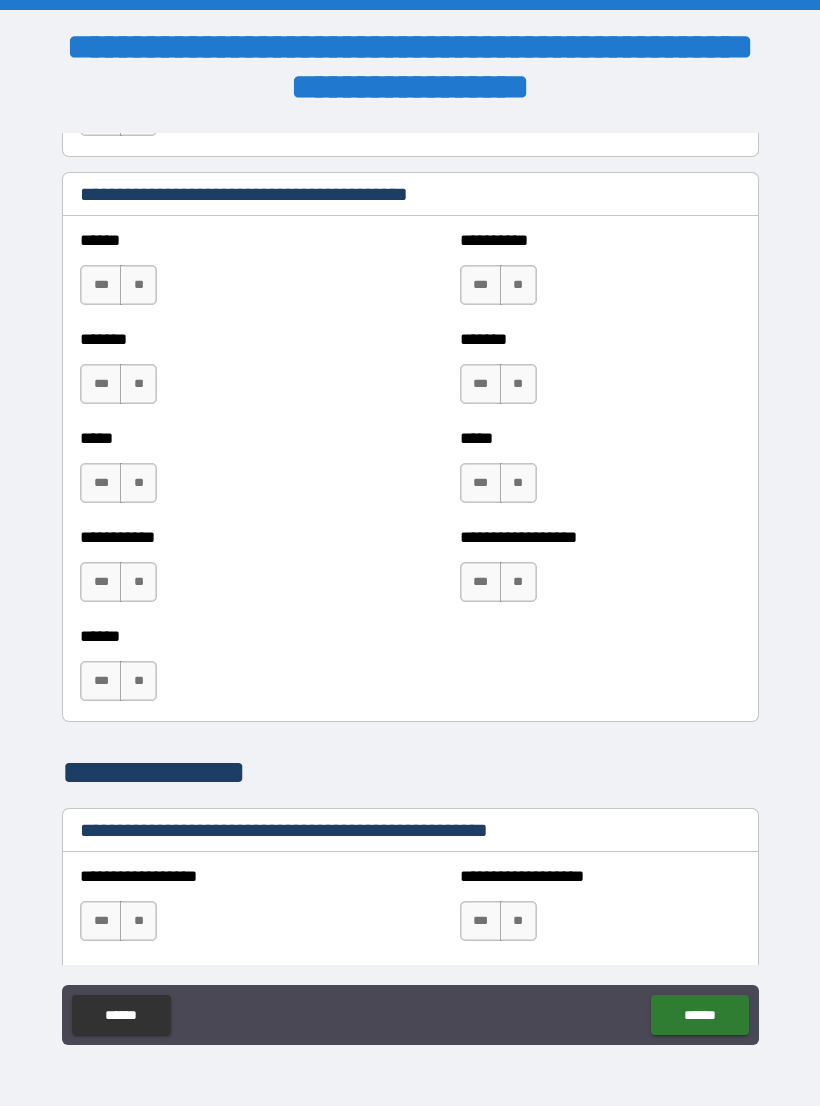 scroll, scrollTop: 1860, scrollLeft: 0, axis: vertical 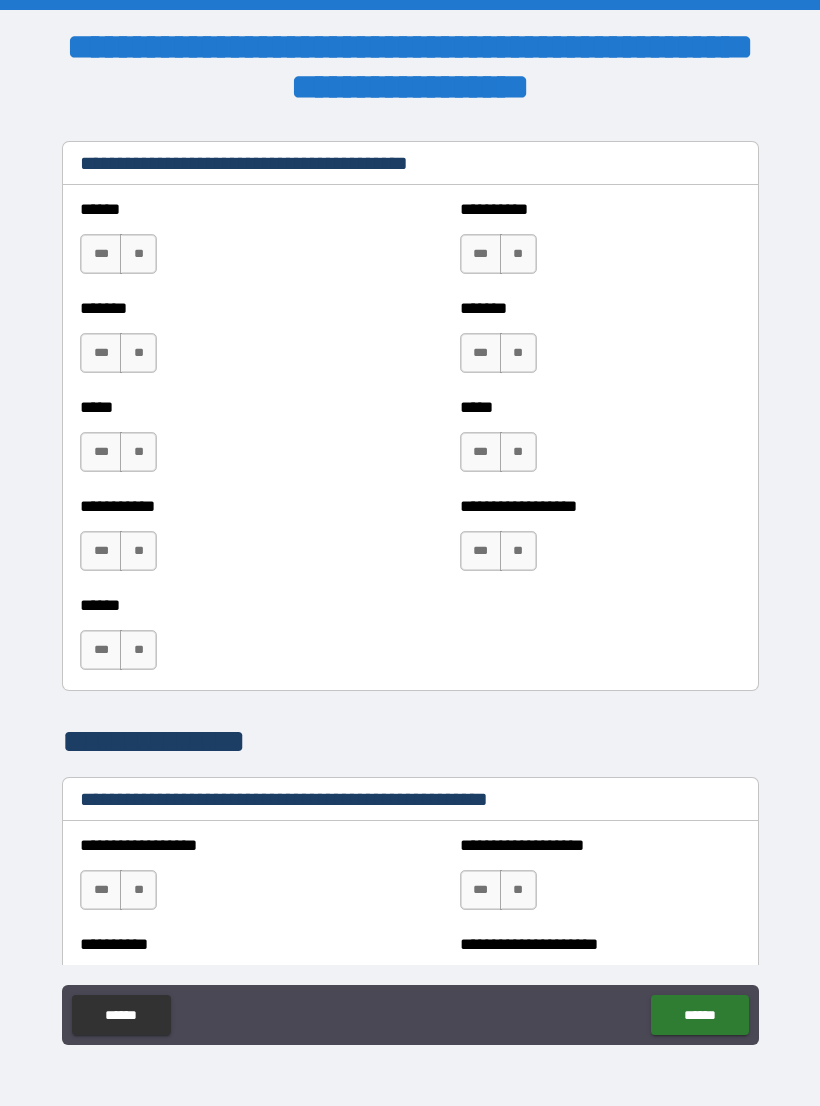click on "**" at bounding box center [518, 551] 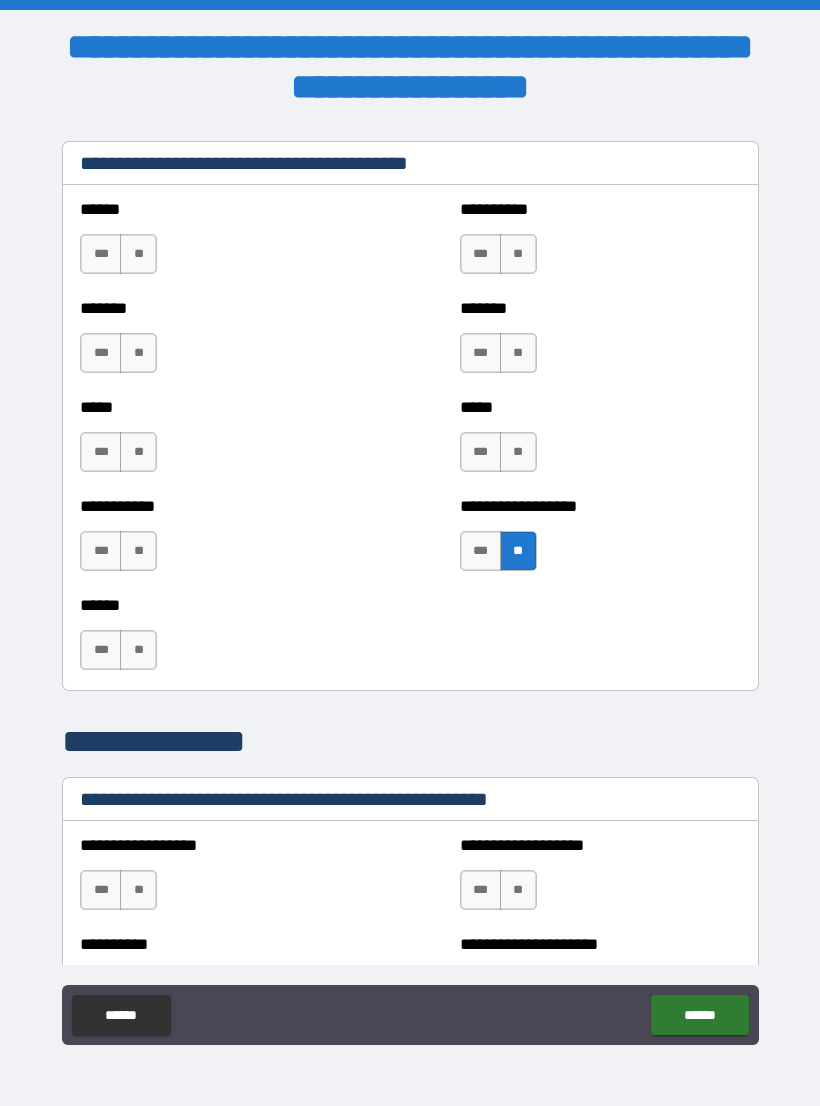click on "**" at bounding box center (518, 452) 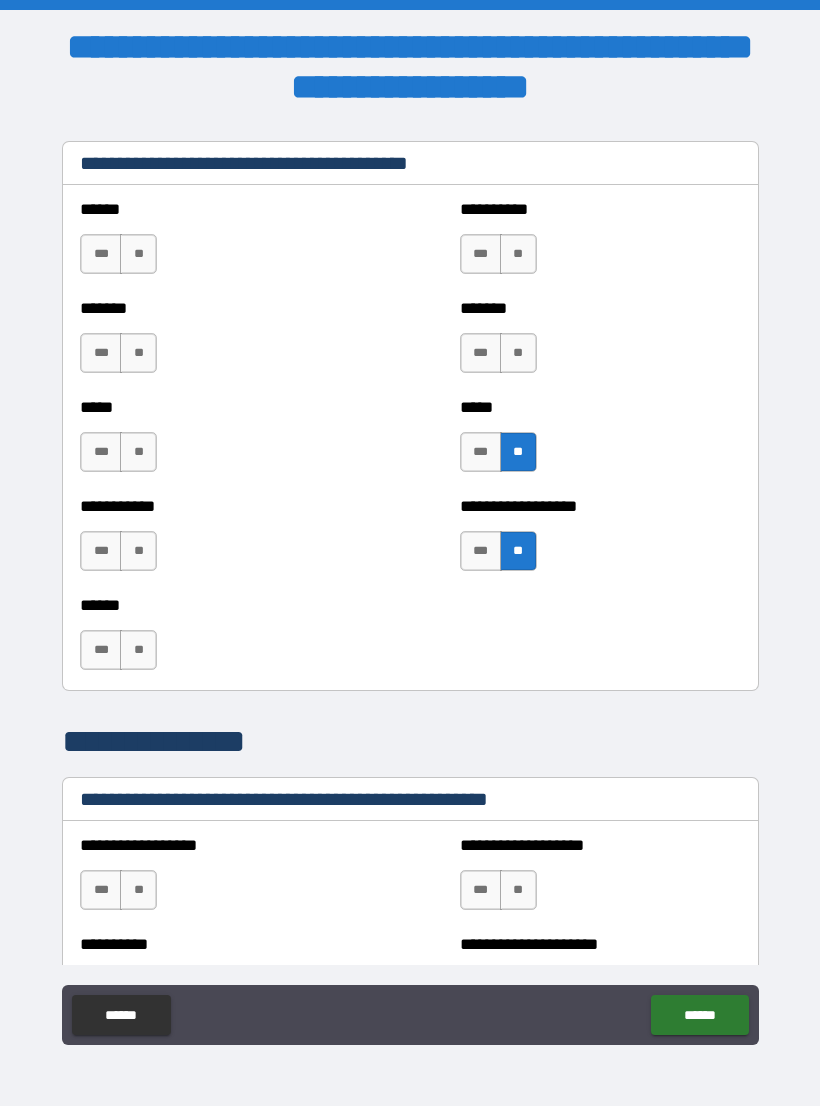 click on "**" at bounding box center [518, 353] 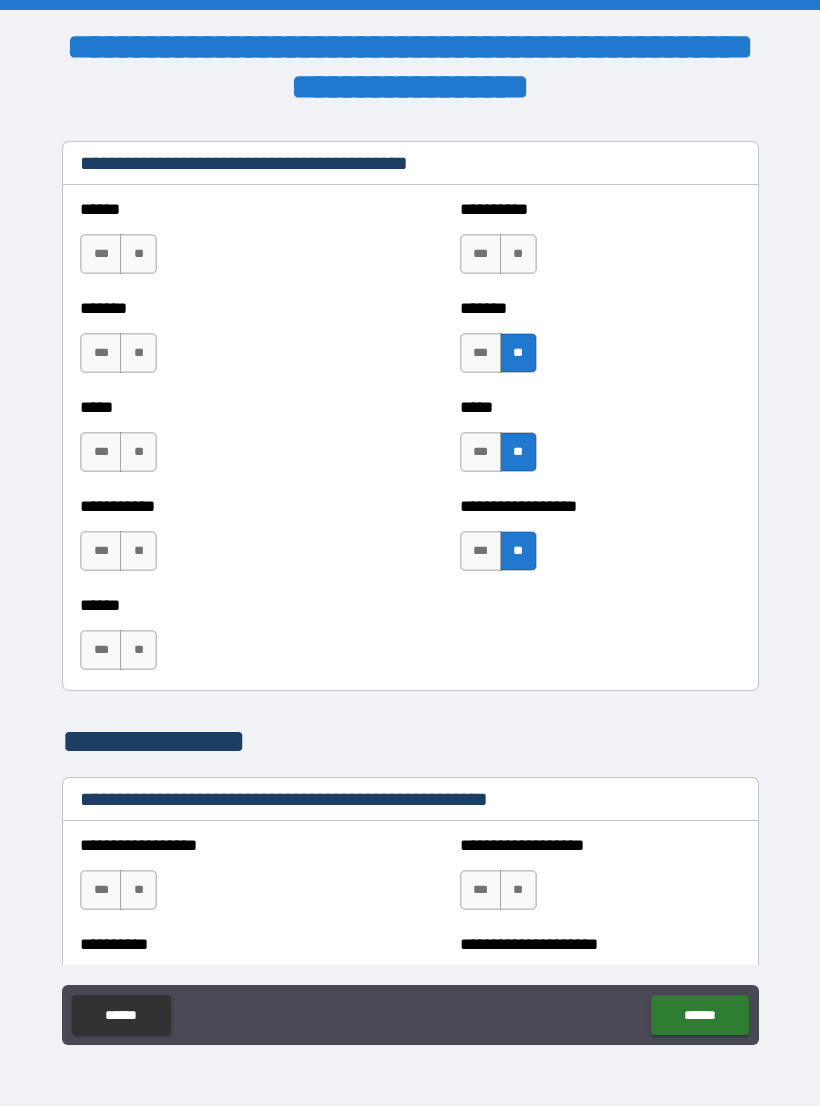 click on "***" at bounding box center [481, 254] 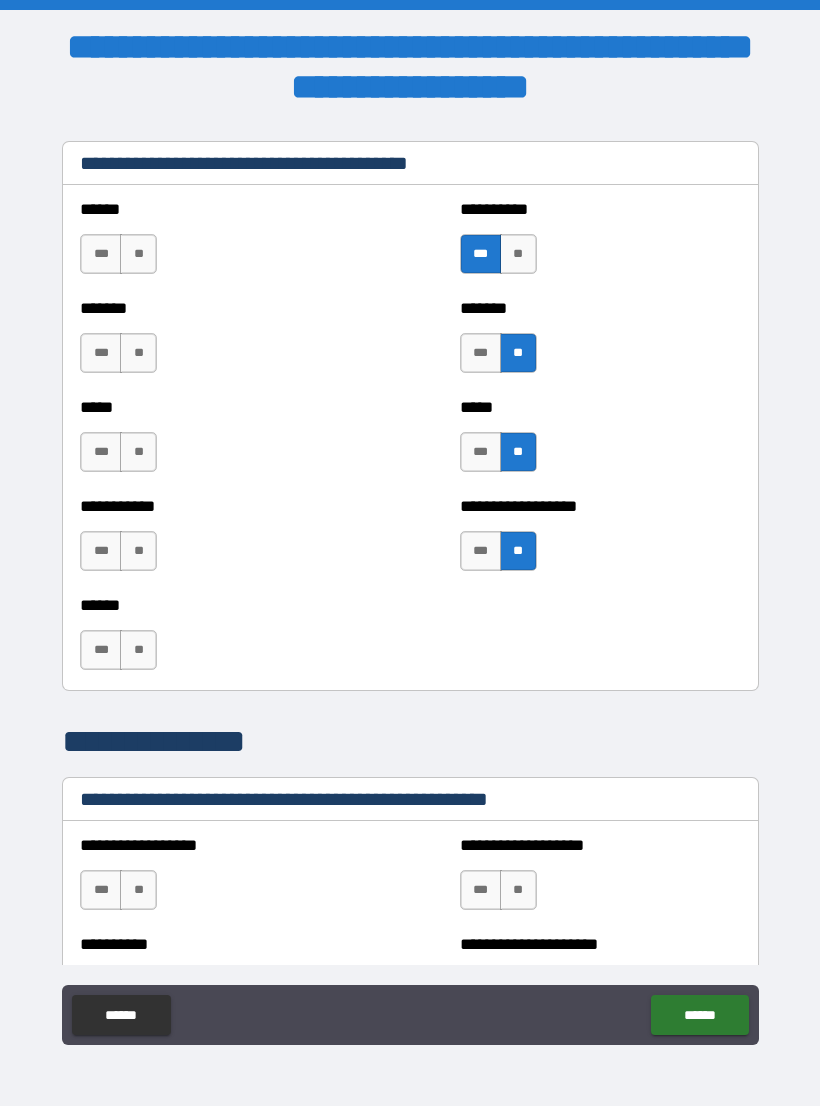 click on "**" at bounding box center (138, 254) 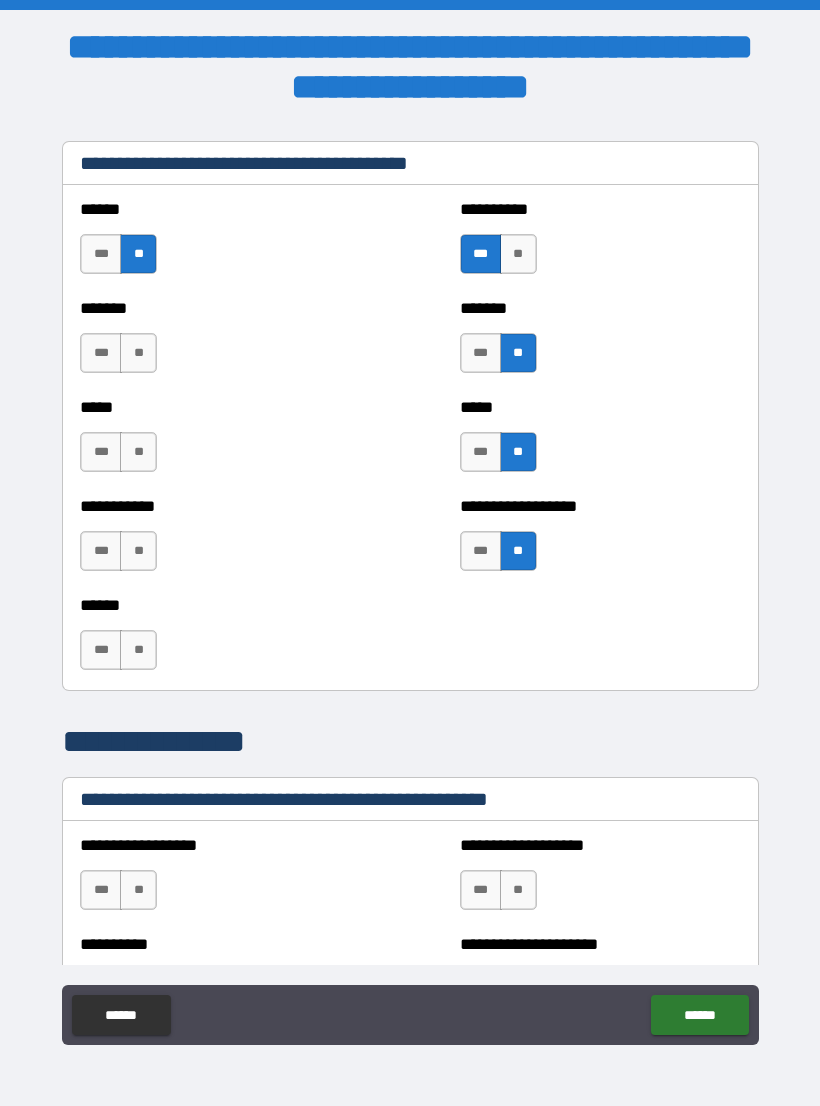 click on "**" at bounding box center (138, 353) 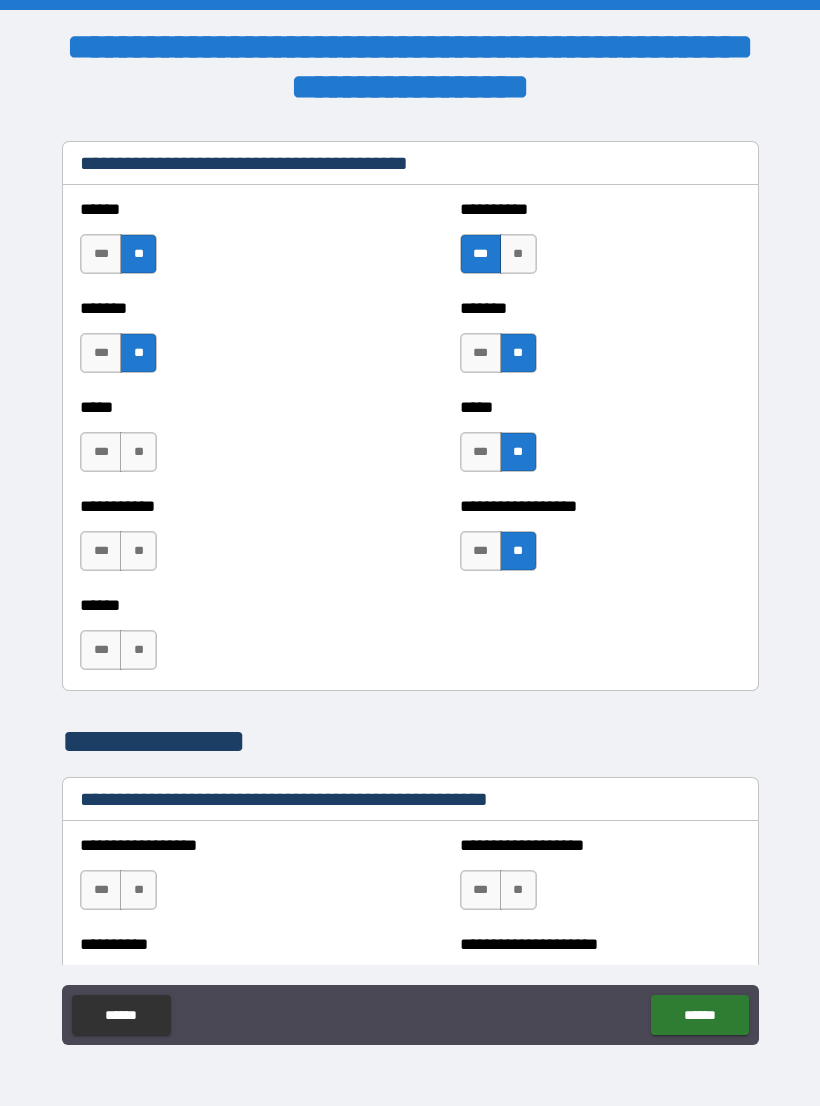 click on "**" at bounding box center [138, 452] 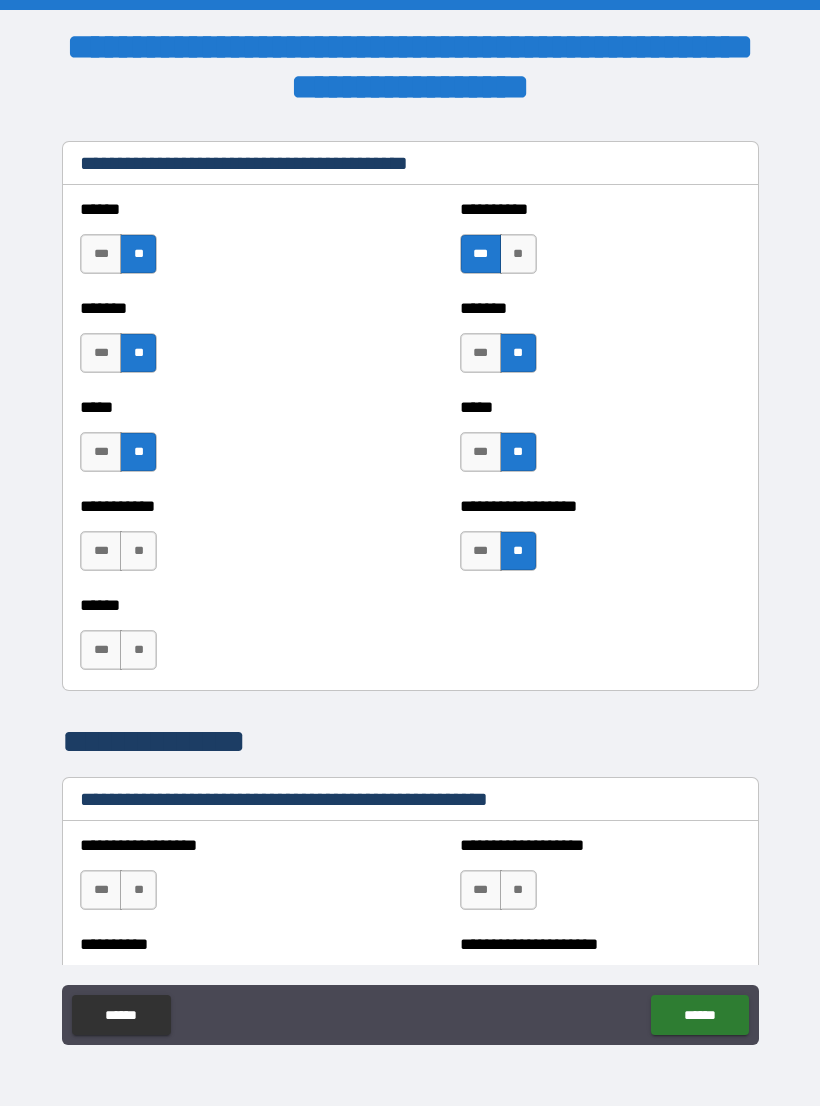 click on "**" at bounding box center (138, 551) 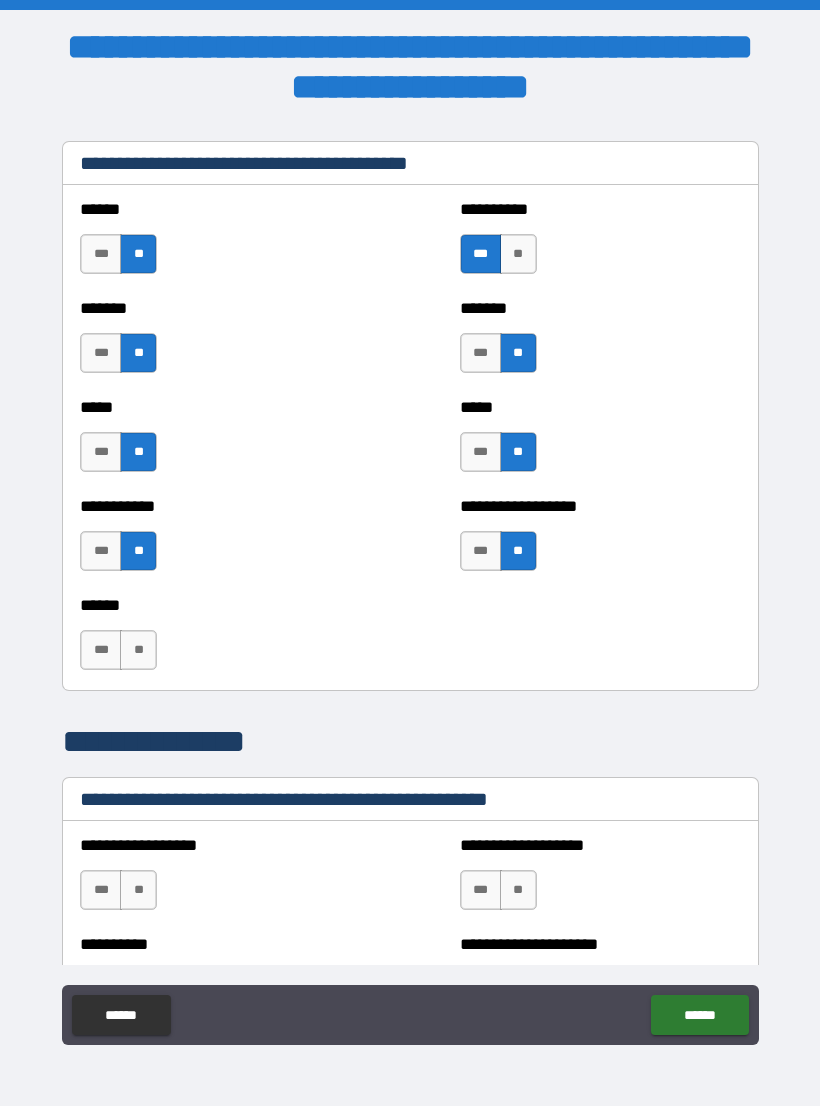 click on "**" at bounding box center [138, 650] 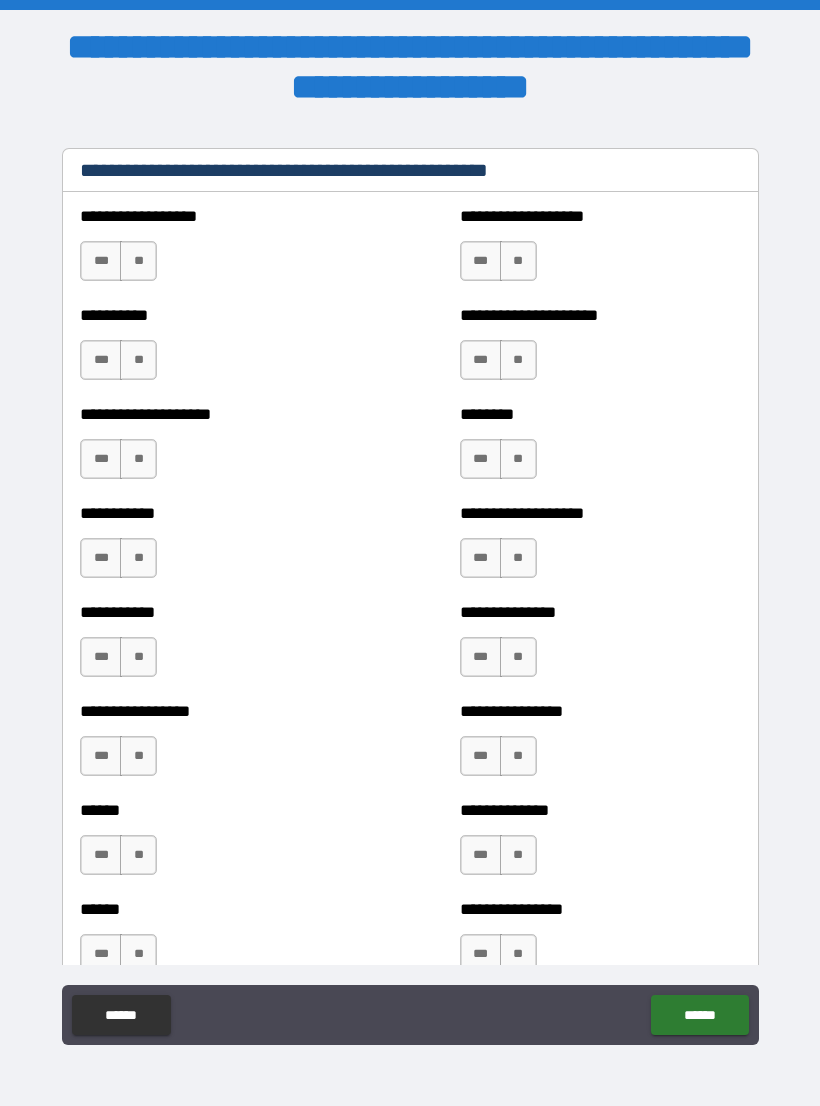 scroll, scrollTop: 2504, scrollLeft: 0, axis: vertical 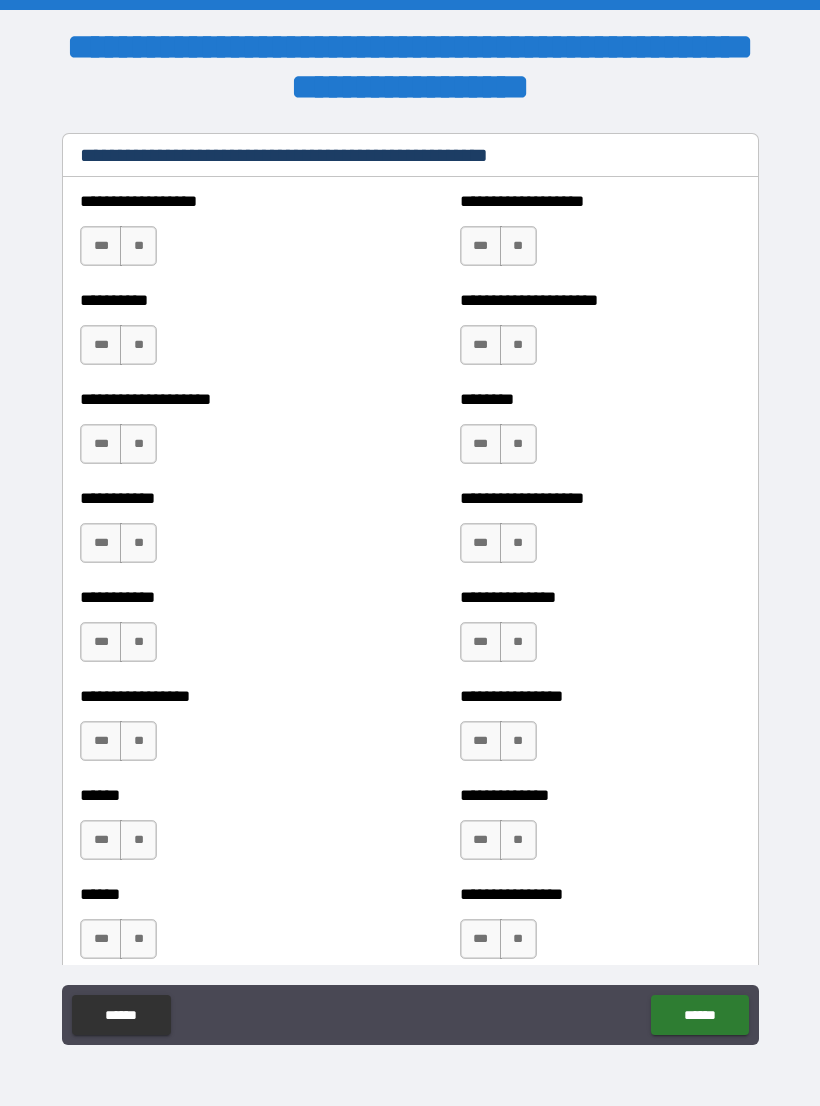 click on "**" at bounding box center [138, 246] 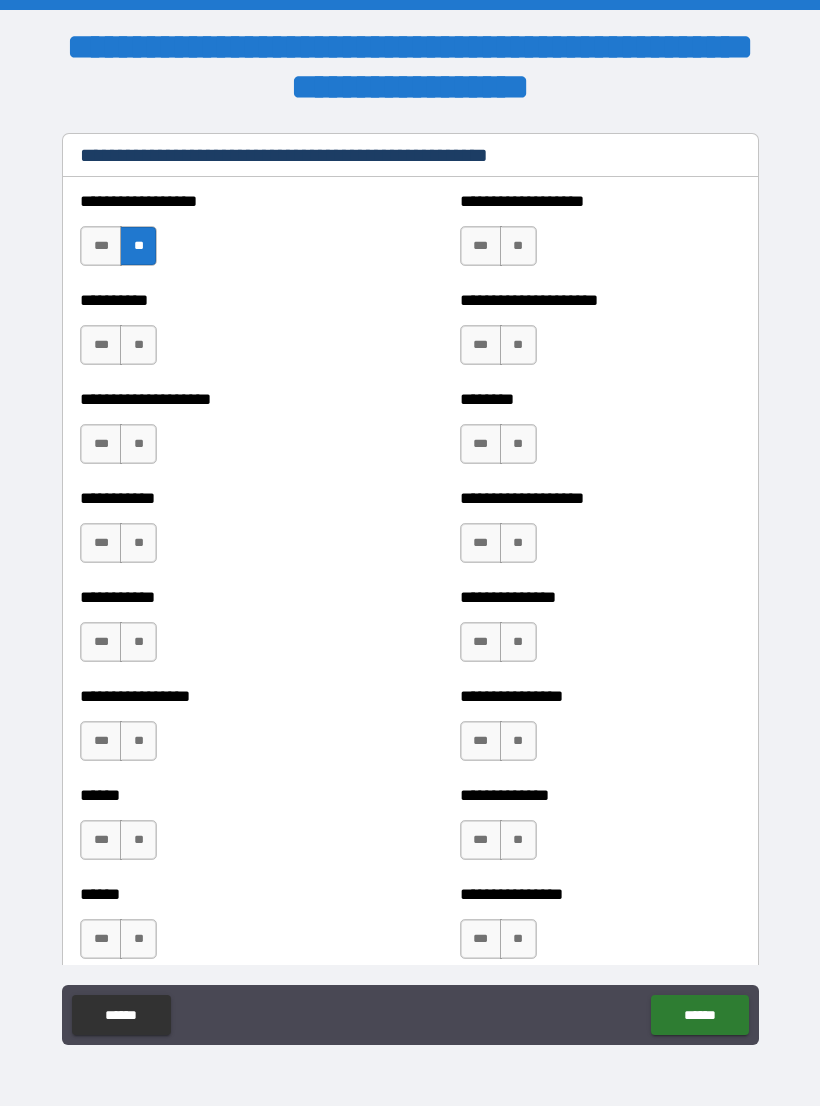 click on "**" at bounding box center [518, 246] 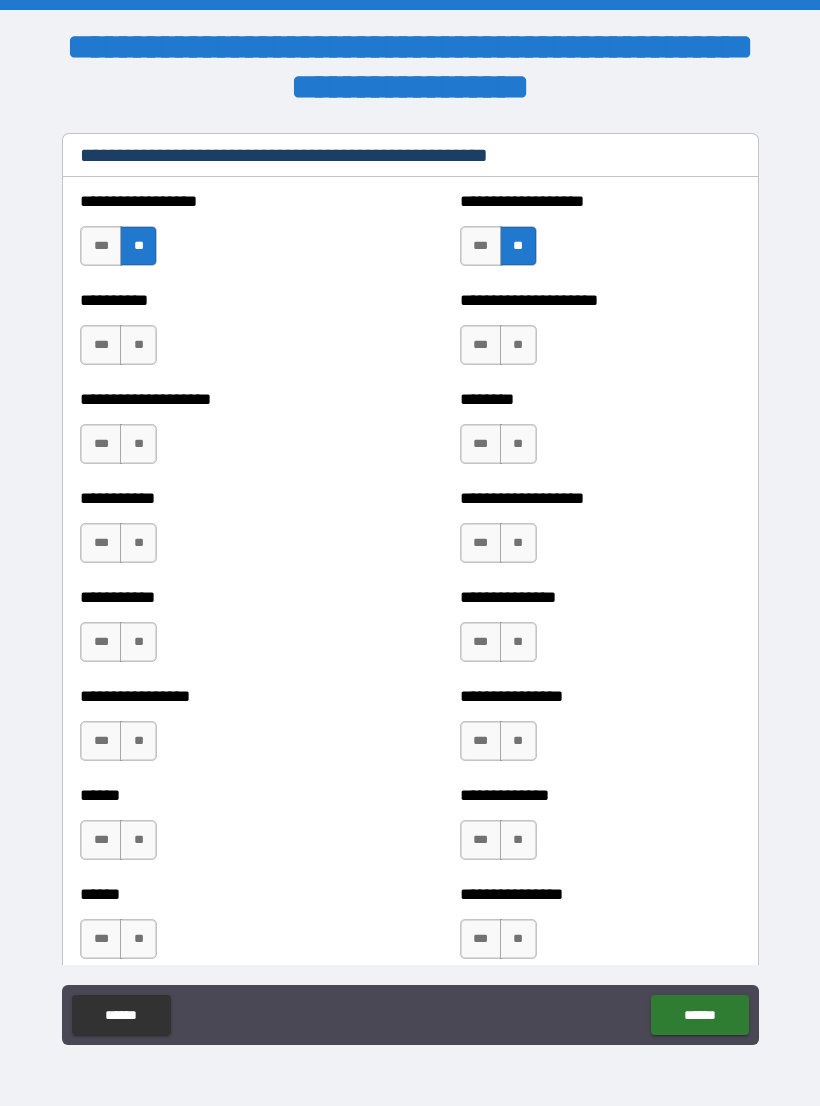 click on "**" at bounding box center (138, 345) 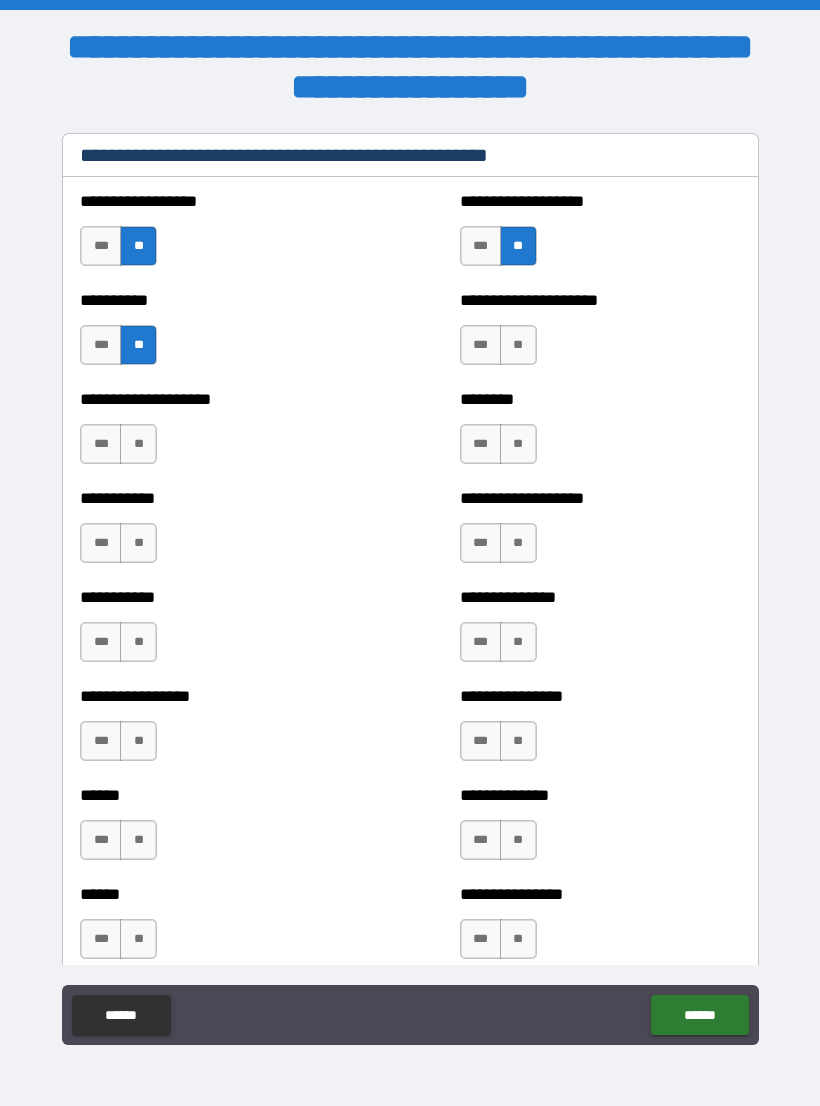 click on "**" at bounding box center (518, 345) 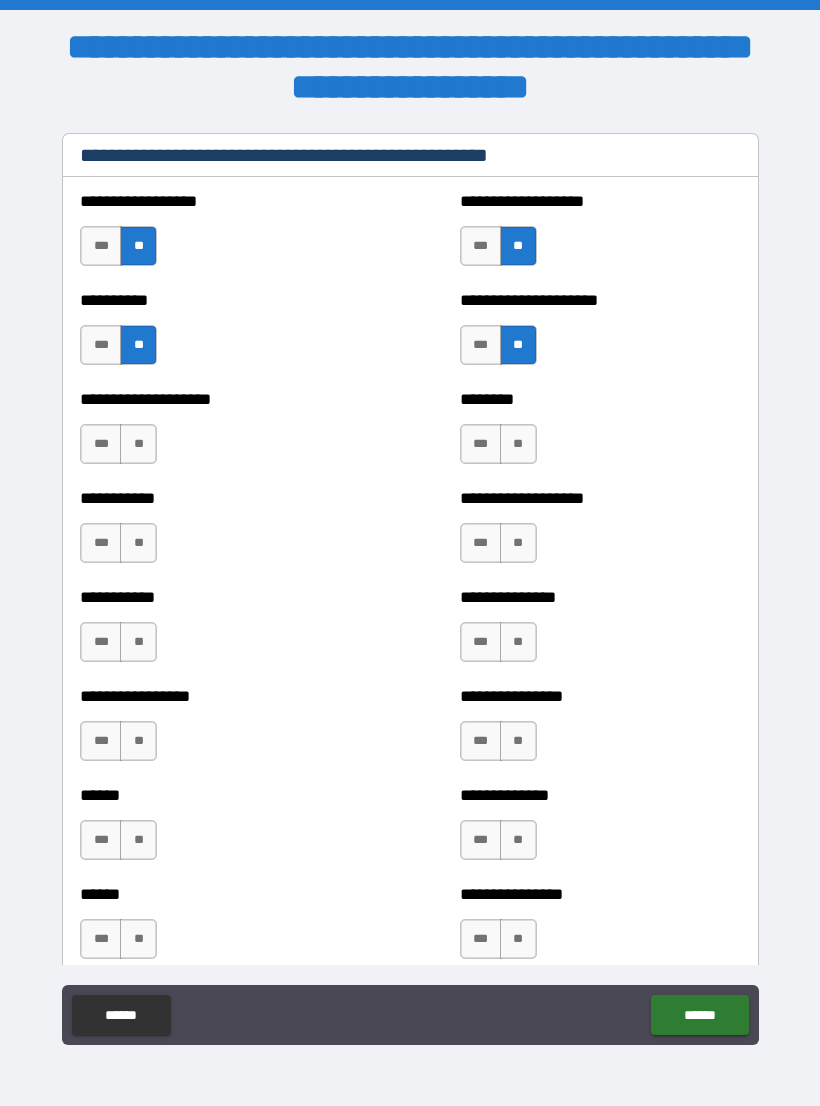 click on "**" at bounding box center (138, 444) 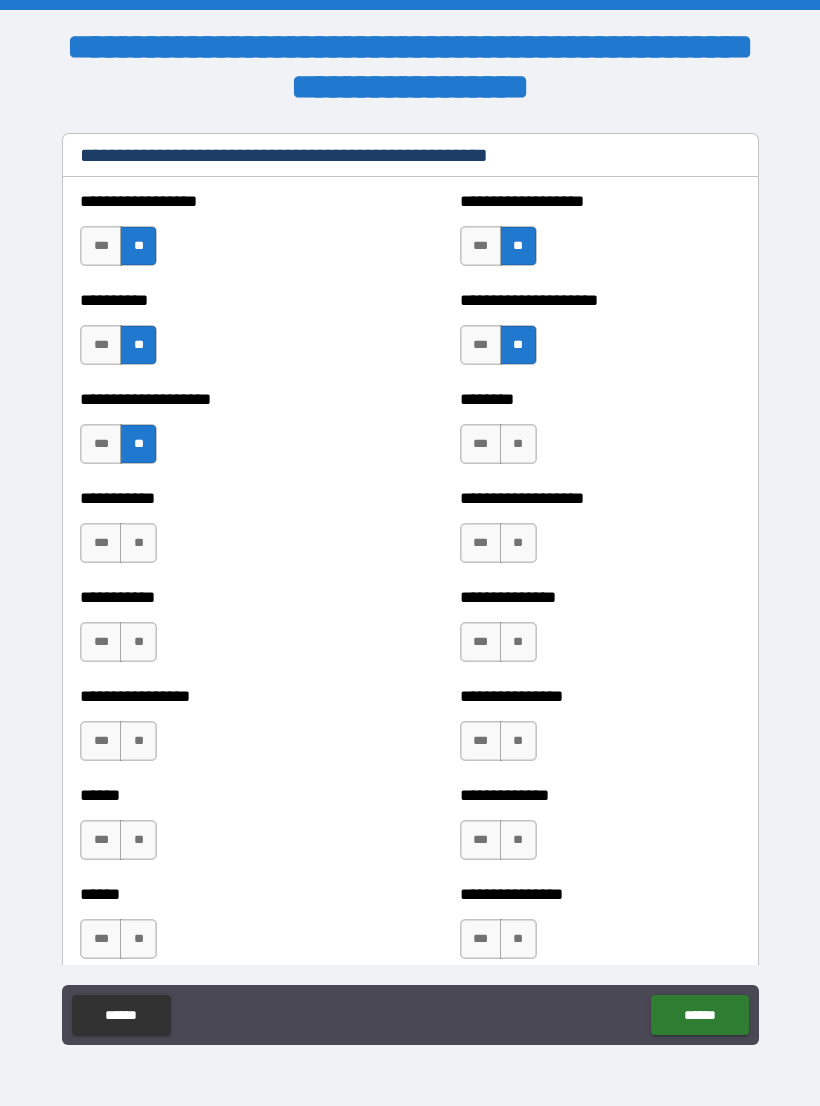 click on "**" at bounding box center [518, 444] 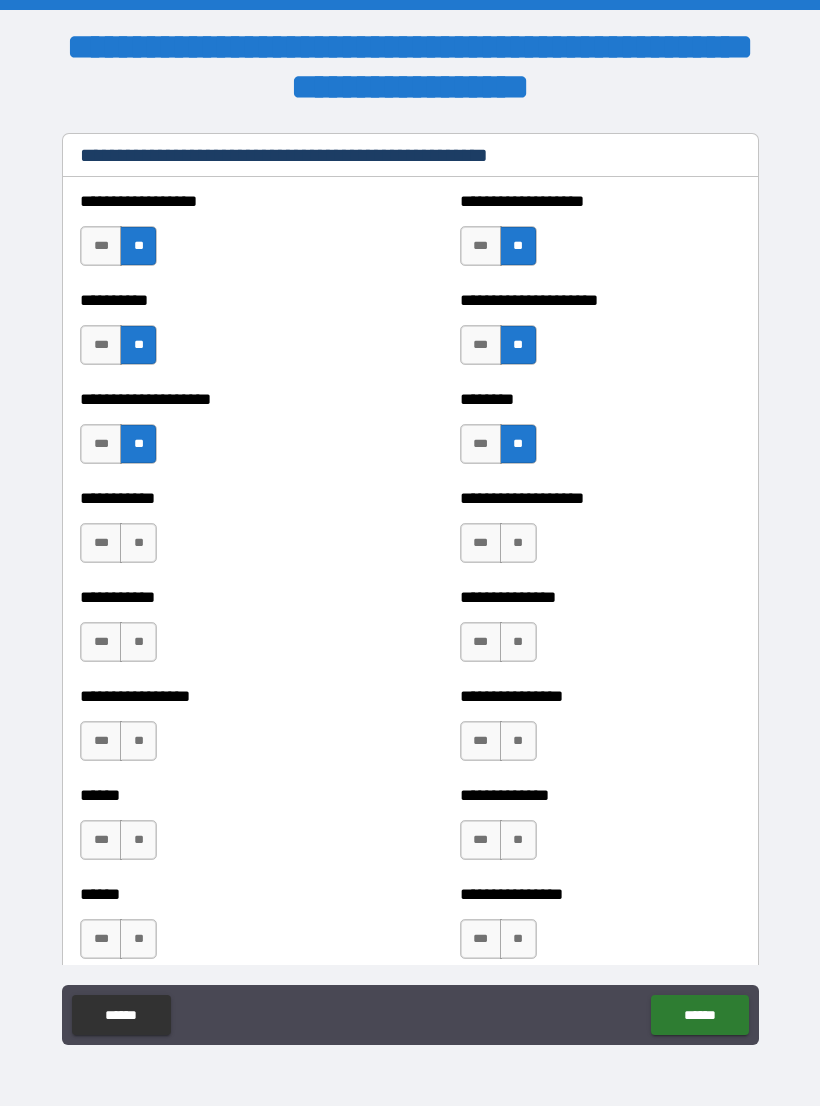 click on "**" at bounding box center (138, 543) 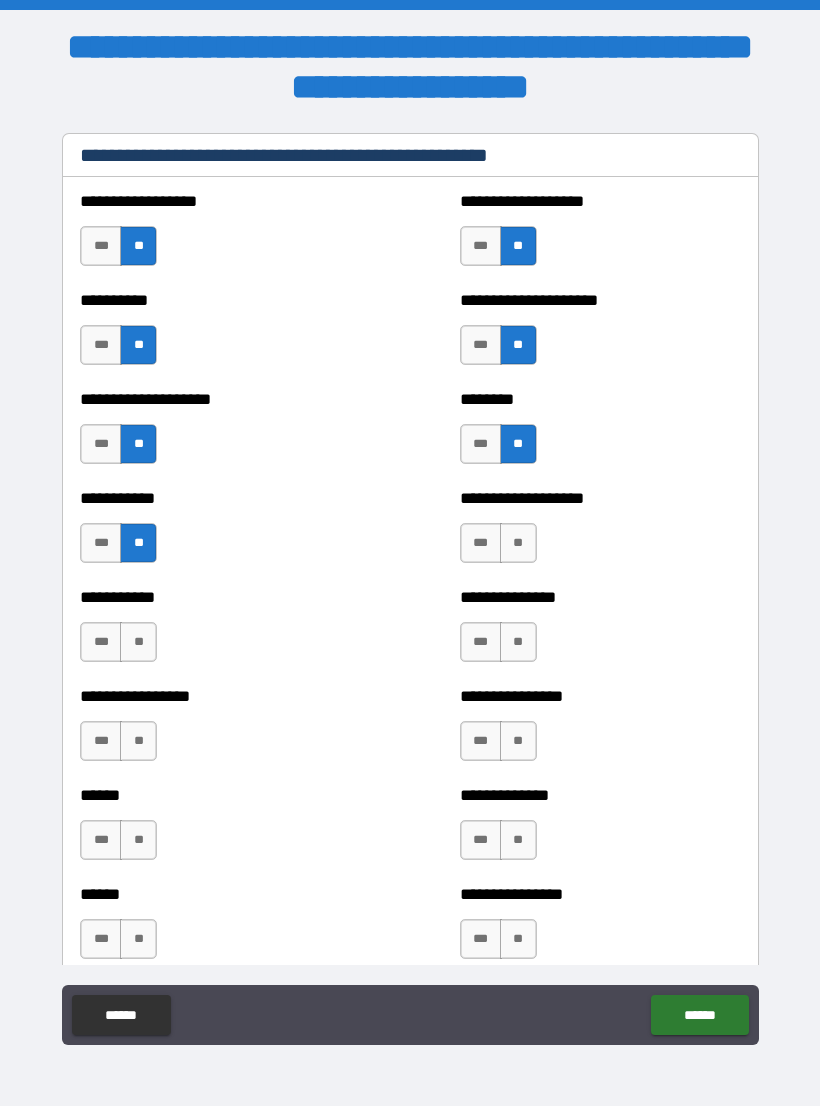 click on "**" at bounding box center [518, 543] 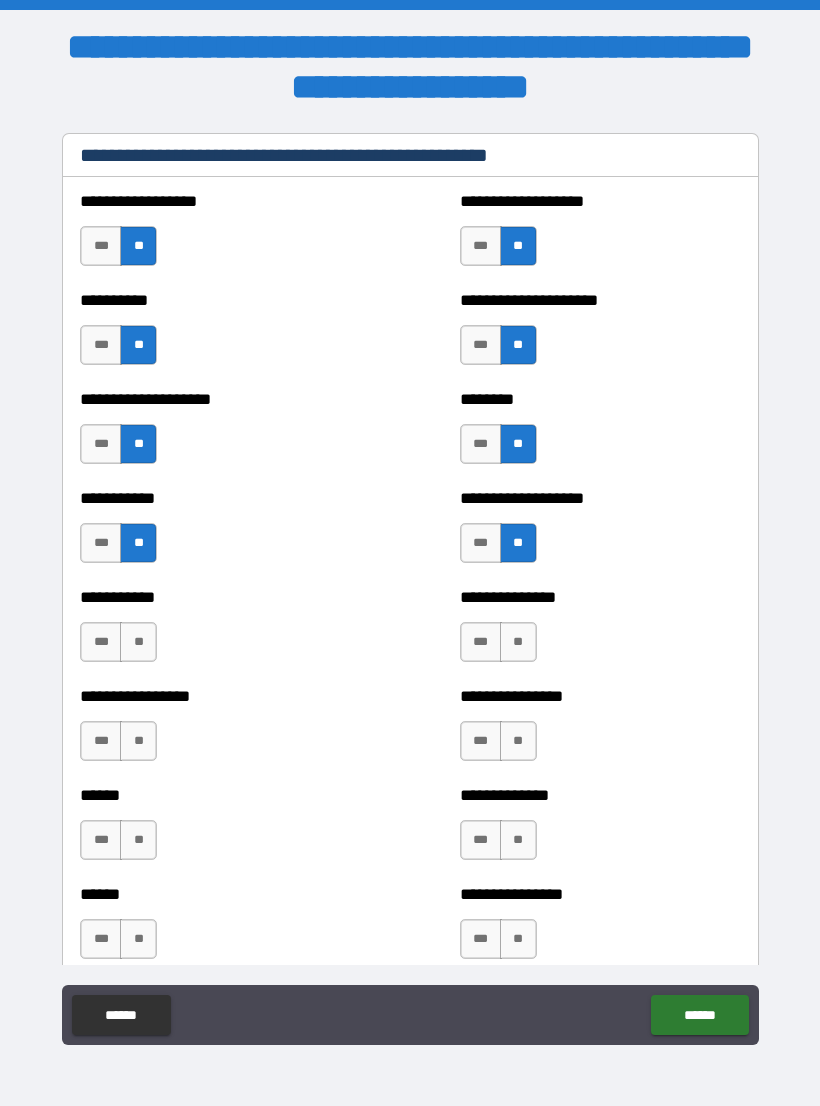 click on "**" at bounding box center (138, 642) 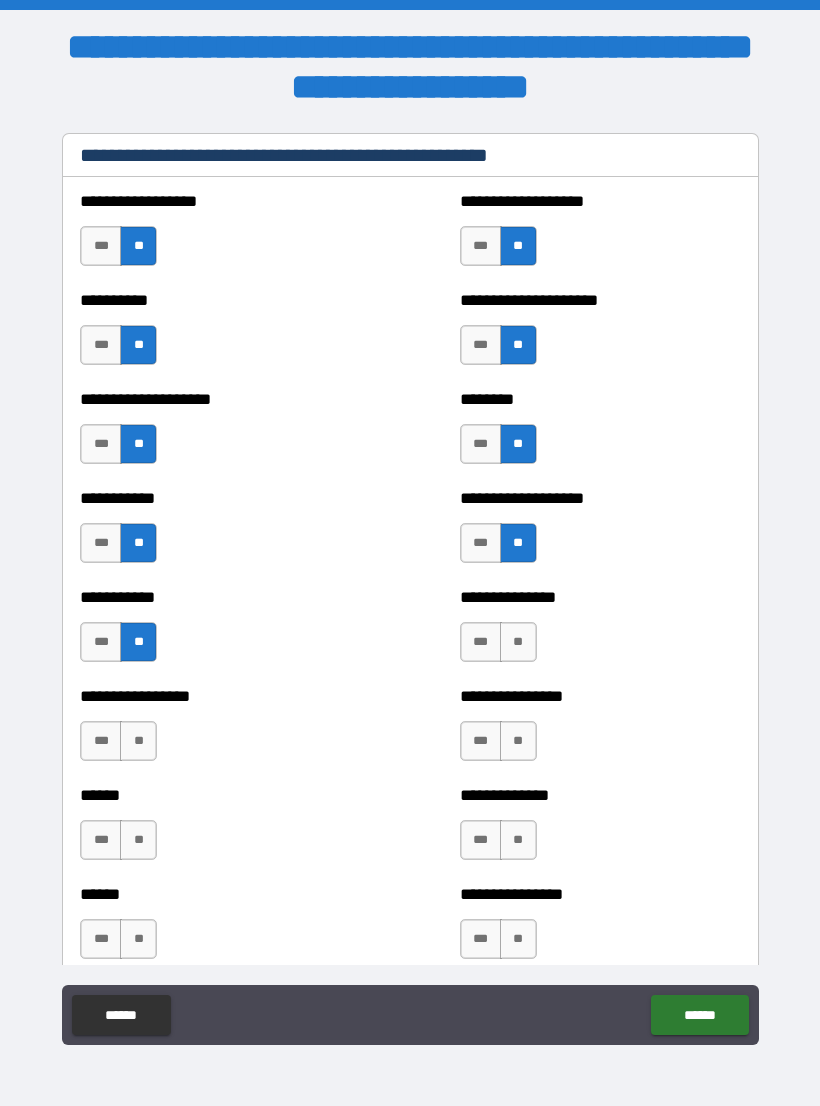 click on "**" at bounding box center [518, 642] 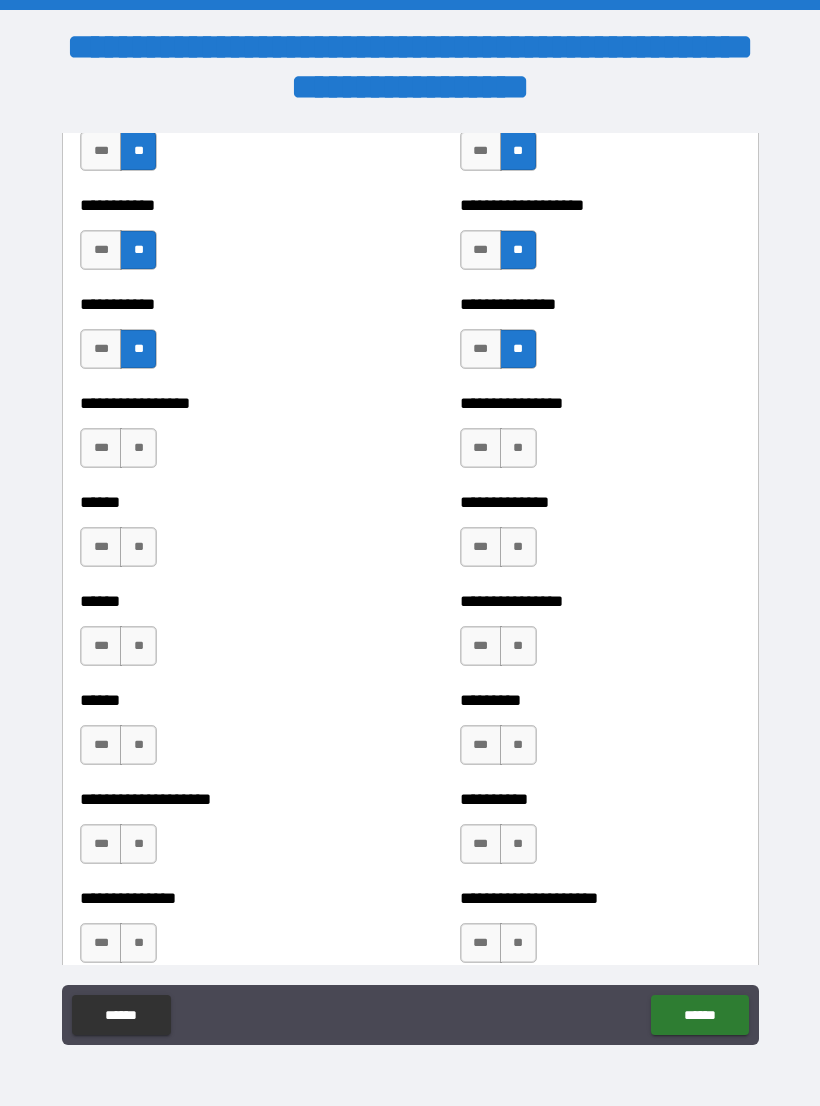 scroll, scrollTop: 2793, scrollLeft: 0, axis: vertical 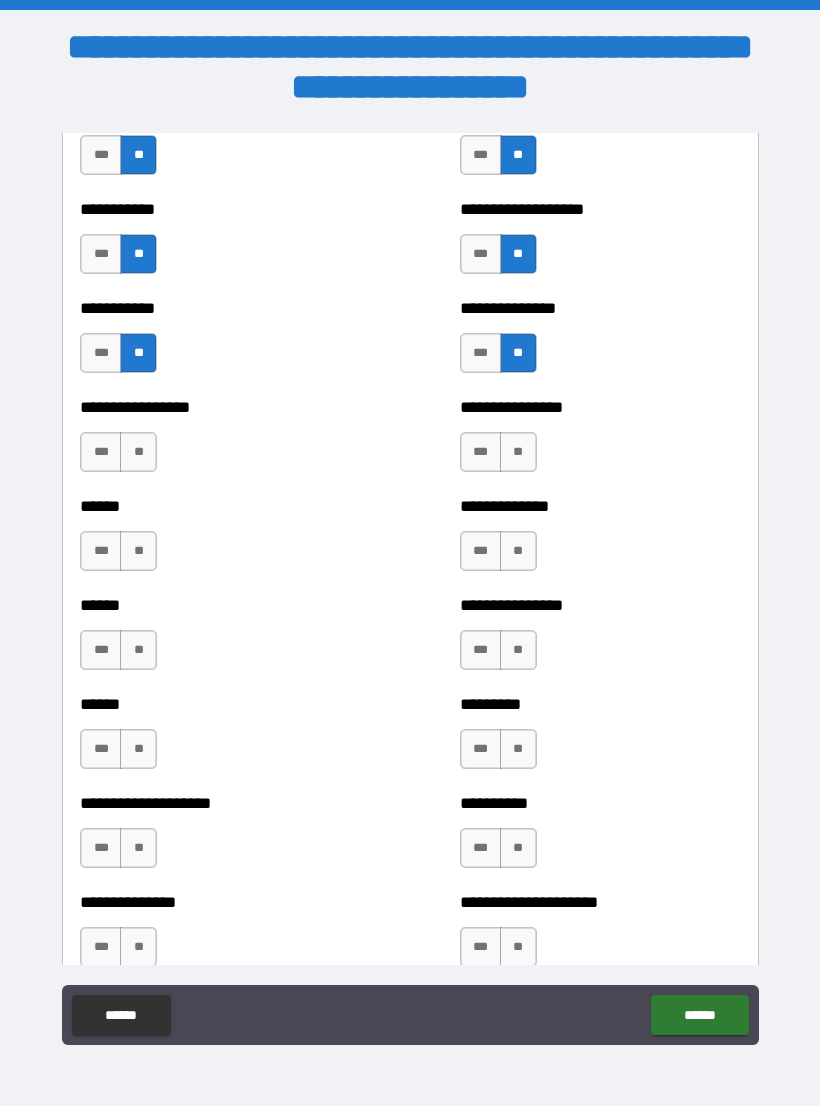 click on "**" at bounding box center (138, 452) 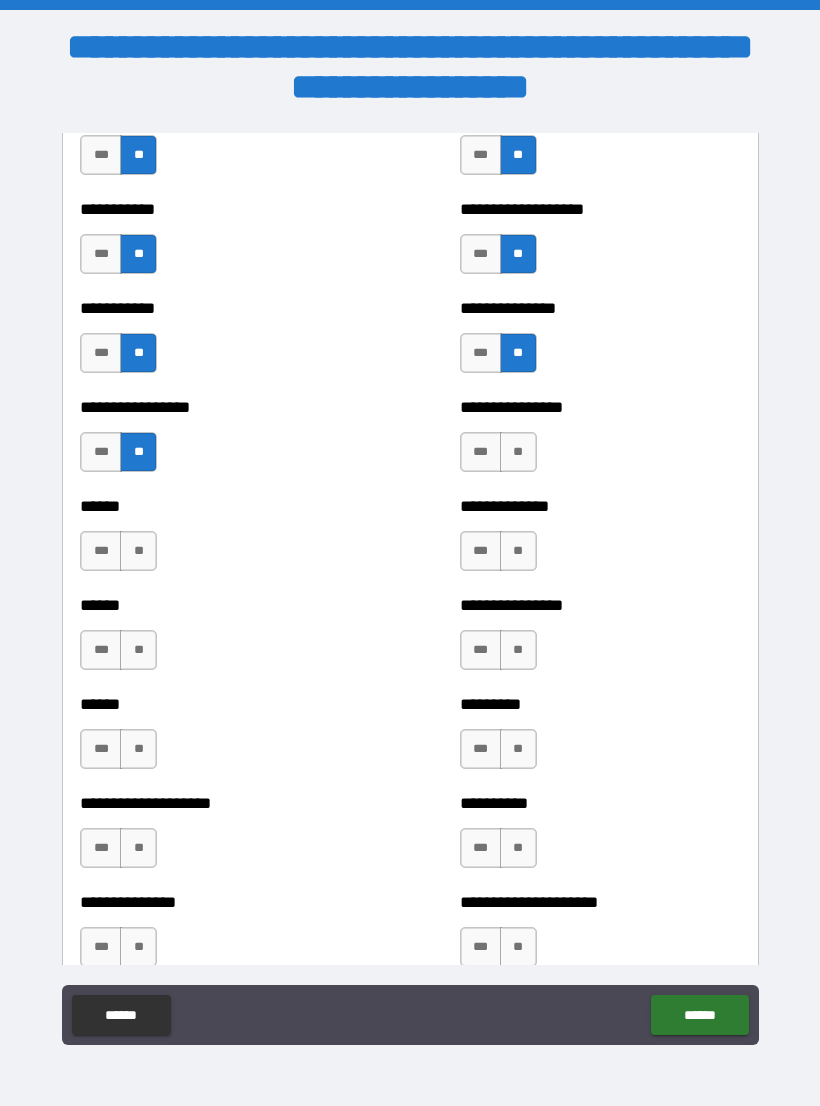 click on "**" at bounding box center (518, 452) 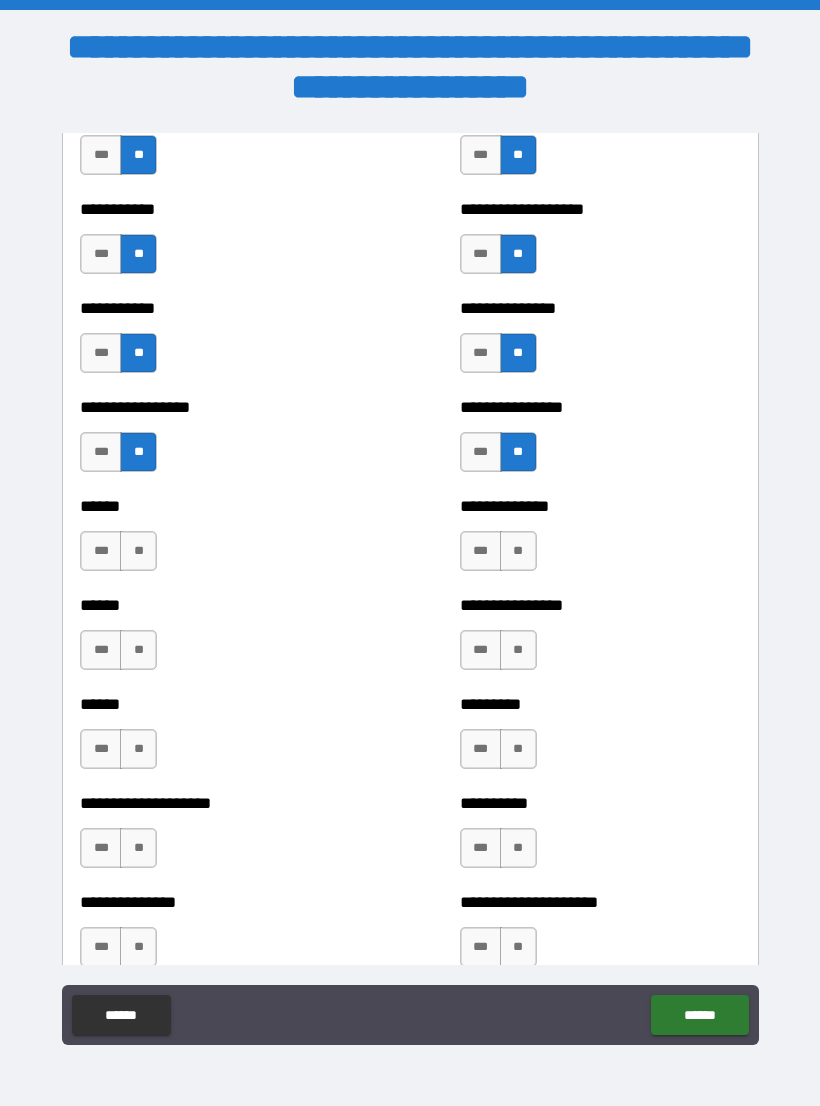 click on "**" at bounding box center [138, 551] 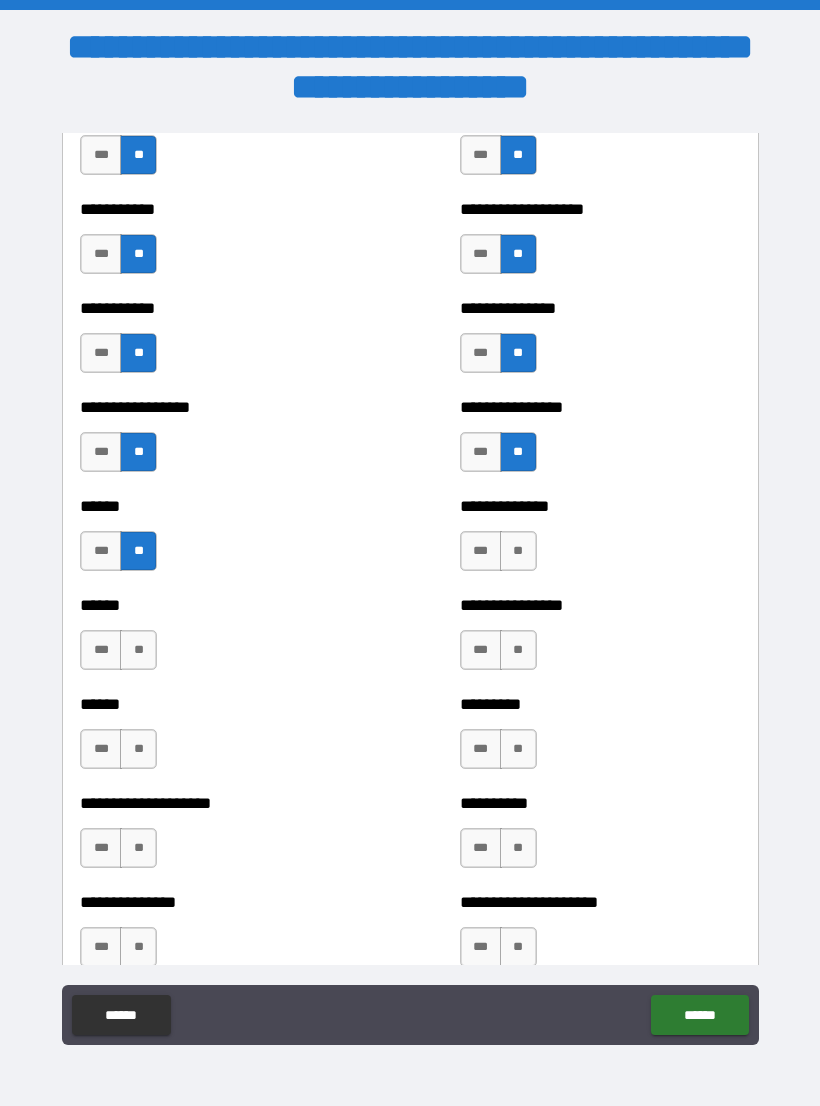 click on "**" at bounding box center [518, 551] 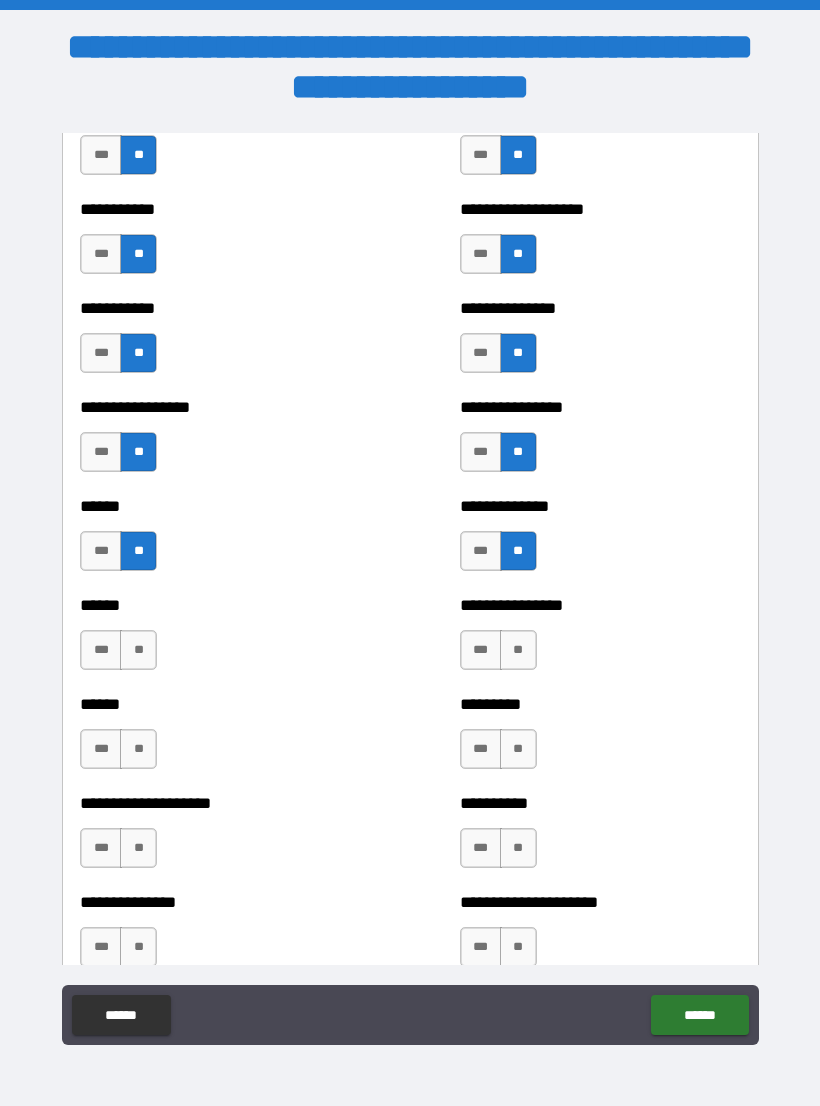click on "**" at bounding box center (138, 650) 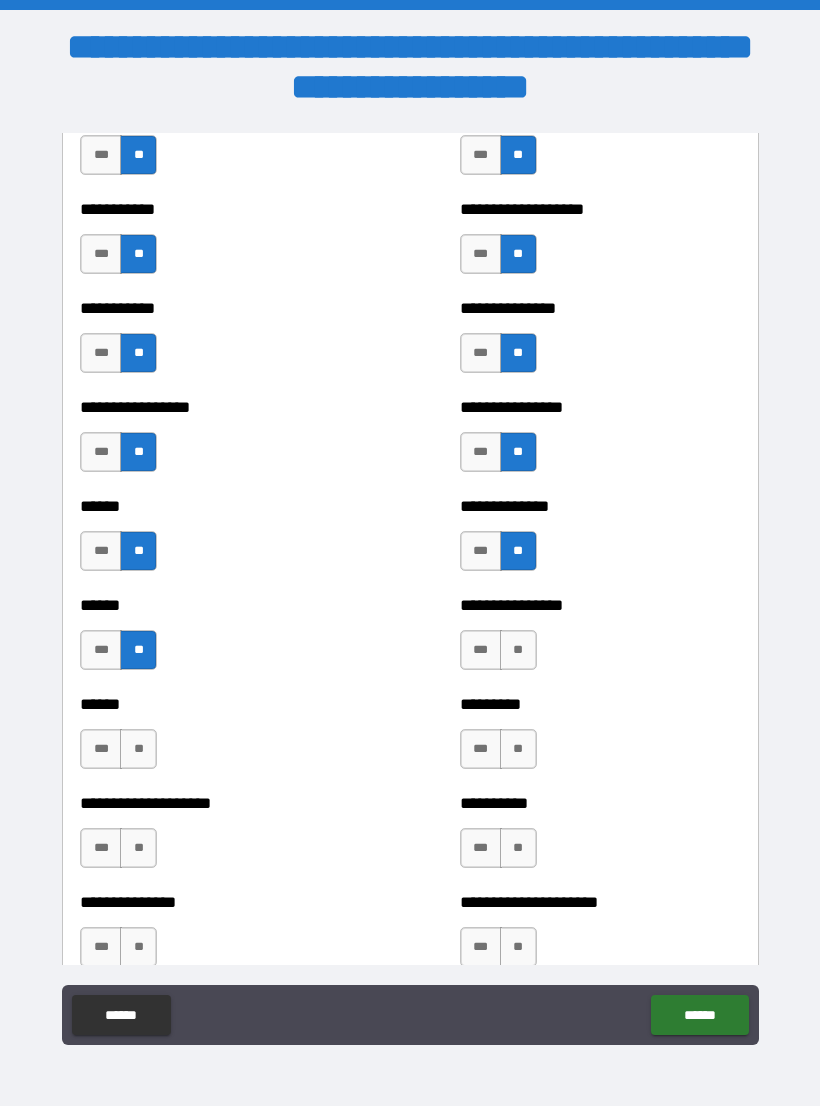 click on "**" at bounding box center [518, 650] 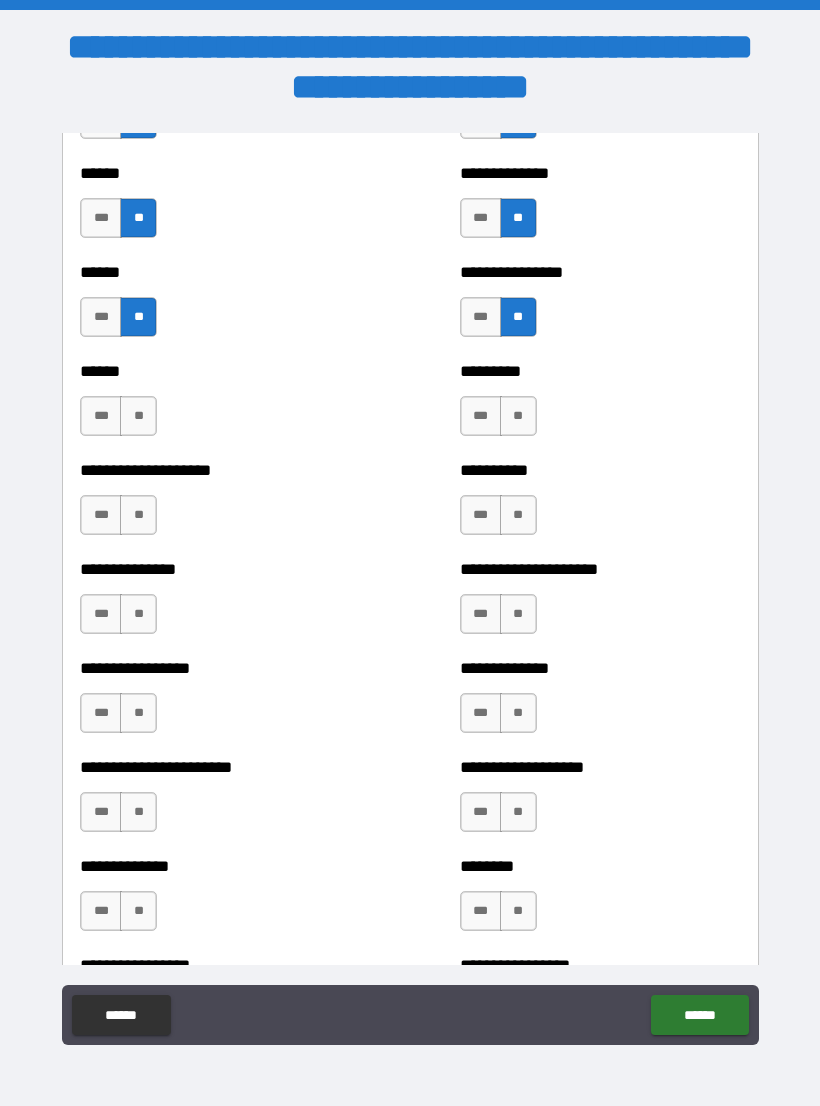 scroll, scrollTop: 3123, scrollLeft: 0, axis: vertical 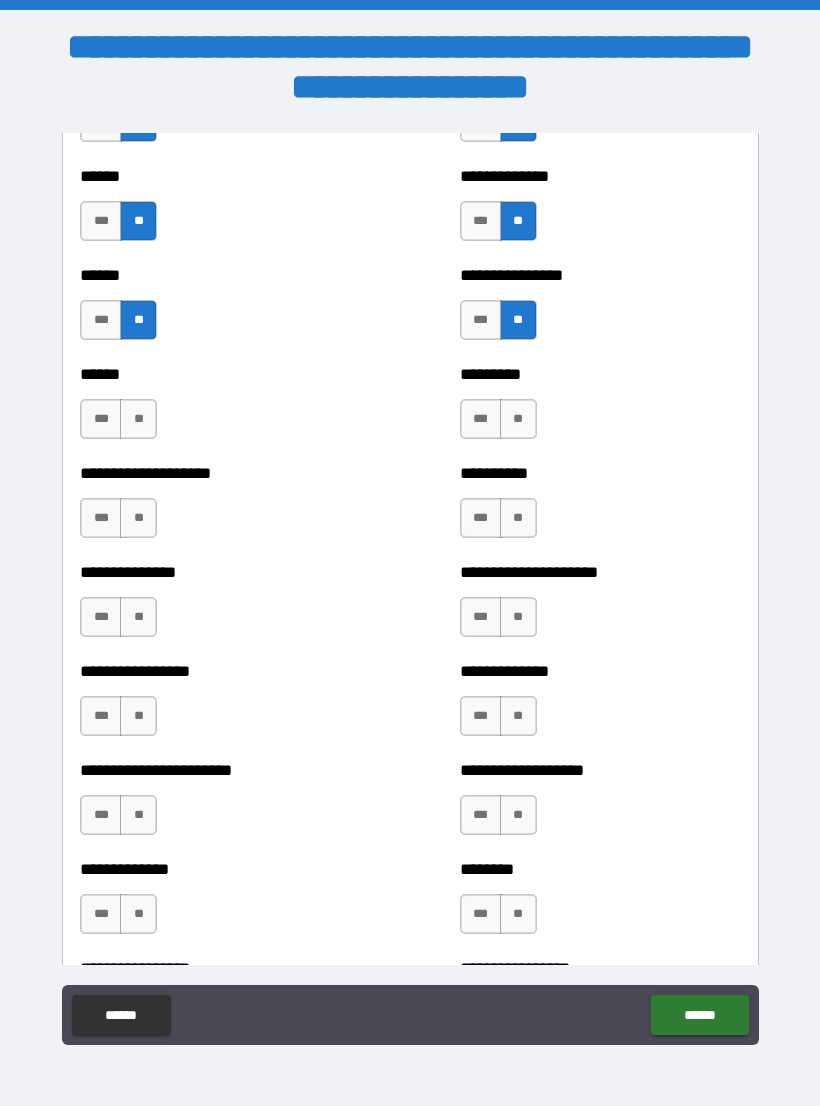click on "**" at bounding box center [138, 419] 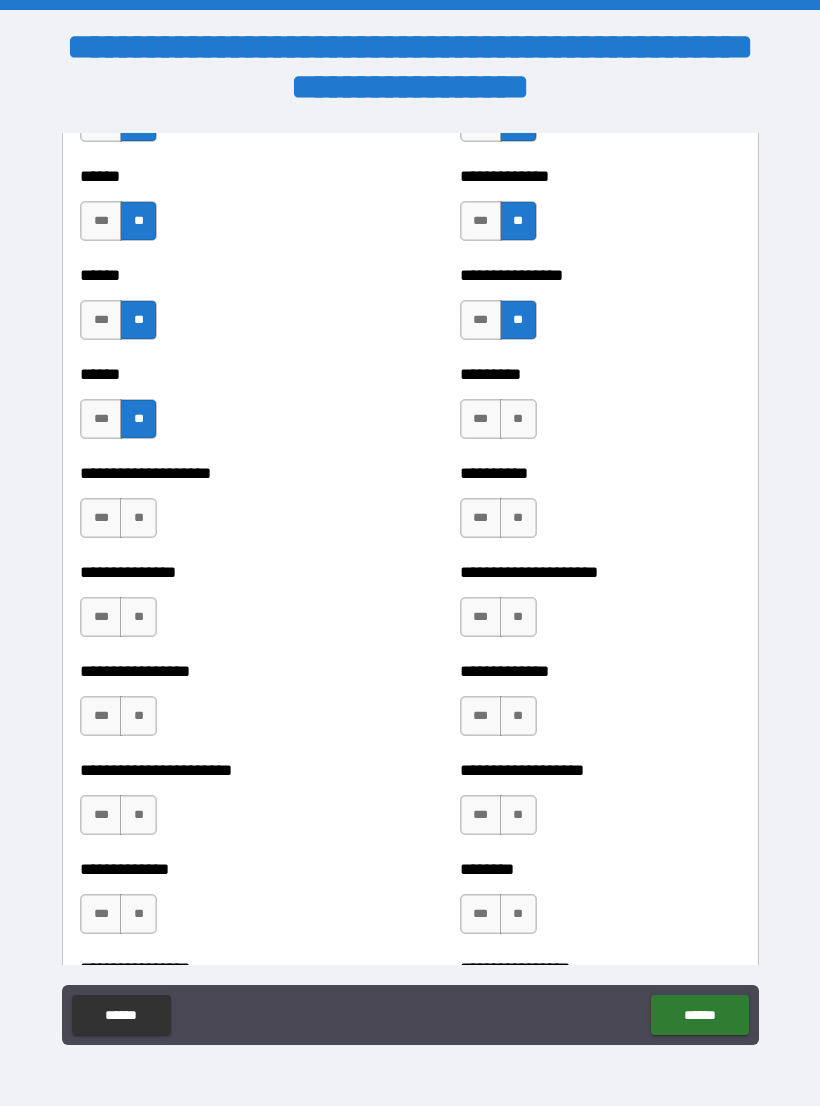 click on "**" at bounding box center [518, 419] 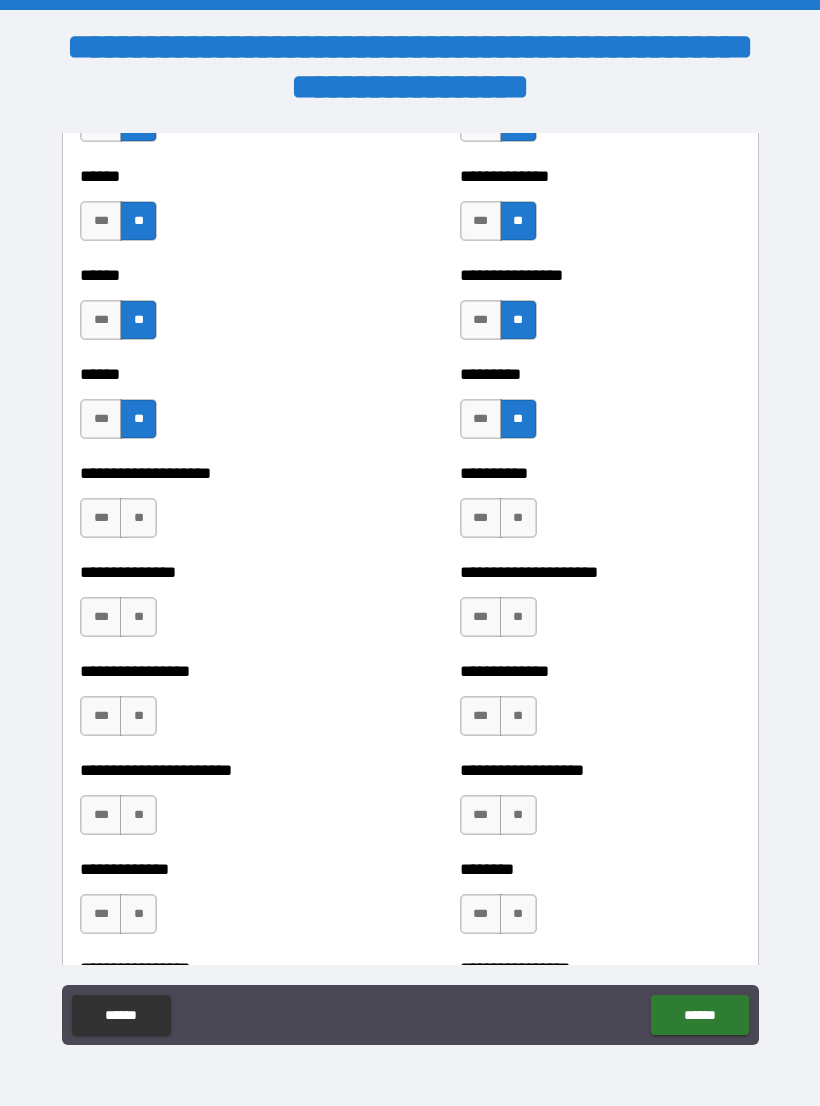 click on "**" at bounding box center [138, 518] 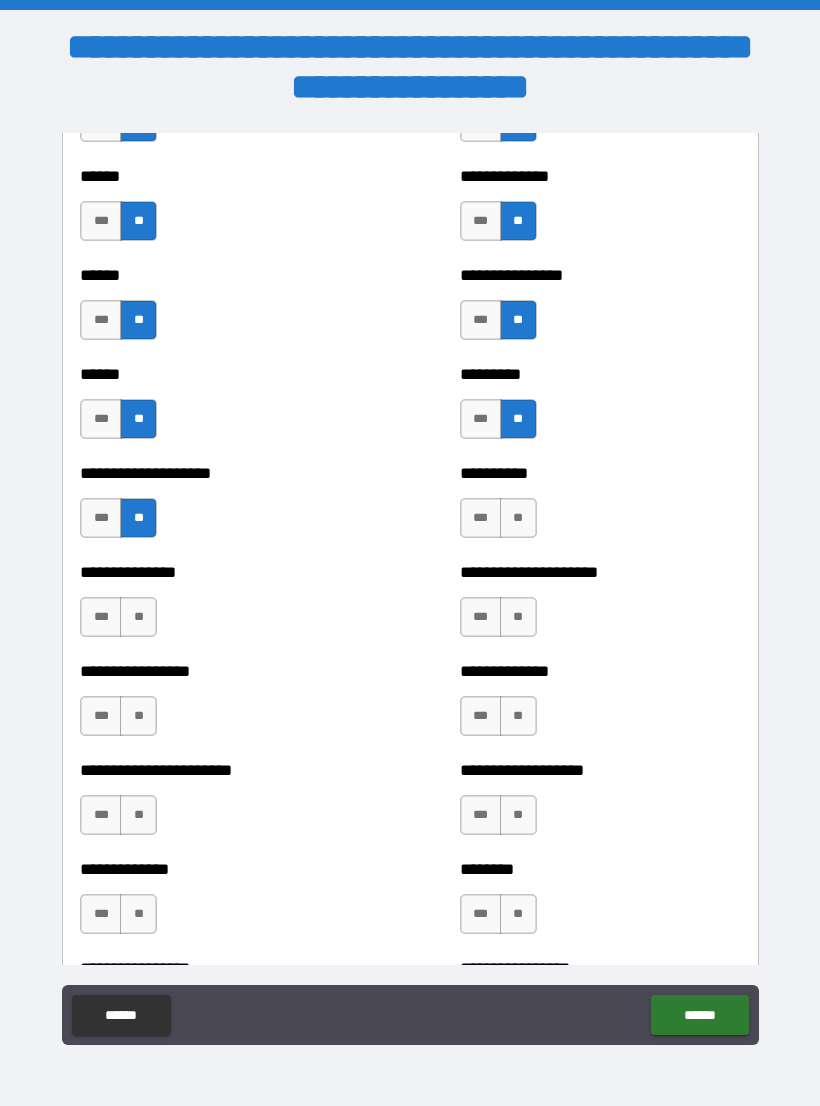 click on "**" at bounding box center (518, 518) 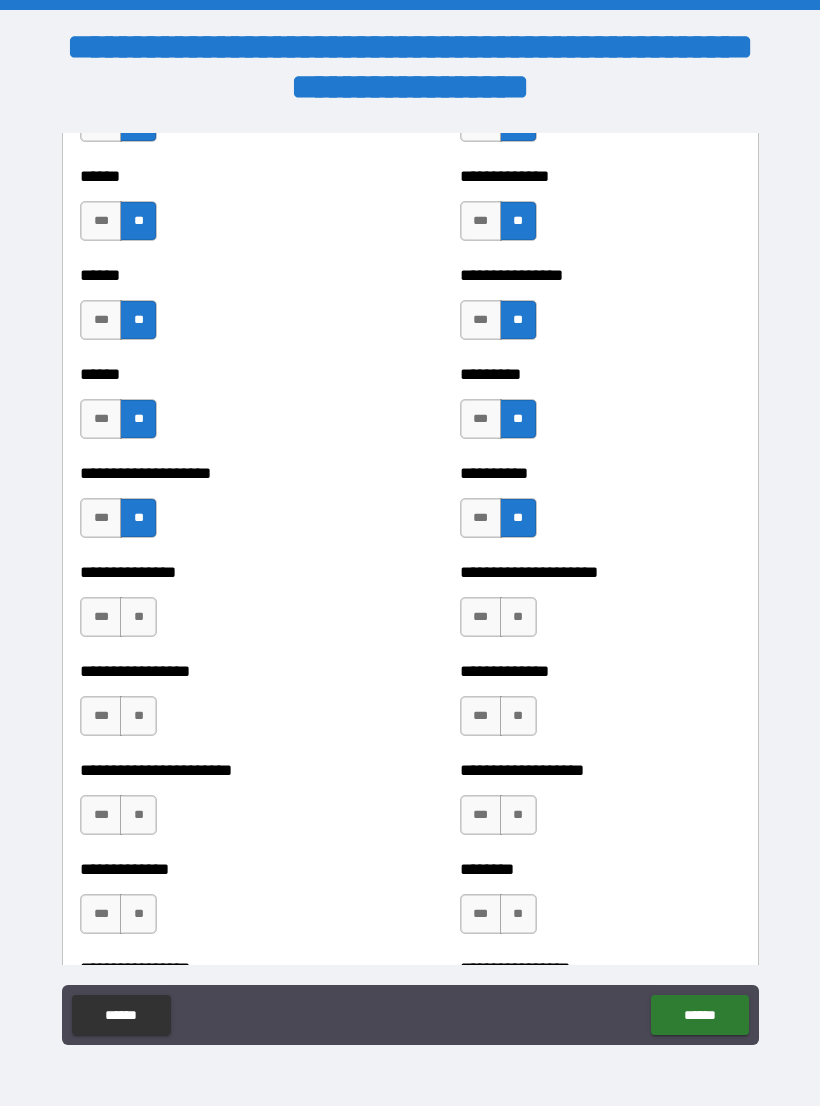 click on "**" at bounding box center (138, 617) 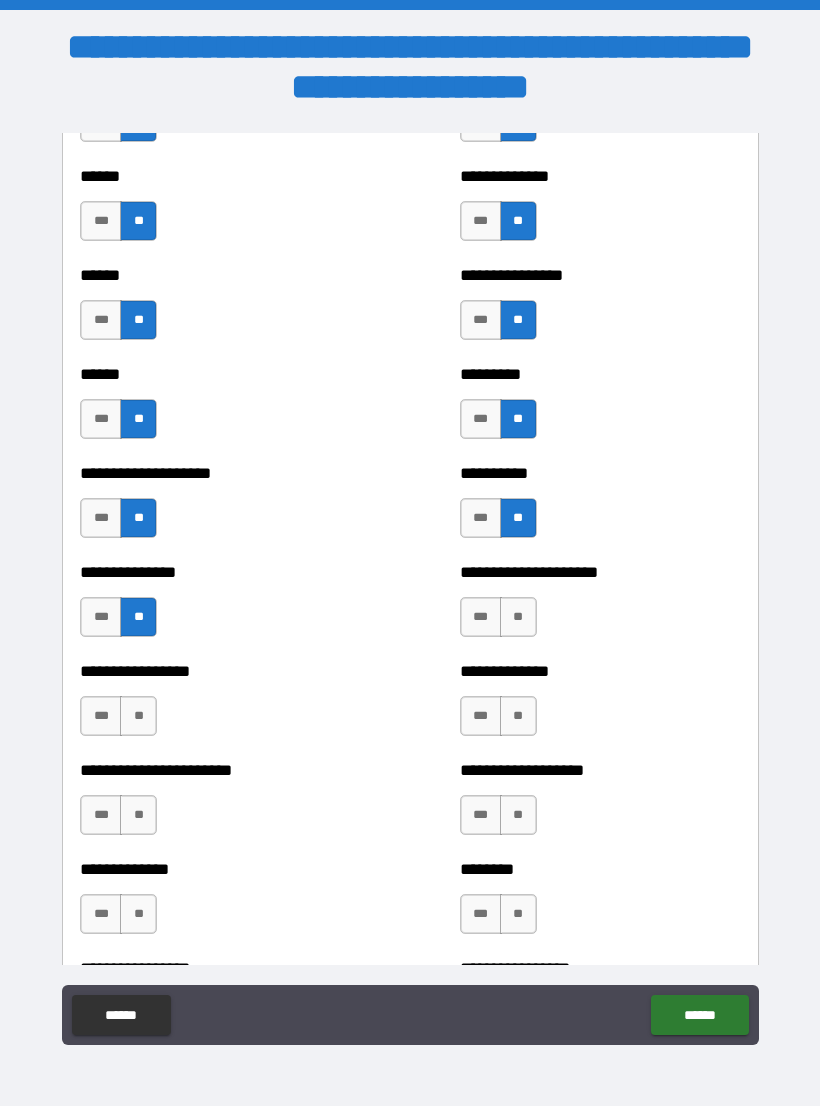 click on "**" at bounding box center (518, 617) 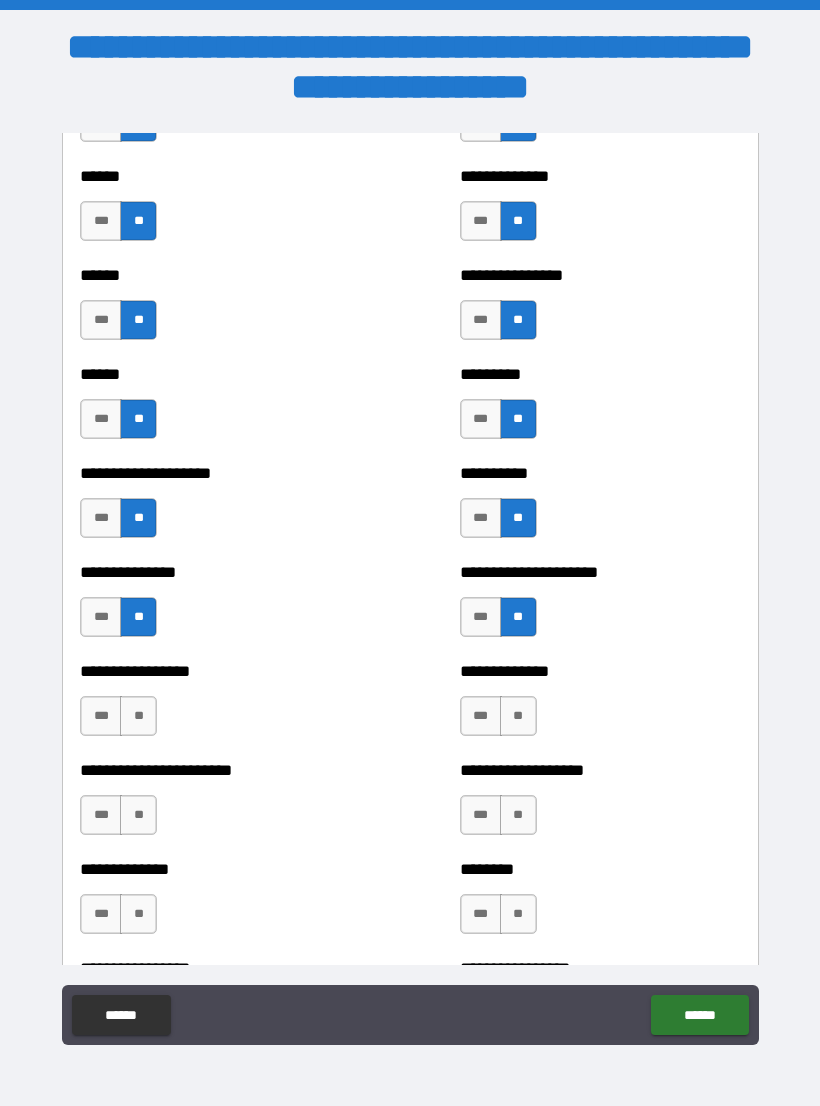 click on "**" at bounding box center (138, 716) 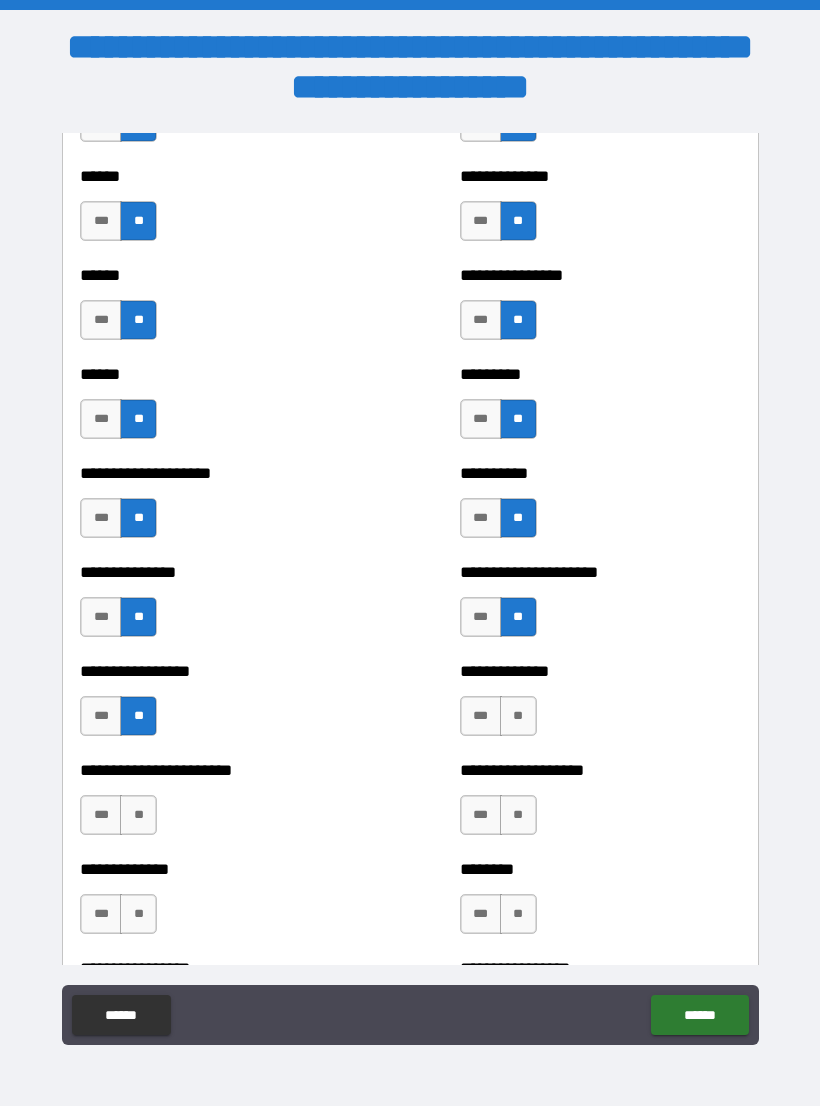 click on "**" at bounding box center (518, 716) 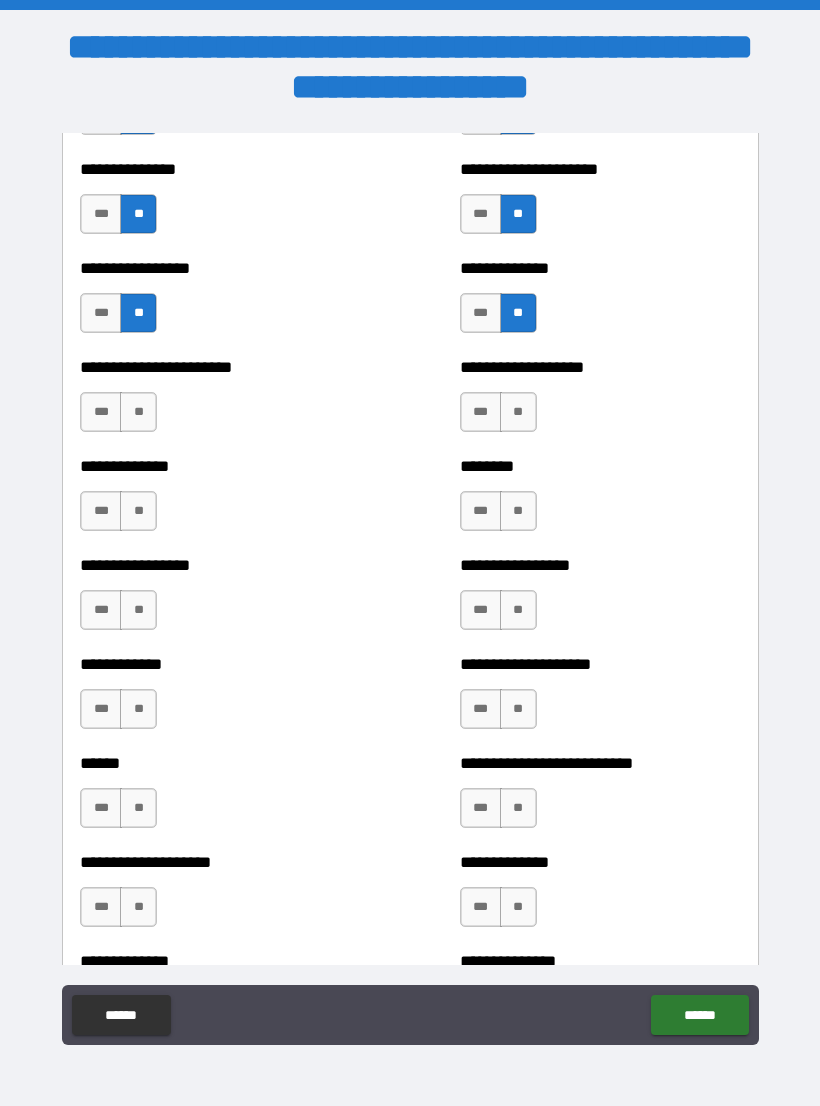 scroll, scrollTop: 3523, scrollLeft: 0, axis: vertical 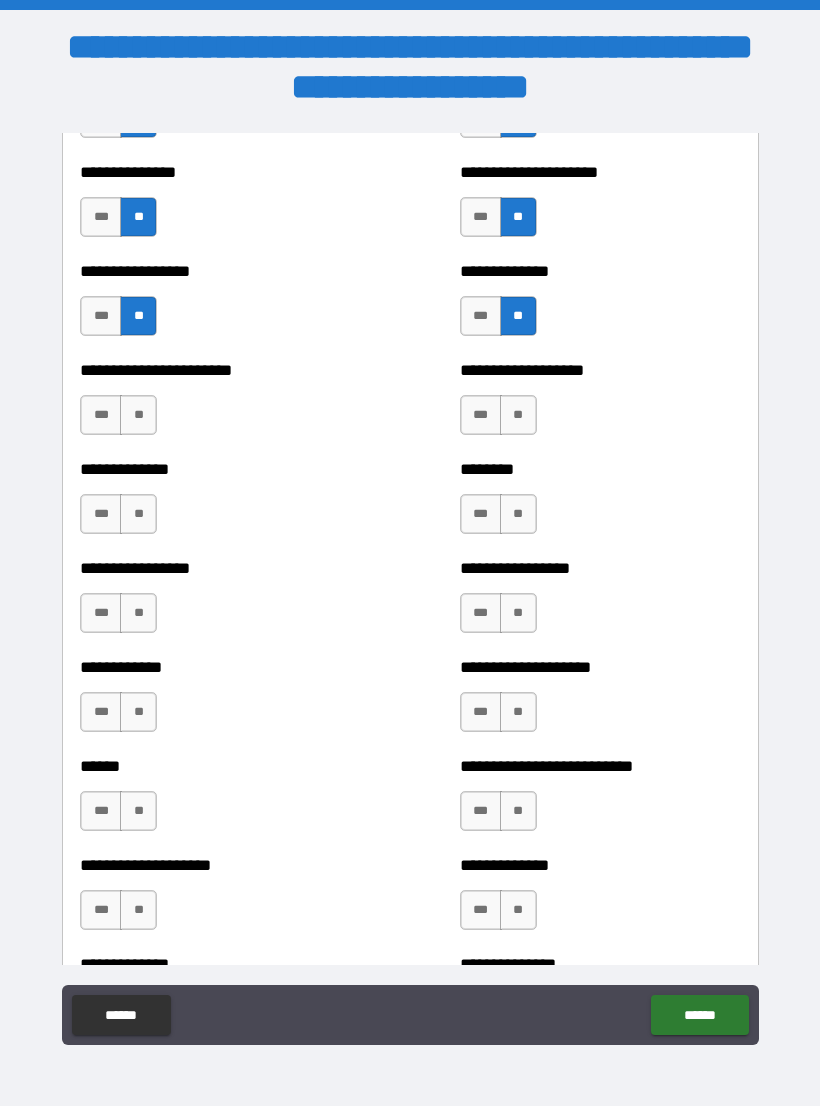 click on "**" at bounding box center (138, 415) 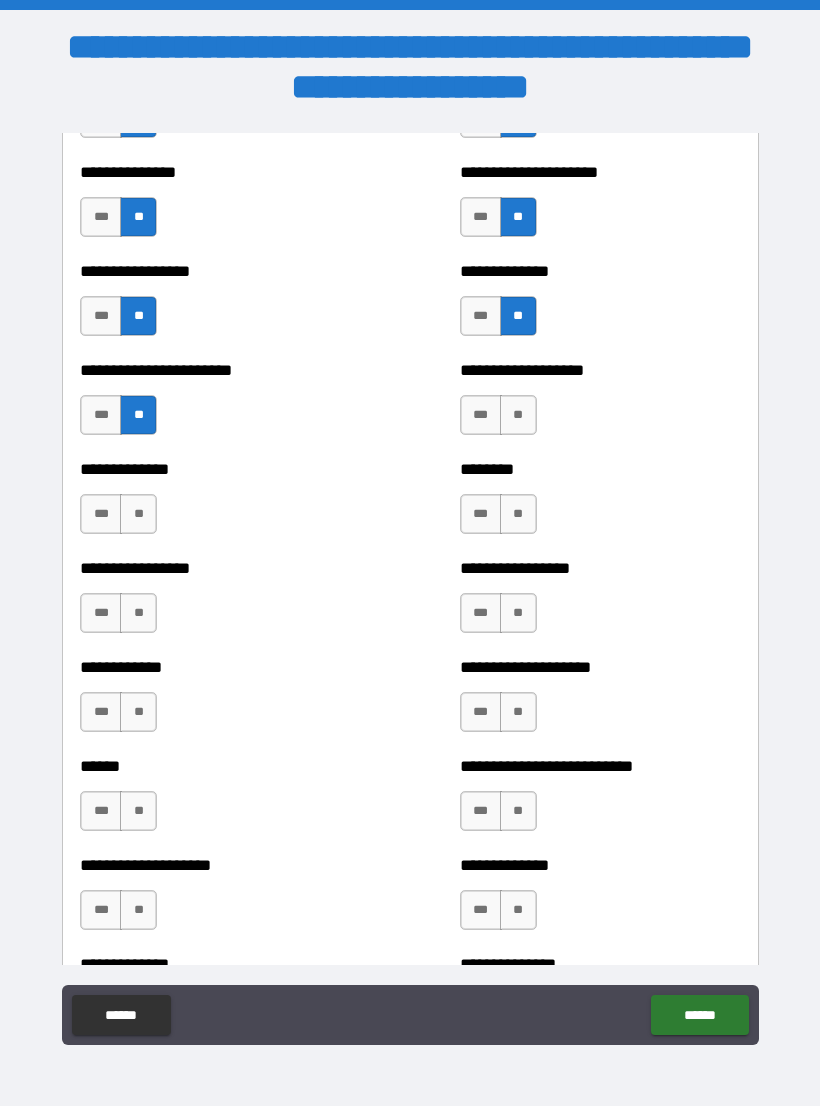 click on "**" at bounding box center (518, 415) 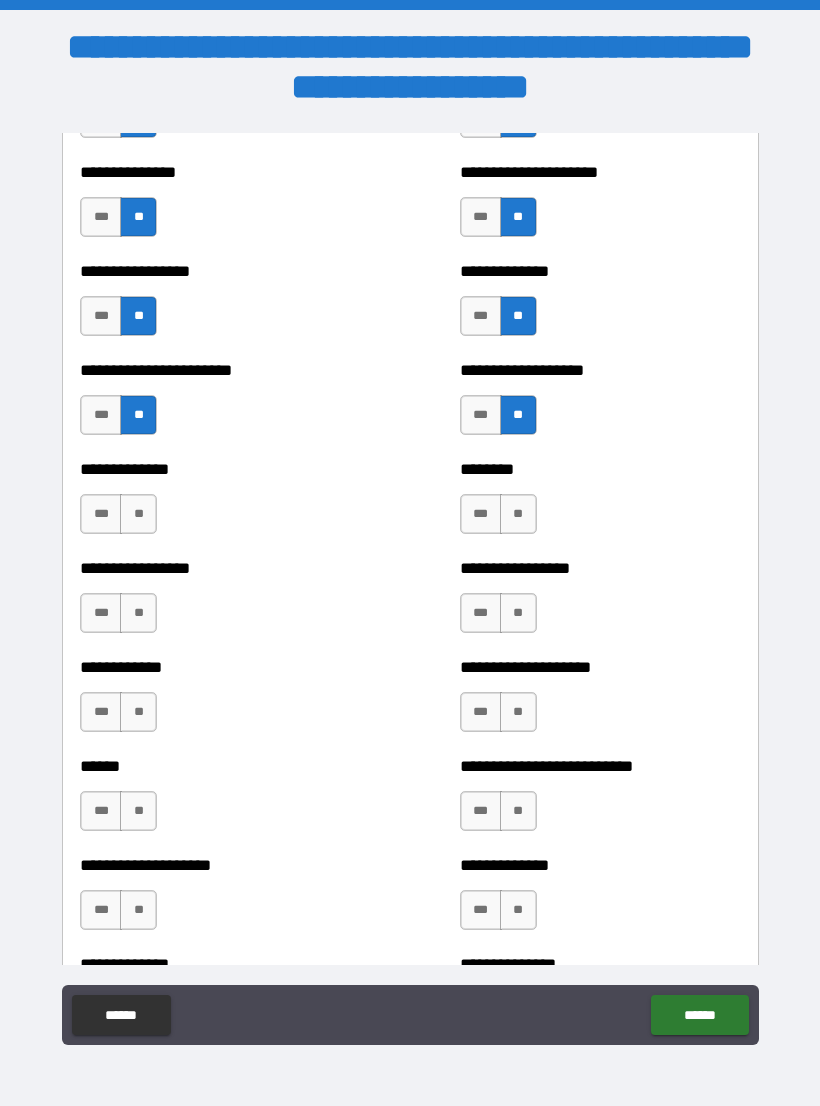 click on "**" at bounding box center [138, 514] 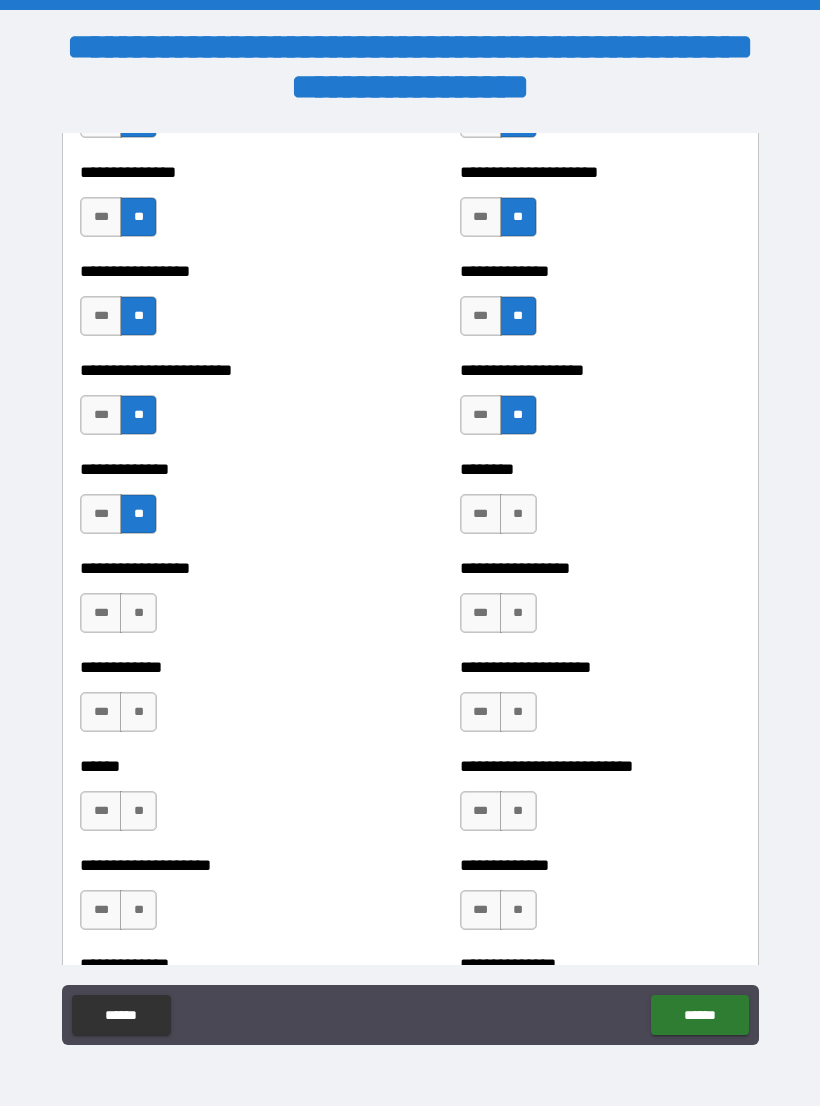 click on "**" at bounding box center (518, 514) 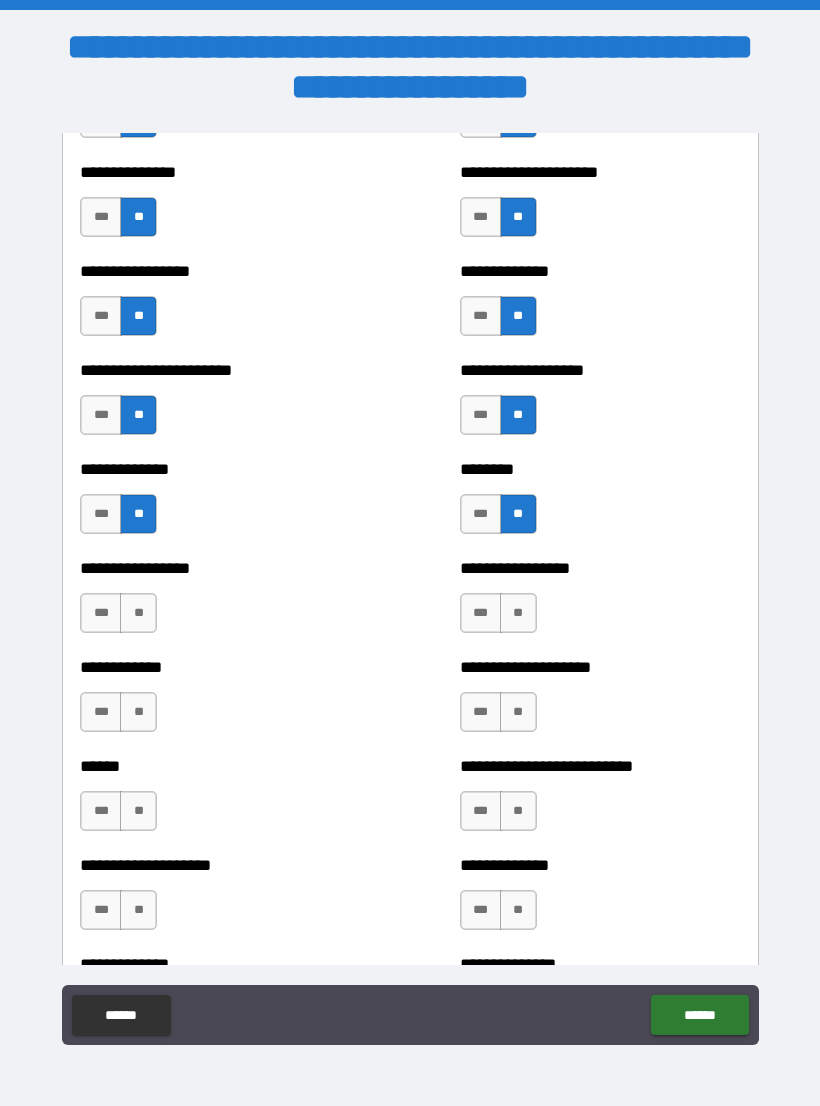 click on "**" at bounding box center (138, 613) 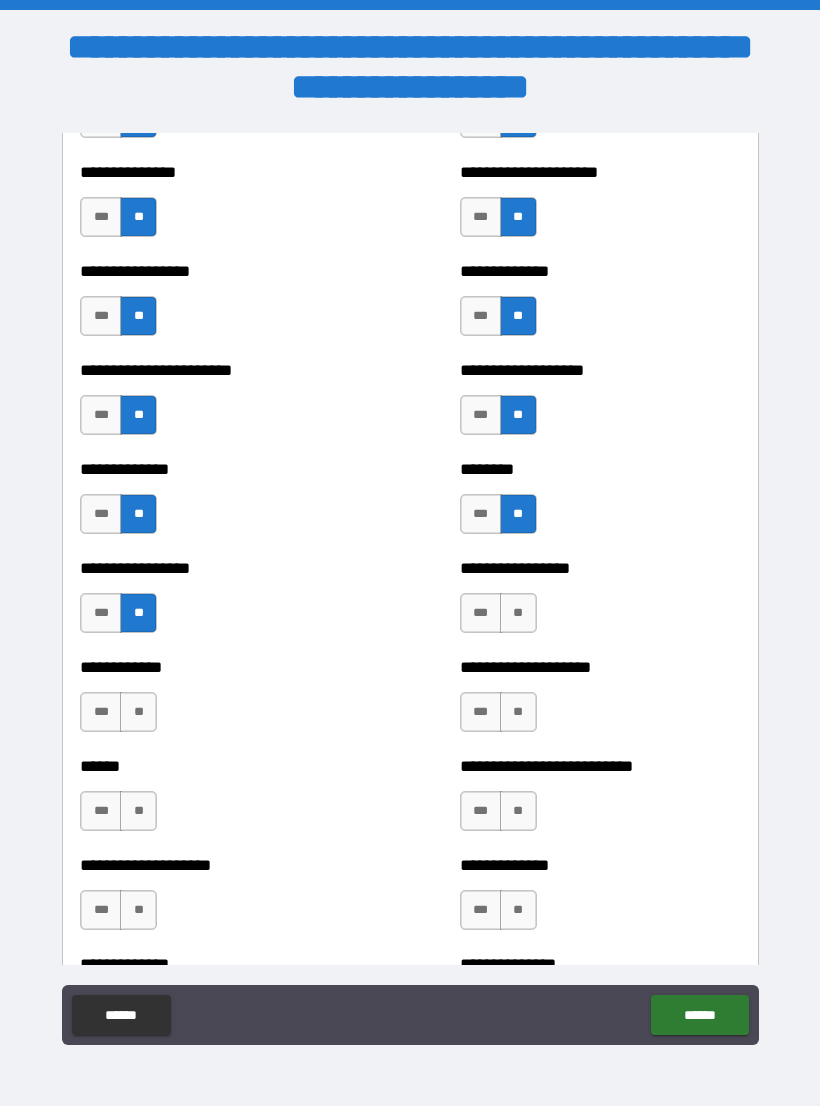 click on "**" at bounding box center [518, 613] 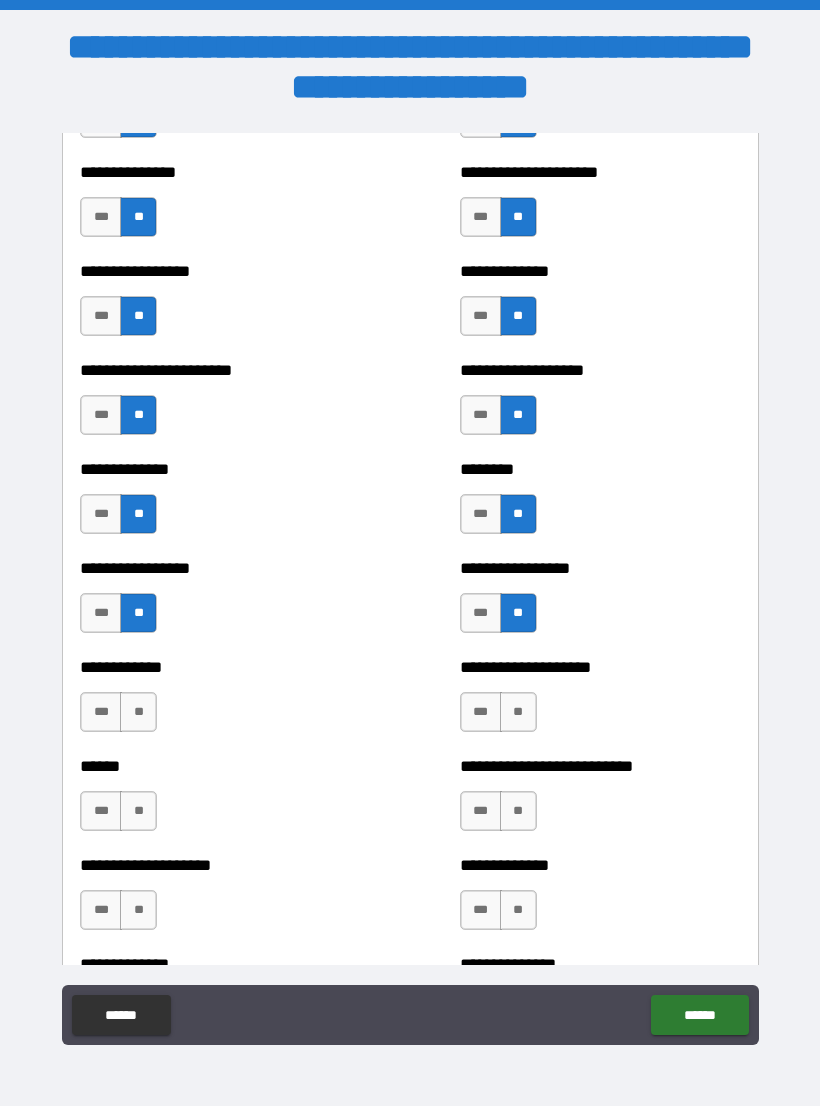 click on "**" at bounding box center (138, 712) 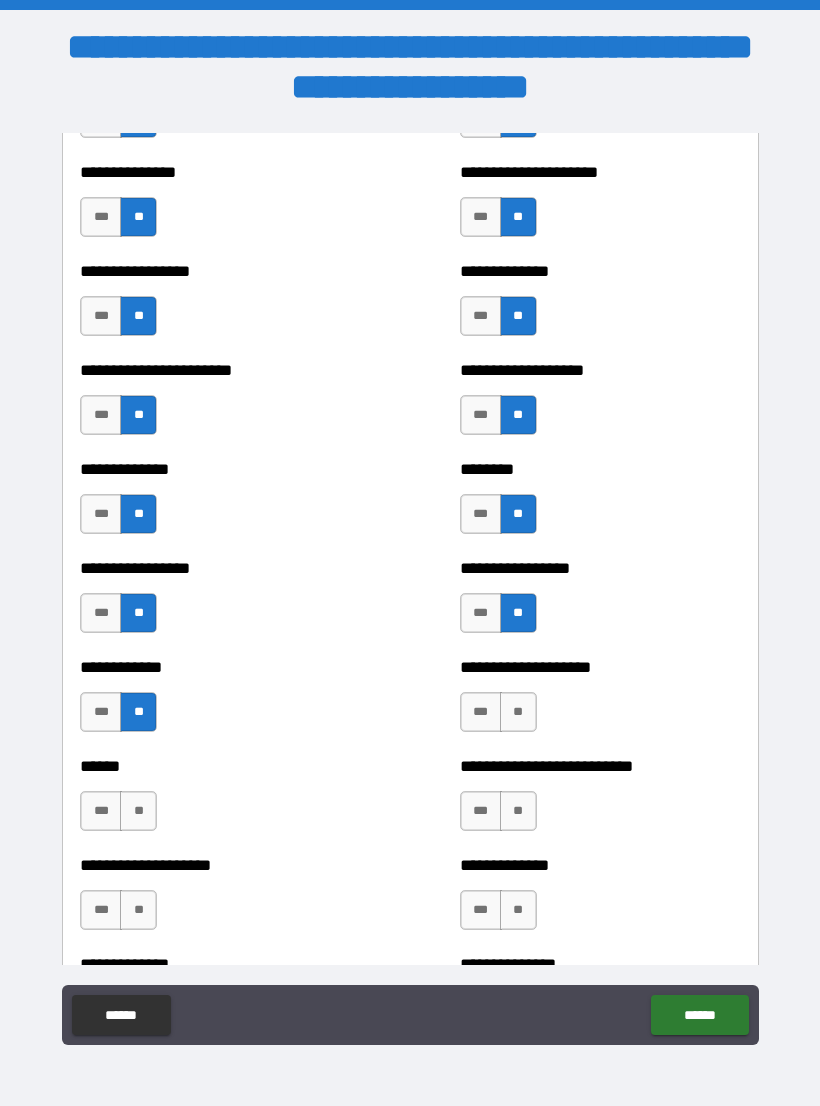 click on "**" at bounding box center [518, 712] 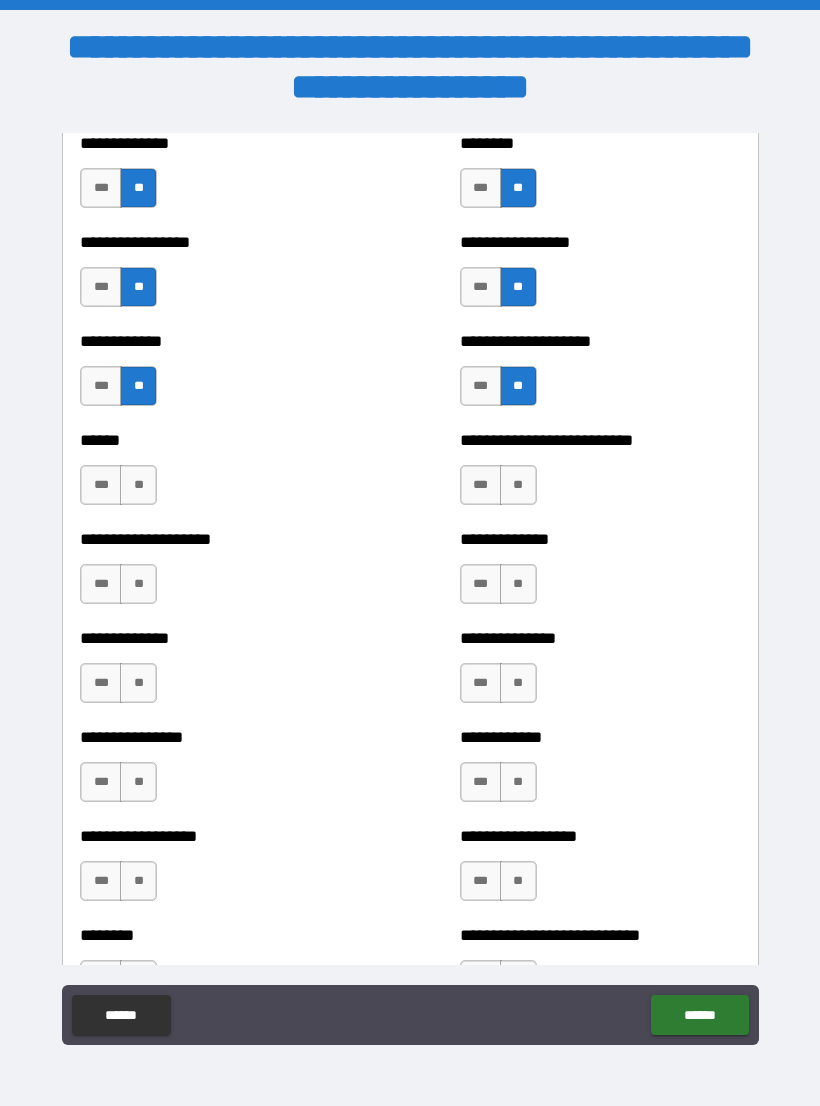 scroll, scrollTop: 3848, scrollLeft: 0, axis: vertical 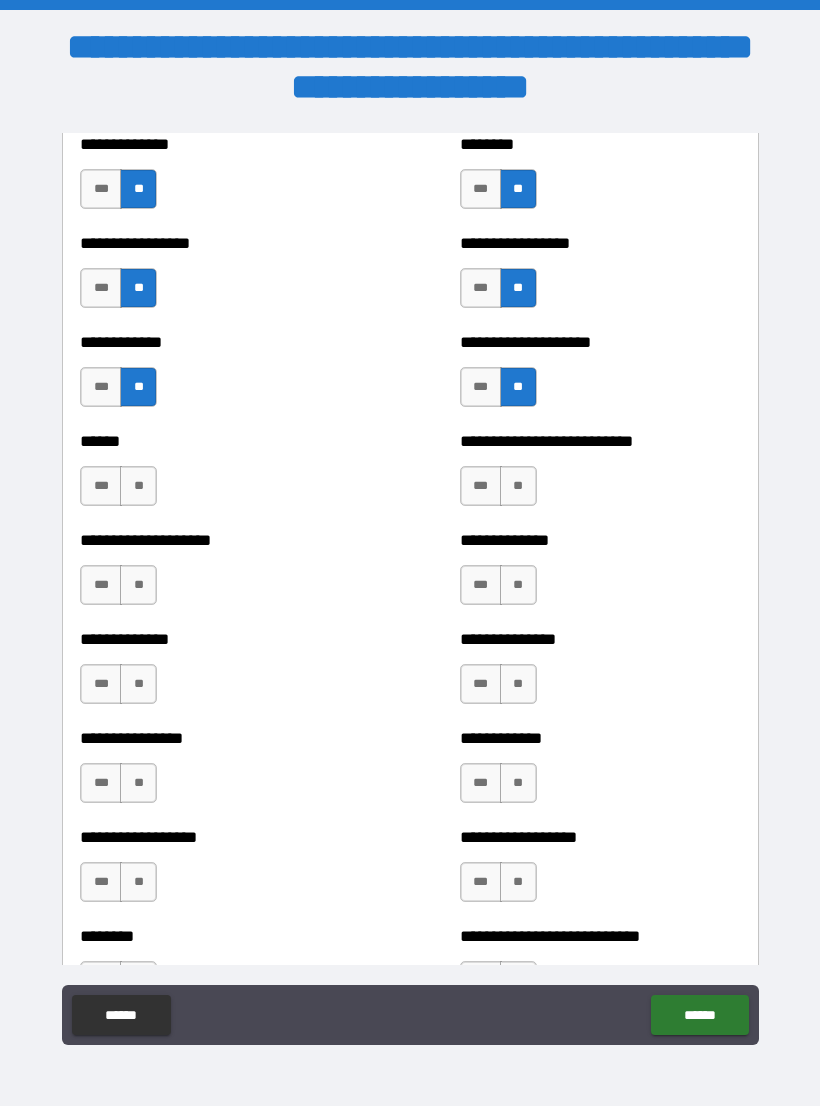 click on "**" at bounding box center [138, 486] 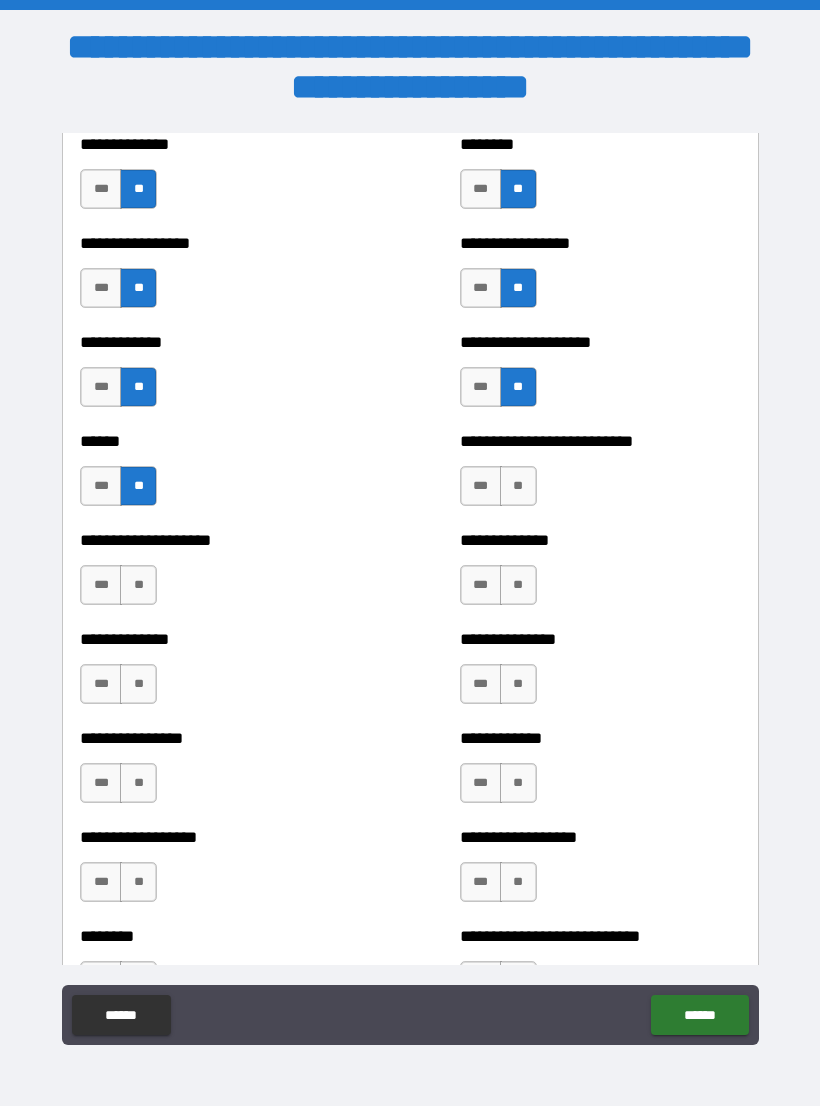 click on "**" at bounding box center (518, 486) 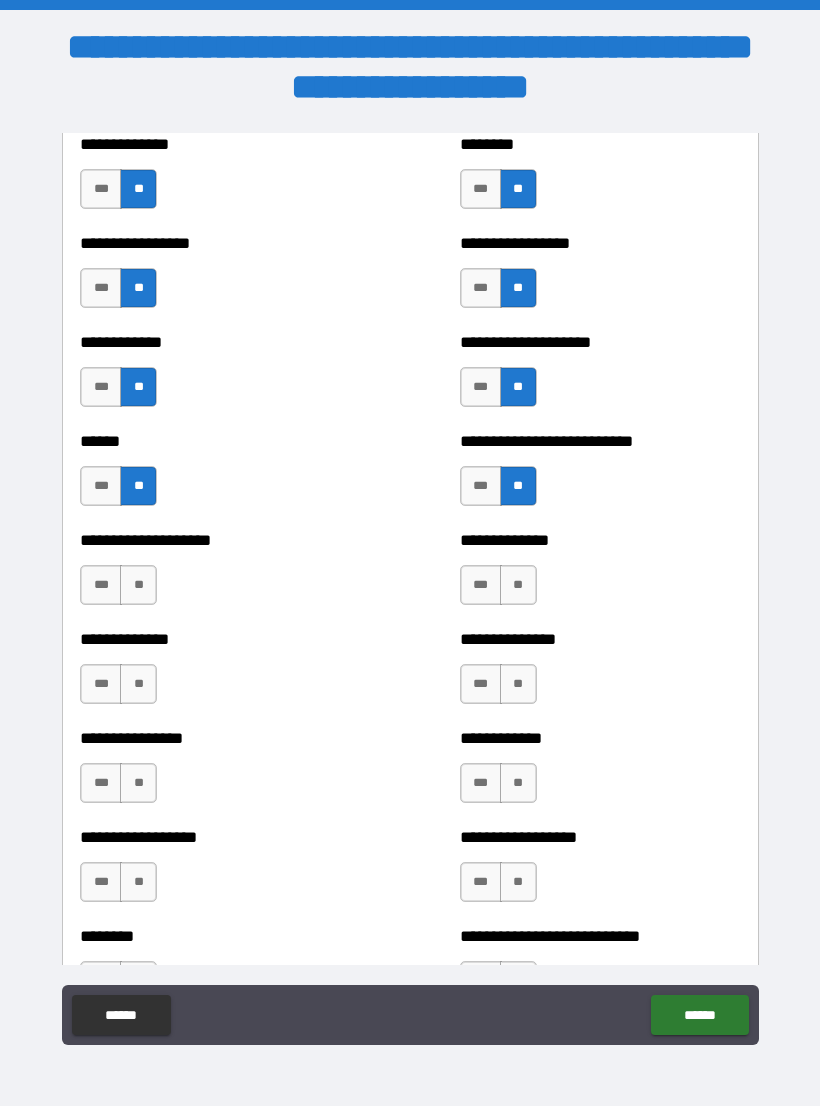 click on "**" at bounding box center [138, 585] 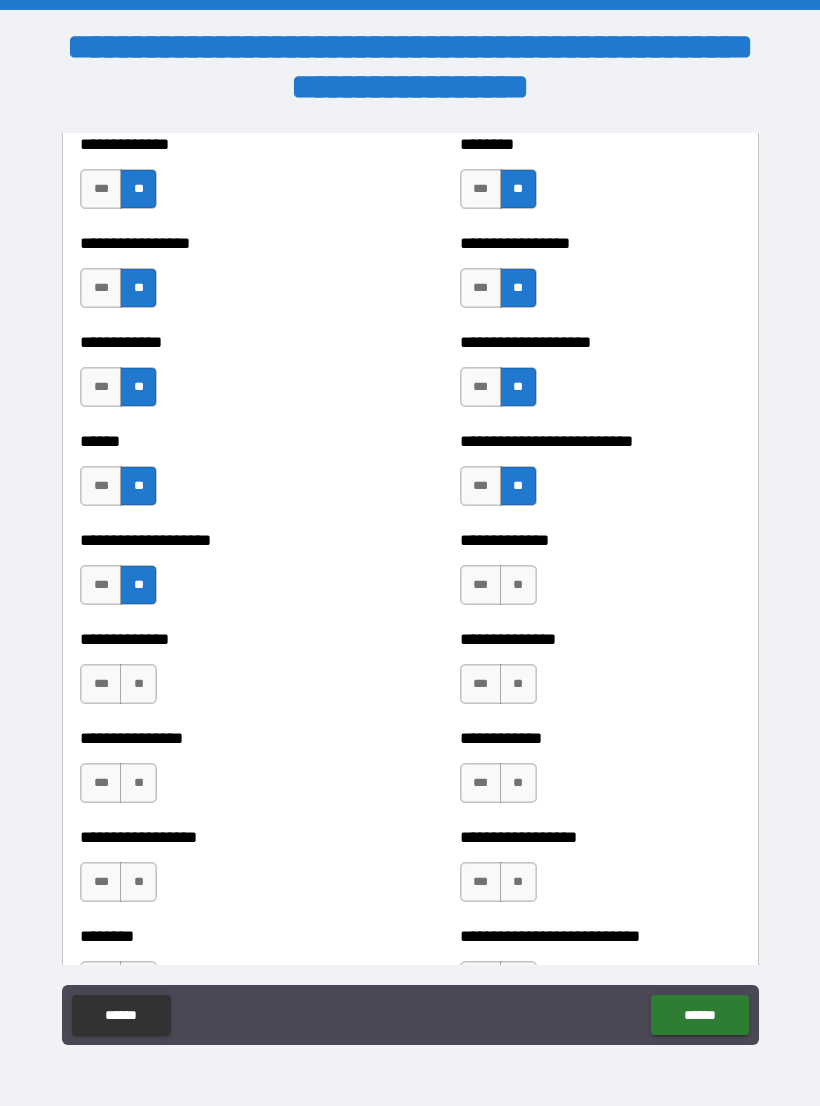 click on "**" at bounding box center (518, 585) 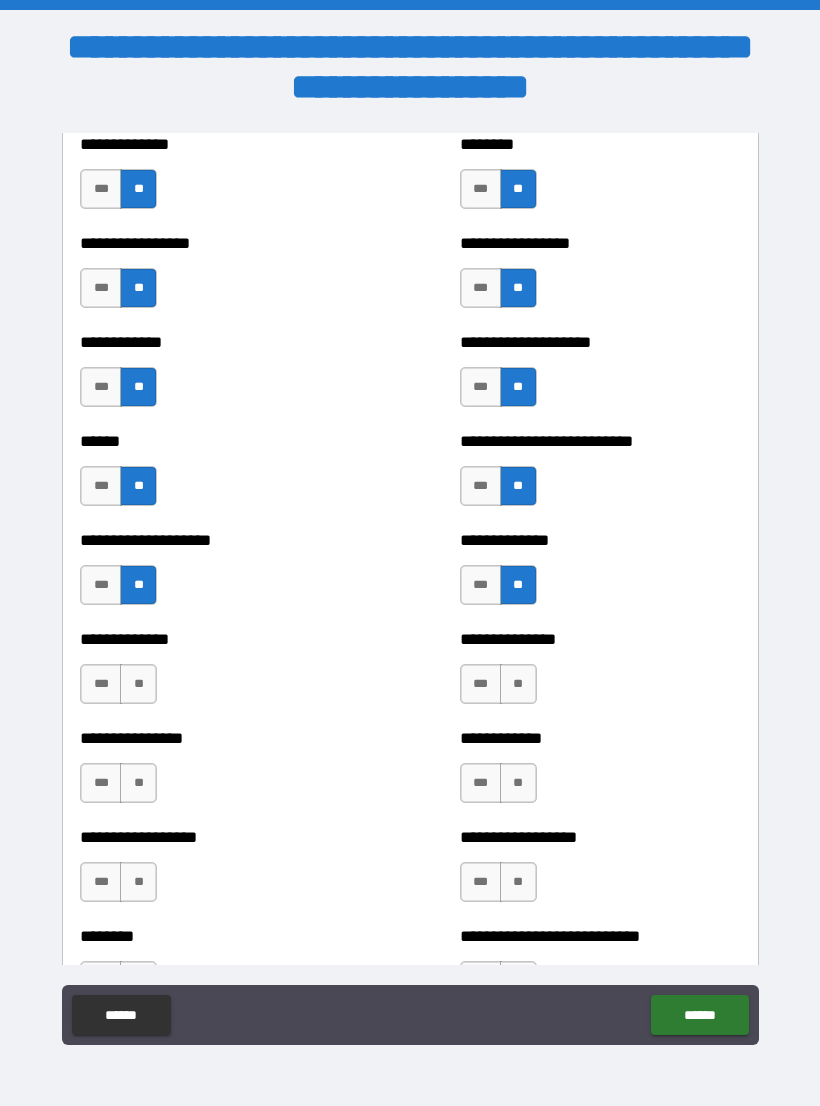 click on "**" at bounding box center [138, 684] 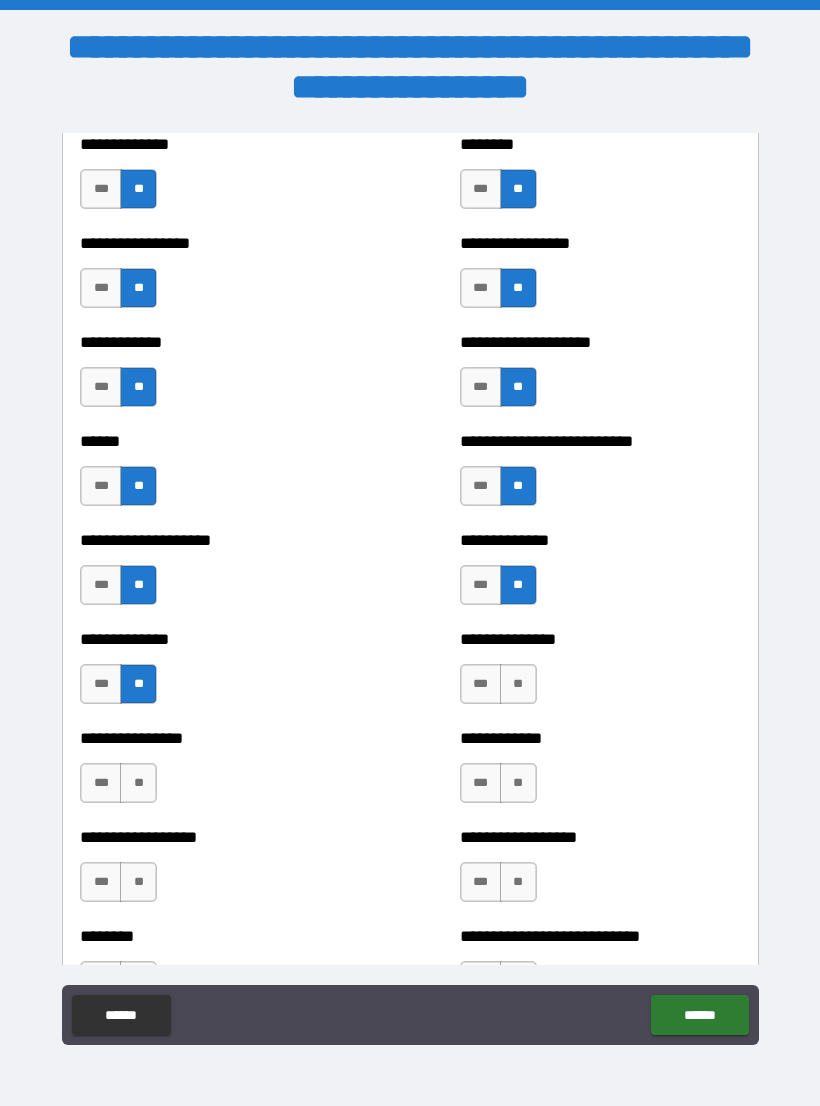 click on "**" at bounding box center [518, 684] 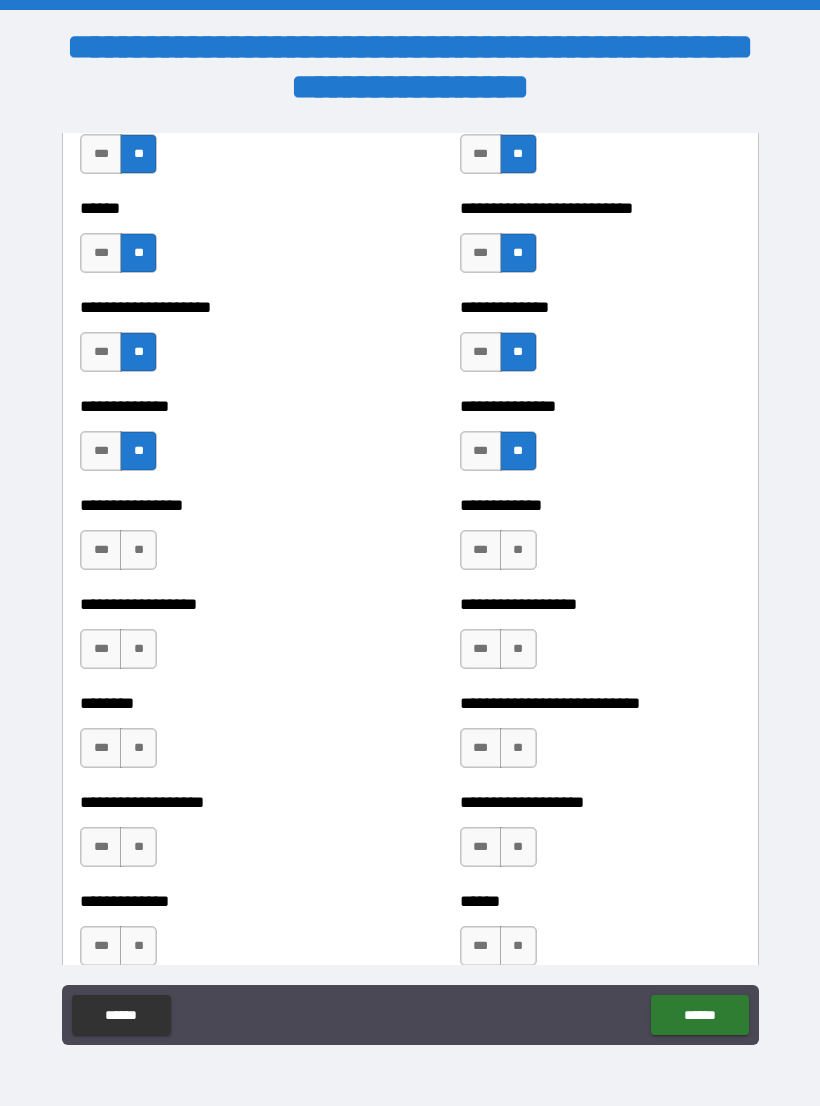 scroll, scrollTop: 4107, scrollLeft: 0, axis: vertical 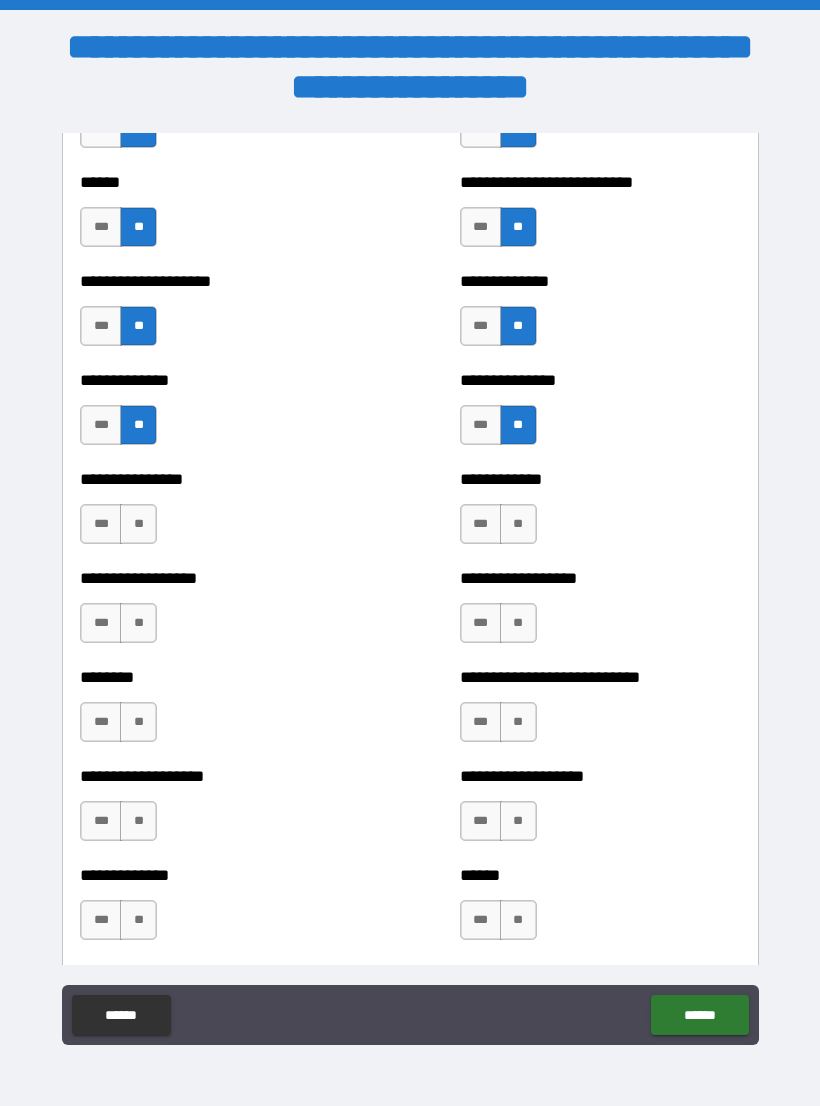 click on "**" at bounding box center (138, 524) 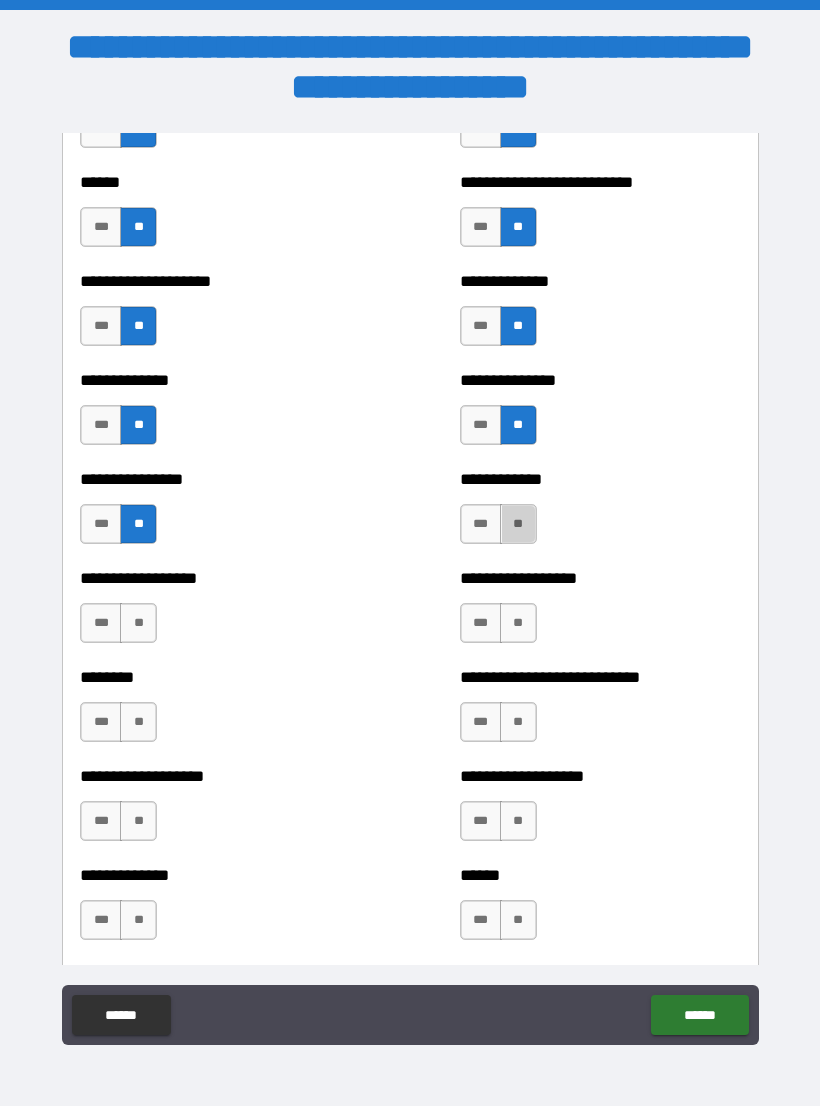 click on "**" at bounding box center [518, 524] 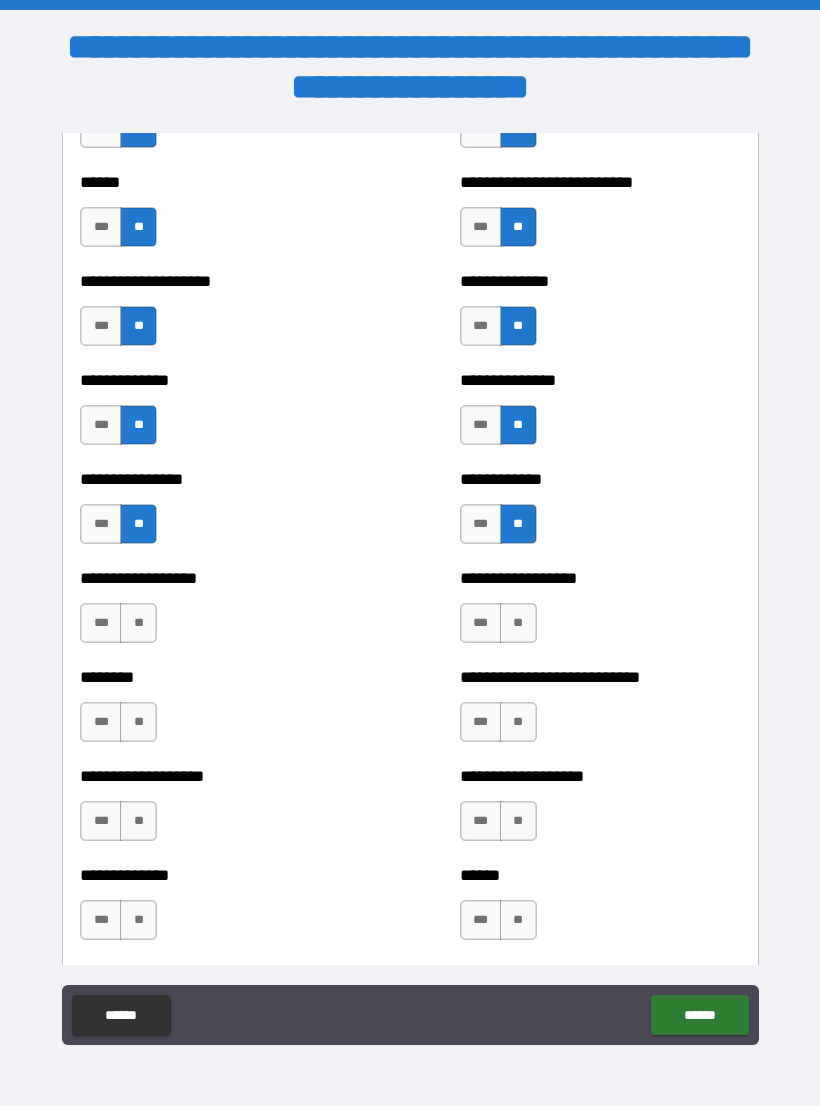 click on "**" at bounding box center [138, 623] 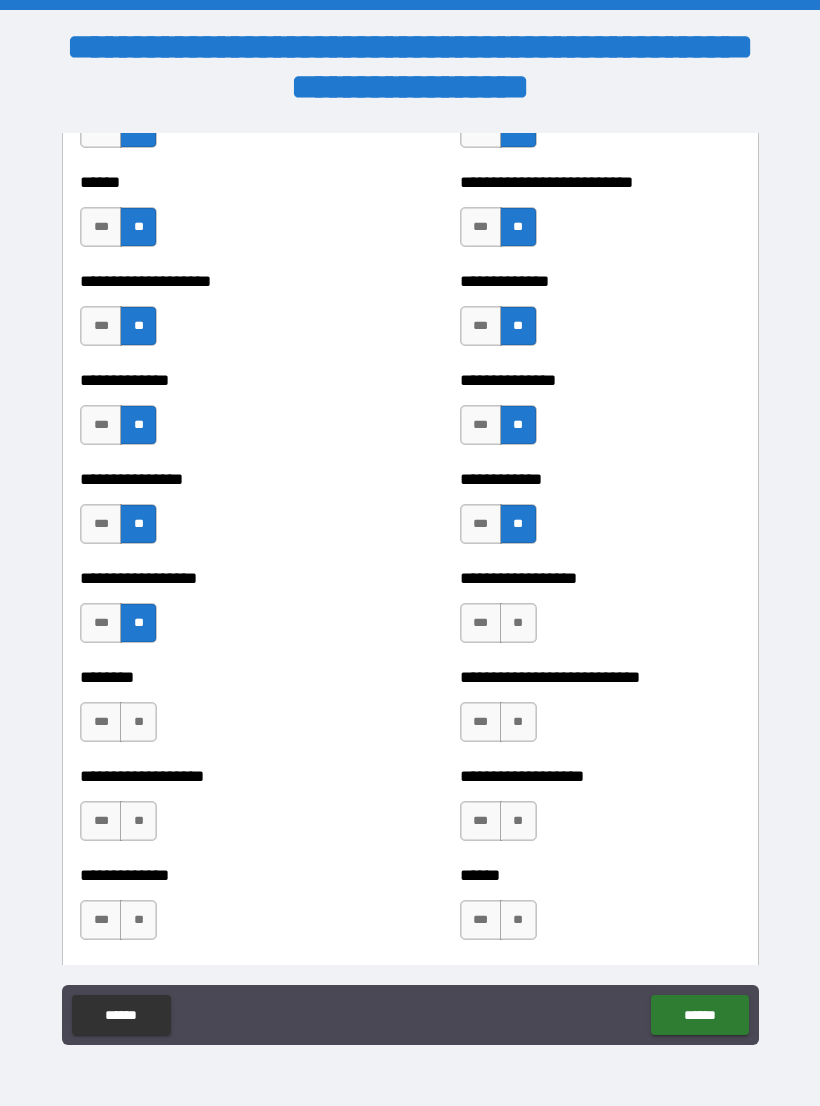 click on "**" at bounding box center [518, 623] 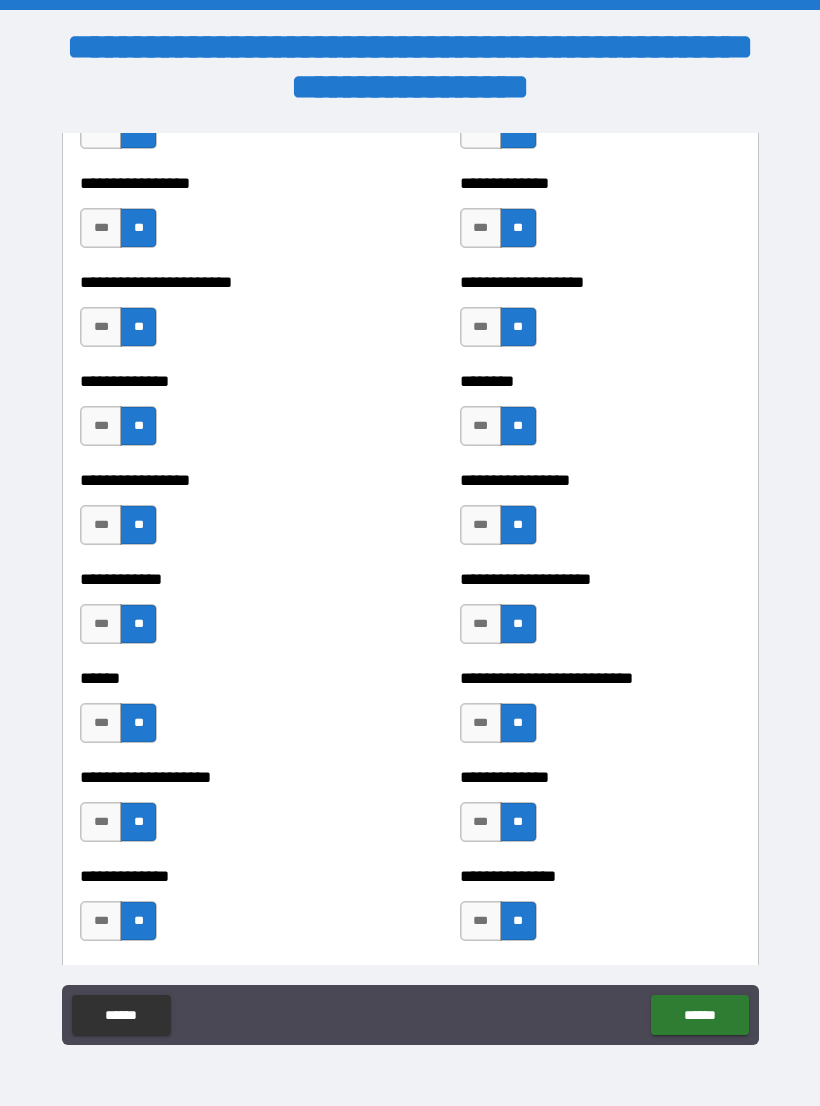 scroll, scrollTop: 3608, scrollLeft: 0, axis: vertical 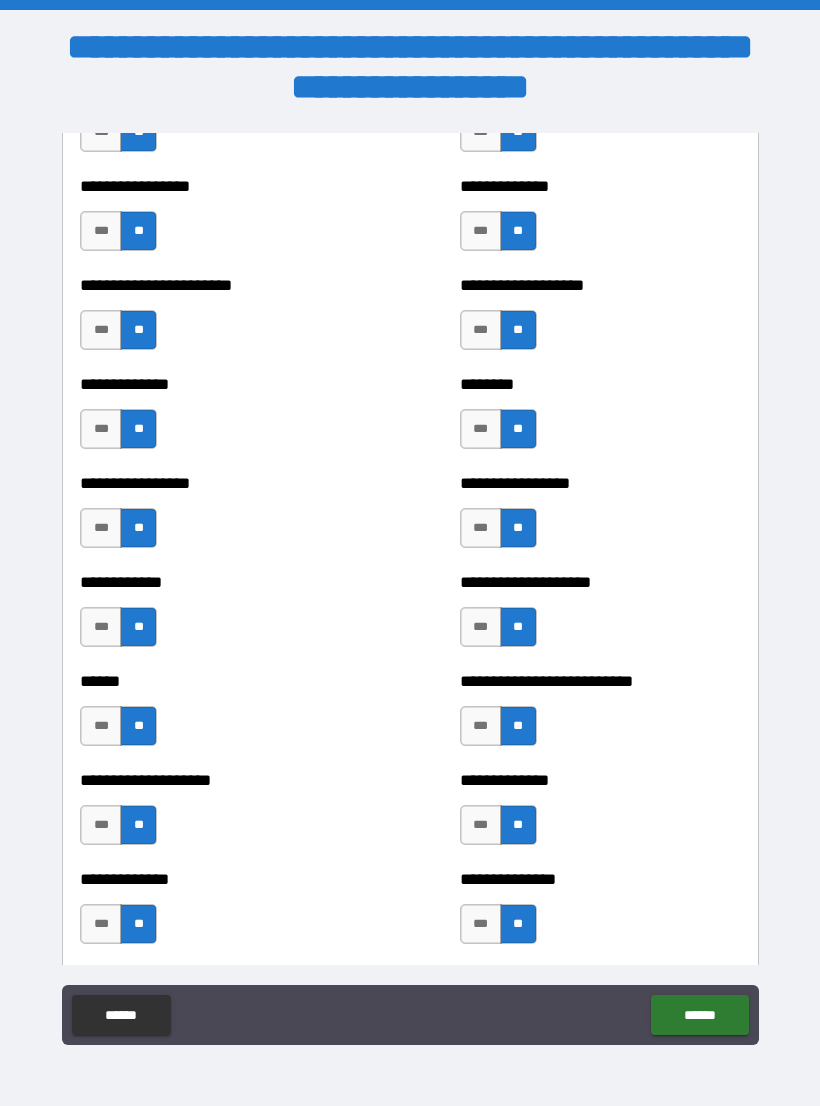 click on "***" at bounding box center [481, 330] 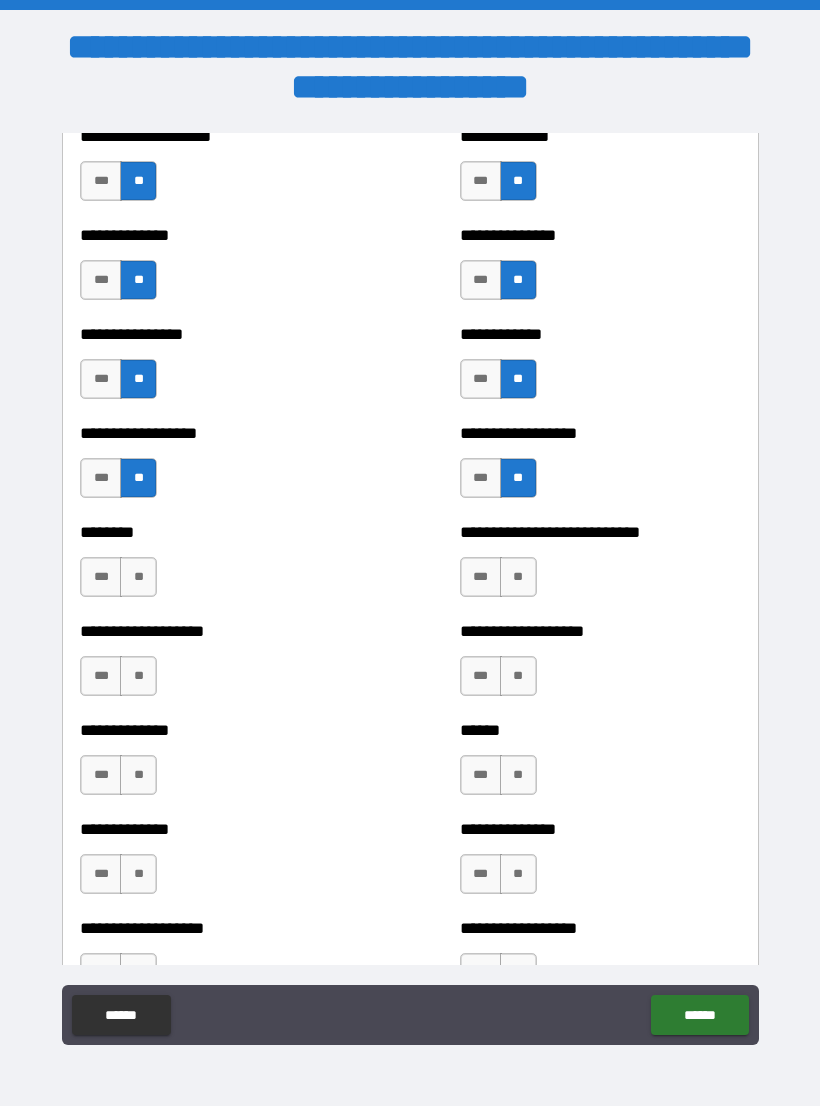 scroll, scrollTop: 4250, scrollLeft: 0, axis: vertical 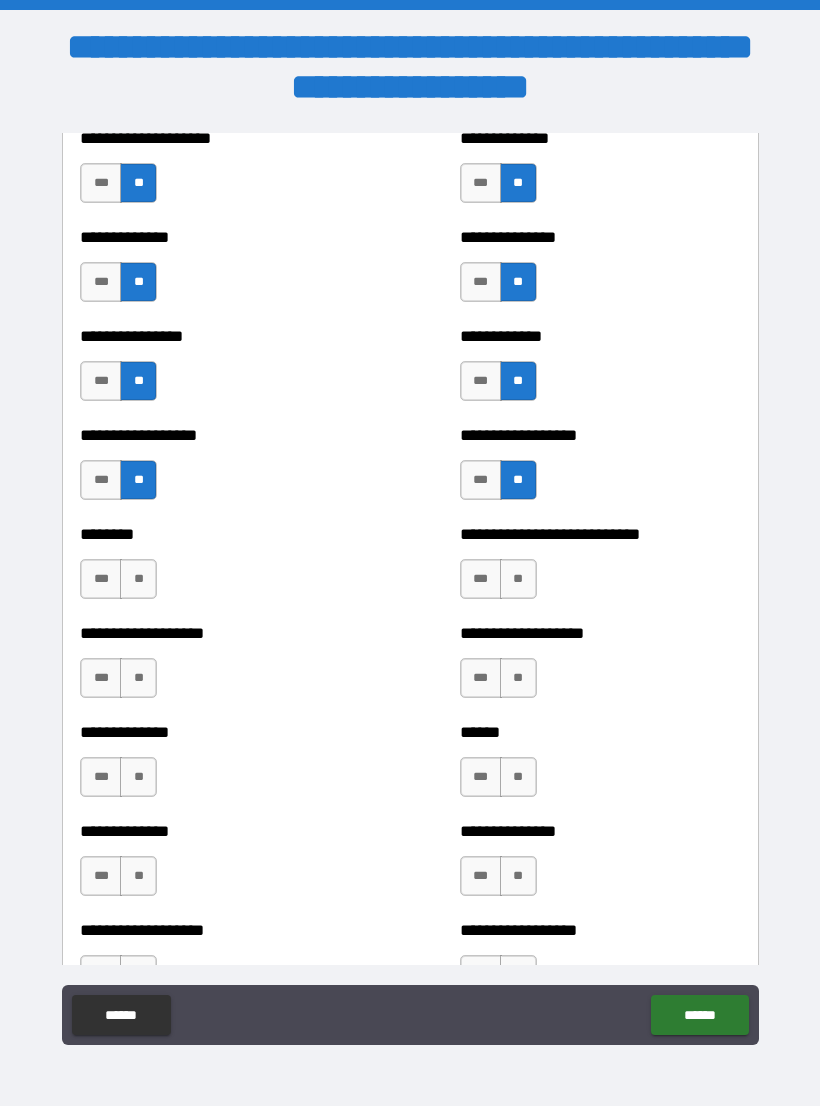click on "**" at bounding box center (138, 579) 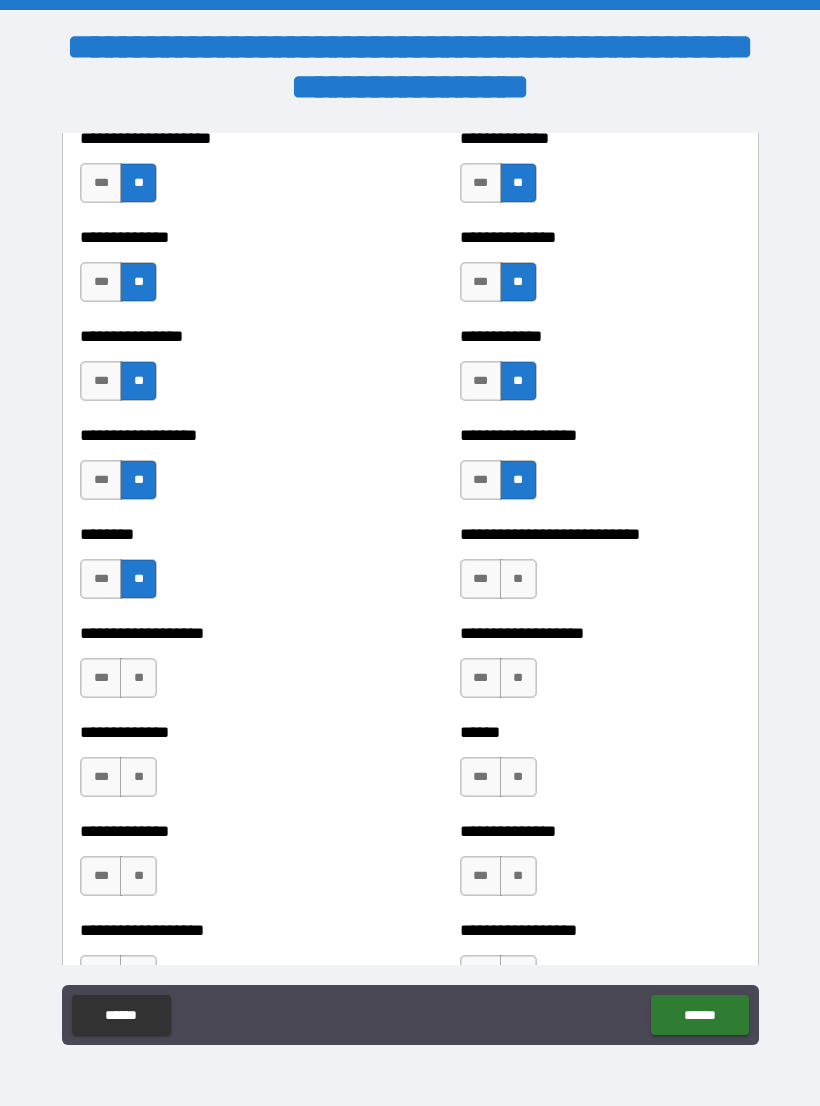 click on "**" at bounding box center (518, 579) 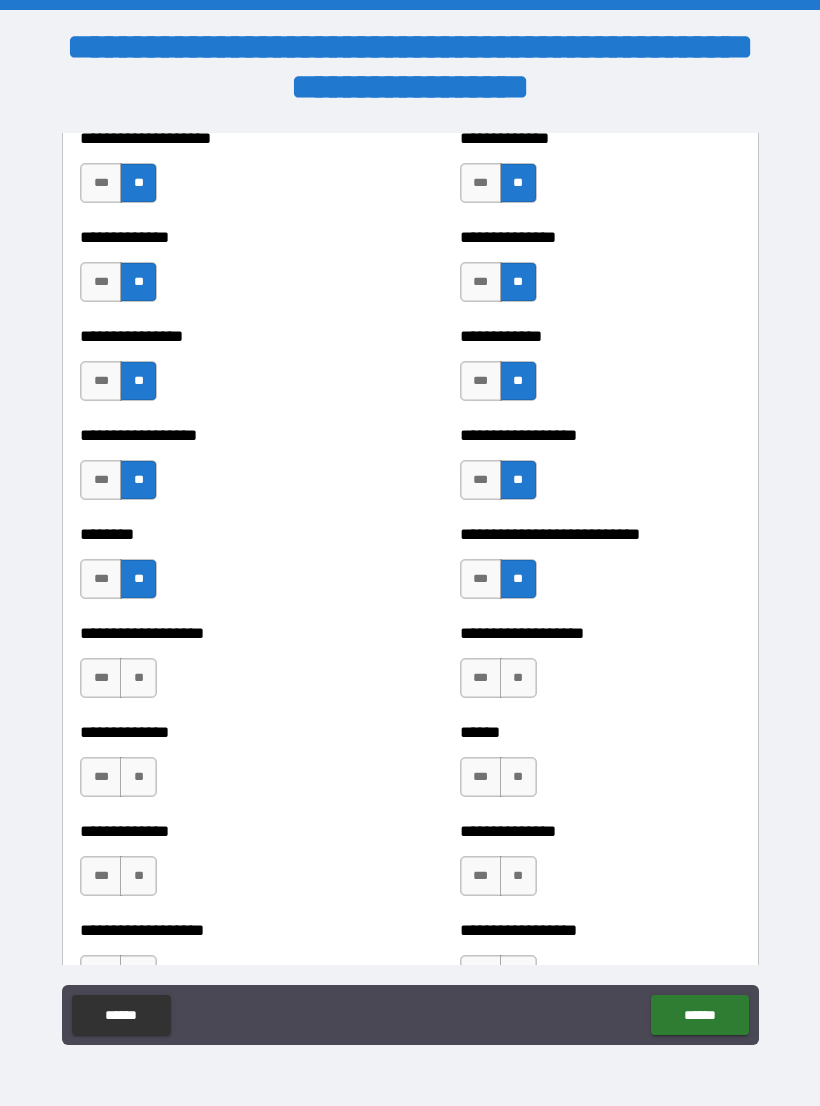 click on "**" at bounding box center [138, 678] 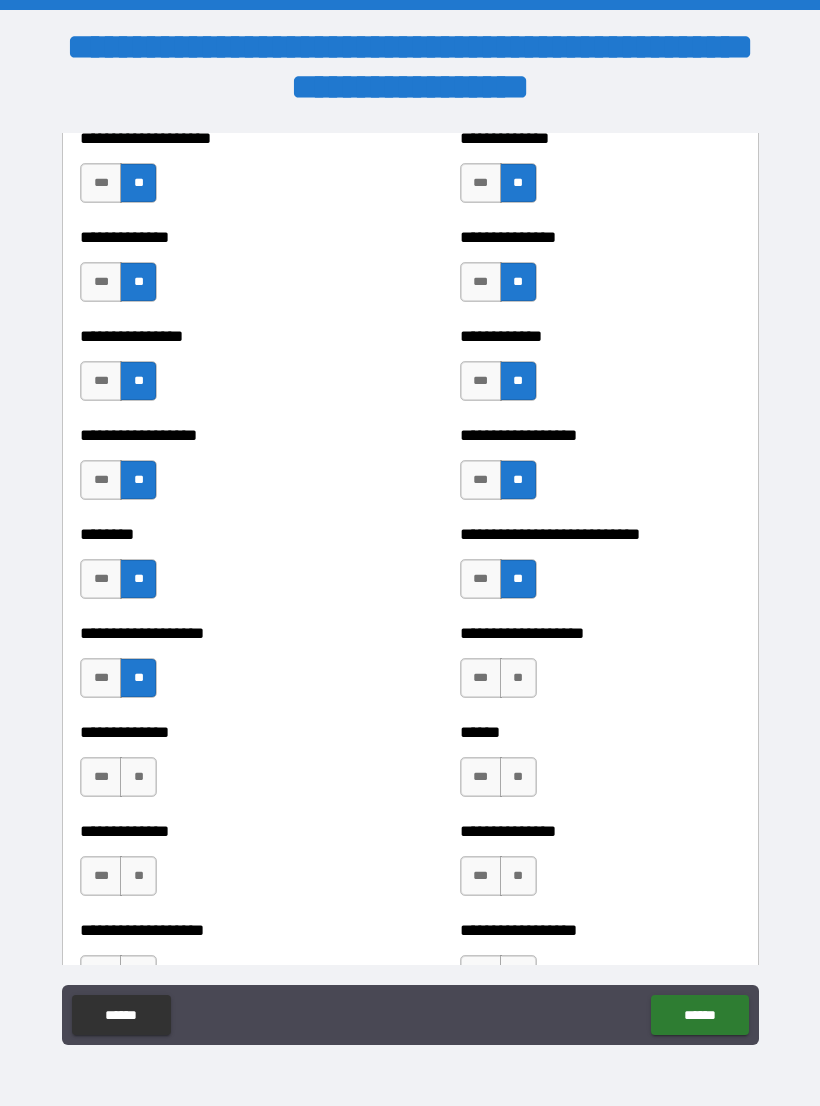 click on "**" at bounding box center [518, 678] 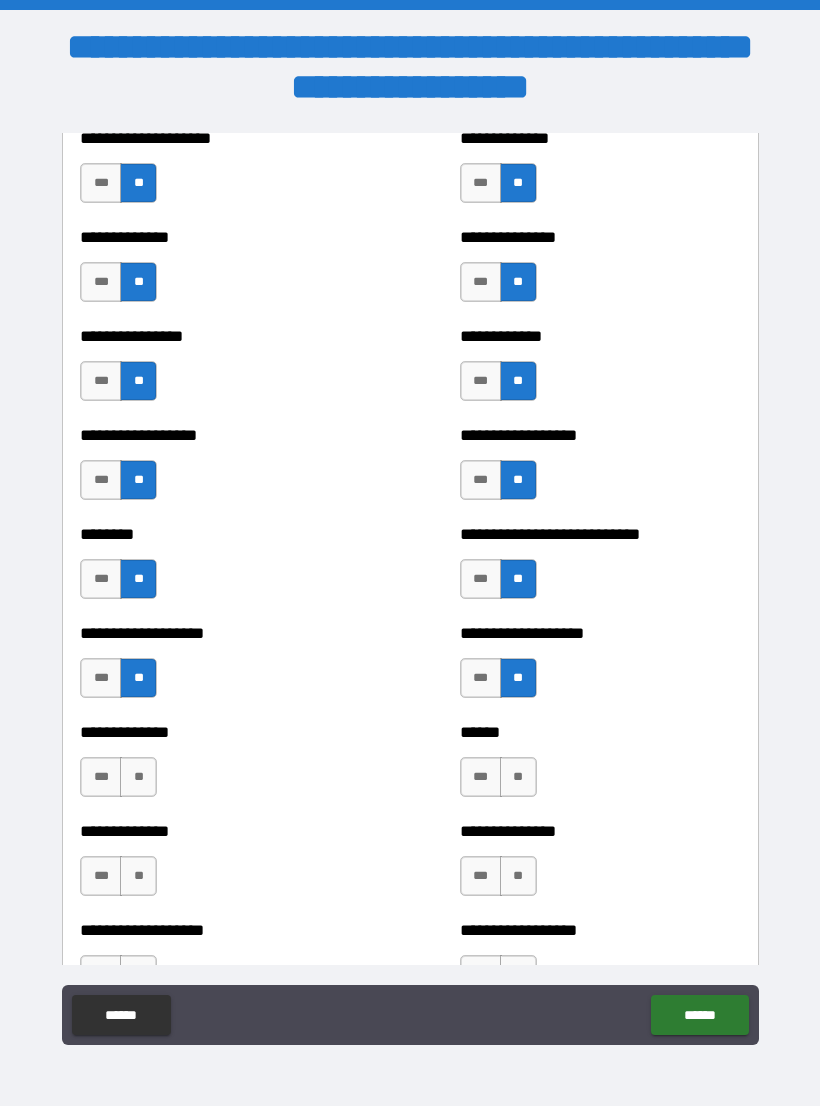 click on "**" at bounding box center [138, 777] 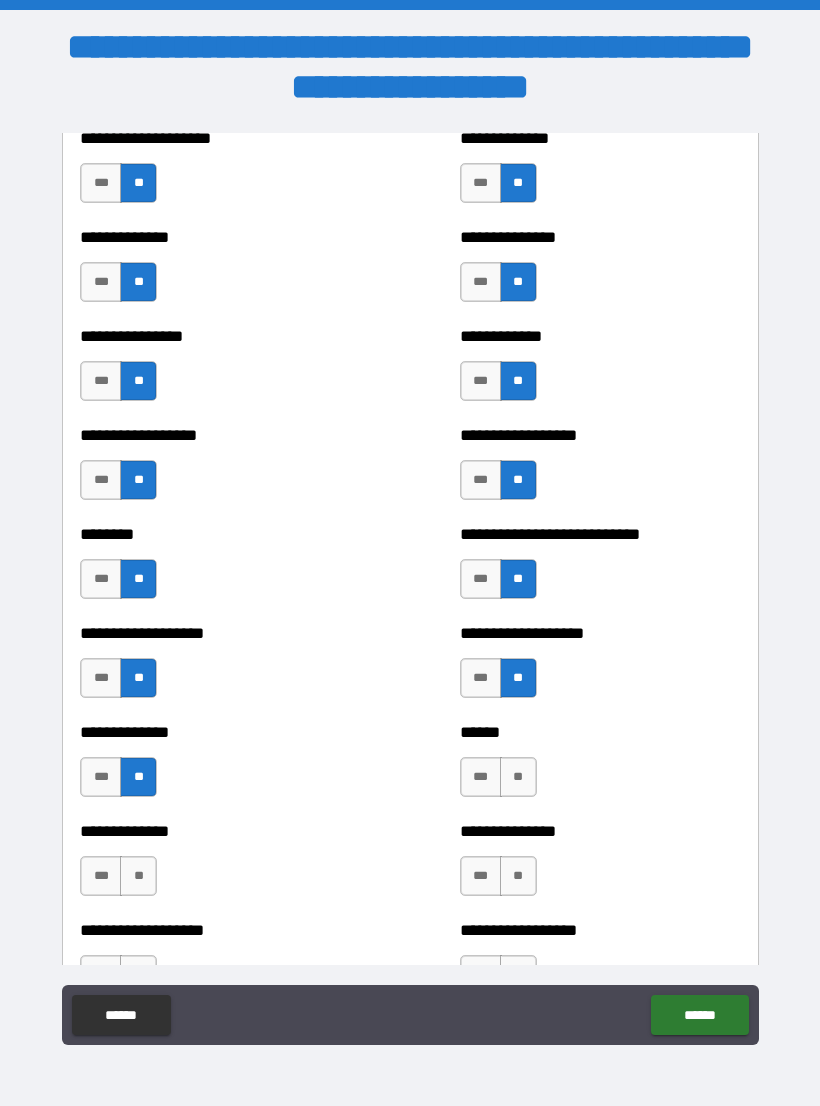click on "**" at bounding box center (518, 777) 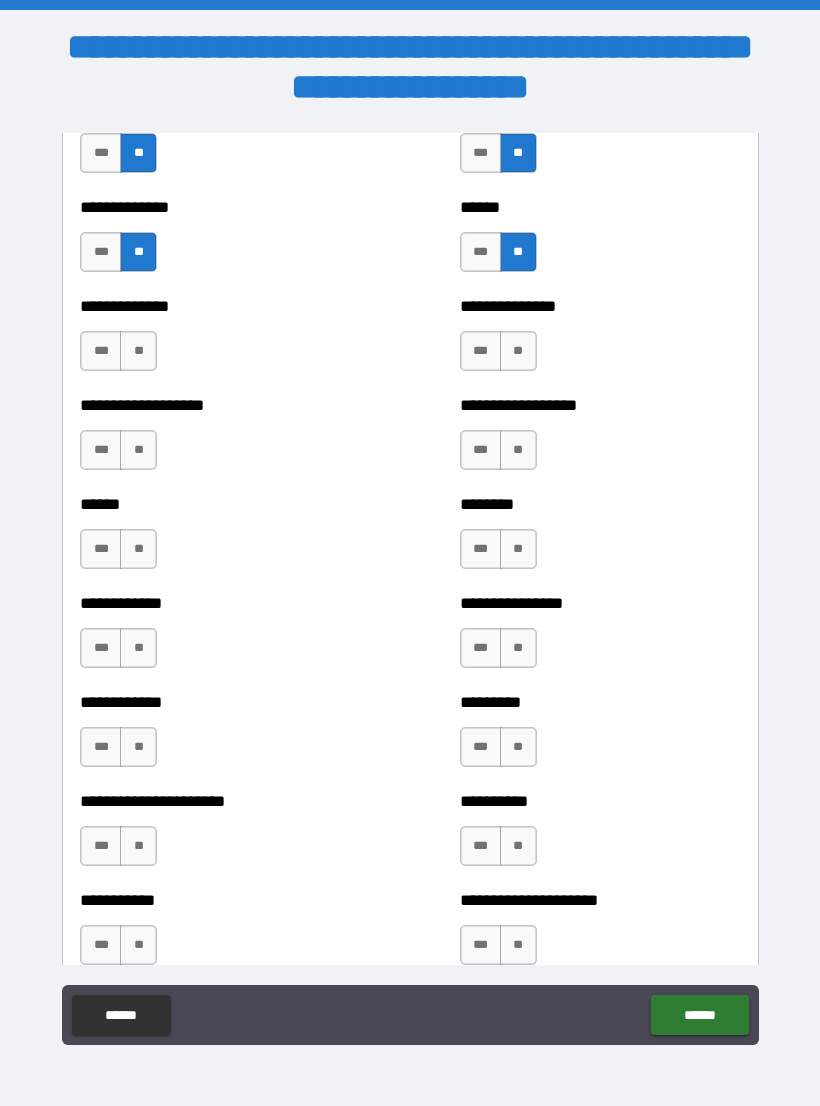 scroll, scrollTop: 4771, scrollLeft: 0, axis: vertical 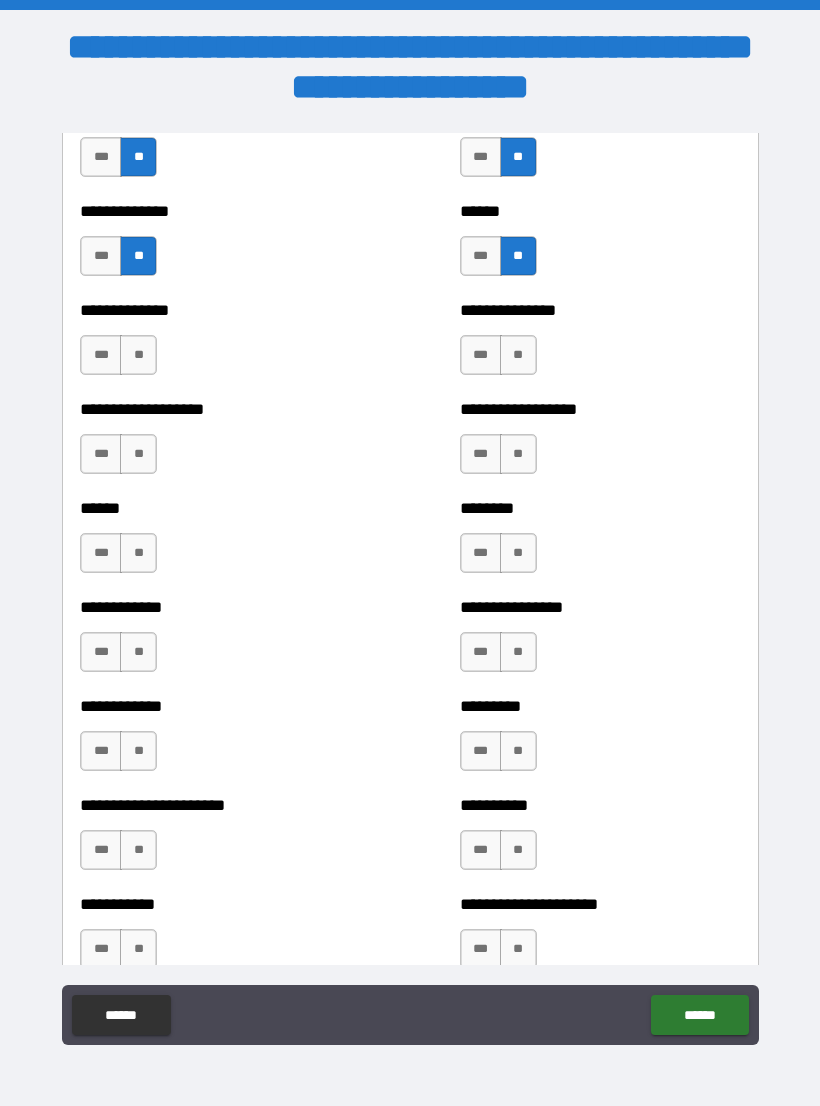 click on "**" at bounding box center [138, 355] 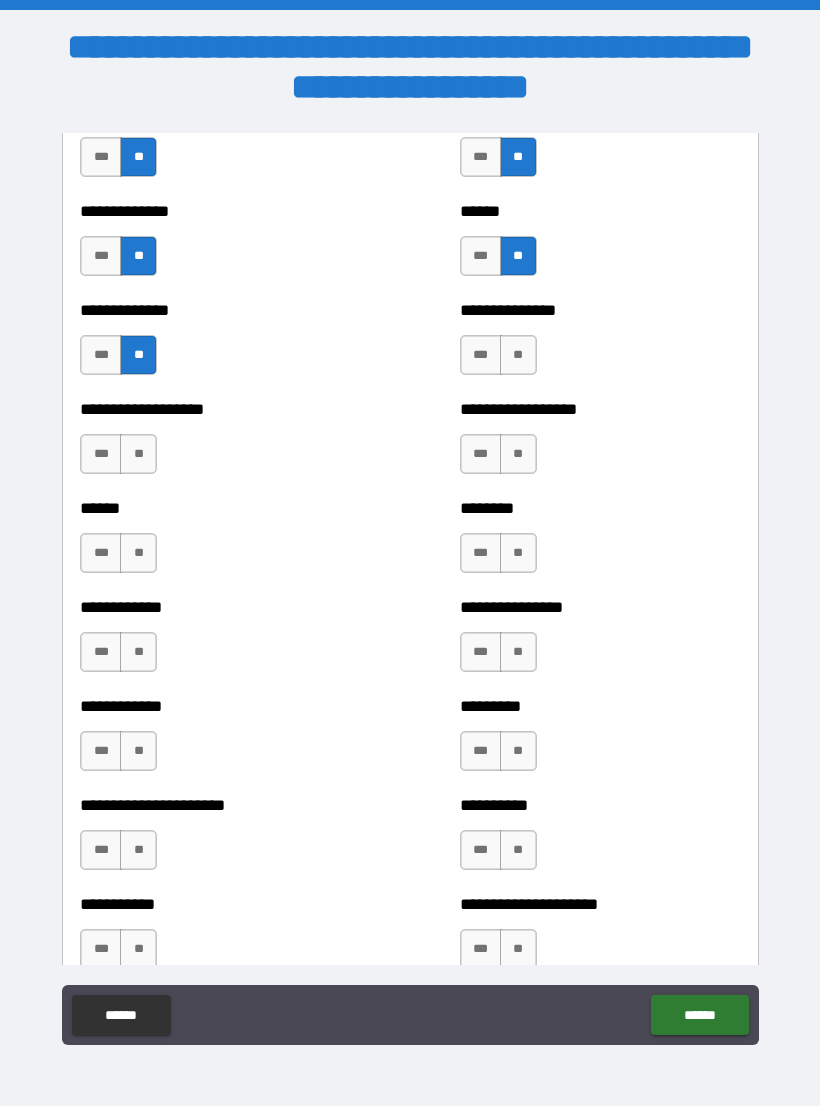 click on "***" at bounding box center [481, 355] 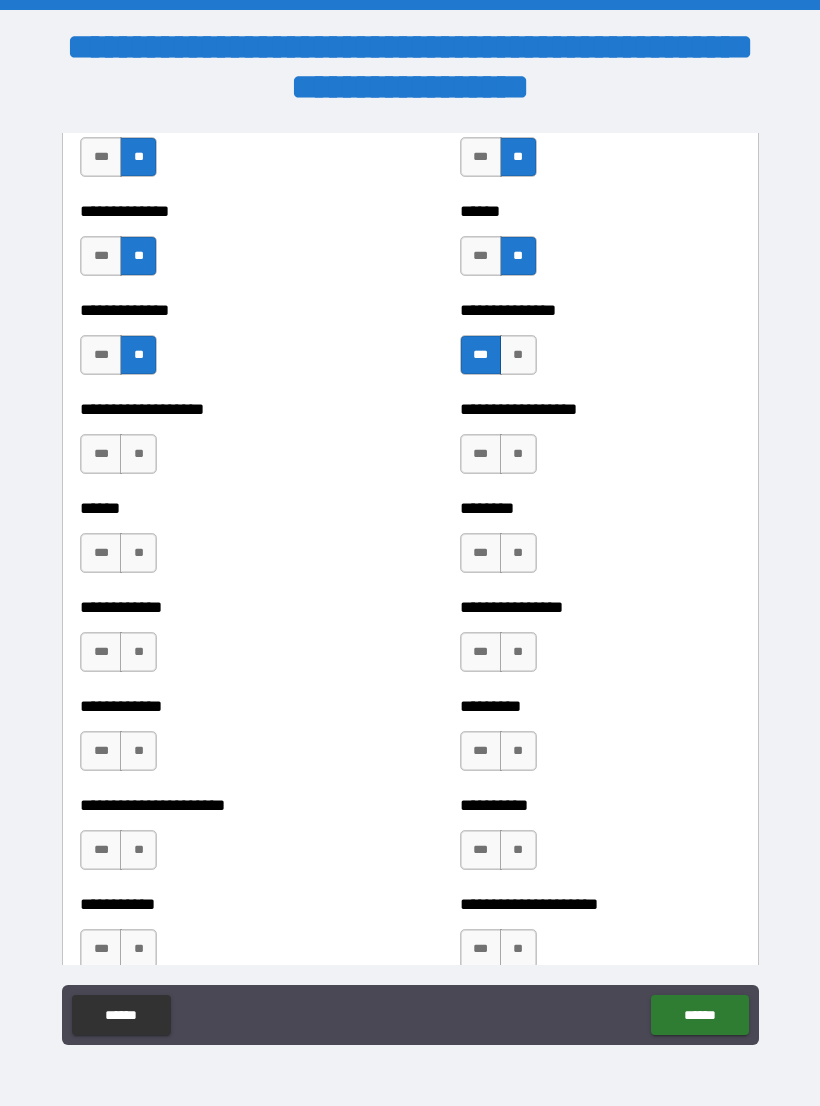 click on "**" at bounding box center [138, 454] 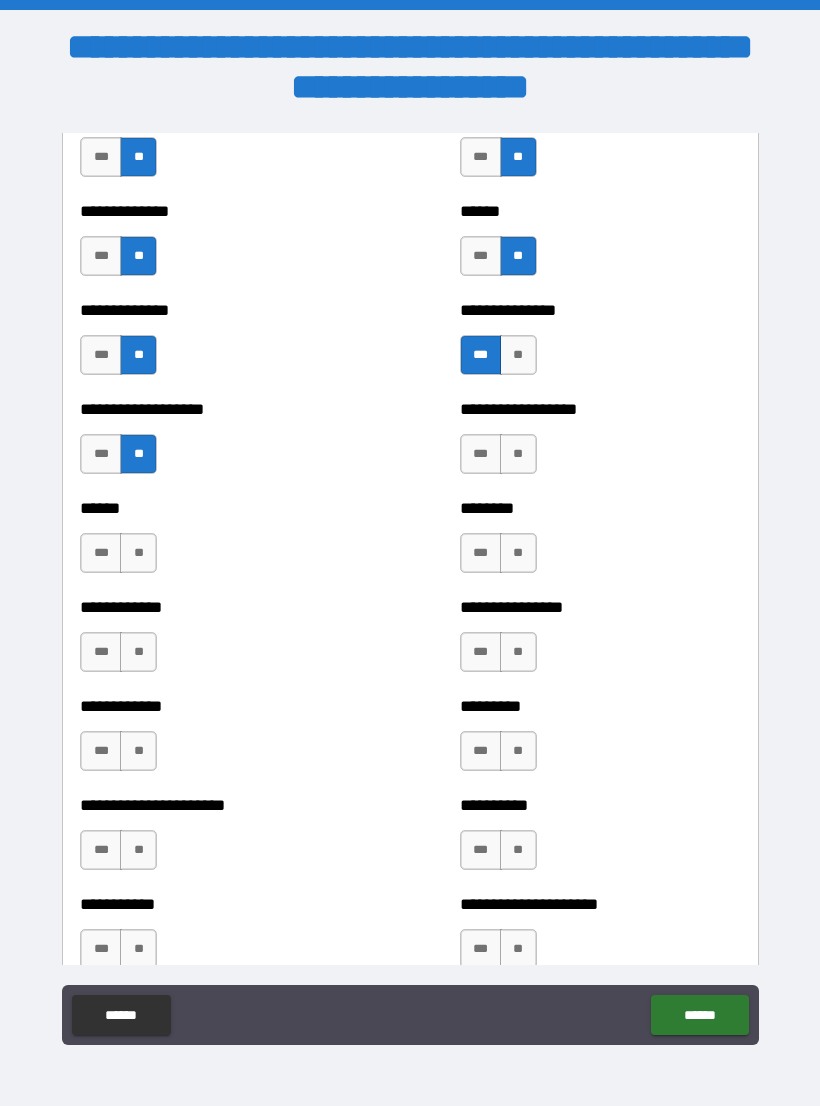 click on "**" at bounding box center (518, 454) 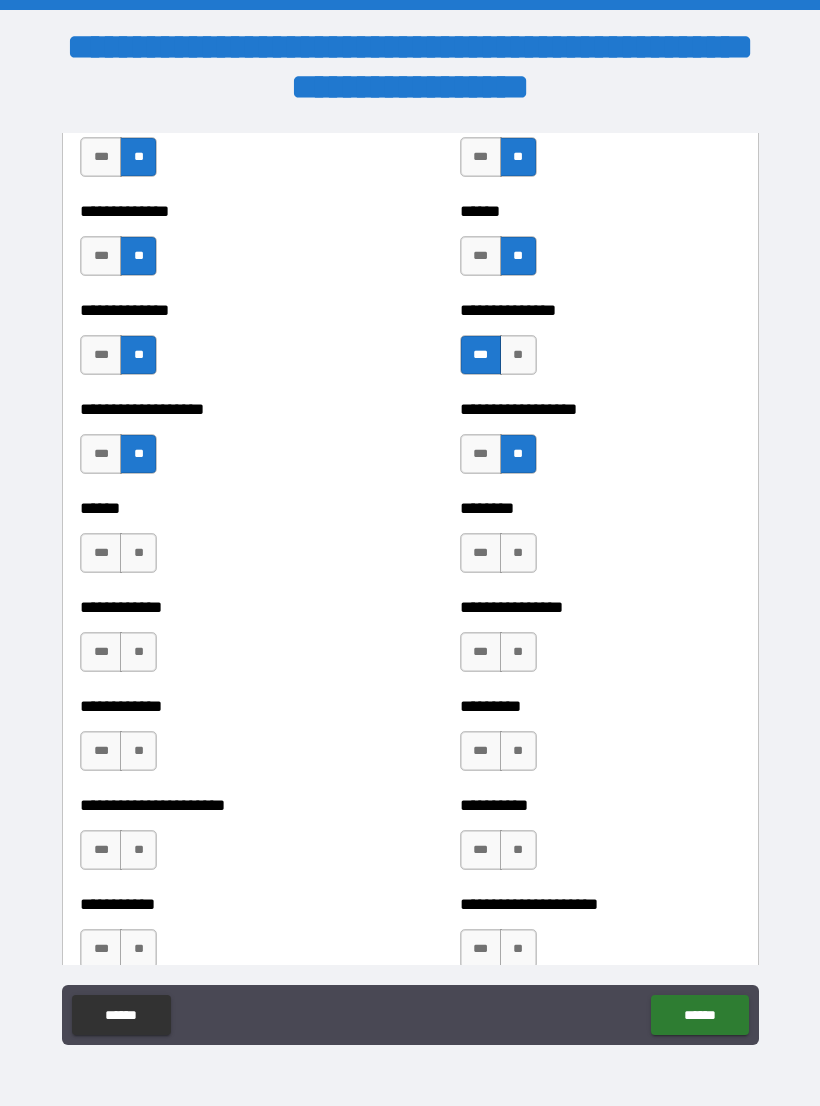 click on "**" at bounding box center [518, 355] 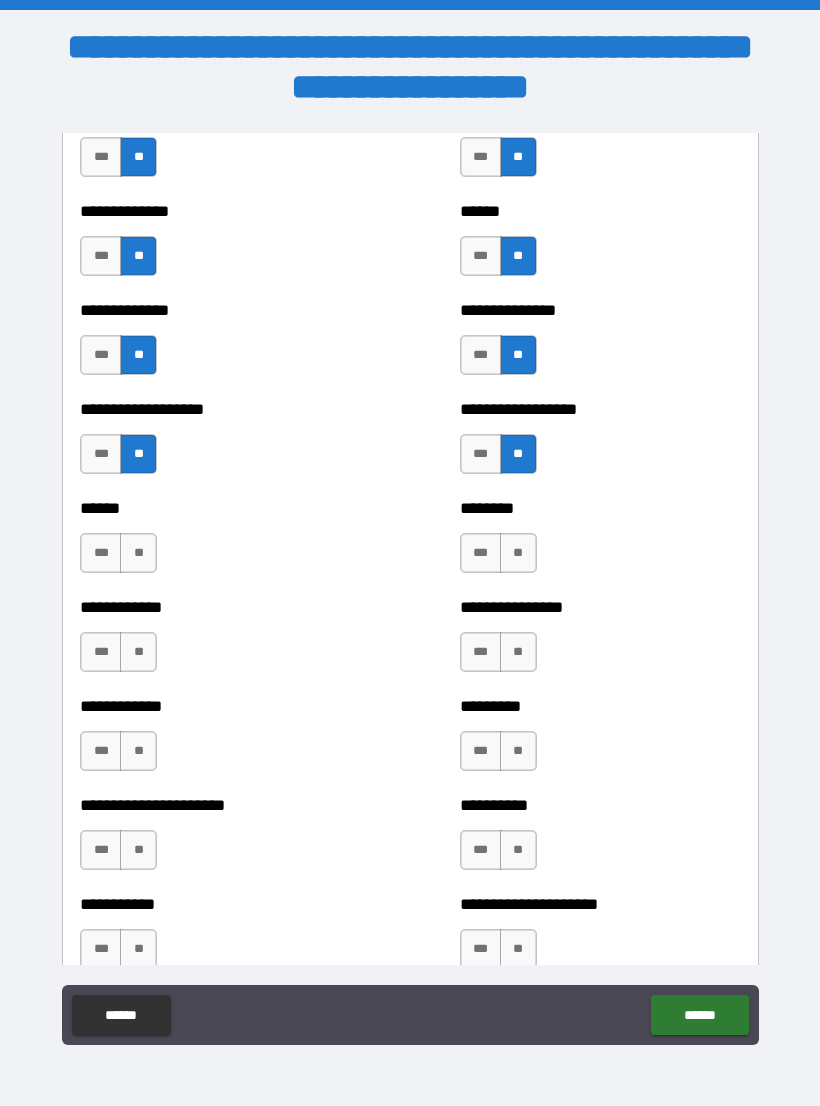 click on "**" at bounding box center (138, 553) 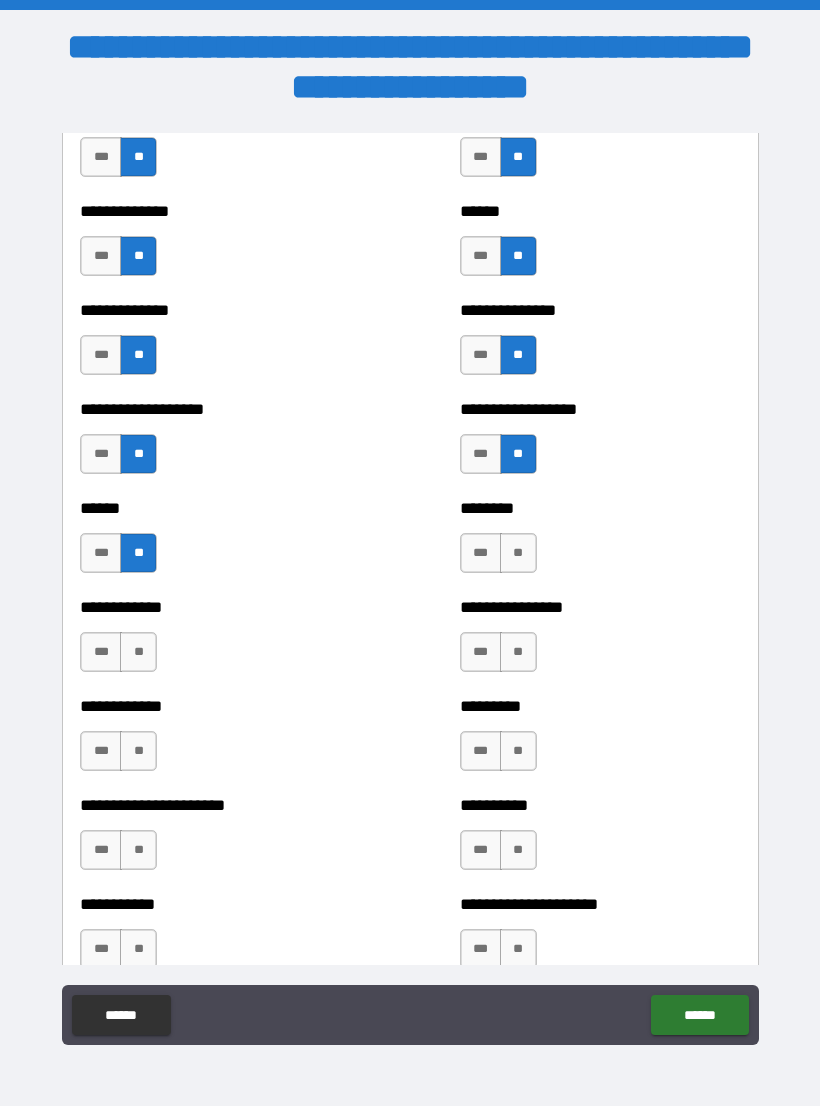 click on "**" at bounding box center (518, 553) 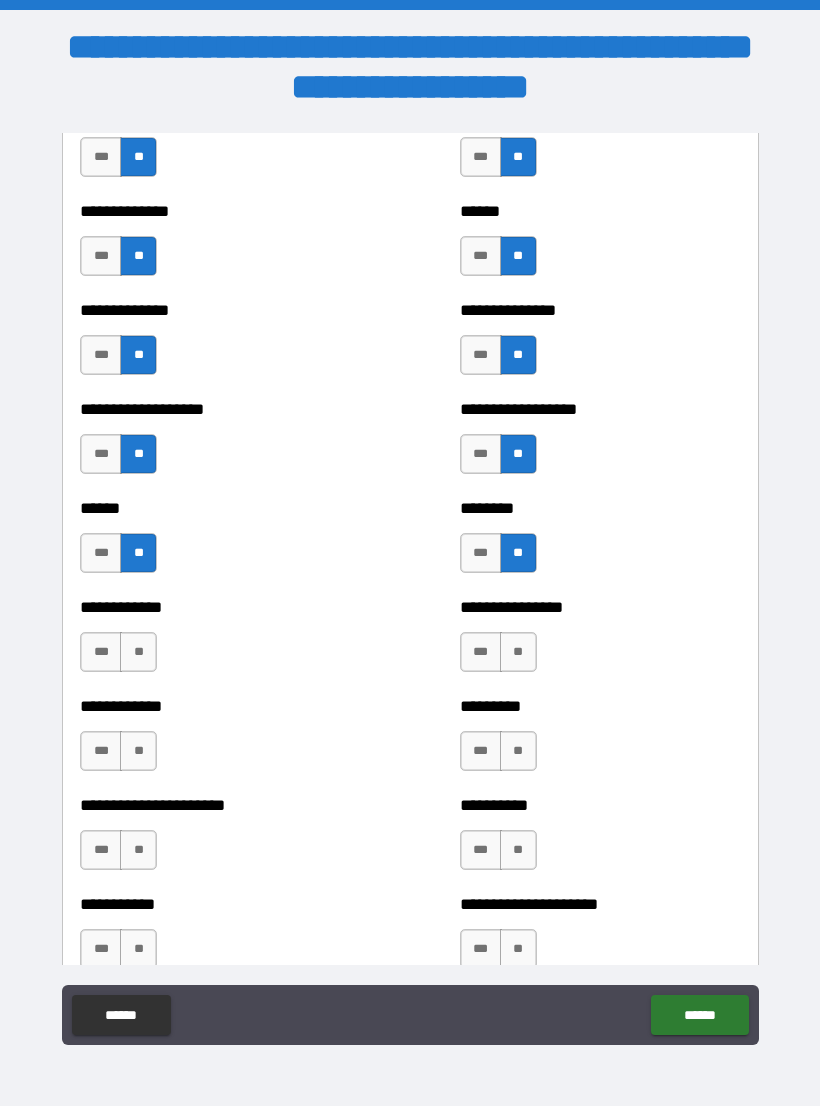 click on "**" at bounding box center [138, 652] 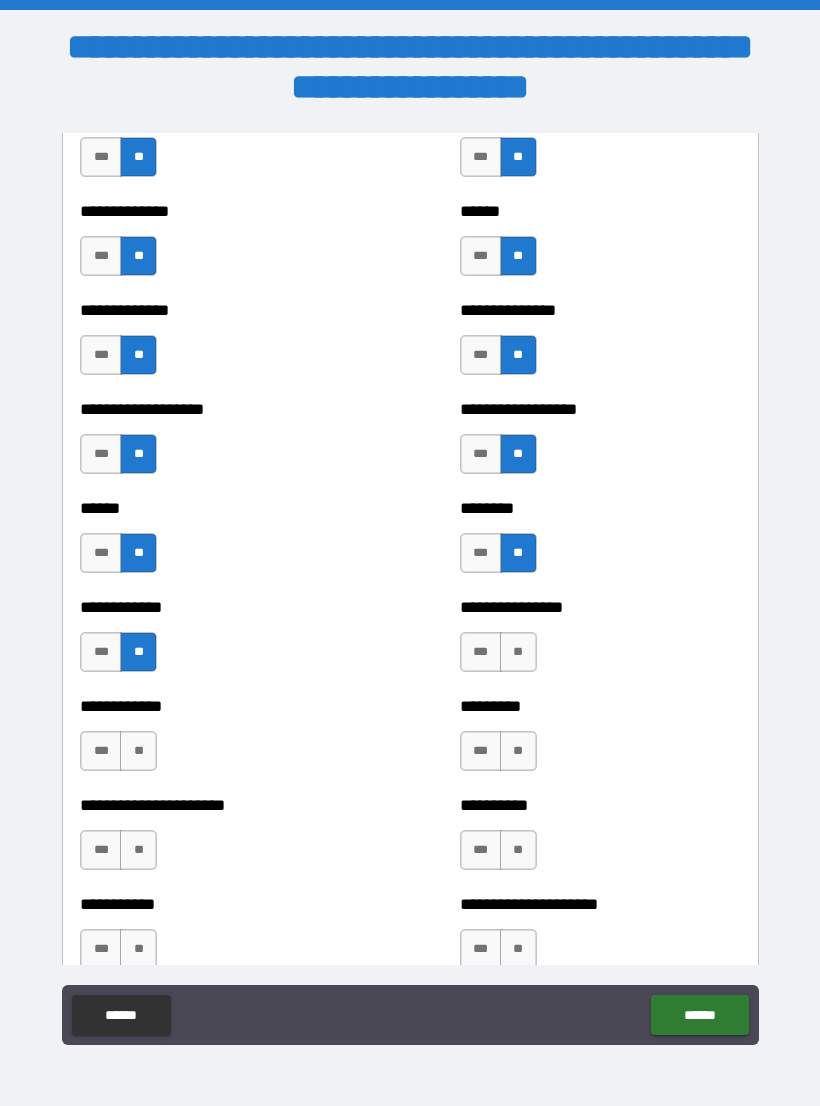 click on "**" at bounding box center [518, 652] 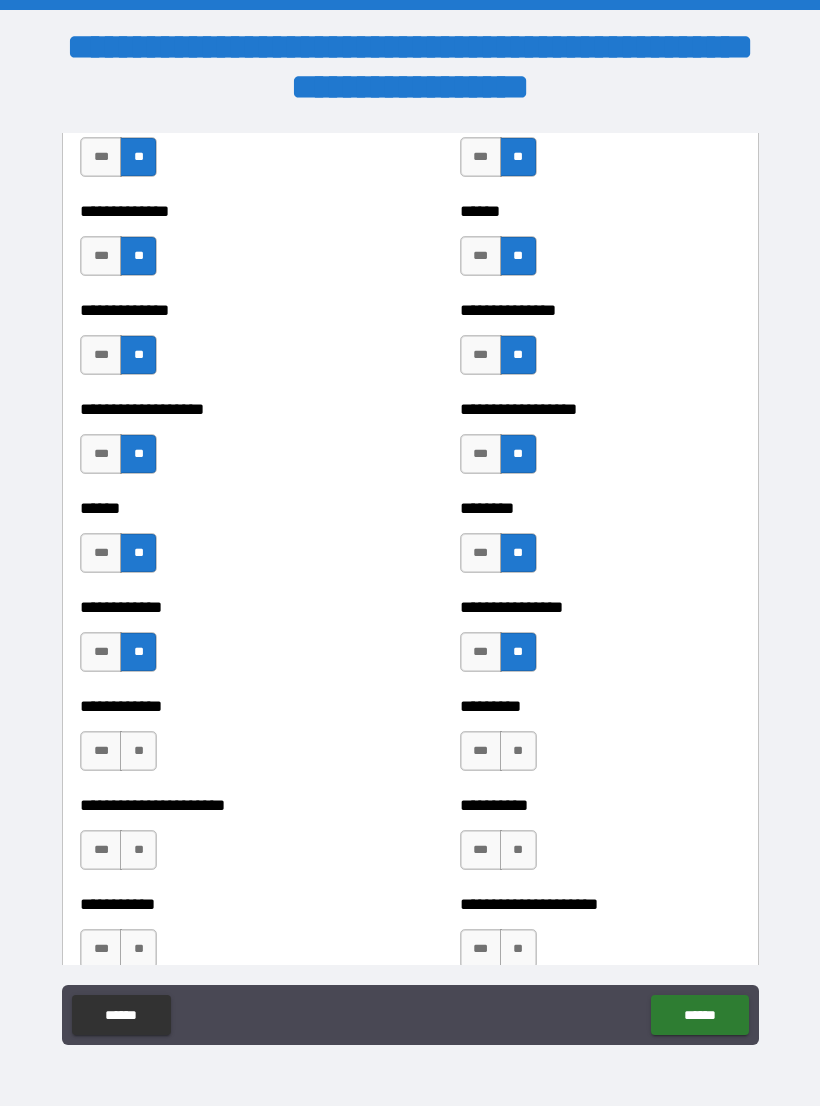 click on "**" at bounding box center (138, 751) 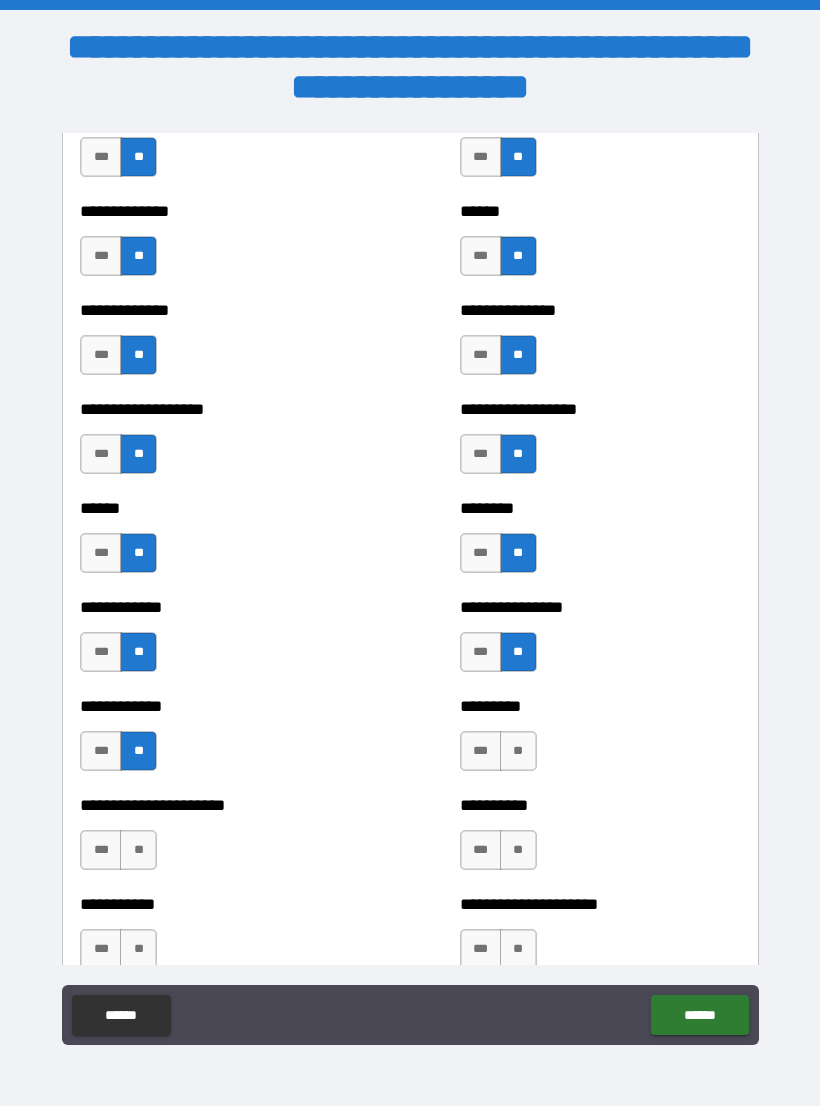 click on "**" at bounding box center (518, 751) 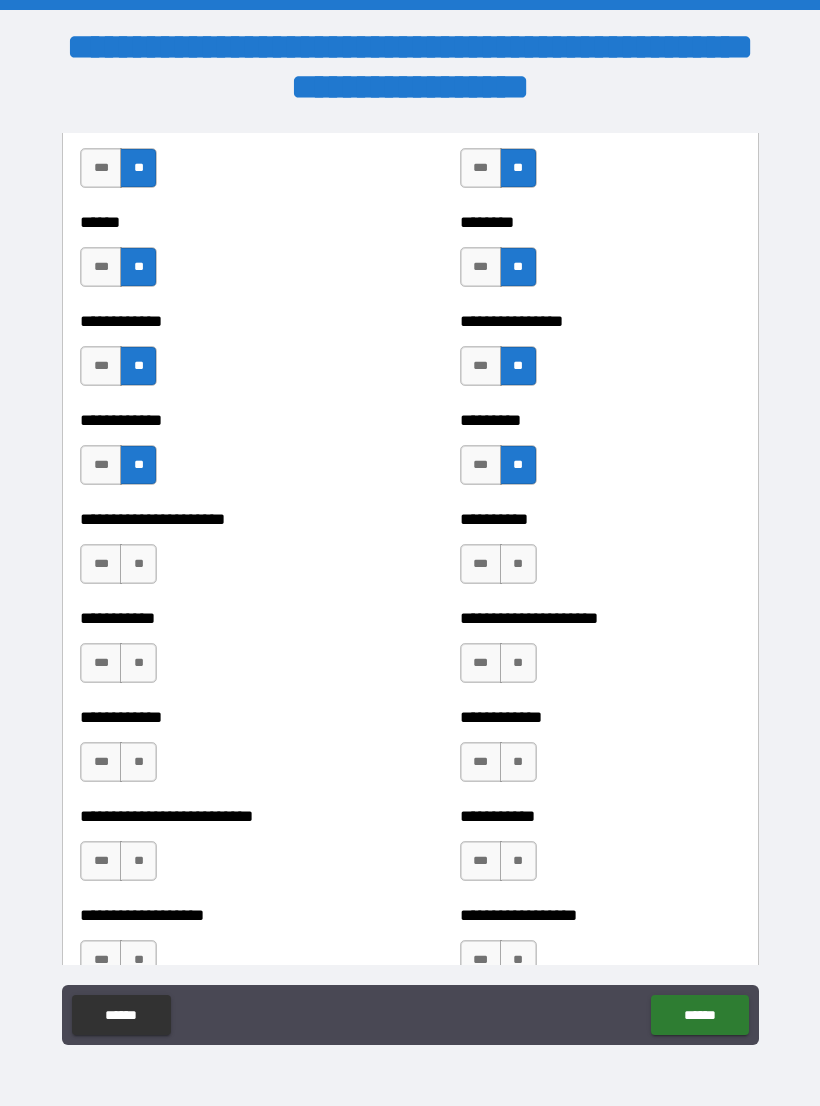 scroll, scrollTop: 5214, scrollLeft: 0, axis: vertical 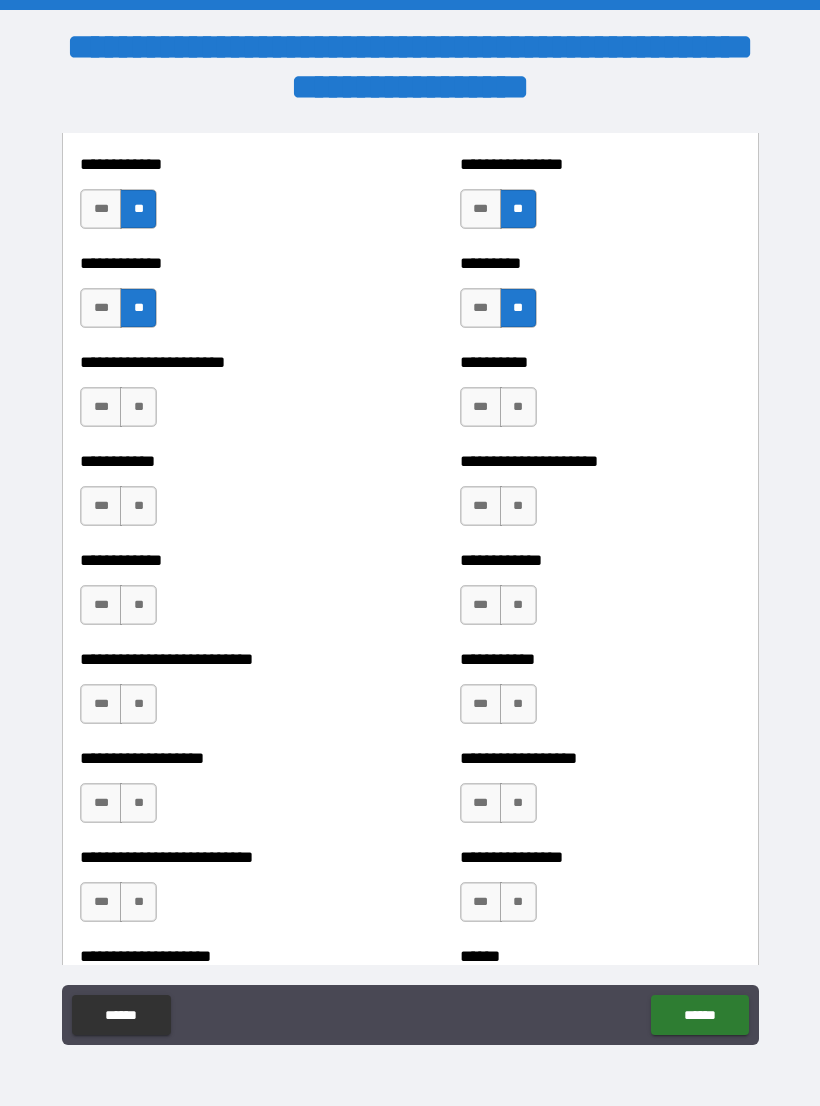 click on "**" at bounding box center (518, 407) 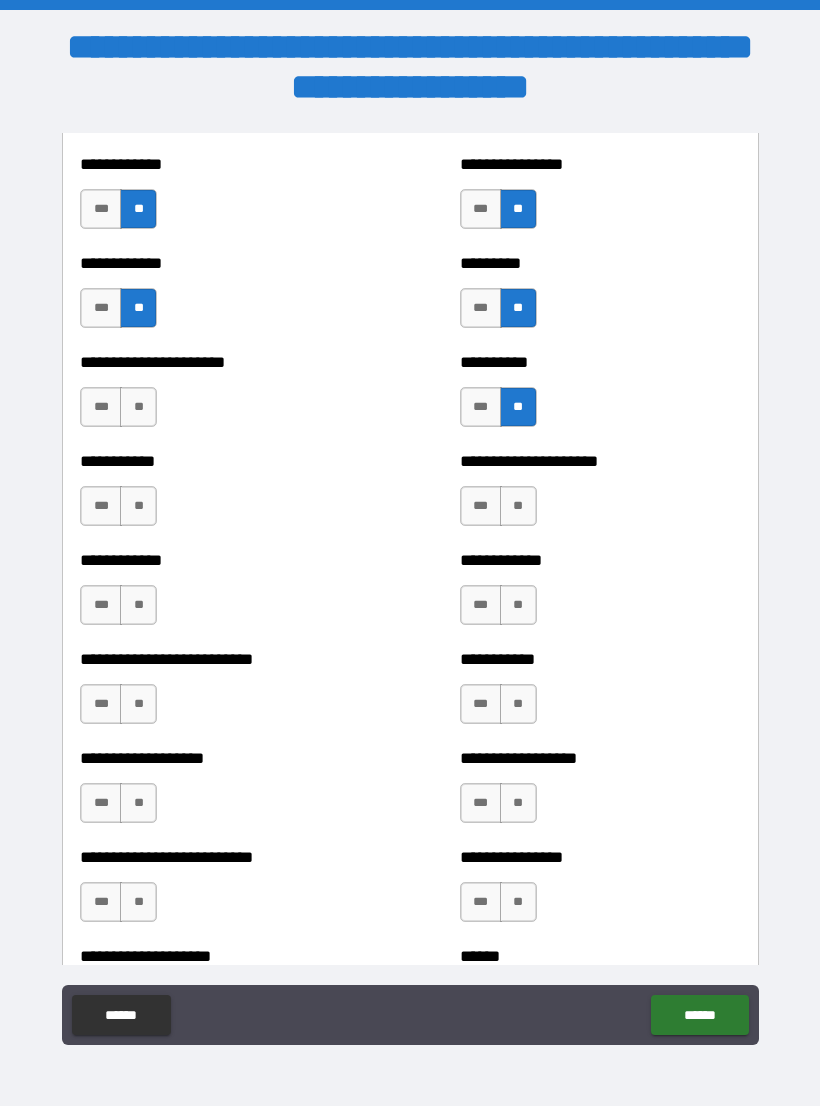 click on "**" at bounding box center (138, 407) 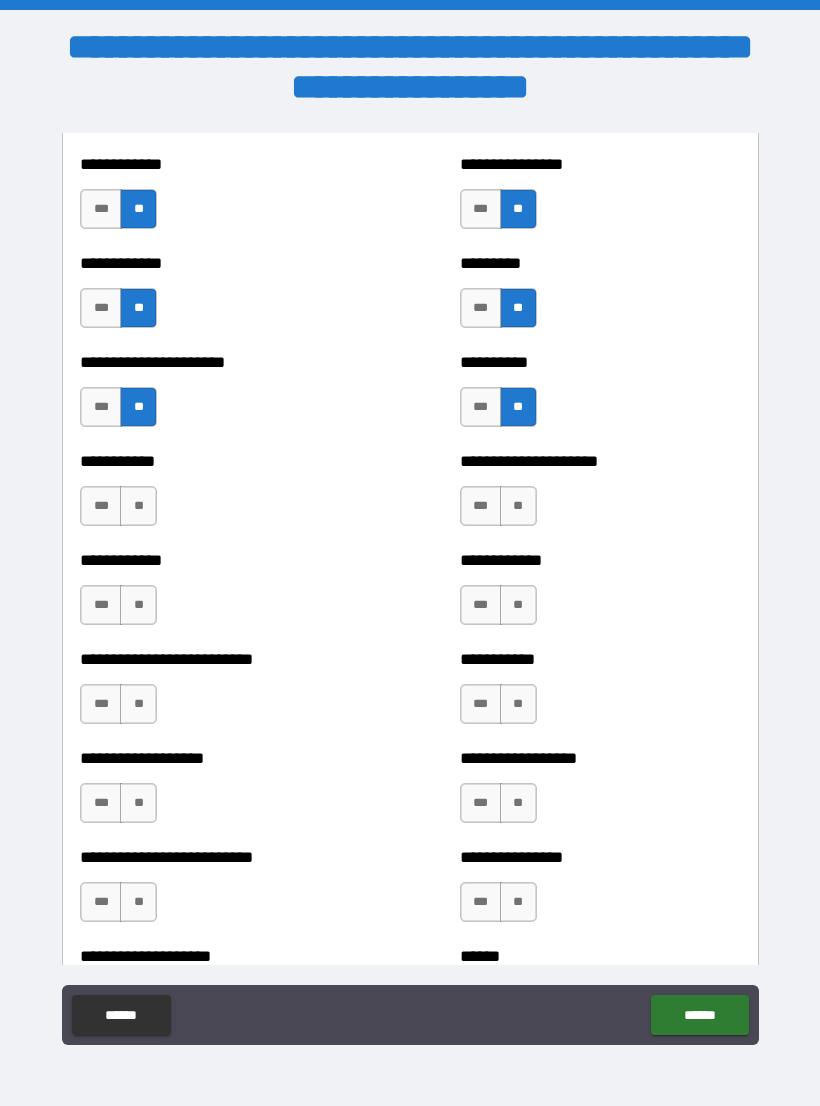 click on "**********" at bounding box center [600, 496] 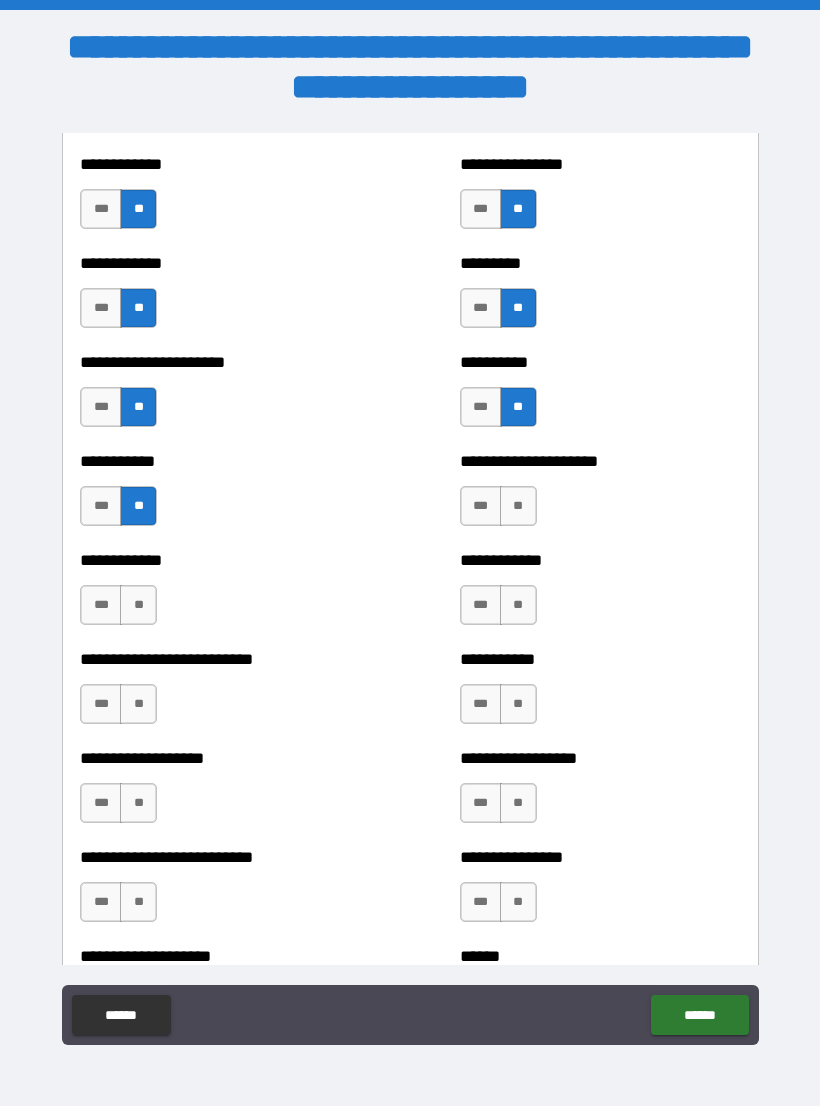 click on "**" at bounding box center [518, 506] 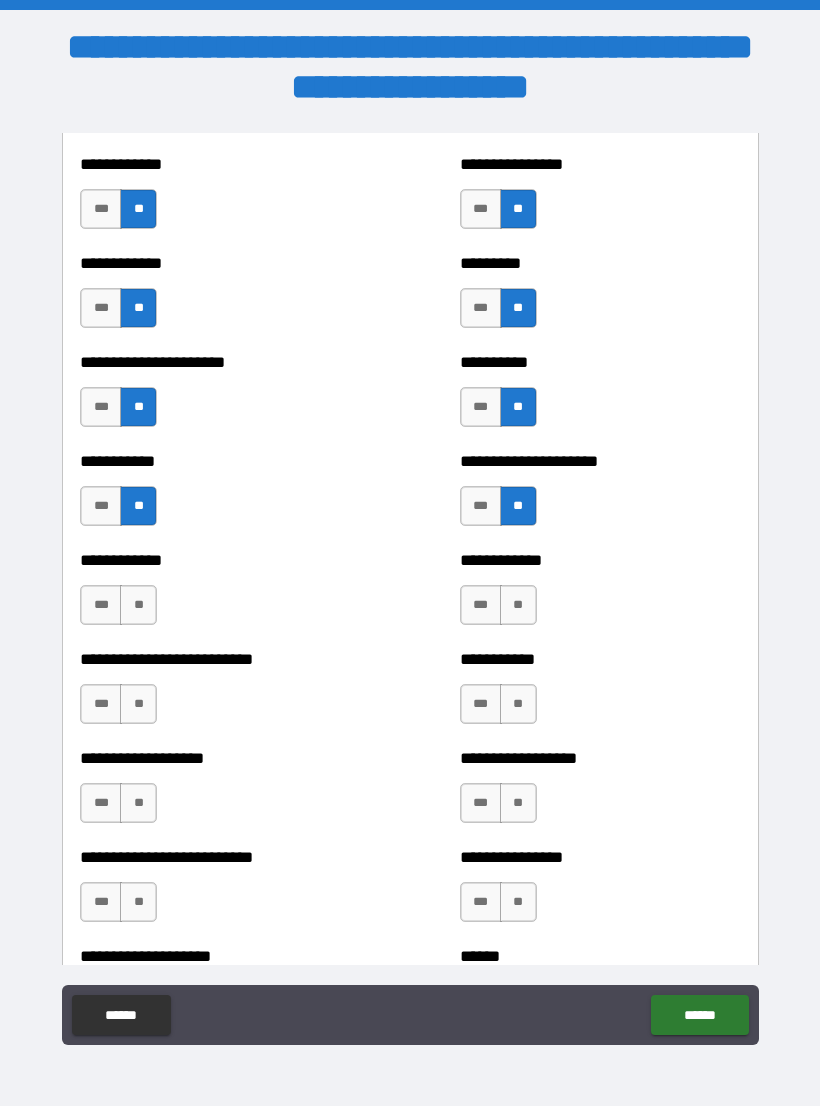 click on "**" at bounding box center (518, 605) 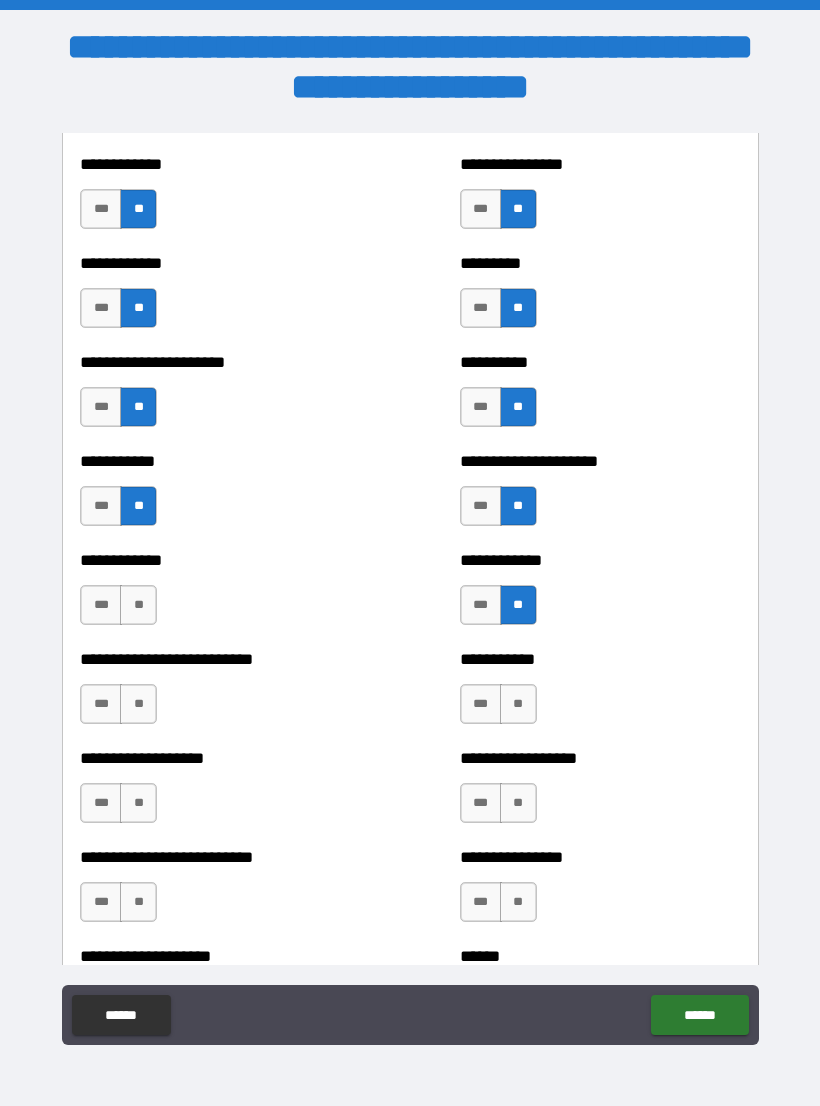 click on "**" at bounding box center (138, 605) 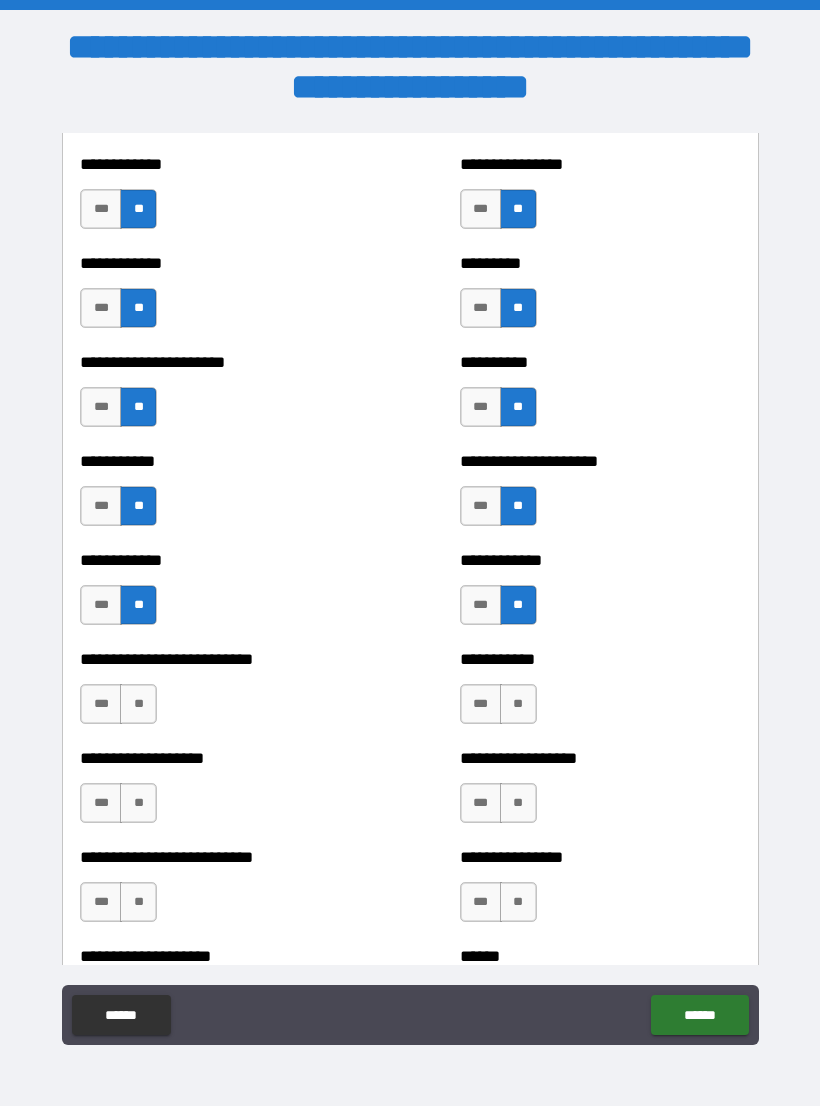 click on "**" at bounding box center (138, 704) 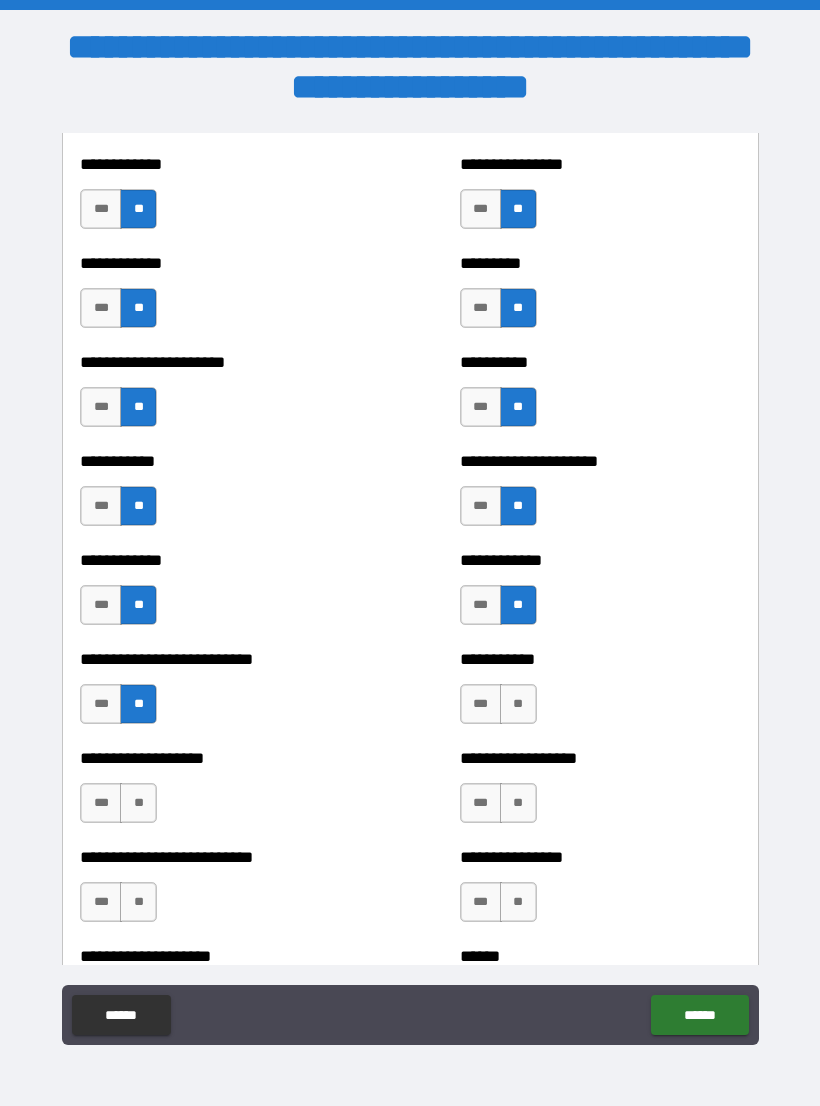 click on "**" at bounding box center (518, 704) 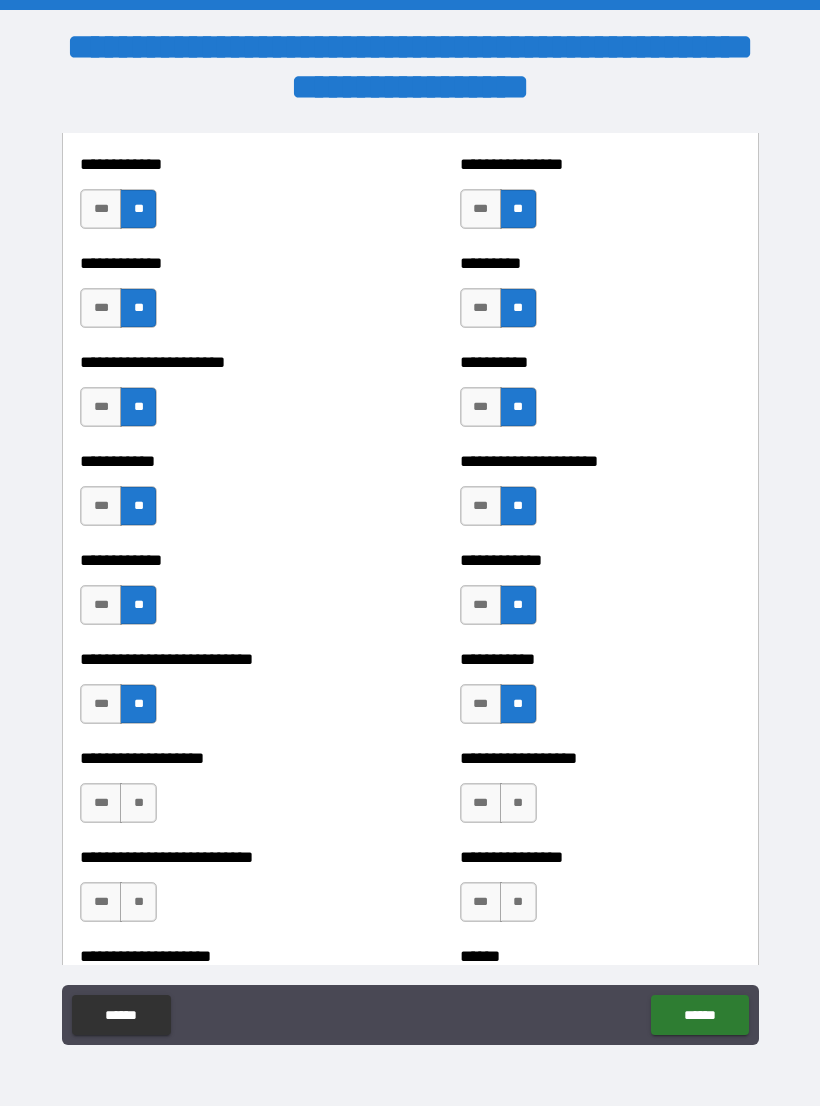 click on "**" at bounding box center (518, 803) 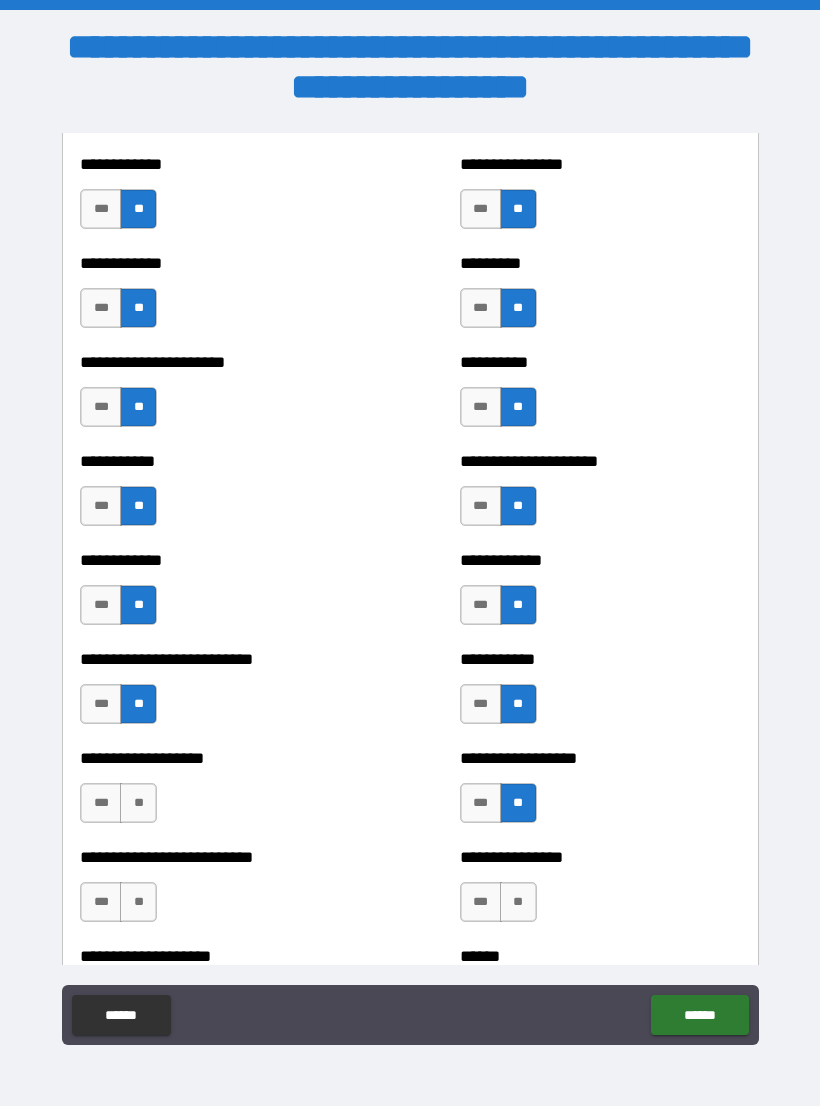 click on "**" at bounding box center [138, 803] 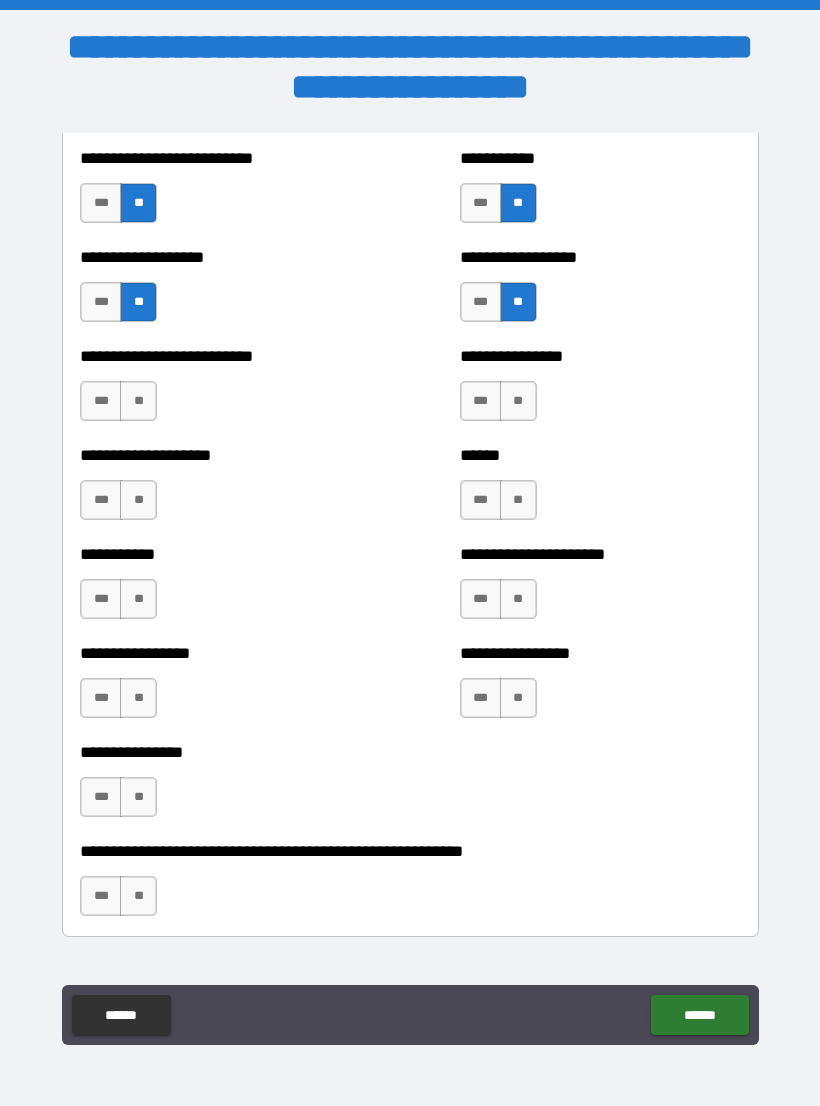 scroll, scrollTop: 5719, scrollLeft: 0, axis: vertical 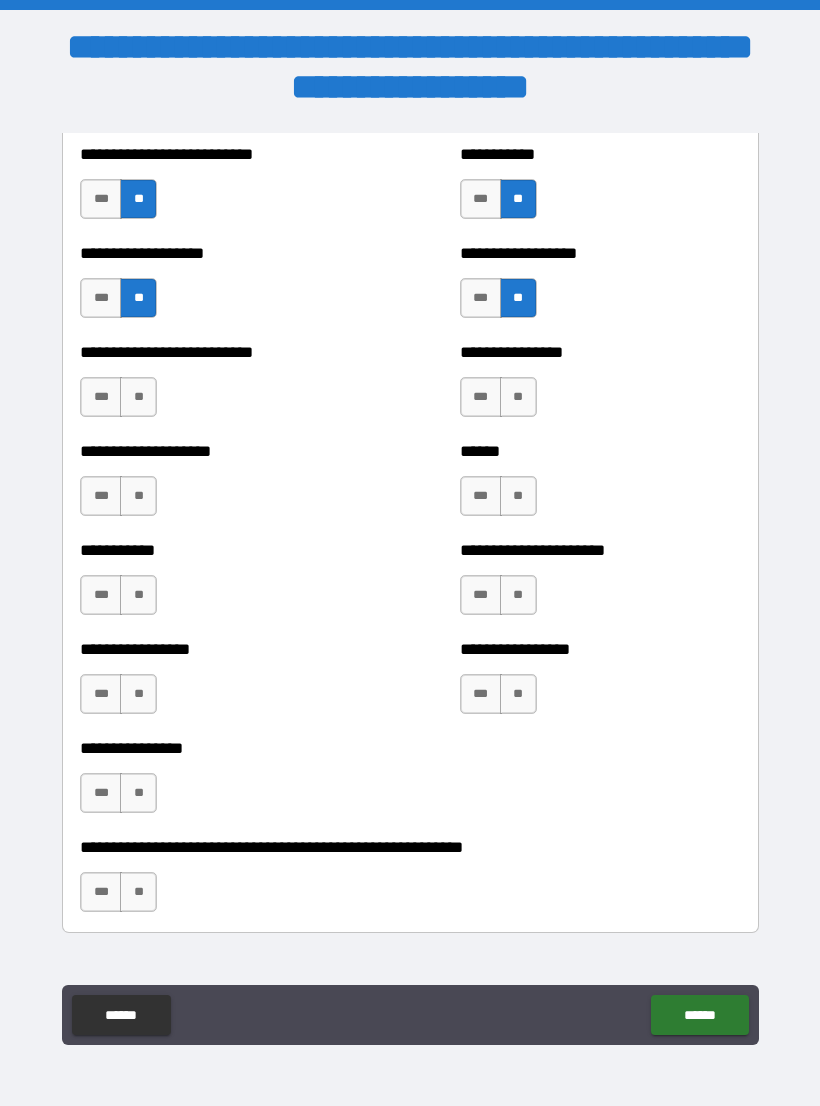 click on "**" at bounding box center (518, 397) 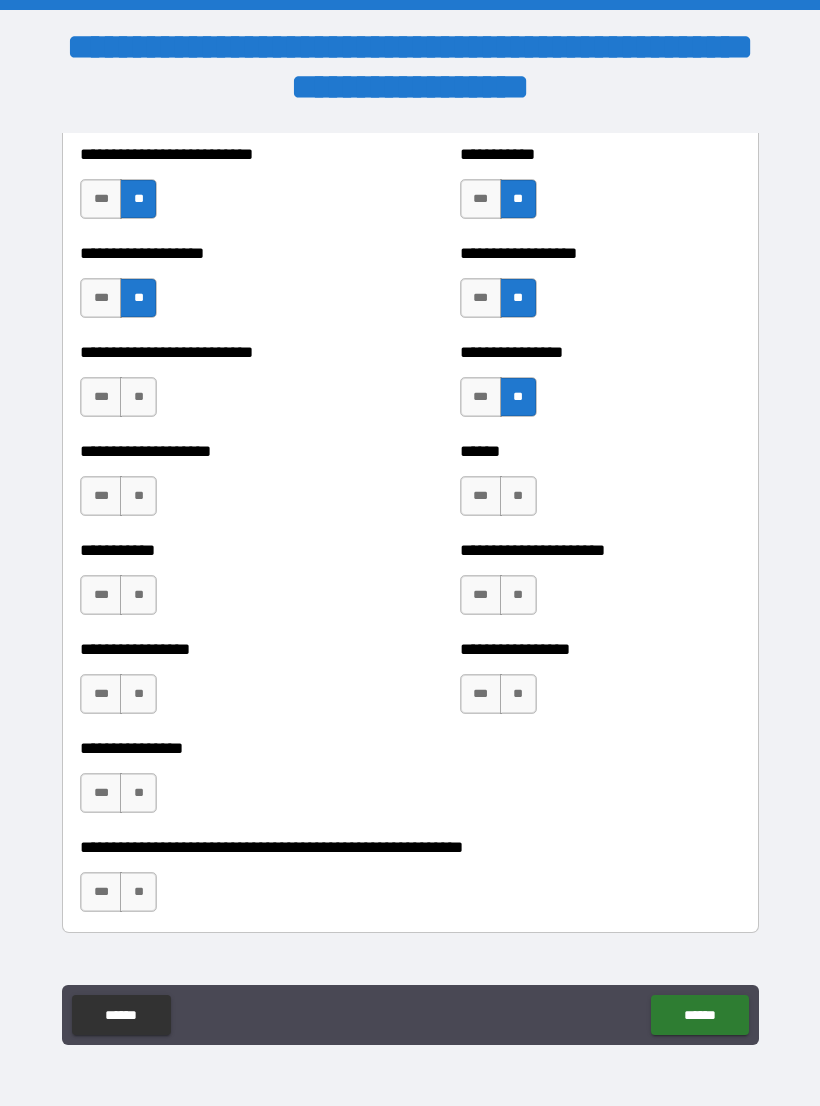 click on "**" at bounding box center (138, 397) 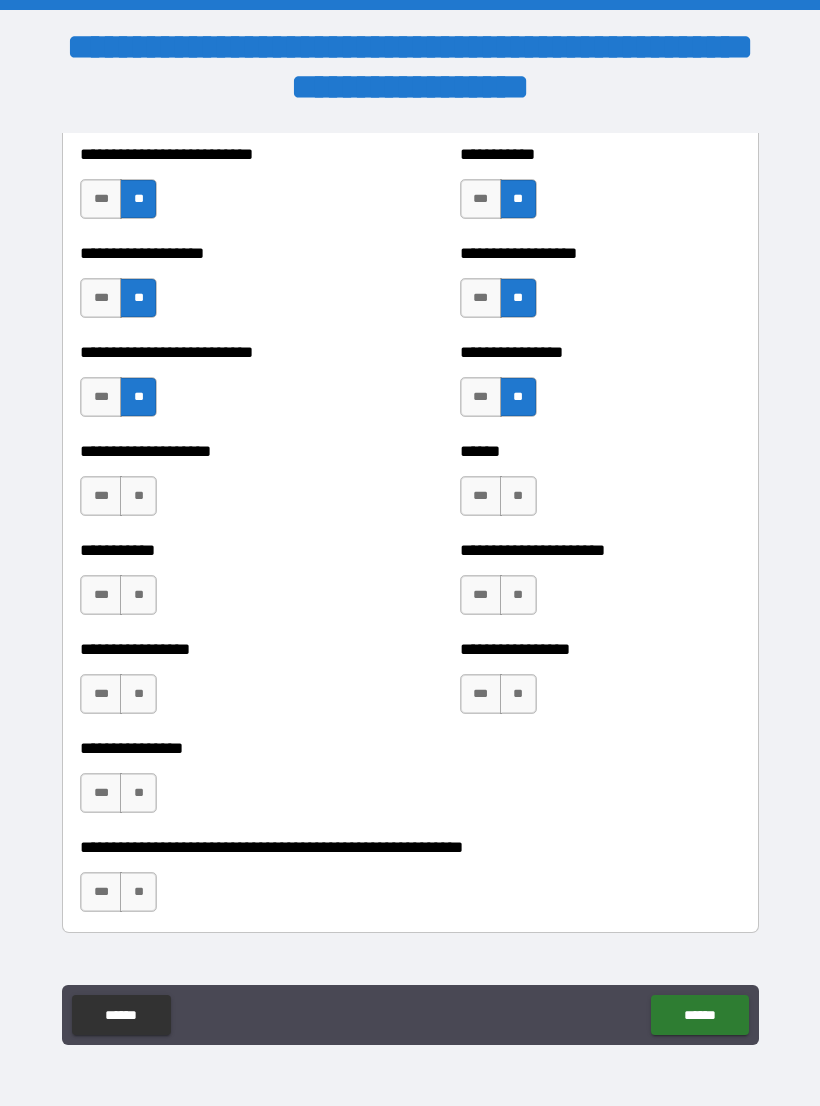 click on "**" at bounding box center (138, 496) 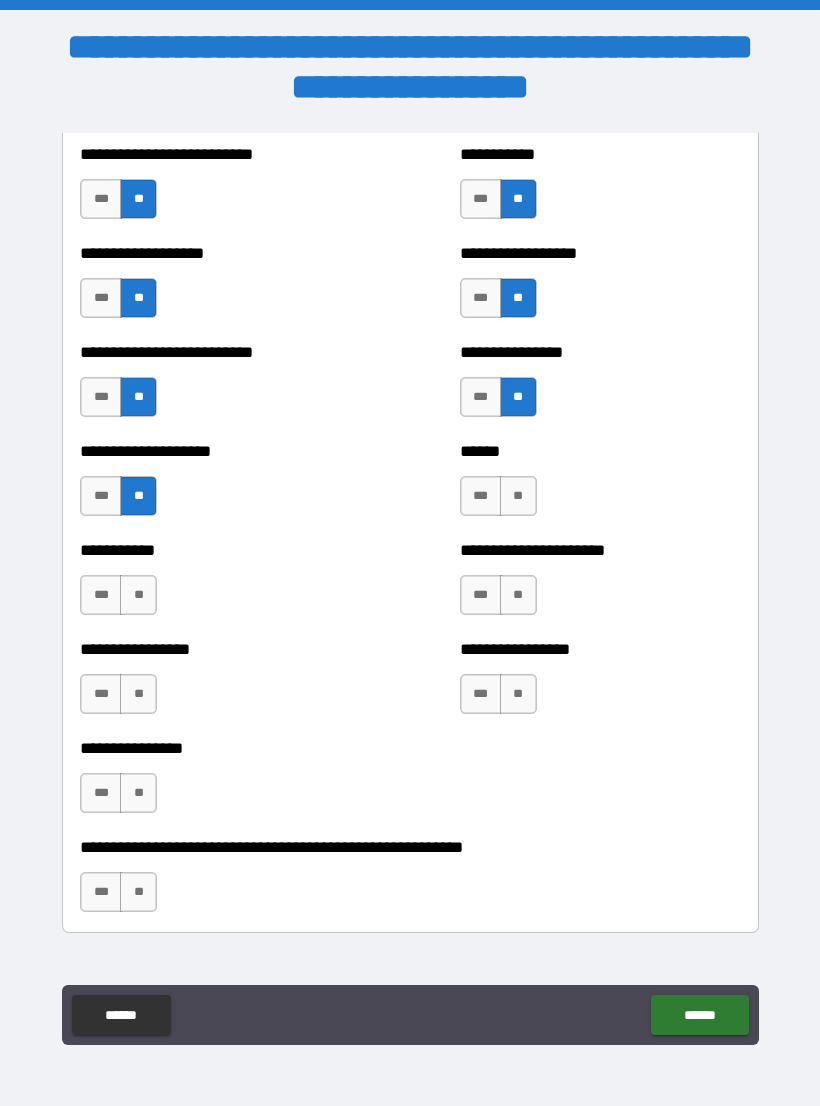 click on "**" at bounding box center (138, 595) 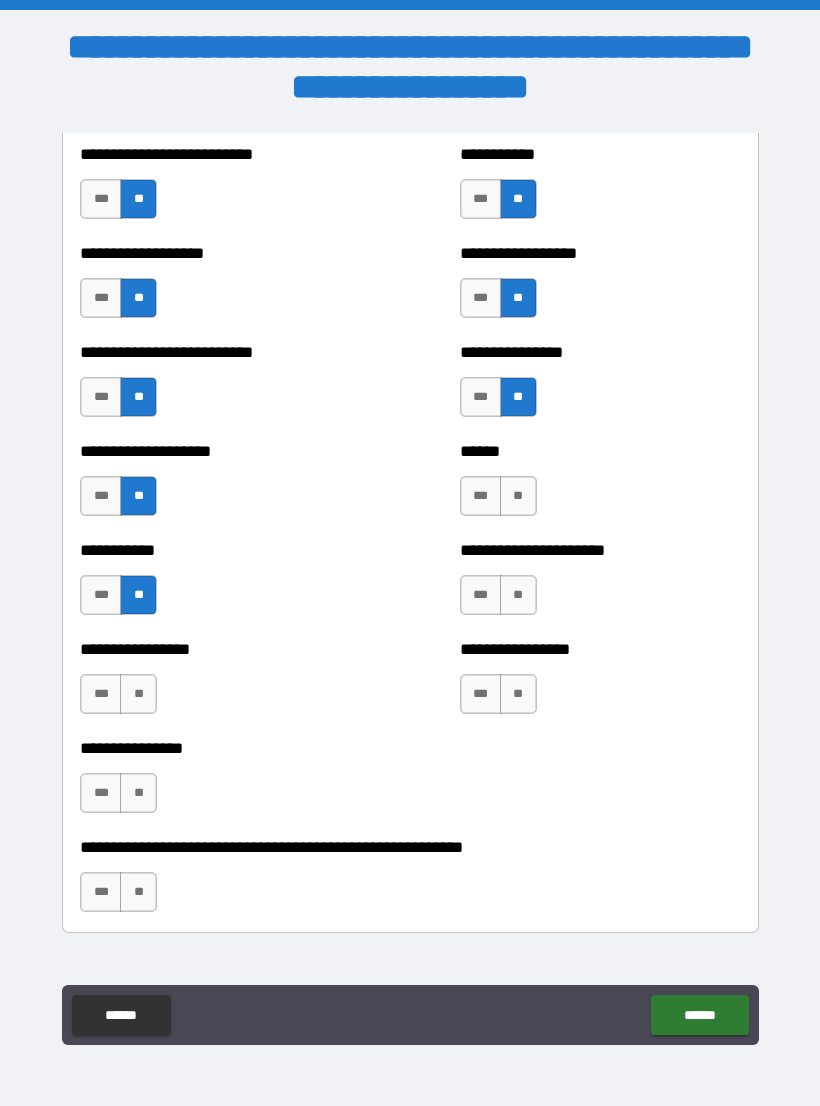 click on "**" at bounding box center [518, 496] 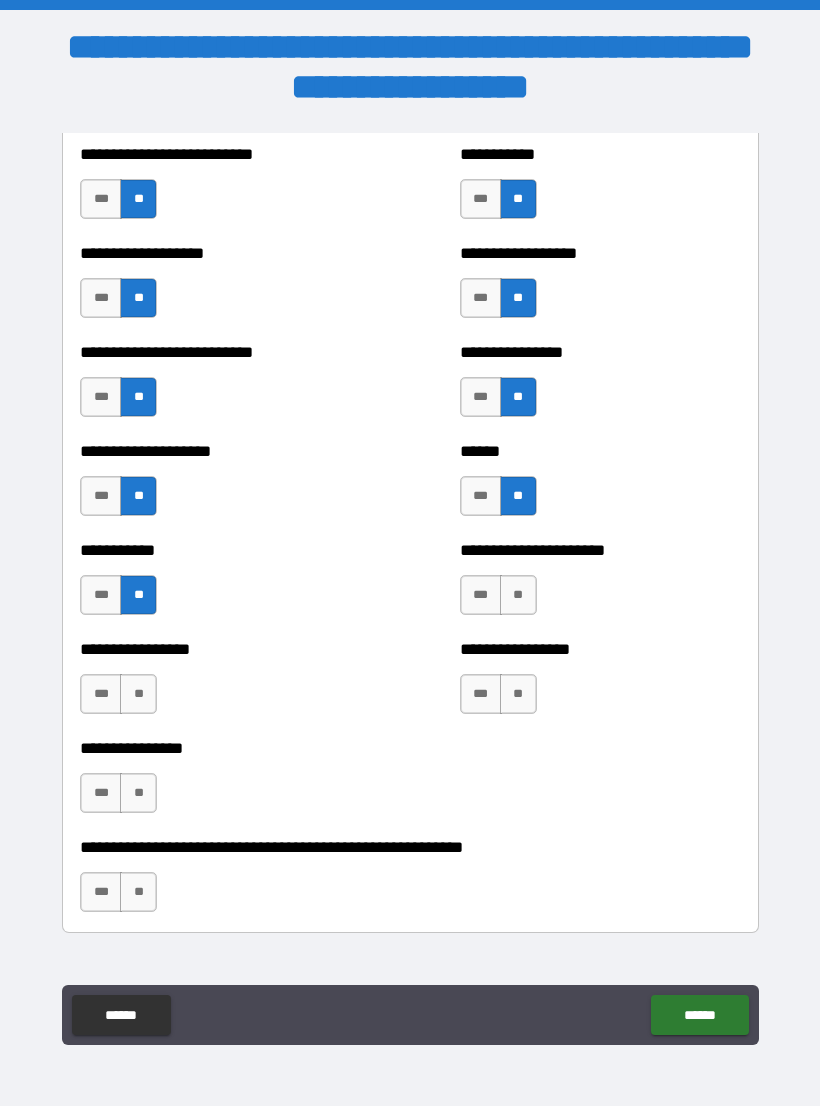 click on "**" at bounding box center [518, 595] 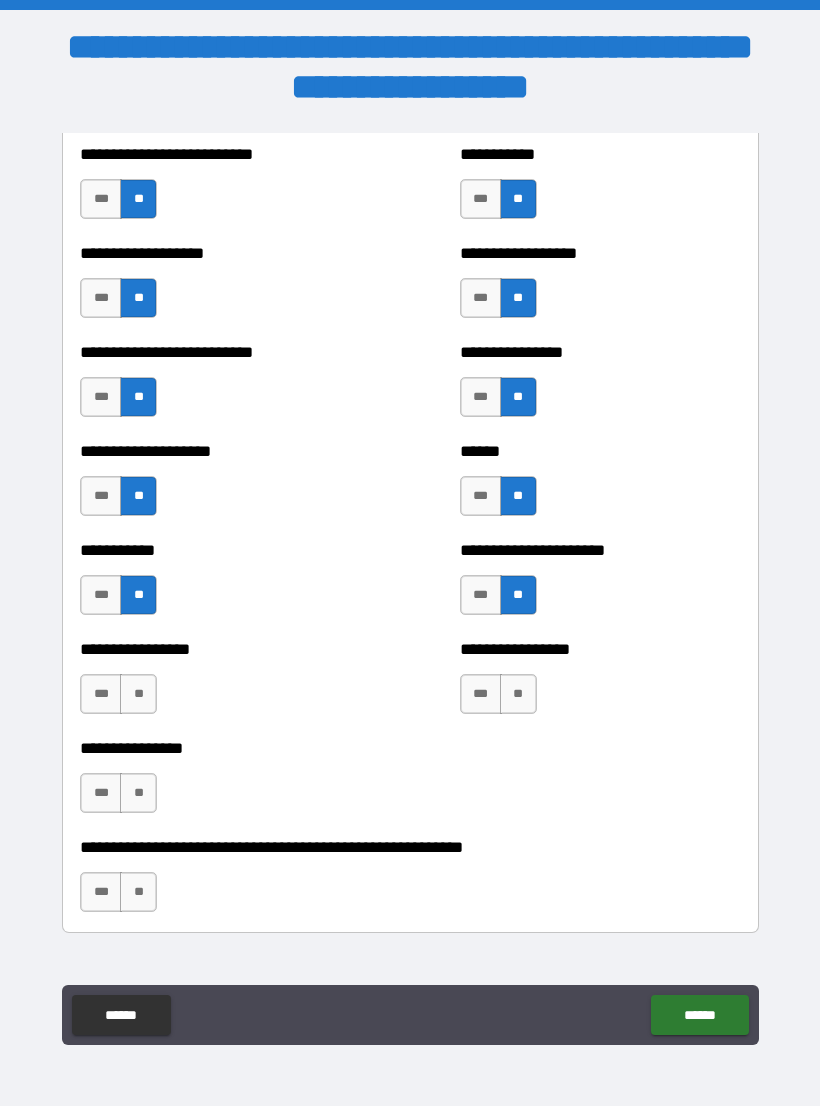 click on "**" at bounding box center (518, 694) 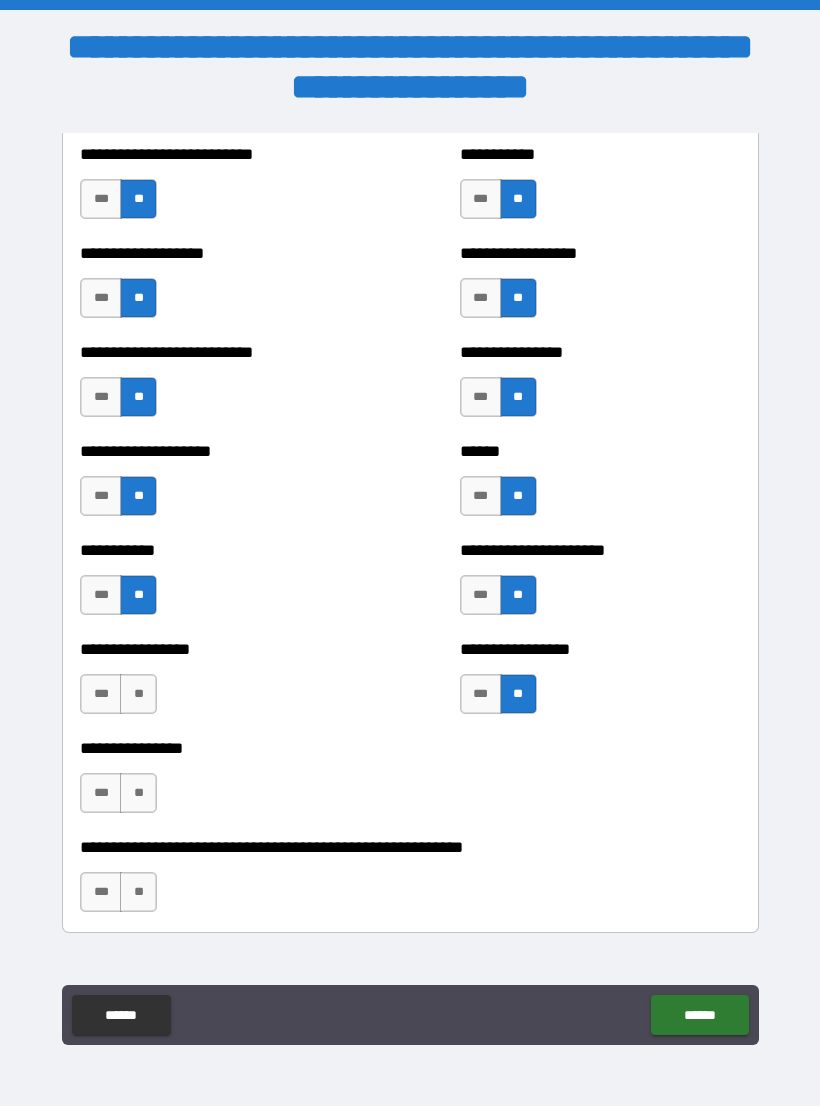 click on "**" at bounding box center [138, 694] 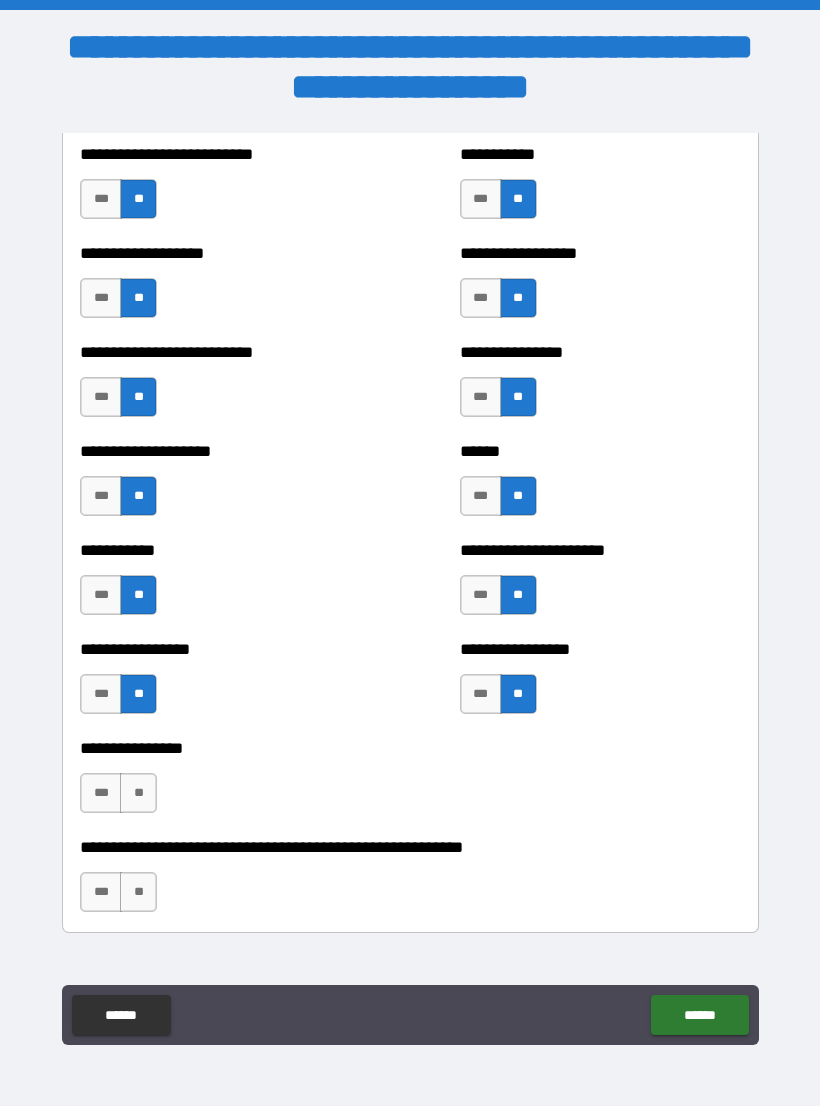click on "**" at bounding box center [138, 793] 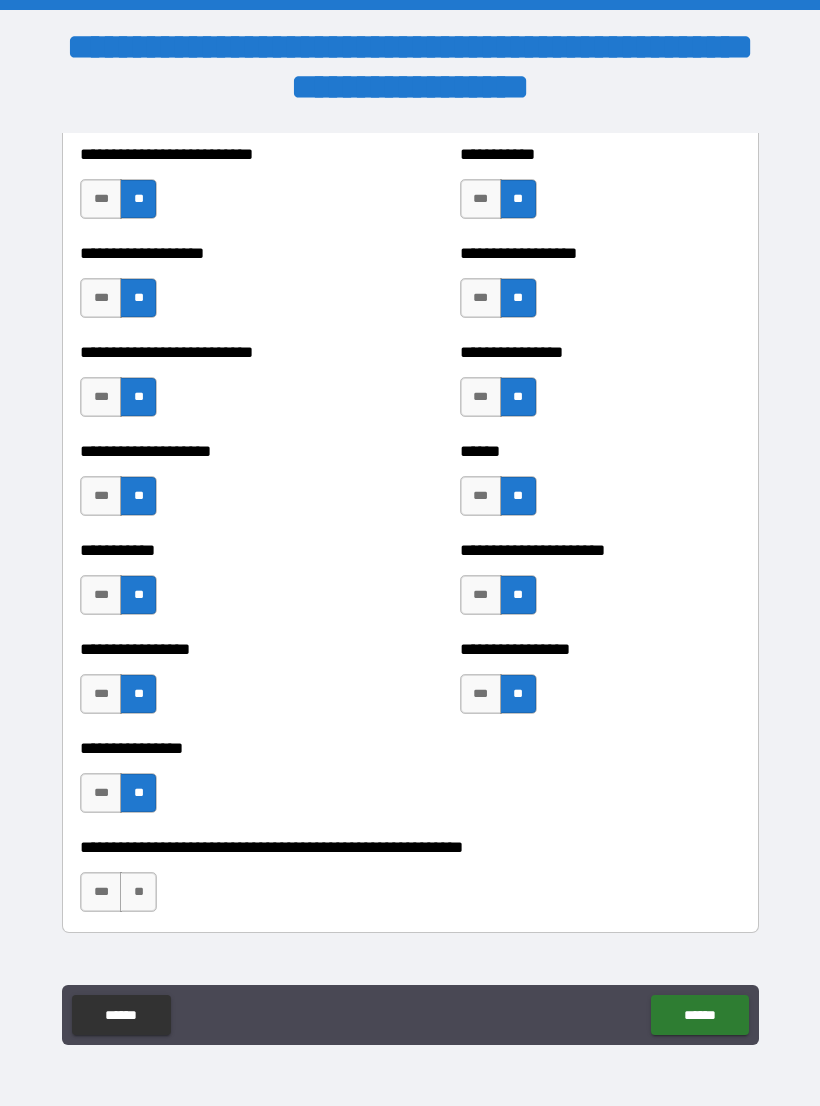 click on "**" at bounding box center (138, 892) 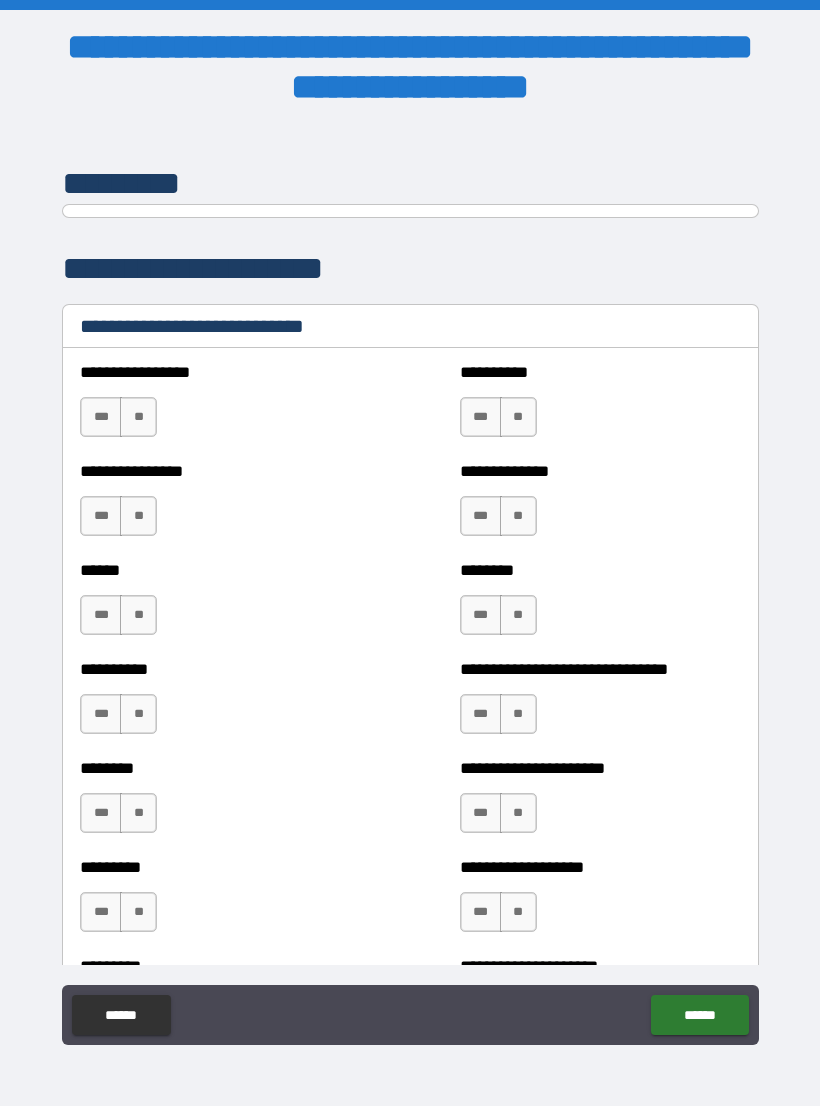 scroll, scrollTop: 6486, scrollLeft: 0, axis: vertical 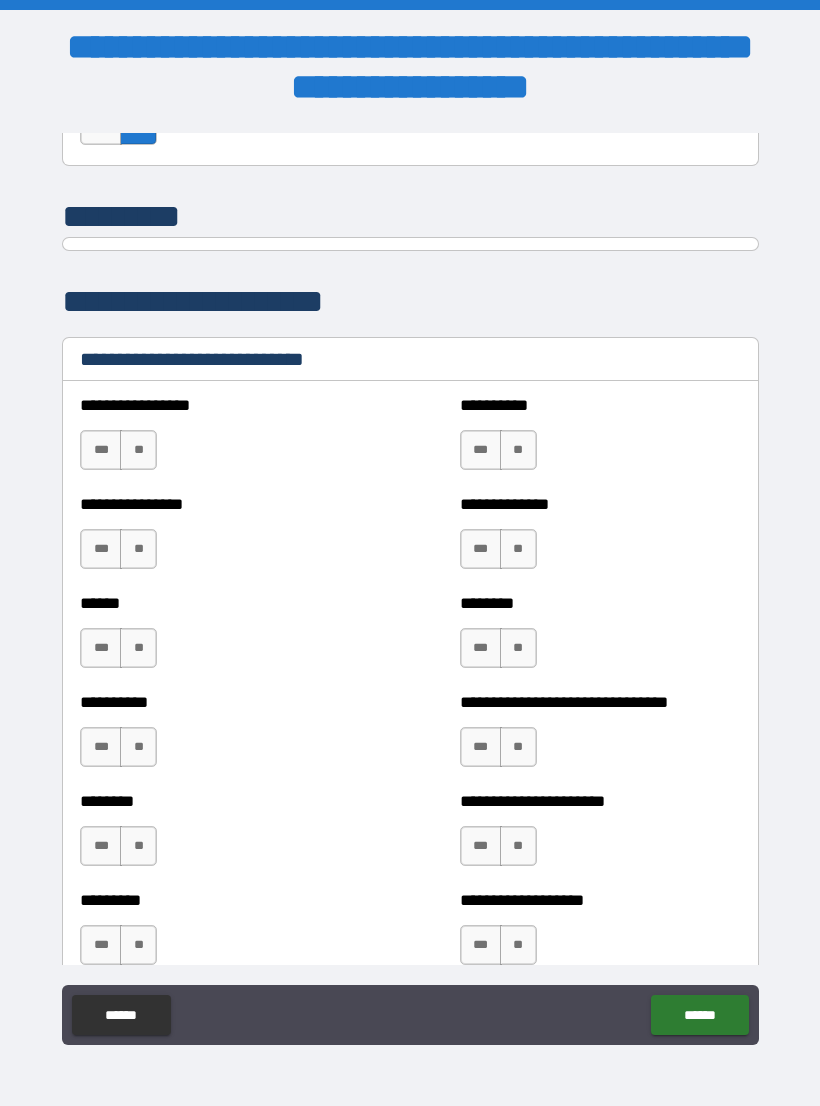 click on "***" at bounding box center [101, 450] 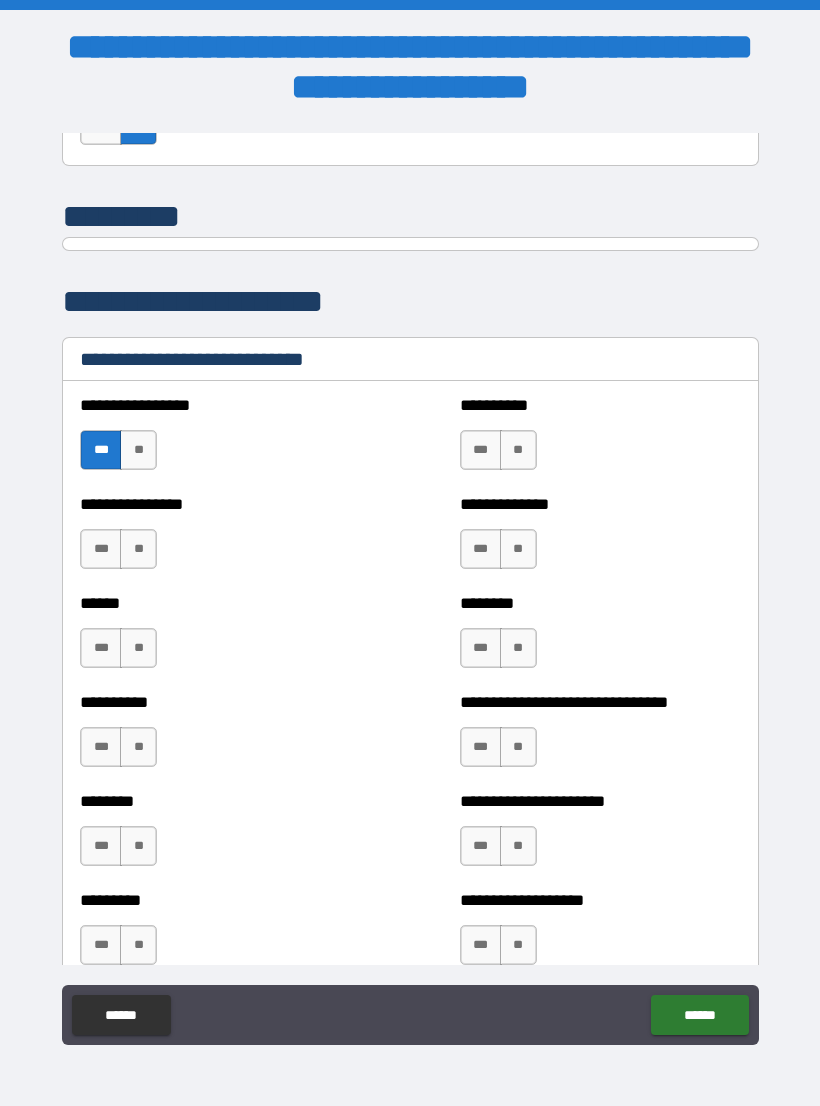 click on "**" at bounding box center [518, 450] 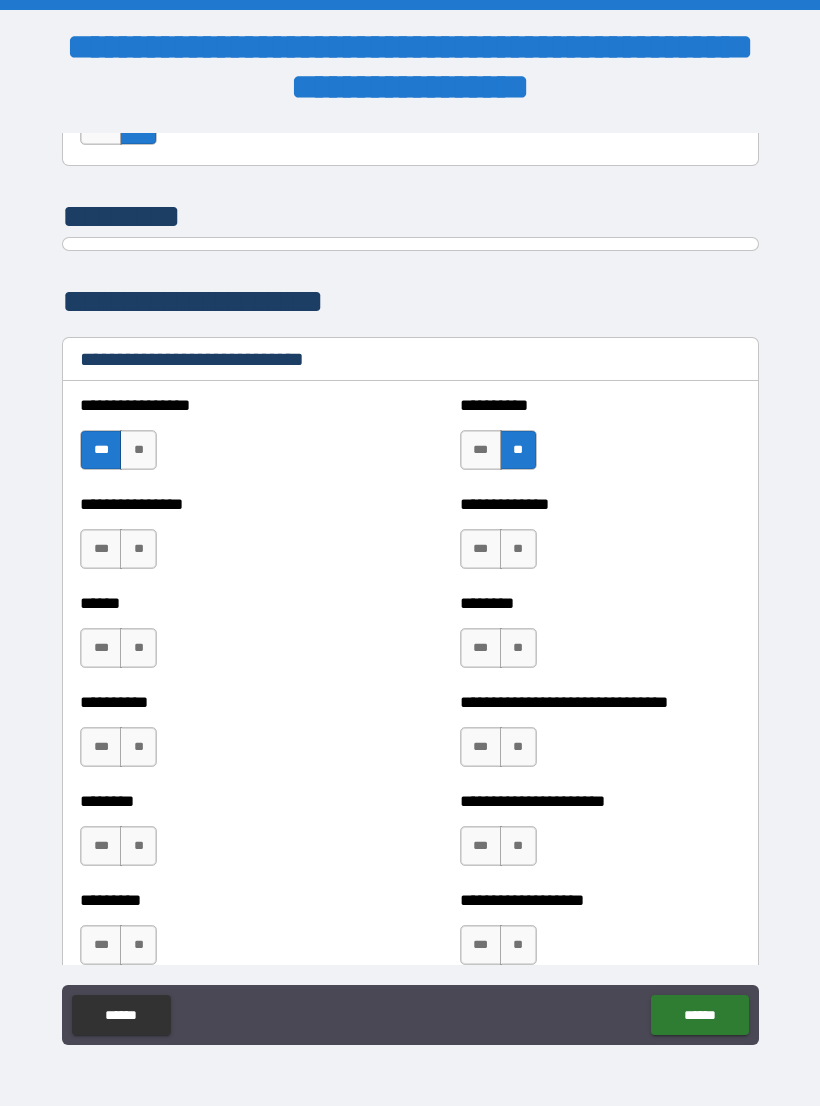 click on "**" at bounding box center (518, 549) 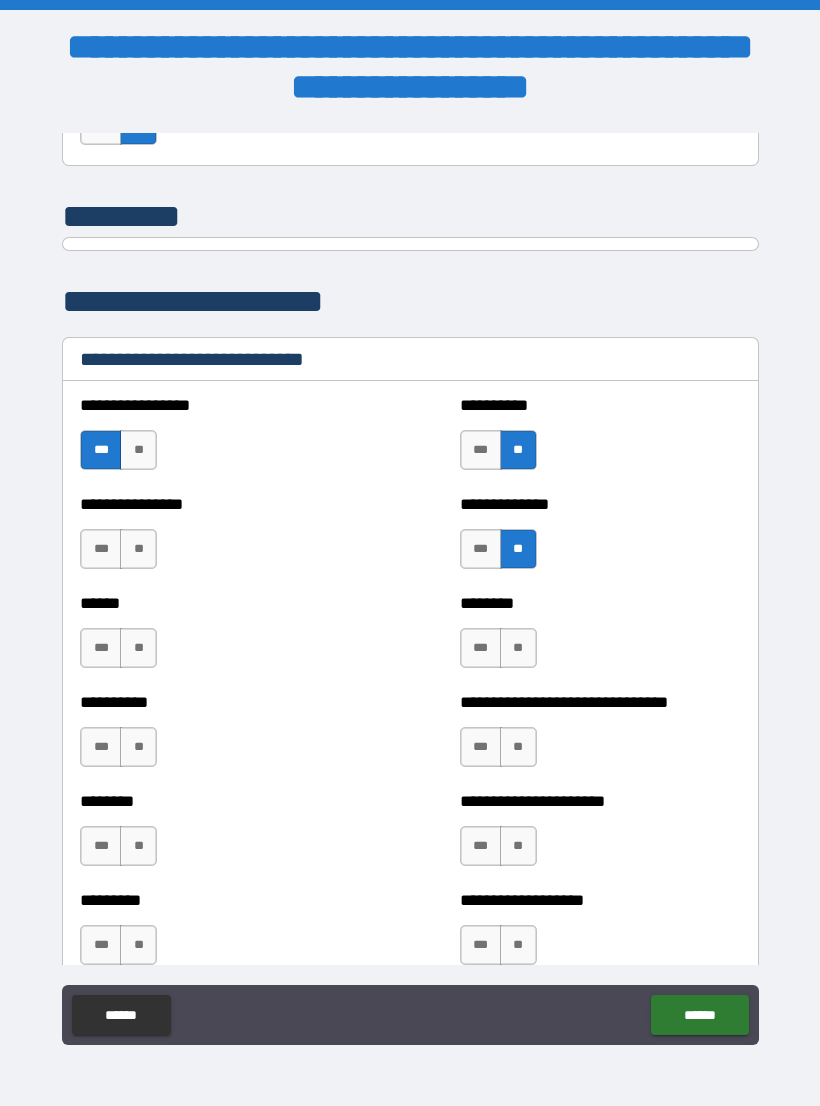 click on "**" at bounding box center [138, 549] 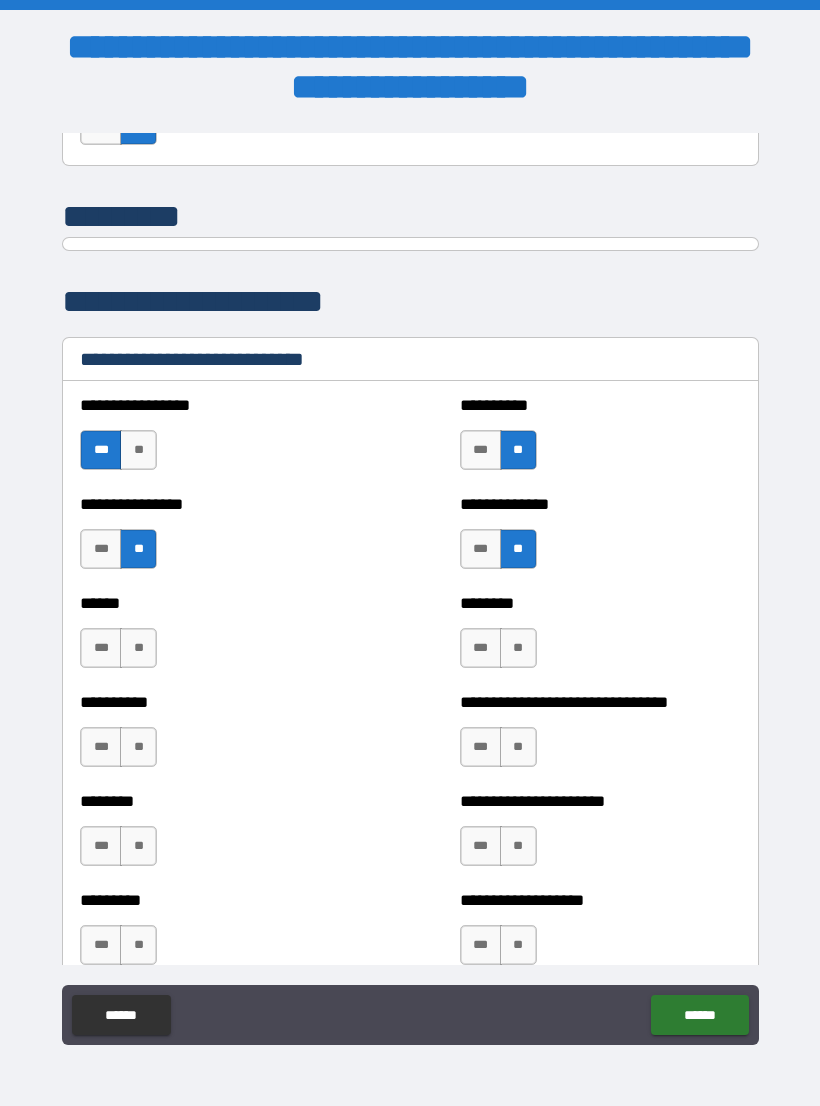 click on "**" at bounding box center (138, 648) 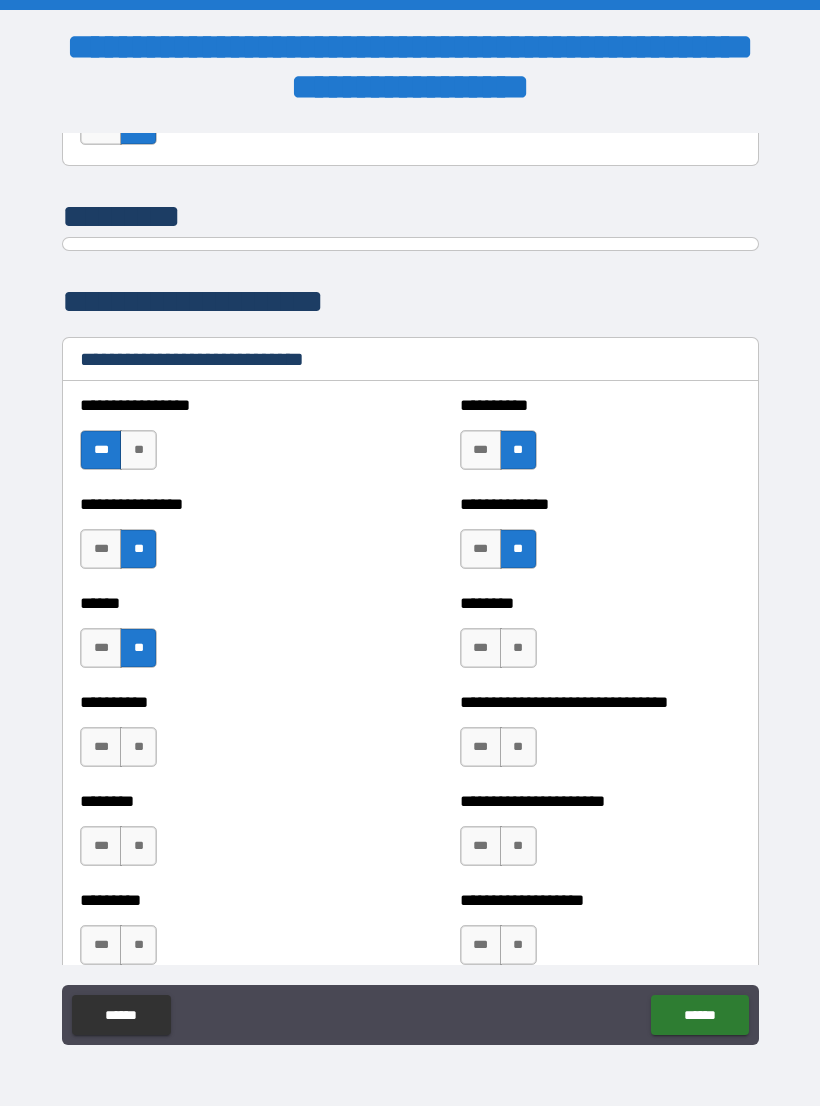 click on "**" at bounding box center [518, 648] 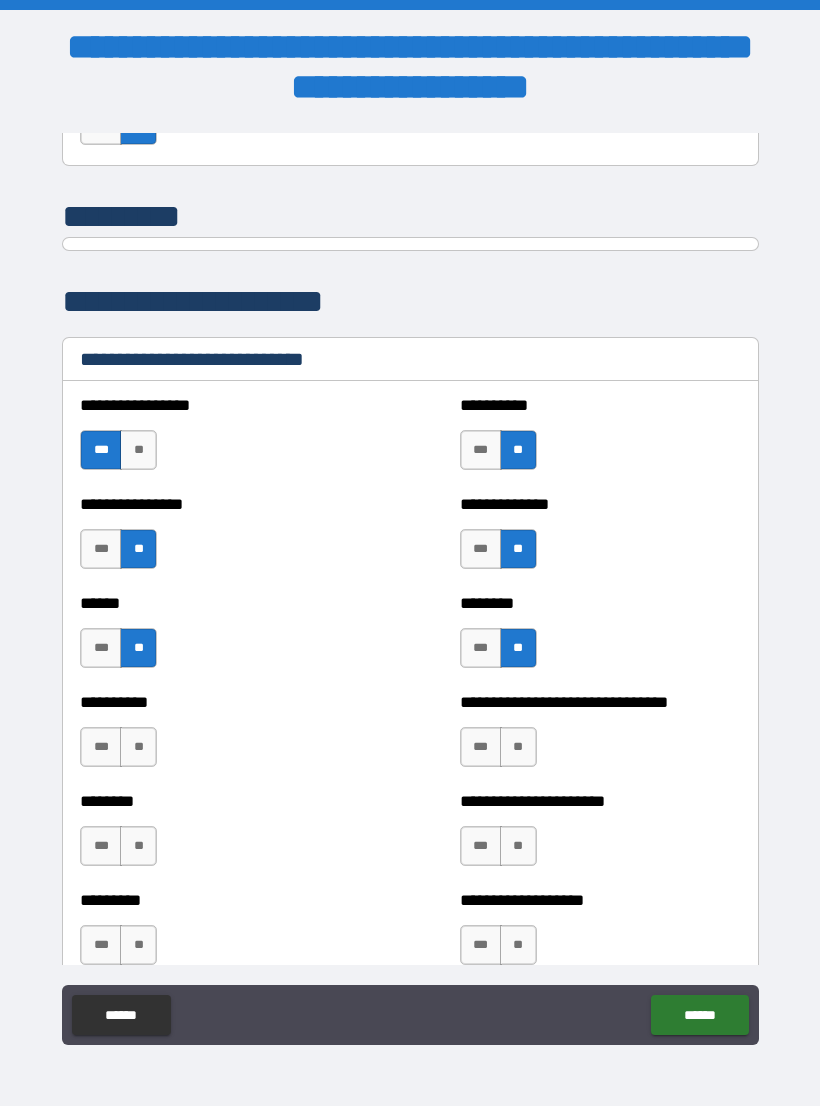 click on "**" at bounding box center (138, 747) 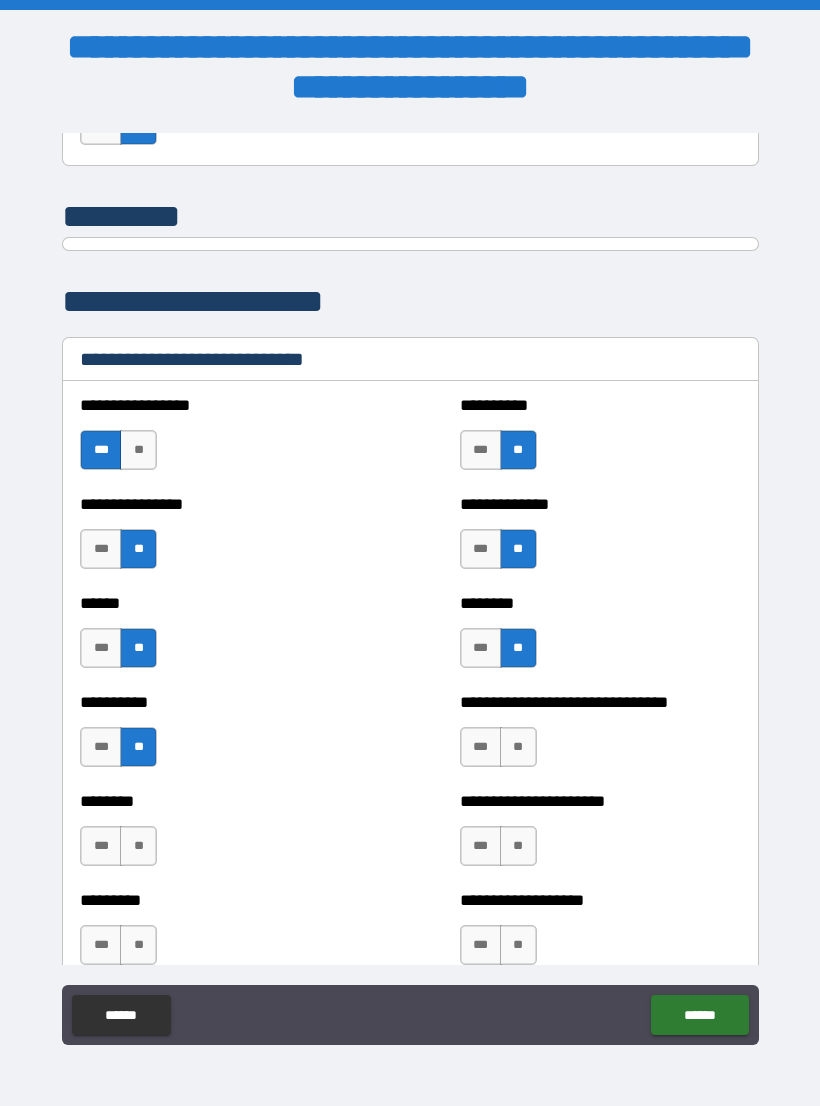 click on "**" at bounding box center [518, 747] 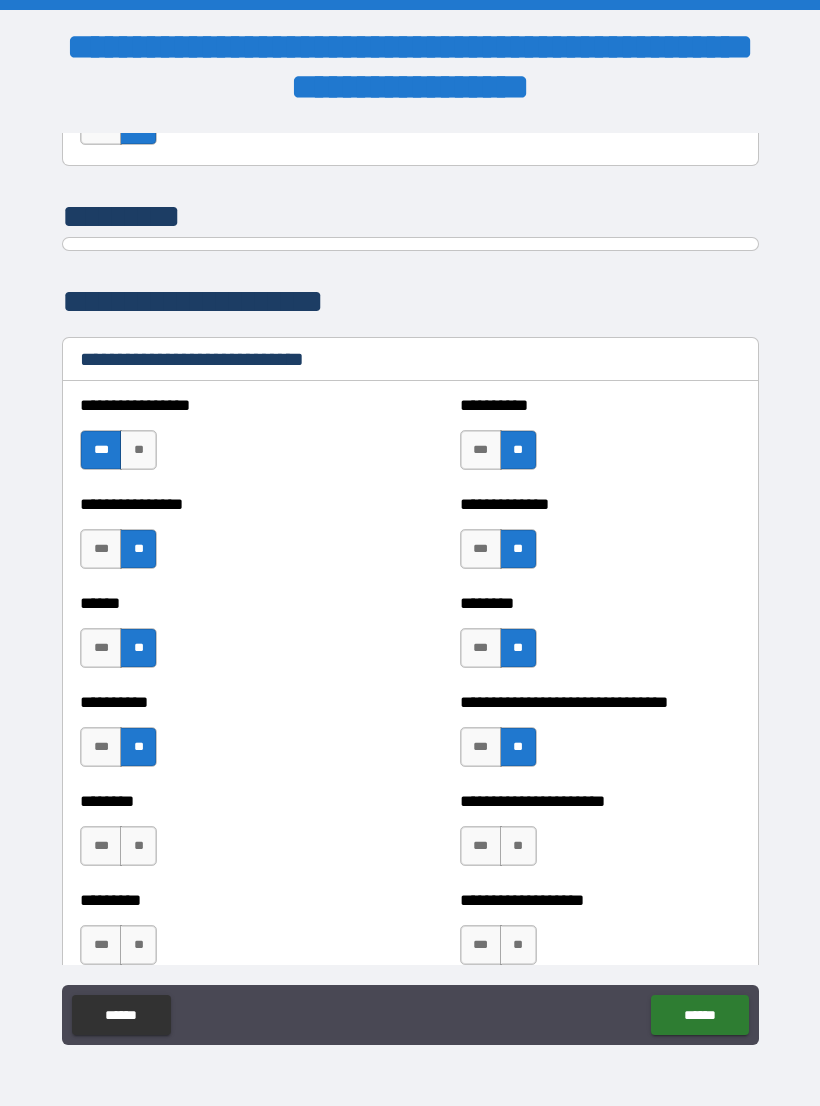 click on "**" at bounding box center [518, 846] 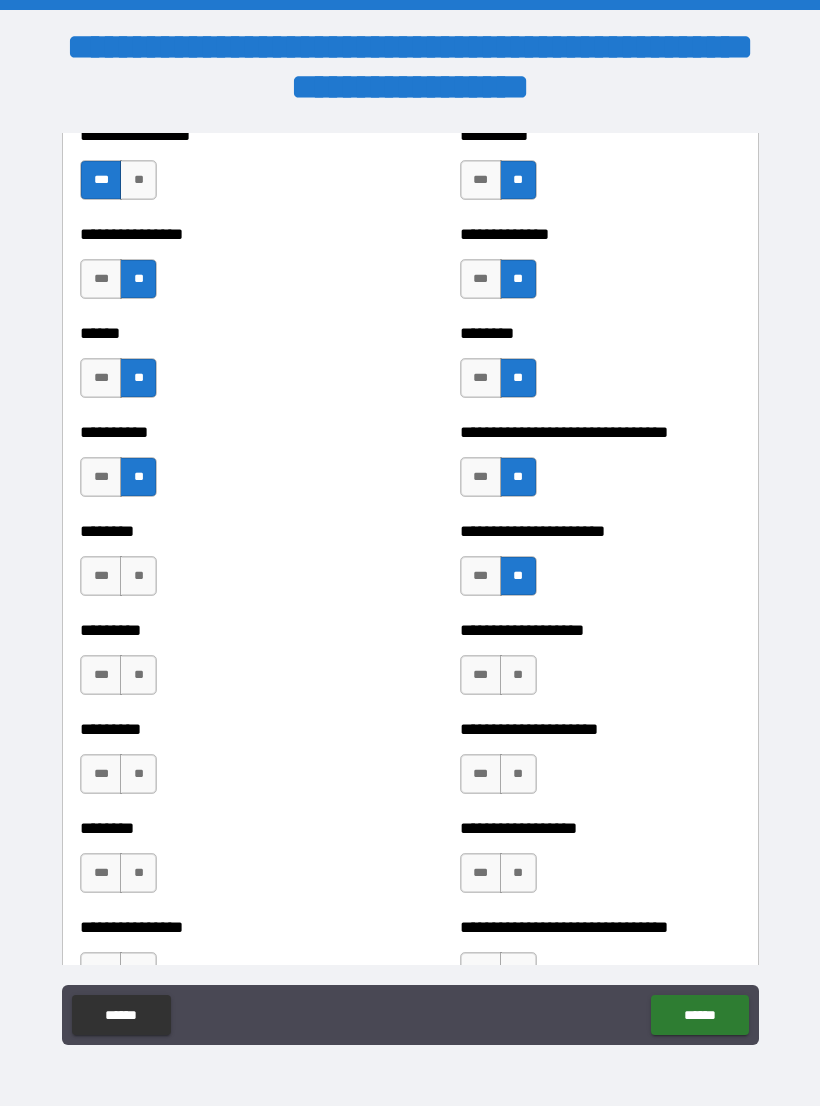 scroll, scrollTop: 6755, scrollLeft: 0, axis: vertical 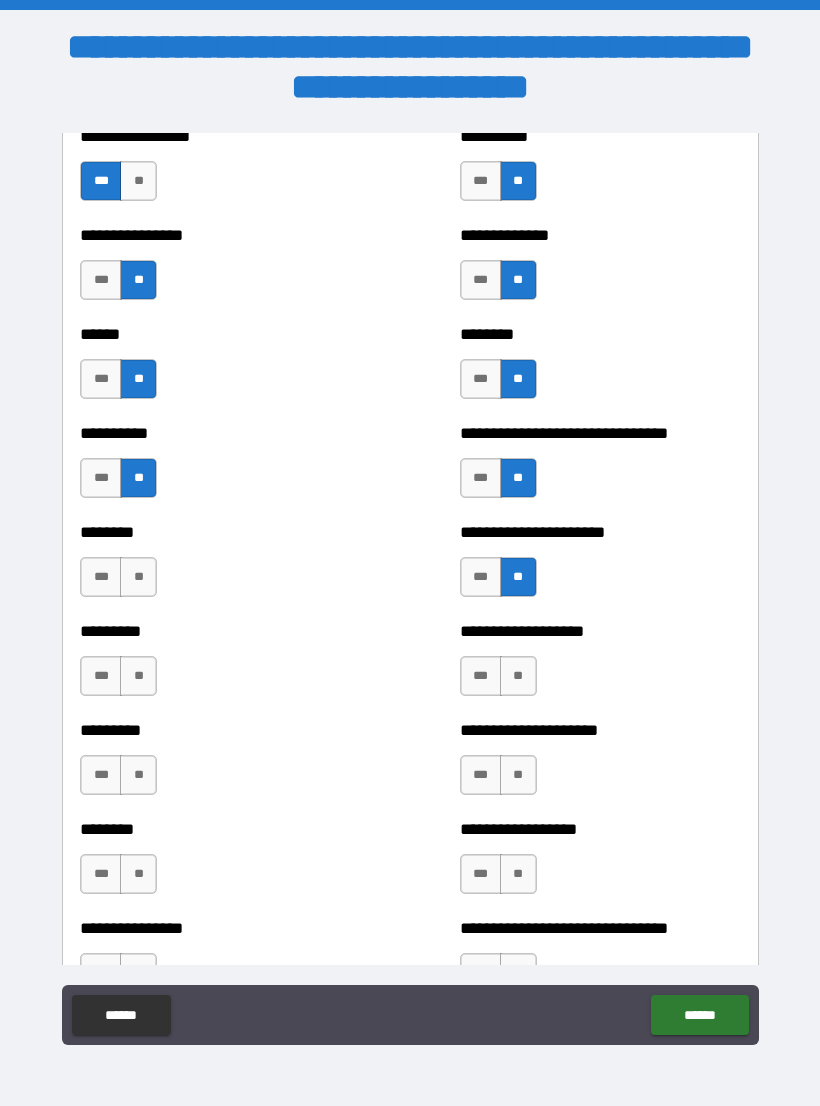 click on "***" at bounding box center [481, 577] 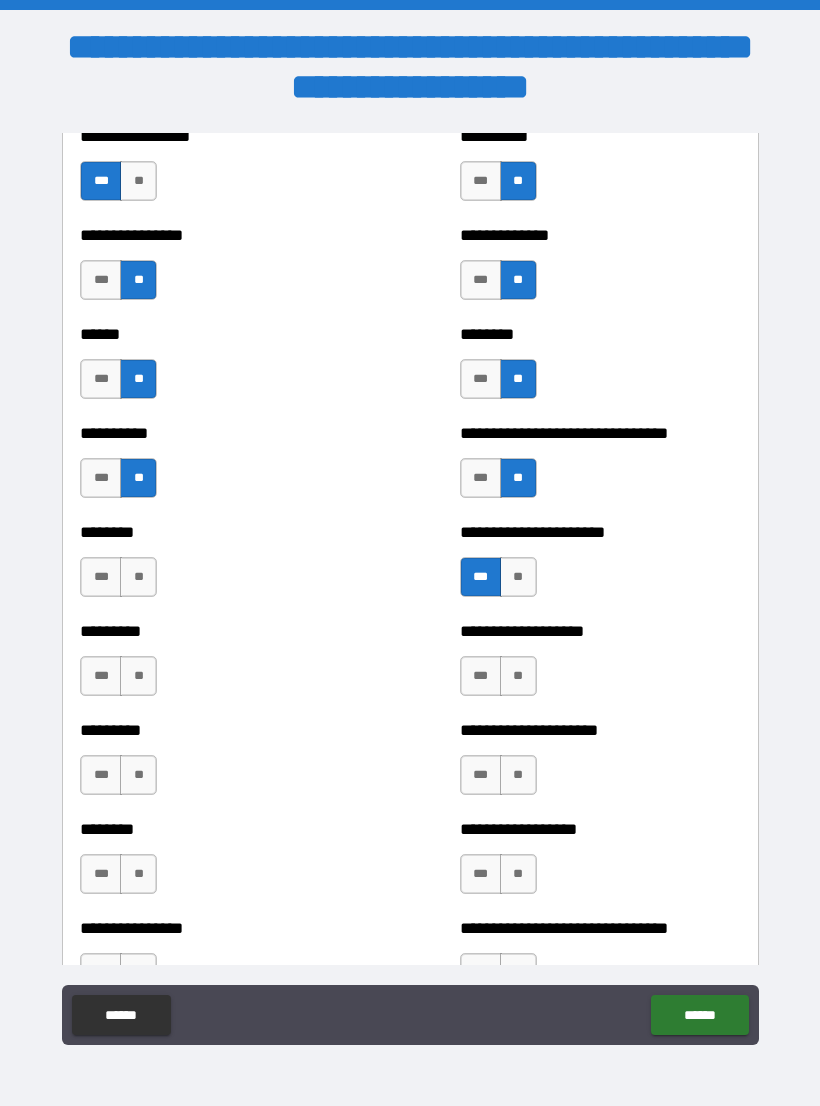 click on "**" at bounding box center [138, 577] 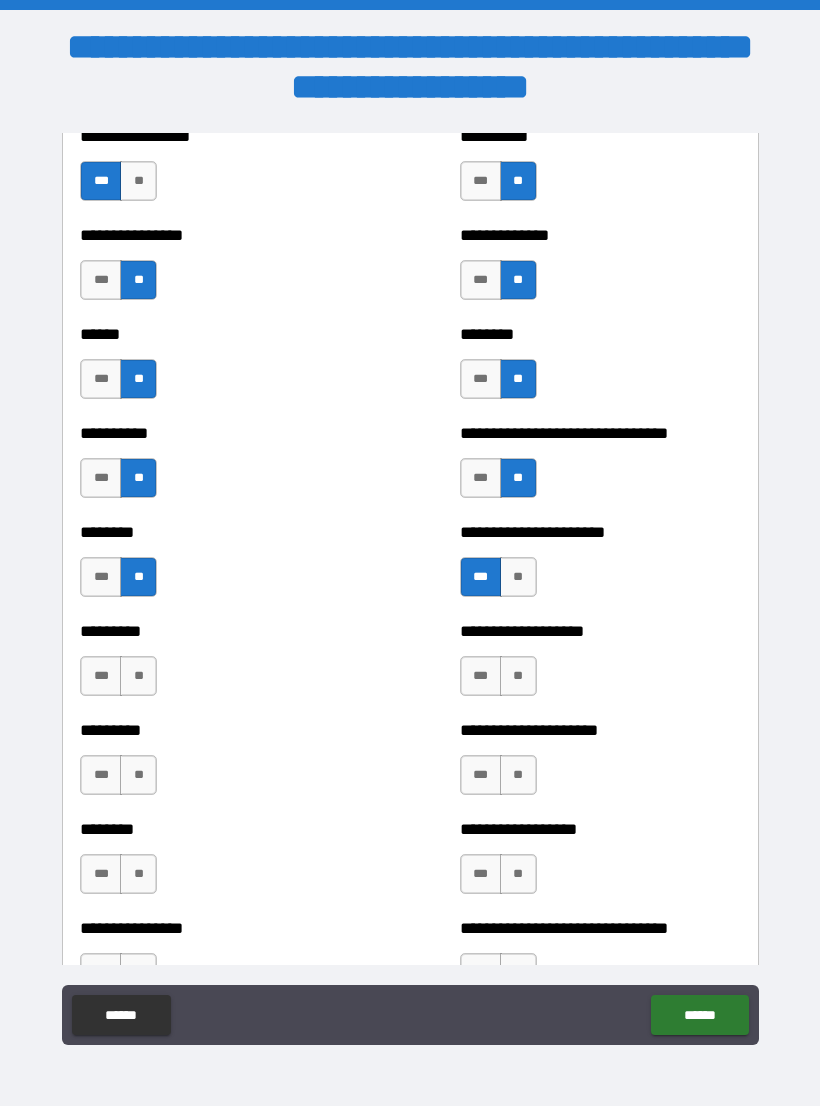 click on "**" at bounding box center (138, 676) 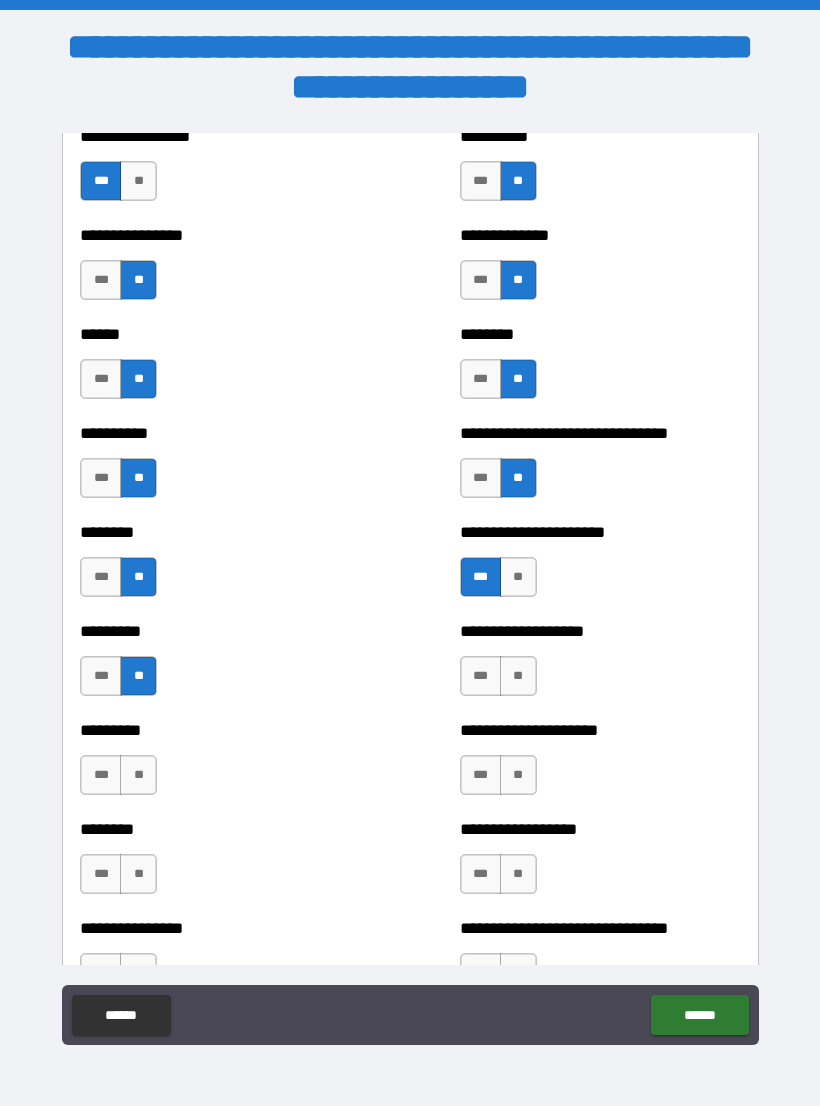 click on "**" at bounding box center [518, 676] 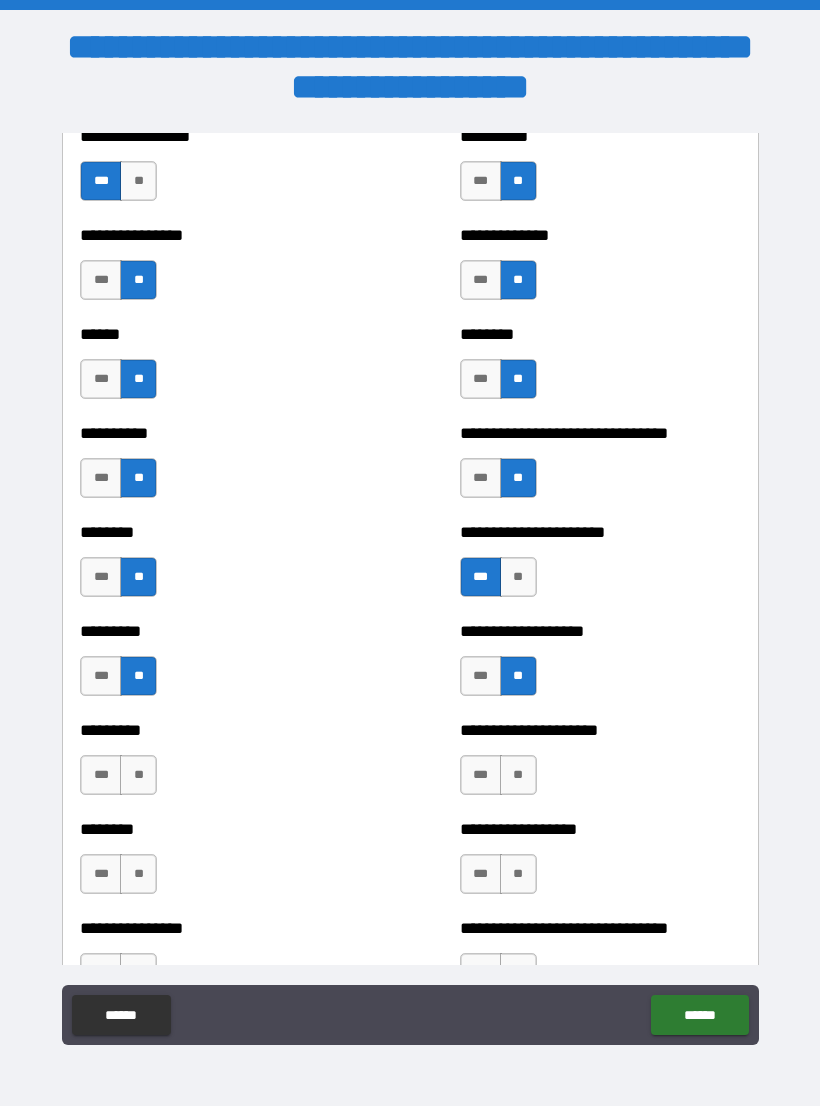 click on "**" at bounding box center (518, 775) 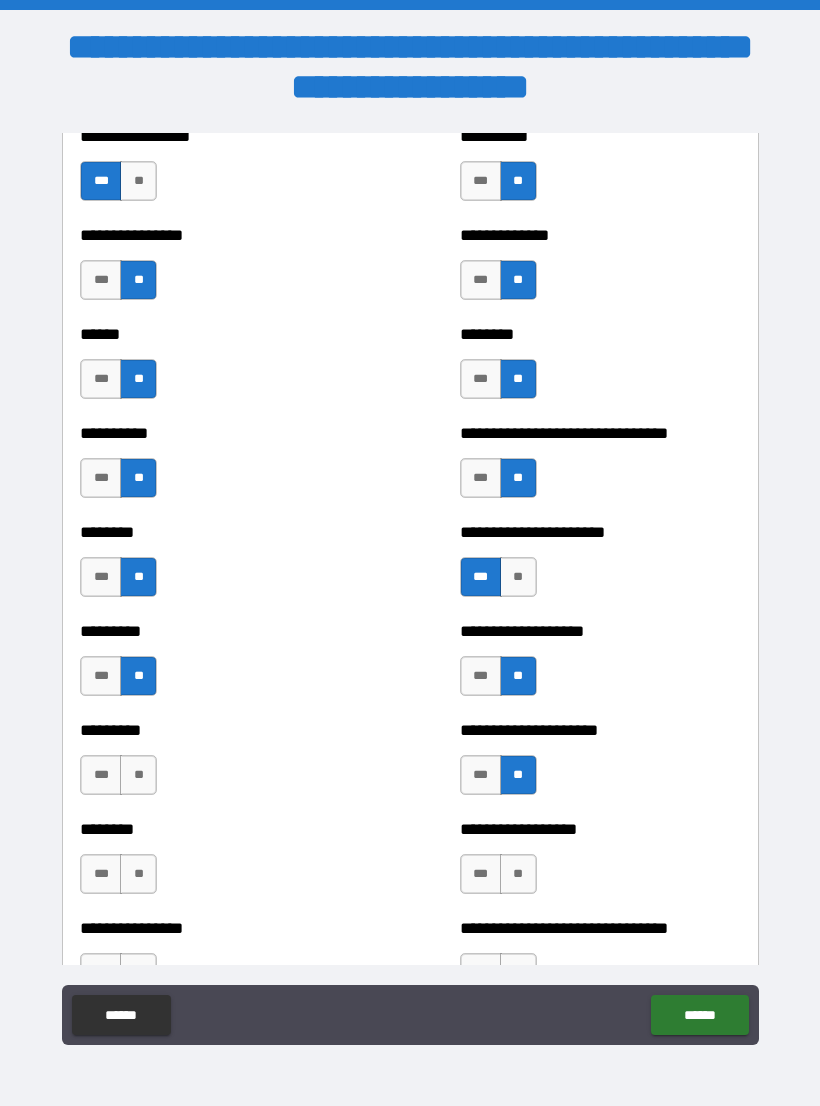click on "**" at bounding box center [138, 775] 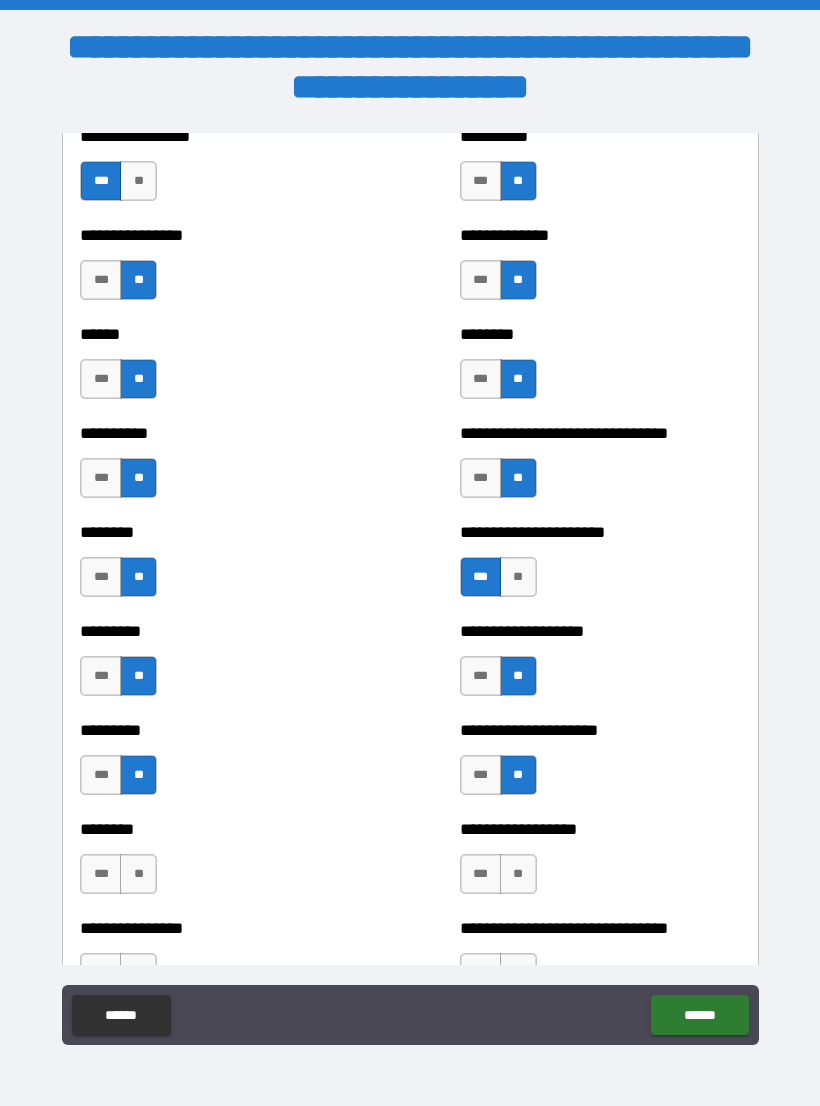 click on "**" at bounding box center (138, 874) 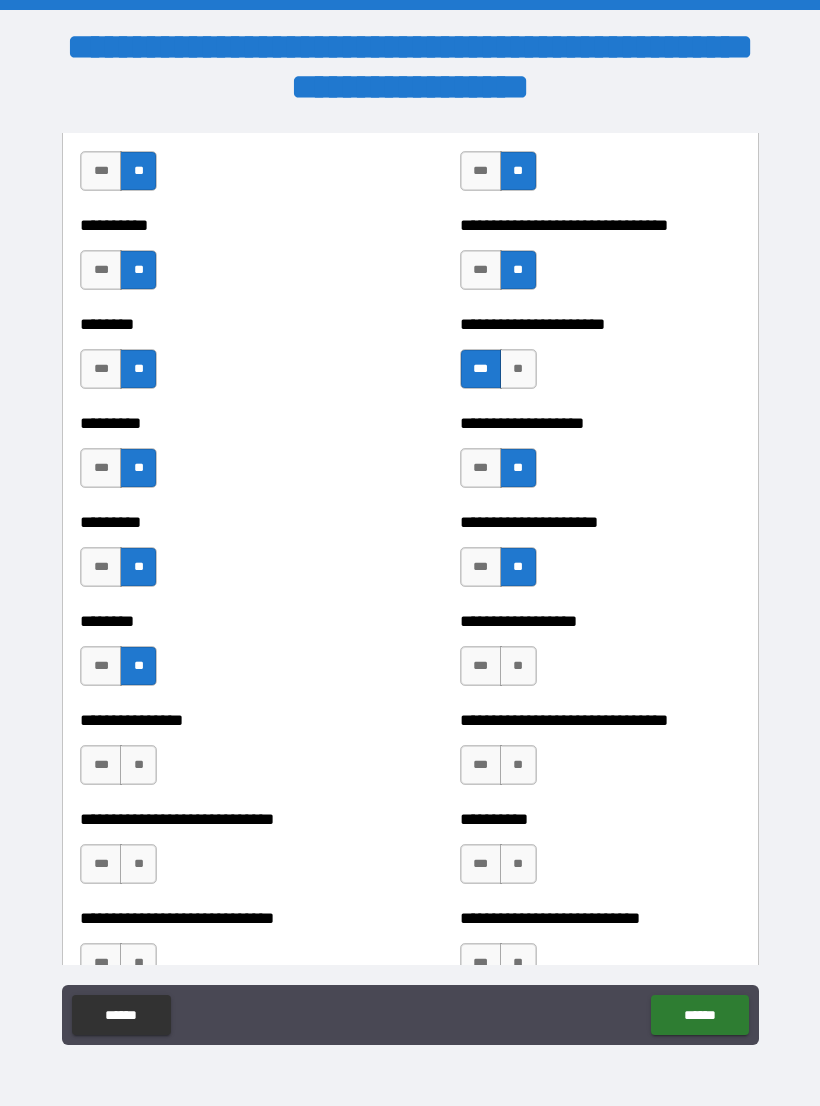 scroll, scrollTop: 6970, scrollLeft: 0, axis: vertical 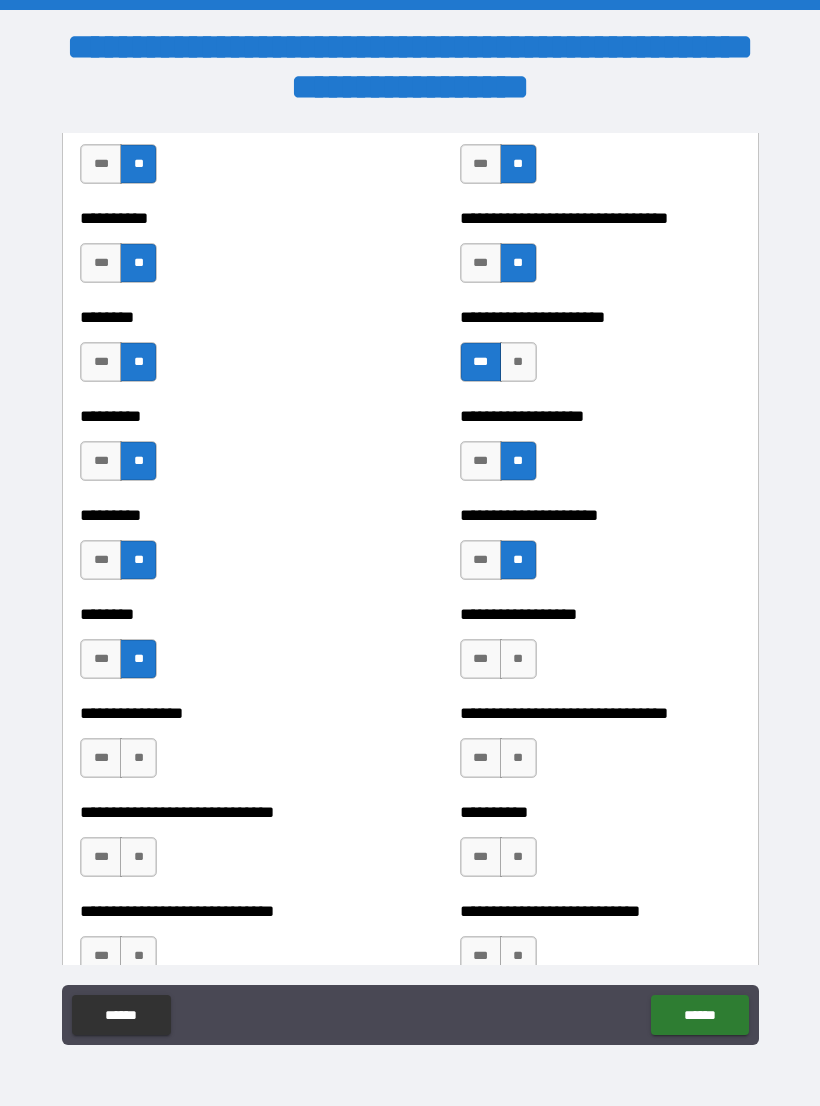 click on "**" at bounding box center [518, 659] 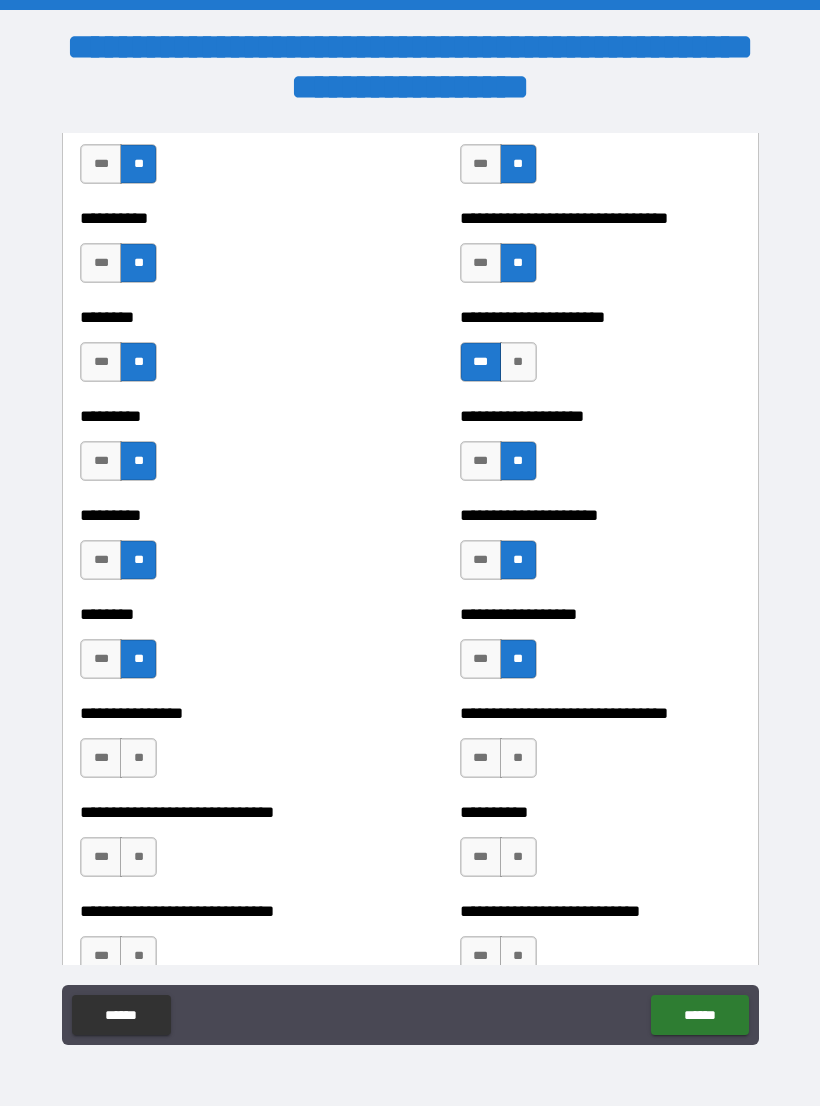 click on "**" at bounding box center (518, 758) 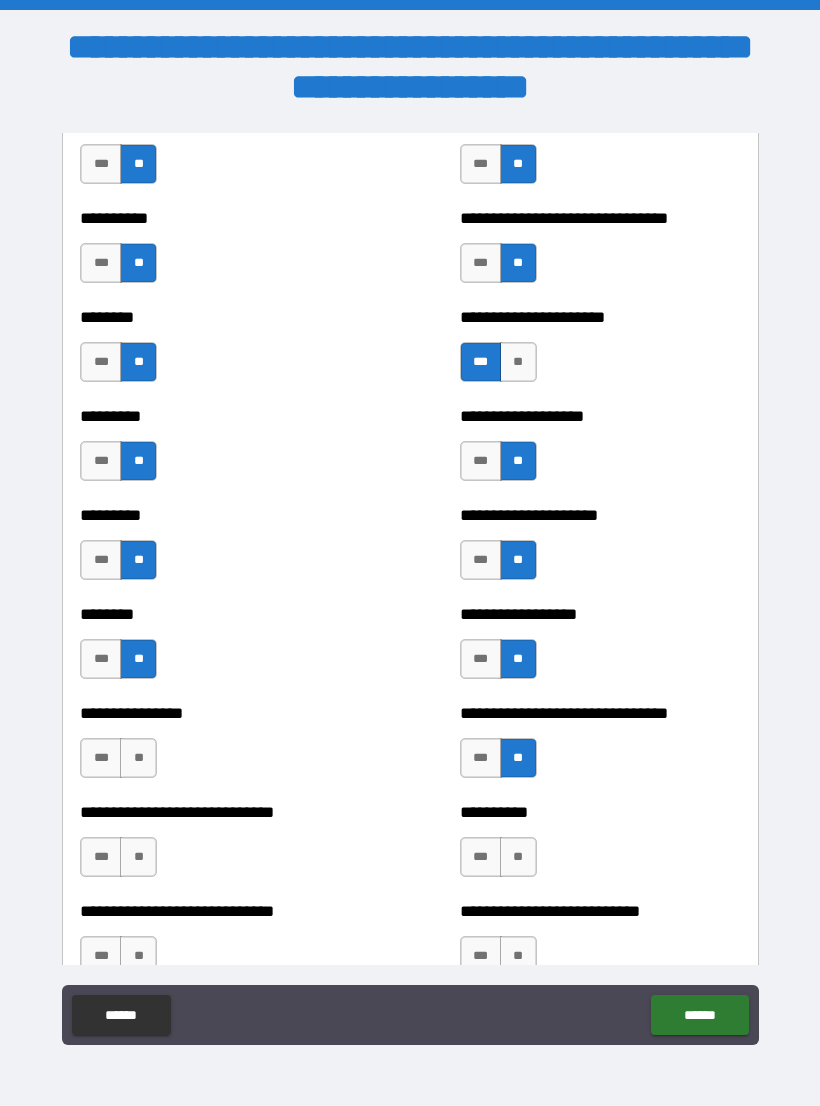click on "**" at bounding box center (138, 758) 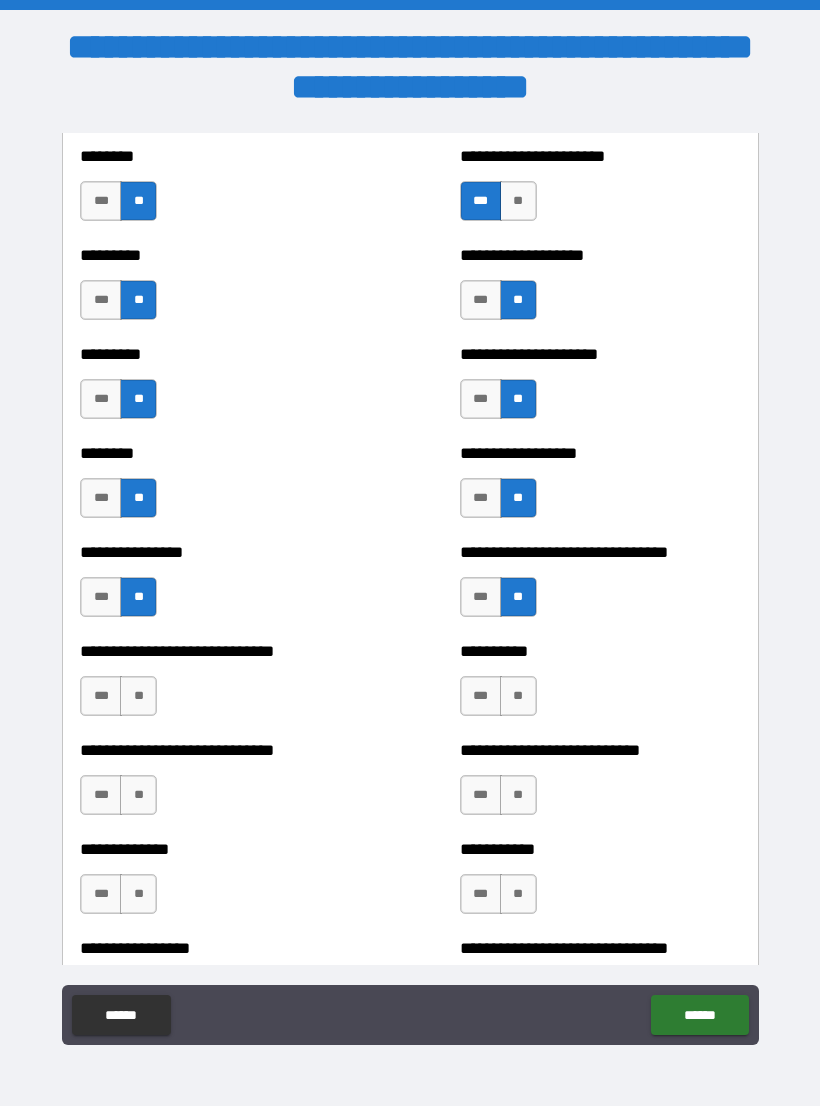 scroll, scrollTop: 7179, scrollLeft: 0, axis: vertical 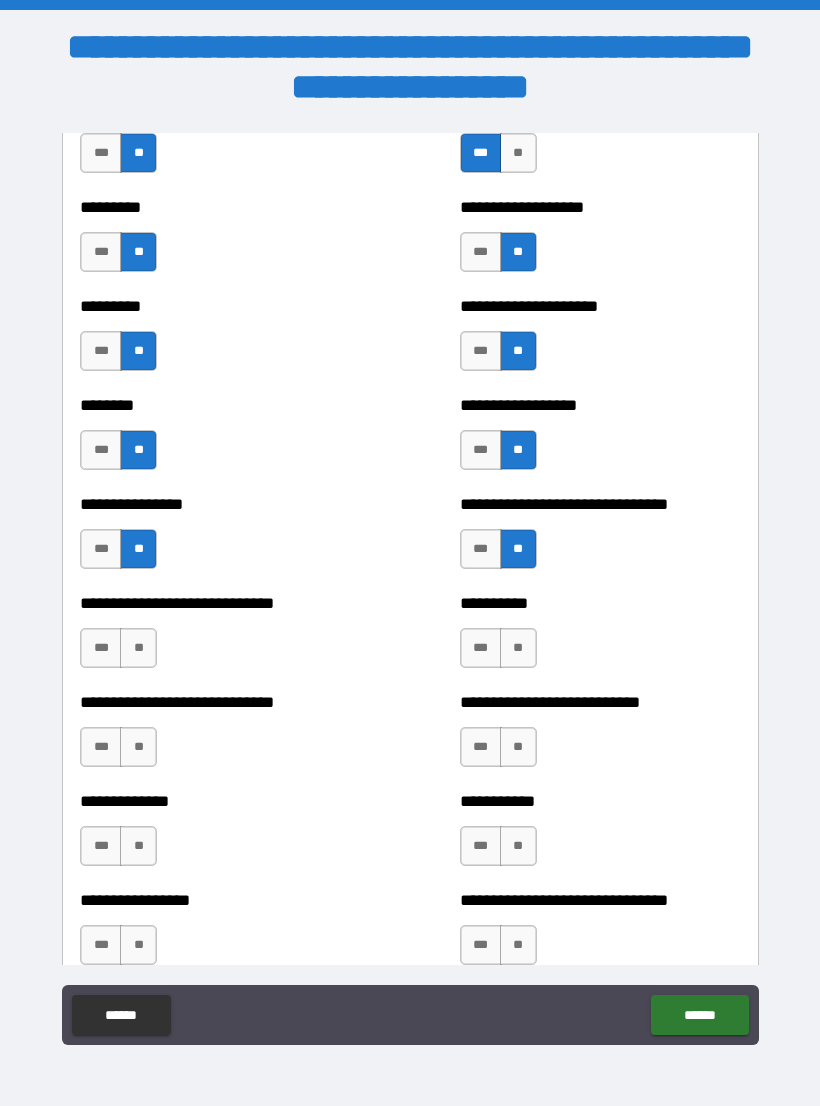 click on "**" at bounding box center (138, 648) 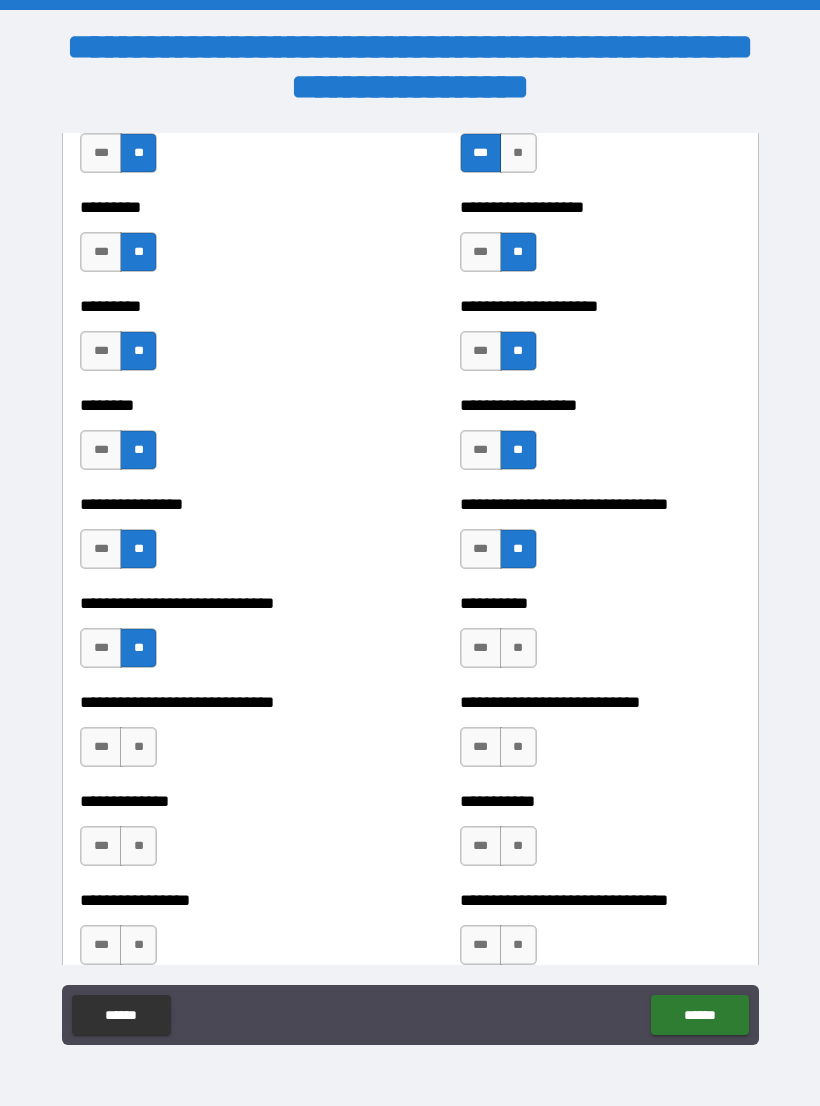 click on "**" at bounding box center [518, 648] 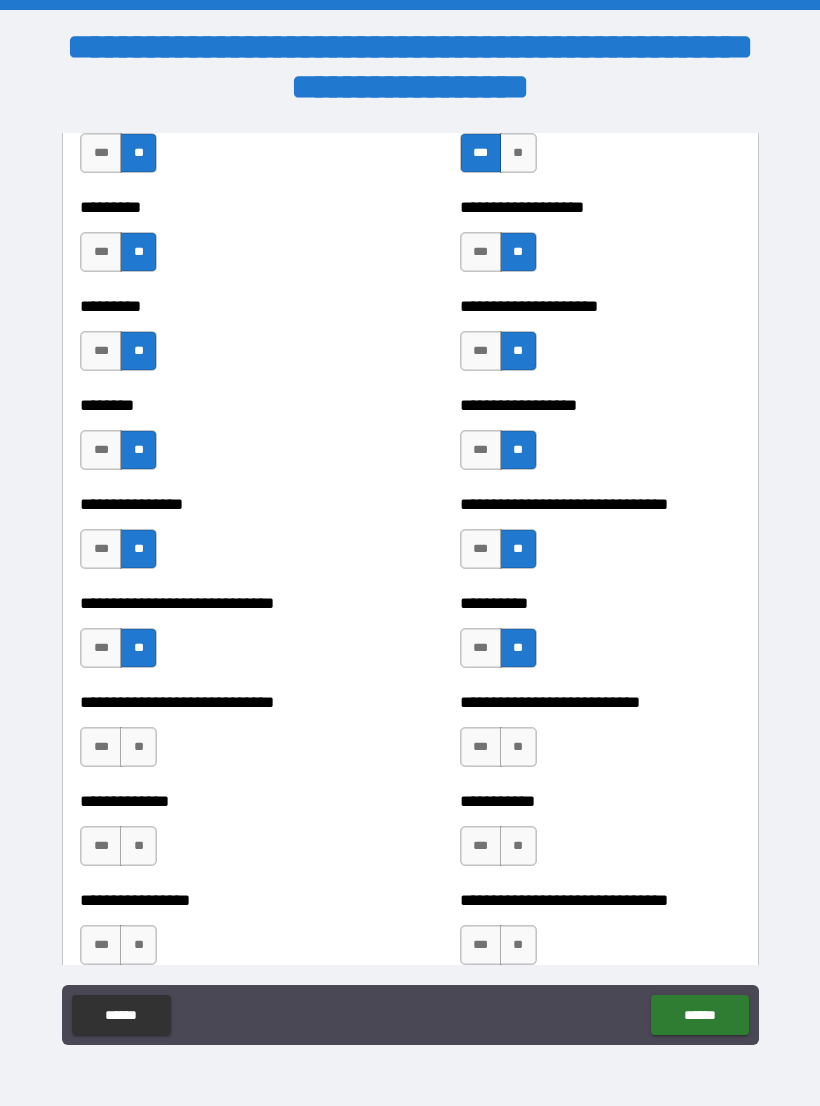 click on "***" at bounding box center [481, 648] 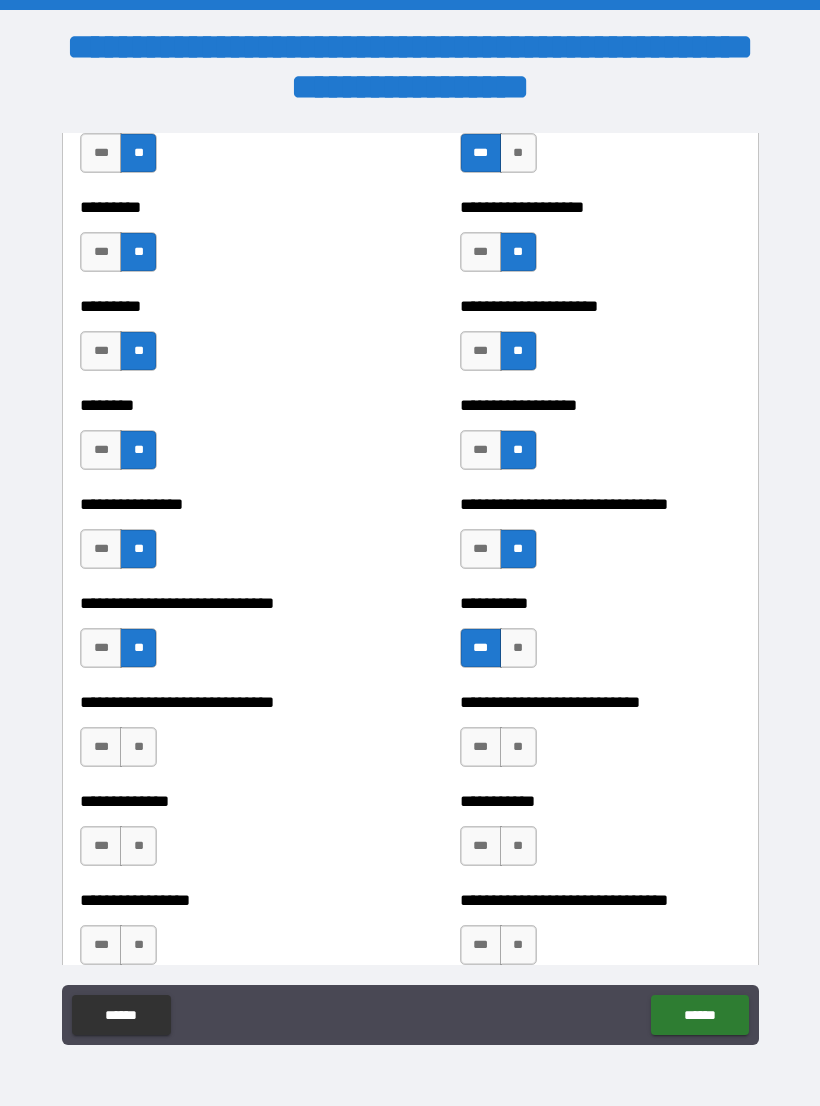click on "**" at bounding box center (518, 648) 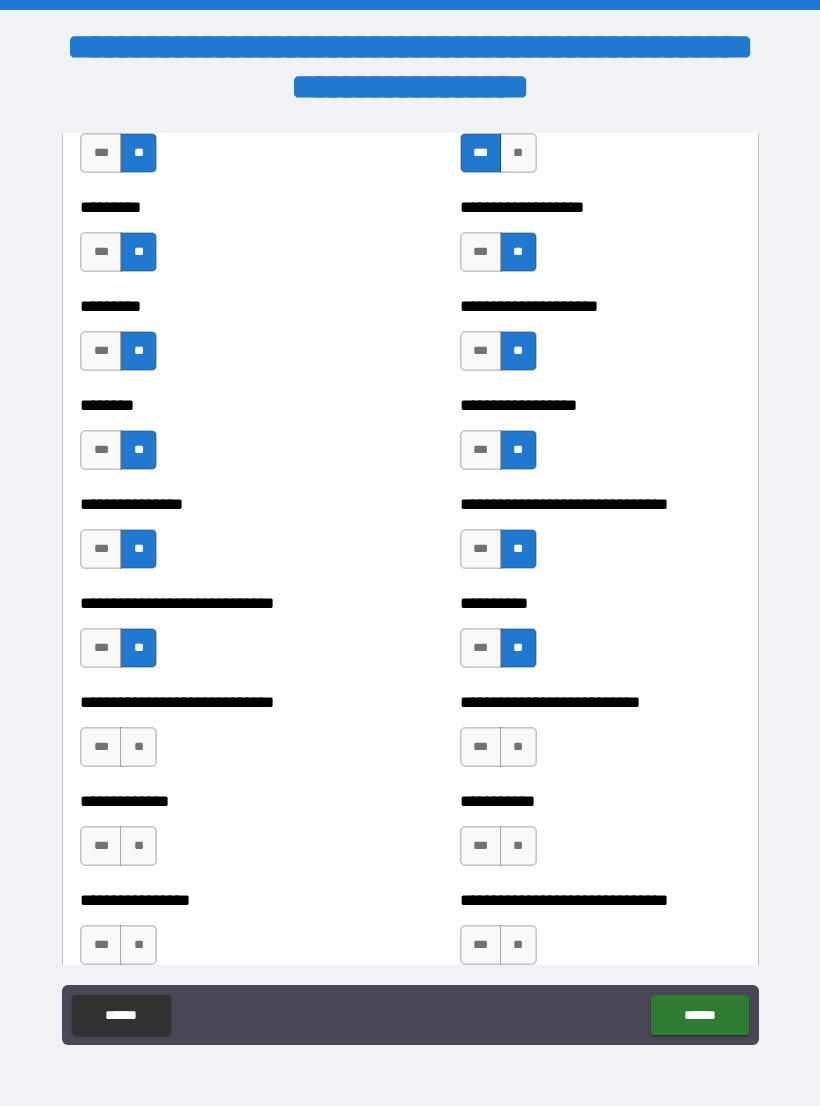 click on "**" at bounding box center (518, 747) 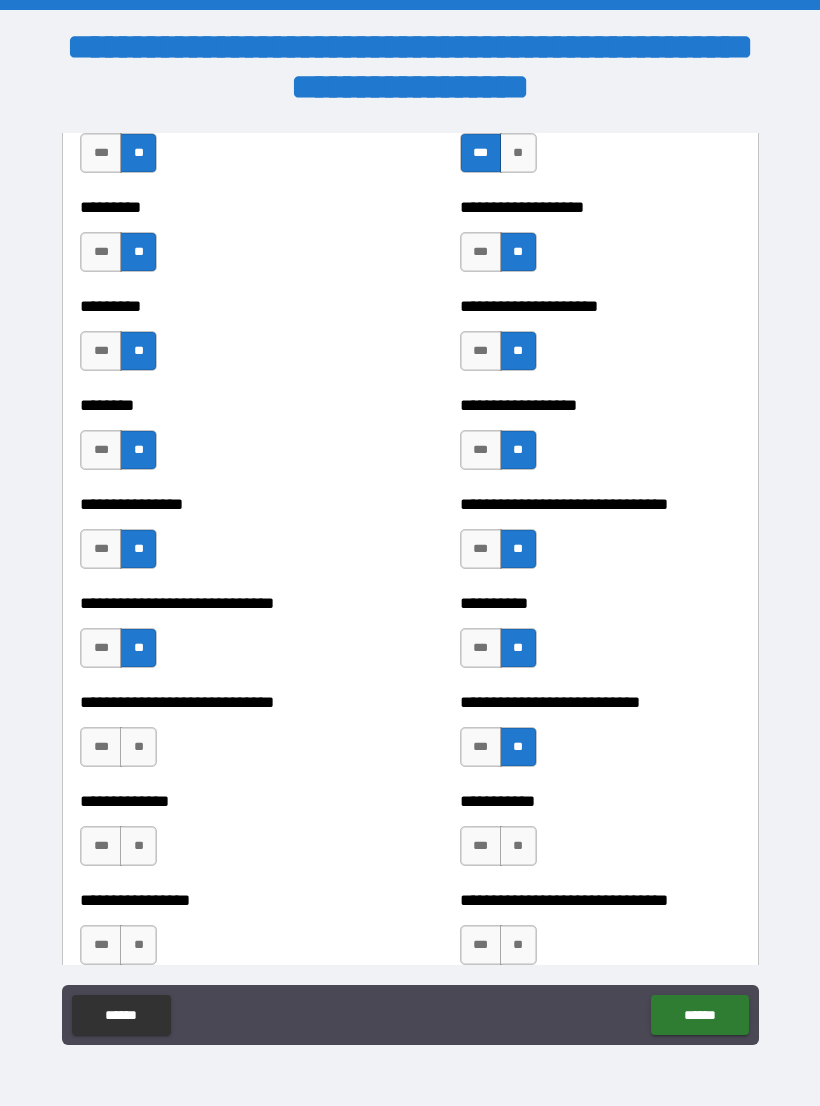 click on "**" at bounding box center (138, 747) 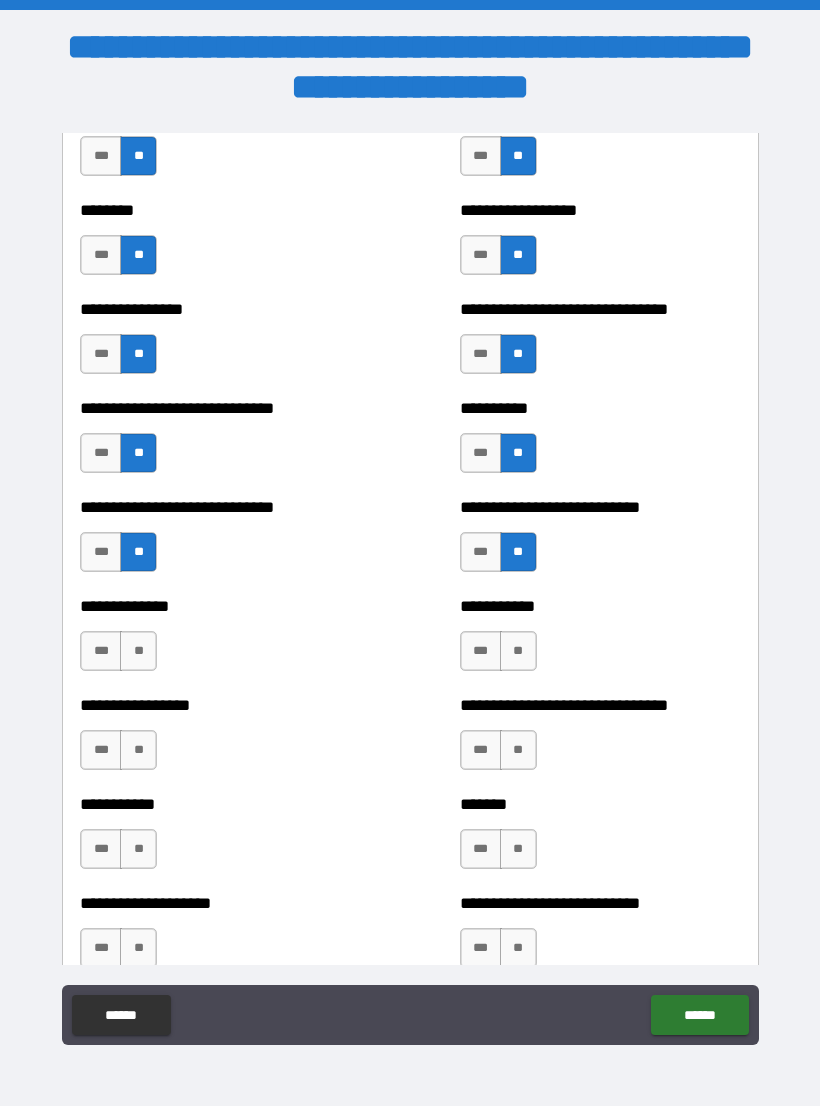 scroll, scrollTop: 7373, scrollLeft: 0, axis: vertical 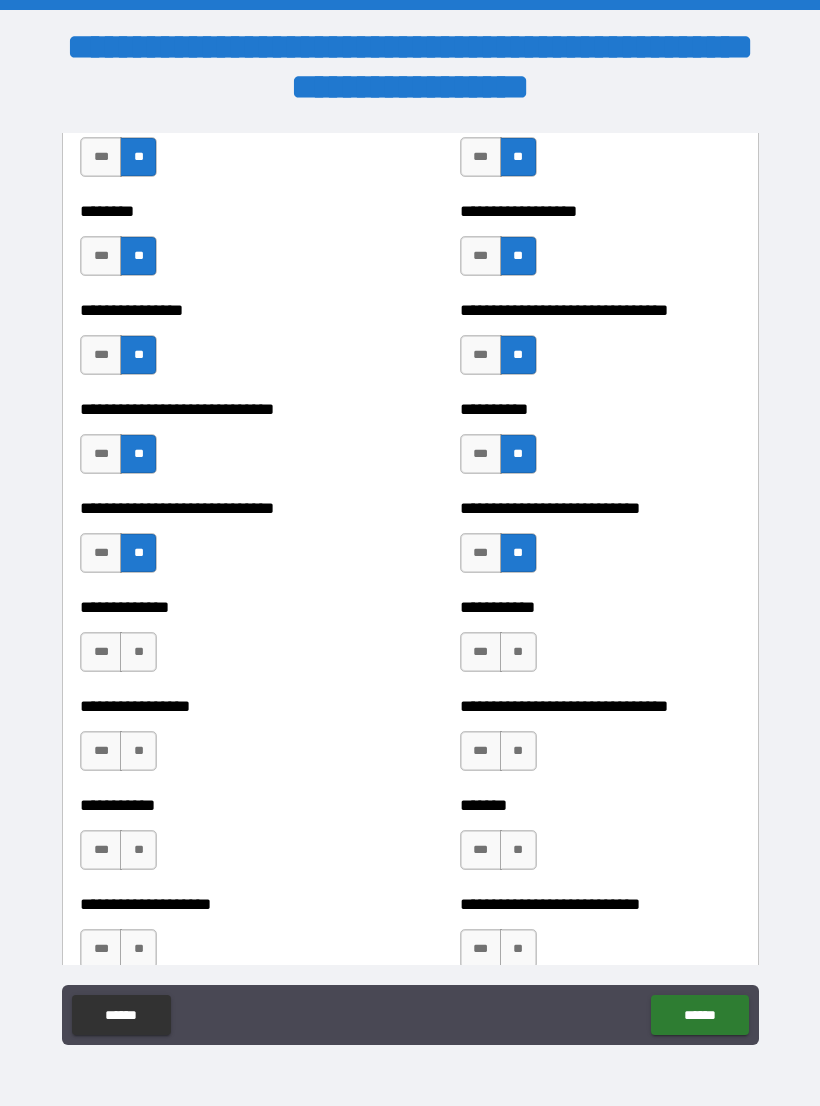 click on "**" at bounding box center [138, 652] 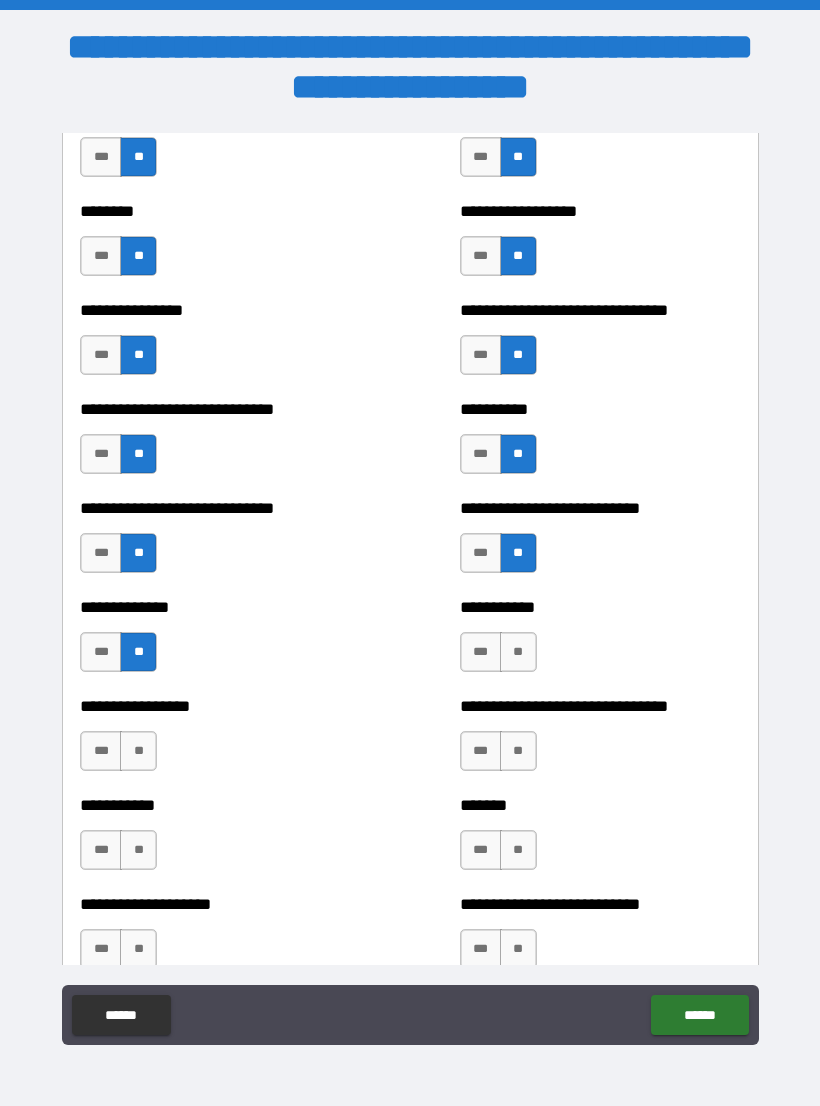 click on "**" at bounding box center [518, 652] 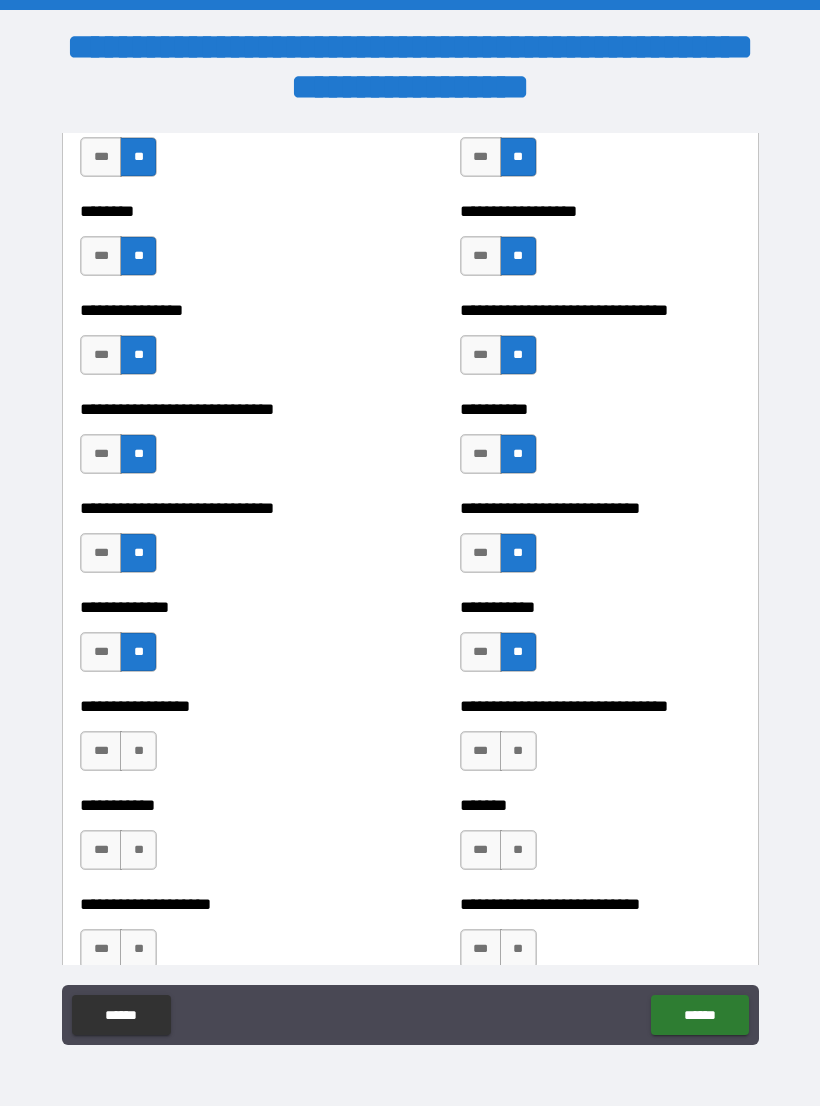 click on "**" at bounding box center [518, 751] 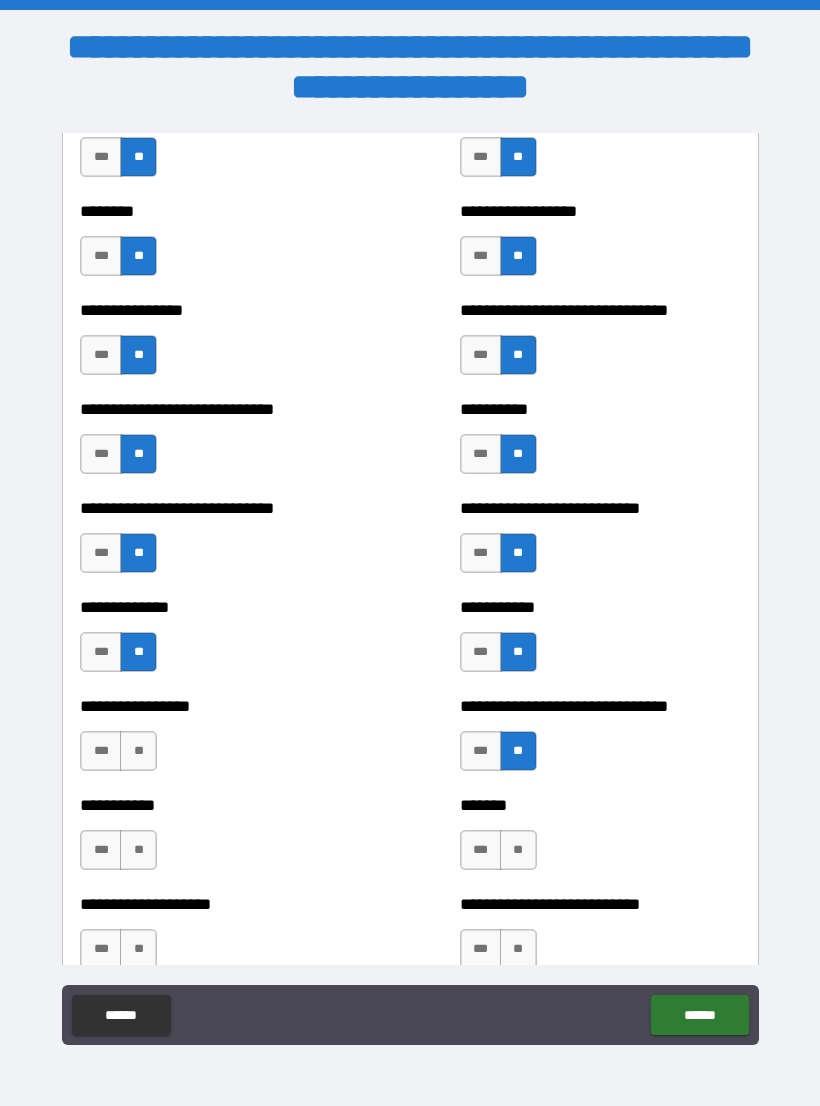 click on "**" at bounding box center (138, 751) 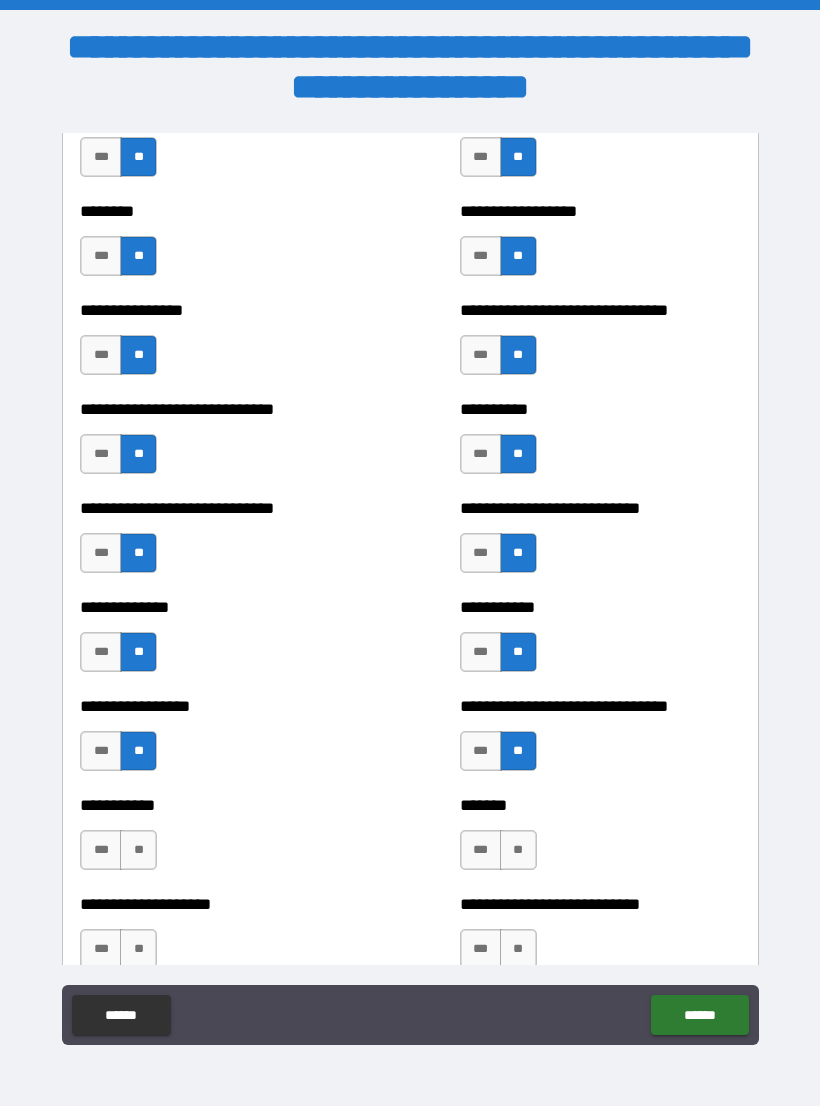 click on "**" at bounding box center (138, 850) 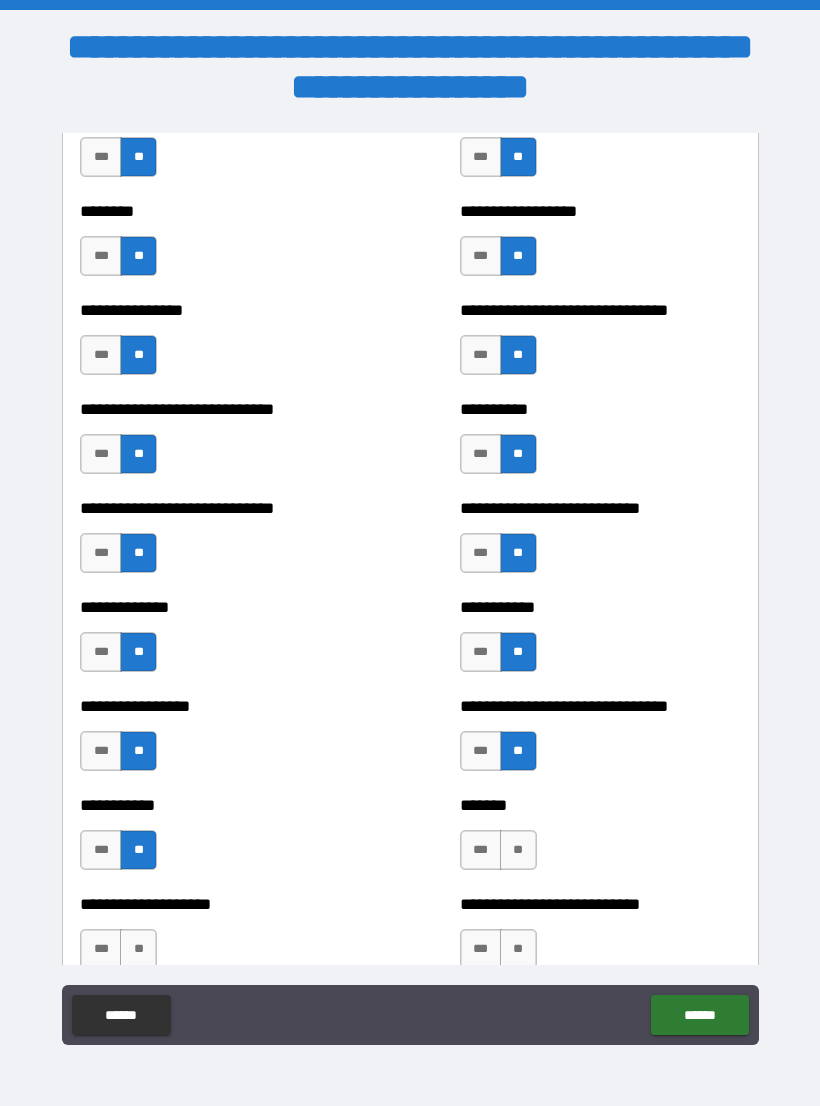 click on "**" at bounding box center (518, 850) 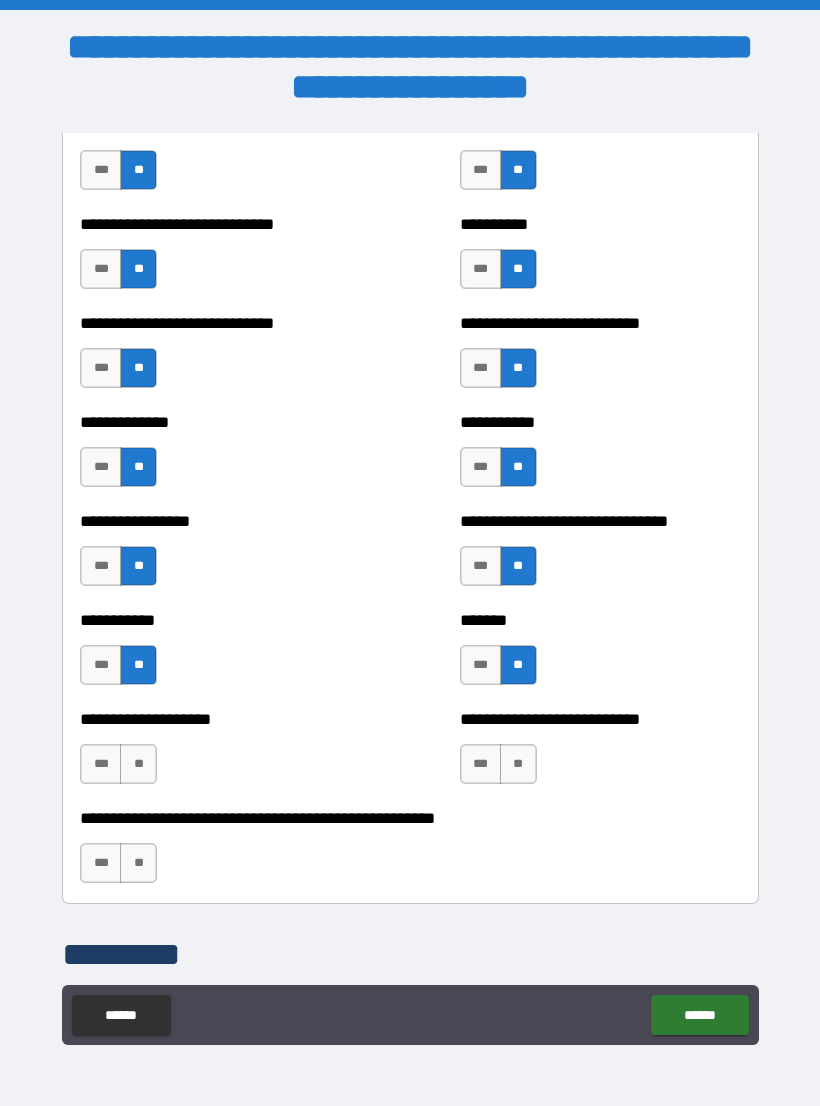 scroll, scrollTop: 7606, scrollLeft: 0, axis: vertical 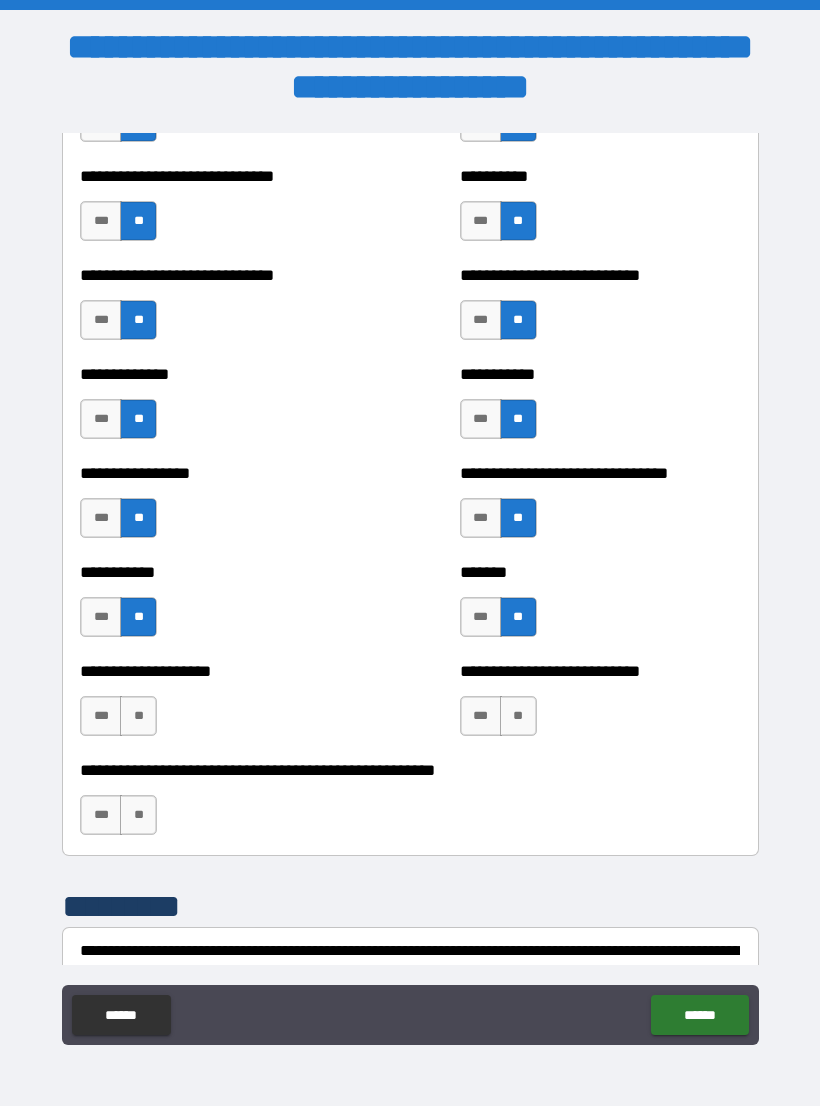 click on "**" at bounding box center (138, 716) 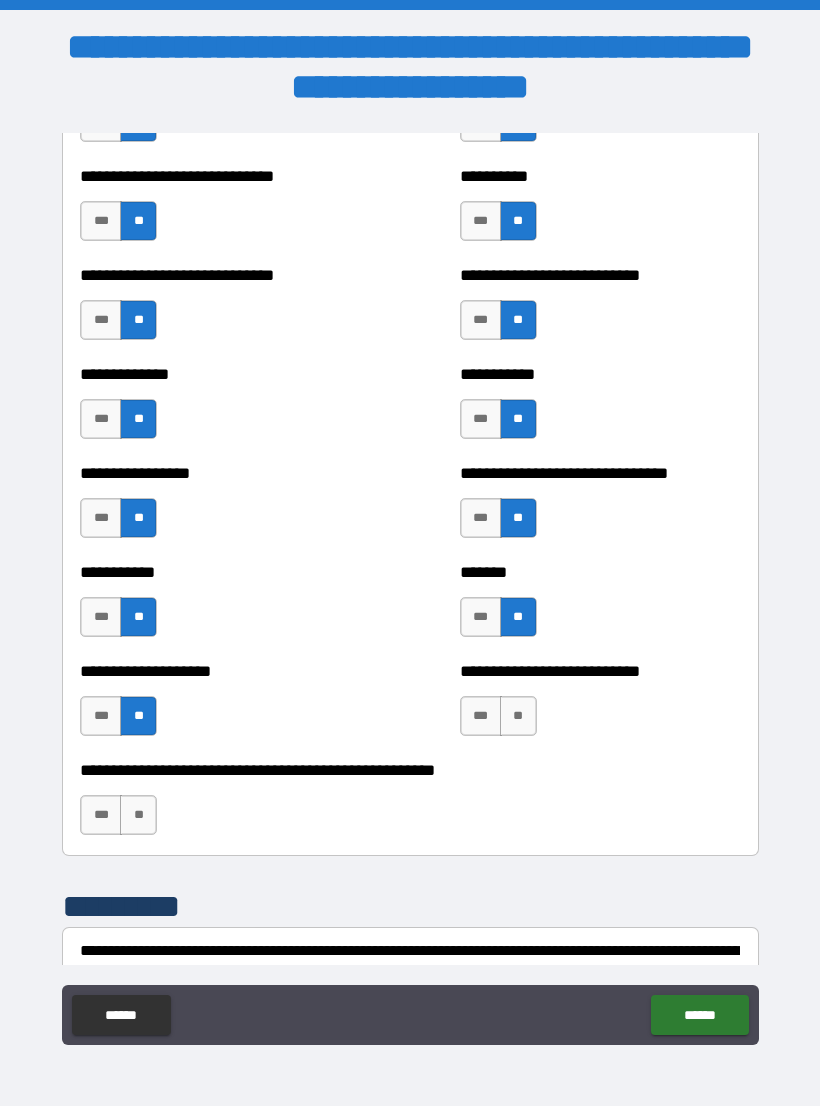 click on "**" at bounding box center [518, 716] 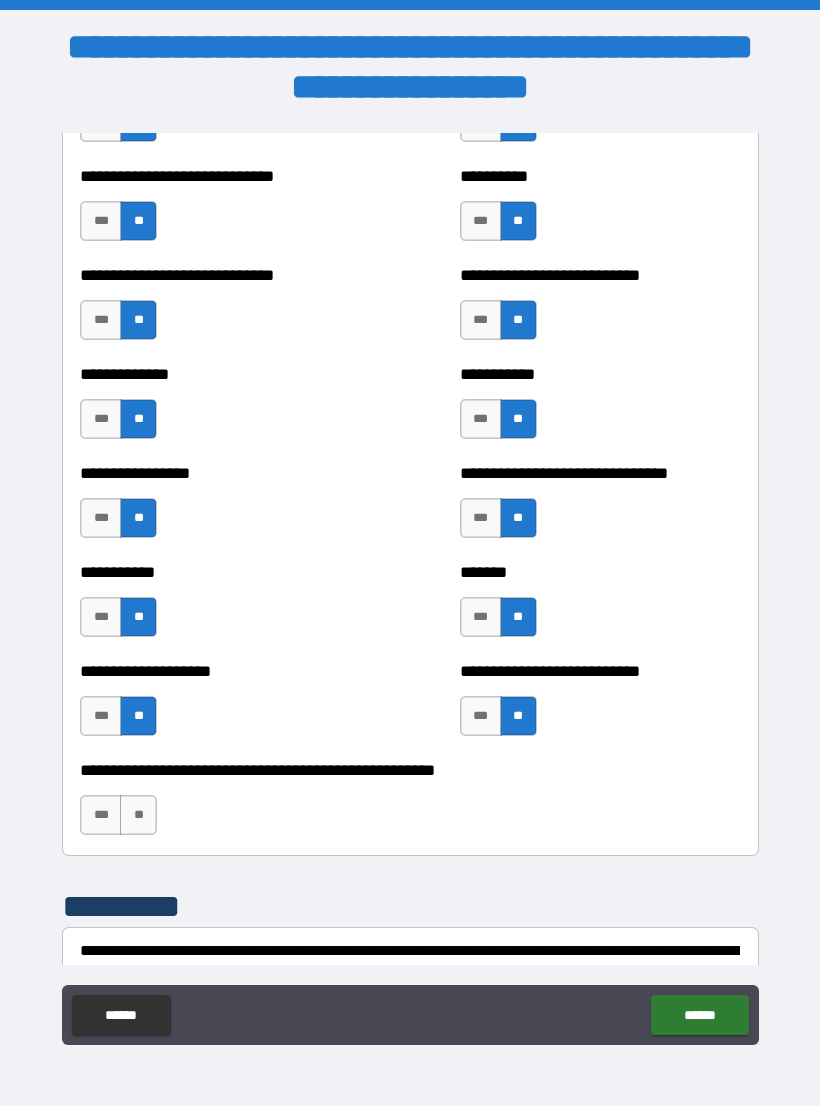 click on "**" at bounding box center [138, 815] 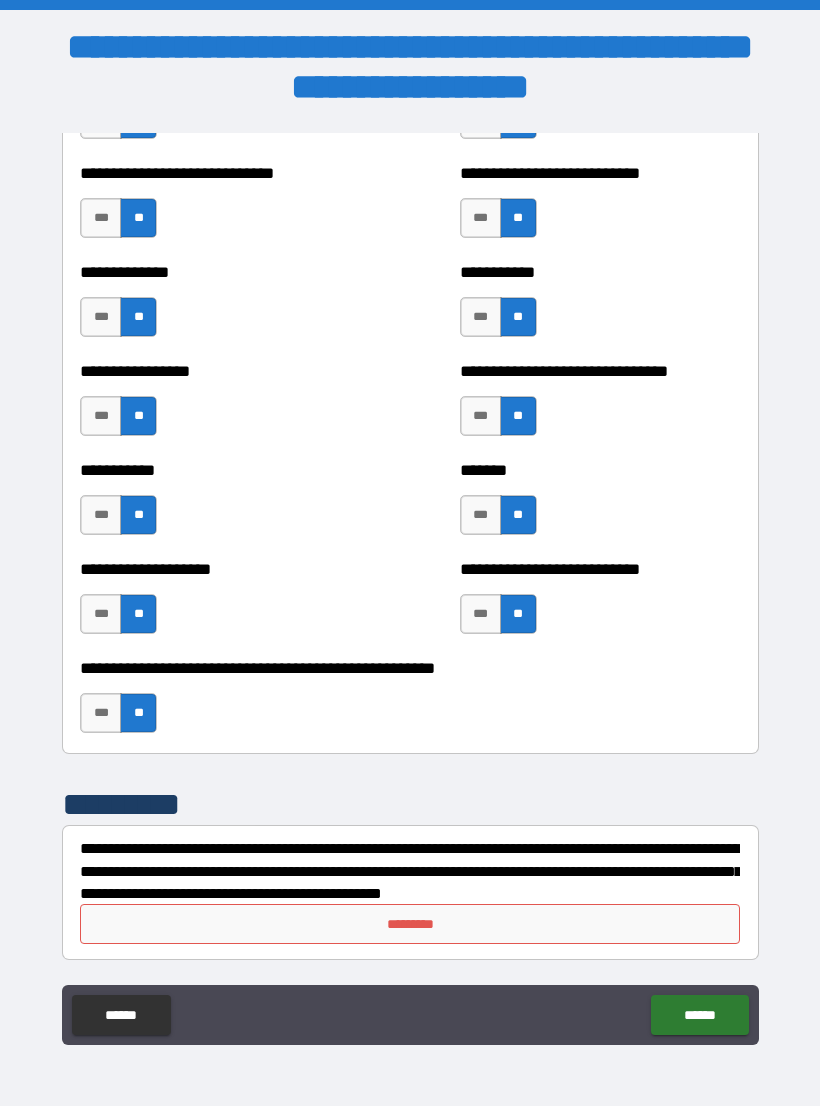 scroll, scrollTop: 7708, scrollLeft: 0, axis: vertical 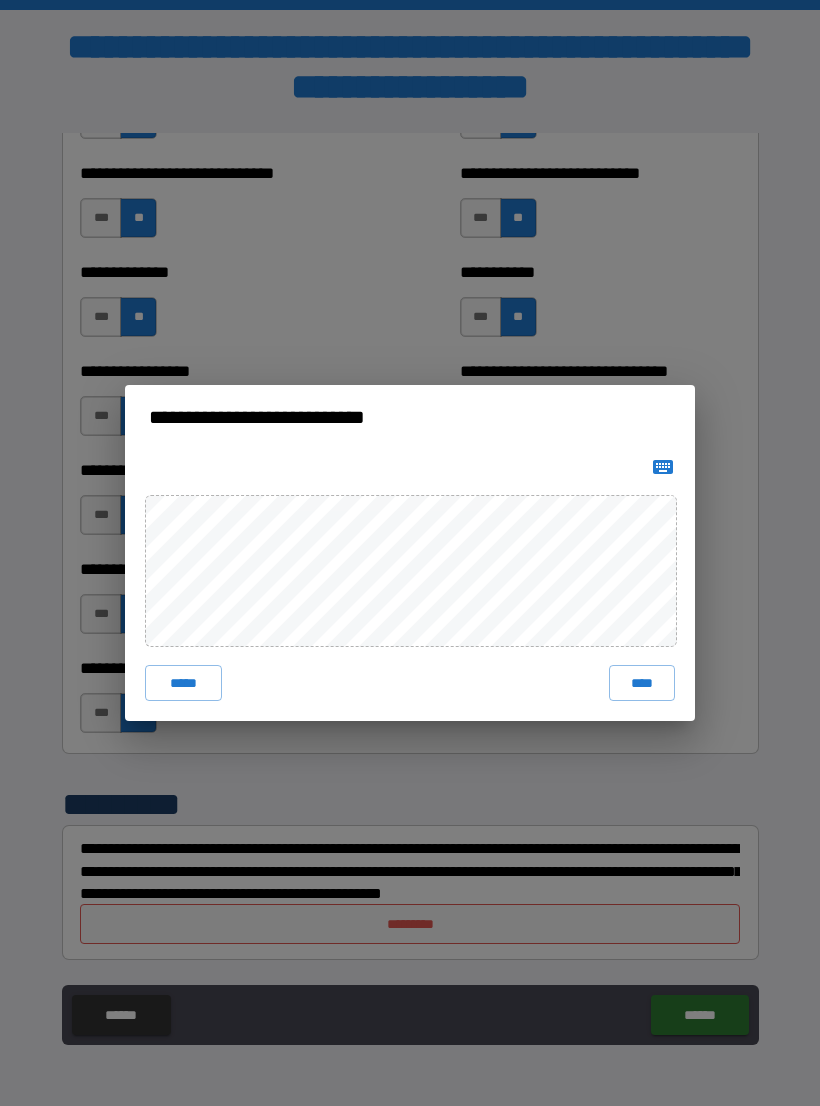 click on "****" at bounding box center [642, 683] 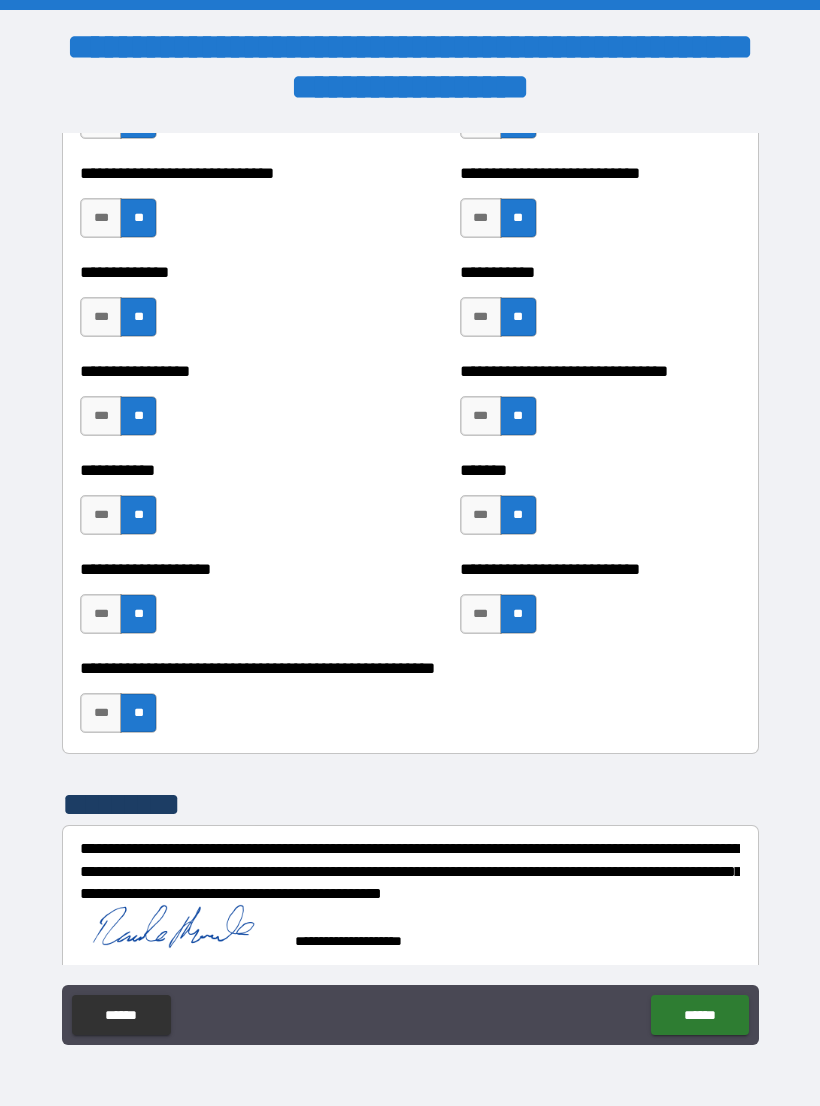 scroll, scrollTop: 7698, scrollLeft: 0, axis: vertical 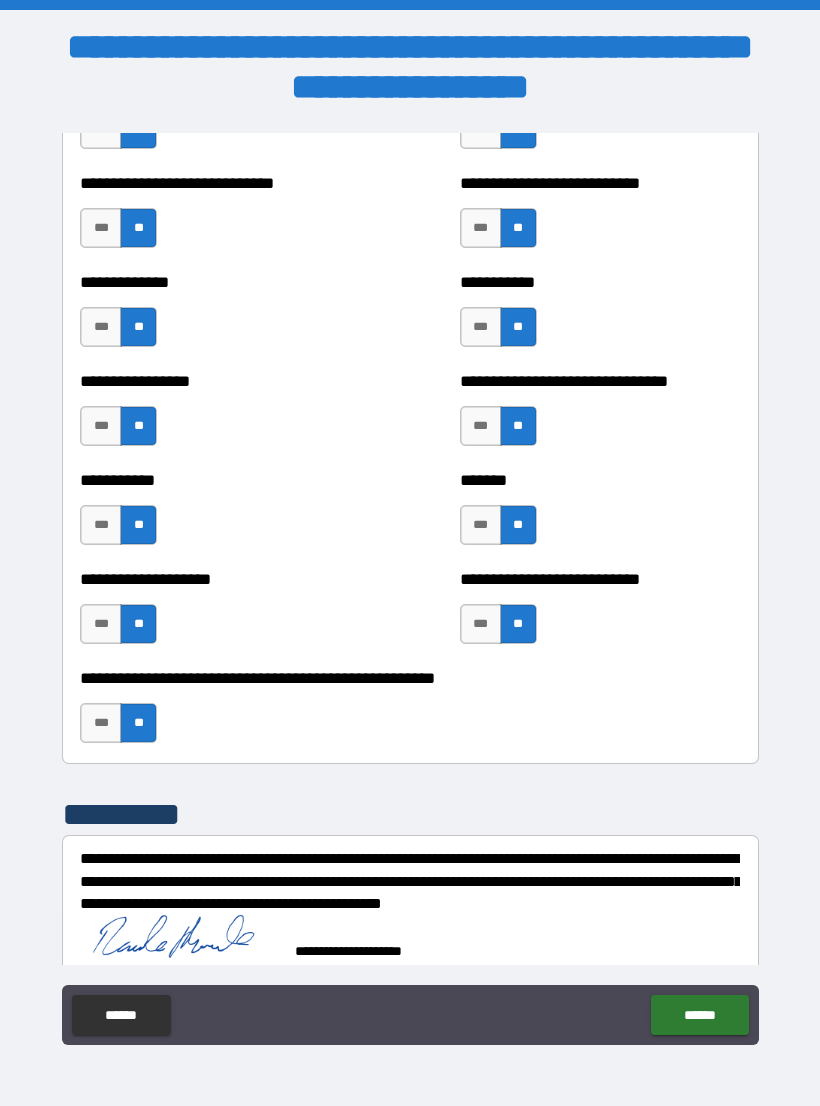 click on "******" at bounding box center (699, 1015) 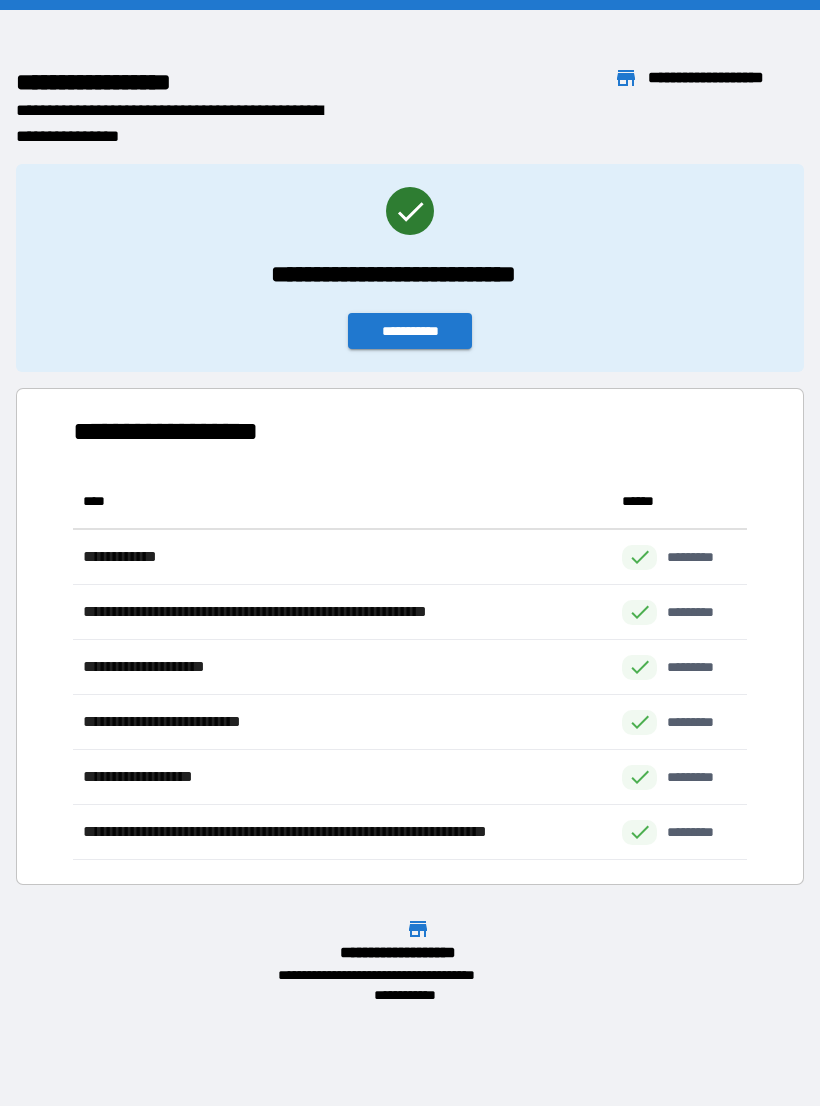 scroll, scrollTop: 386, scrollLeft: 674, axis: both 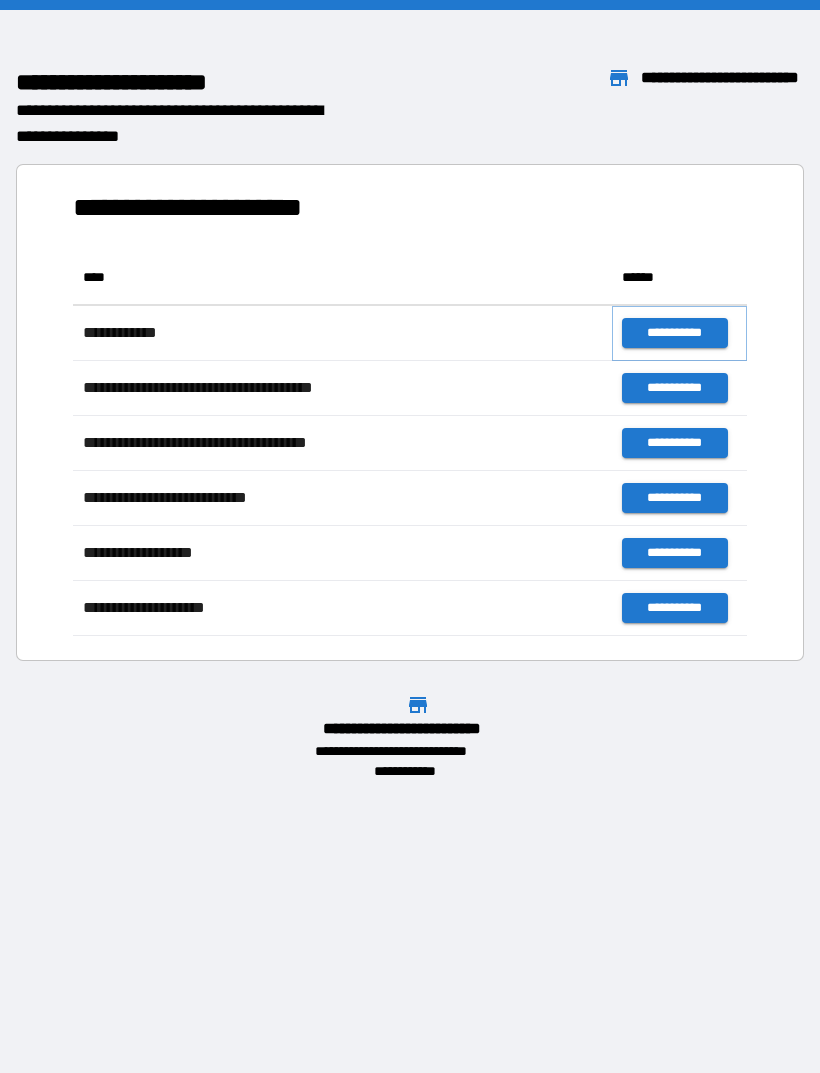 click on "**********" at bounding box center (674, 333) 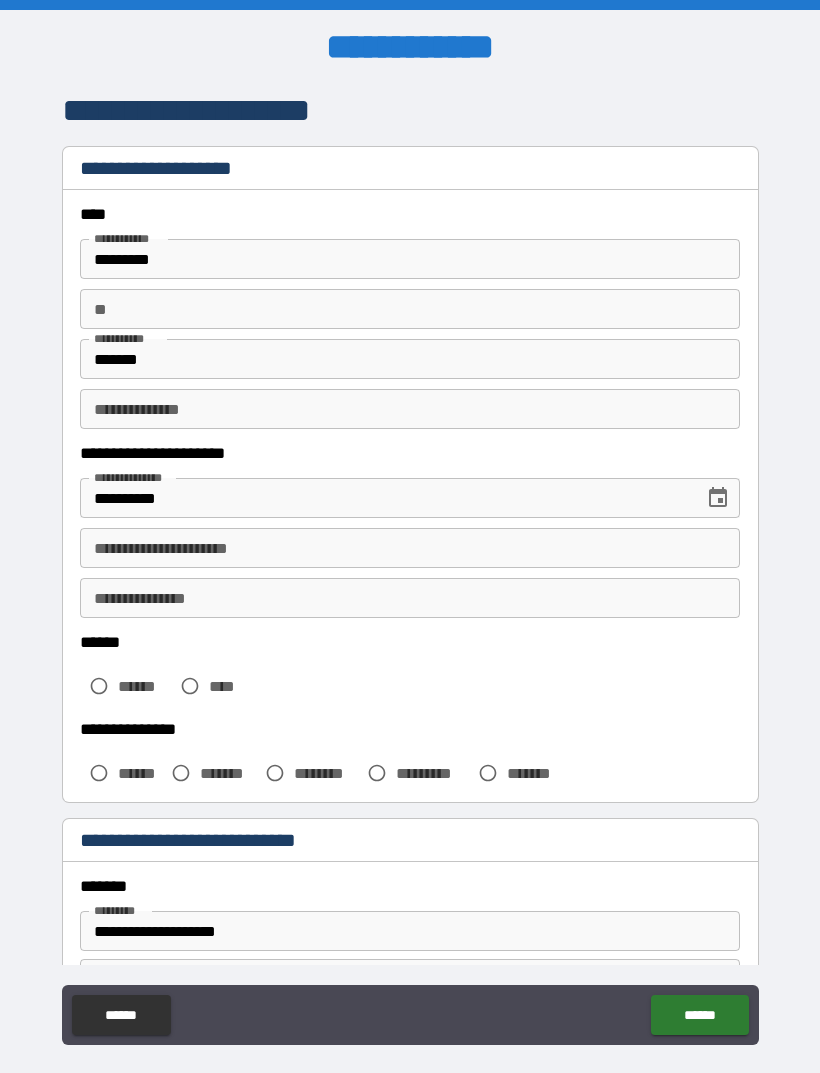 click on "*********" at bounding box center [410, 259] 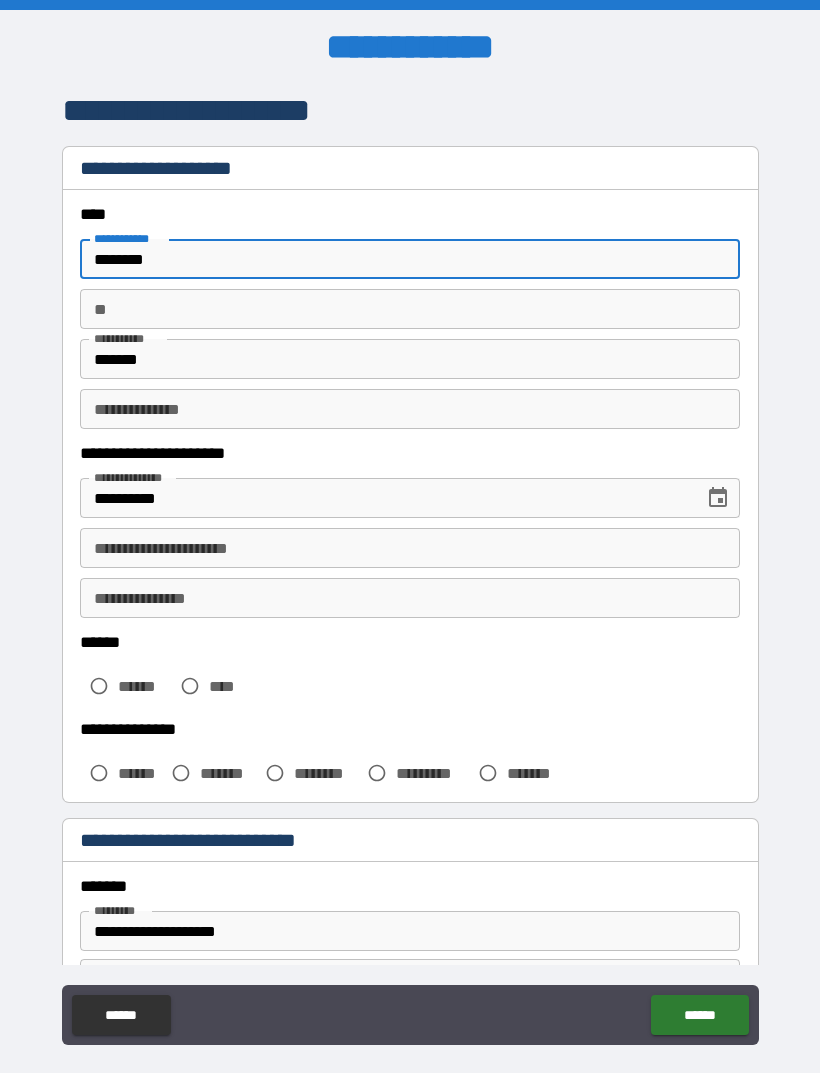 type on "********" 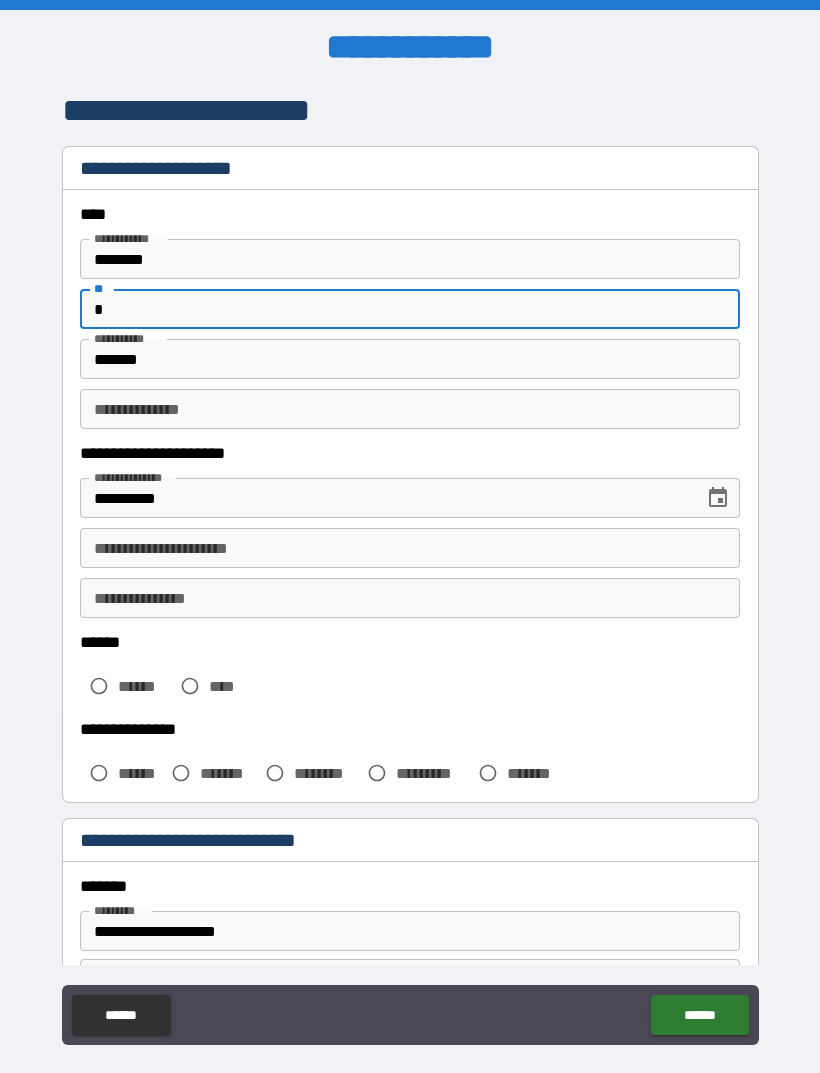 type on "*" 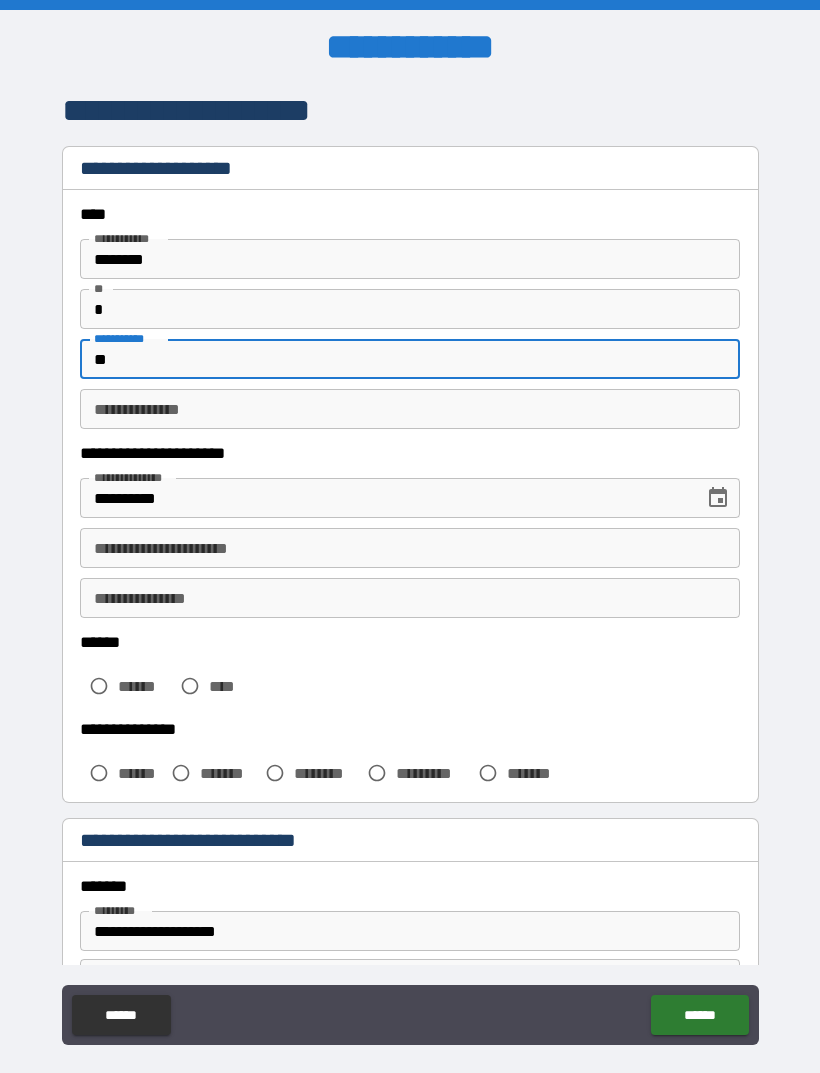 type on "*" 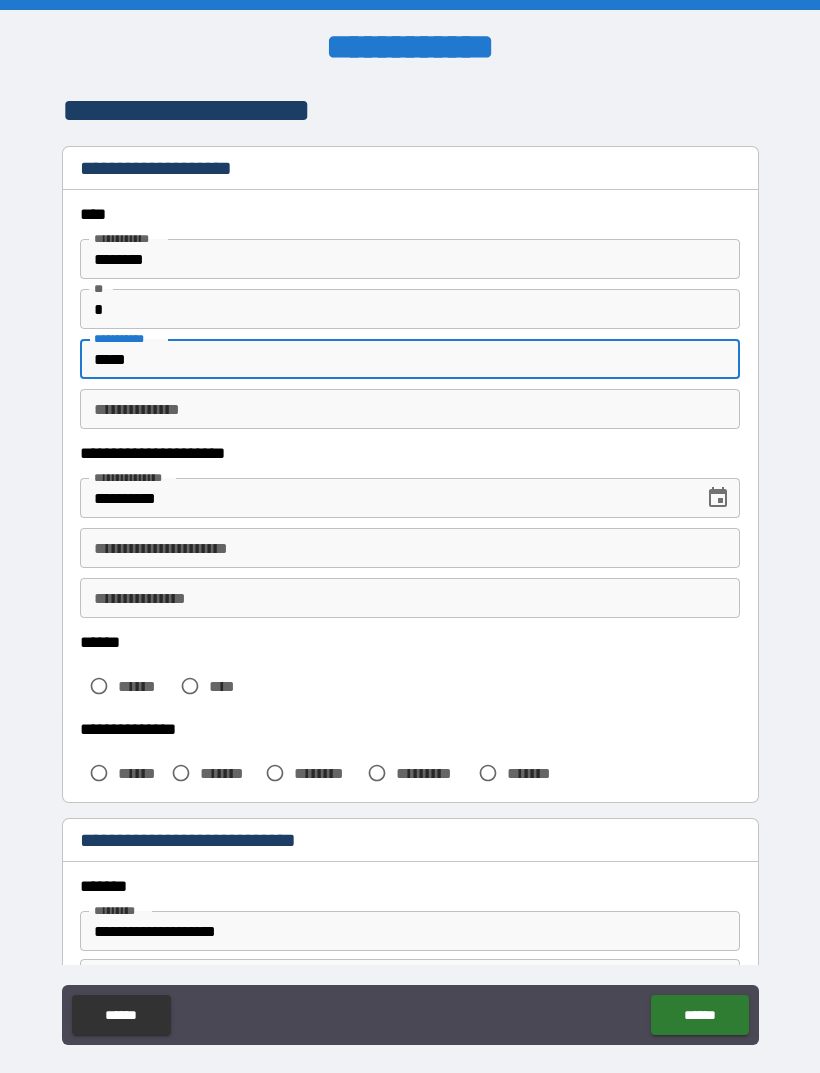 type on "*****" 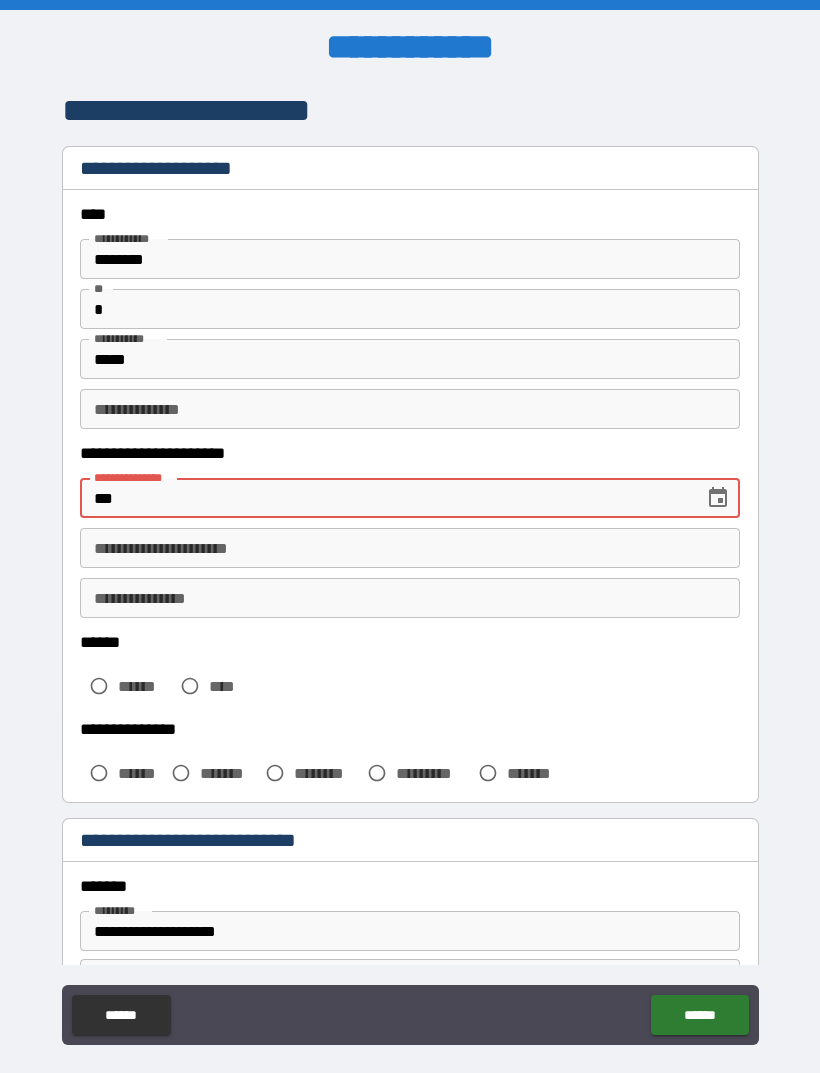 type on "*" 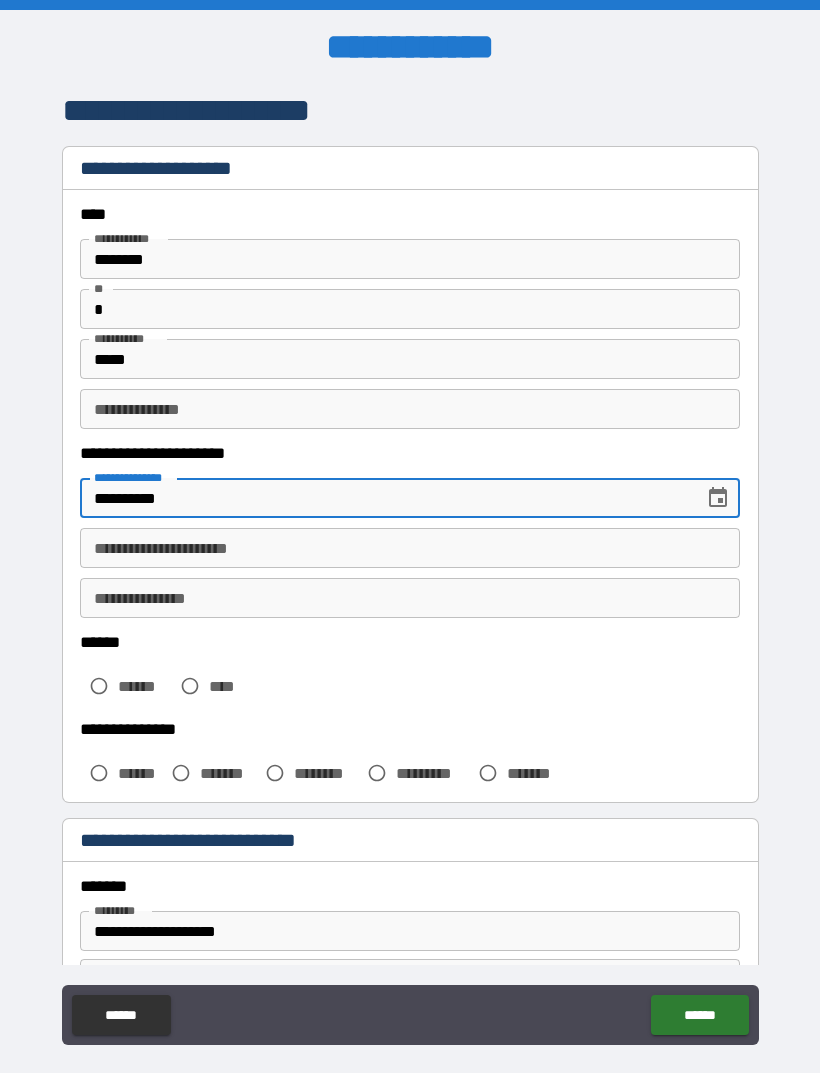 type on "**********" 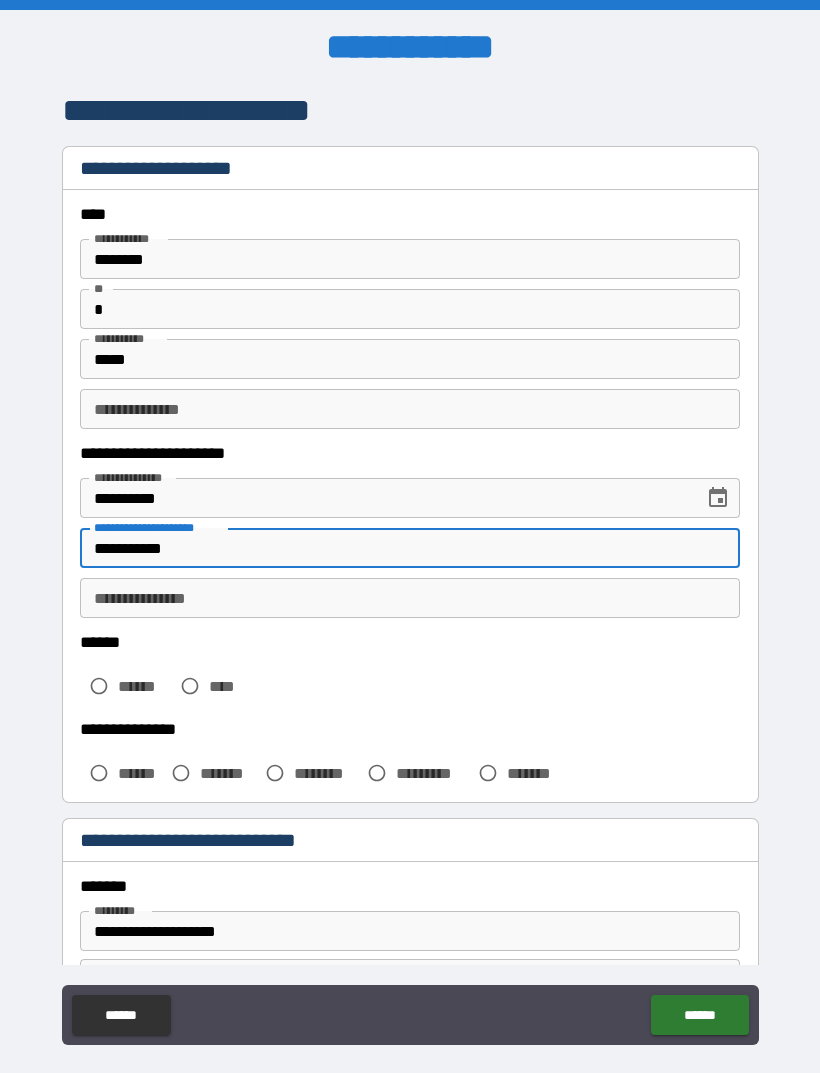 type on "**********" 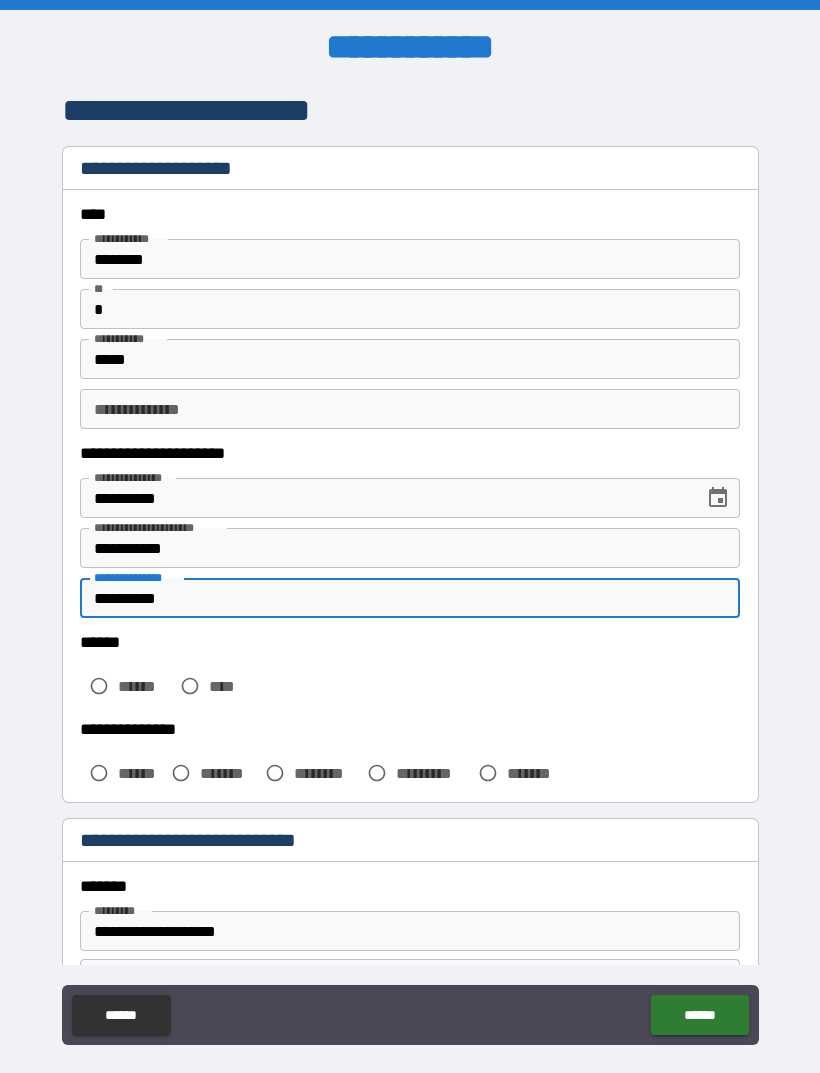 type on "**********" 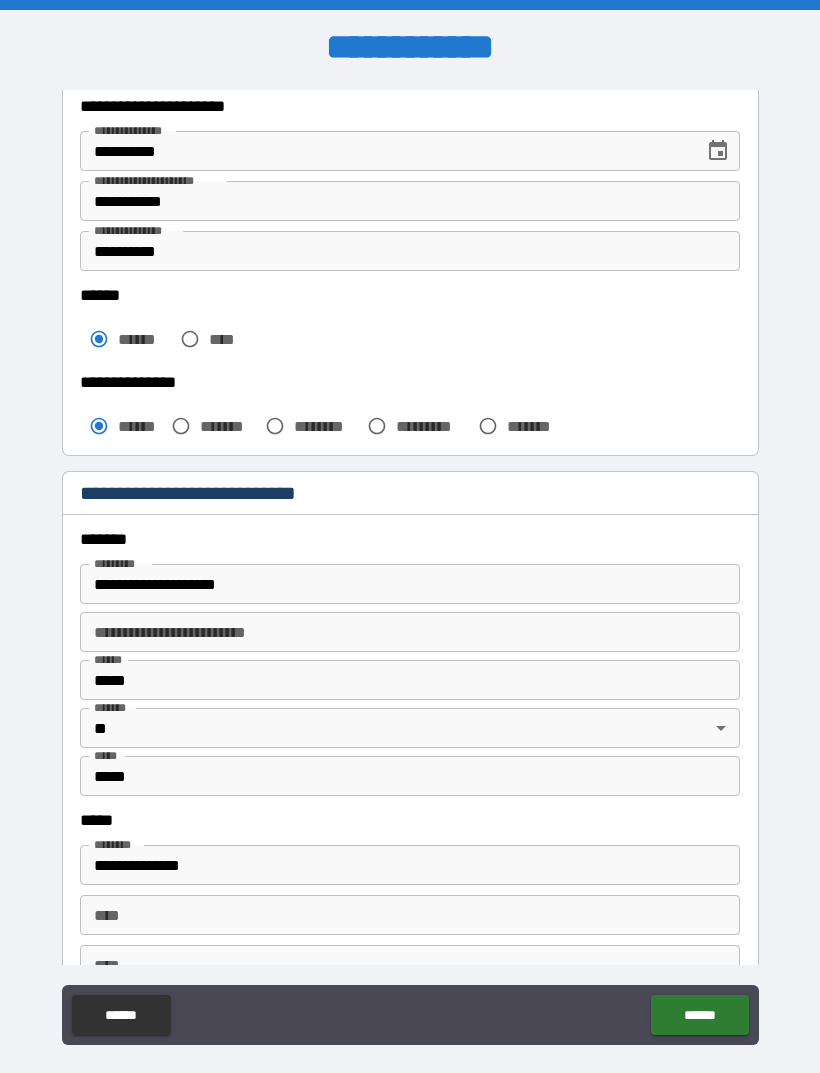 scroll, scrollTop: 400, scrollLeft: 0, axis: vertical 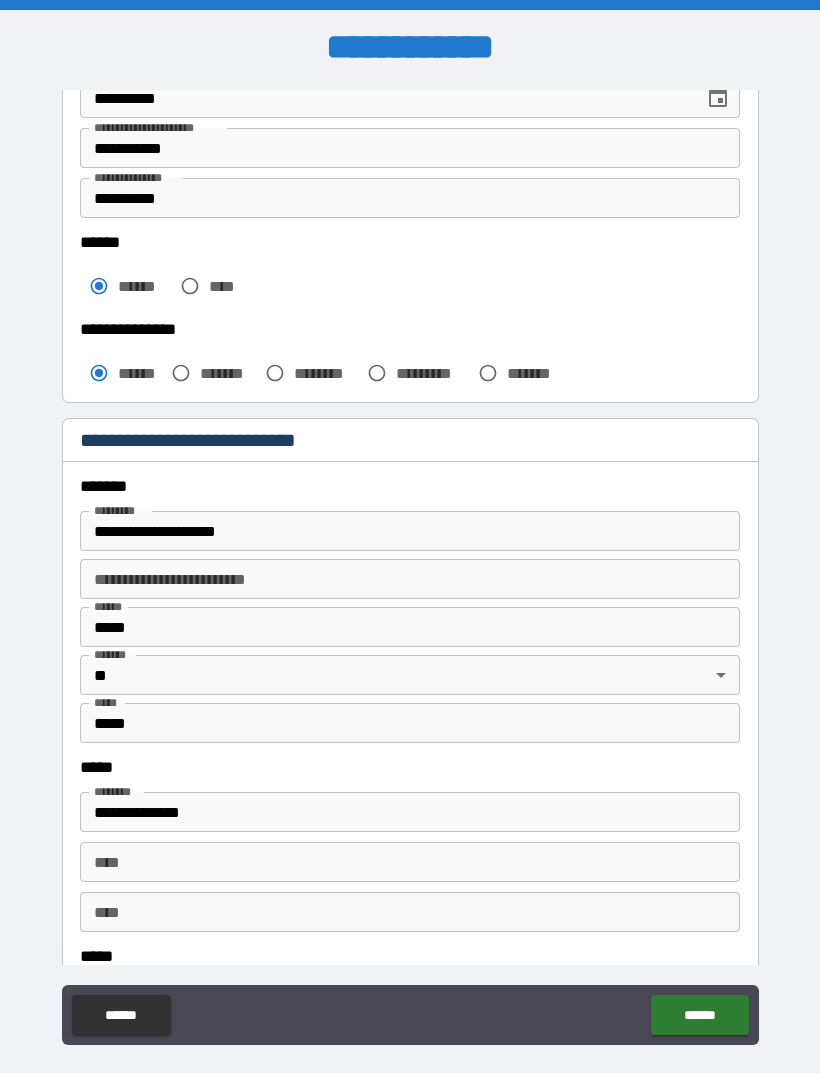 click on "**********" at bounding box center [410, 531] 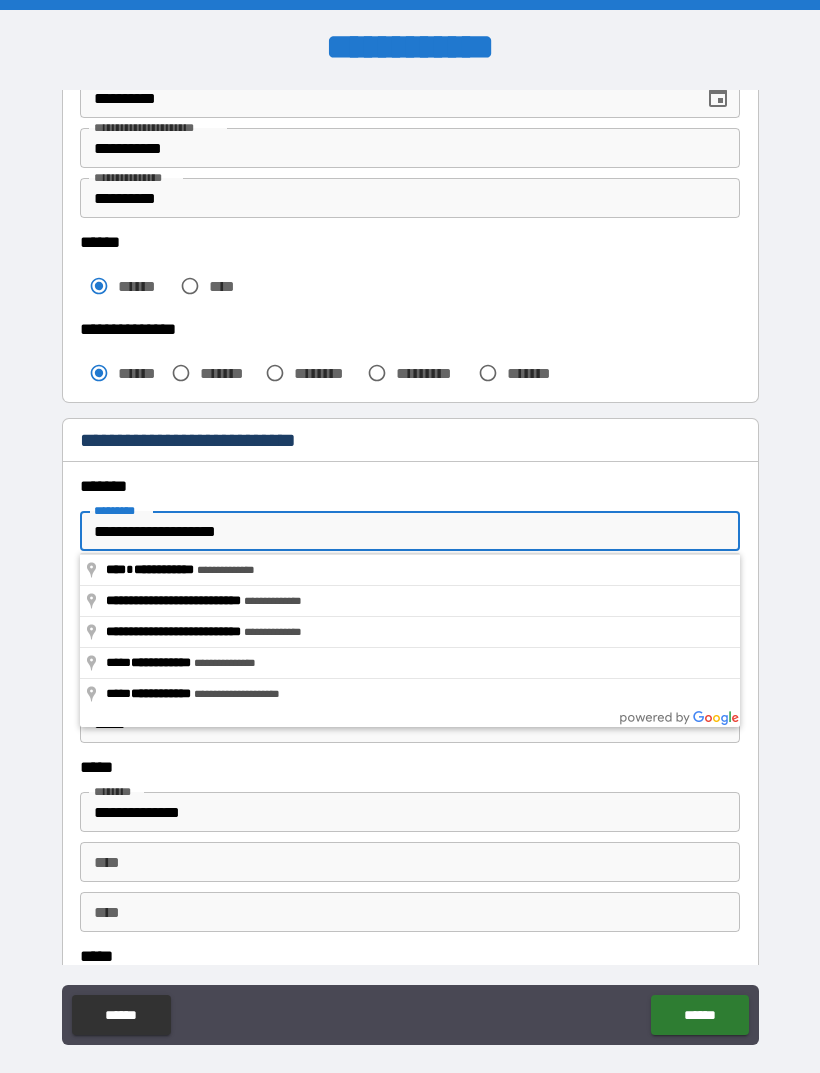 click on "**********" at bounding box center [410, 531] 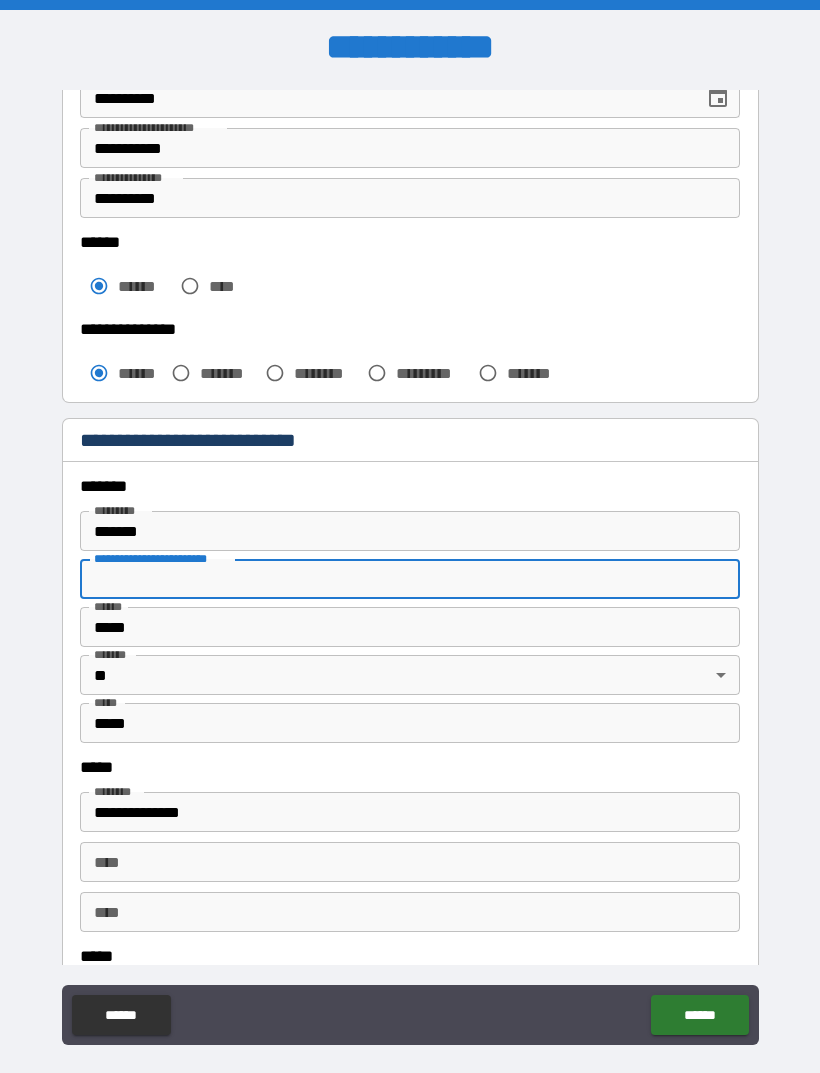 type on "**********" 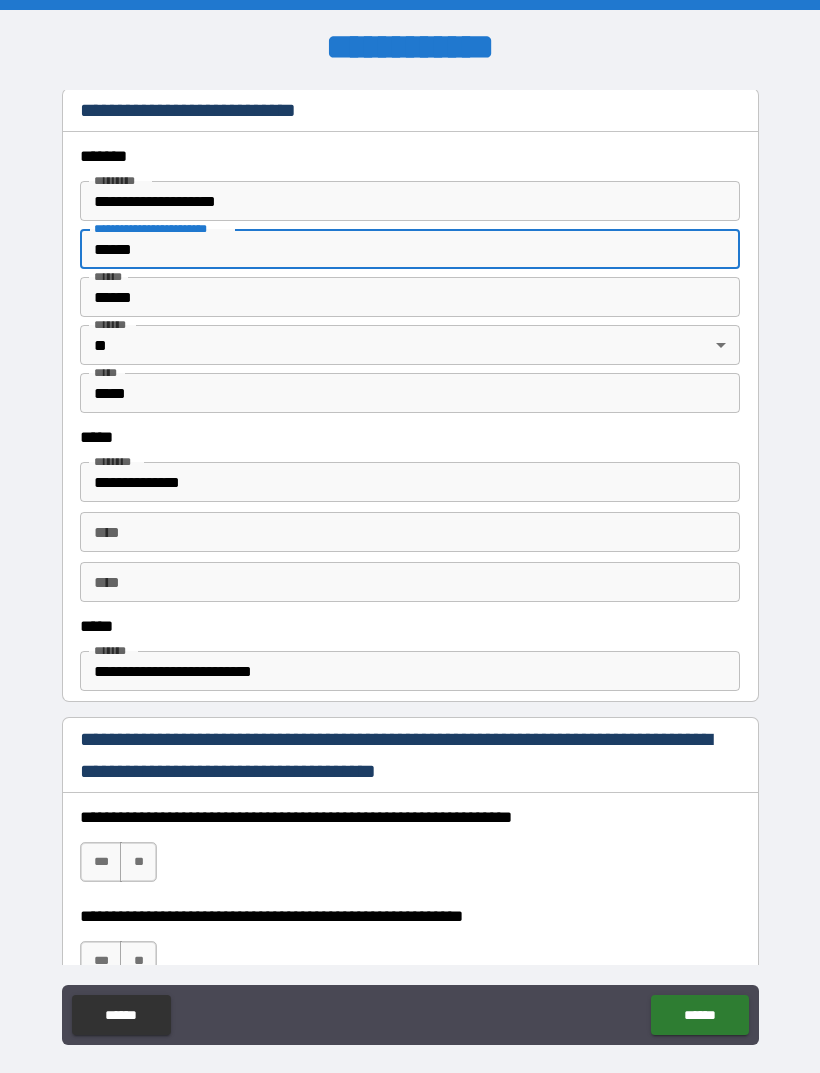 scroll, scrollTop: 749, scrollLeft: 0, axis: vertical 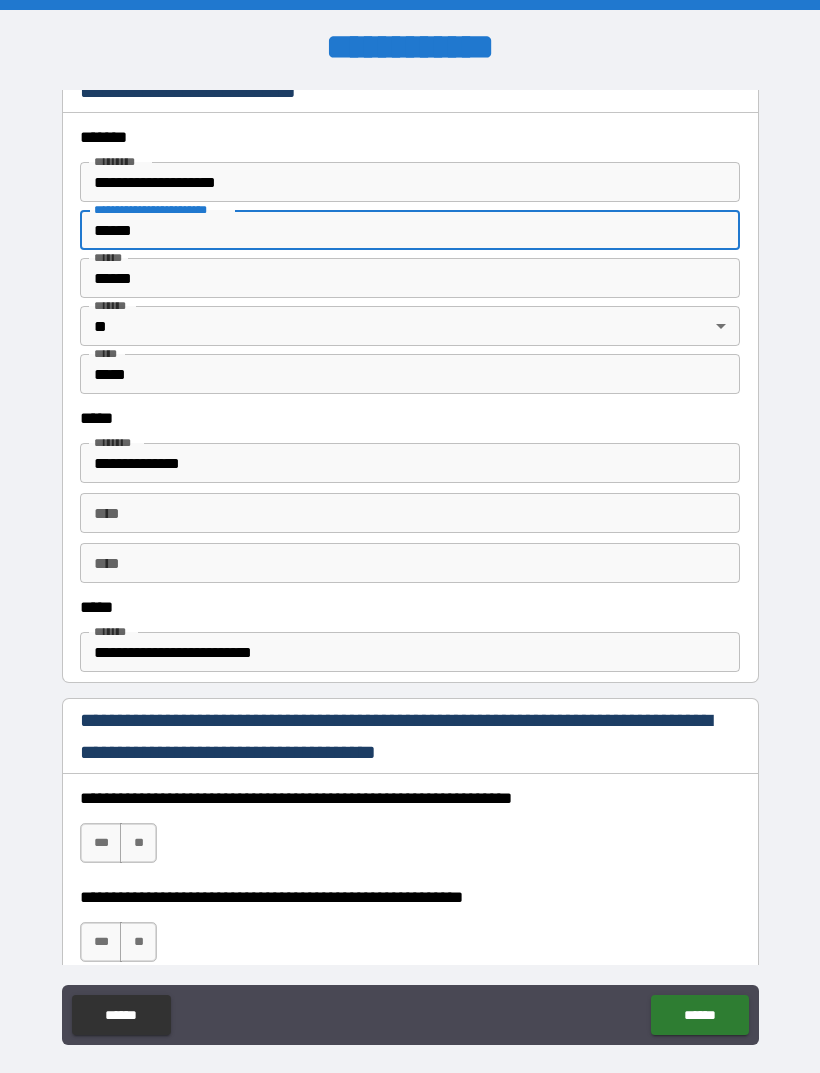 type on "******" 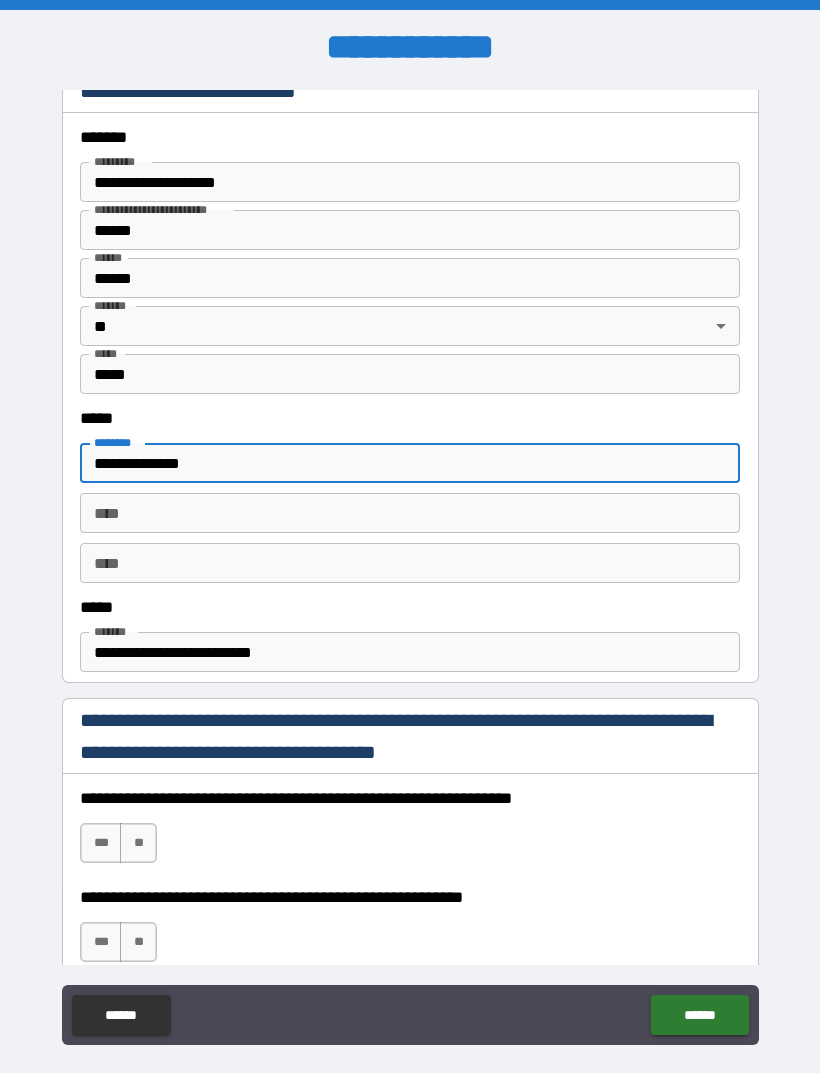type on "**********" 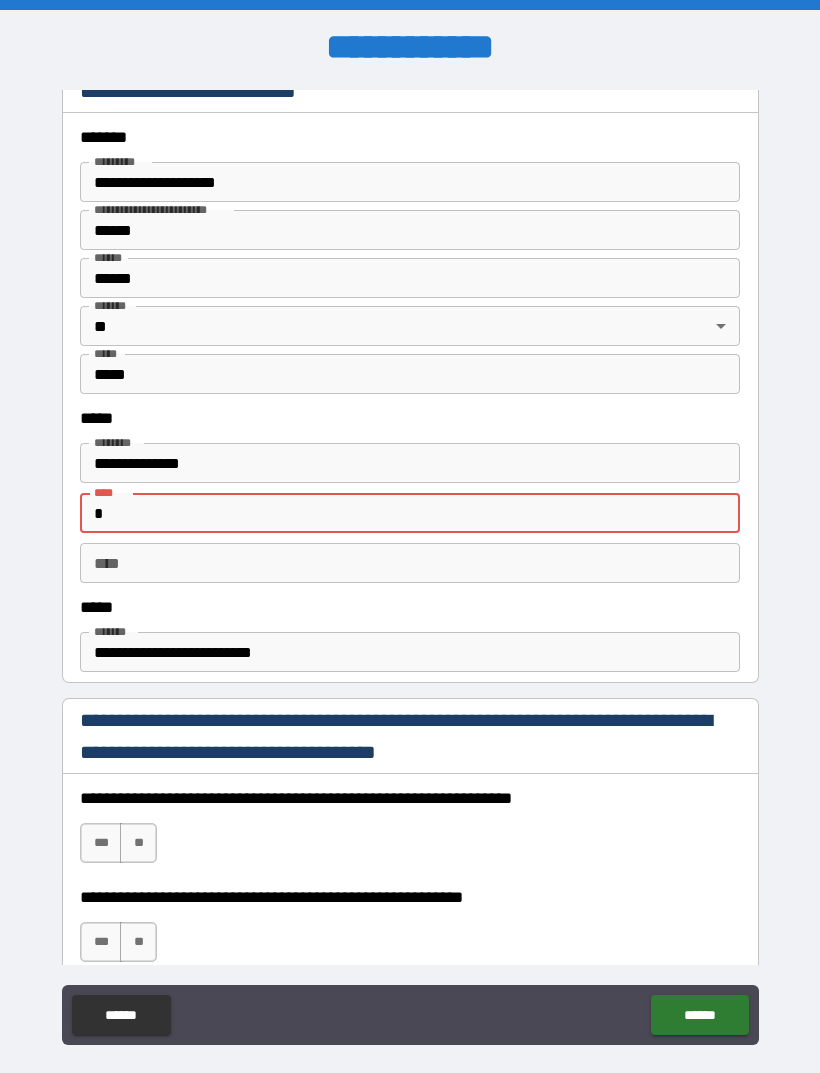 click on "**********" at bounding box center (410, 571) 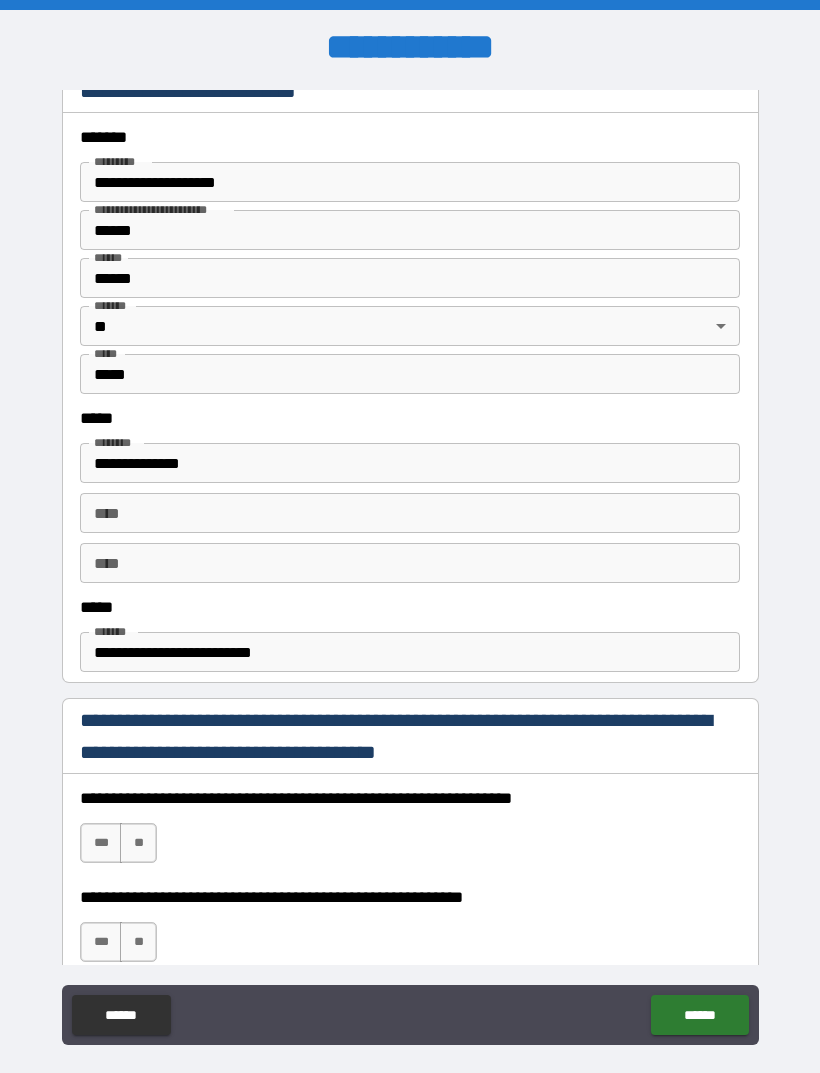 click on "**********" at bounding box center [410, 652] 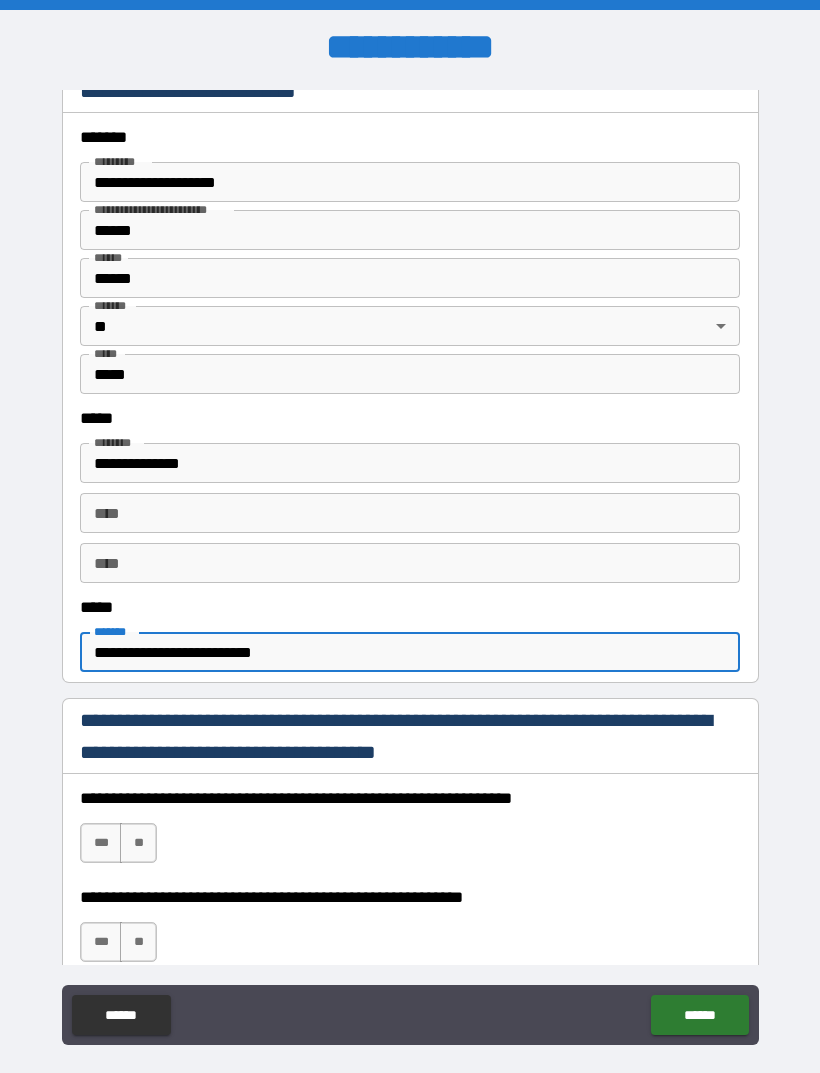 click on "**********" at bounding box center [410, 652] 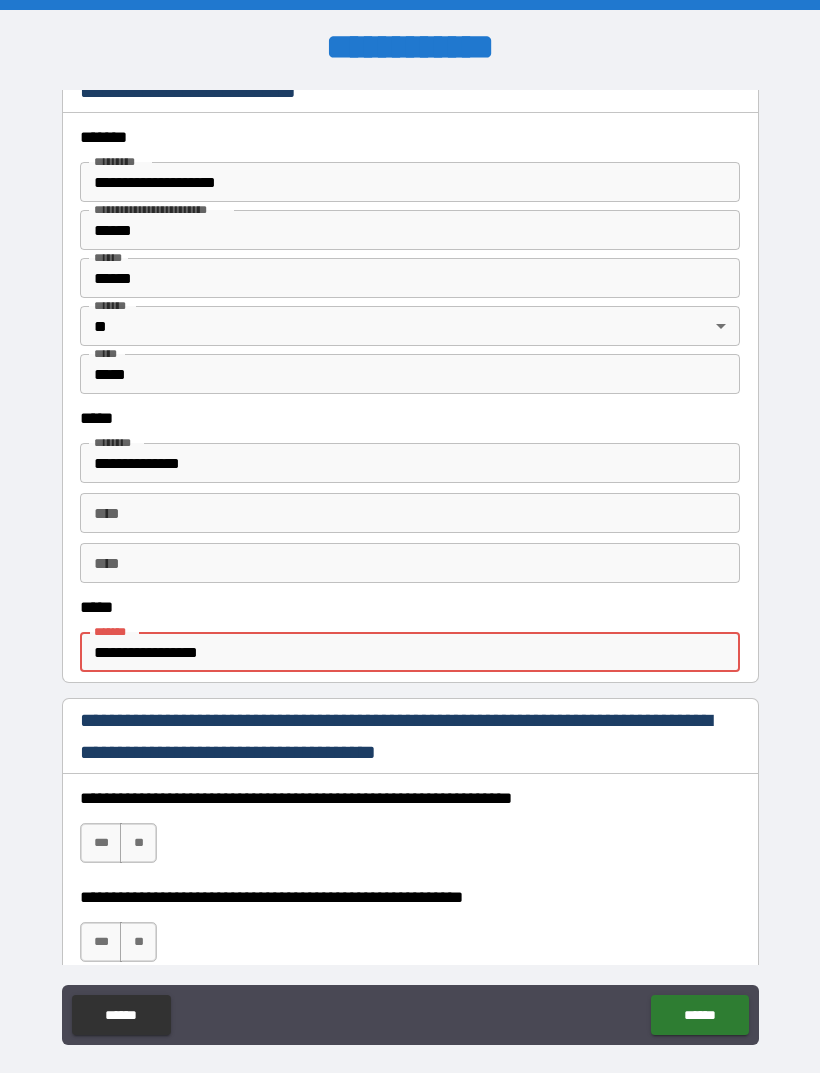 click on "**********" at bounding box center [410, 652] 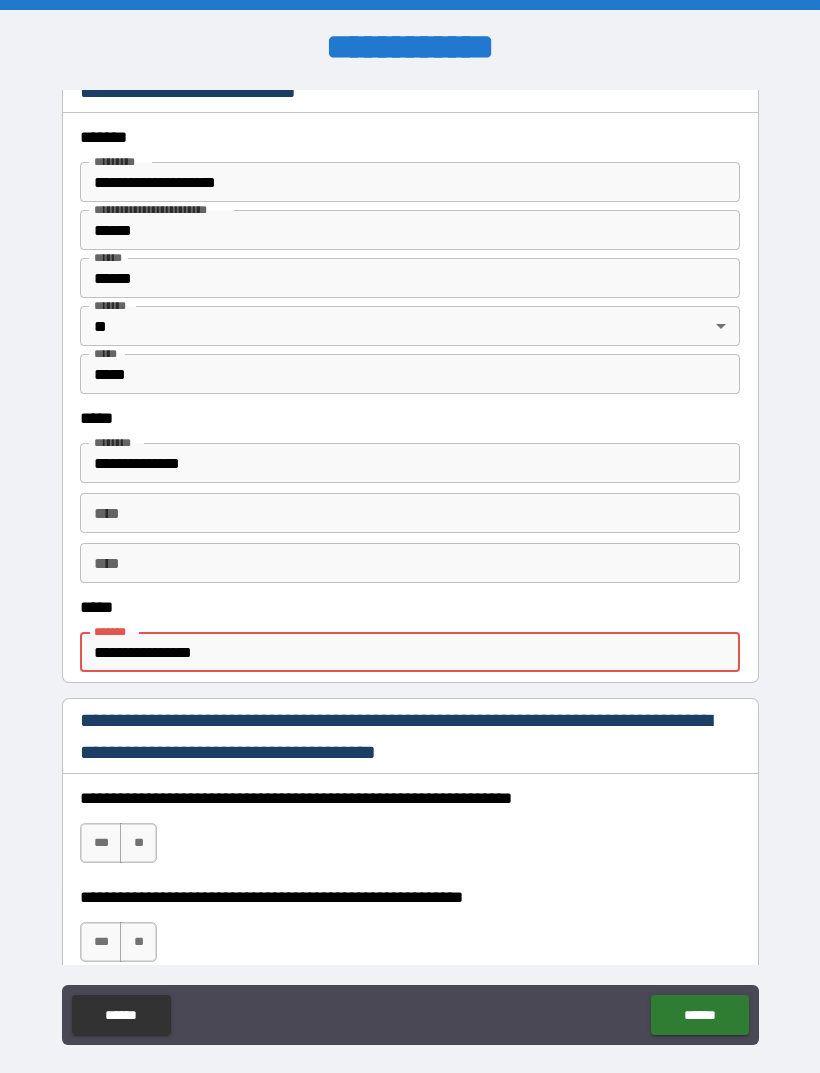 click on "**********" at bounding box center (410, 652) 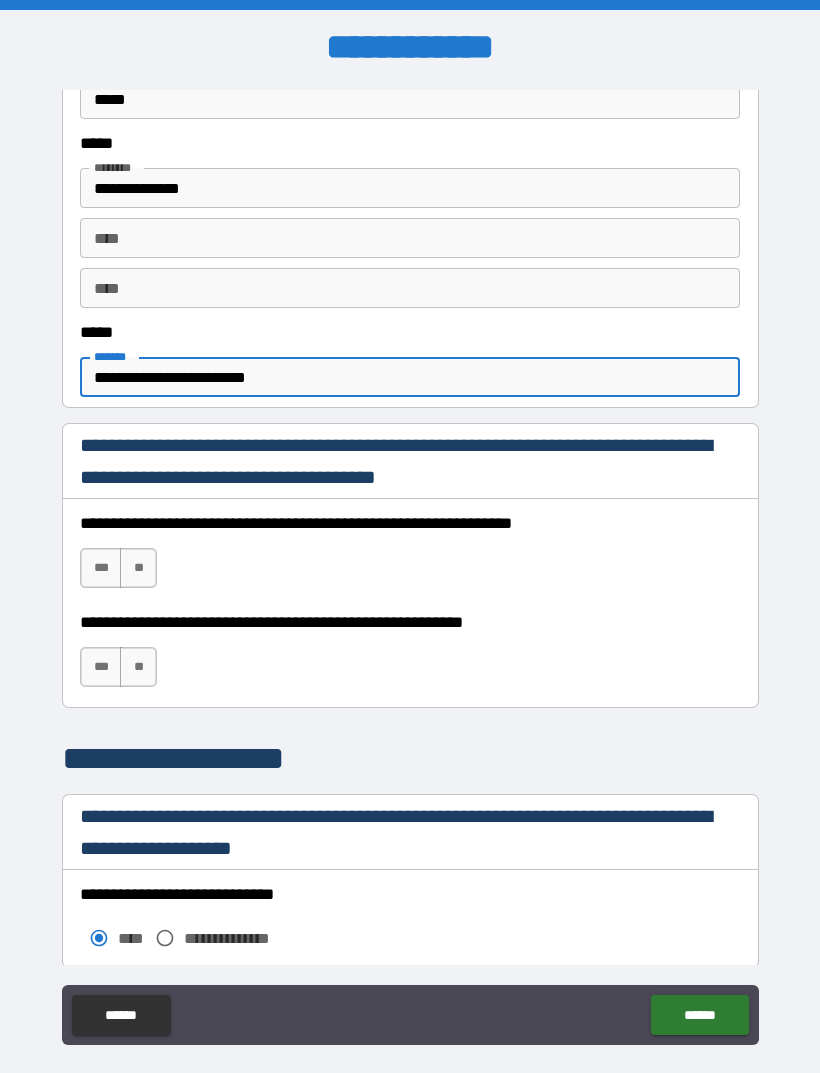 scroll, scrollTop: 1030, scrollLeft: 0, axis: vertical 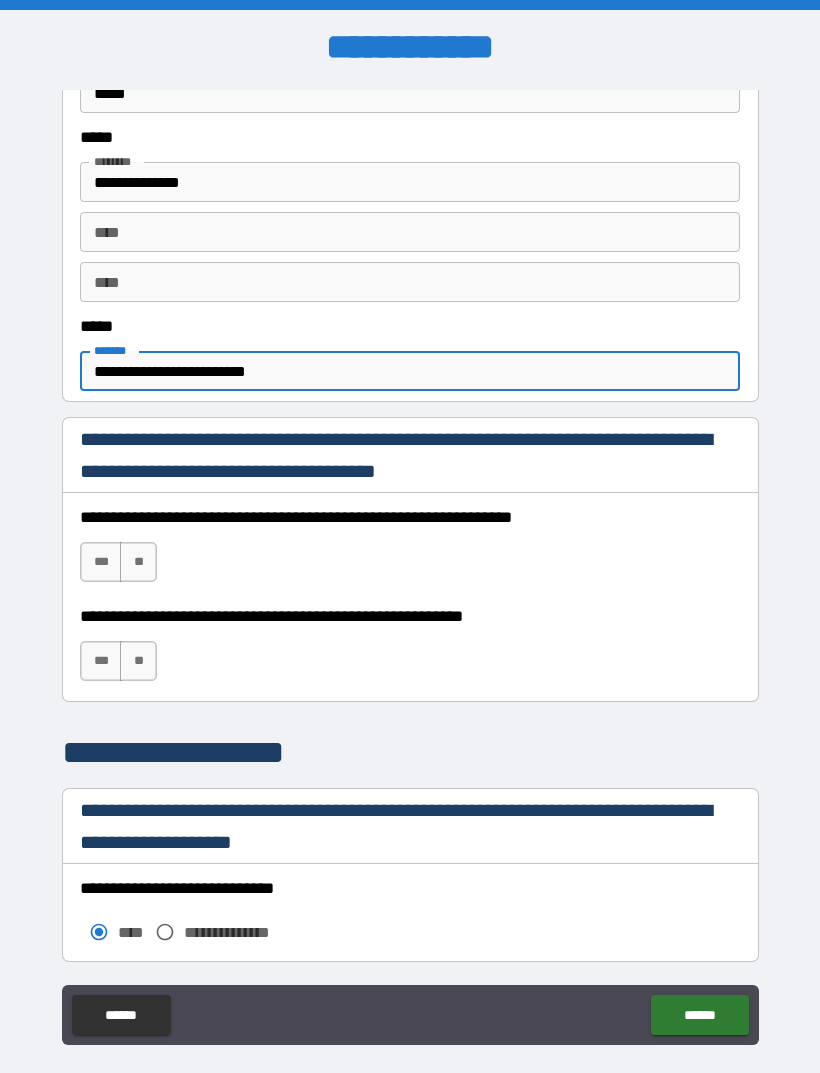 type on "**********" 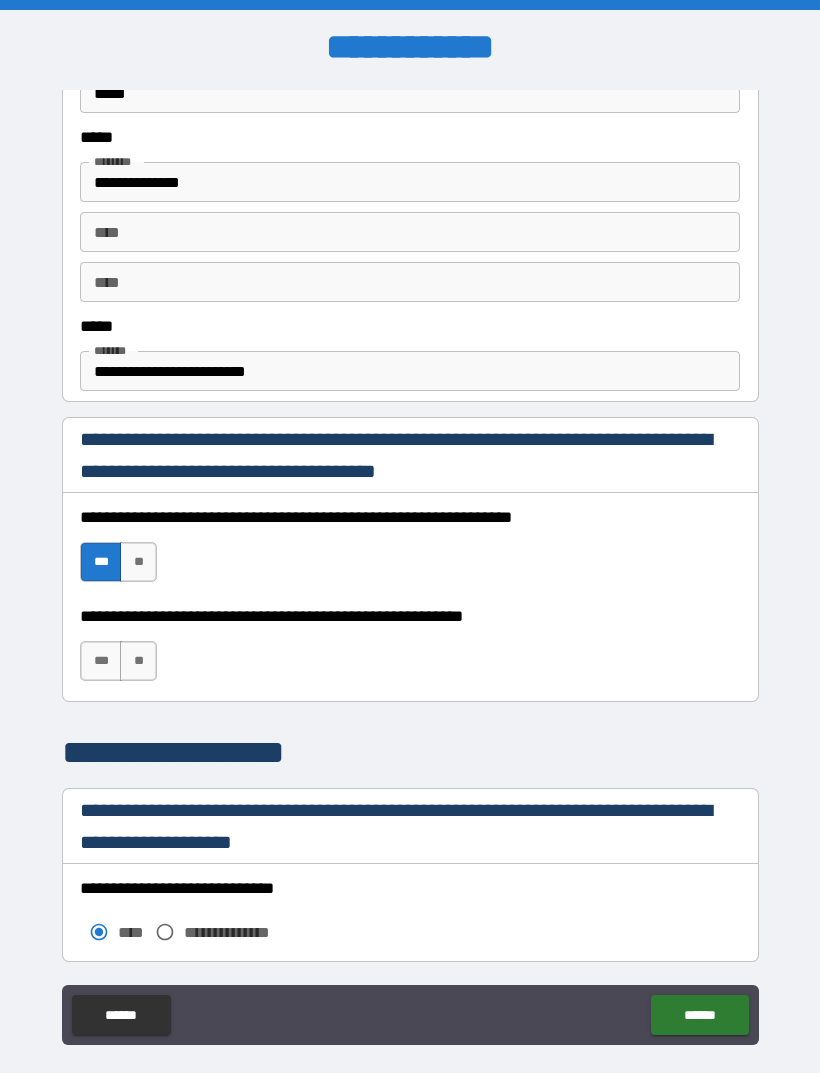 click on "***" at bounding box center (101, 661) 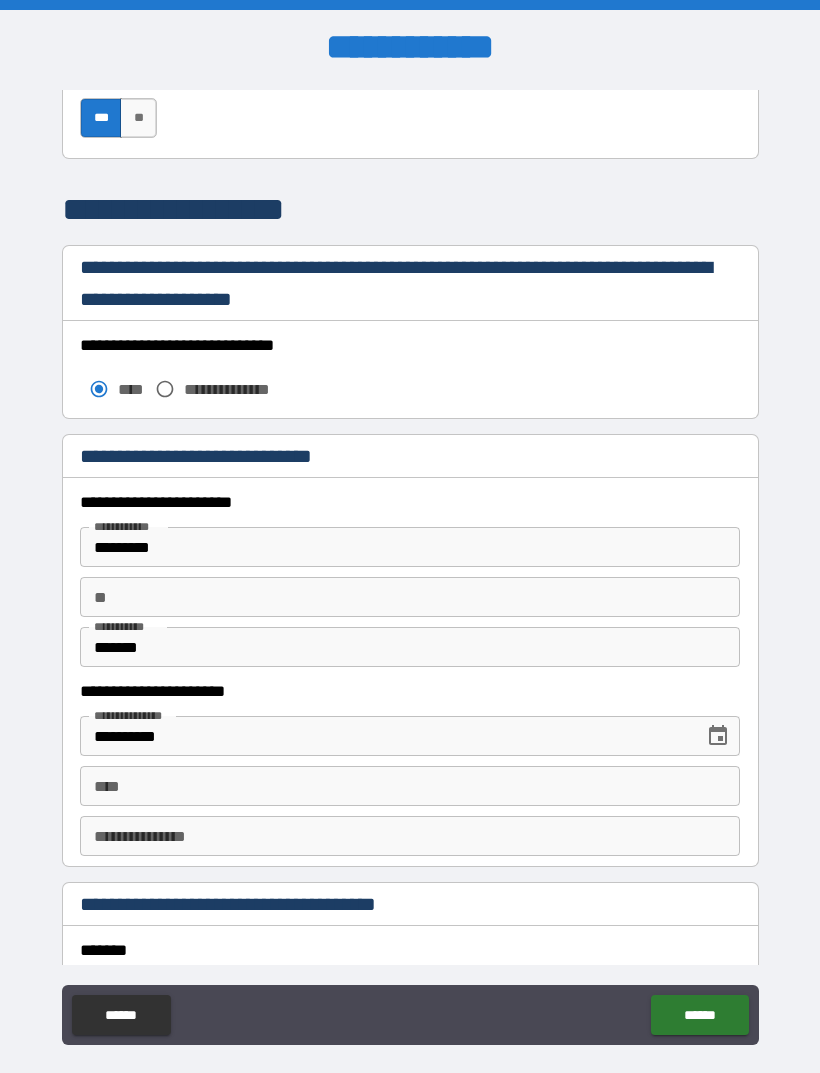 scroll, scrollTop: 1557, scrollLeft: 0, axis: vertical 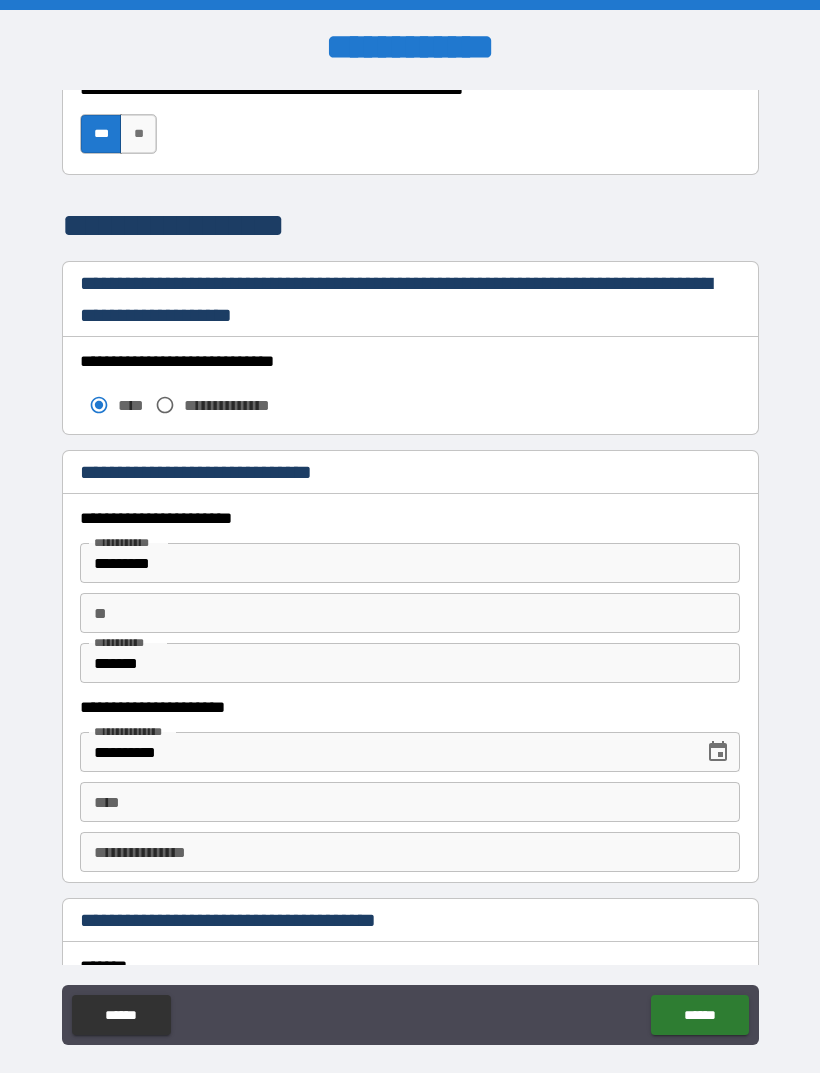 click on "*********" at bounding box center (410, 563) 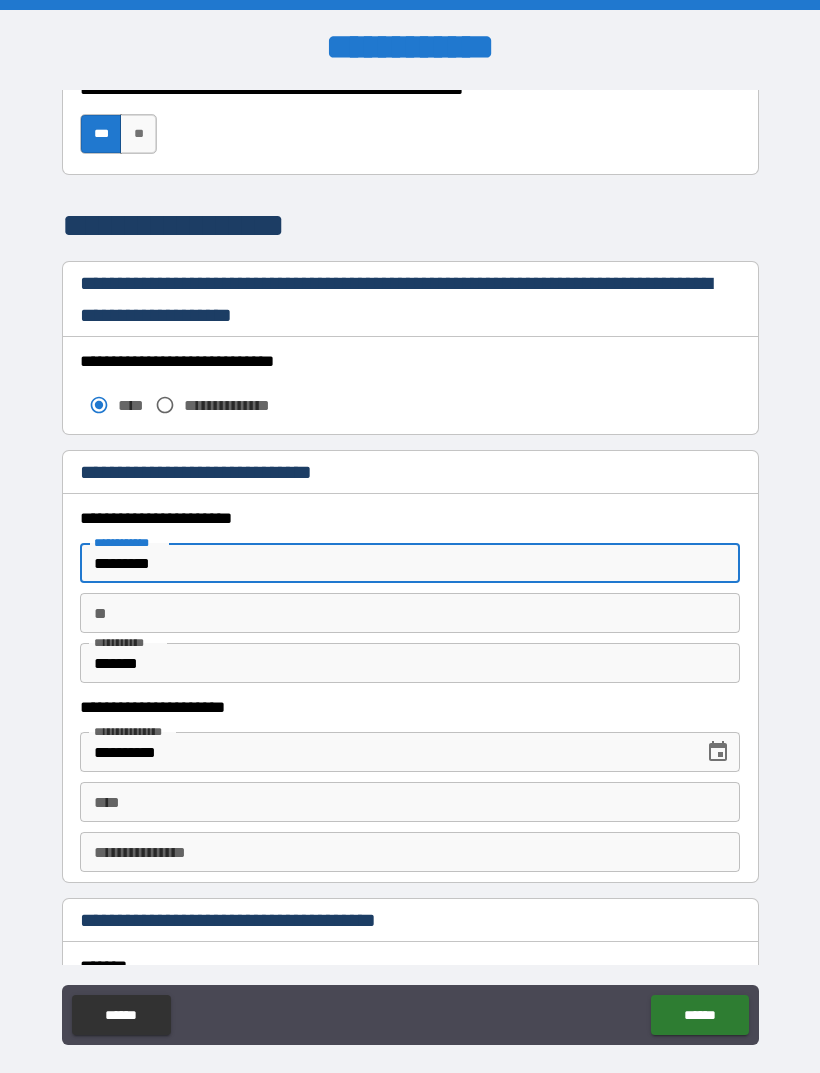 click on "*********" at bounding box center [410, 563] 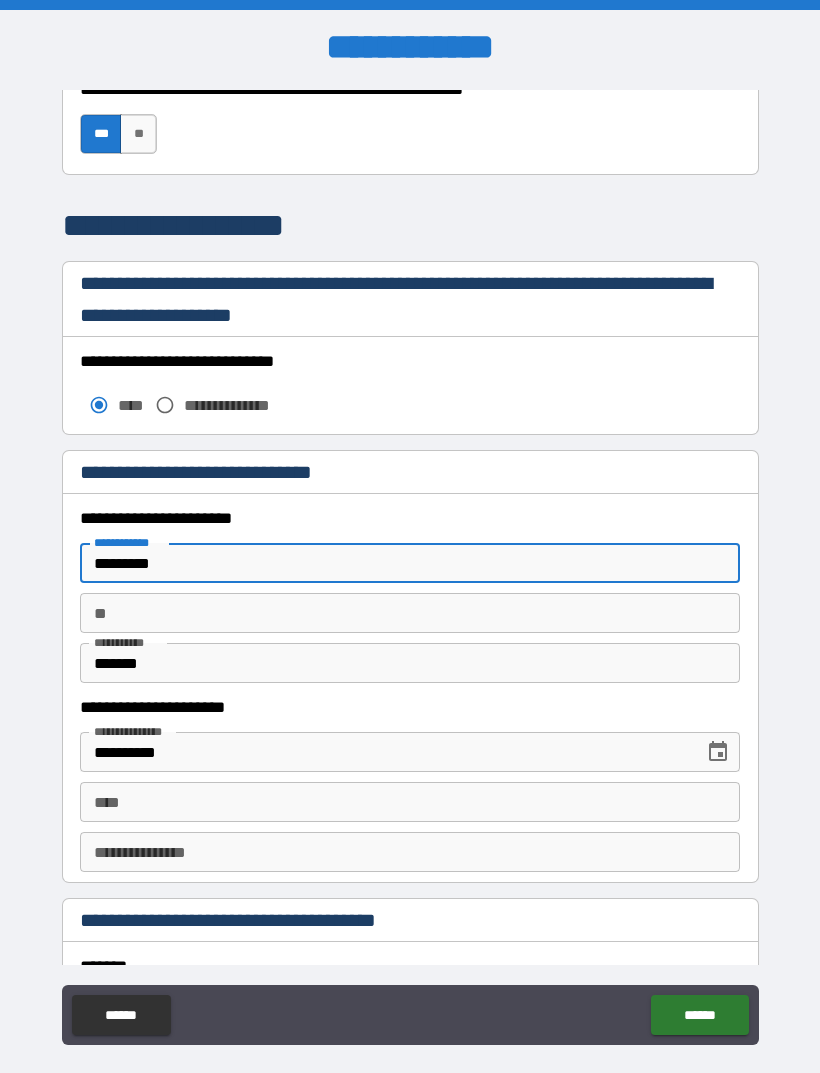 click on "*********" at bounding box center (410, 563) 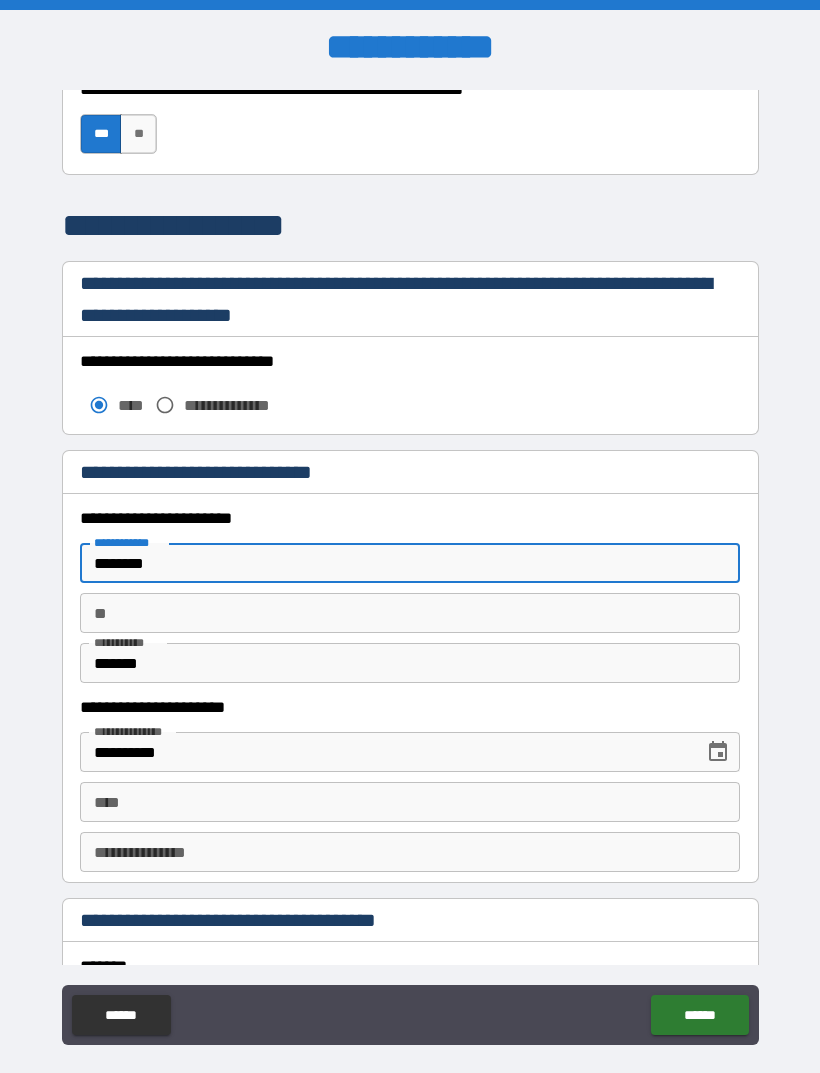 type on "********" 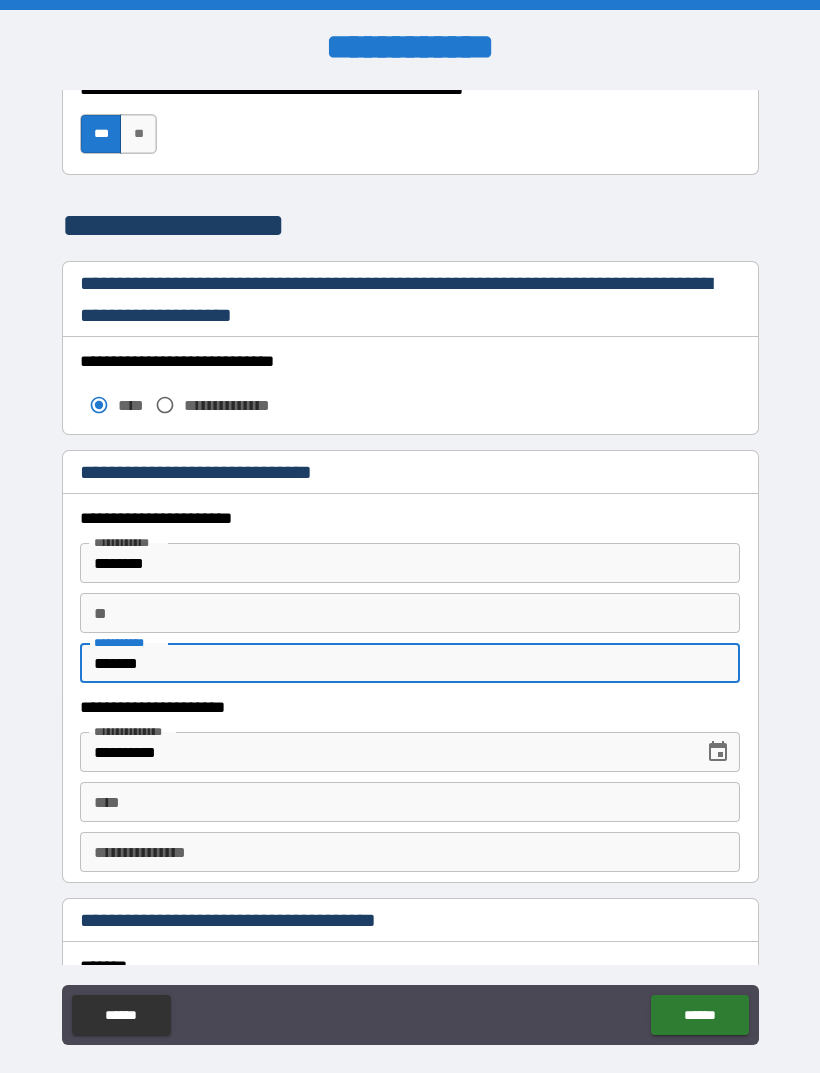 click on "*******" at bounding box center (410, 663) 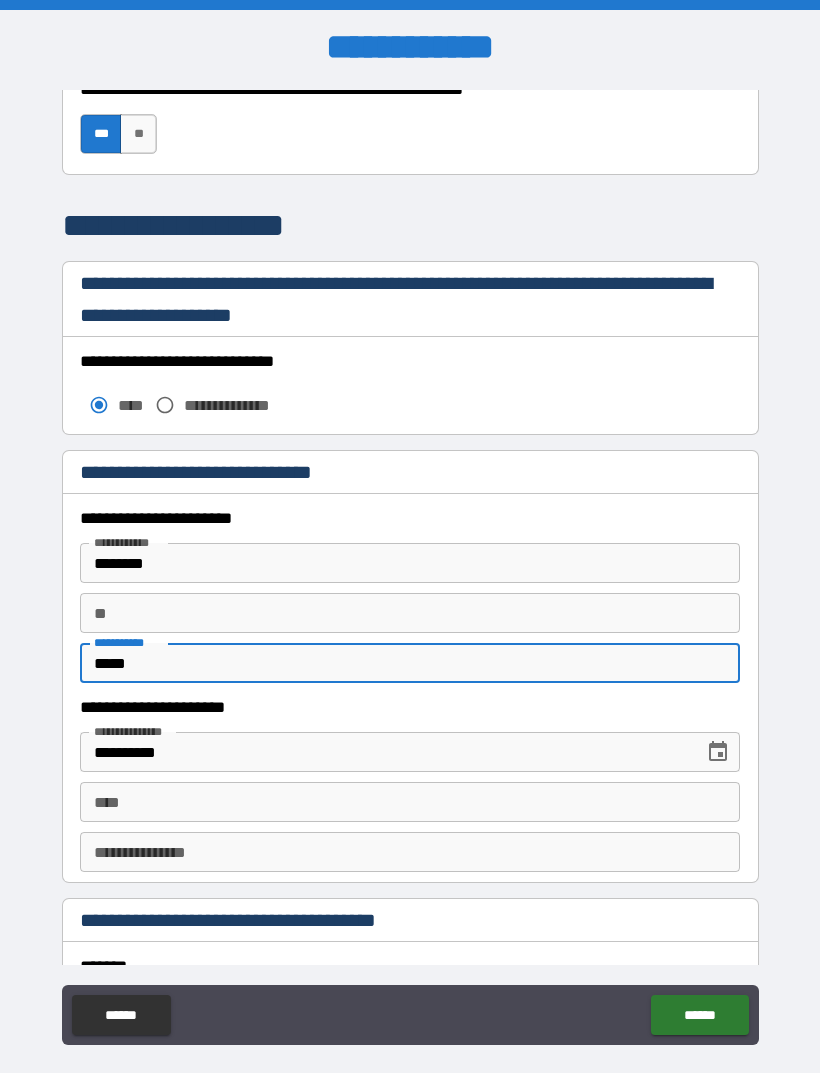 type on "*****" 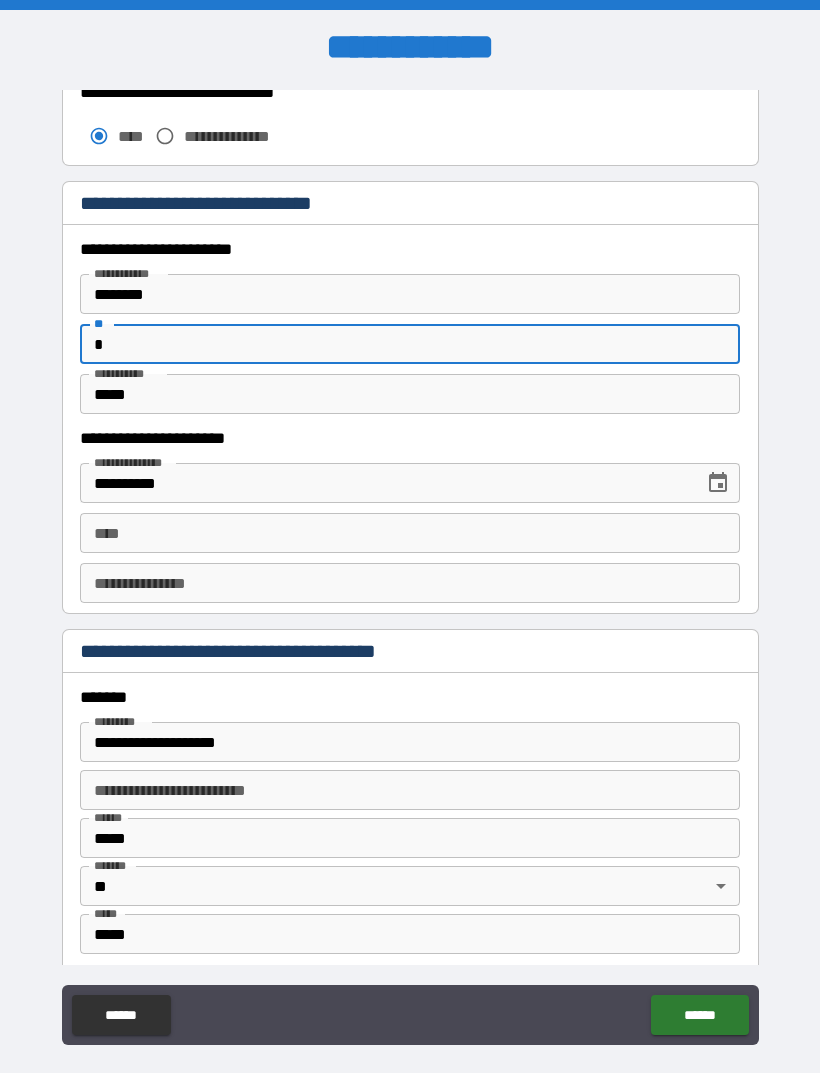 scroll, scrollTop: 1850, scrollLeft: 0, axis: vertical 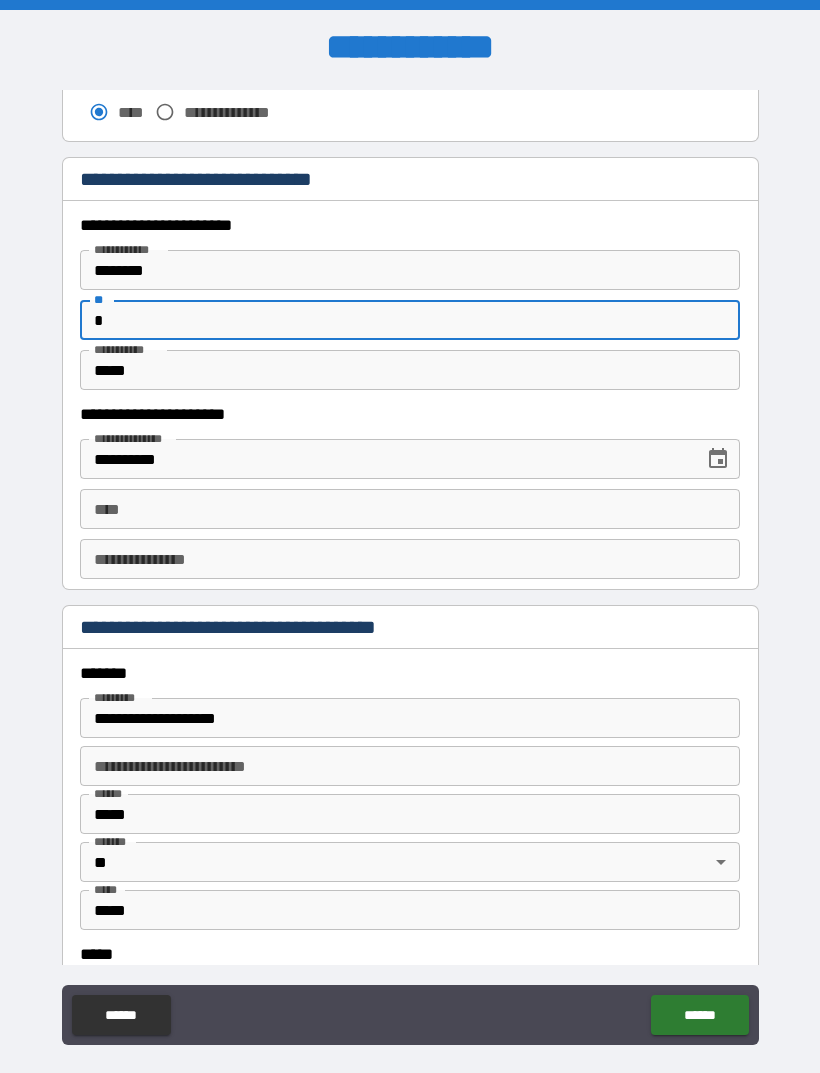 type on "*" 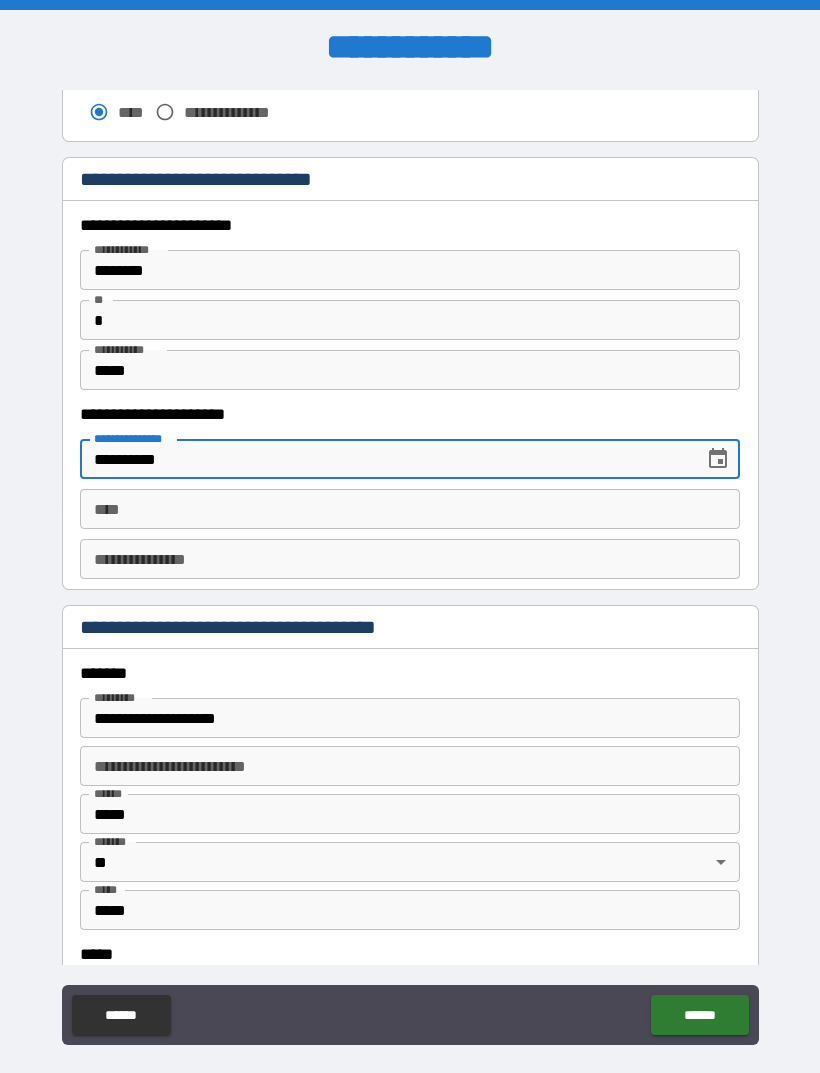 click on "**********" at bounding box center [385, 459] 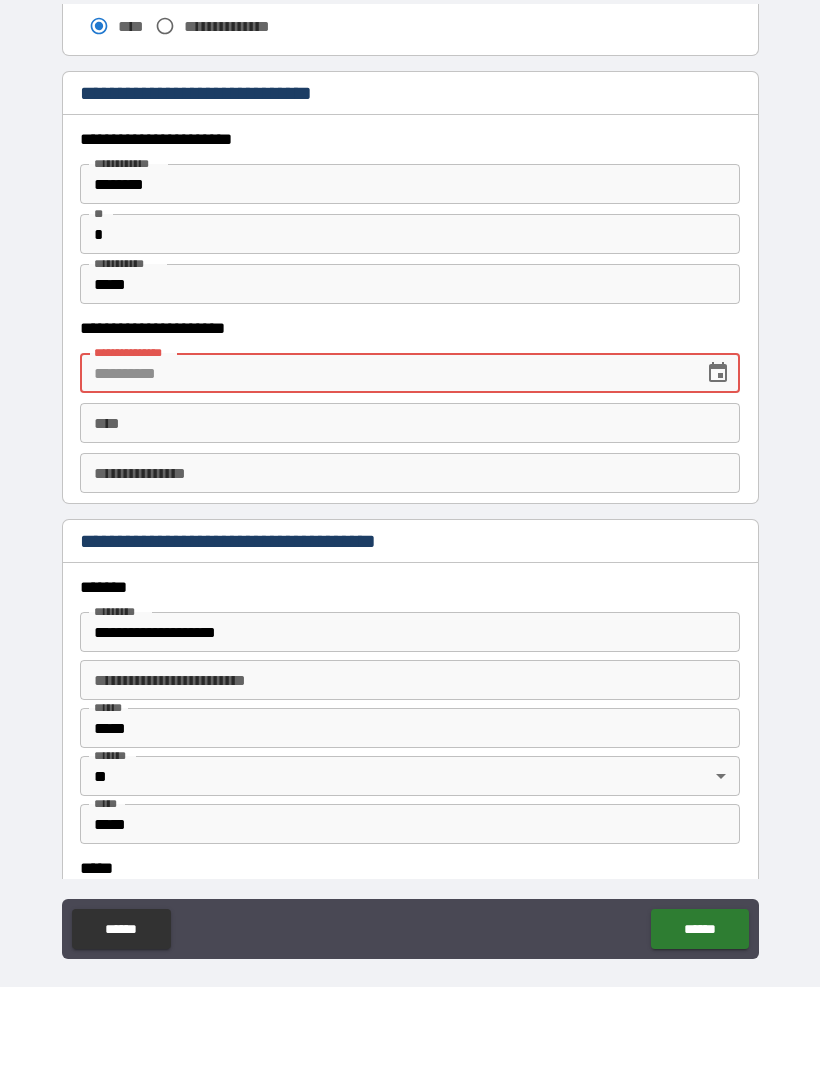 type 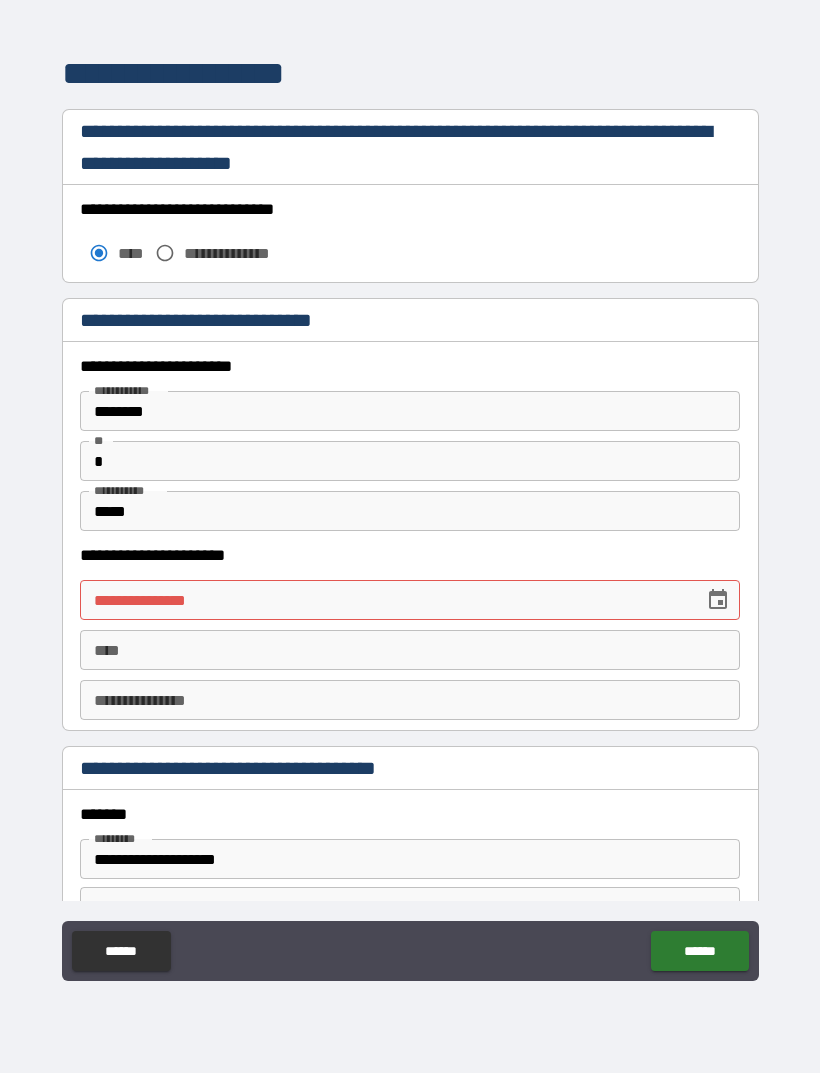 scroll, scrollTop: 1644, scrollLeft: 0, axis: vertical 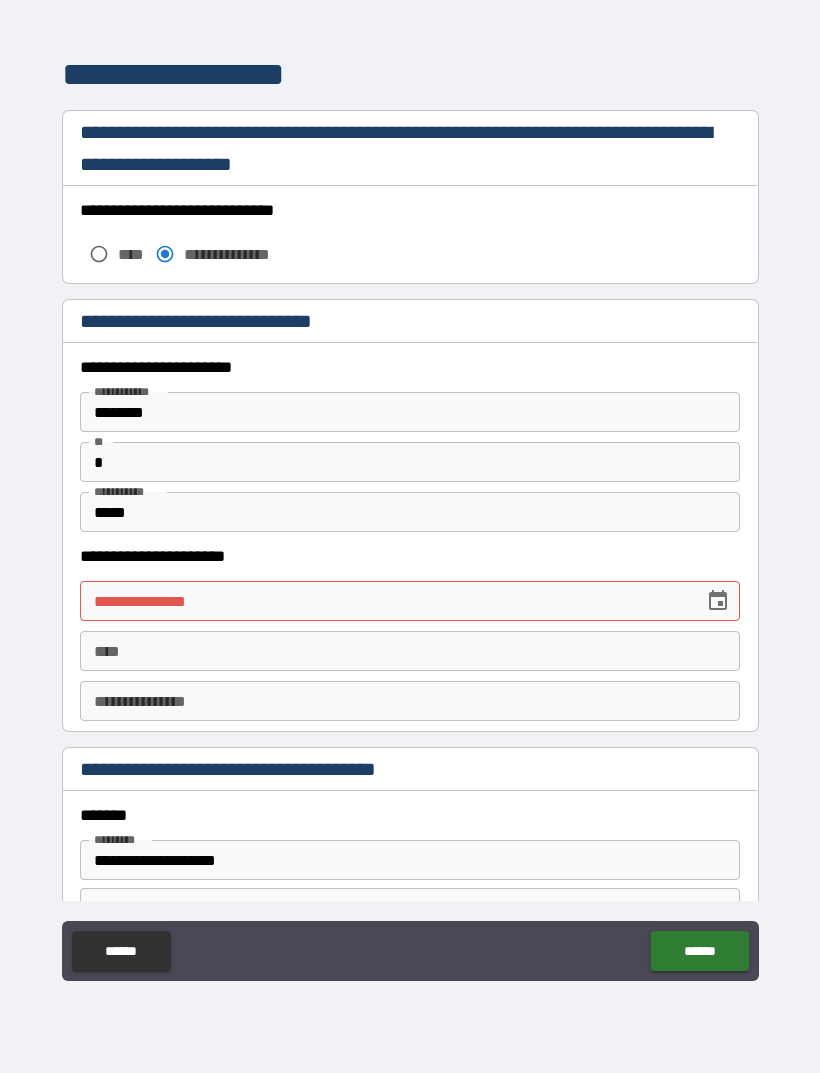 click on "********" at bounding box center (410, 412) 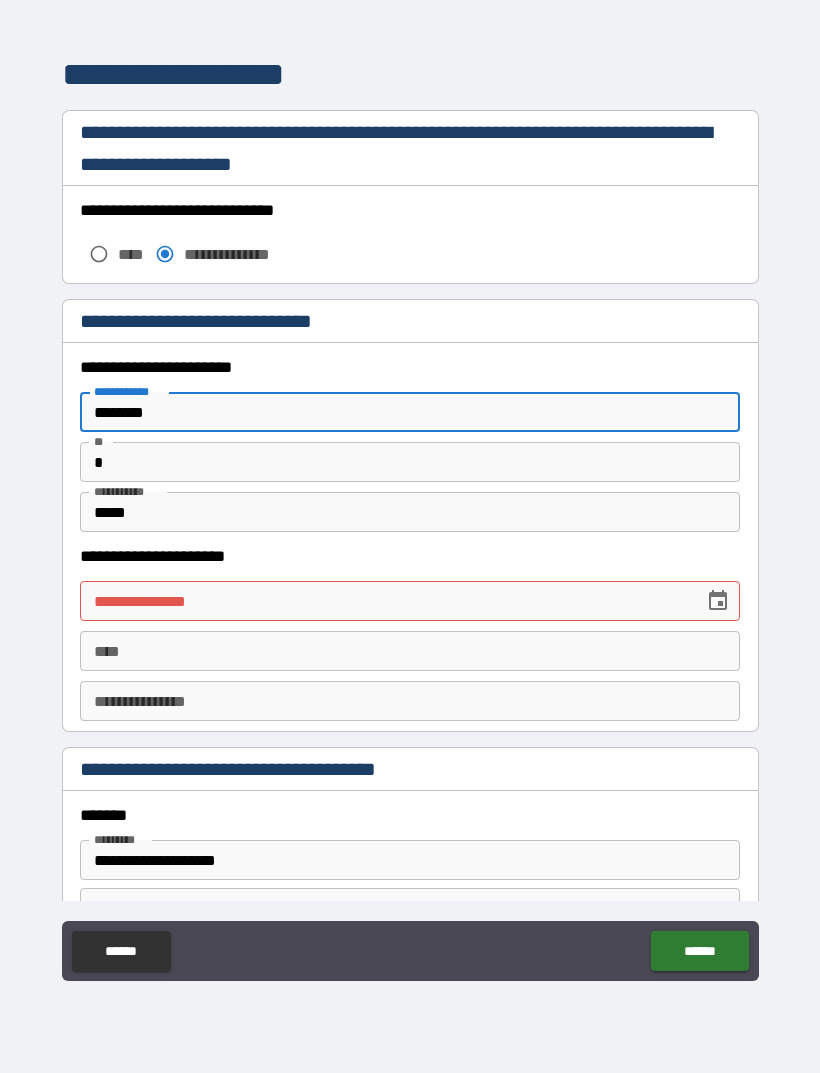 click on "********" at bounding box center [410, 412] 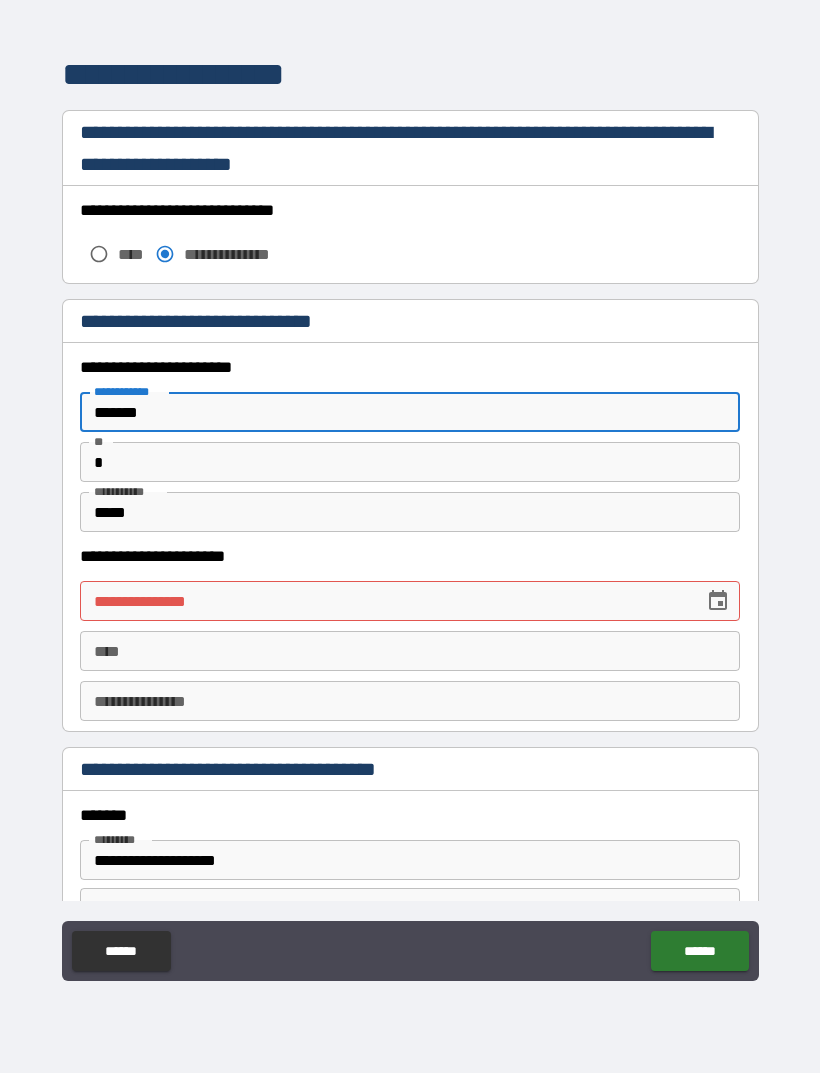 type on "*******" 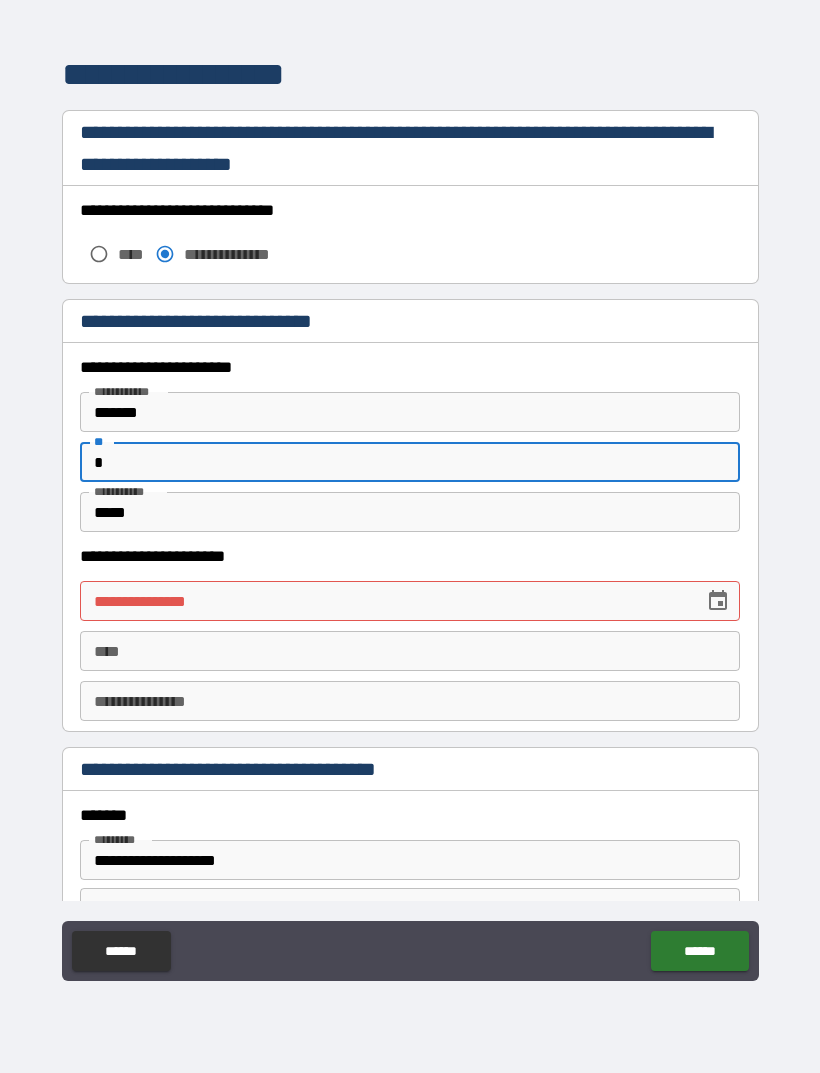 click on "*" at bounding box center (410, 462) 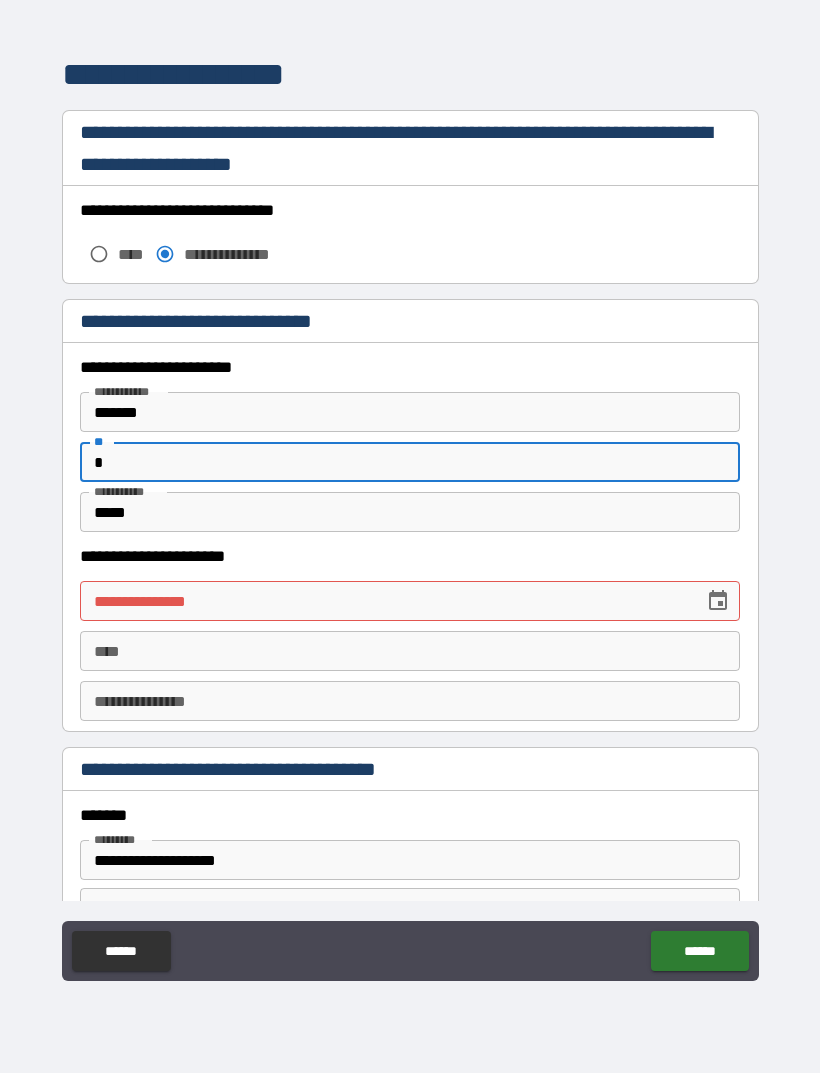 type on "*" 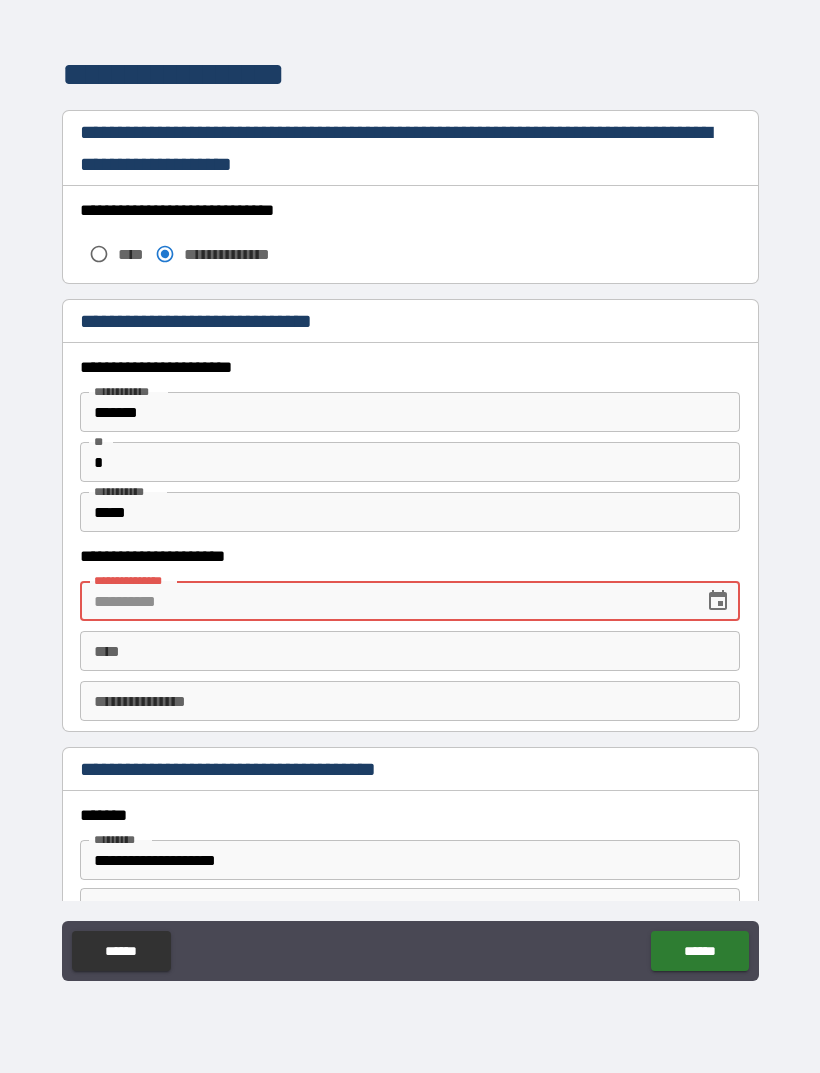 click on "*******" at bounding box center [410, 412] 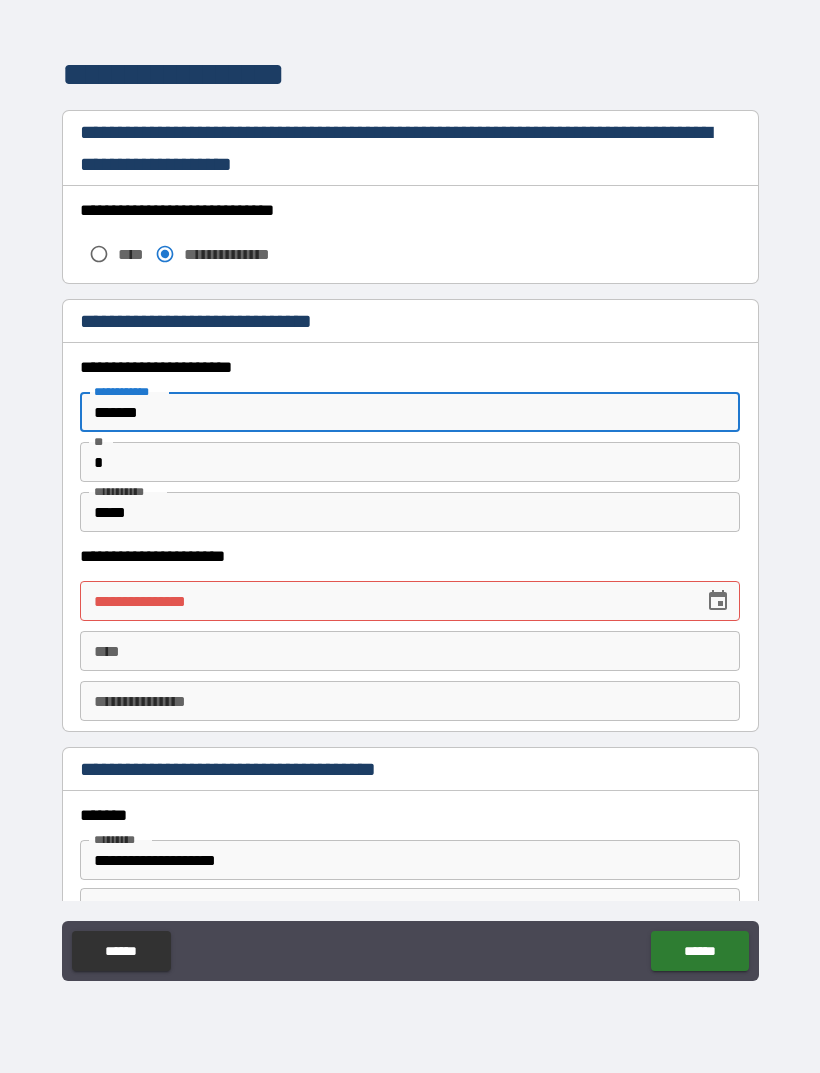 click on "*******" at bounding box center (410, 412) 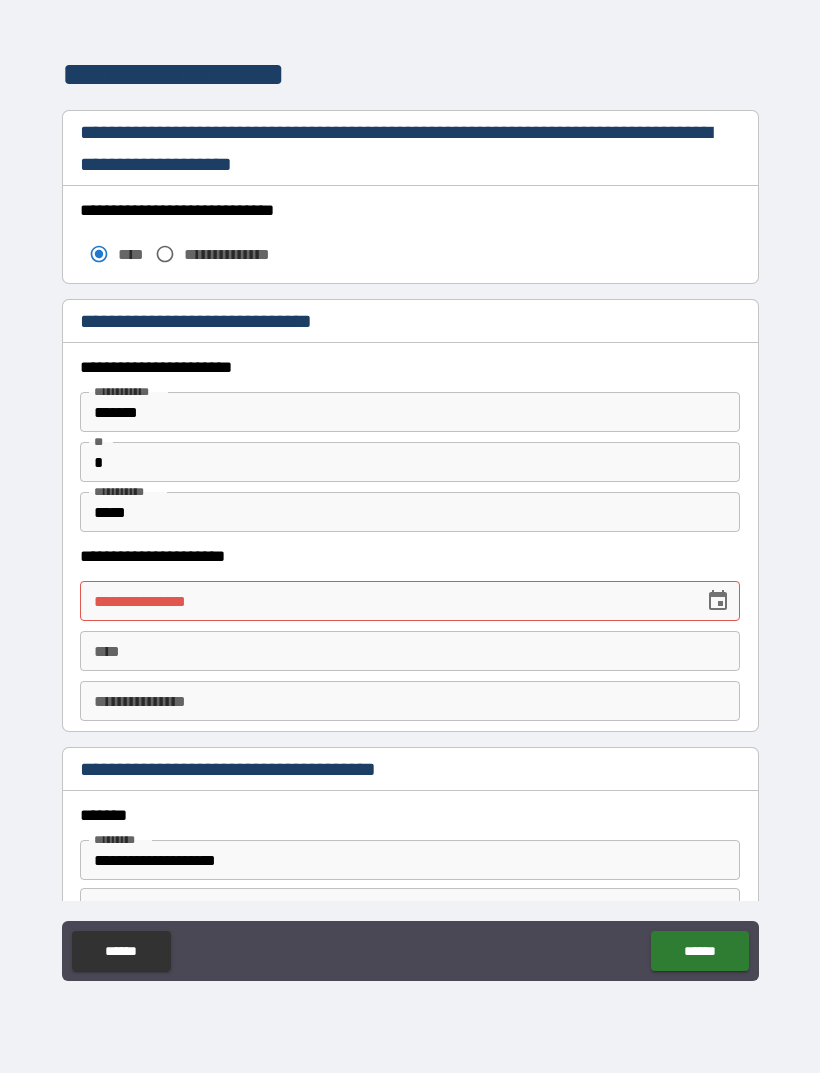 click on "*******" at bounding box center [410, 412] 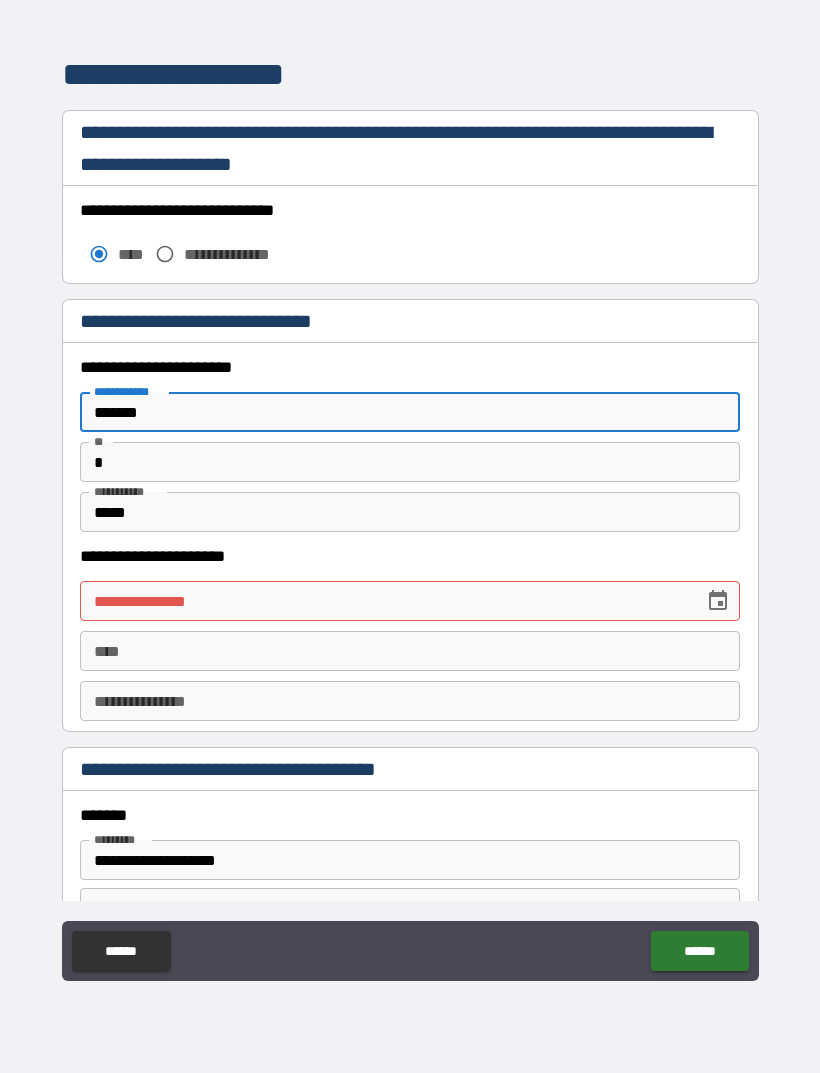 click on "*******" at bounding box center (410, 412) 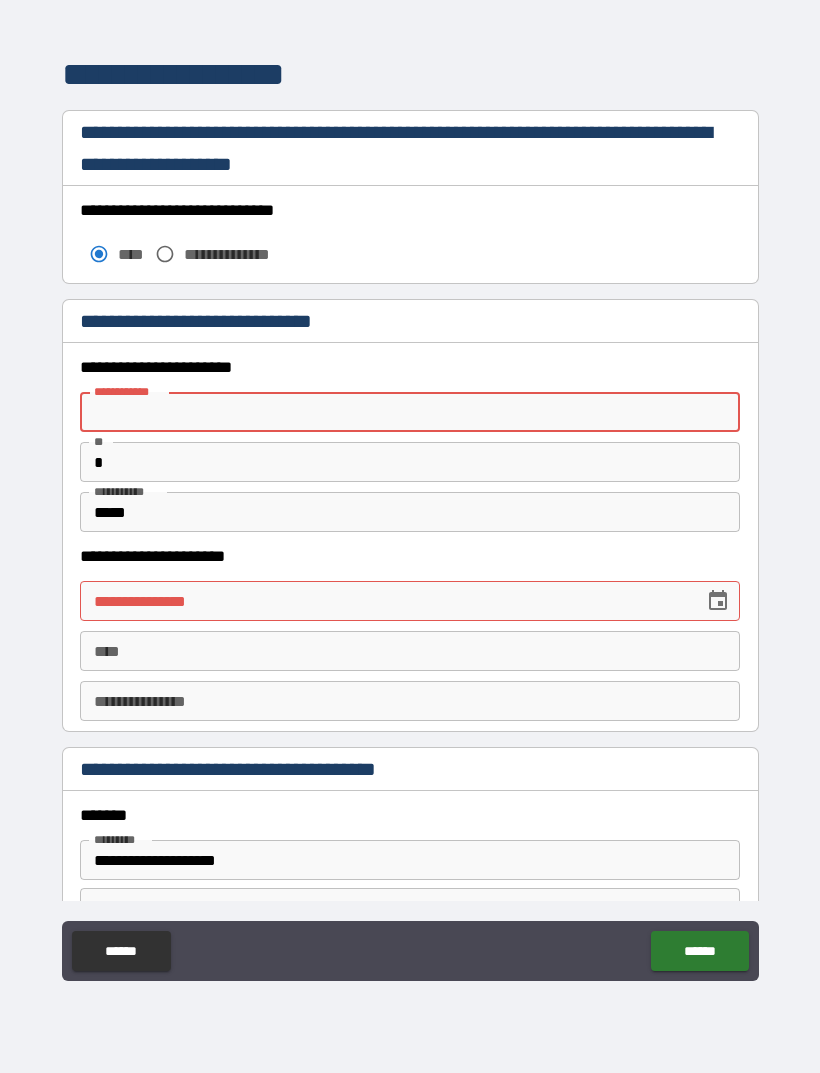 type 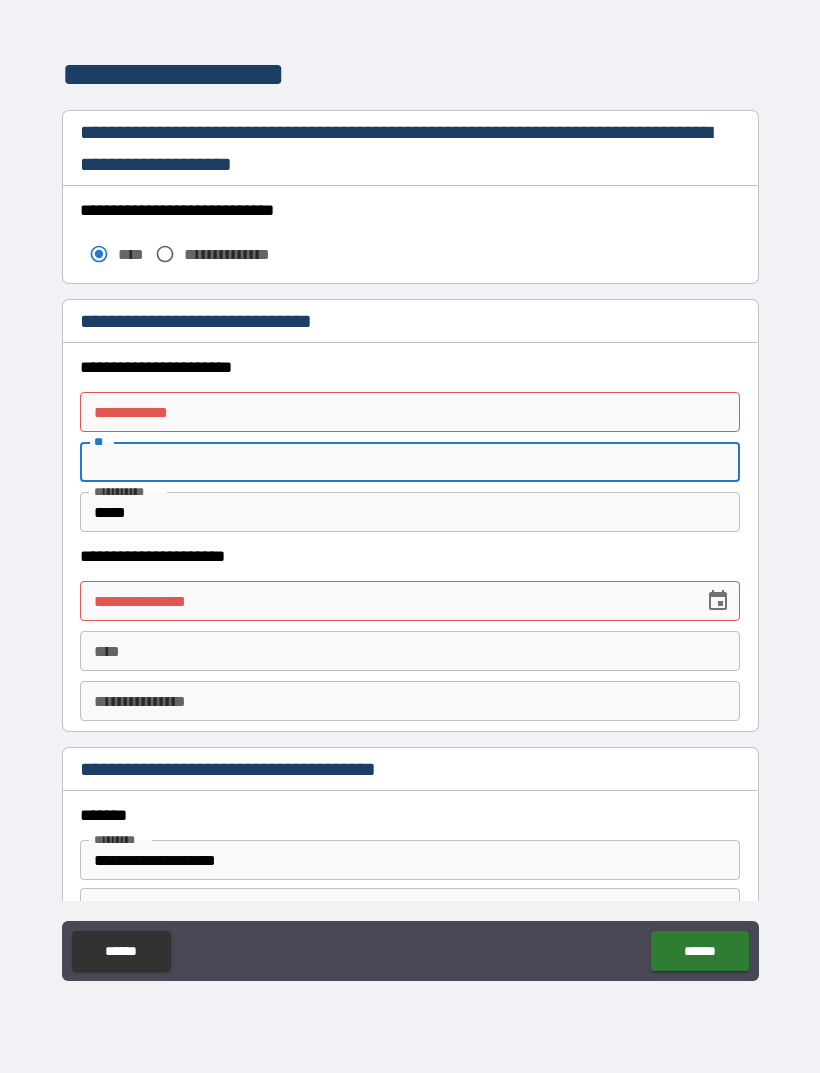 type 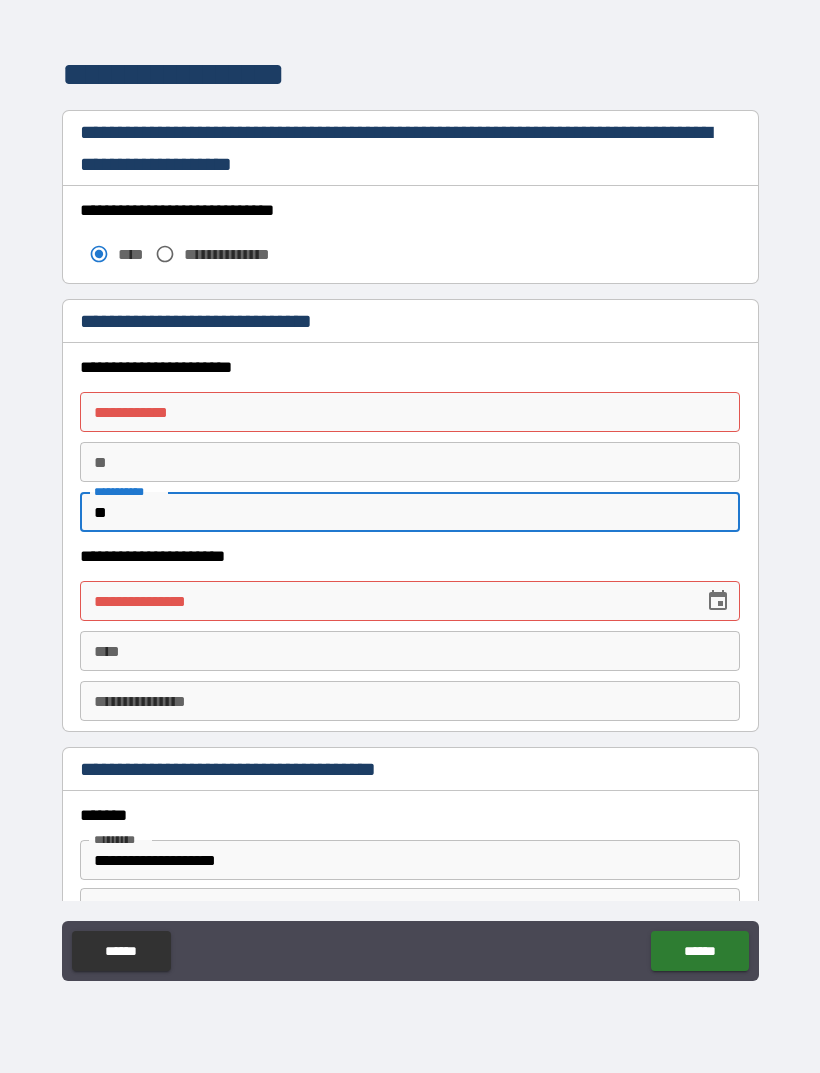type on "*" 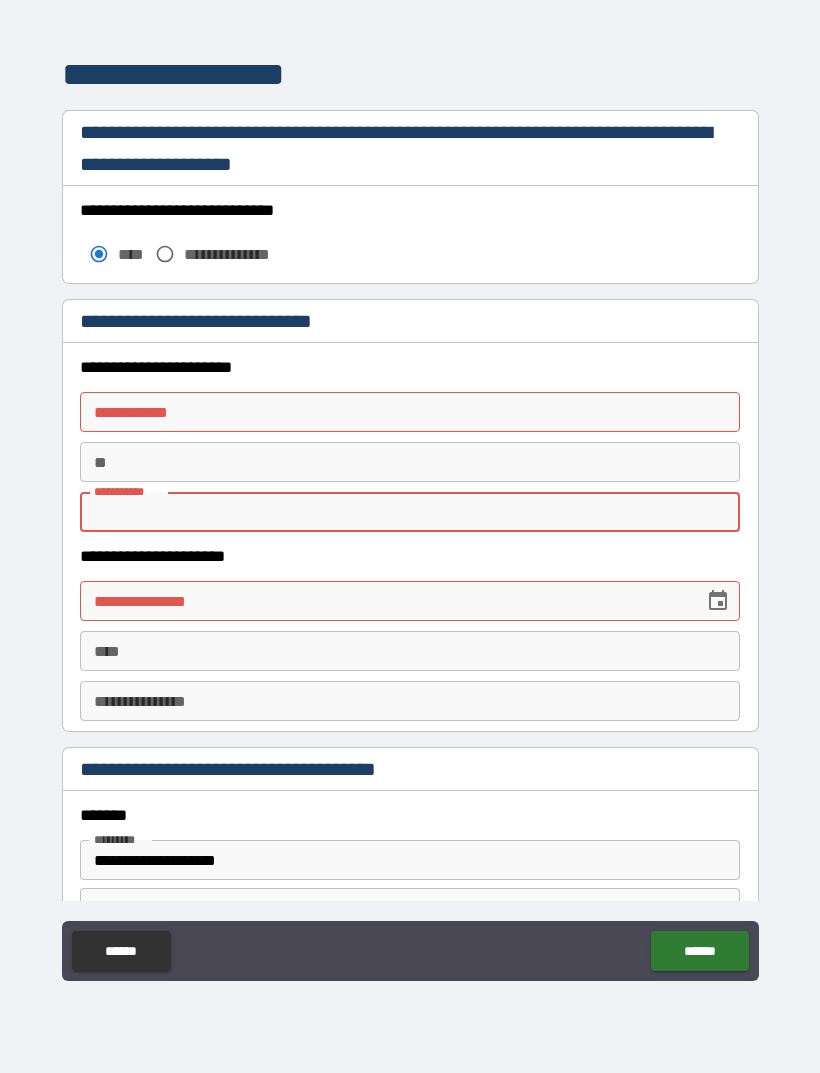type 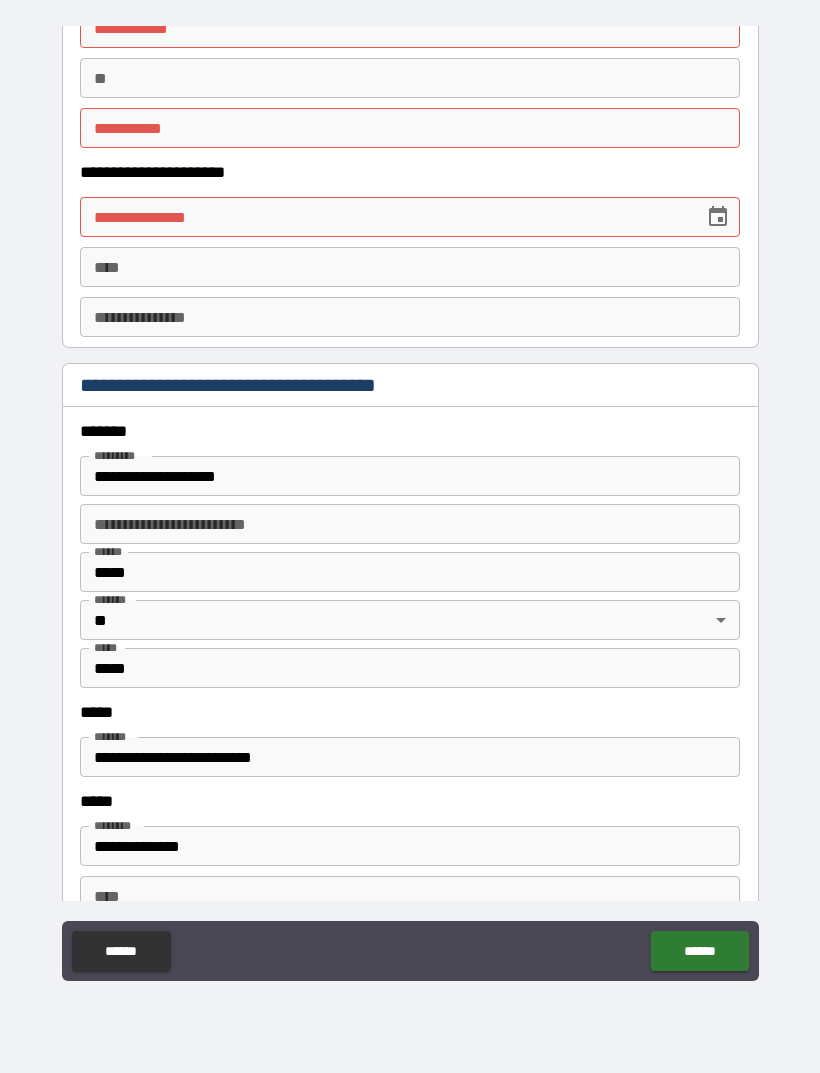 scroll, scrollTop: 2030, scrollLeft: 0, axis: vertical 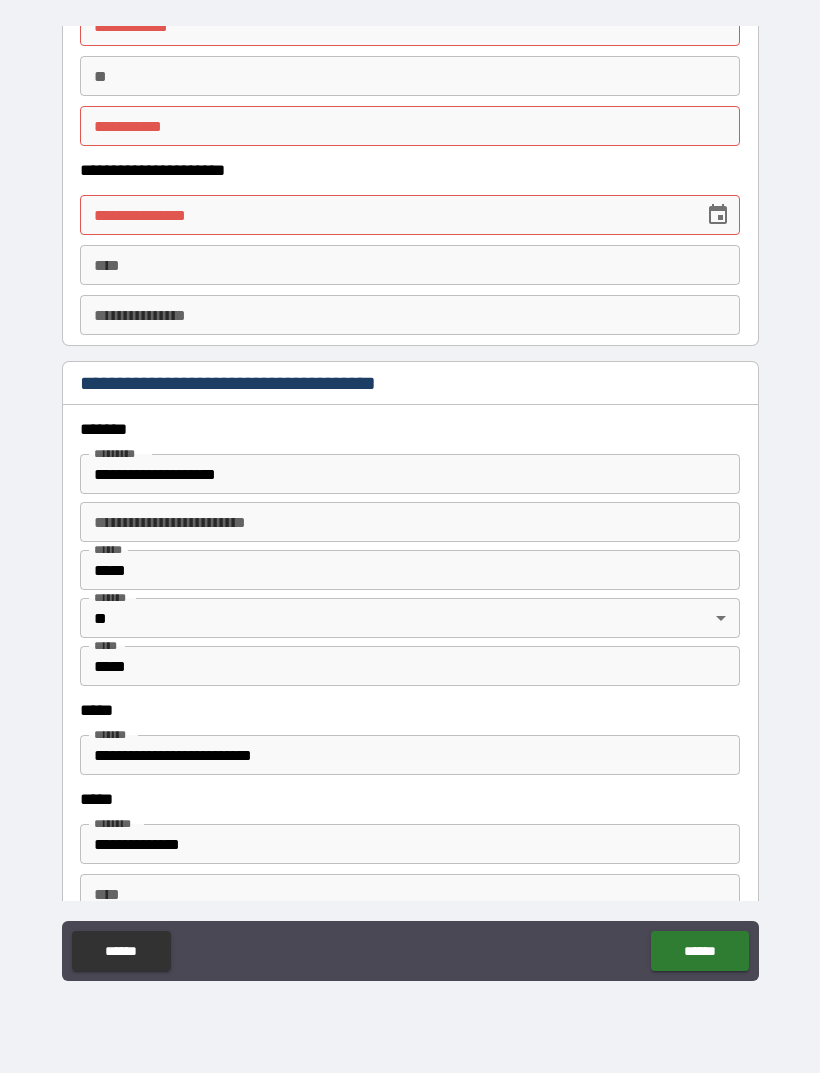 click on "**********" at bounding box center (410, 474) 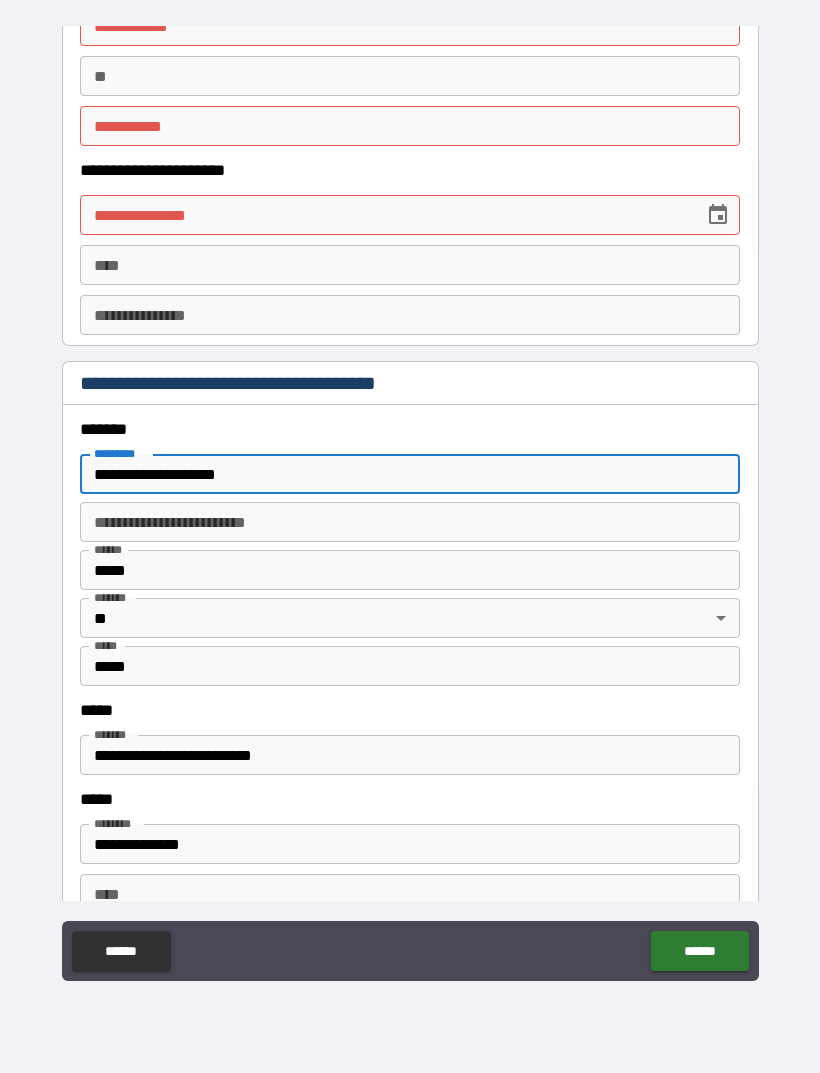 click on "**********" at bounding box center (410, 474) 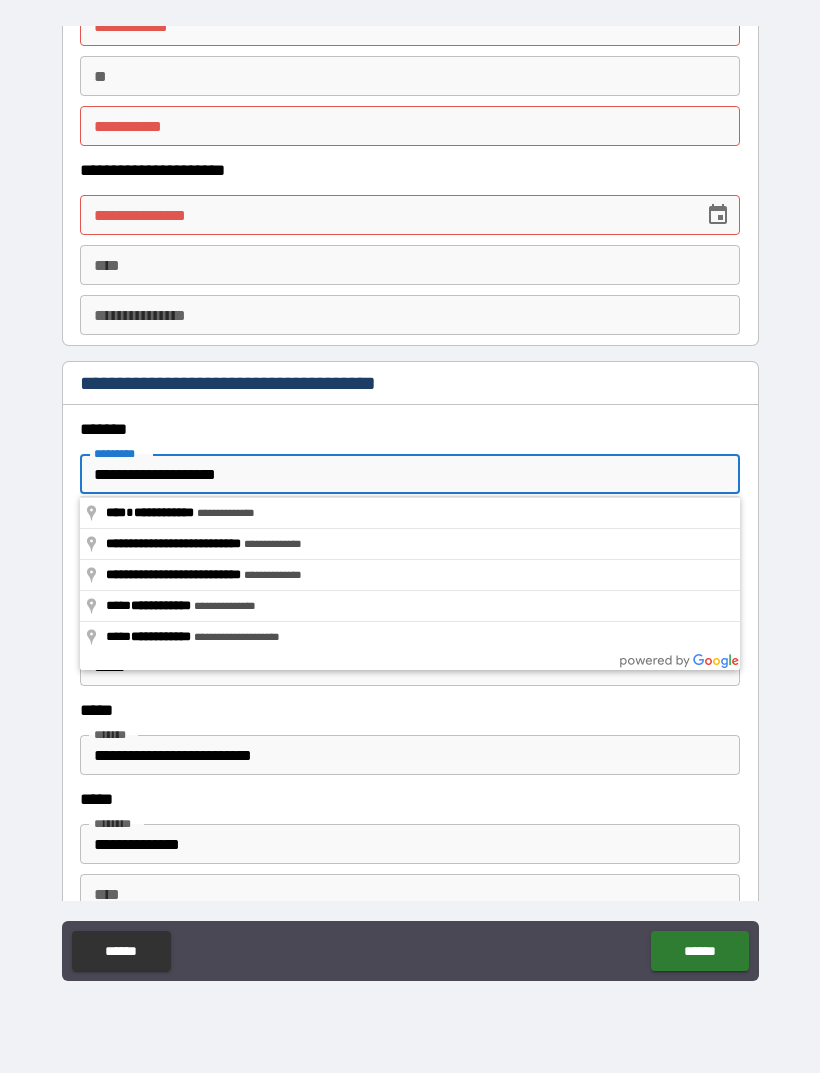 click on "**********" at bounding box center [410, 474] 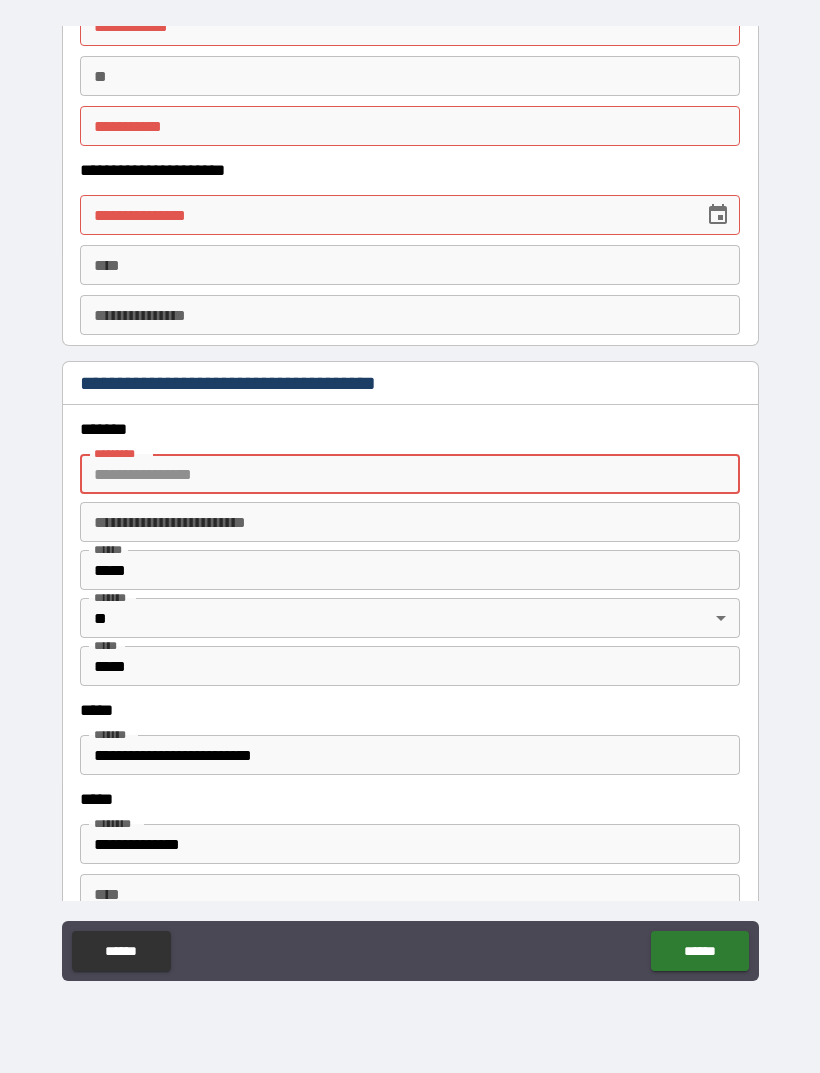type 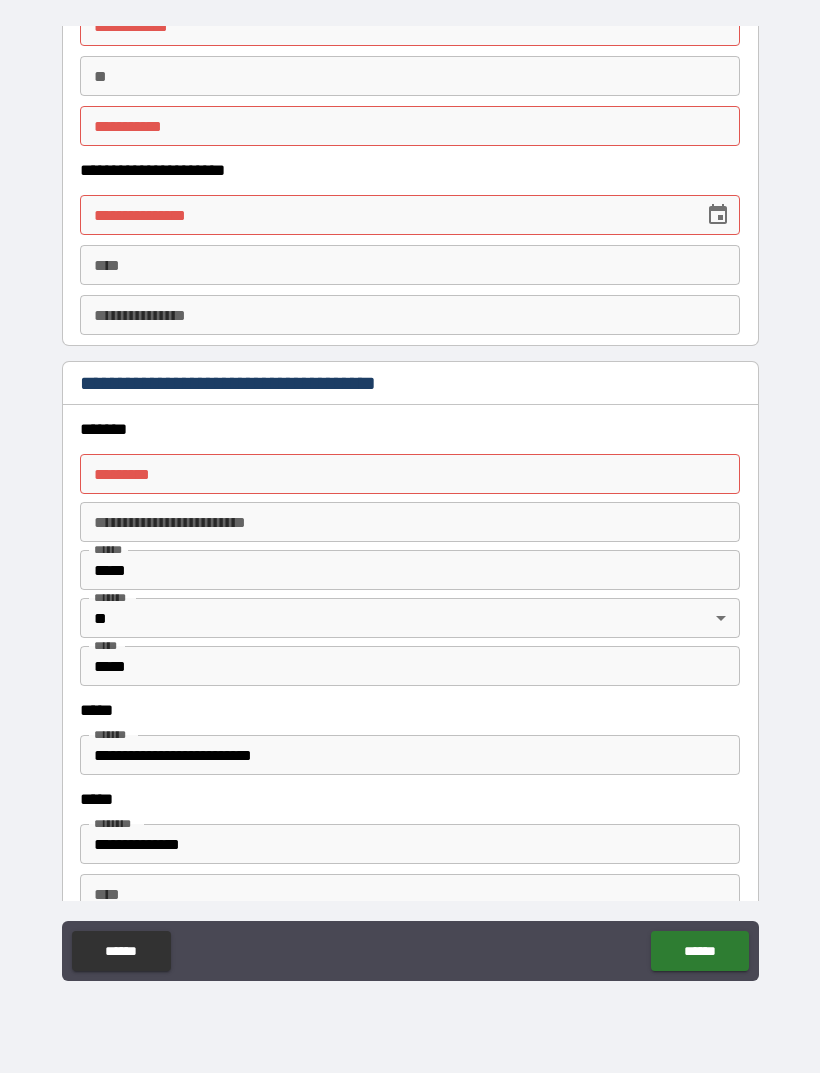 click on "*****" at bounding box center [410, 570] 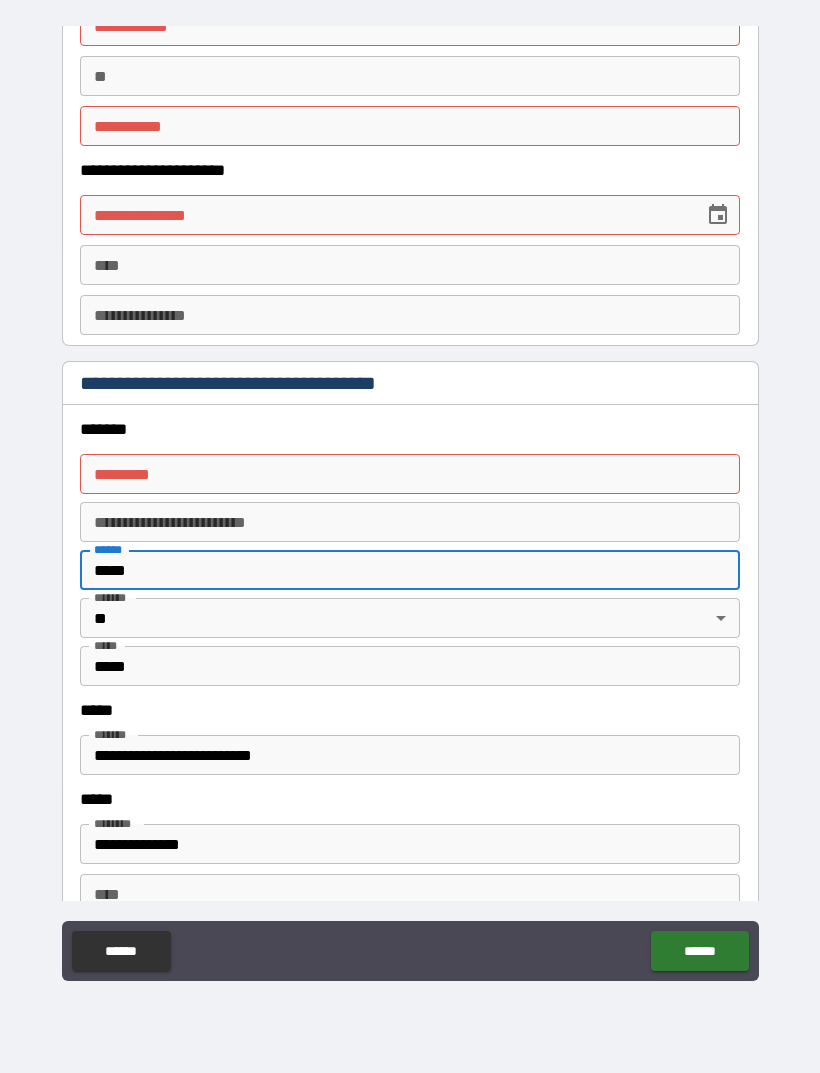 click on "*****" at bounding box center [410, 570] 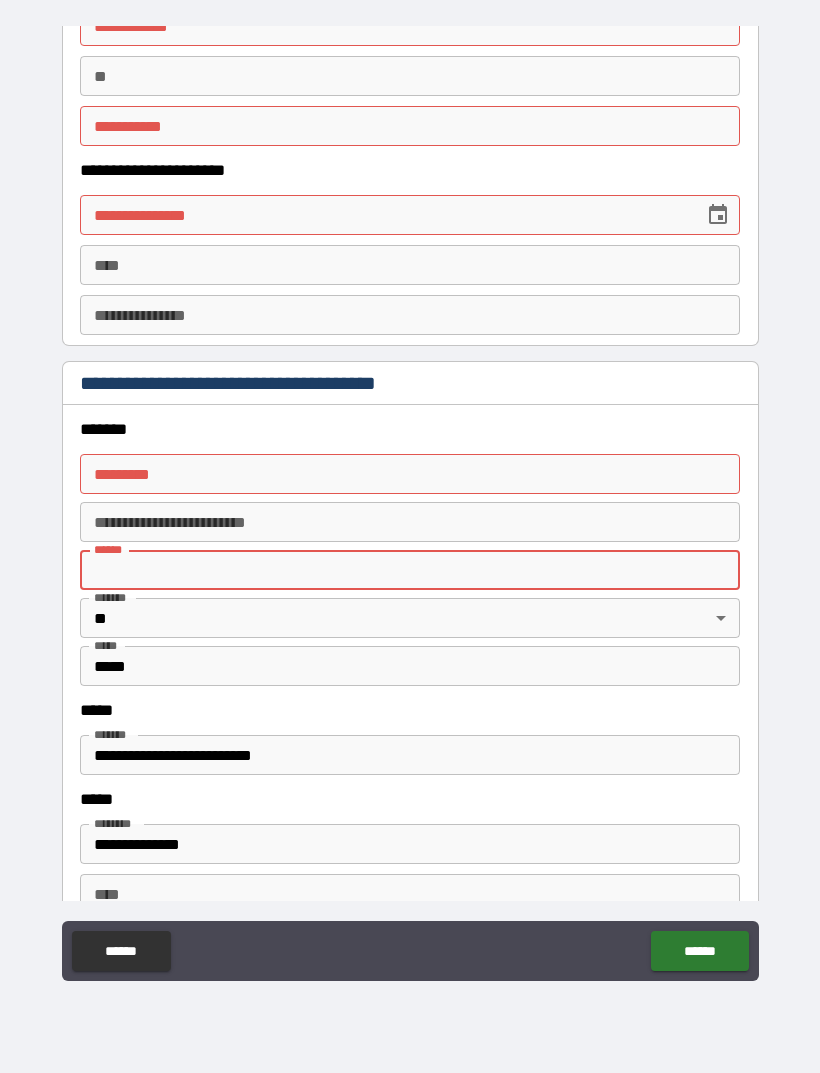 type 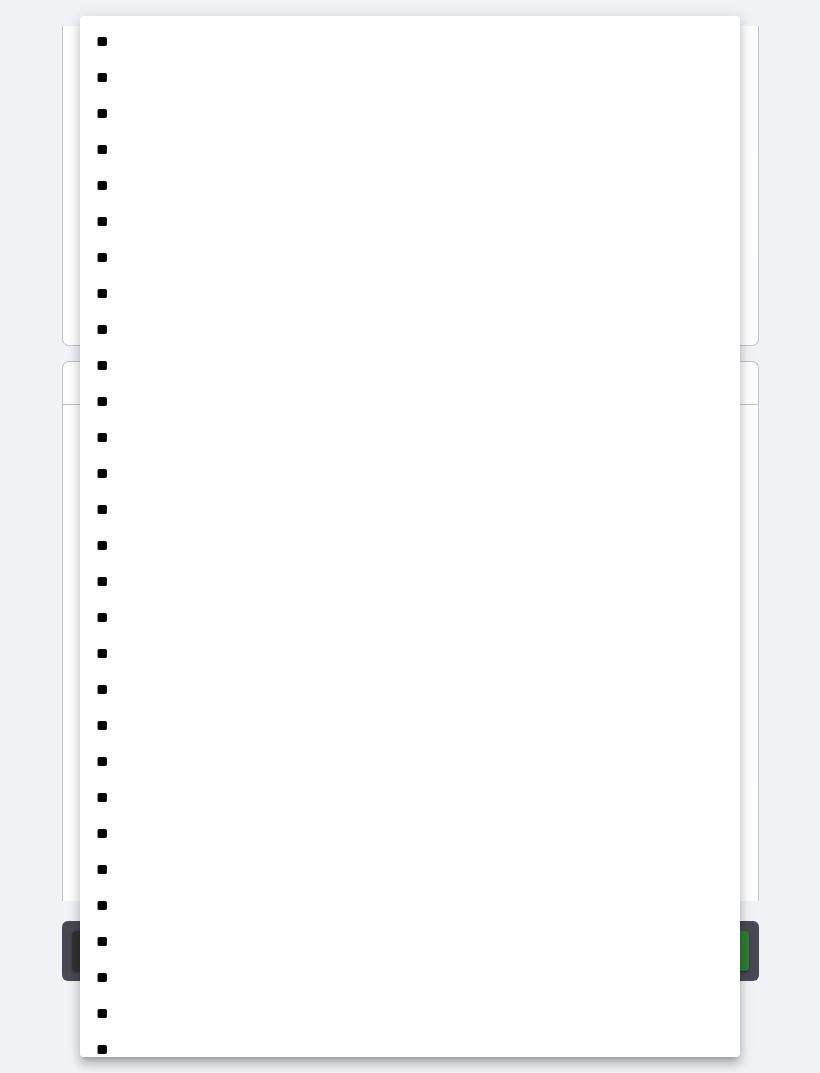 click at bounding box center (410, 536) 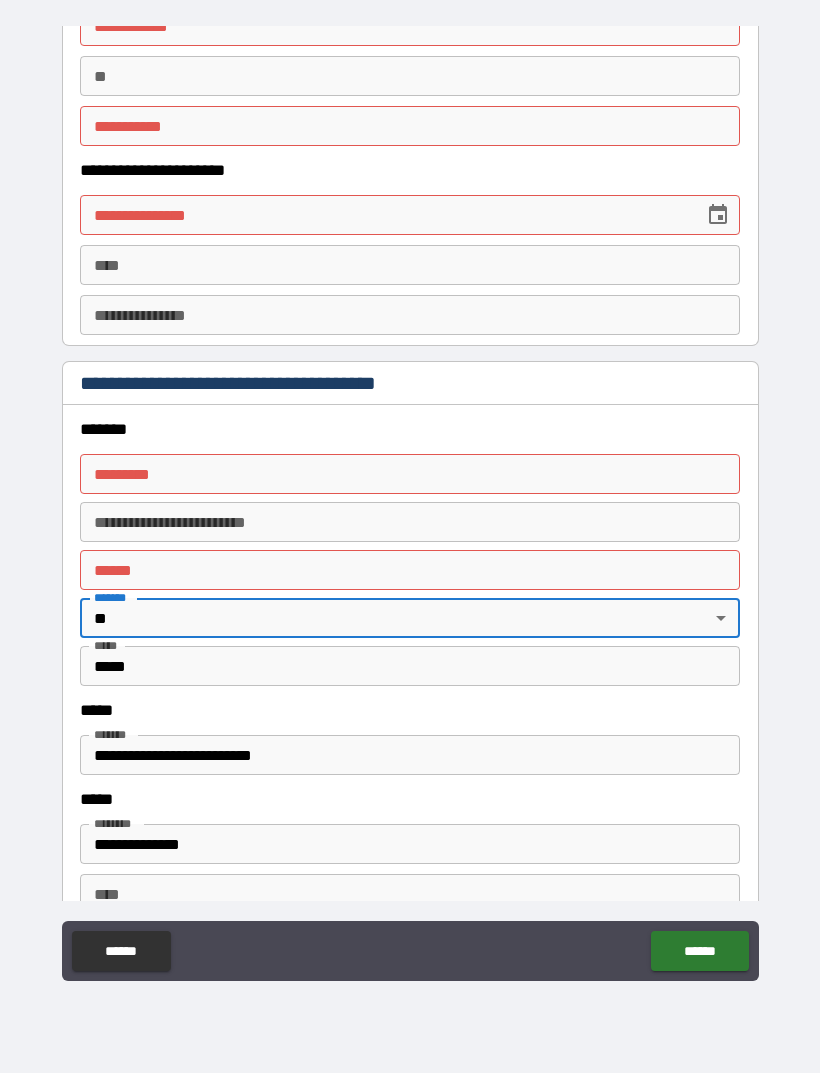 click on "**********" at bounding box center [410, 504] 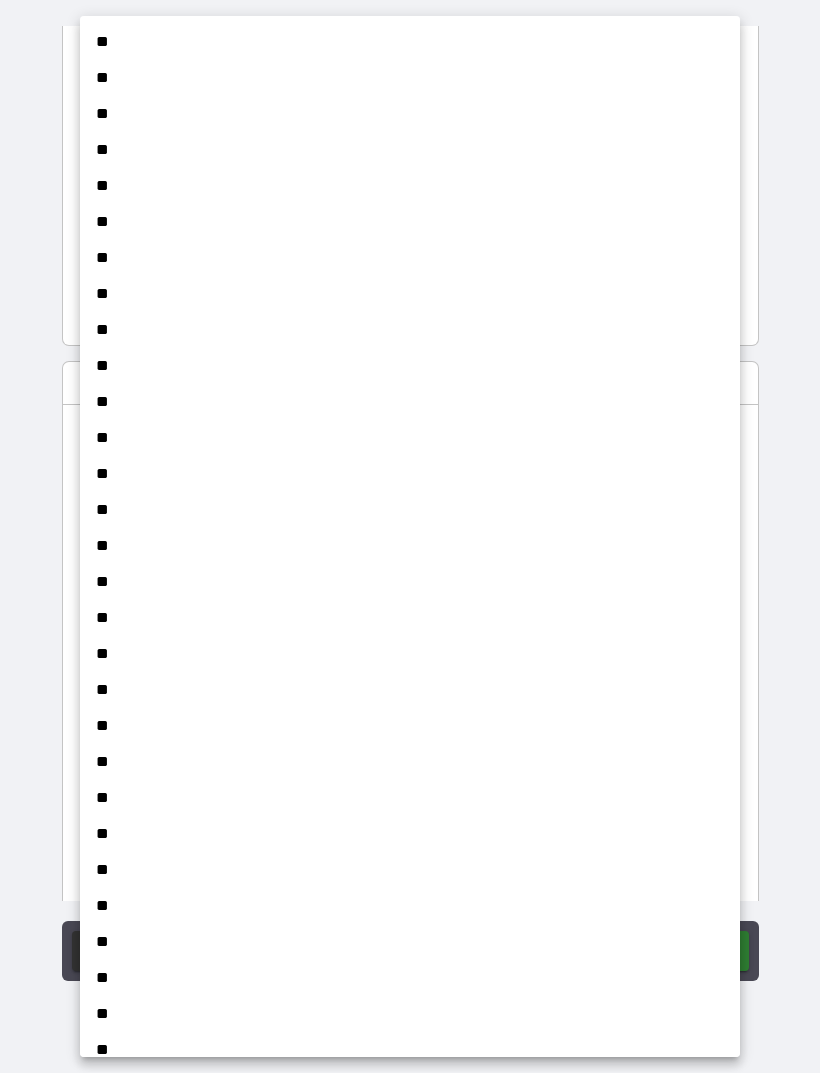 scroll, scrollTop: 982, scrollLeft: 0, axis: vertical 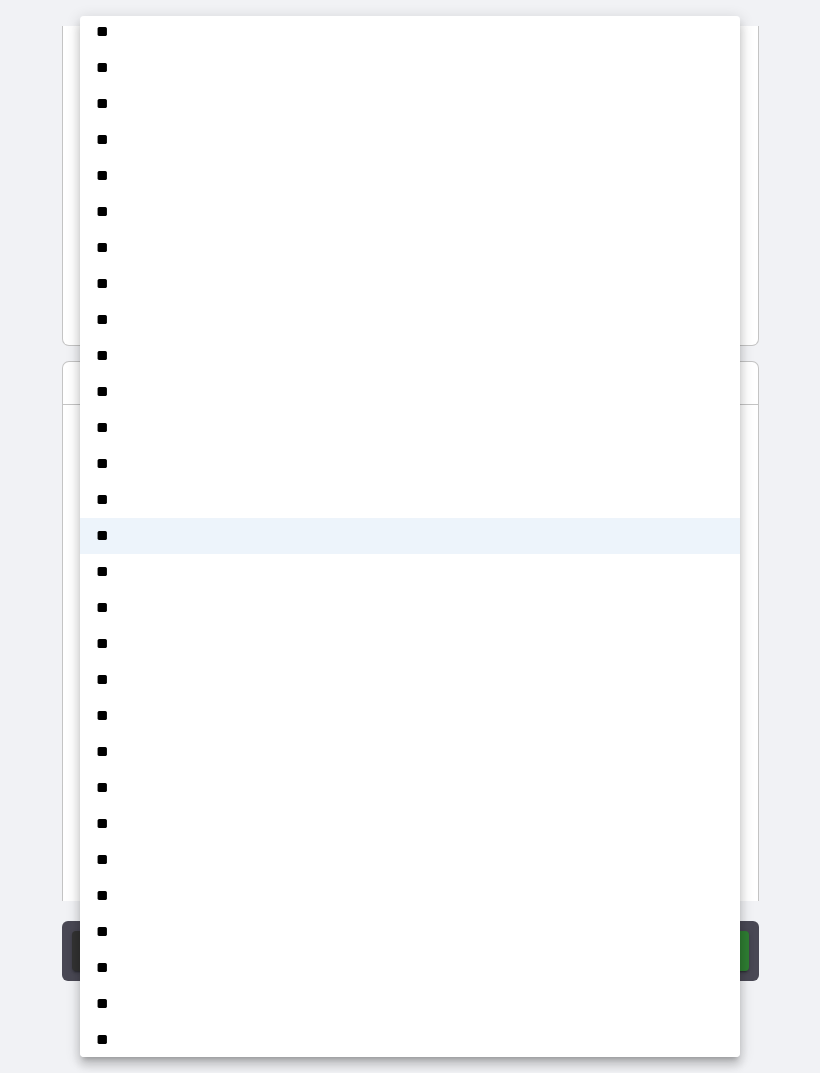 click at bounding box center [410, 536] 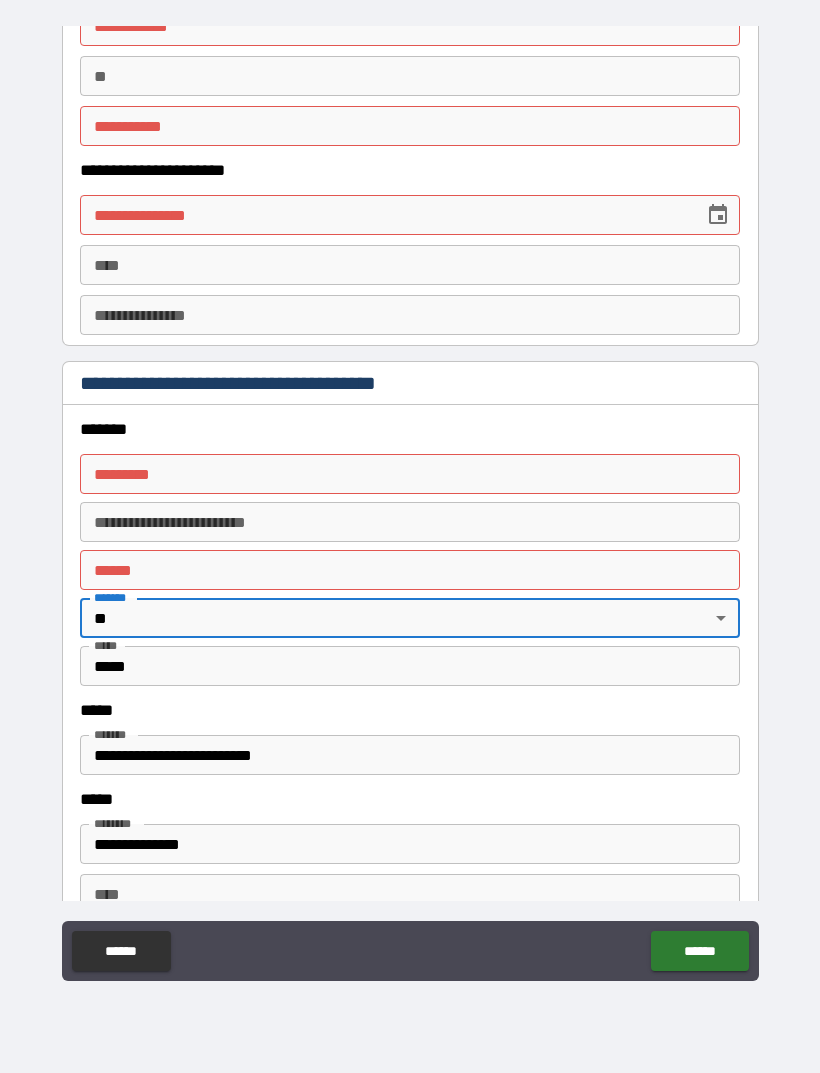 click on "** ** ** ** ** ** ** ** ** ** ** ** ** ** ** ** ** ** ** ** ** ** ** ** ** ** ** ** ** ** ** ** ** ** ** ** ** ** ** ** ** ** ** ** ** ** ** ** ** ** ** ** ** ** ** ** ** ** **" at bounding box center (410, 536) 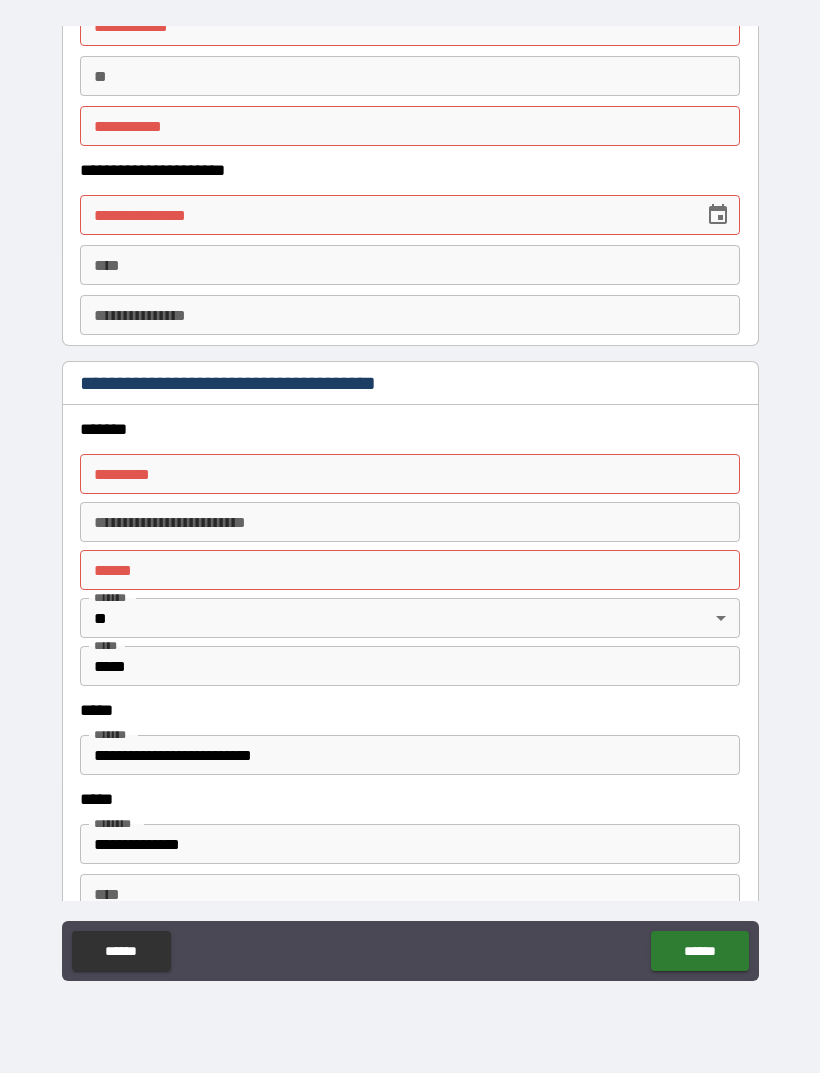 click on "**********" at bounding box center (410, 504) 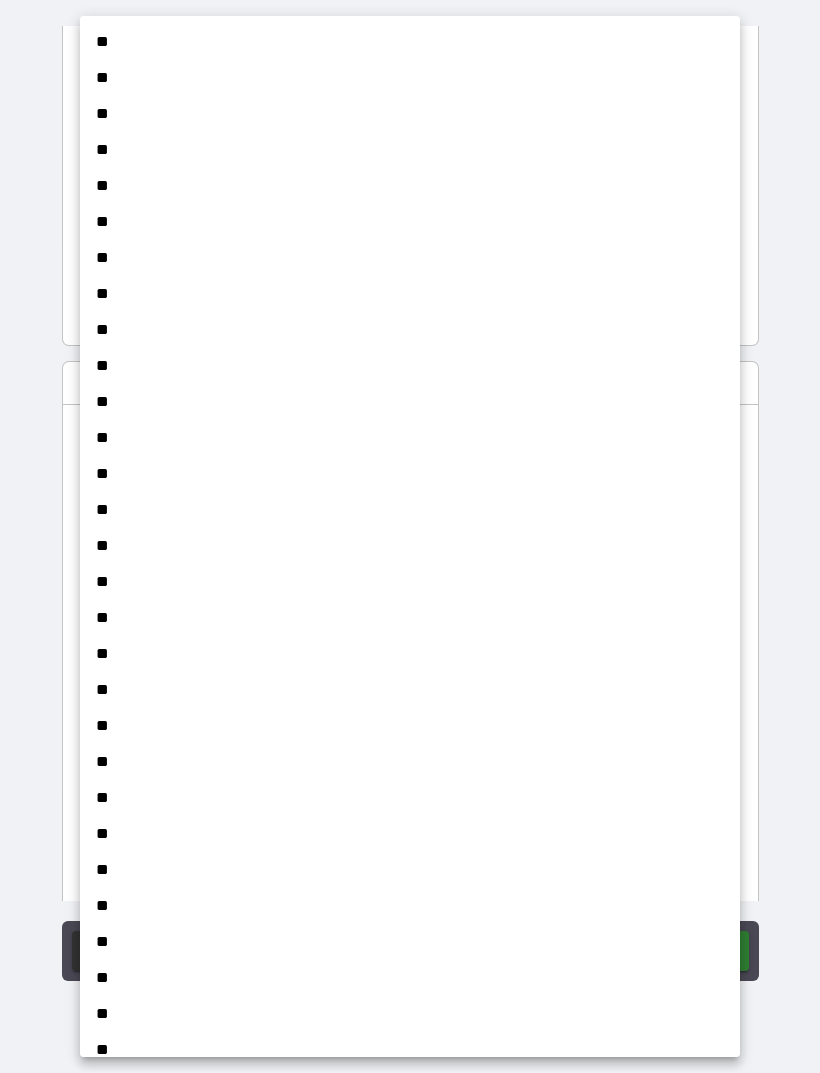 scroll, scrollTop: 0, scrollLeft: 0, axis: both 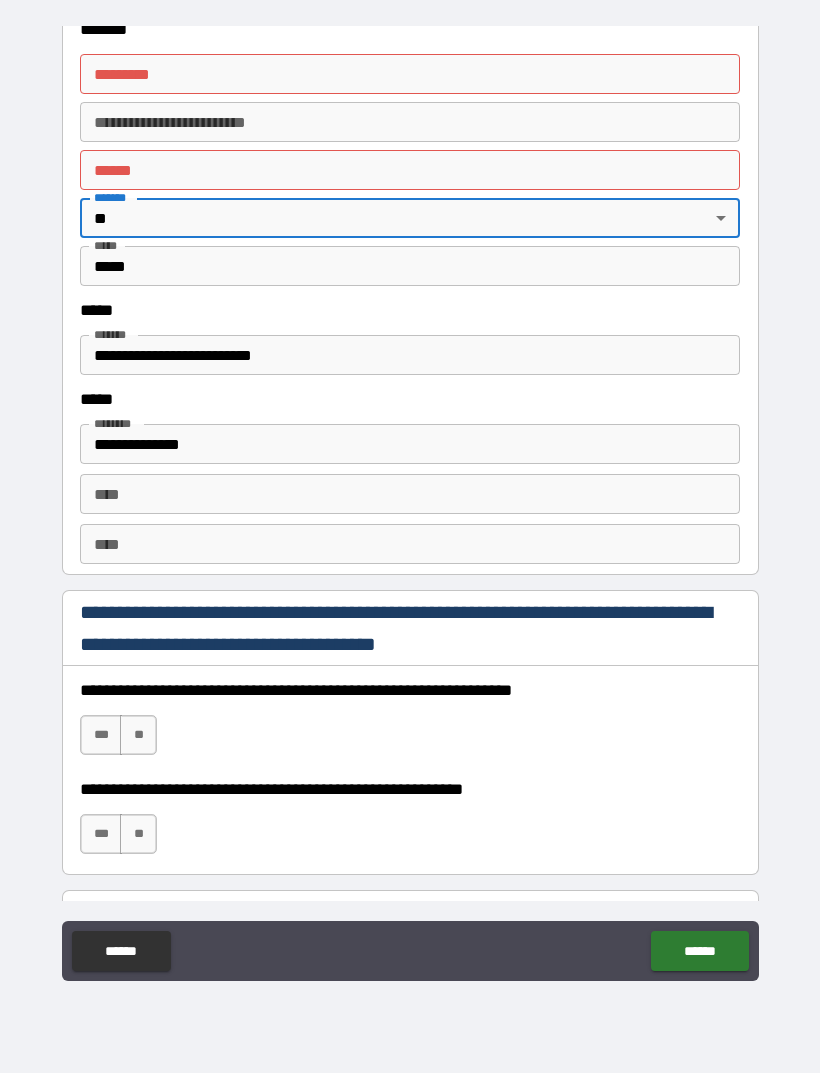 click on "**********" at bounding box center [410, 355] 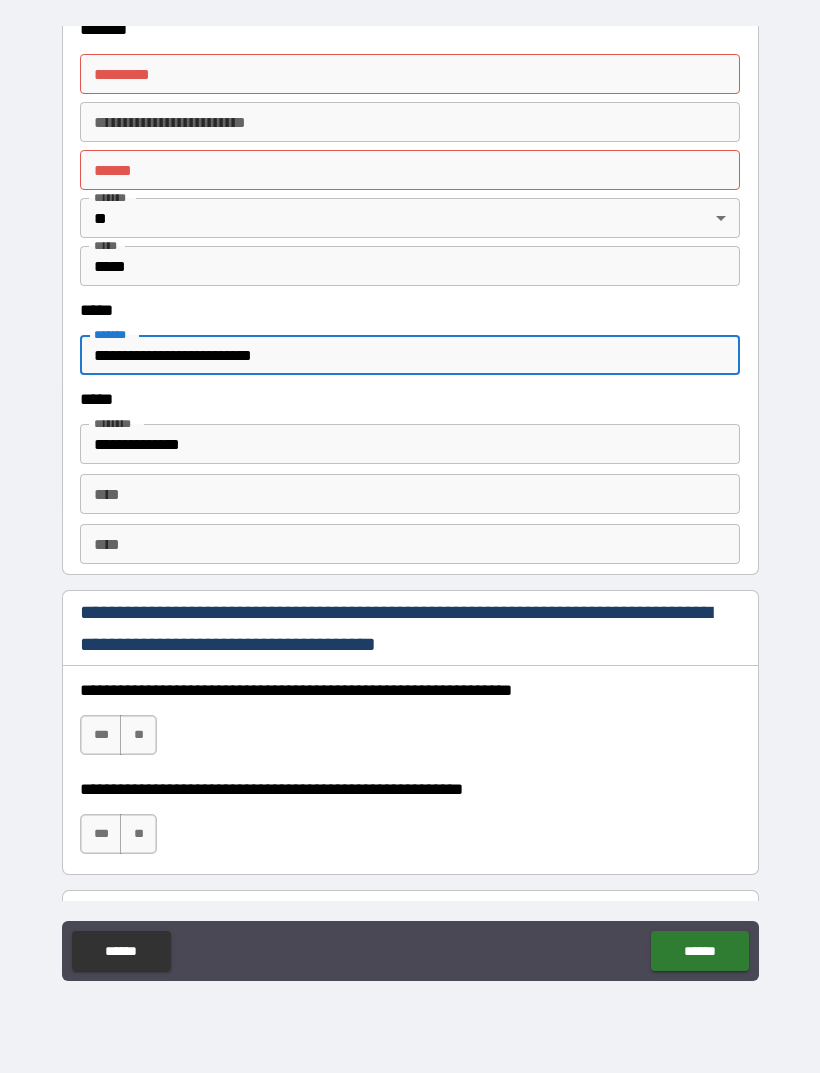 click on "**********" at bounding box center (410, 355) 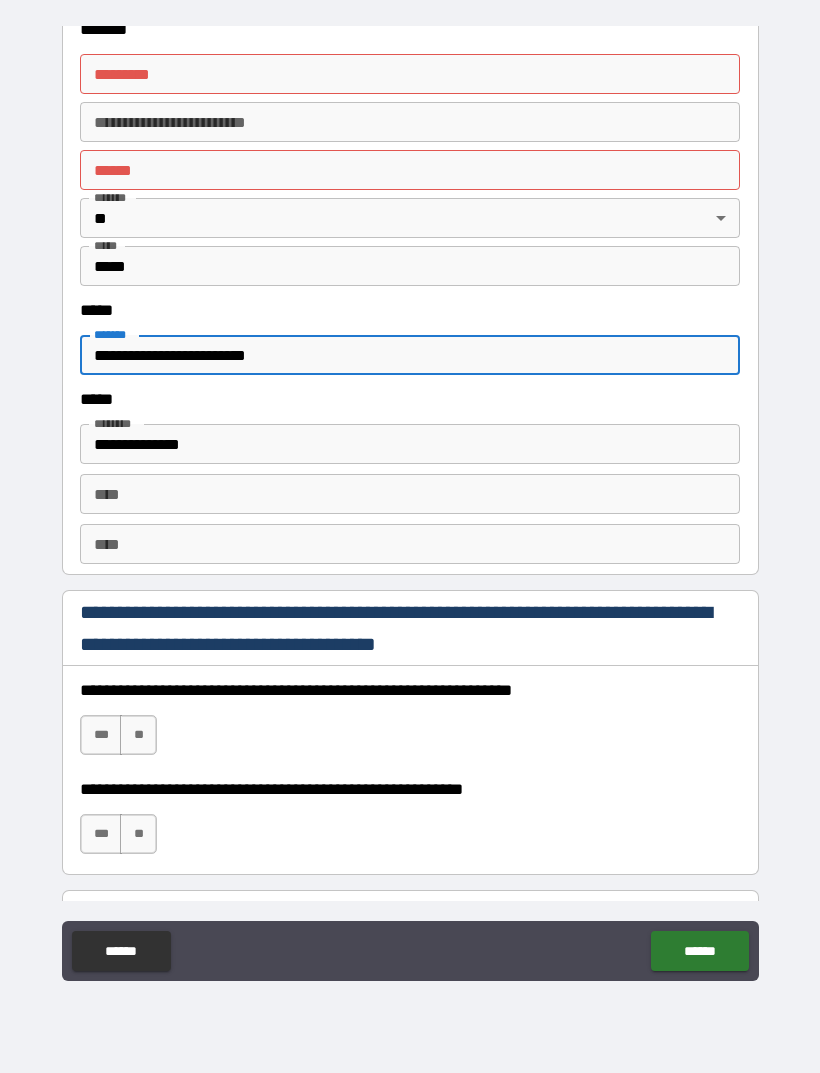 type on "**********" 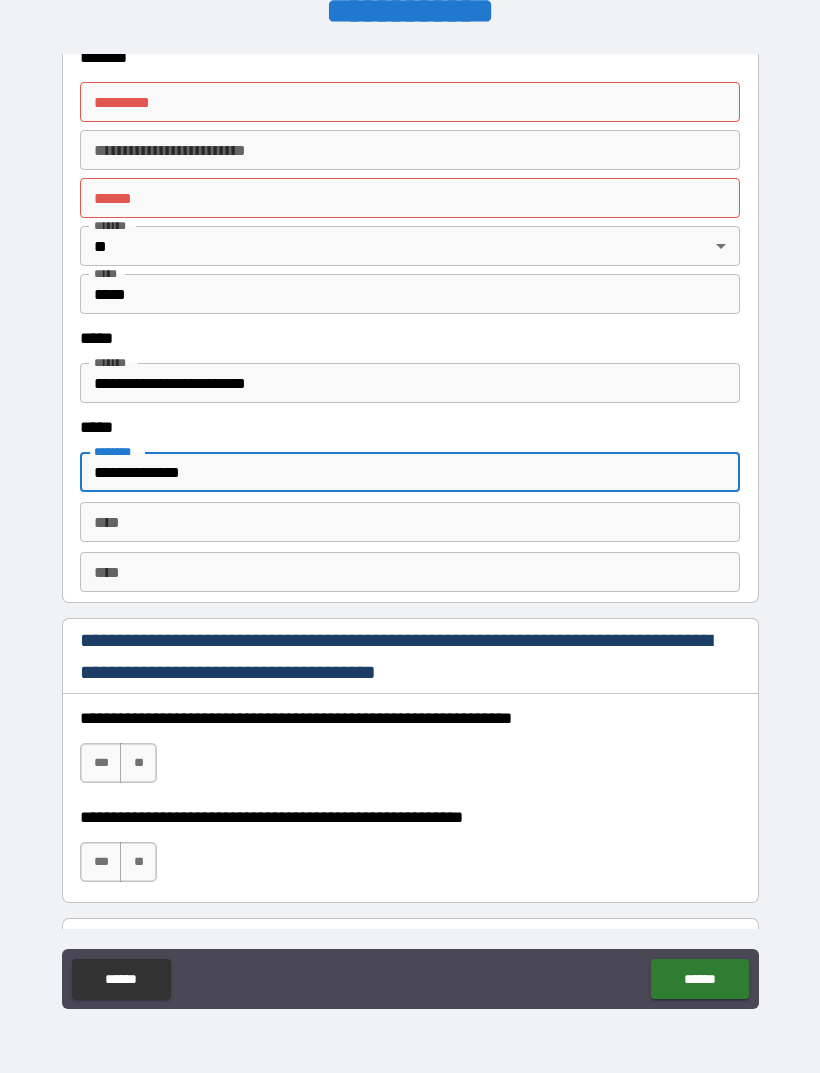 scroll, scrollTop: 0, scrollLeft: 0, axis: both 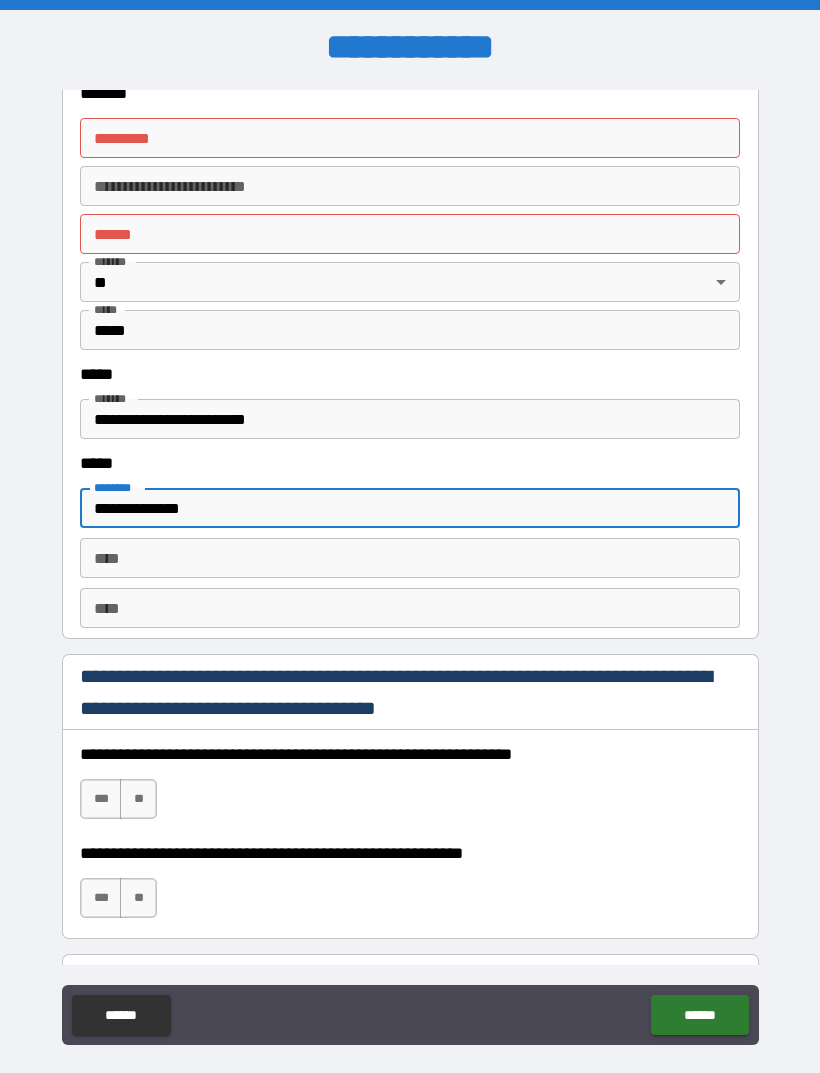 type on "**********" 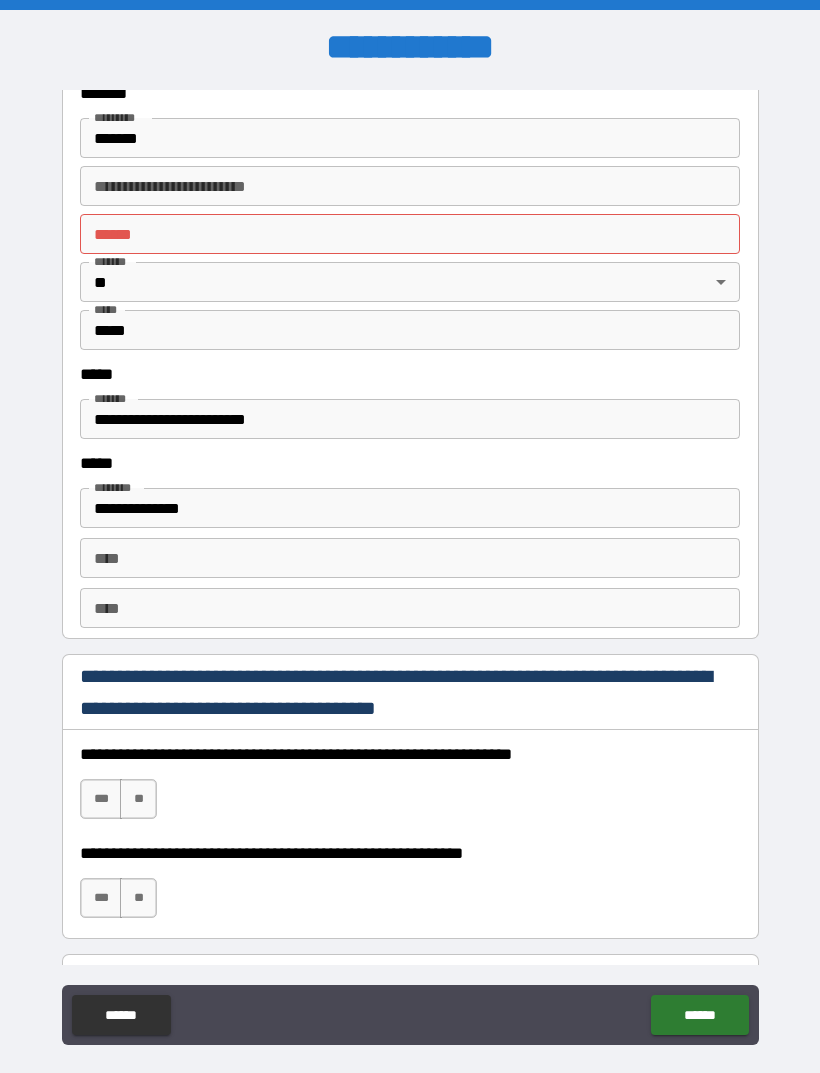 type on "**********" 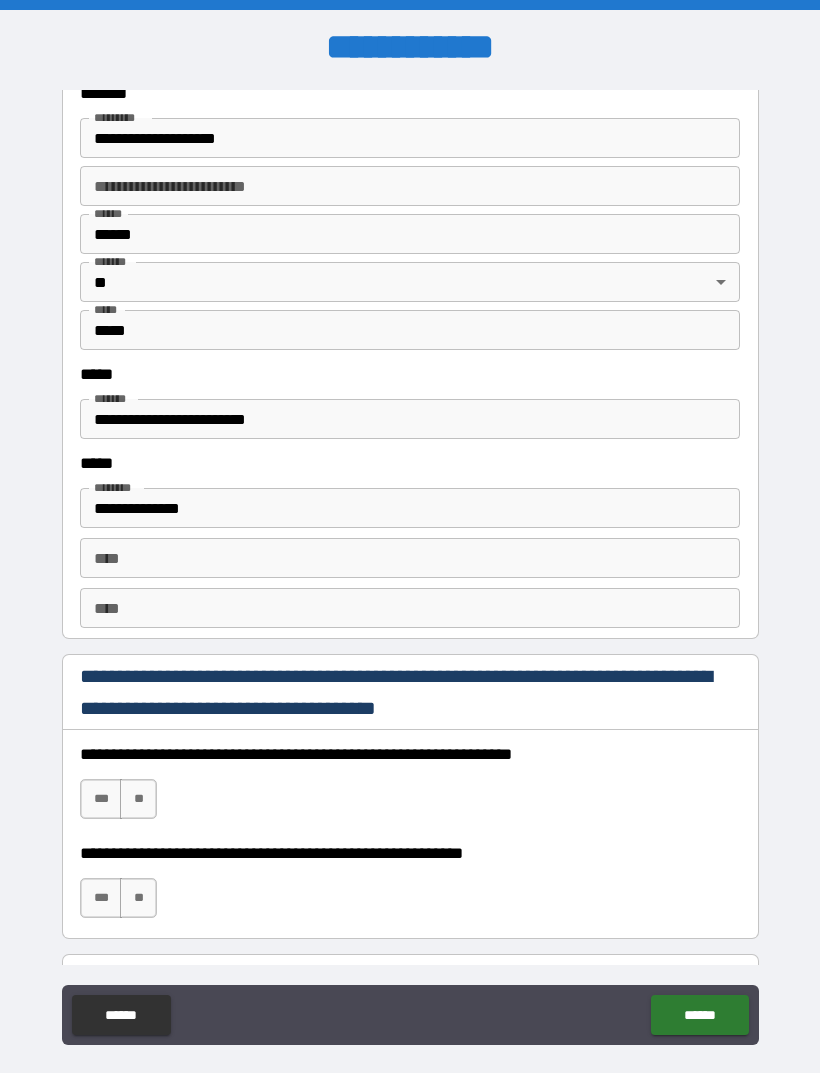 click on "**********" at bounding box center [410, 186] 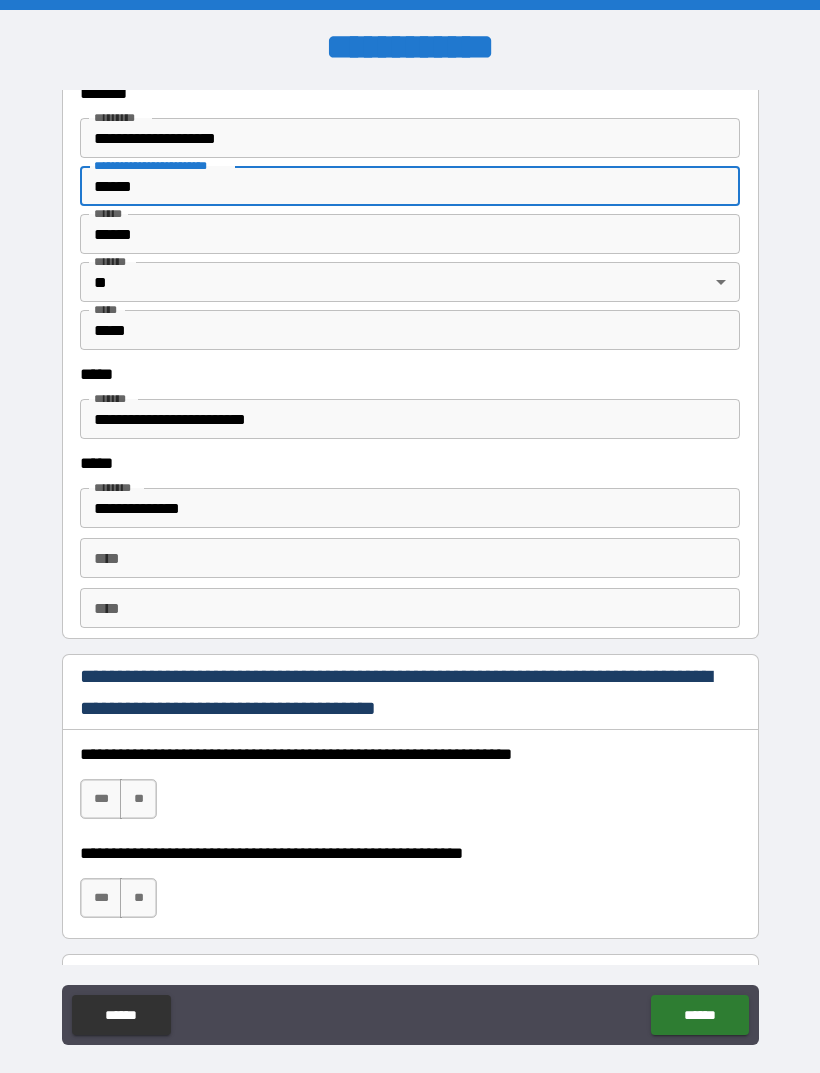 type on "******" 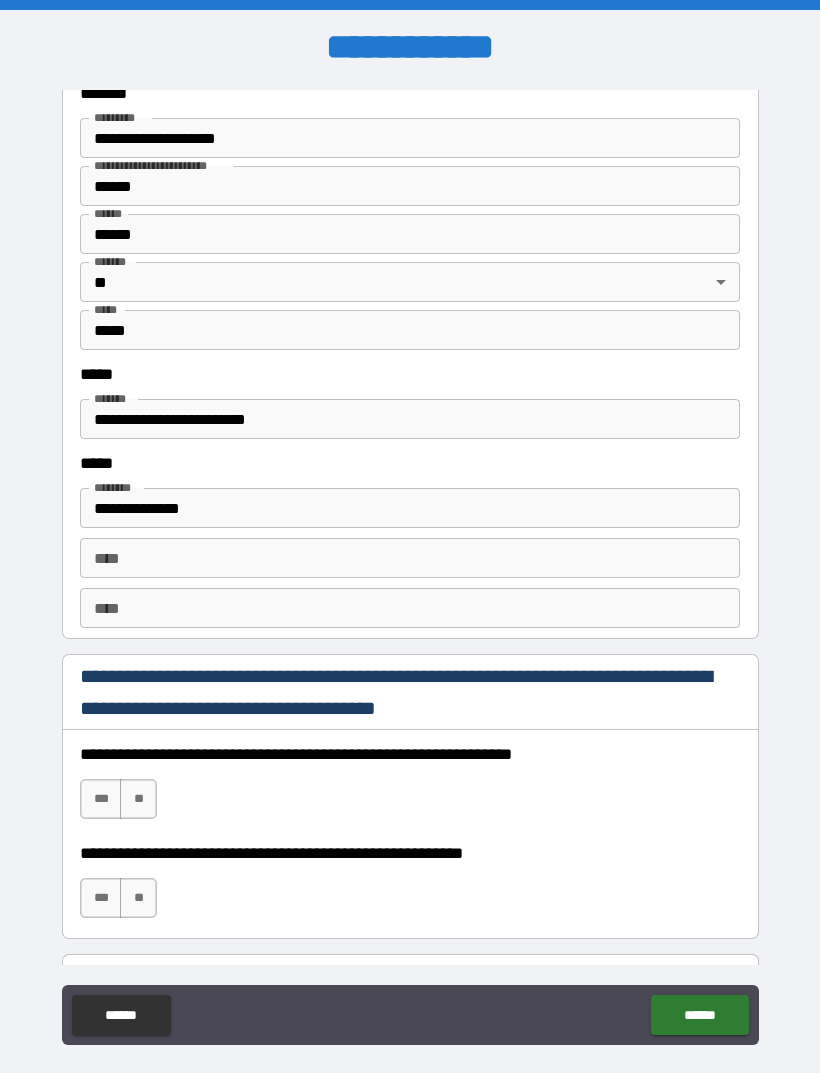 click on "***" at bounding box center [101, 799] 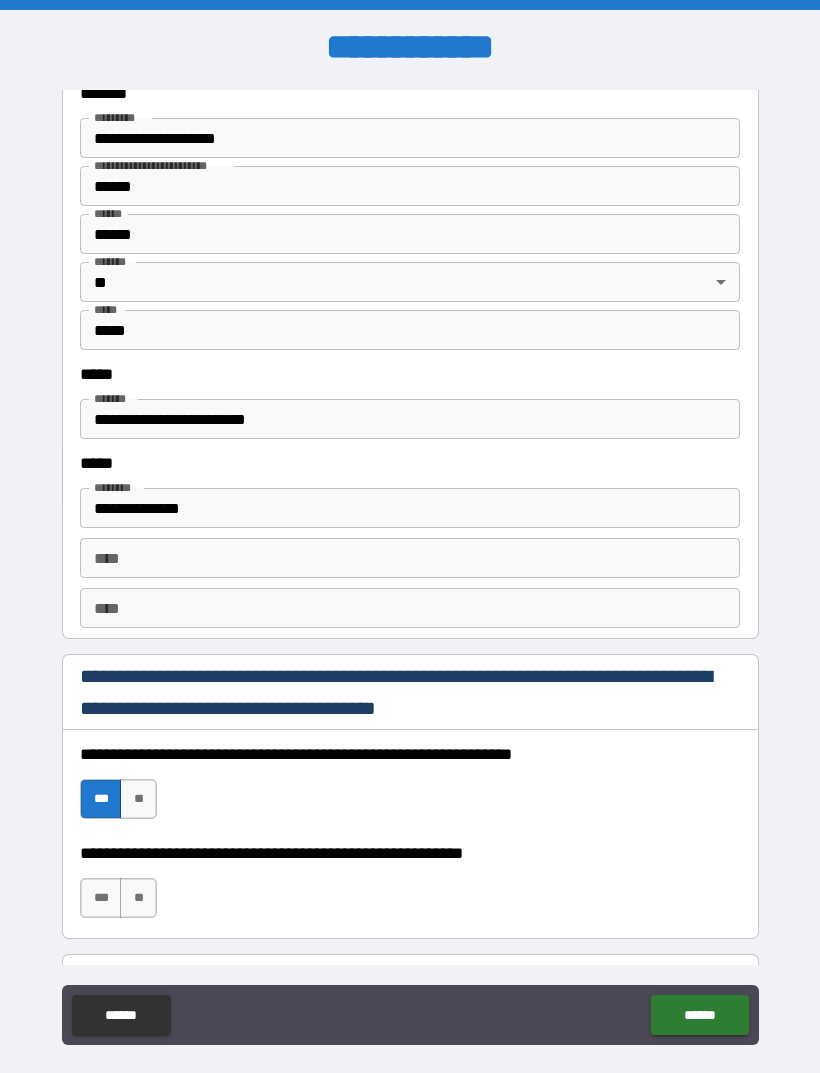 click on "***" at bounding box center [101, 898] 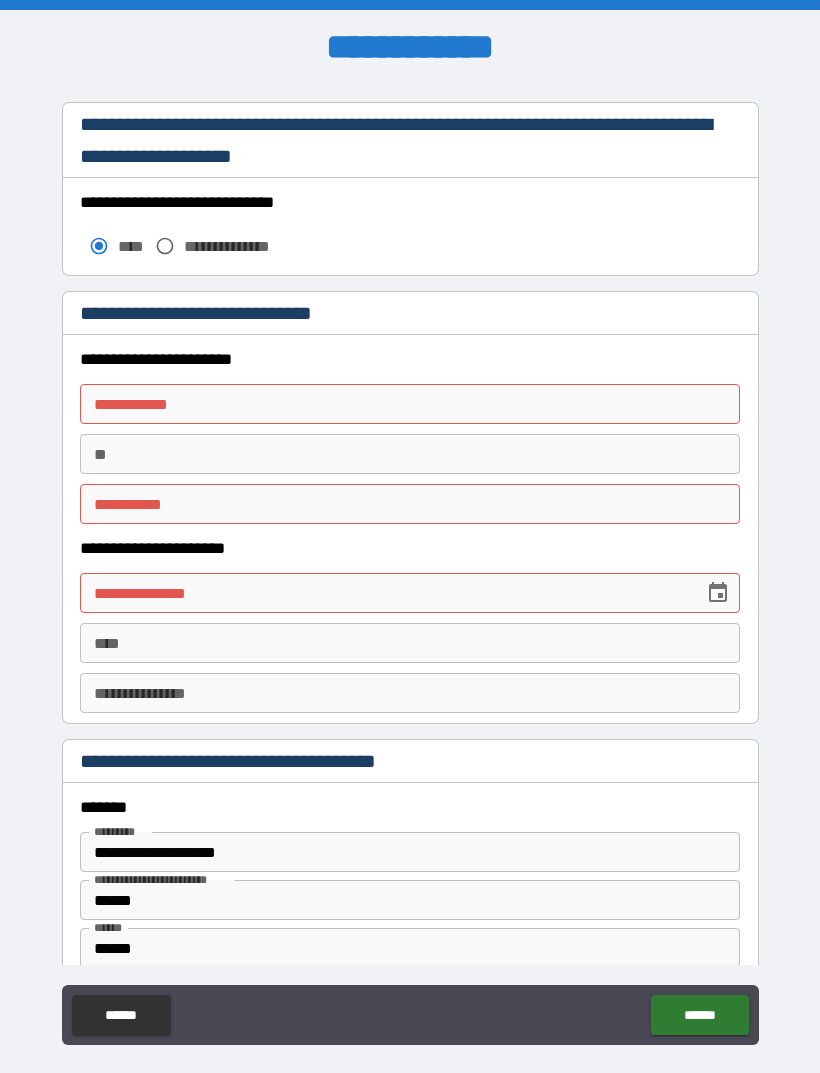 scroll, scrollTop: 1706, scrollLeft: 0, axis: vertical 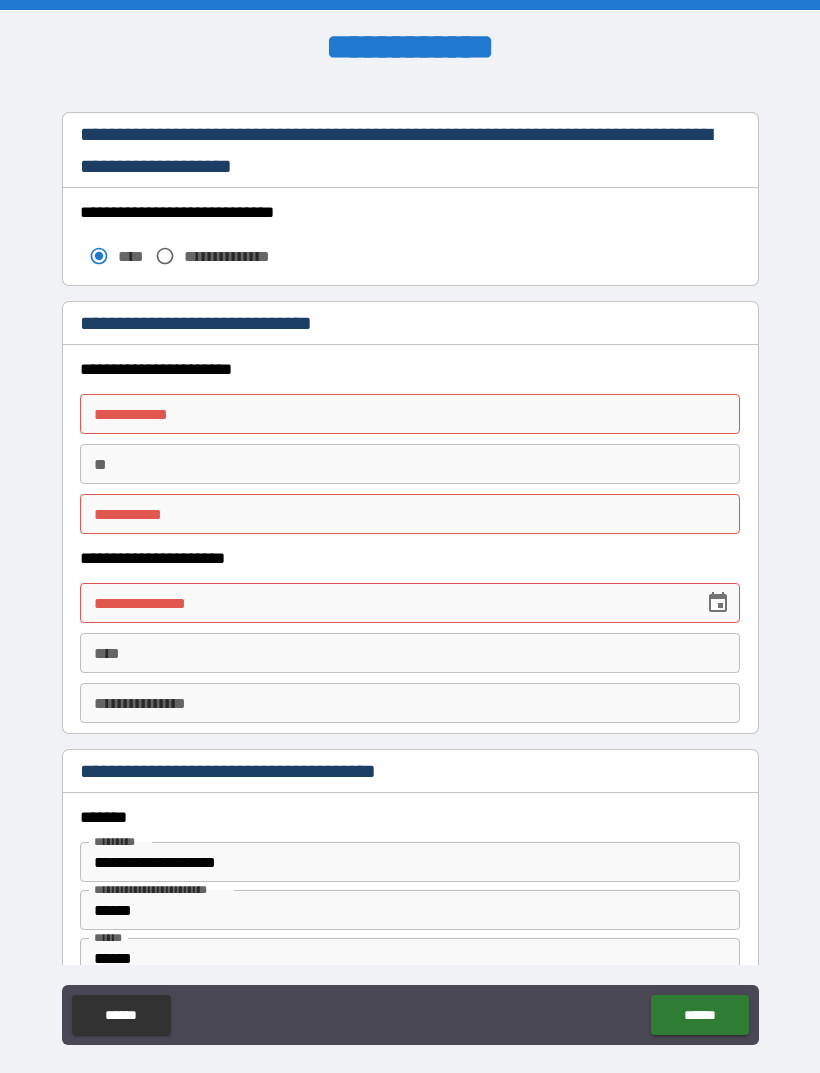 click on "**********" at bounding box center [410, 414] 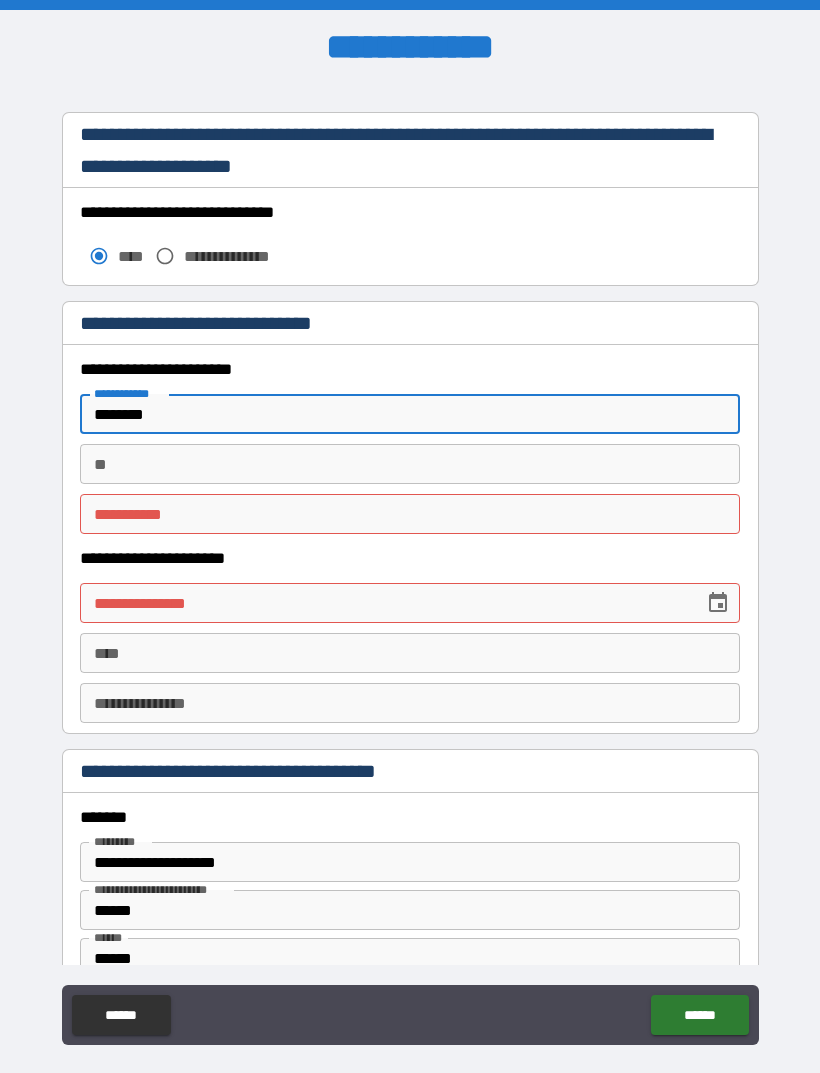 type on "********" 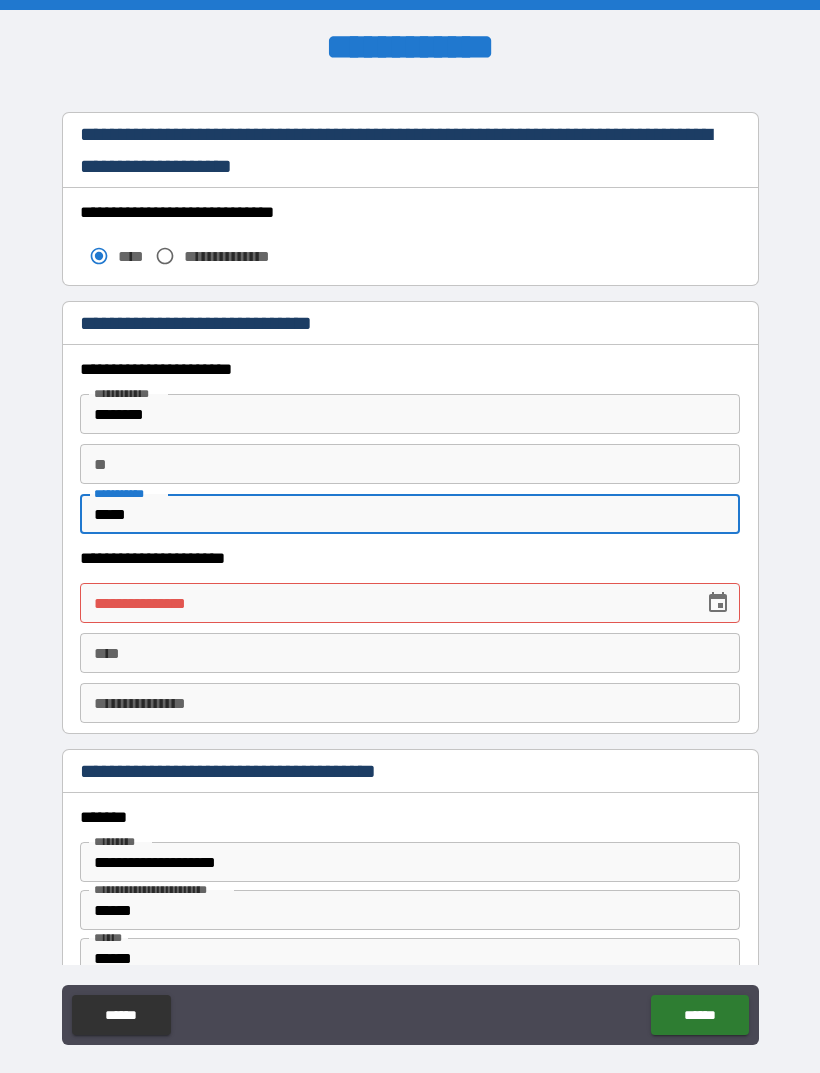 type on "*****" 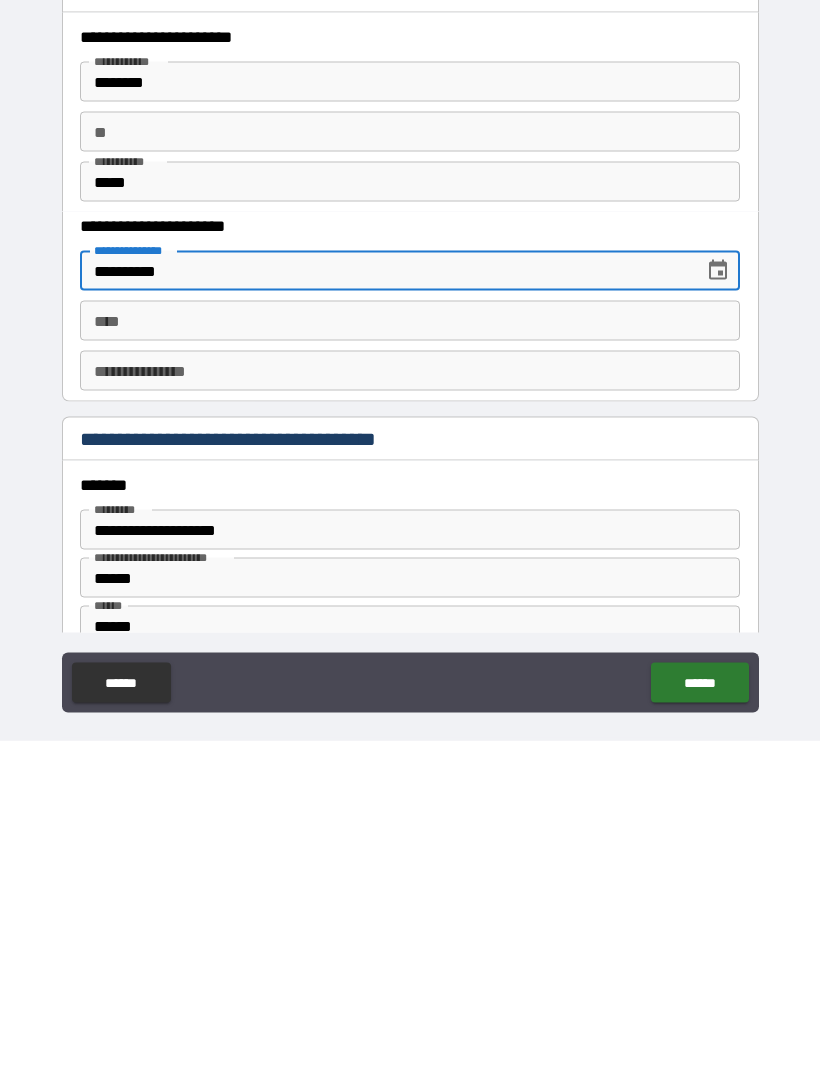 scroll, scrollTop: 64, scrollLeft: 0, axis: vertical 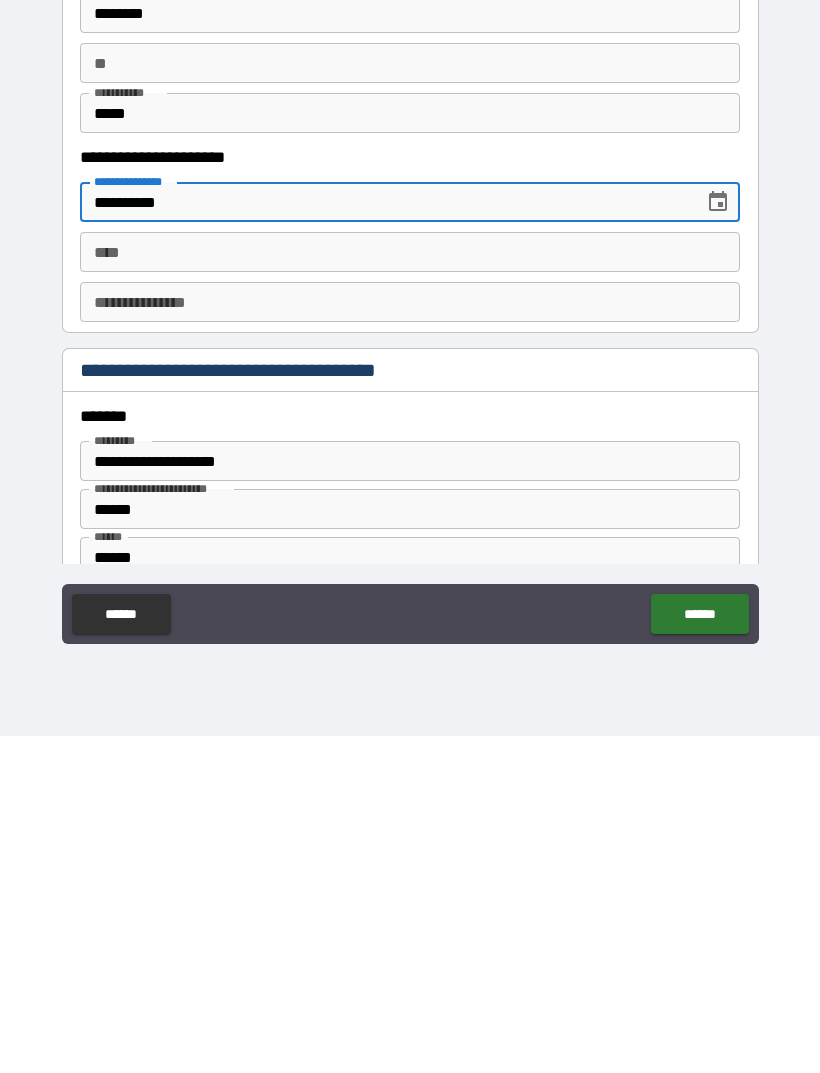 type on "**********" 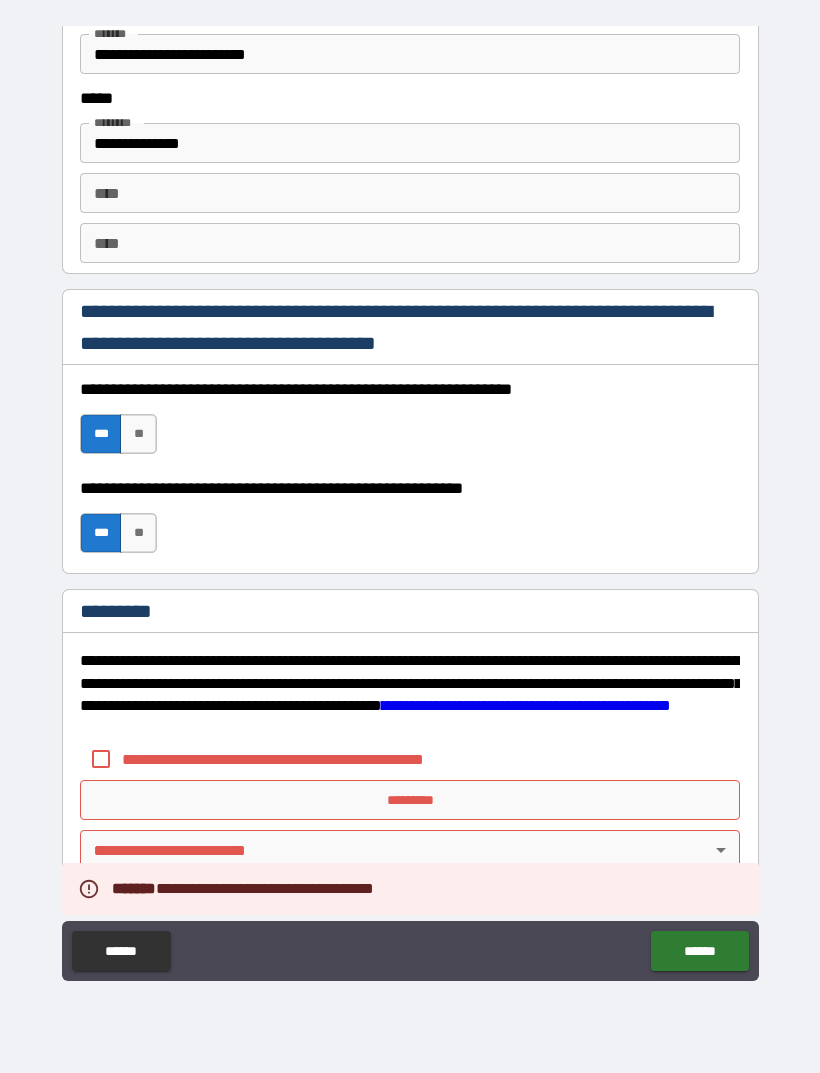 scroll, scrollTop: 2731, scrollLeft: 0, axis: vertical 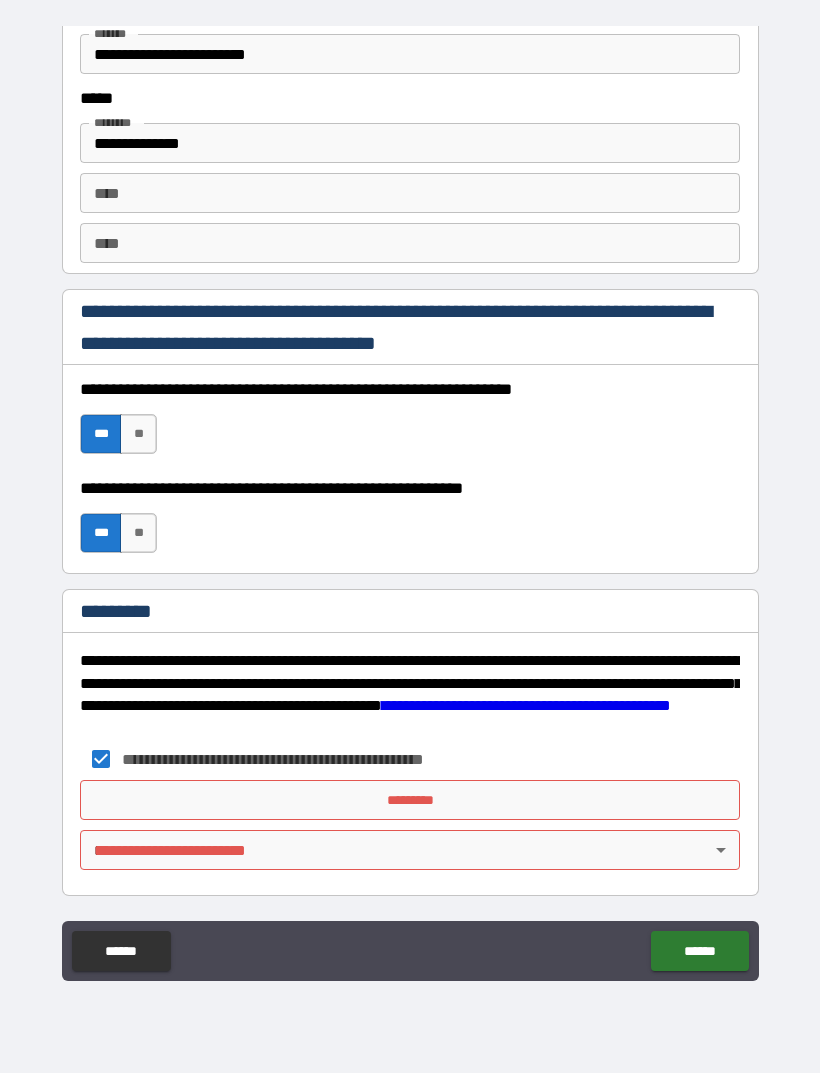 click on "******" at bounding box center [699, 951] 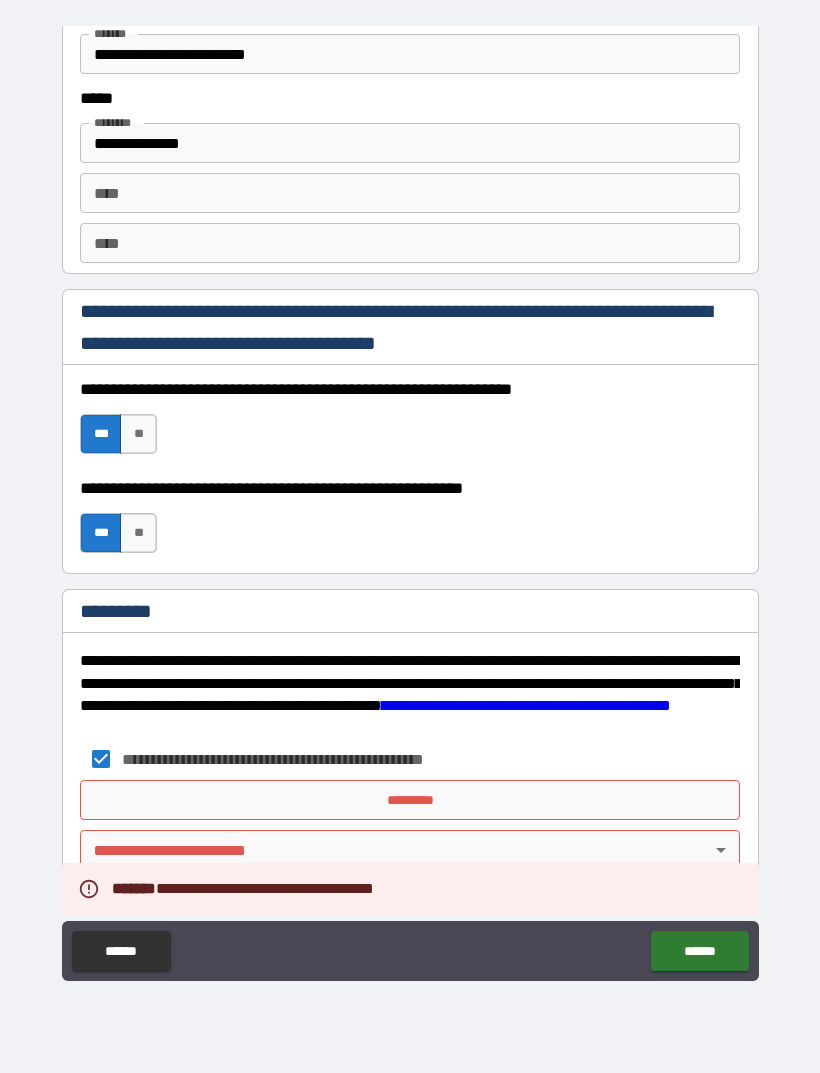 click on "*********" at bounding box center [410, 800] 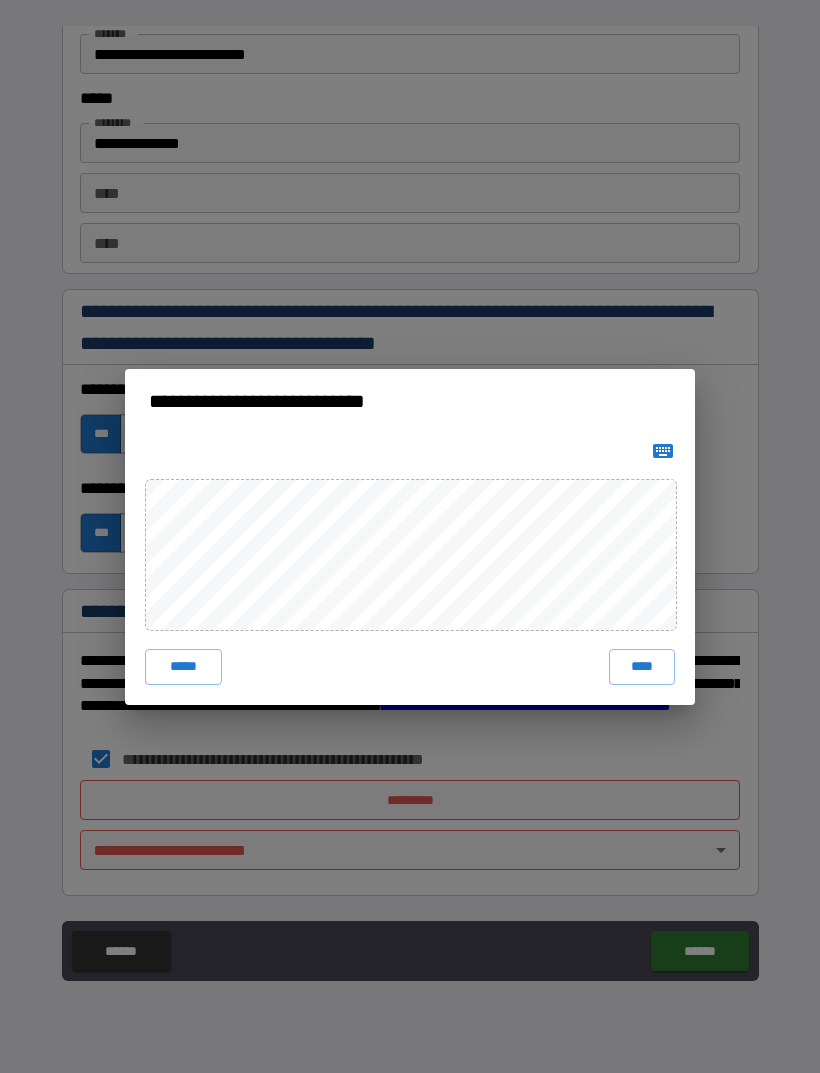 click on "****" at bounding box center (642, 667) 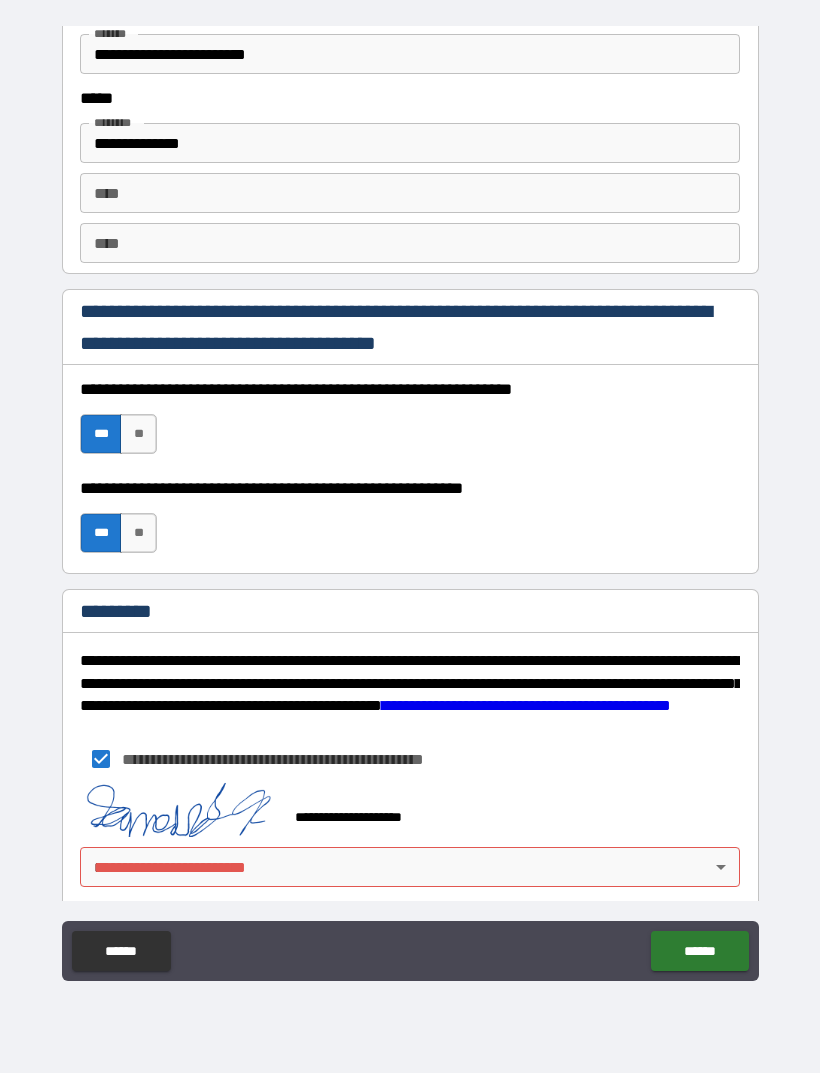 scroll, scrollTop: 2721, scrollLeft: 0, axis: vertical 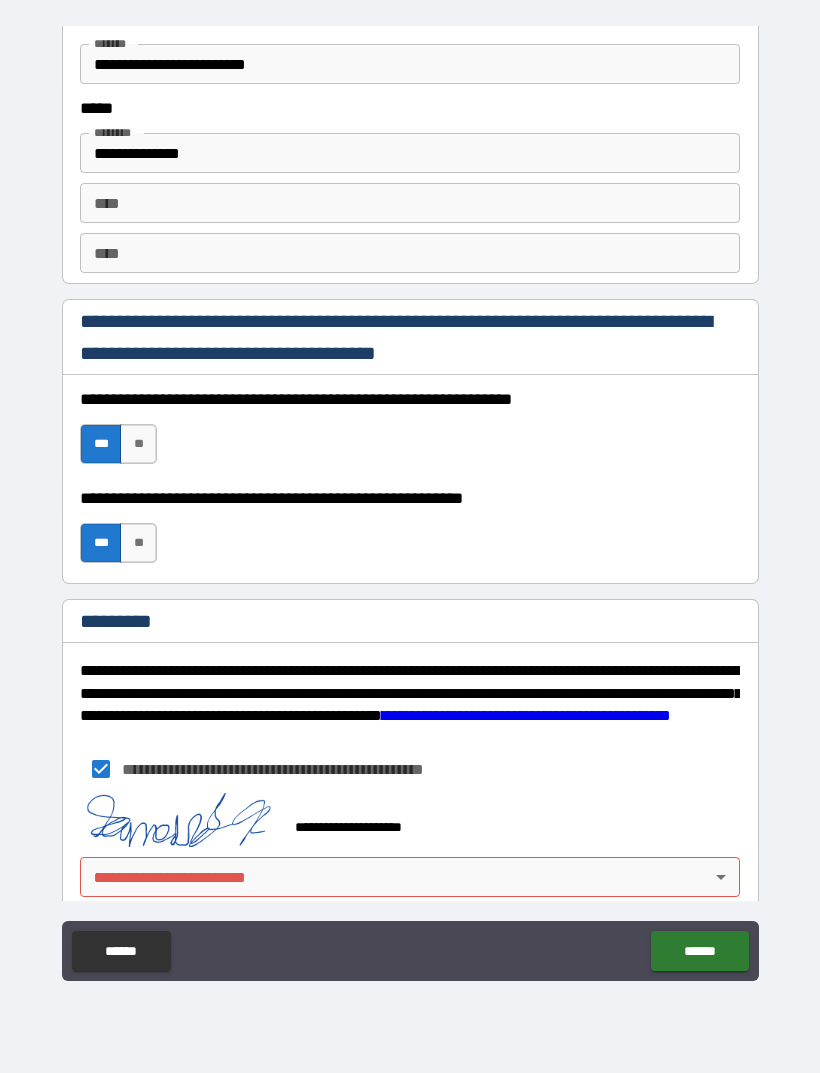 click on "******" at bounding box center [699, 951] 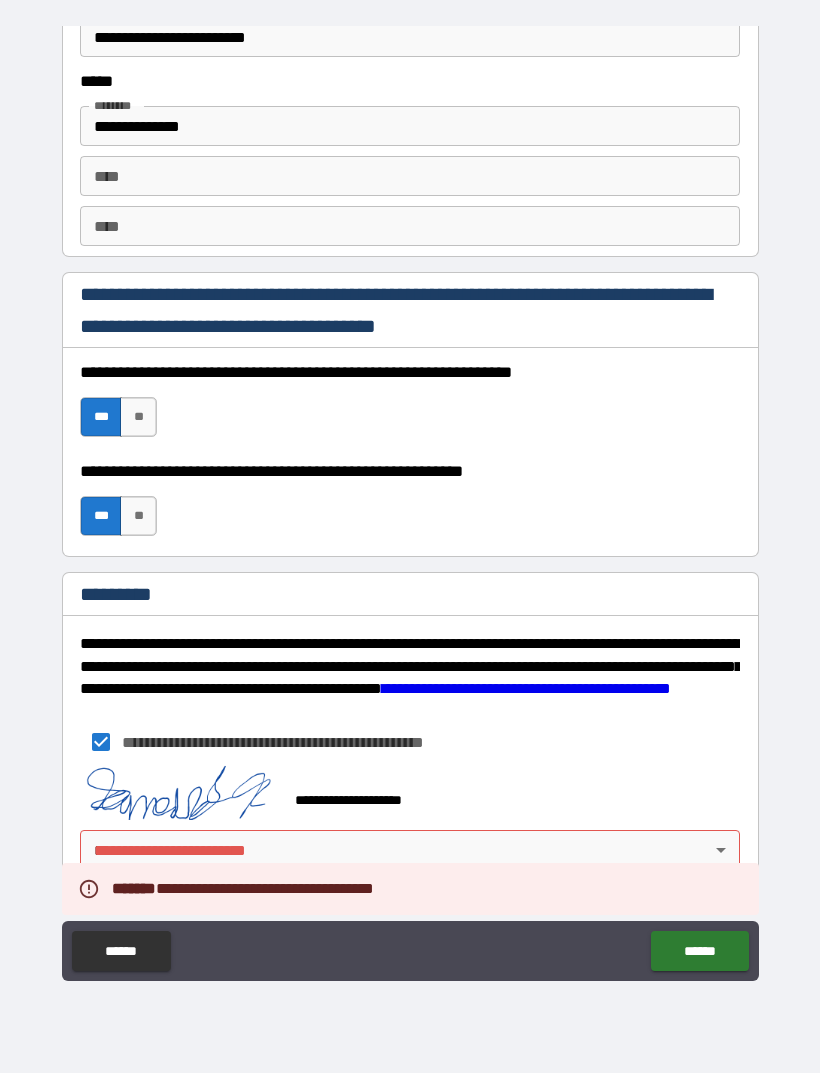 scroll, scrollTop: 2748, scrollLeft: 0, axis: vertical 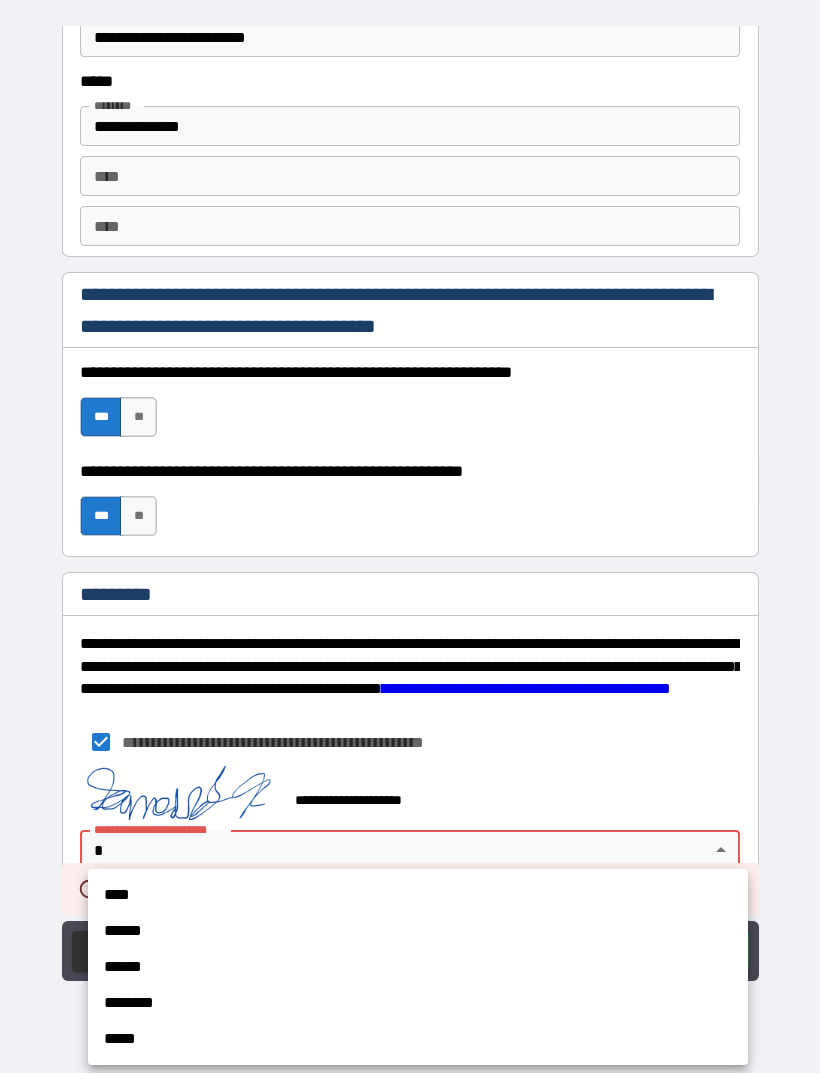 click on "****" at bounding box center [418, 895] 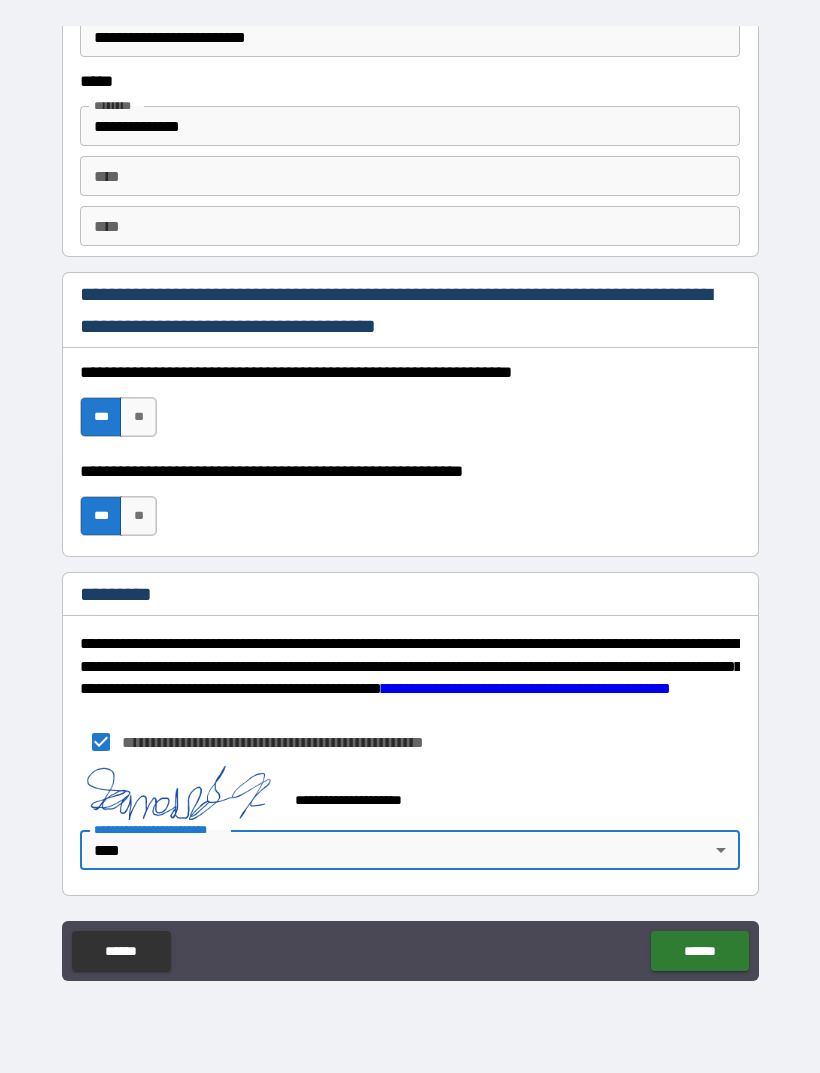 click on "******" at bounding box center (699, 951) 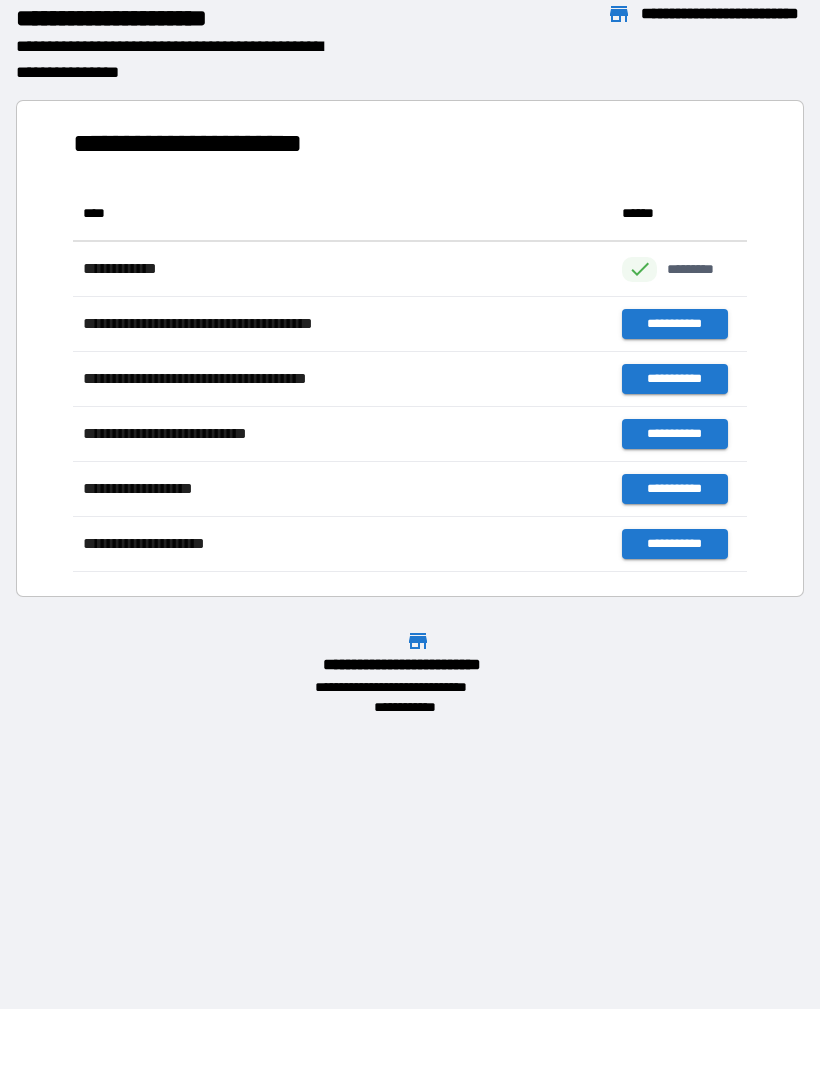 scroll, scrollTop: 1, scrollLeft: 1, axis: both 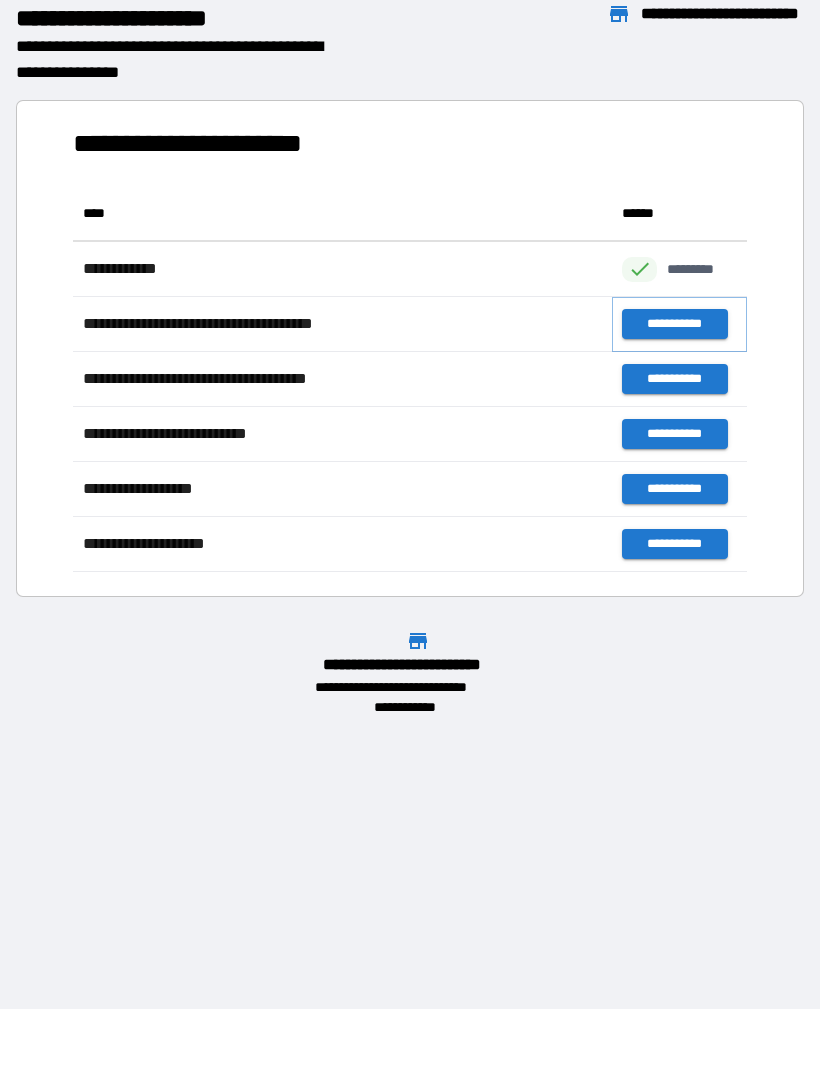 click on "**********" at bounding box center (674, 324) 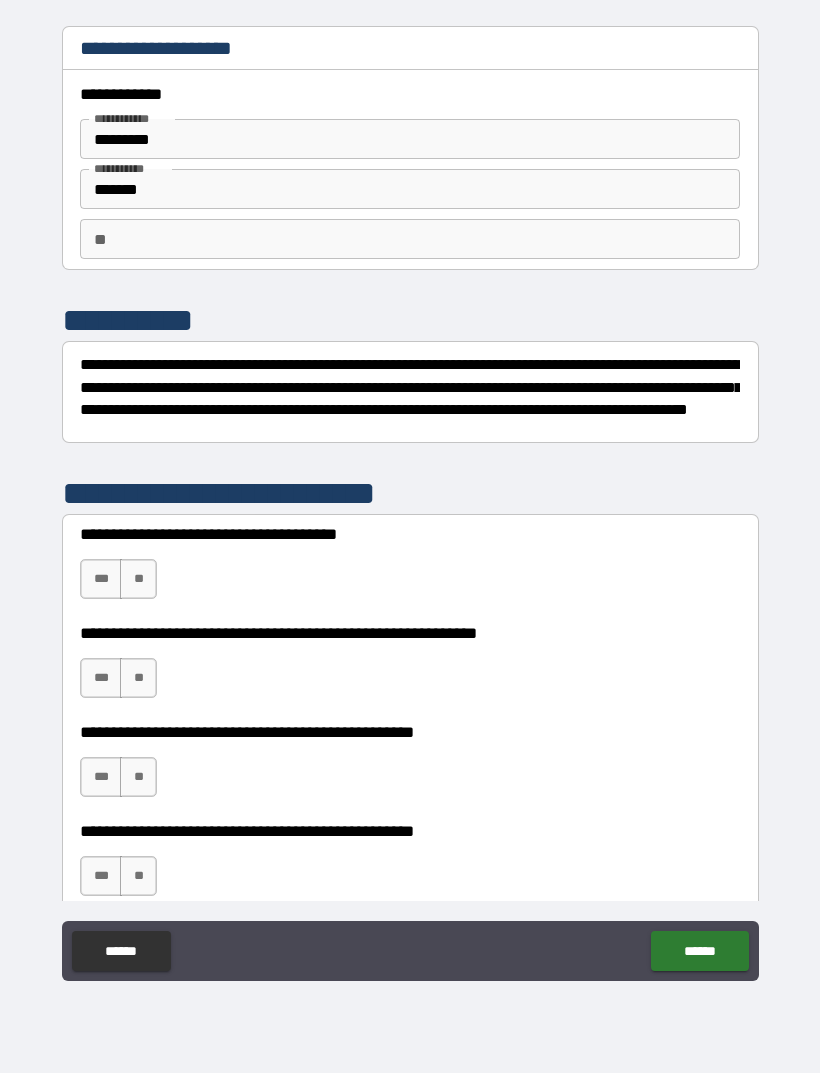 click on "*********" at bounding box center (410, 139) 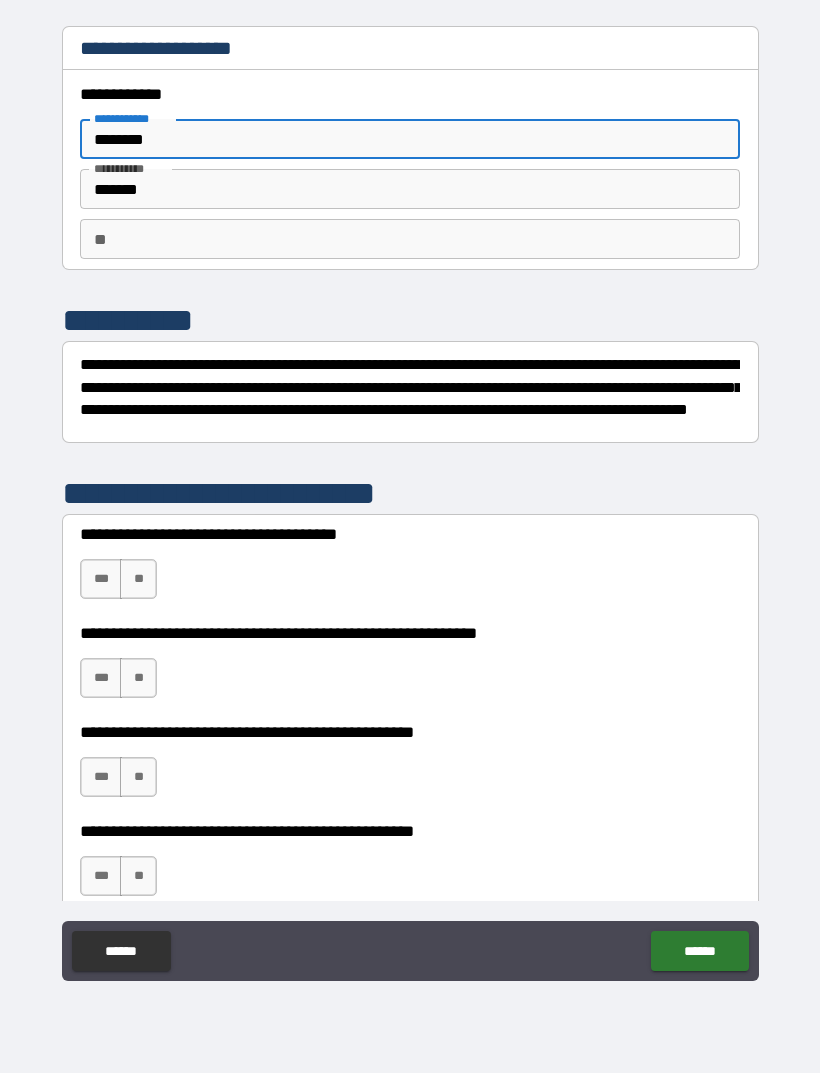 type on "********" 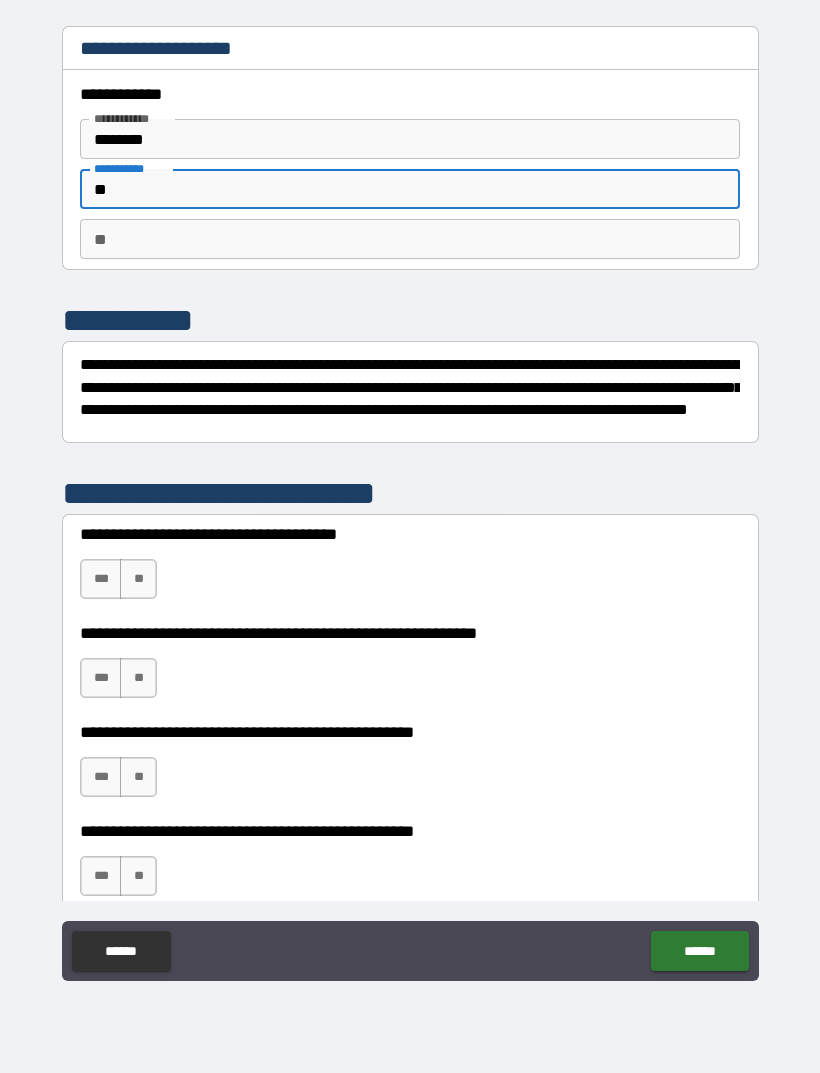 type on "*" 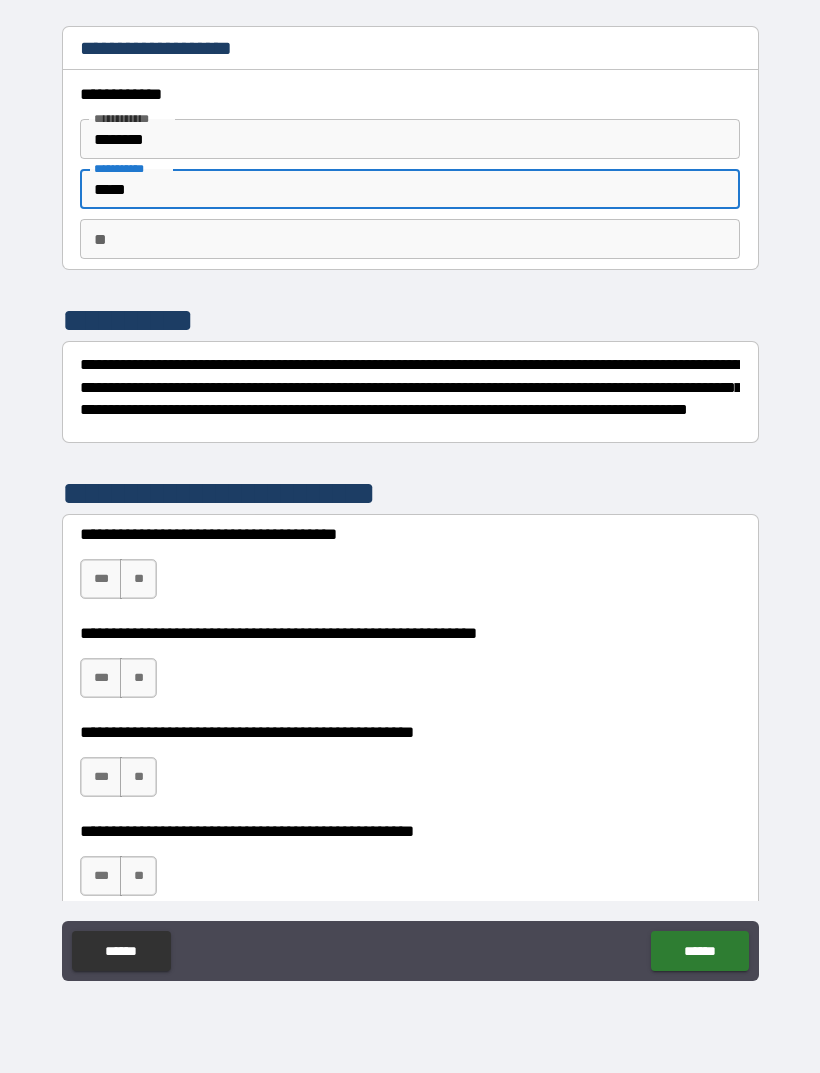 type on "*****" 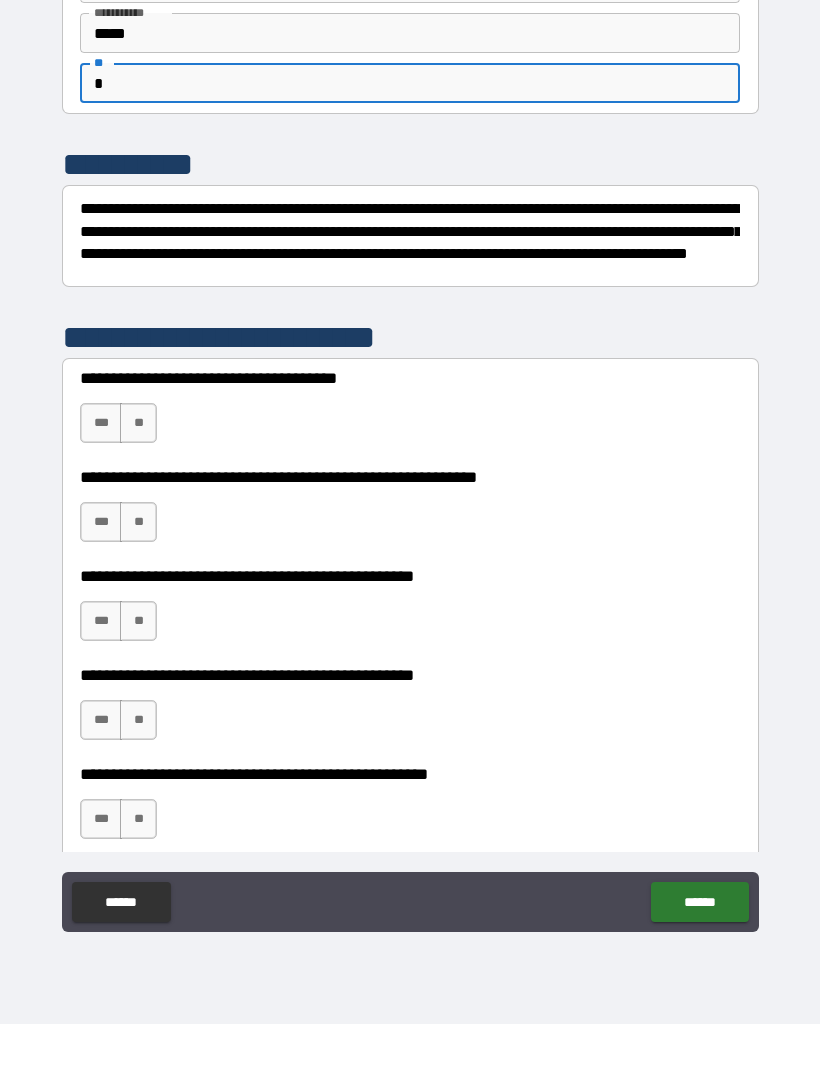 scroll, scrollTop: 108, scrollLeft: 0, axis: vertical 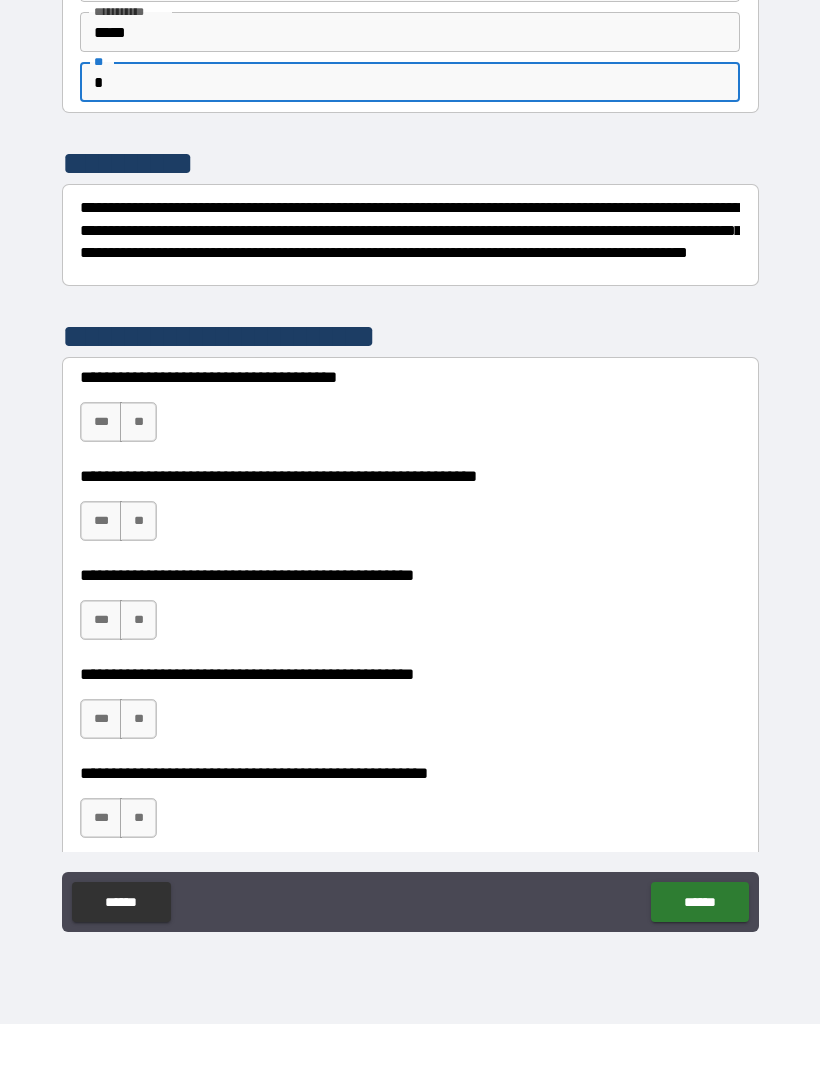 type on "*" 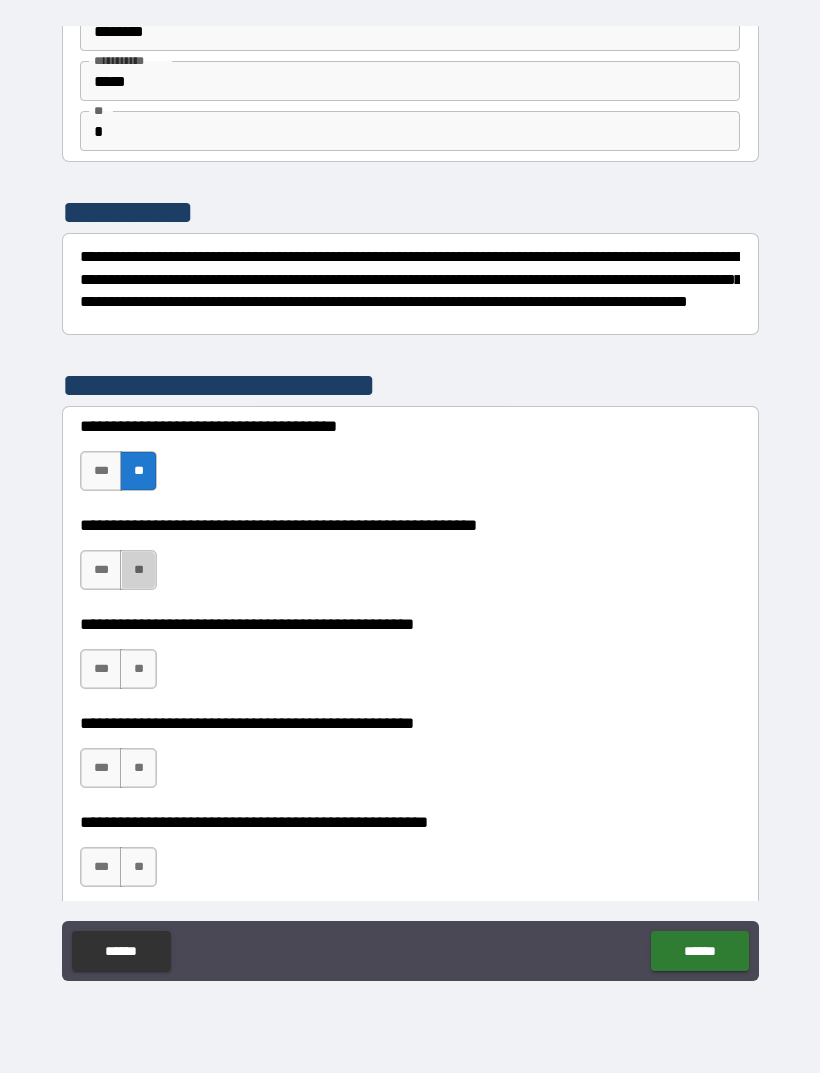 click on "**" at bounding box center [138, 570] 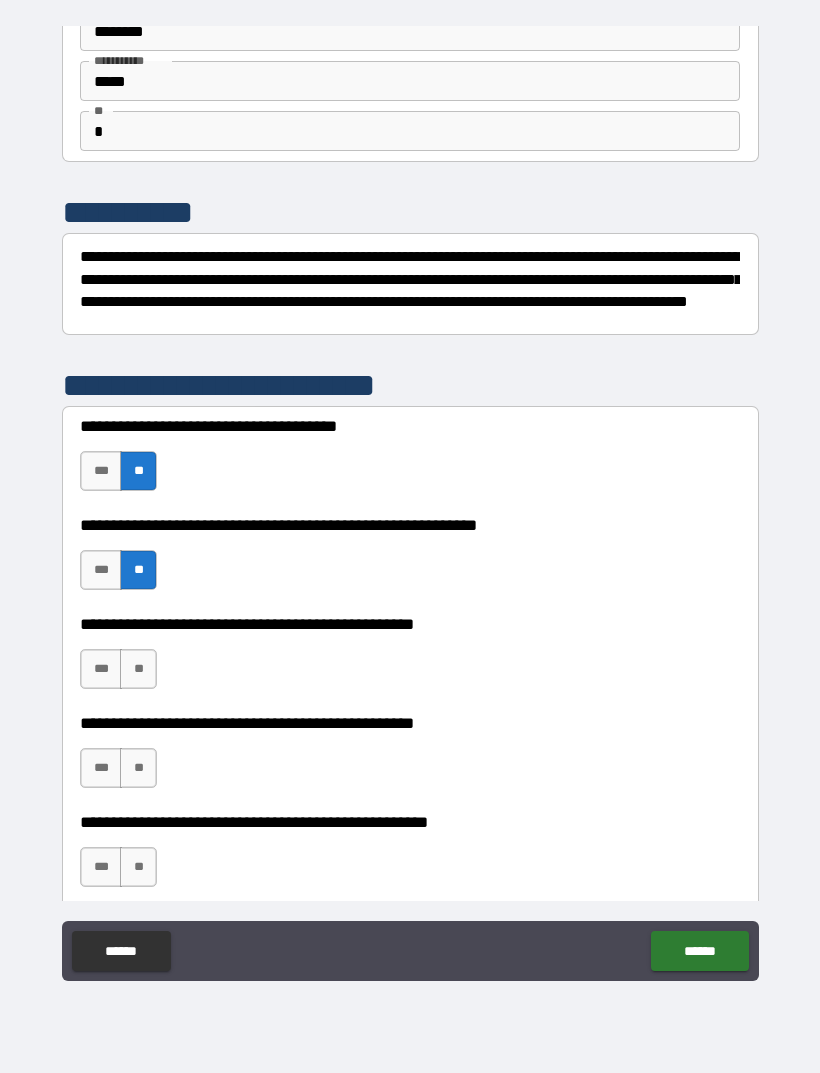 click on "**" at bounding box center (138, 669) 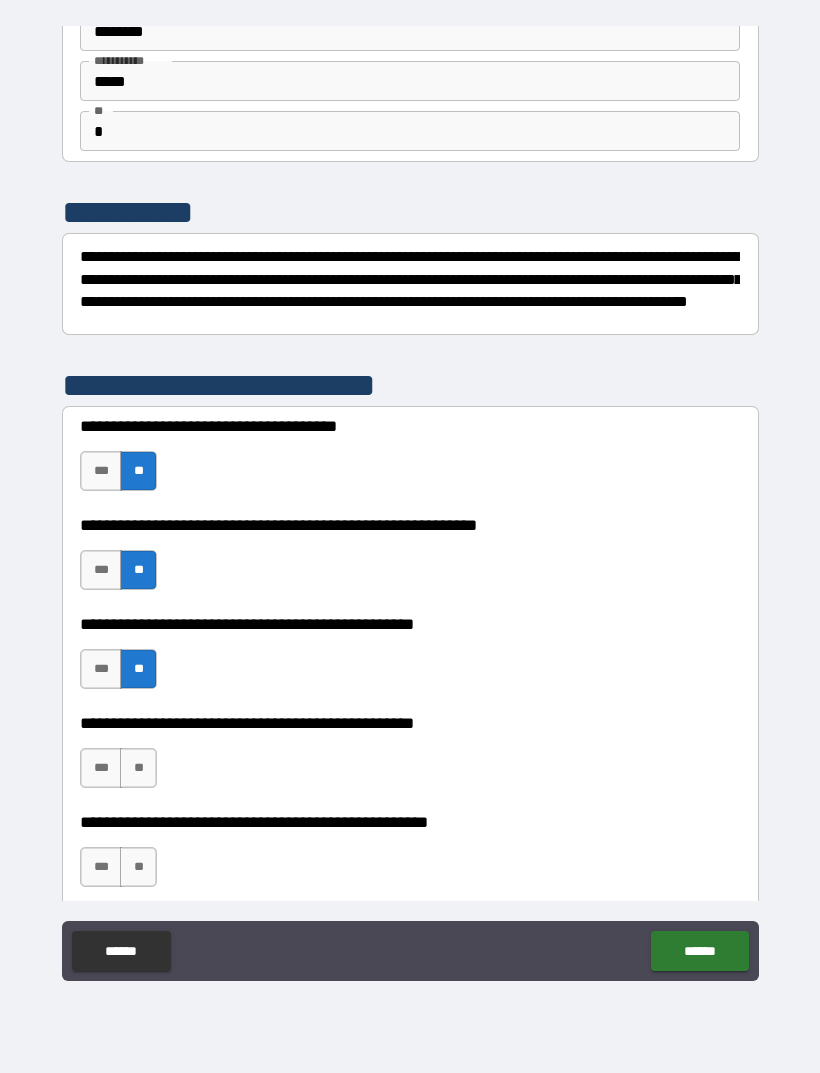 click on "**" at bounding box center [138, 768] 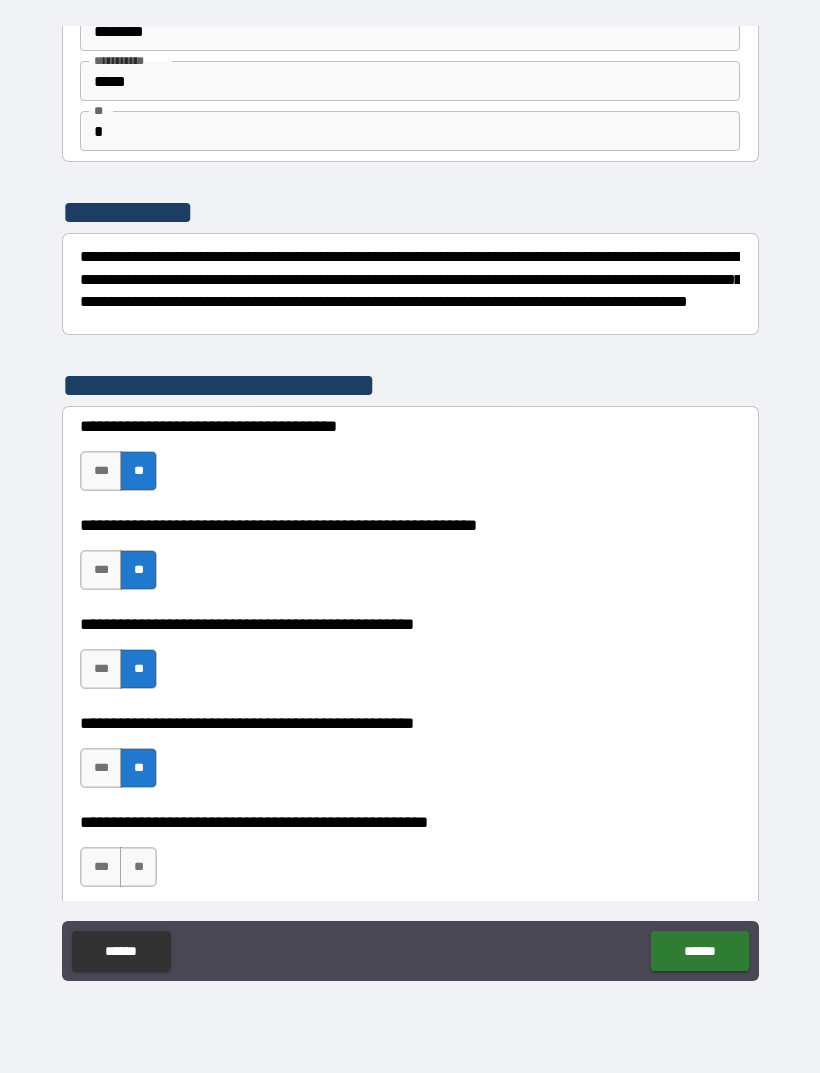 click on "**" at bounding box center [138, 867] 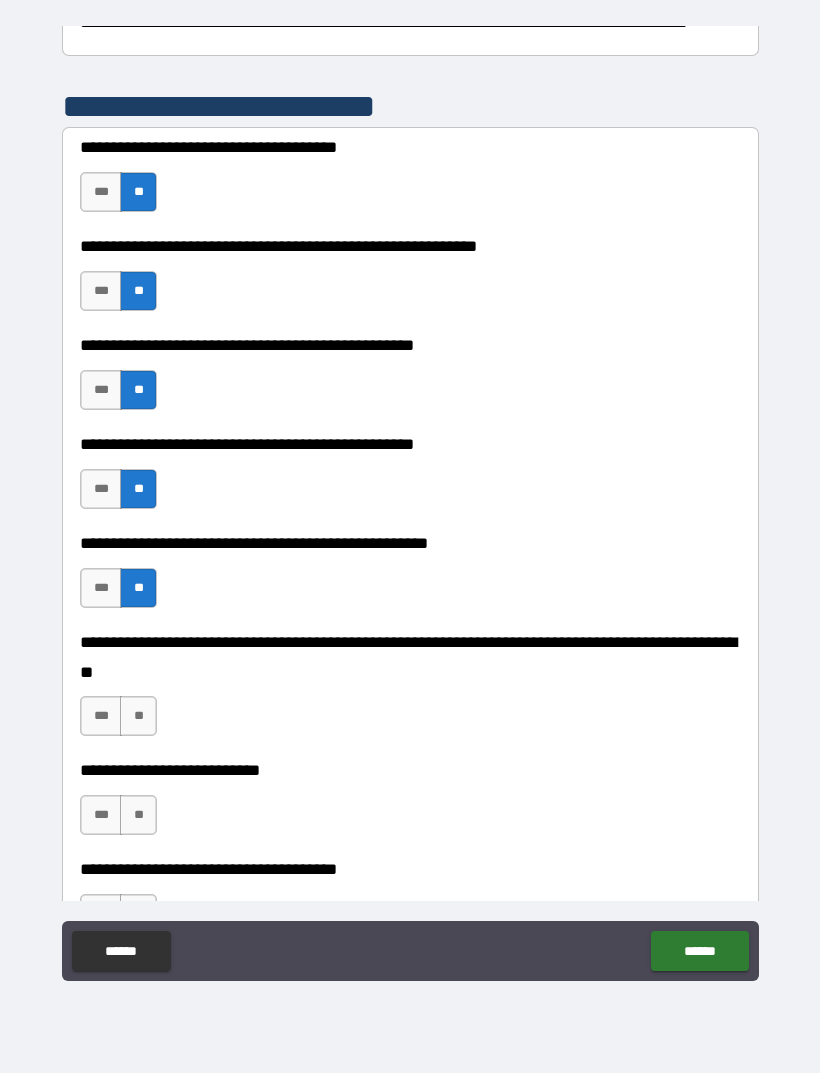 scroll, scrollTop: 404, scrollLeft: 0, axis: vertical 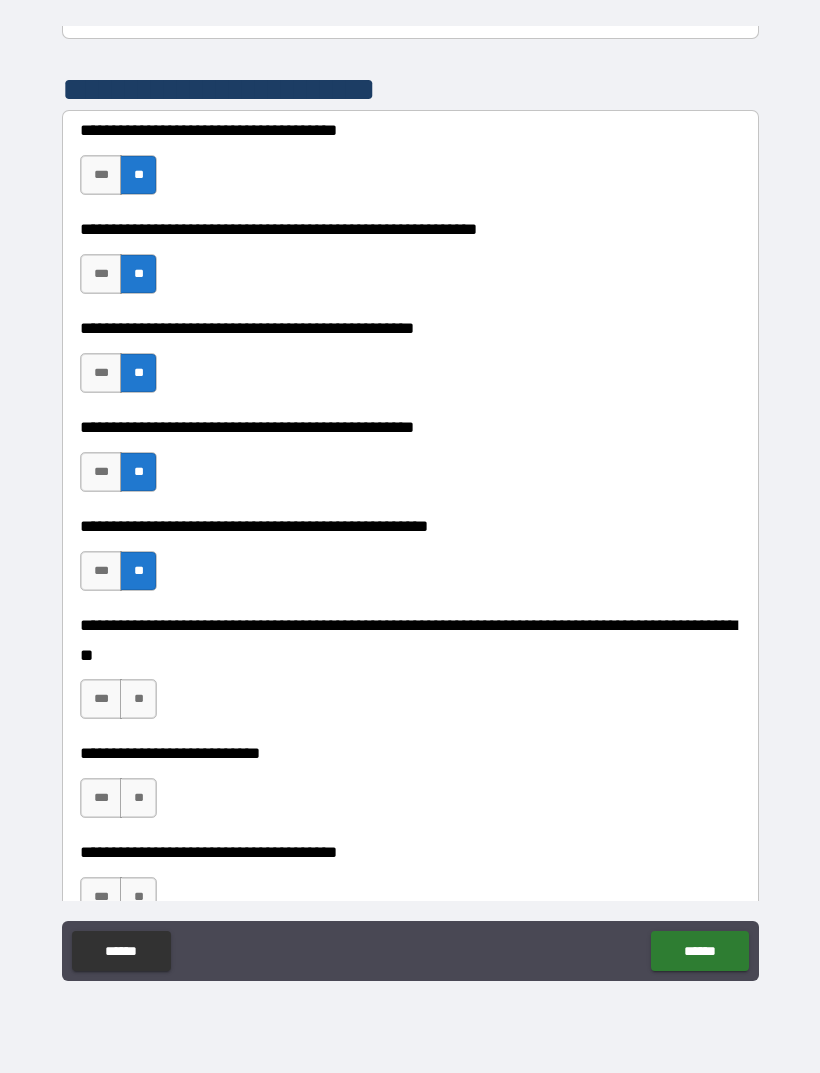 click on "**" at bounding box center [138, 699] 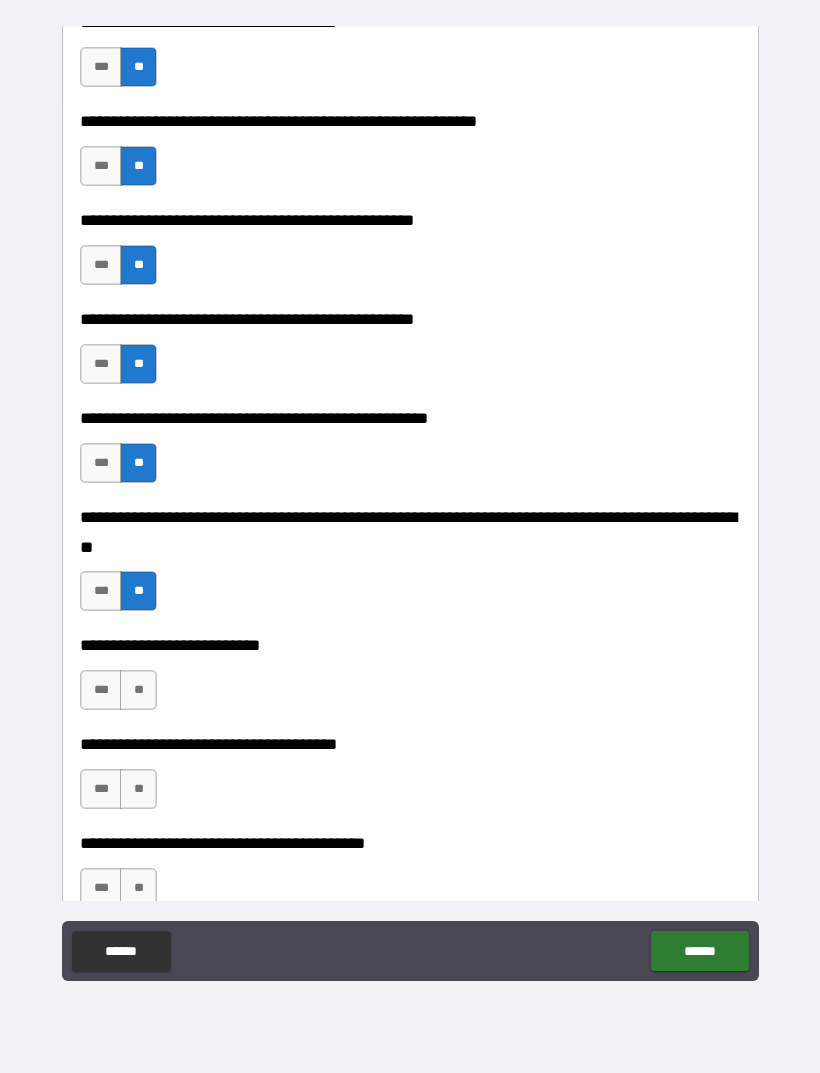 scroll, scrollTop: 530, scrollLeft: 0, axis: vertical 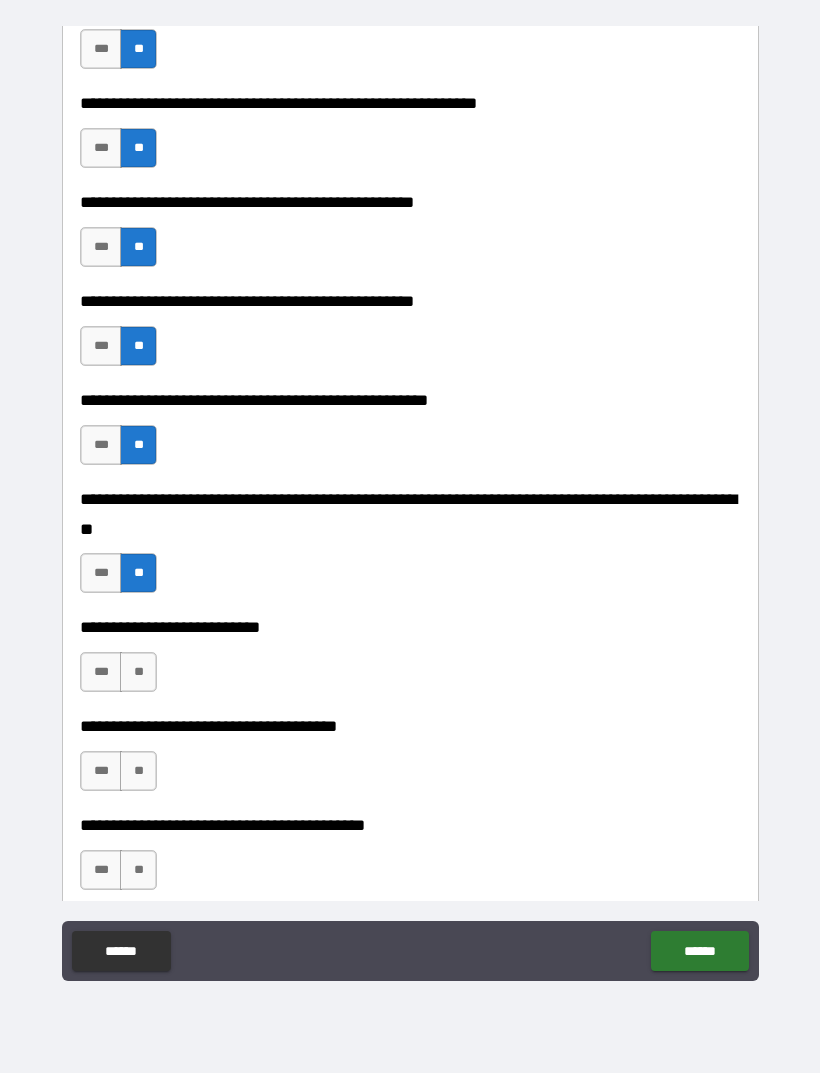 click on "**" at bounding box center [138, 672] 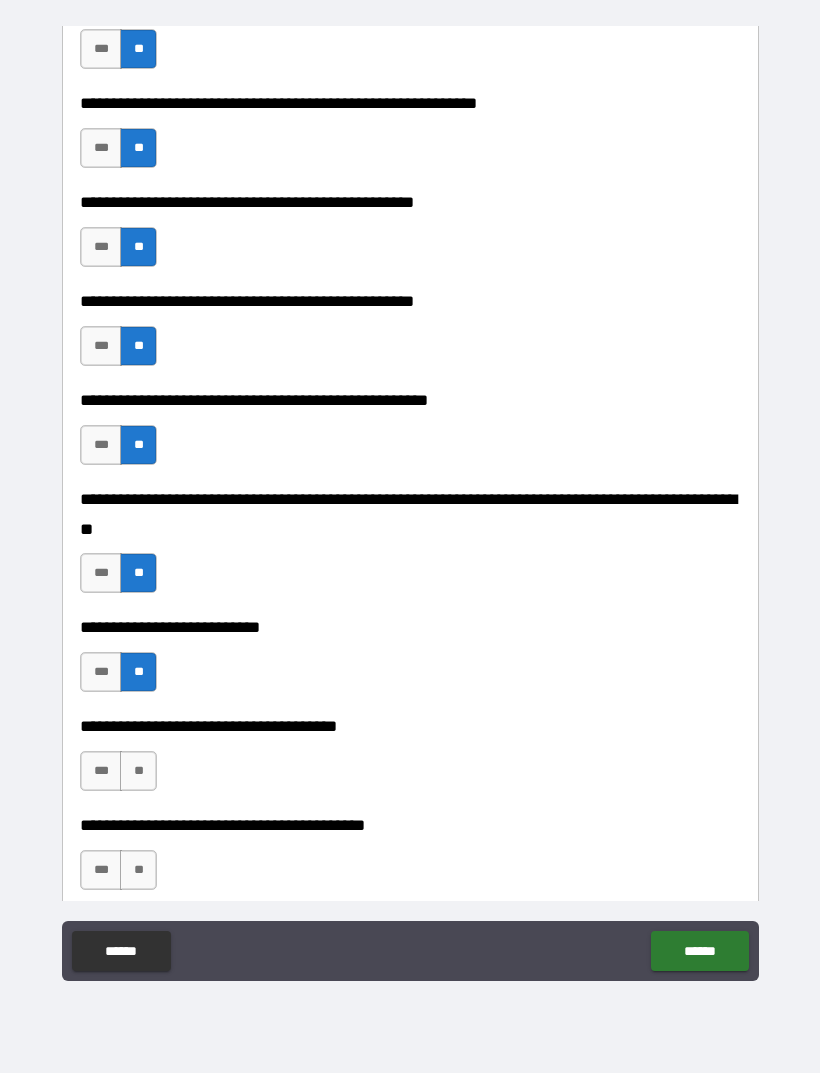 click on "**" at bounding box center [138, 771] 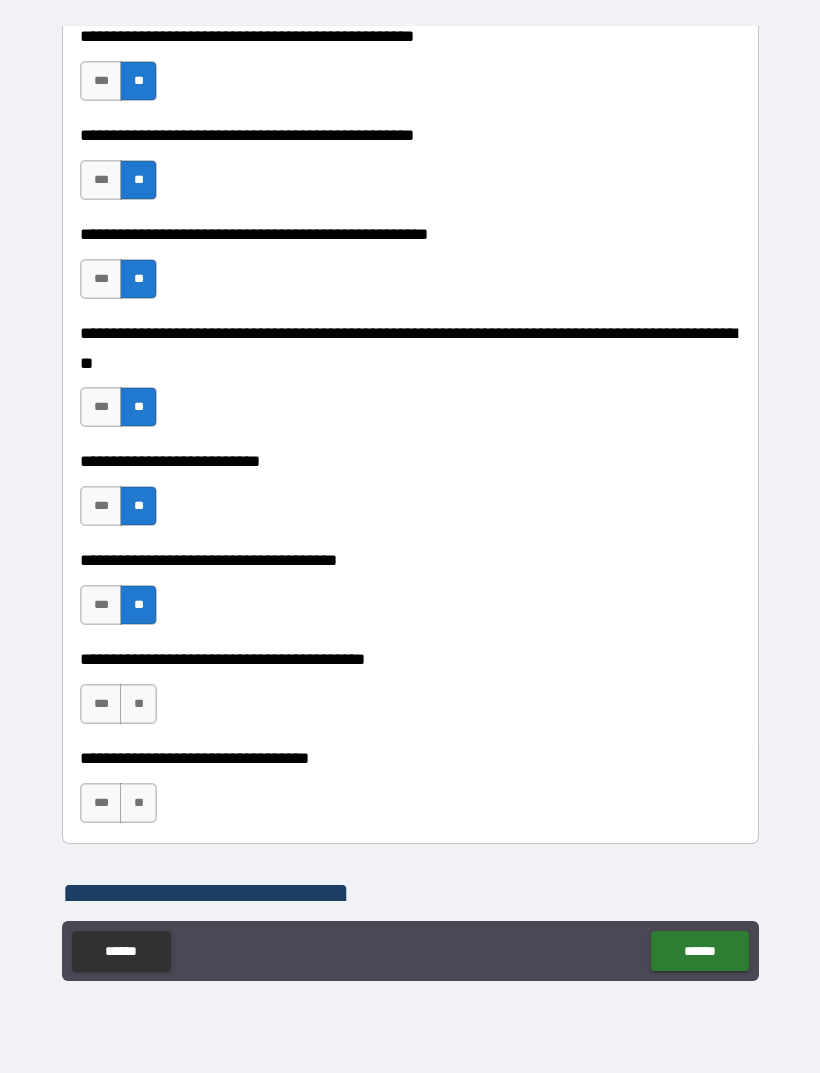 scroll, scrollTop: 707, scrollLeft: 0, axis: vertical 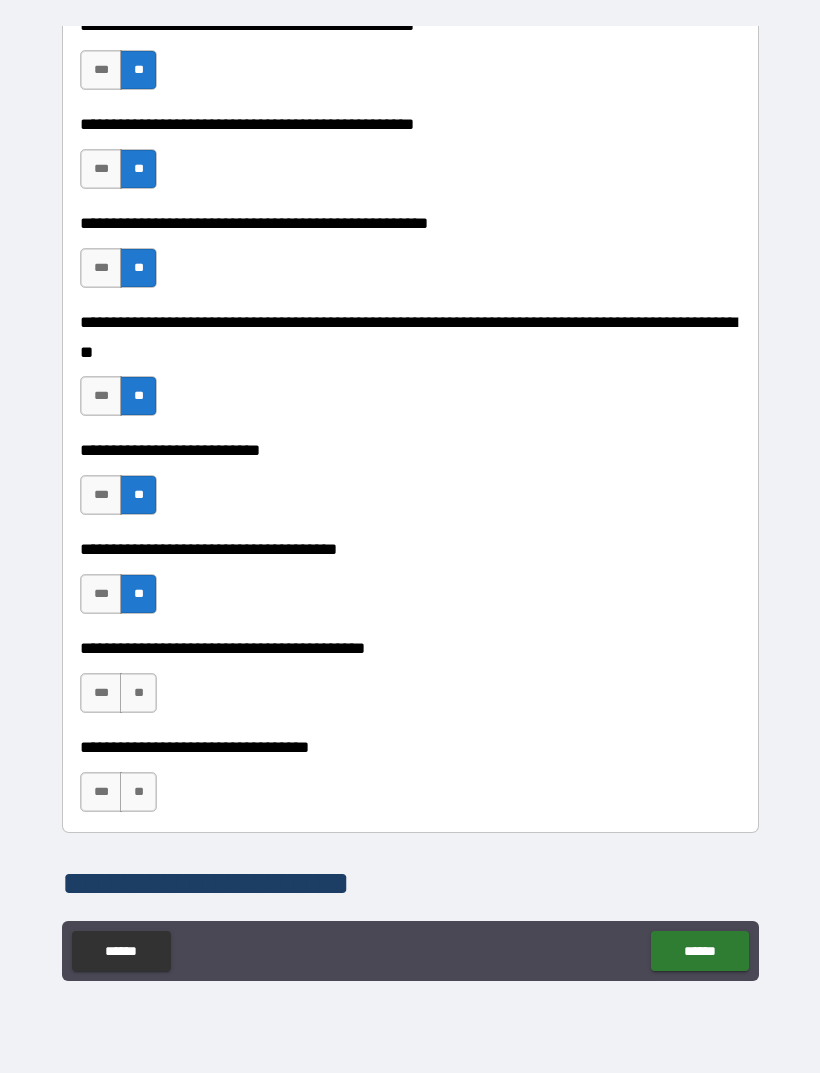 click on "**" at bounding box center [138, 693] 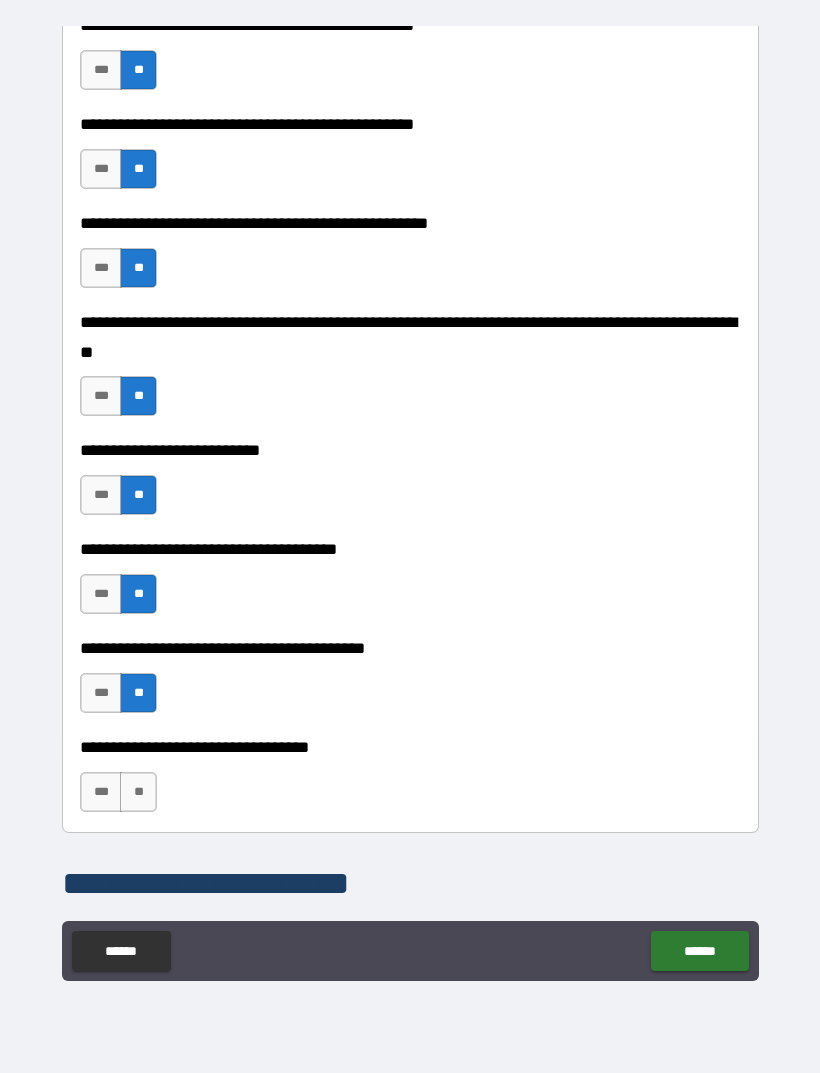 click on "**" at bounding box center [138, 792] 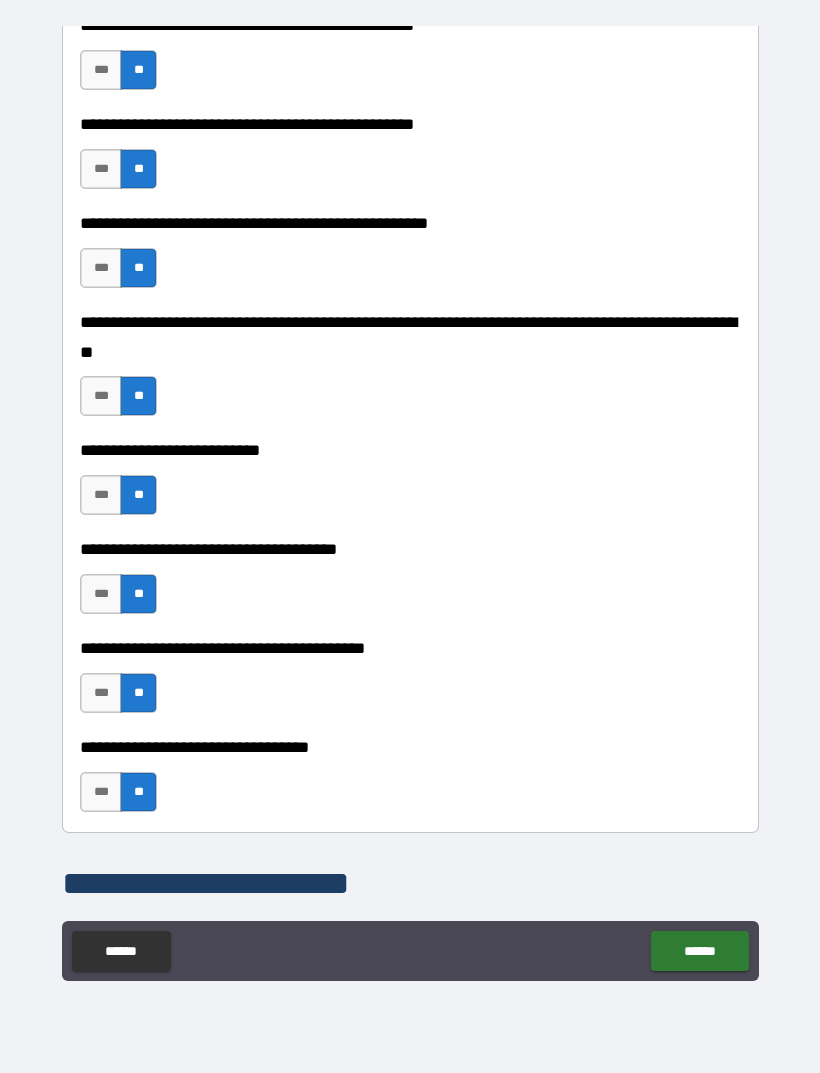 click on "******" at bounding box center [699, 951] 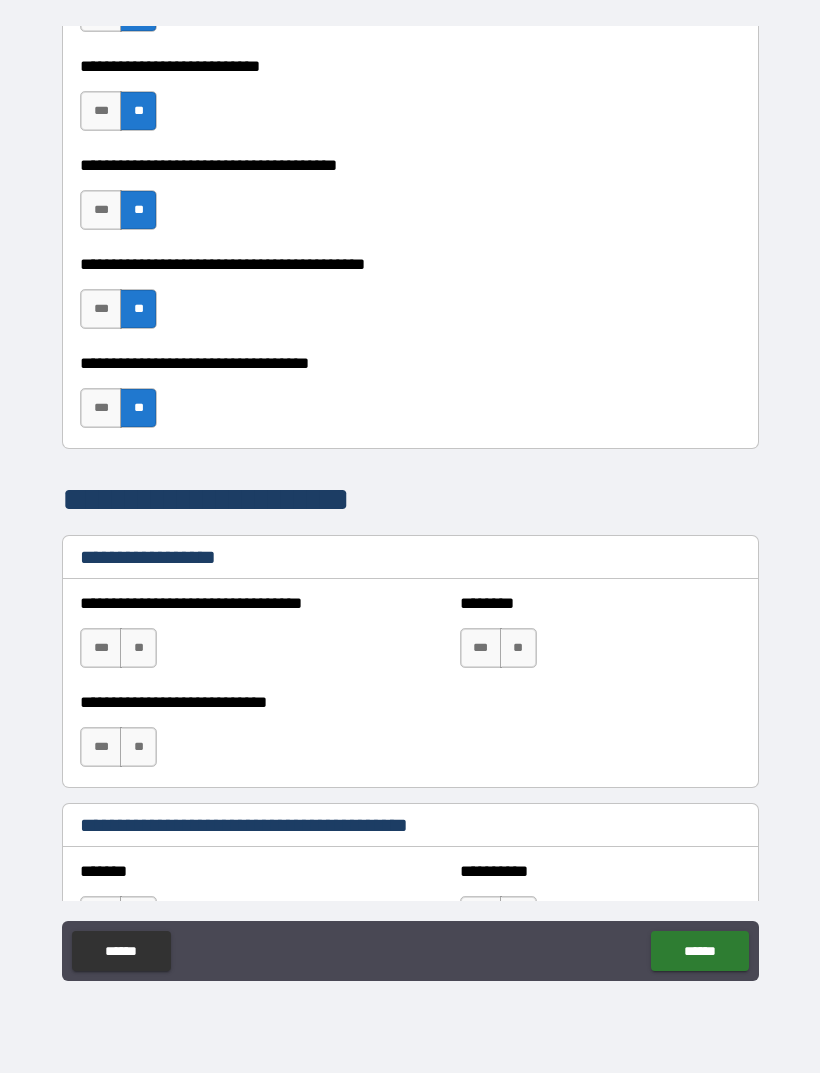 scroll, scrollTop: 1098, scrollLeft: 0, axis: vertical 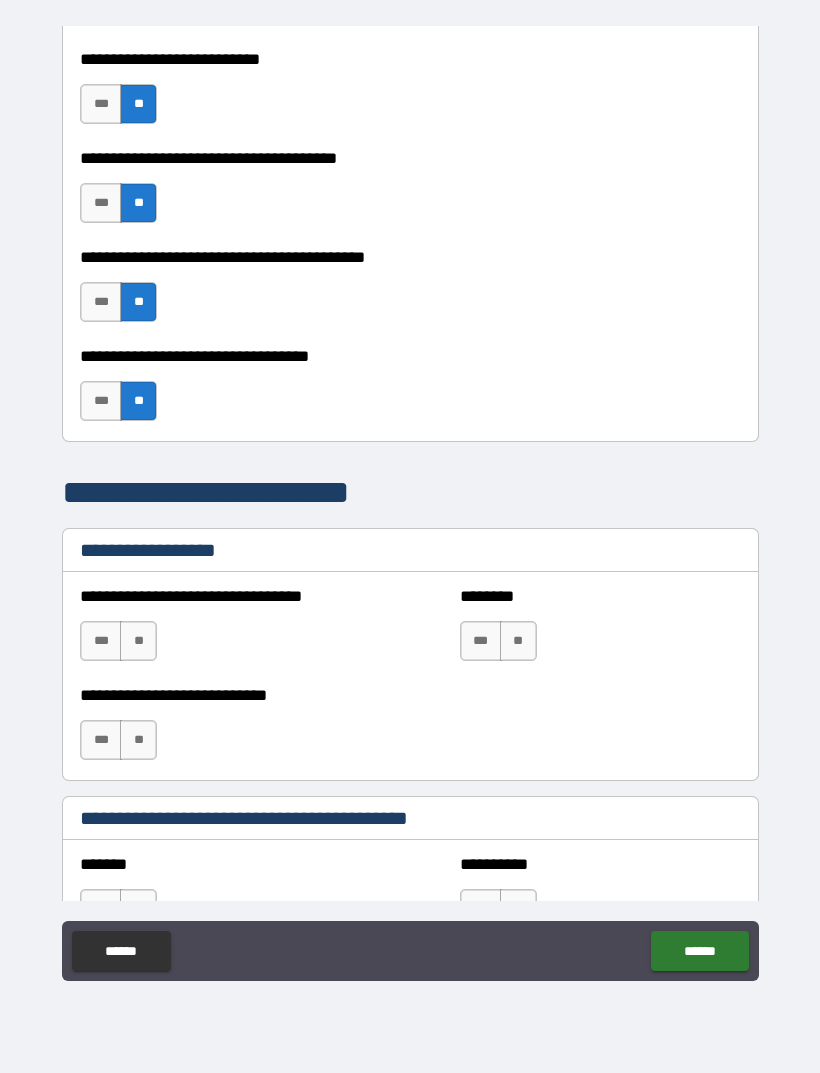 click on "**" at bounding box center [138, 641] 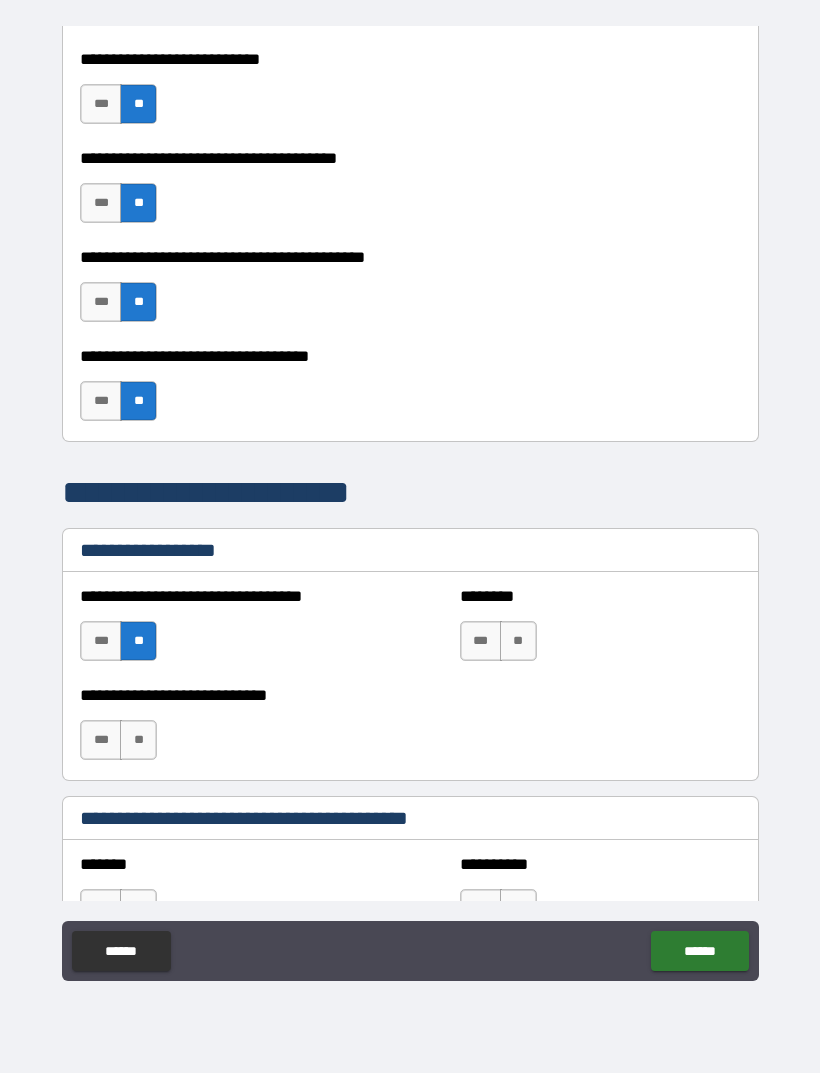 click on "**" at bounding box center (518, 641) 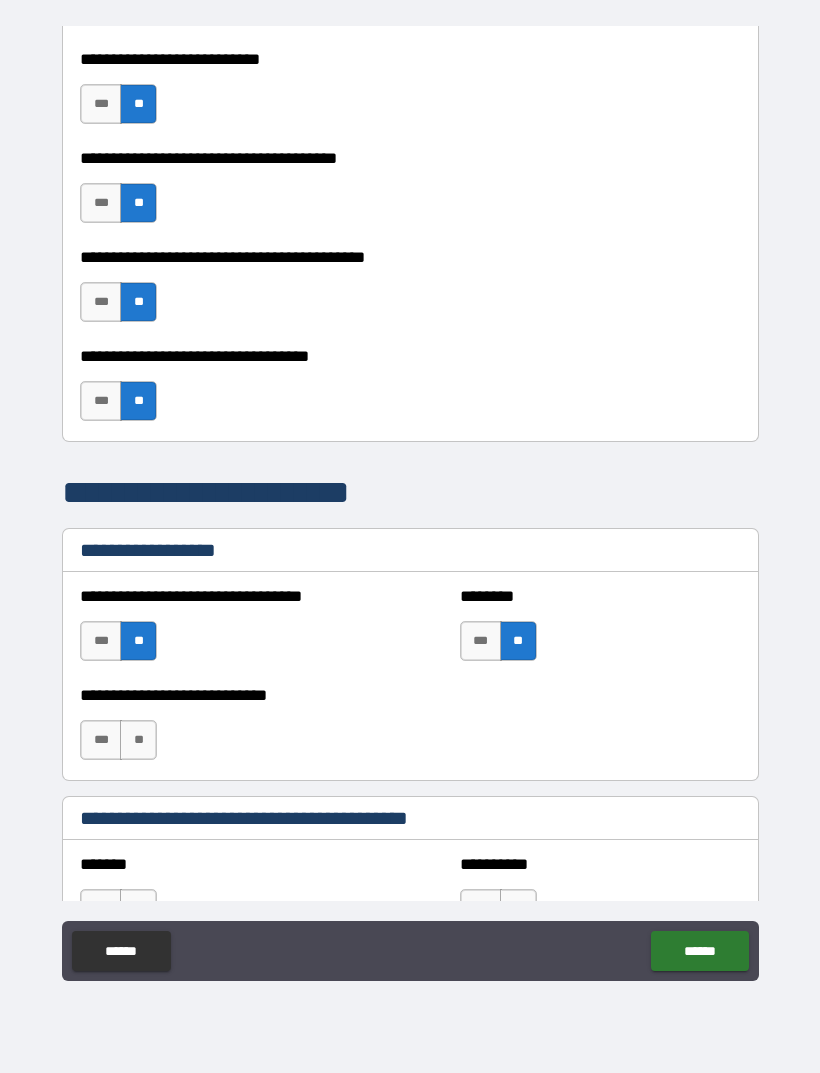 click on "**" at bounding box center [138, 740] 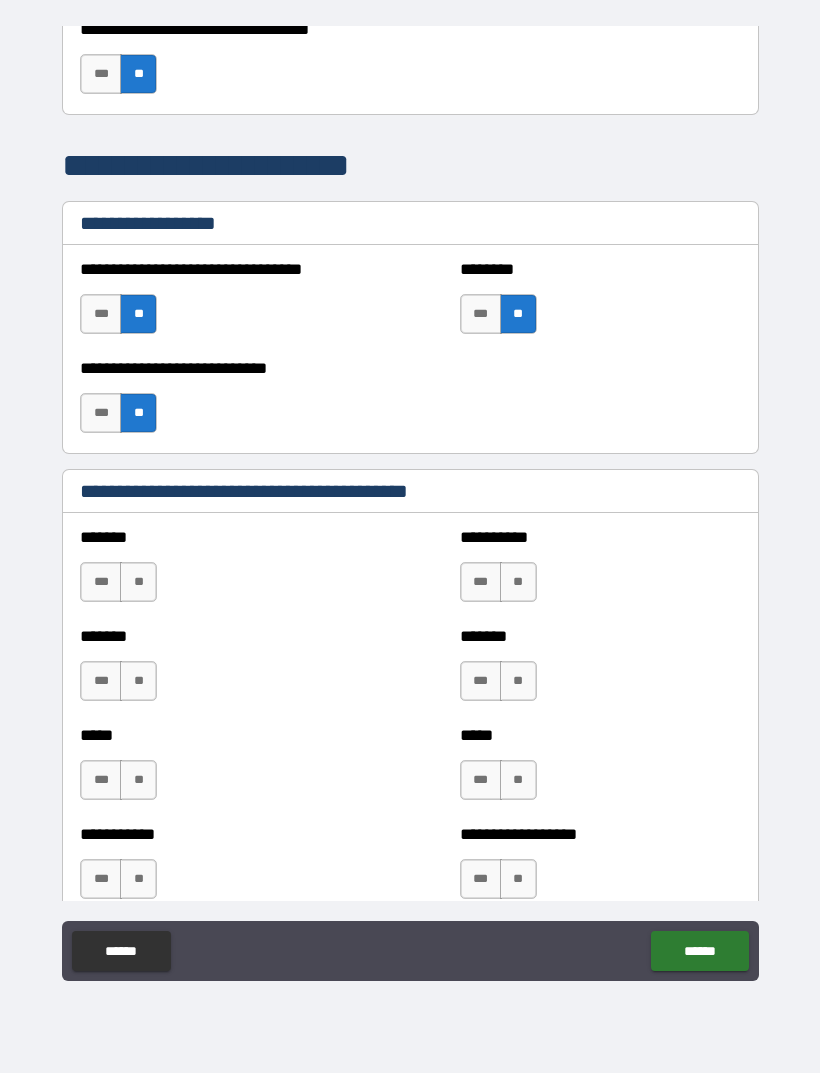 scroll, scrollTop: 1426, scrollLeft: 0, axis: vertical 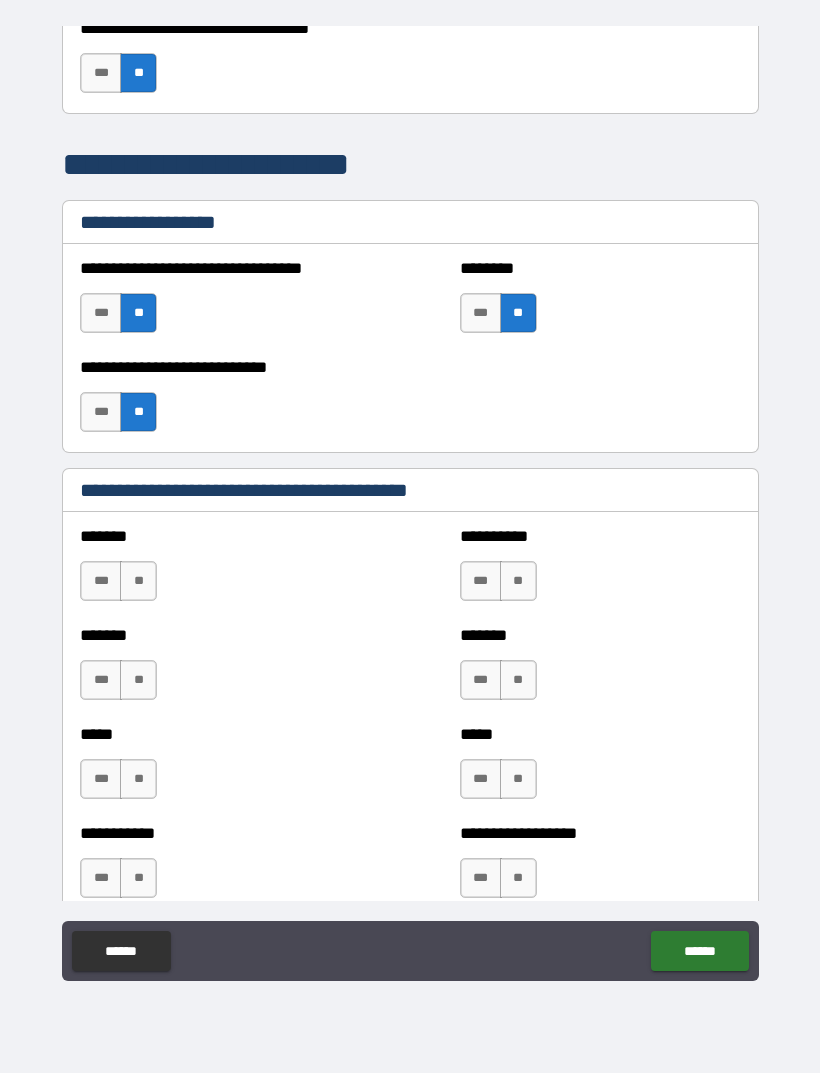 click on "**" at bounding box center [138, 581] 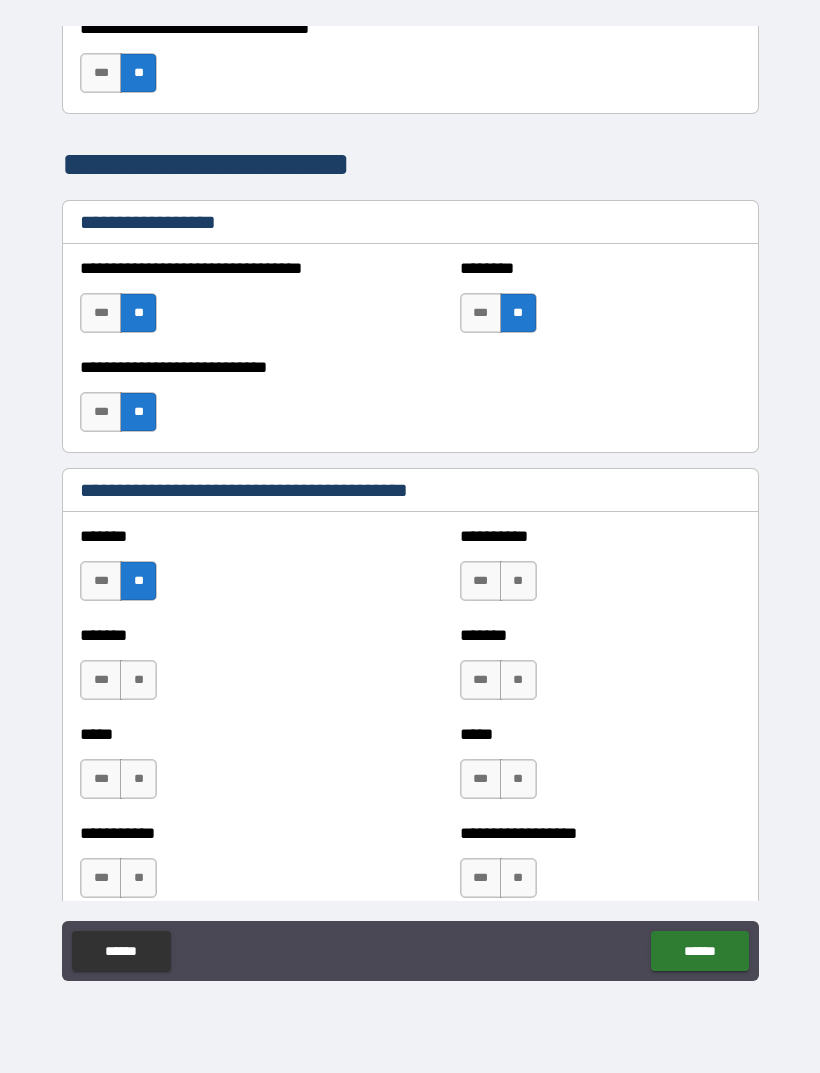 click on "**" at bounding box center (518, 581) 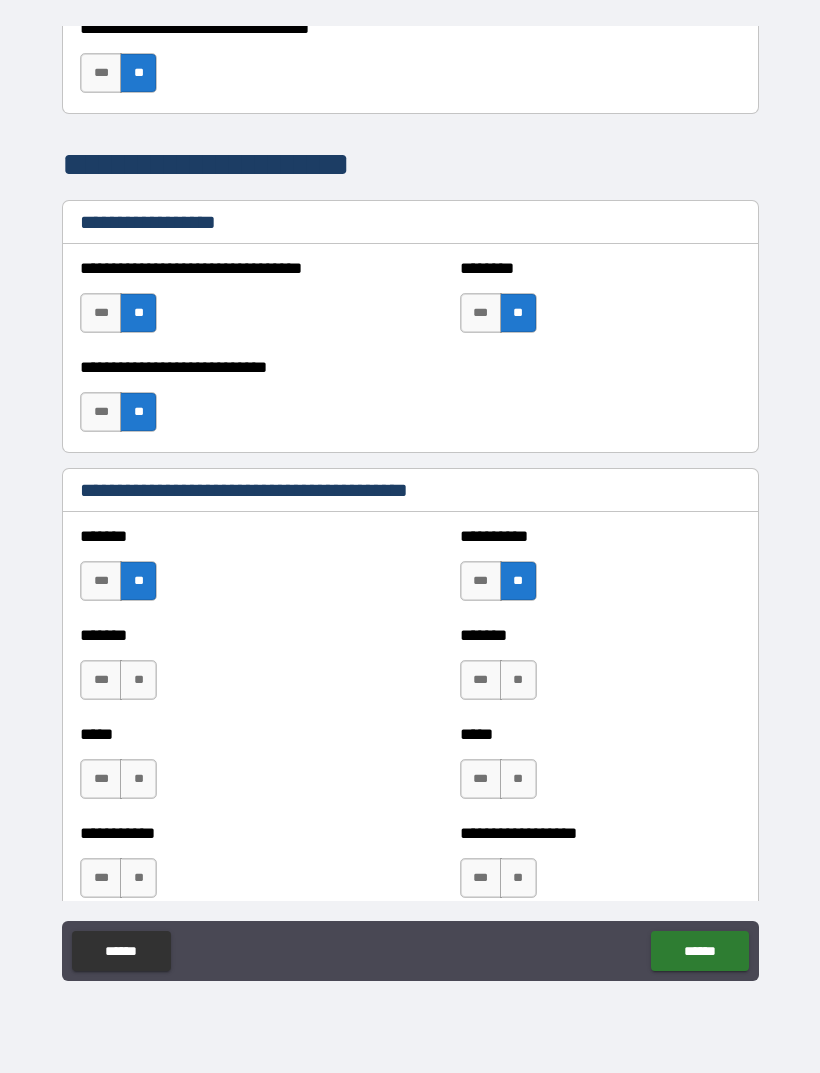click on "**" at bounding box center [138, 680] 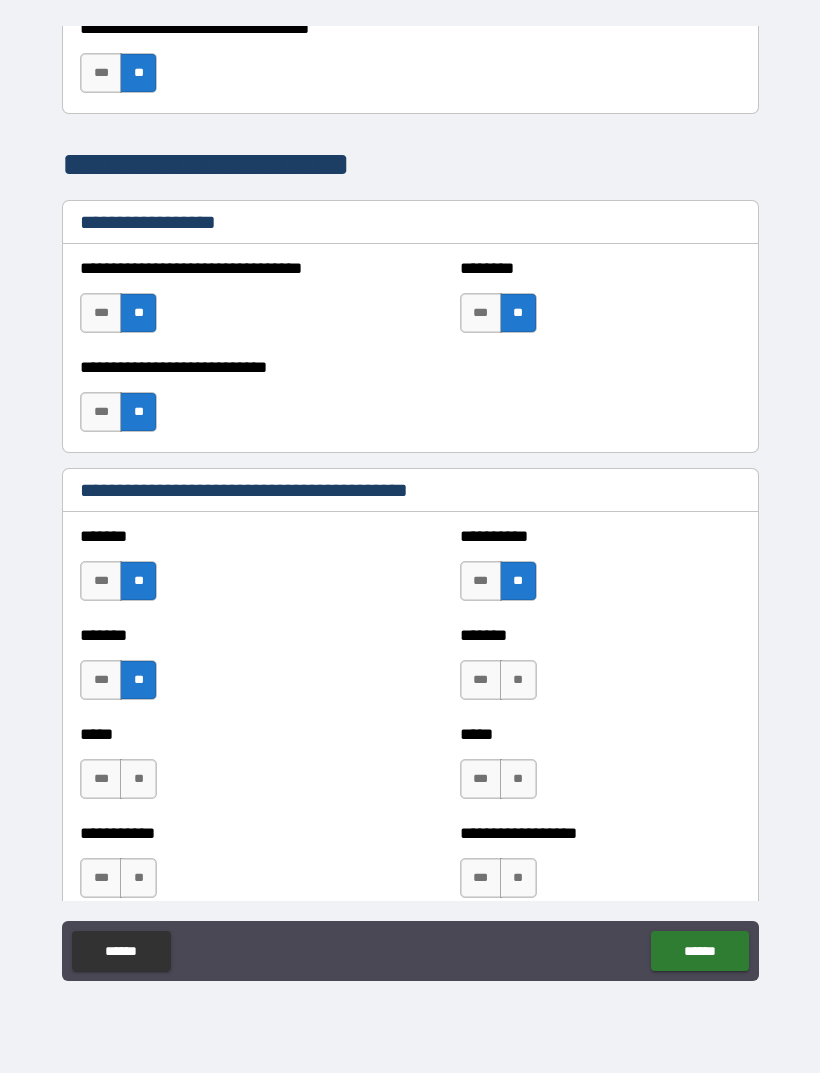 click on "**" at bounding box center [518, 680] 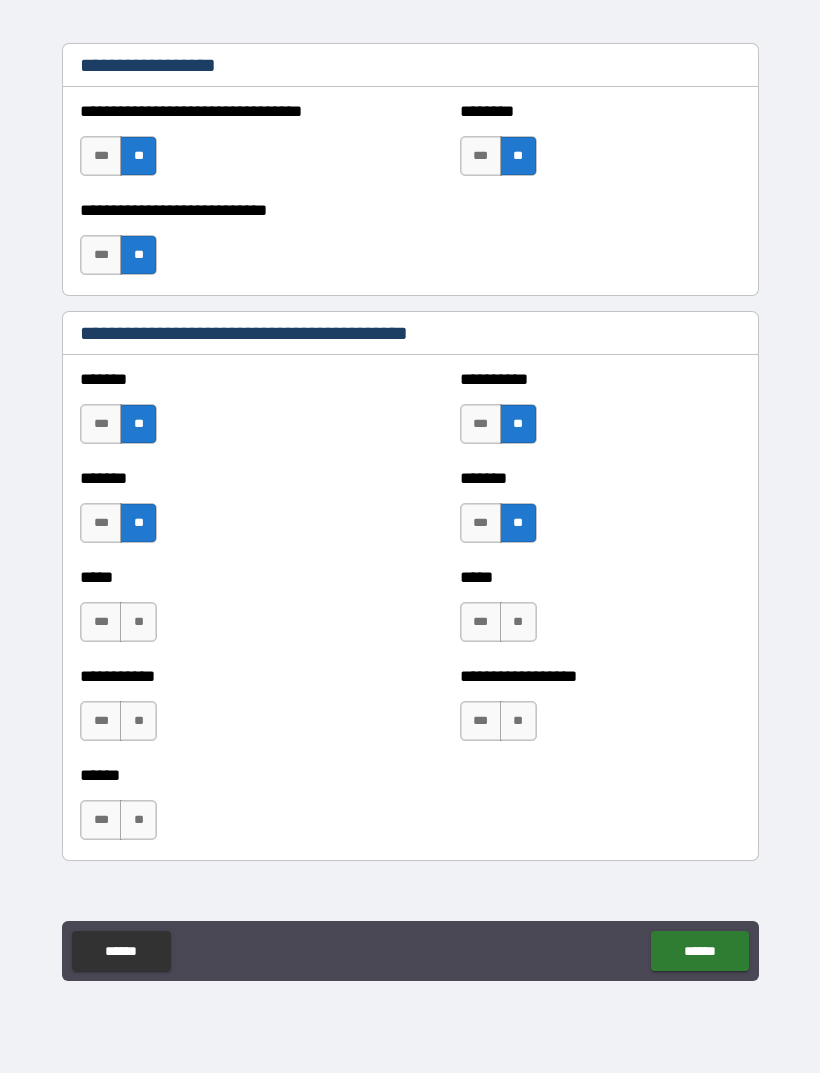 scroll, scrollTop: 1585, scrollLeft: 0, axis: vertical 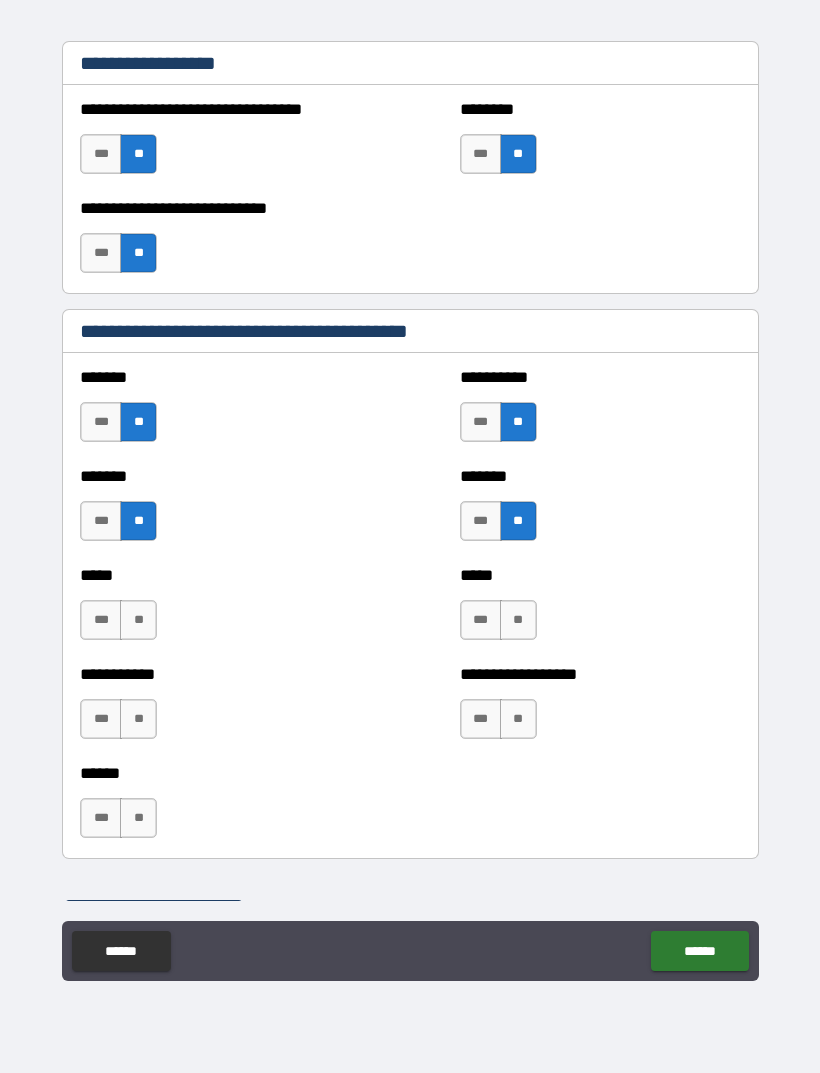 click on "**" at bounding box center (138, 620) 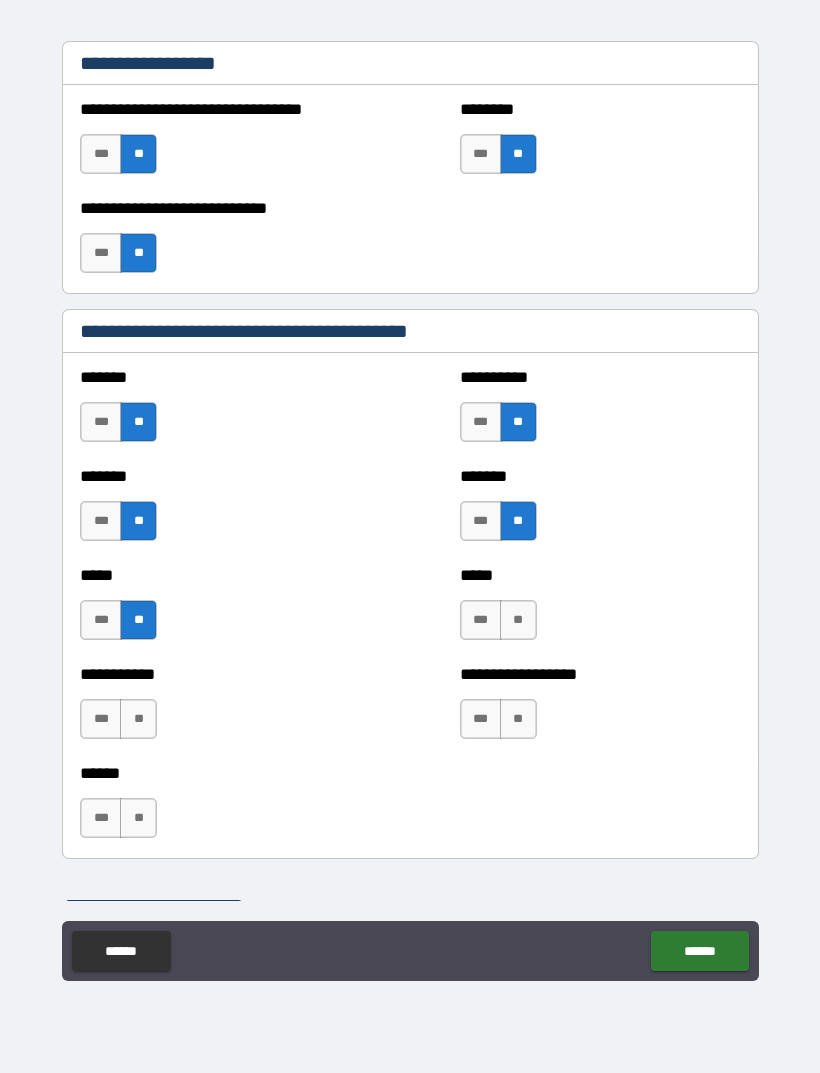 click on "**" at bounding box center (518, 620) 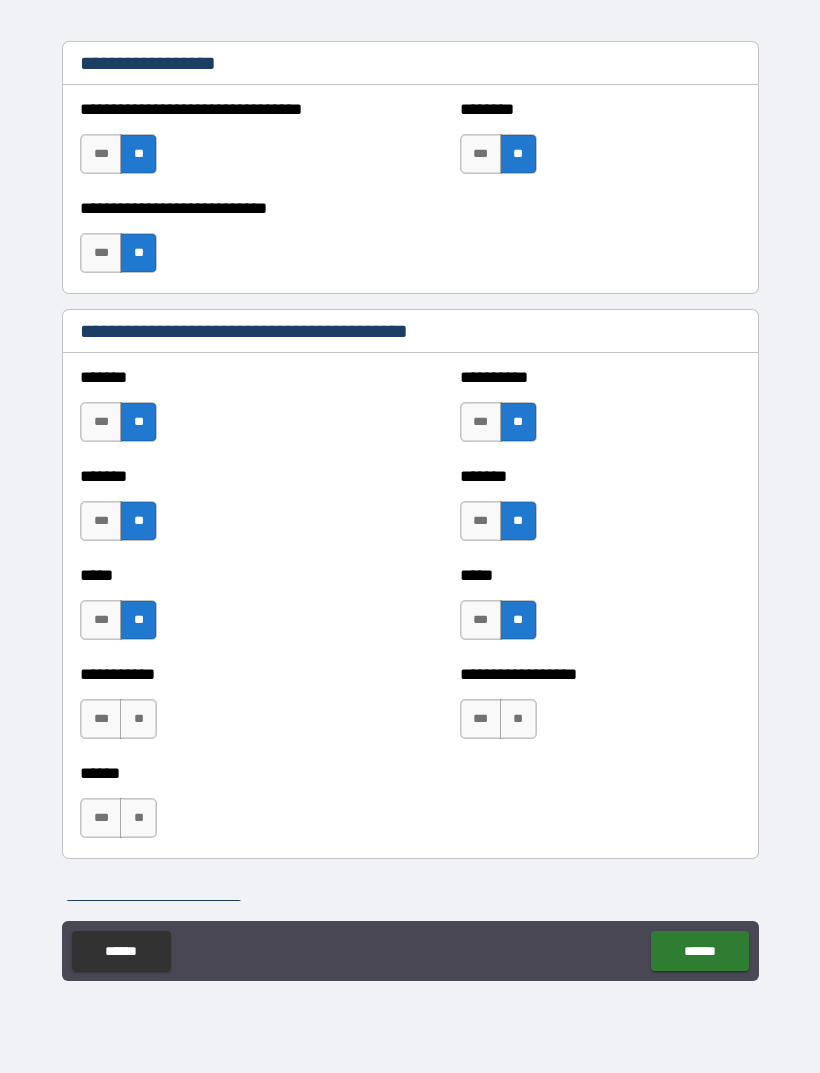 click on "**" at bounding box center (138, 719) 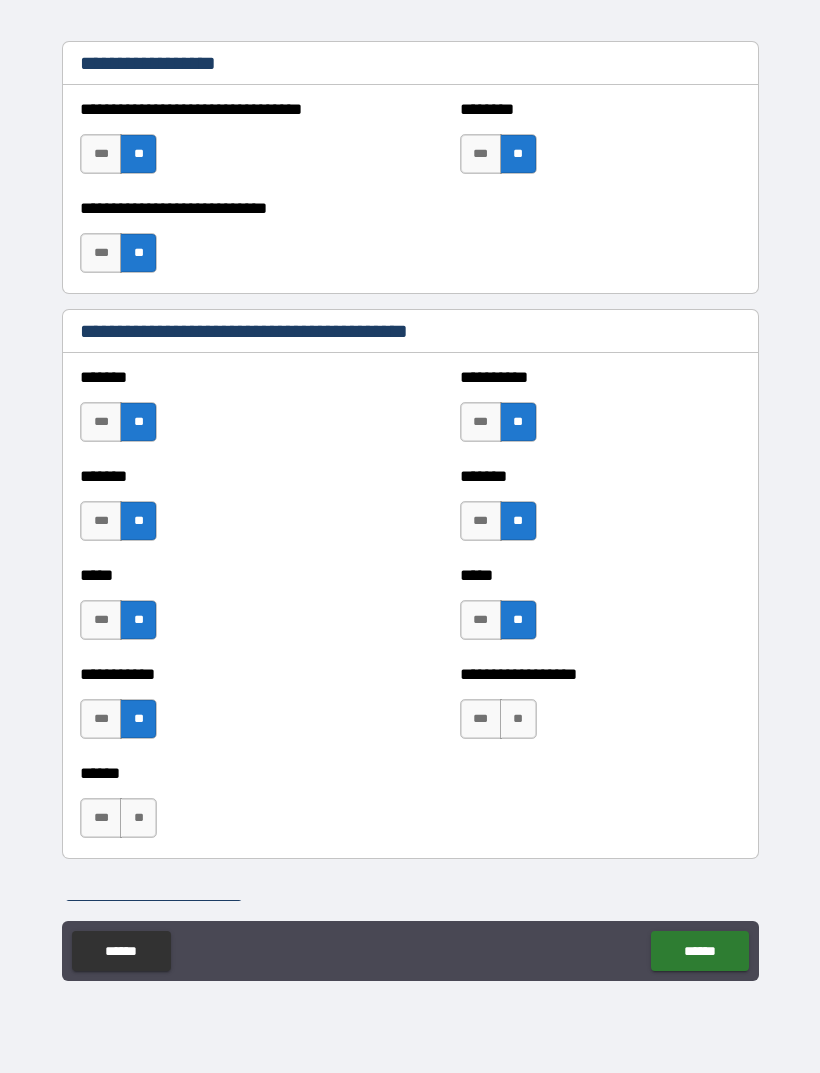 click on "**" at bounding box center (518, 719) 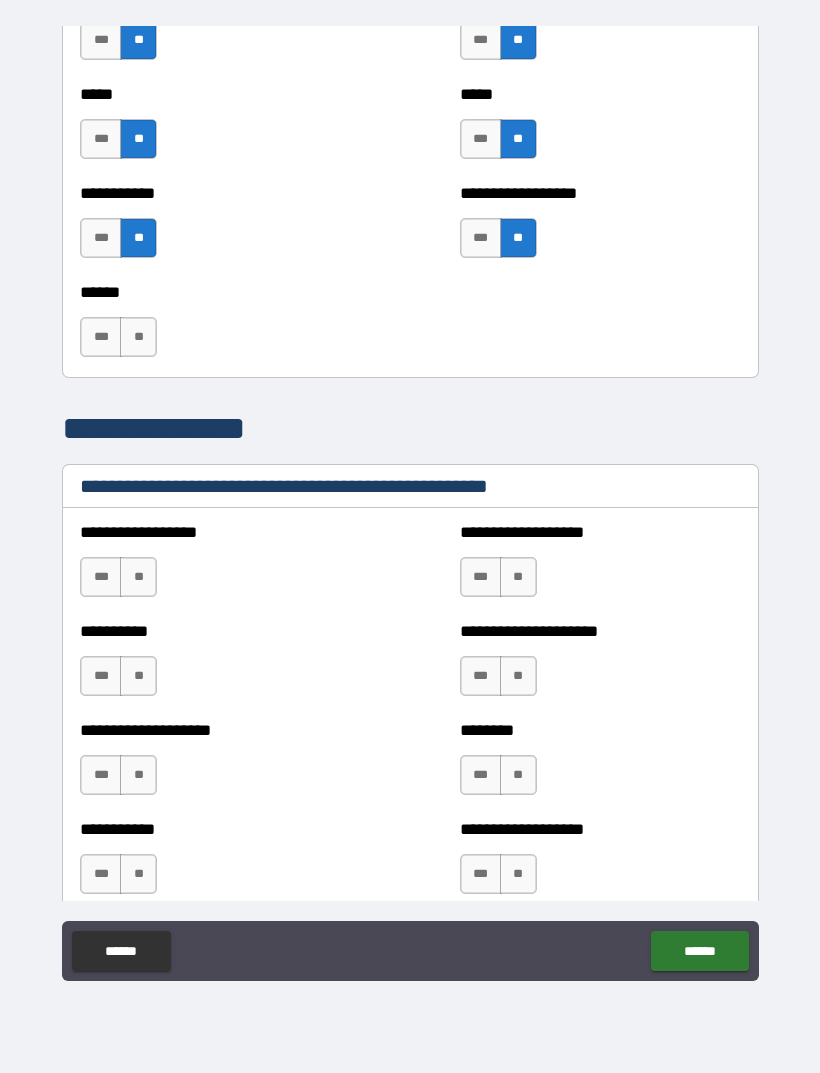 scroll, scrollTop: 2075, scrollLeft: 0, axis: vertical 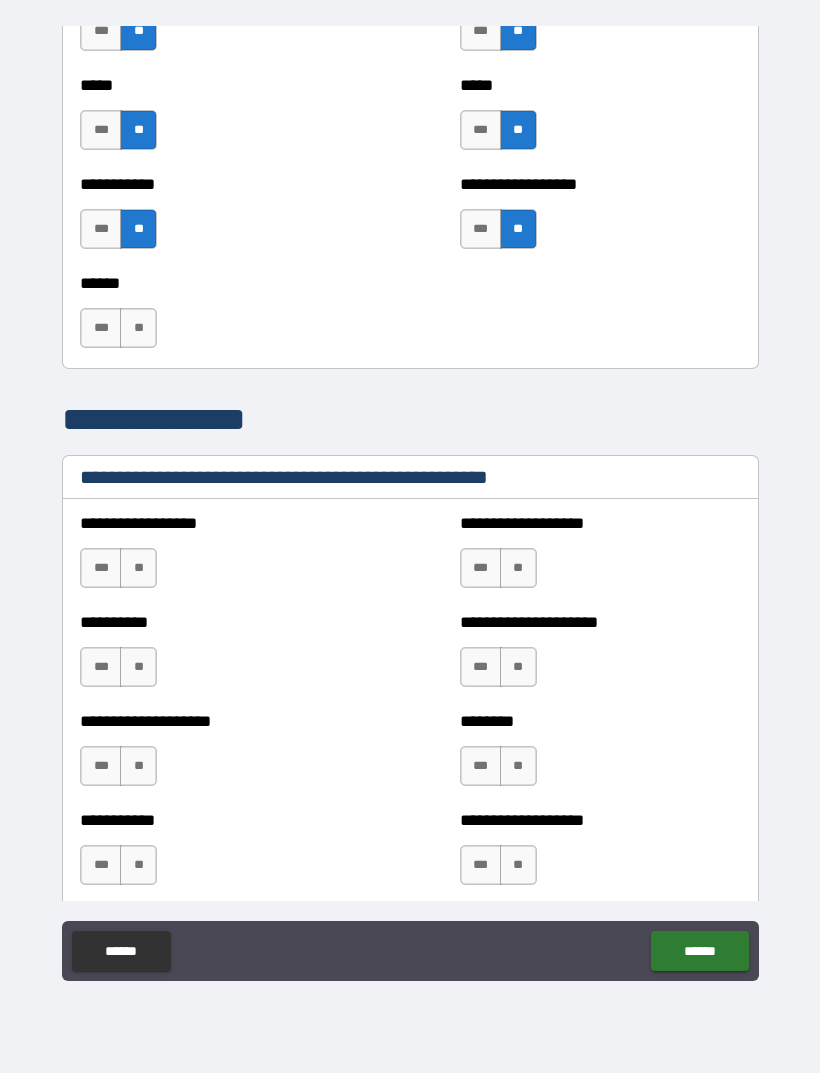 click on "**" at bounding box center [138, 568] 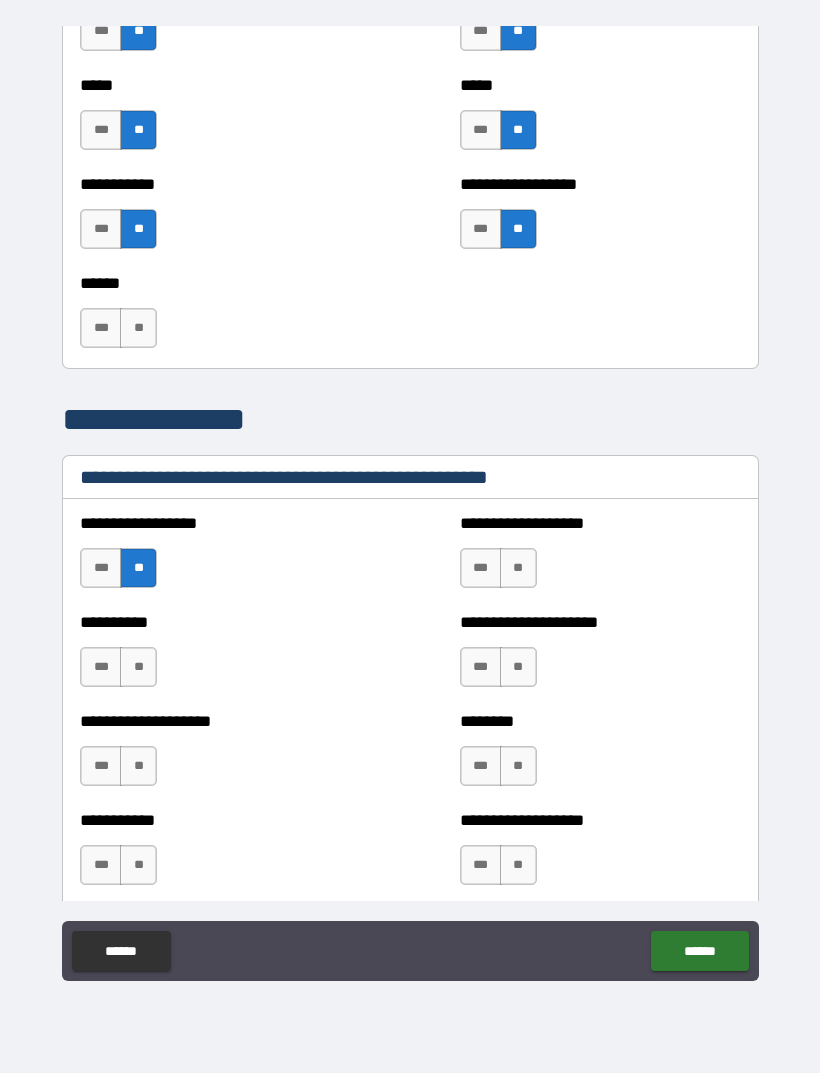 click on "**" at bounding box center [518, 568] 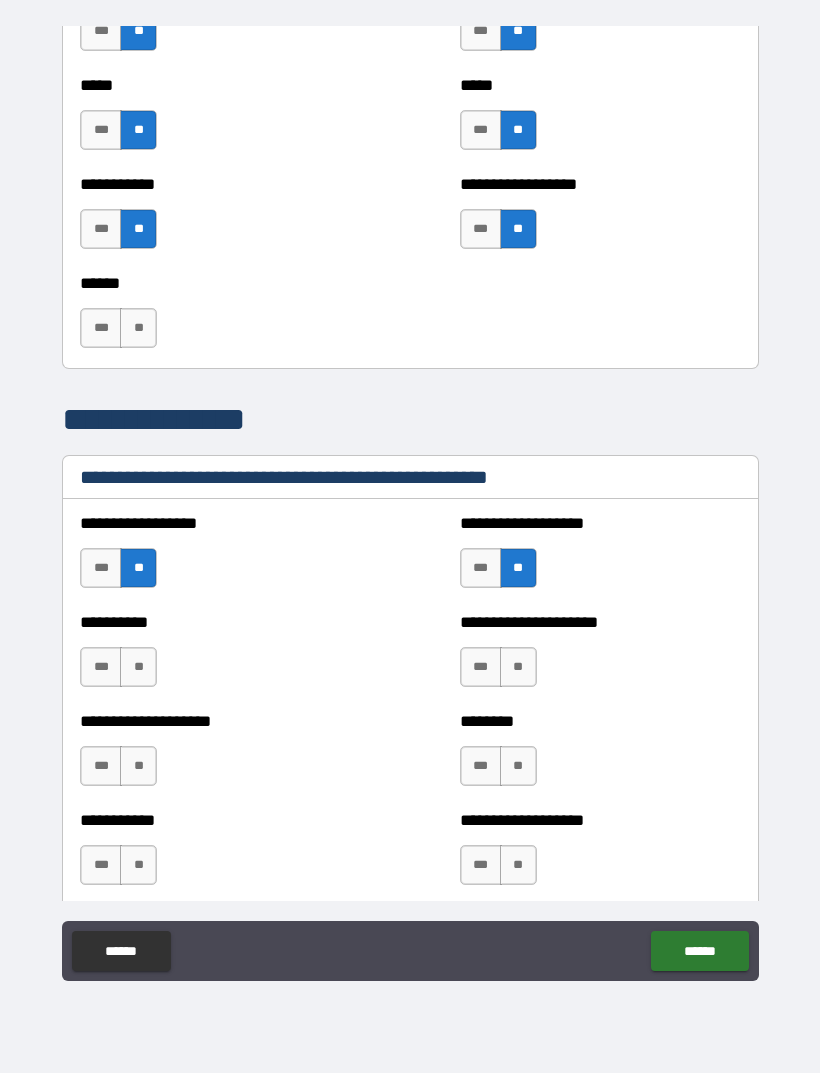 click on "**" at bounding box center [138, 667] 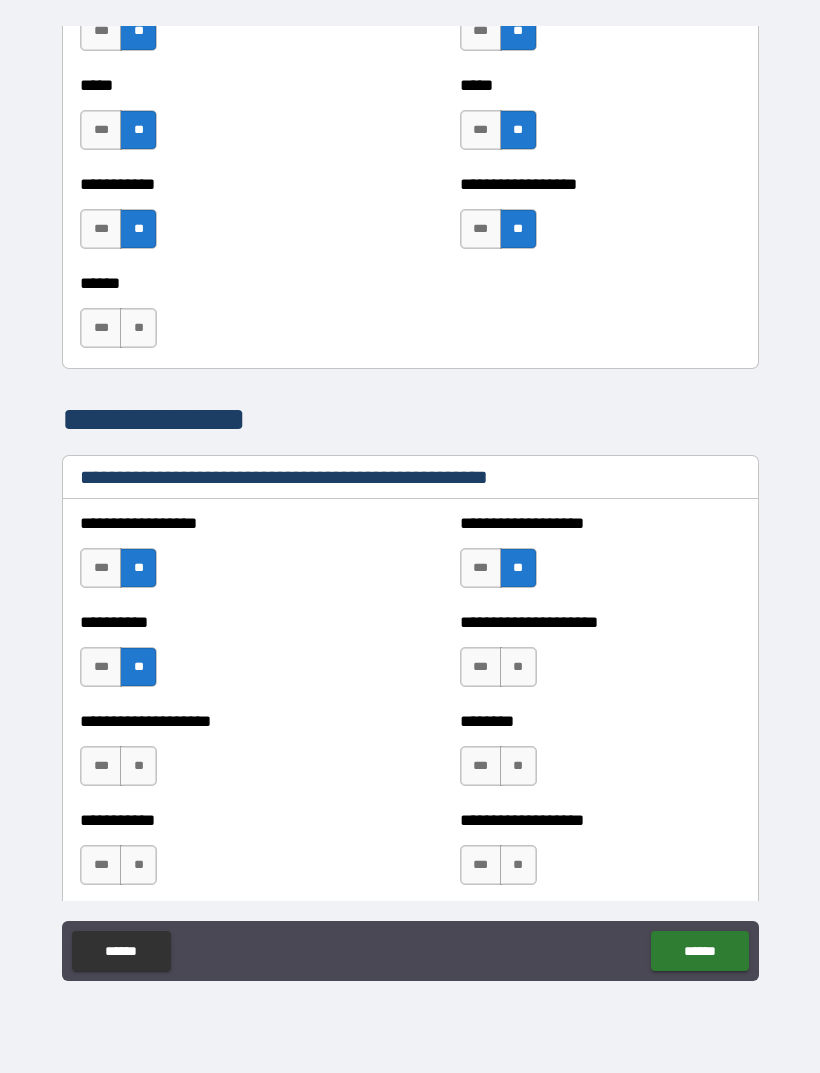 click on "**" at bounding box center [518, 667] 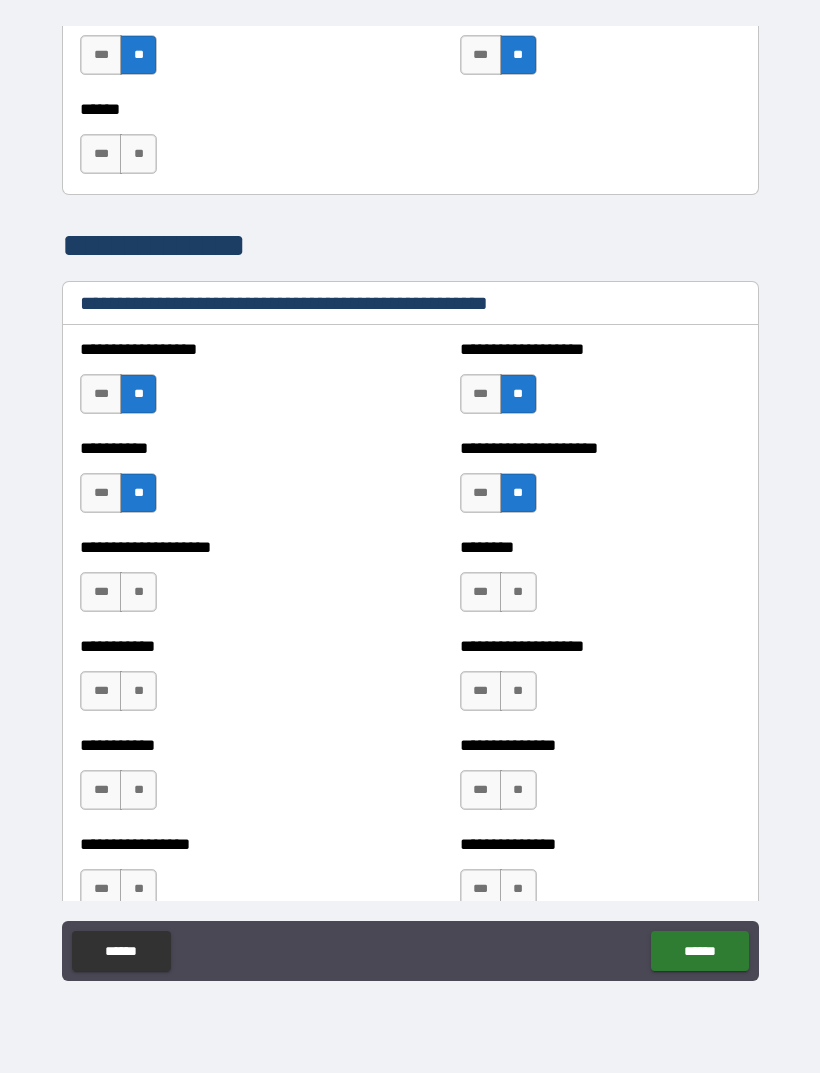 scroll, scrollTop: 2259, scrollLeft: 0, axis: vertical 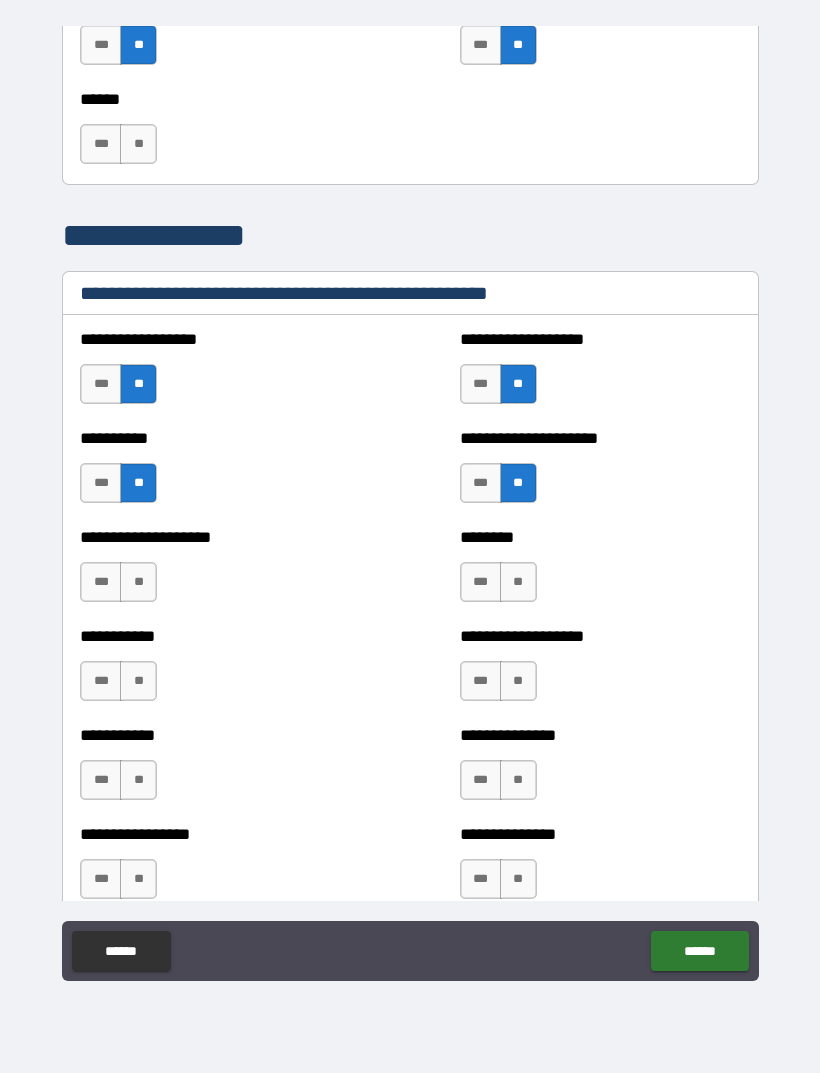 click on "**" at bounding box center (138, 582) 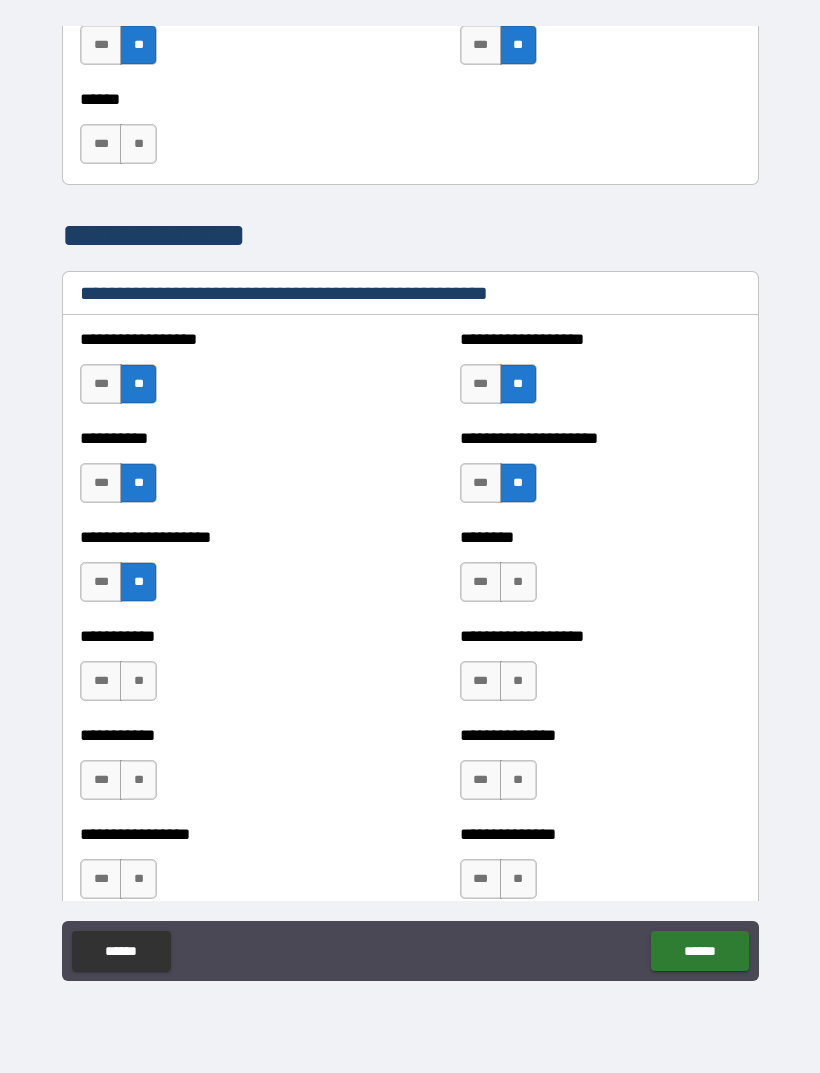 click on "**" at bounding box center (518, 582) 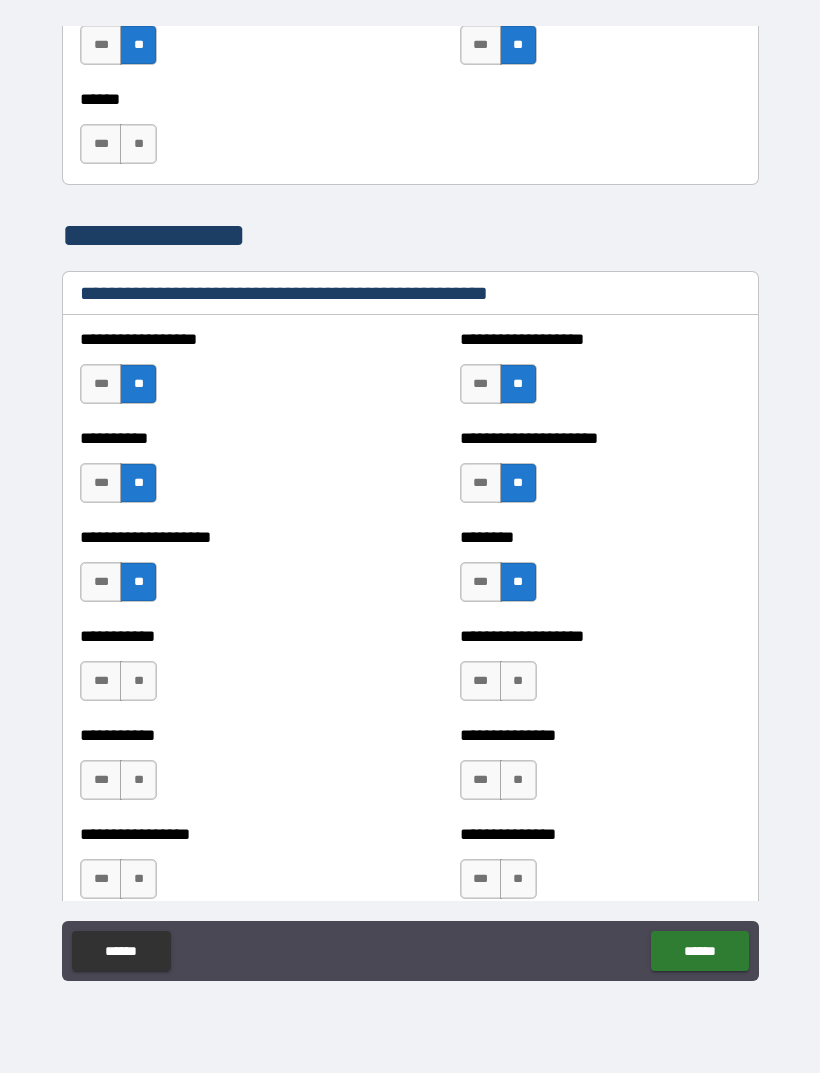 click on "**" at bounding box center (138, 681) 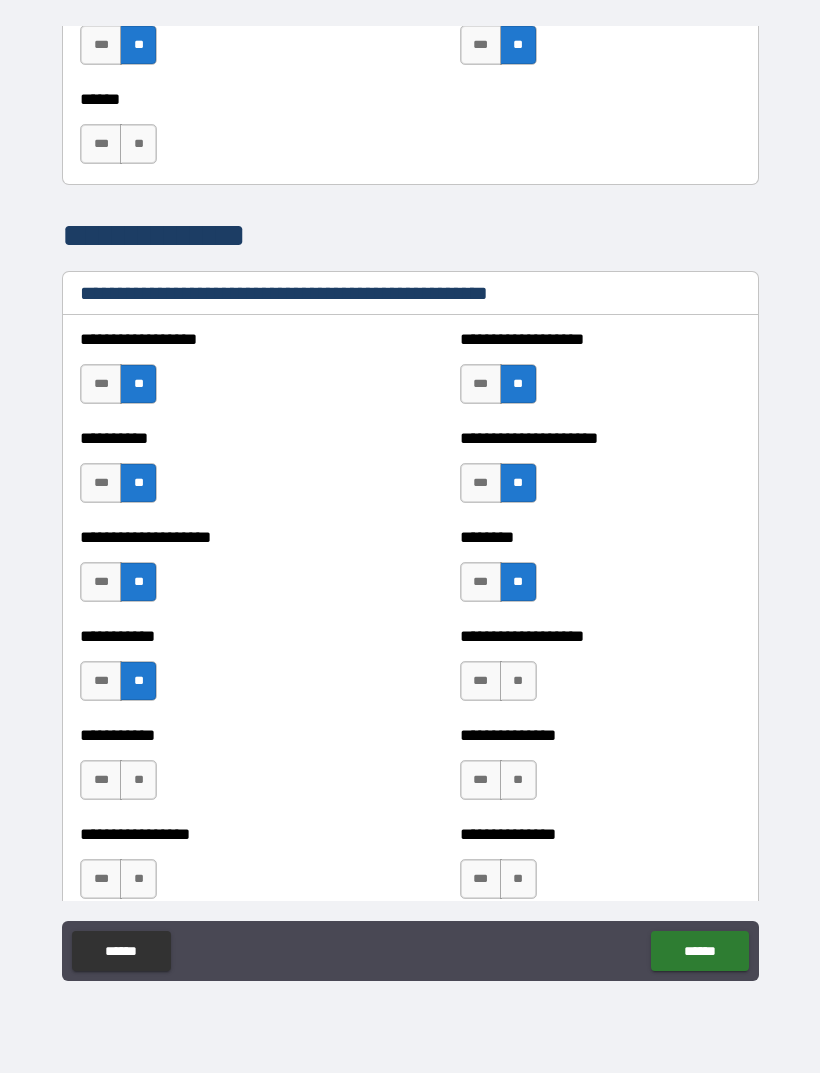 click on "**" at bounding box center [518, 681] 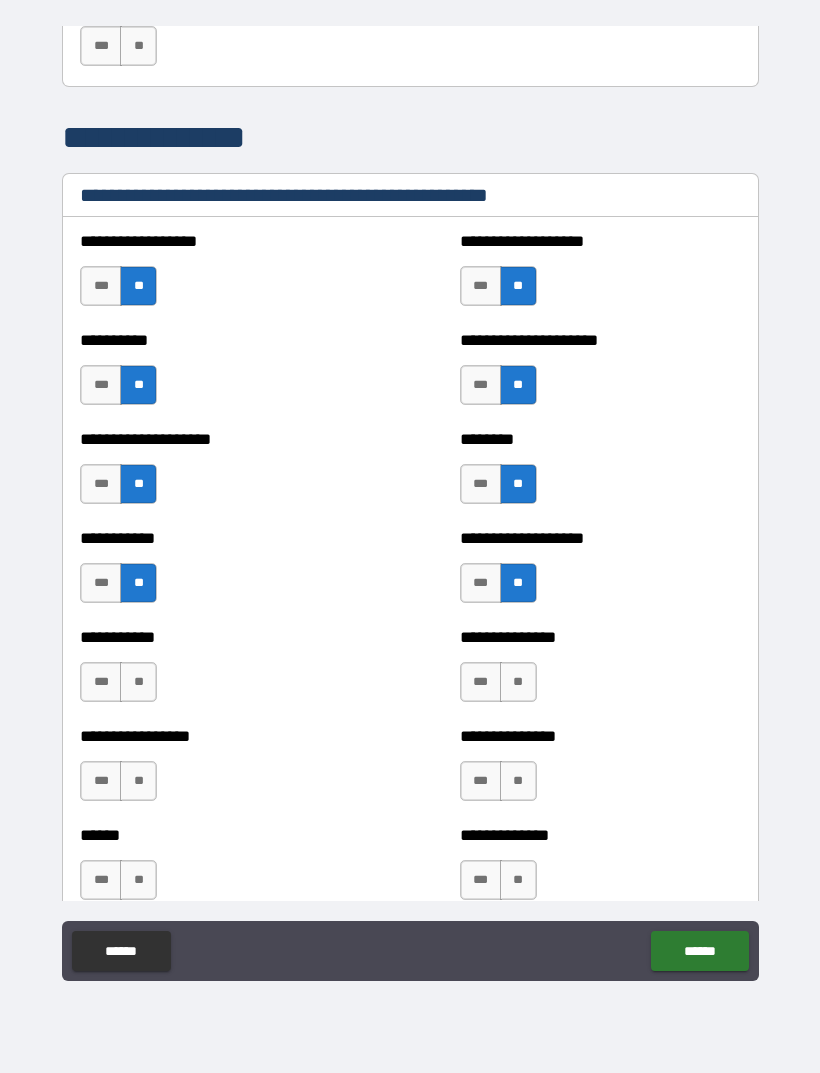 scroll, scrollTop: 2374, scrollLeft: 0, axis: vertical 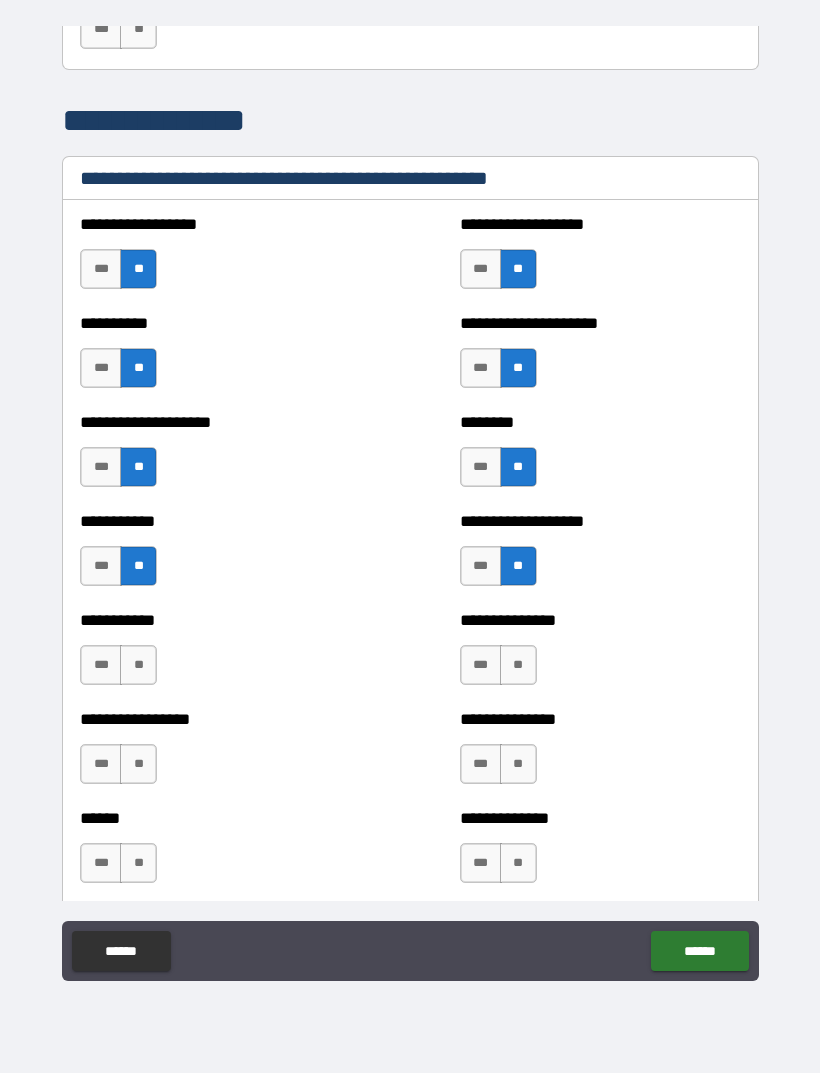 click on "**" at bounding box center (138, 665) 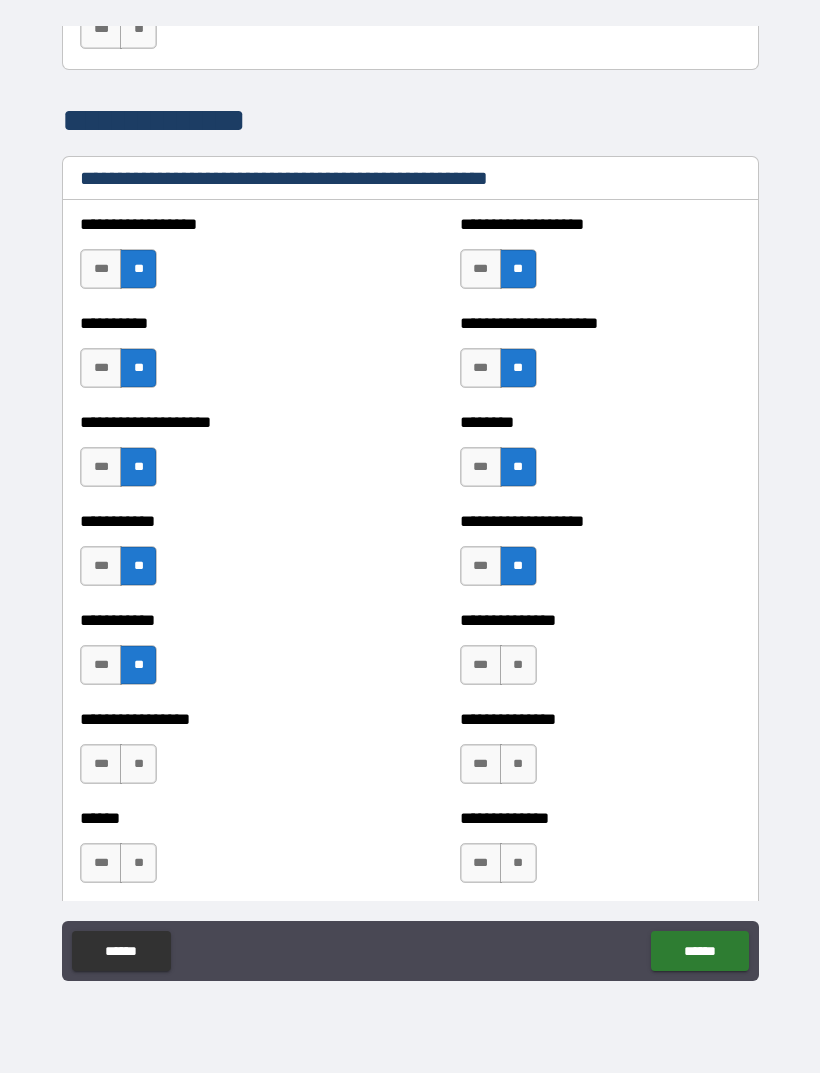 click on "**" at bounding box center [518, 665] 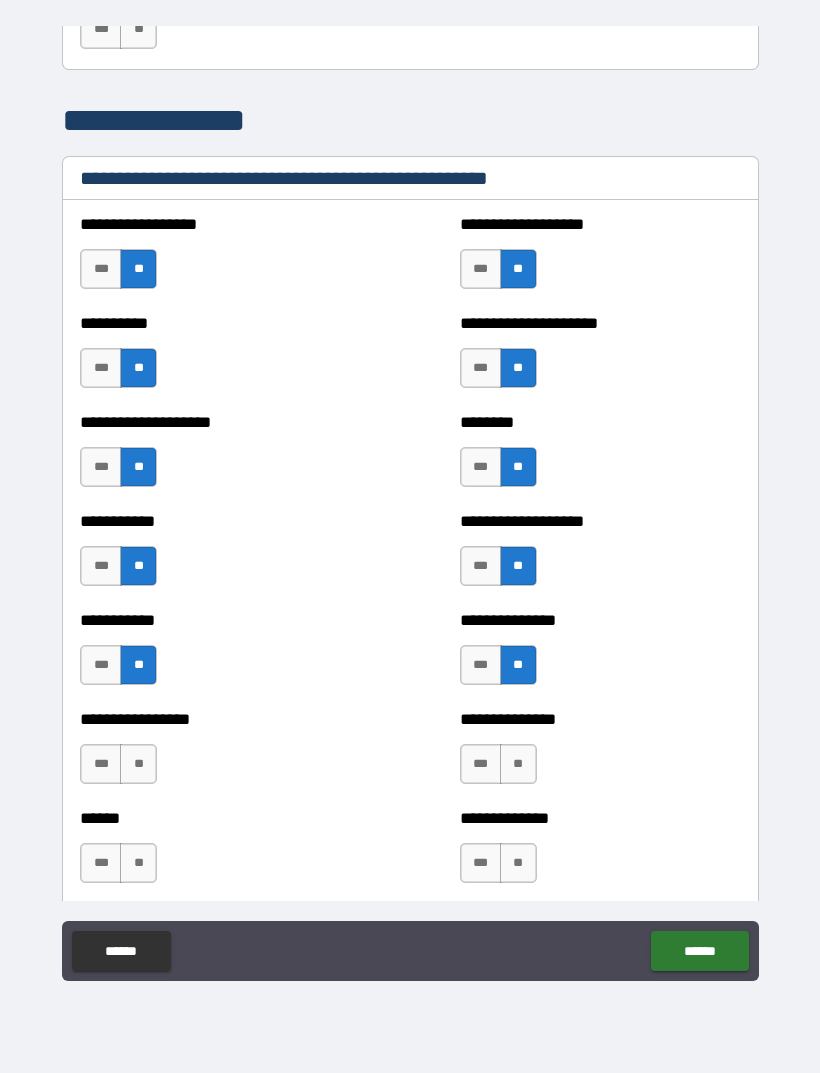 click on "**" at bounding box center [138, 764] 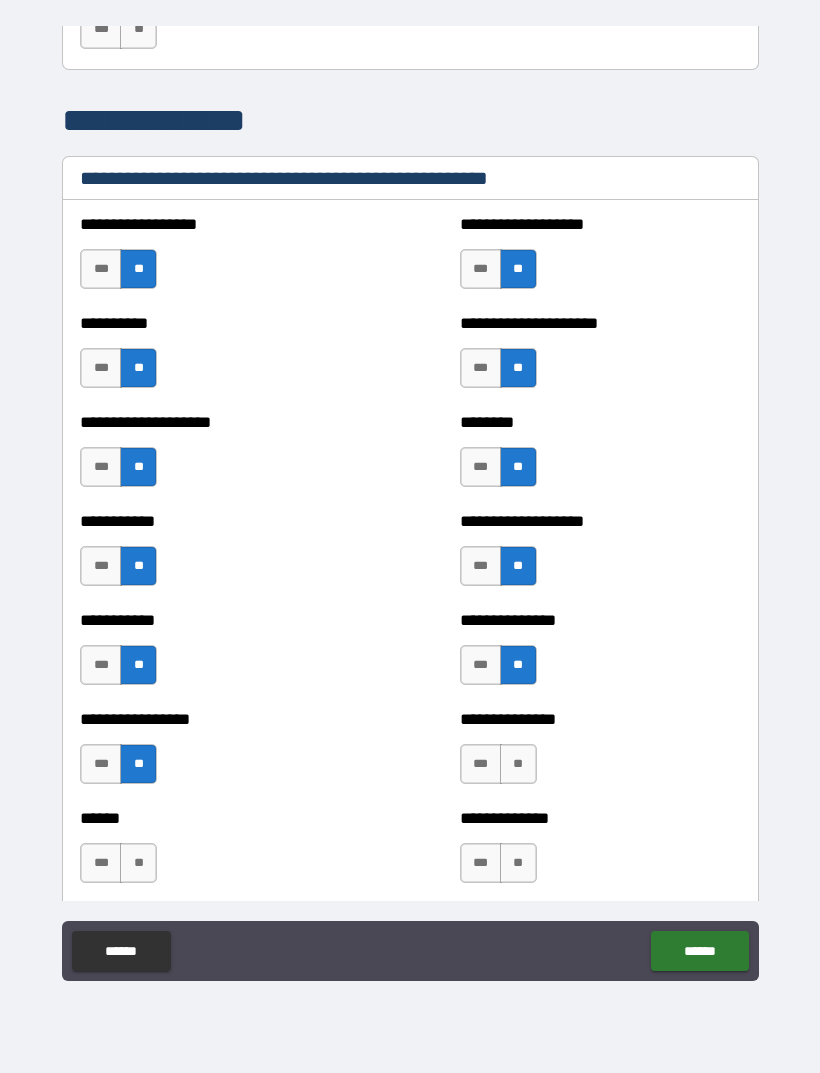 click on "**" at bounding box center [518, 764] 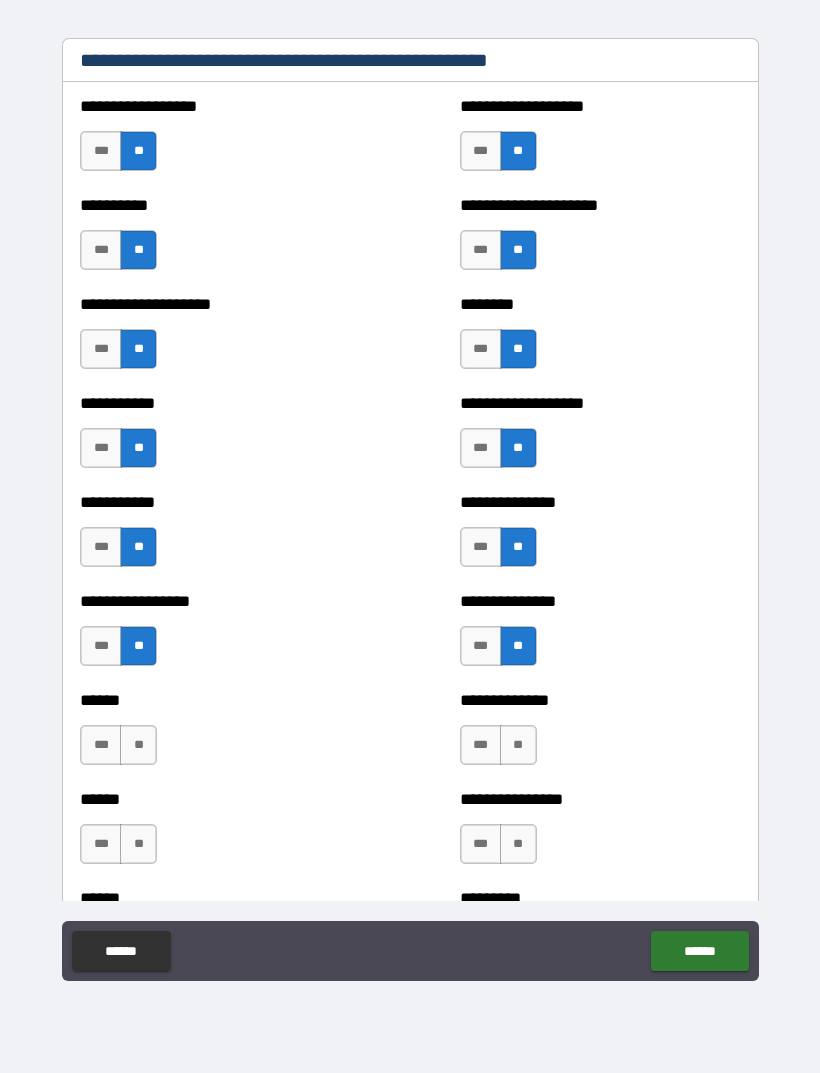 scroll, scrollTop: 2494, scrollLeft: 0, axis: vertical 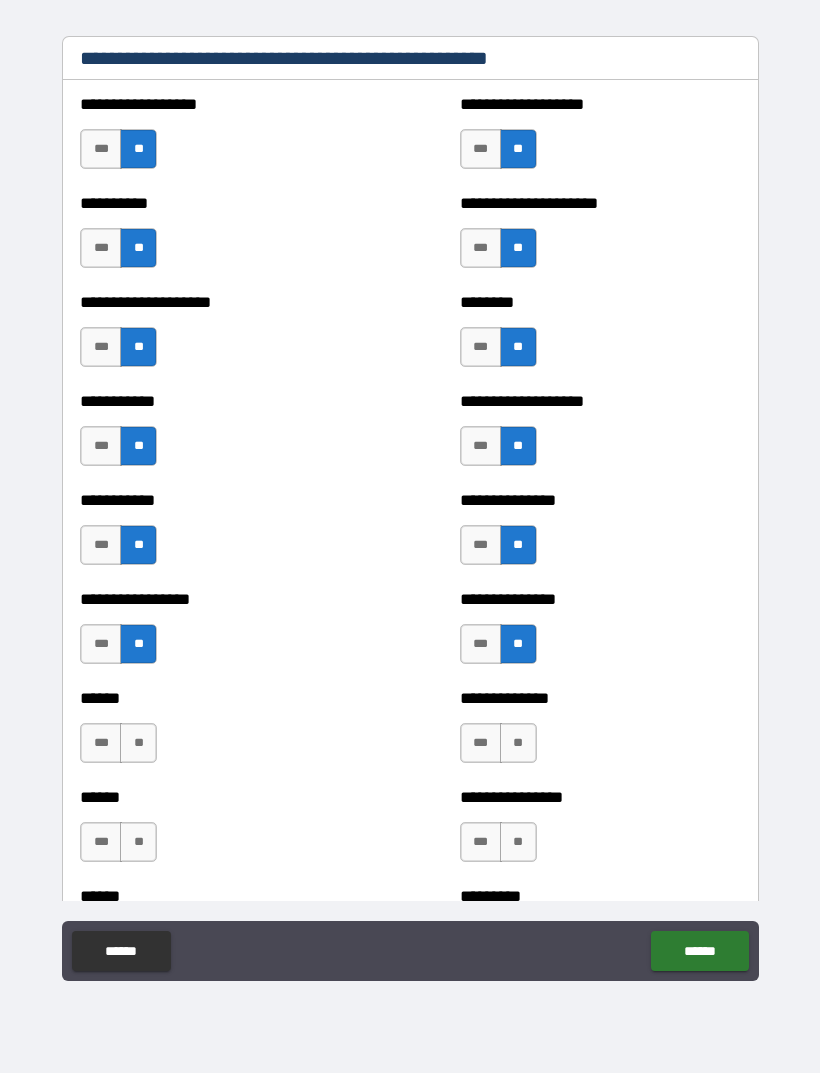 click on "**" at bounding box center (138, 743) 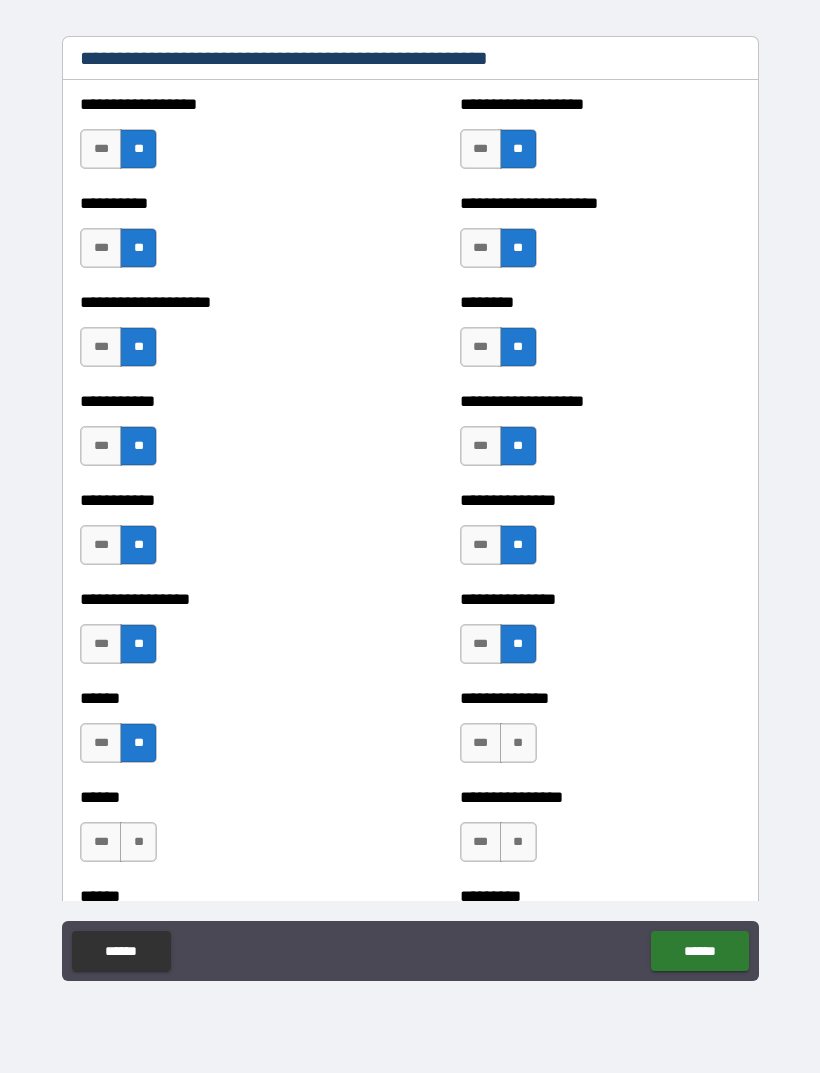 click on "**" at bounding box center (518, 743) 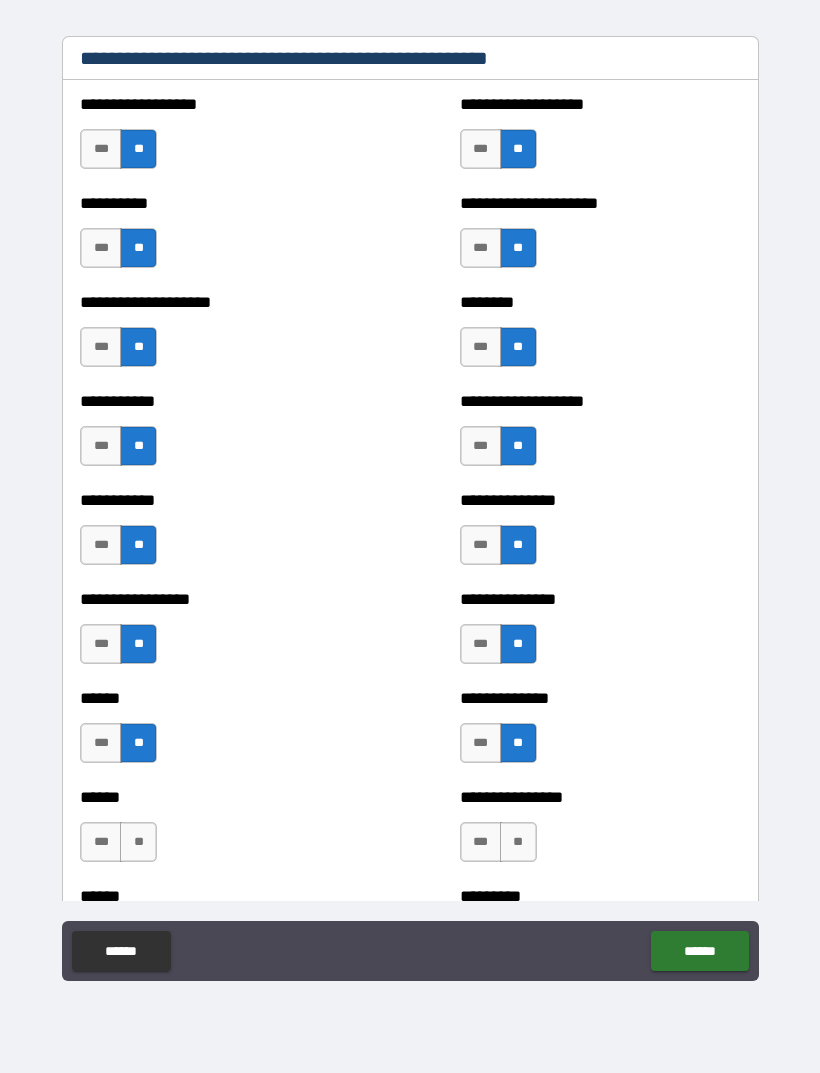 click on "**" at bounding box center (138, 842) 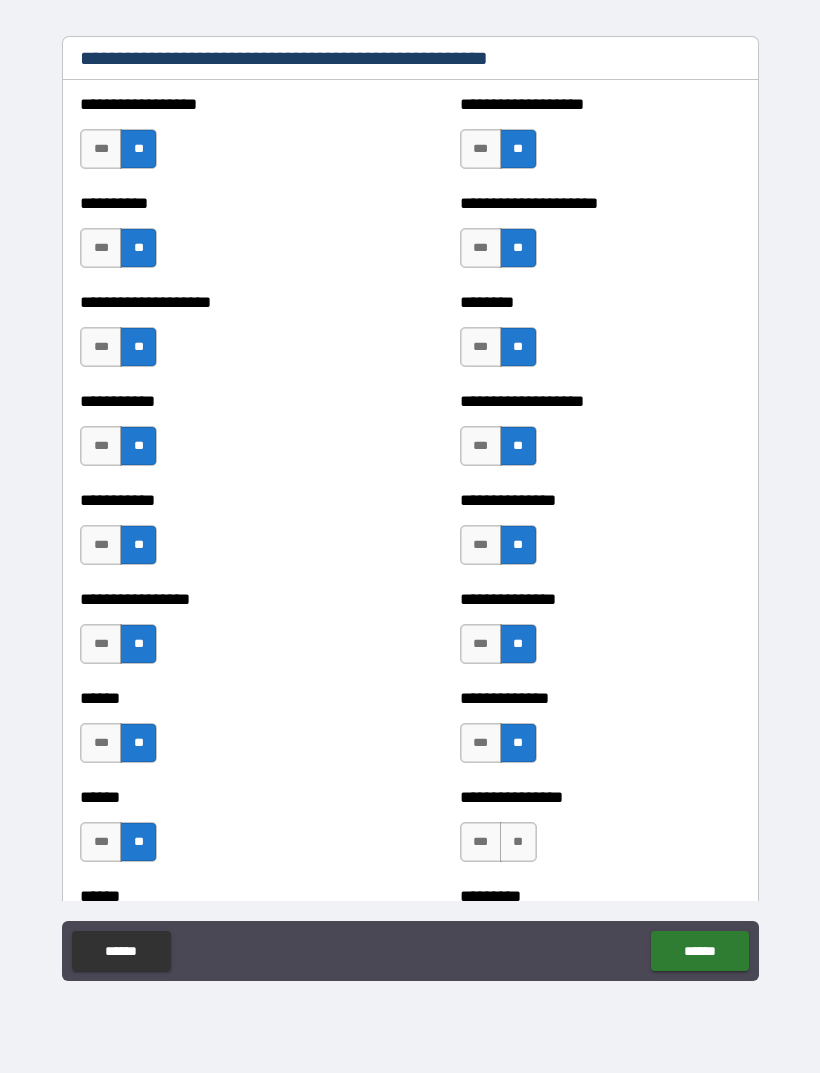 click on "**" at bounding box center [518, 842] 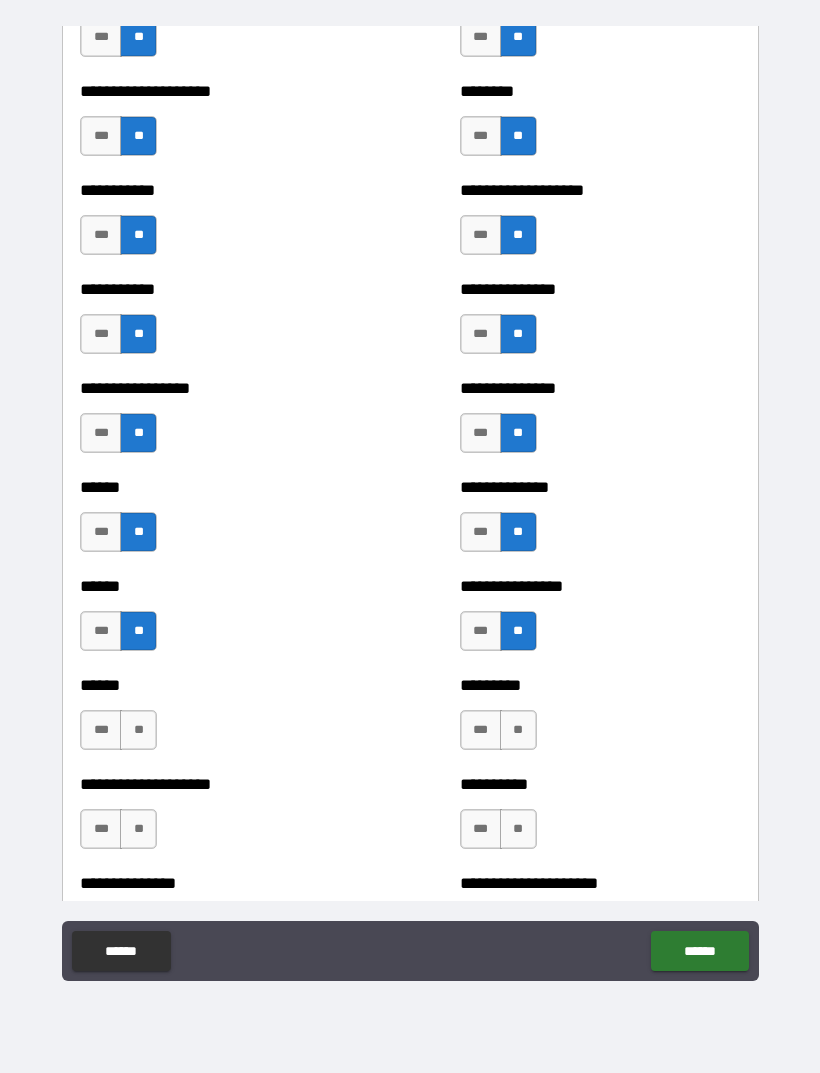 scroll, scrollTop: 2706, scrollLeft: 0, axis: vertical 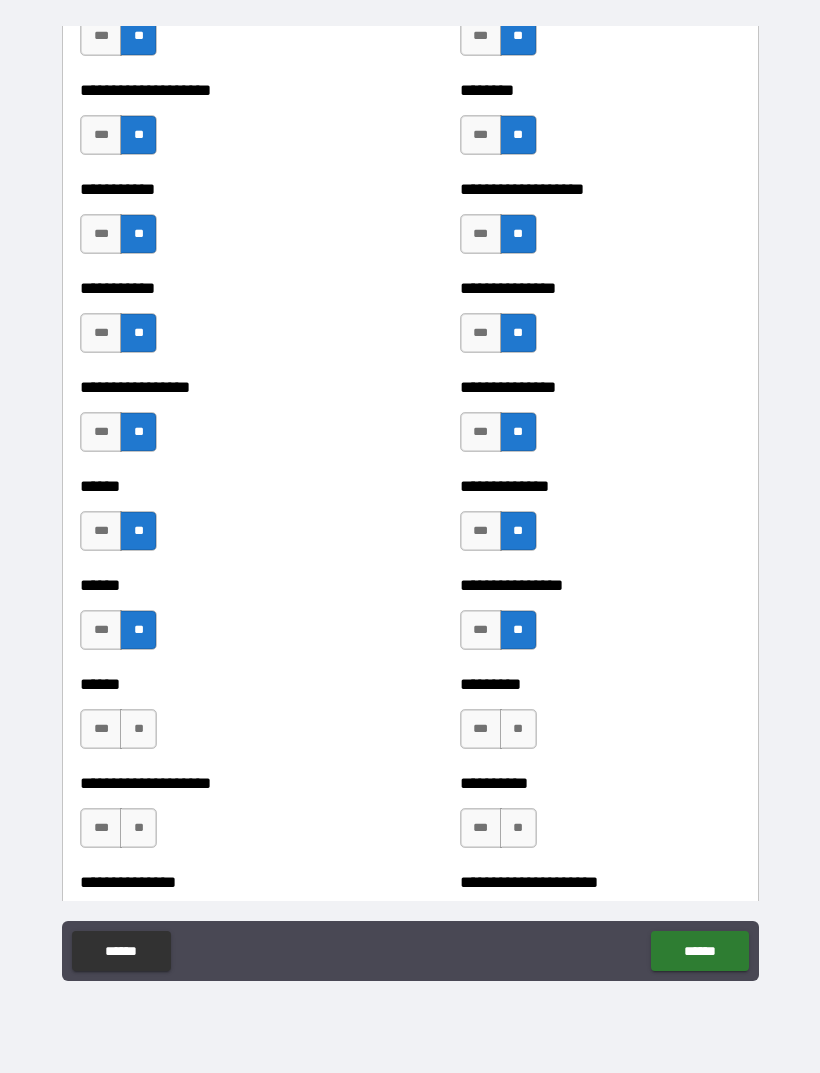 click on "**" at bounding box center (138, 729) 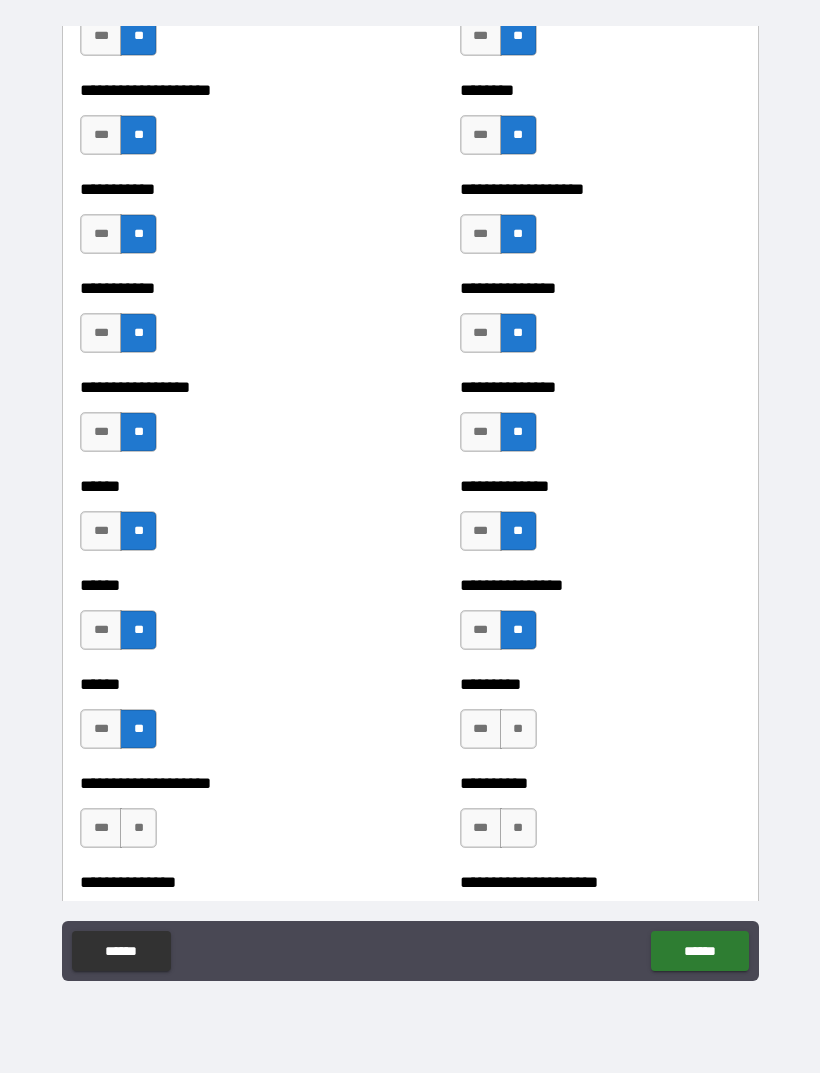 click on "**" at bounding box center (518, 729) 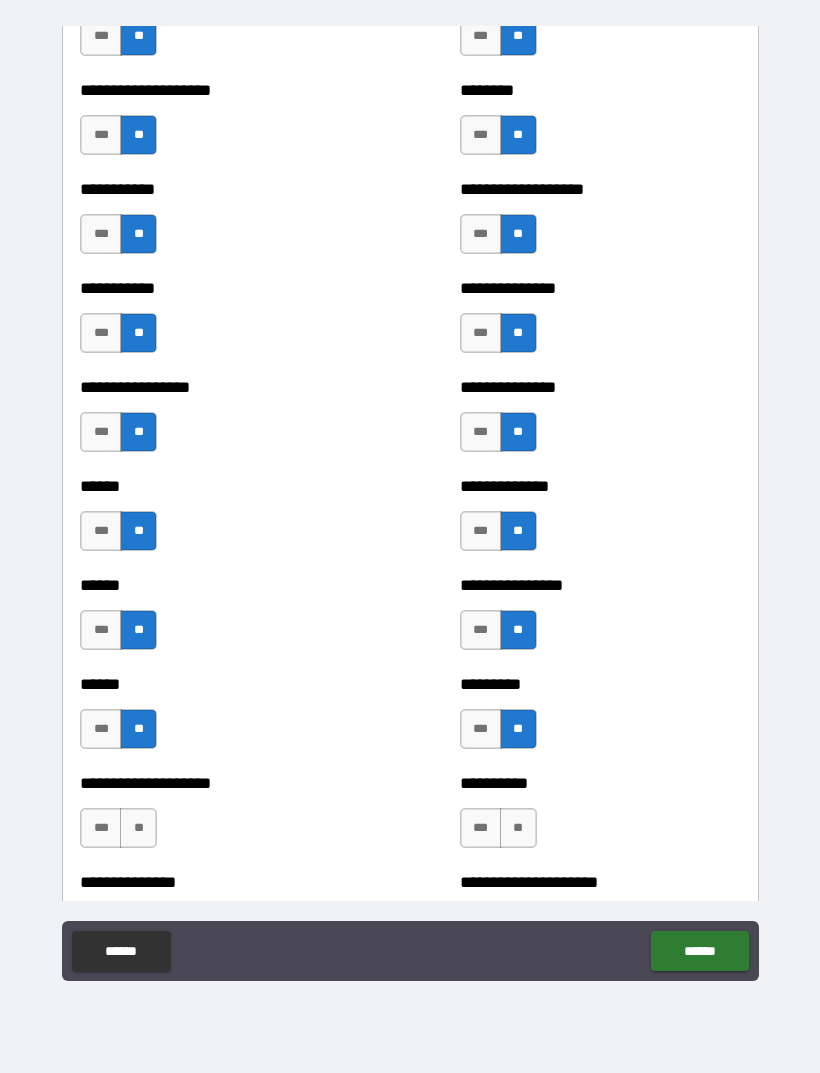 click on "**" at bounding box center [138, 828] 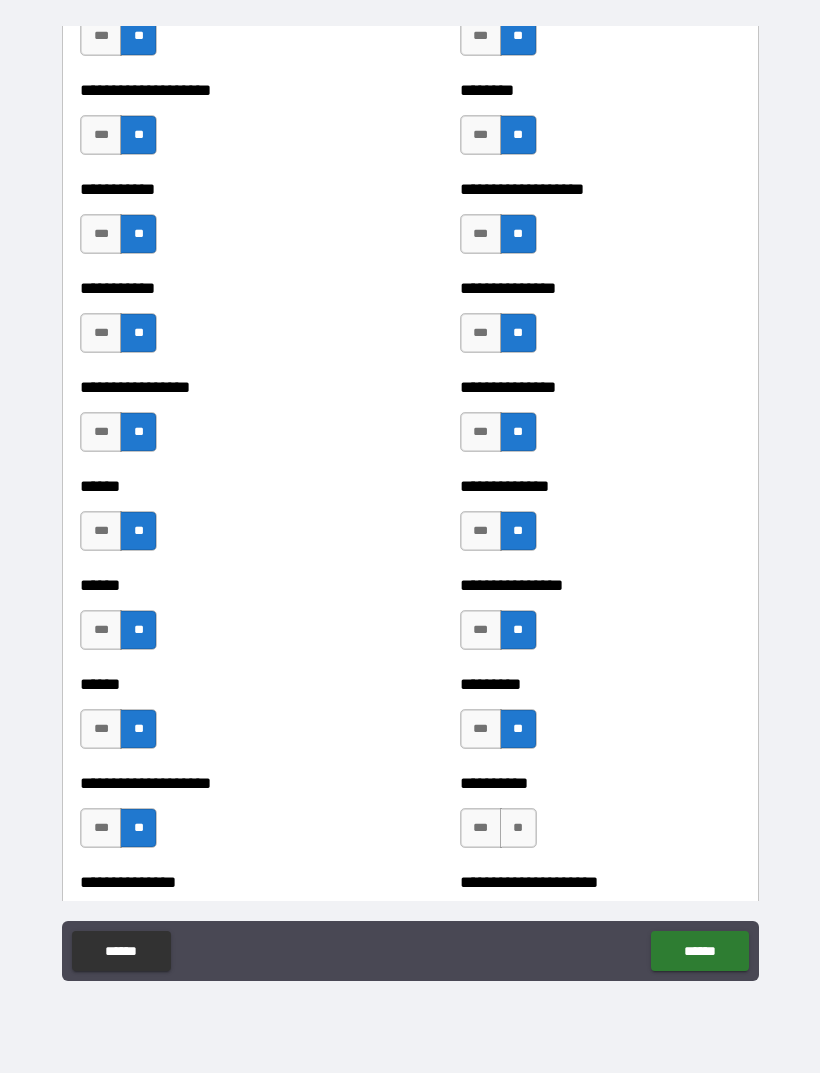 click on "**" at bounding box center (518, 828) 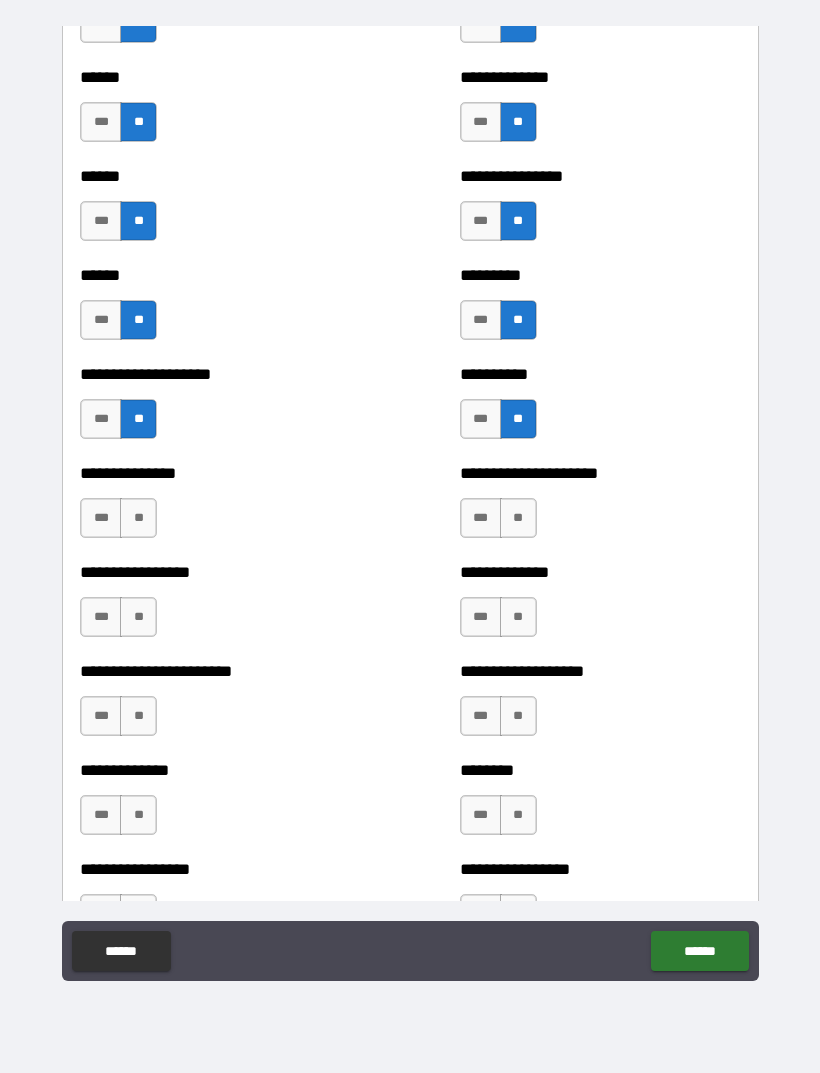 scroll, scrollTop: 3140, scrollLeft: 0, axis: vertical 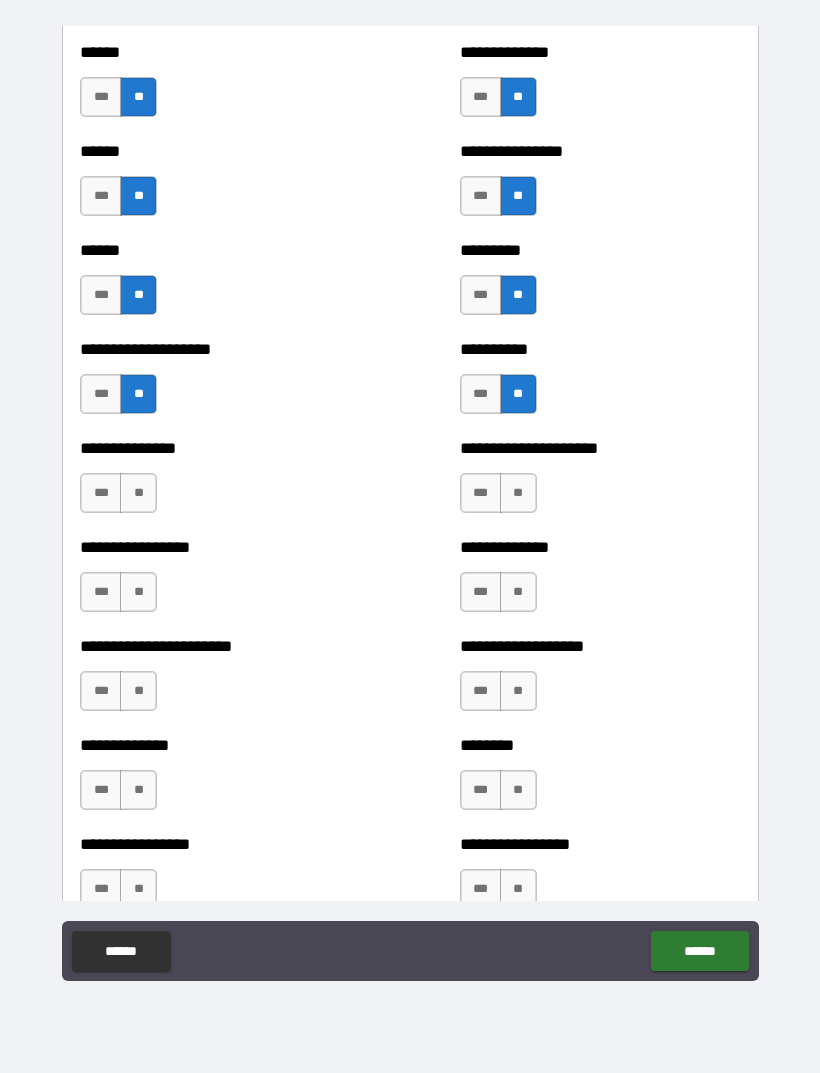 click on "**" at bounding box center [138, 493] 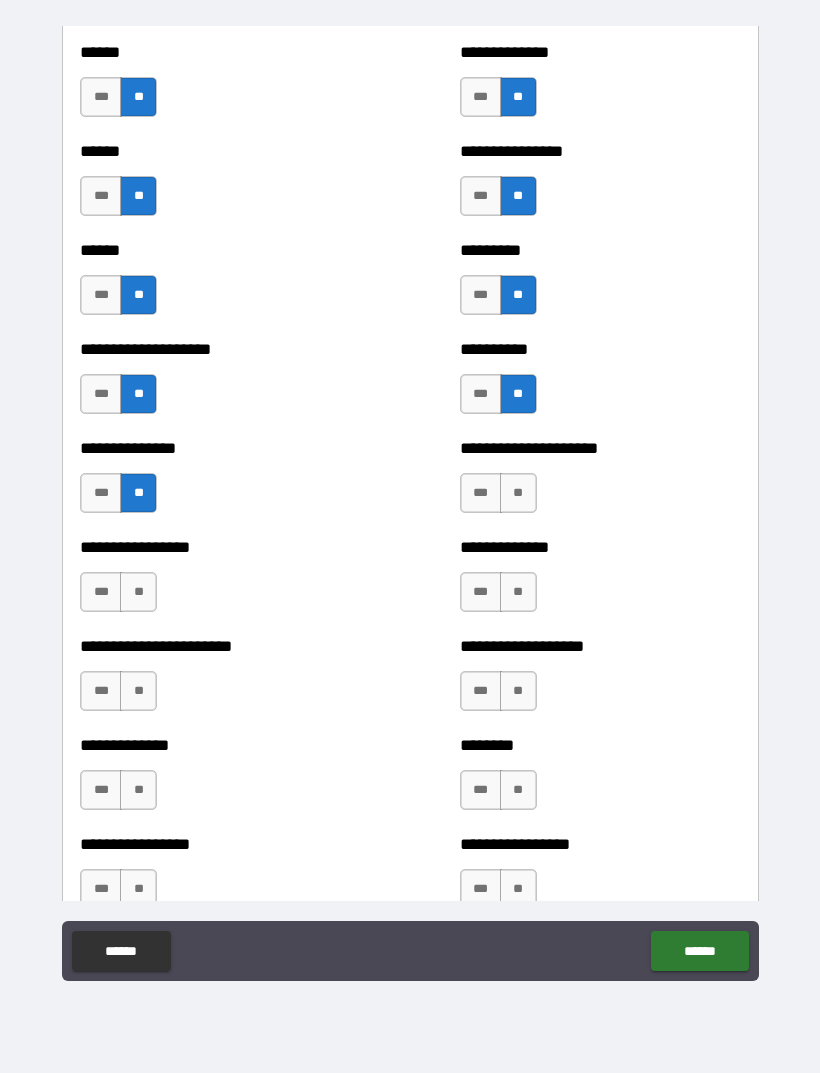 click on "**" at bounding box center [518, 493] 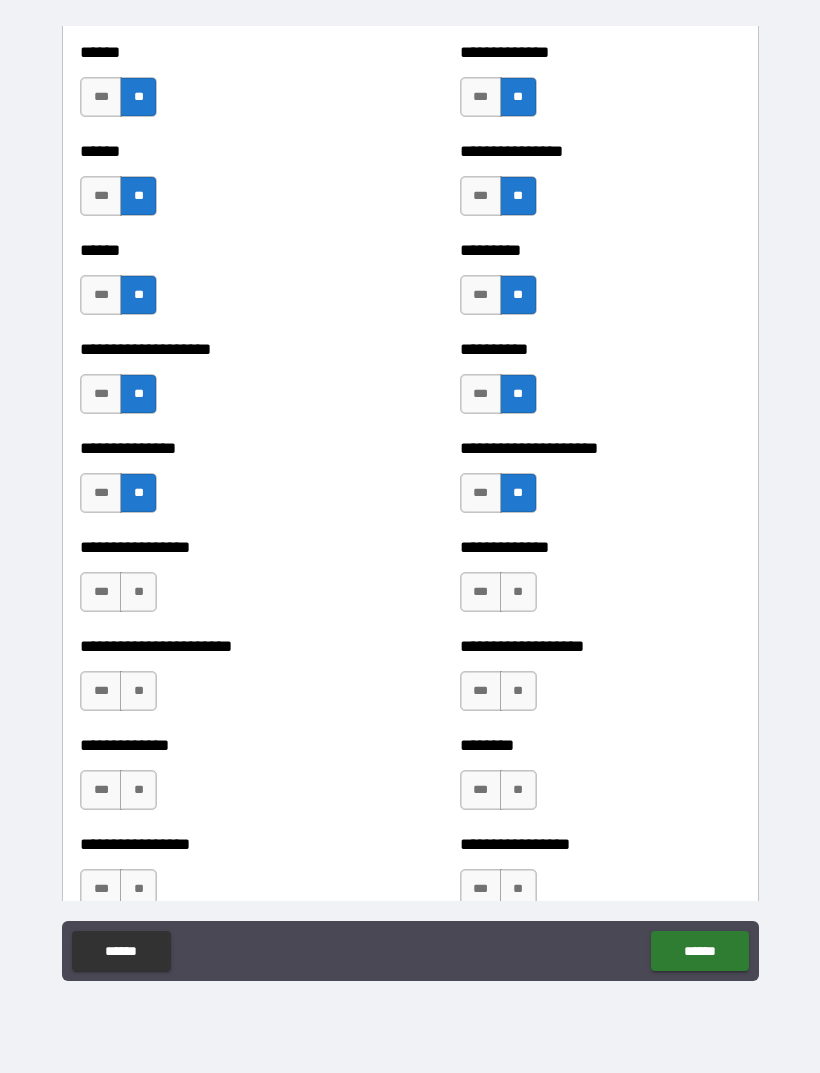 click on "**" at bounding box center (138, 592) 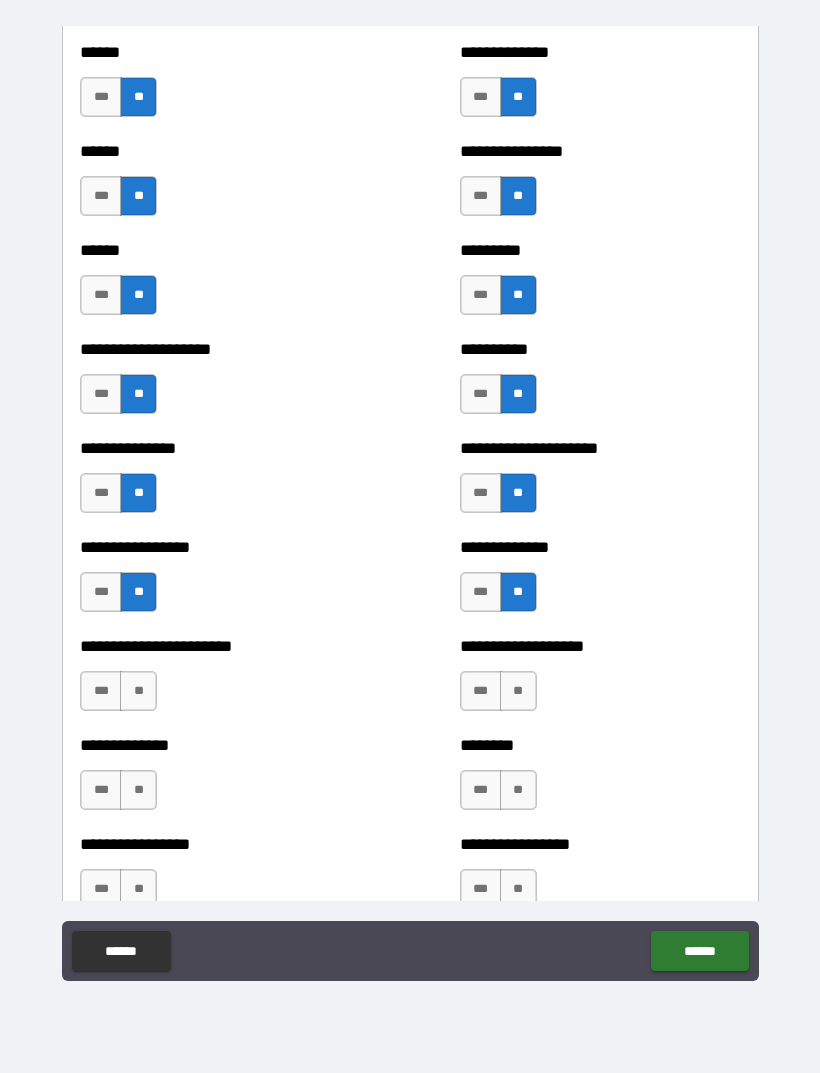 click on "**" at bounding box center [138, 691] 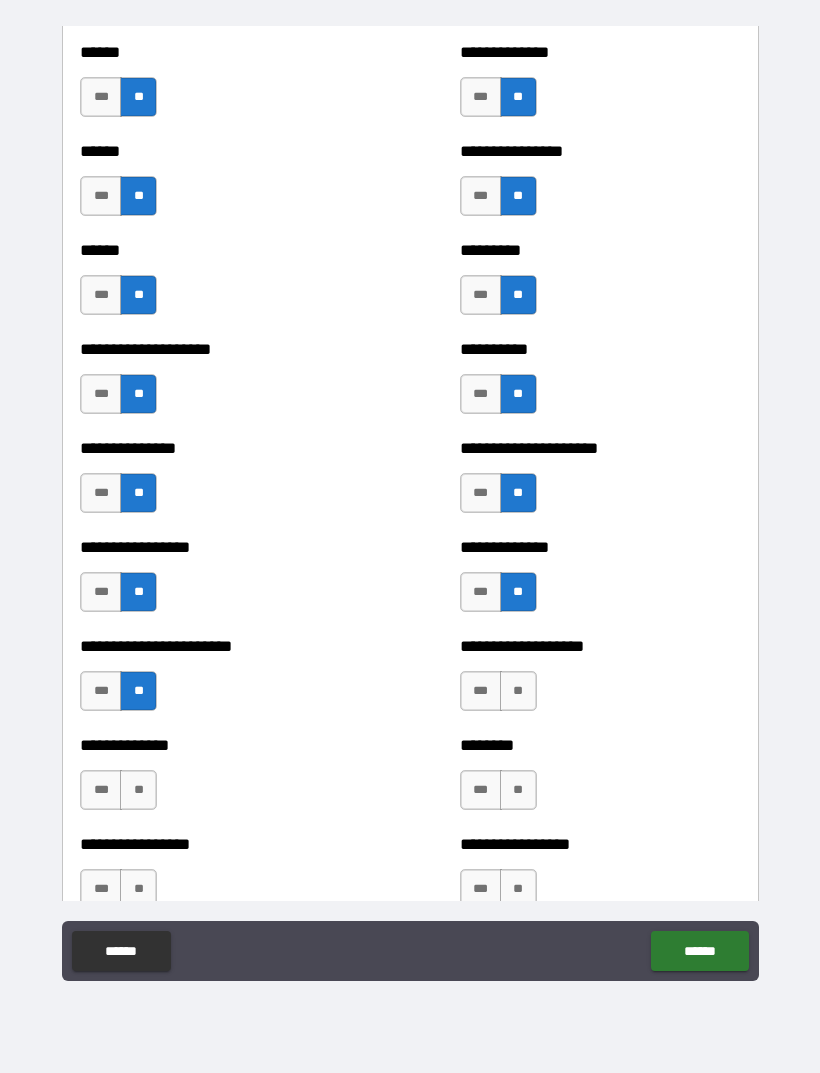 click on "**" at bounding box center [518, 691] 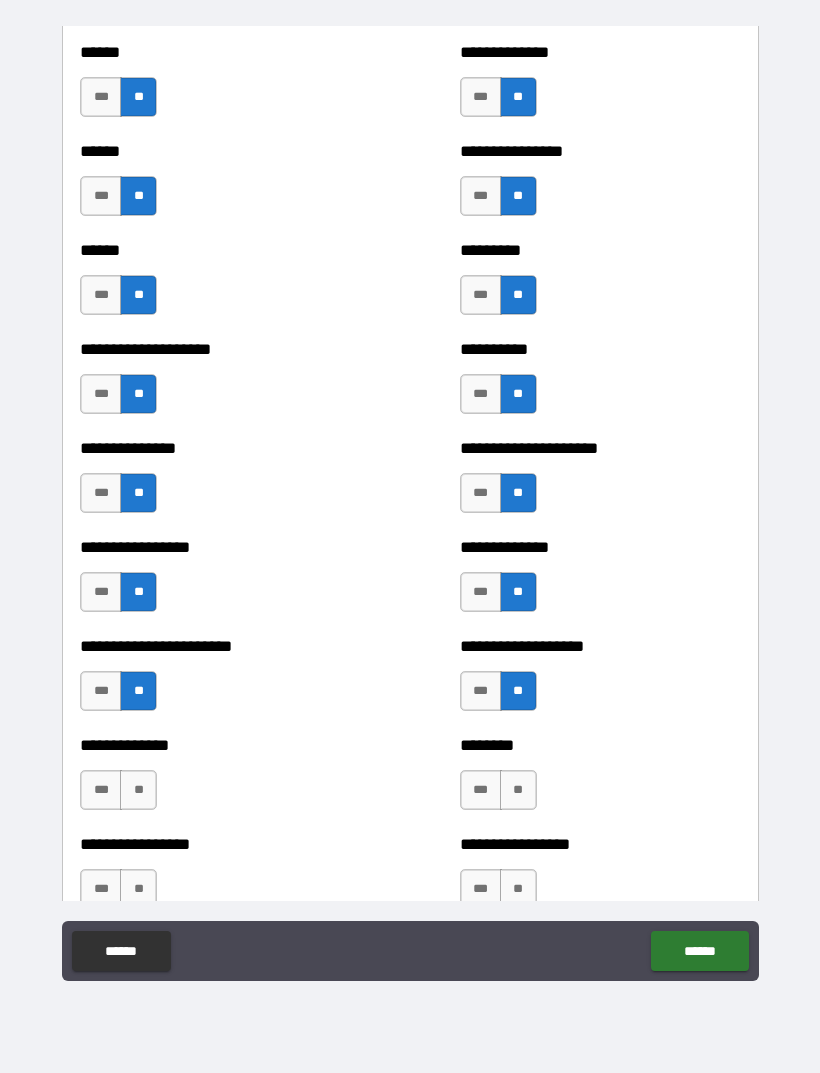 click on "**" at bounding box center (138, 790) 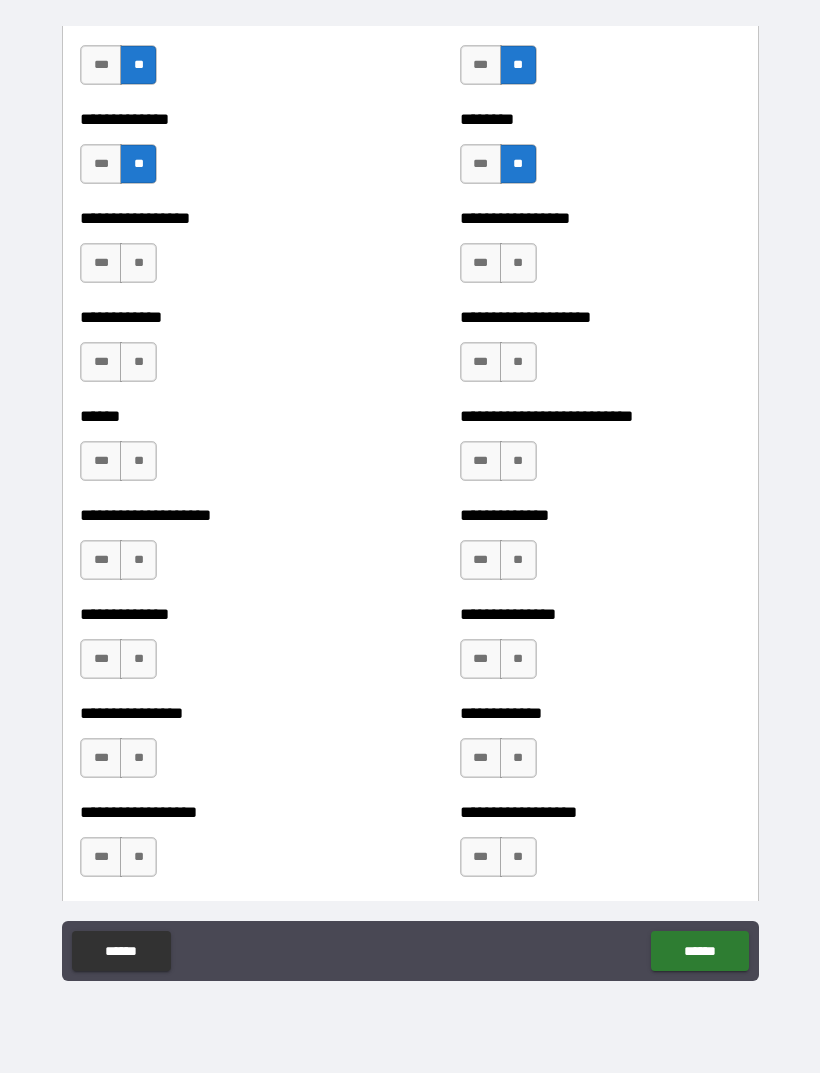scroll, scrollTop: 3771, scrollLeft: 0, axis: vertical 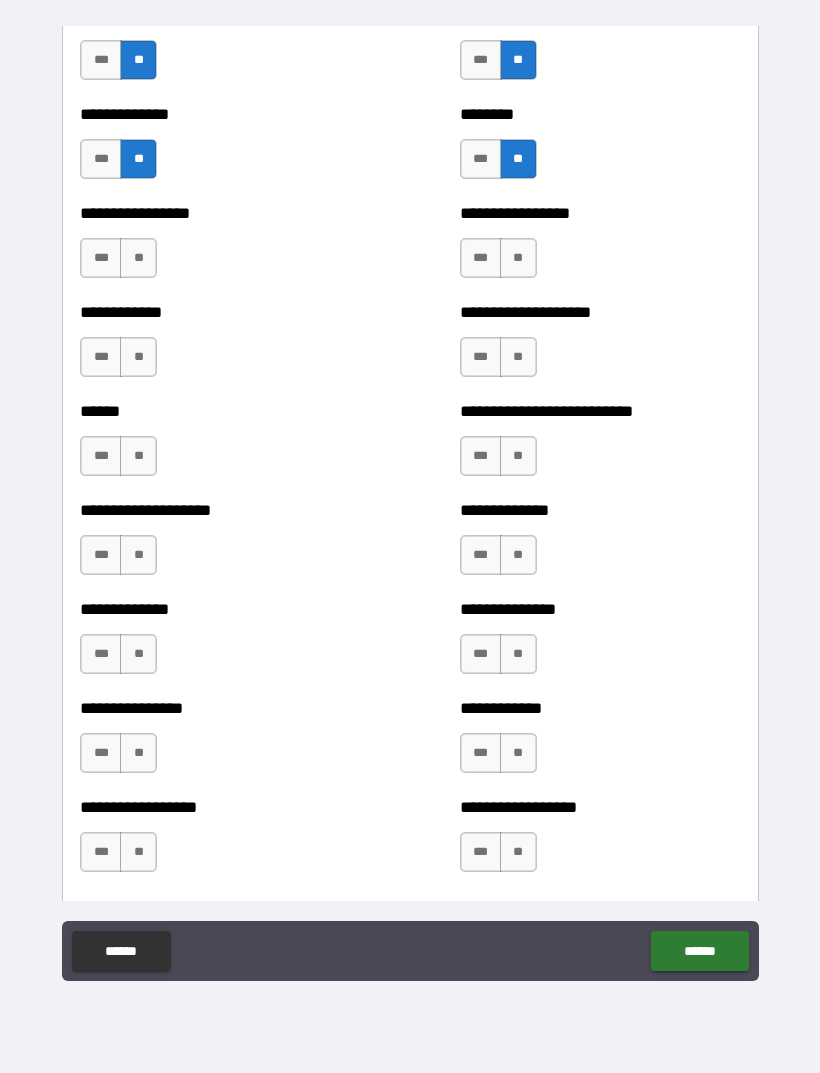 click on "**" at bounding box center (138, 258) 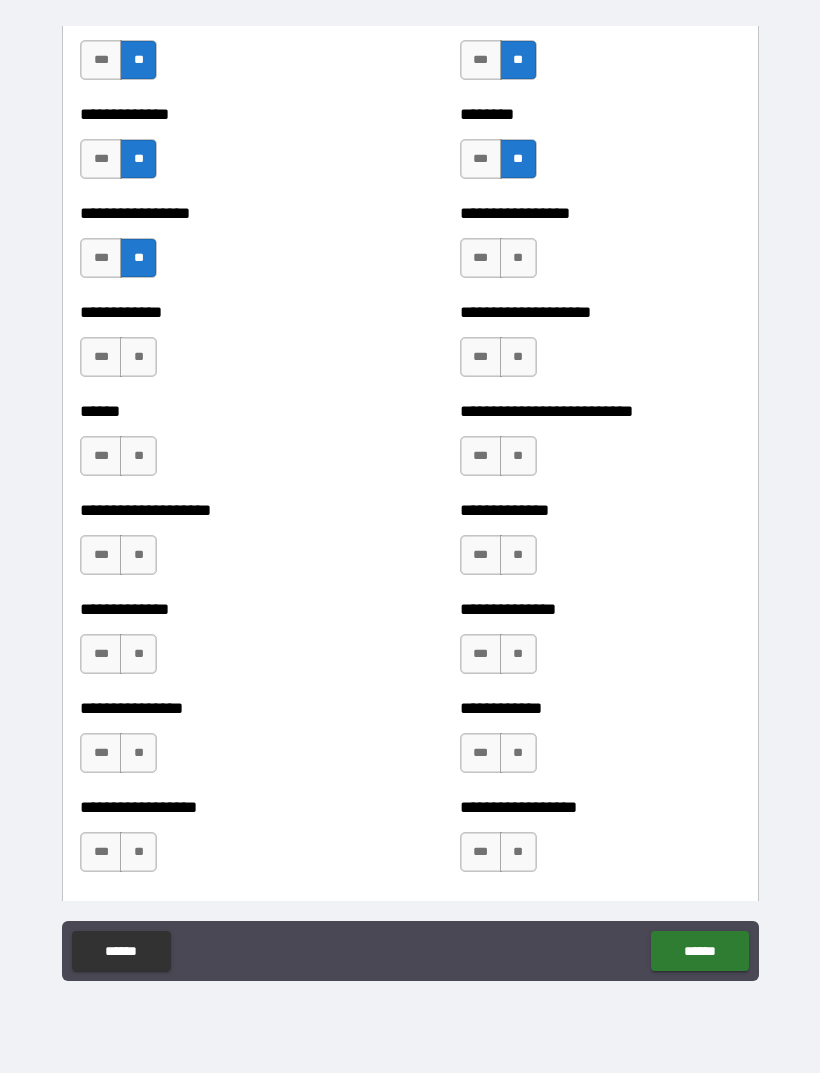 click on "**" at bounding box center (518, 258) 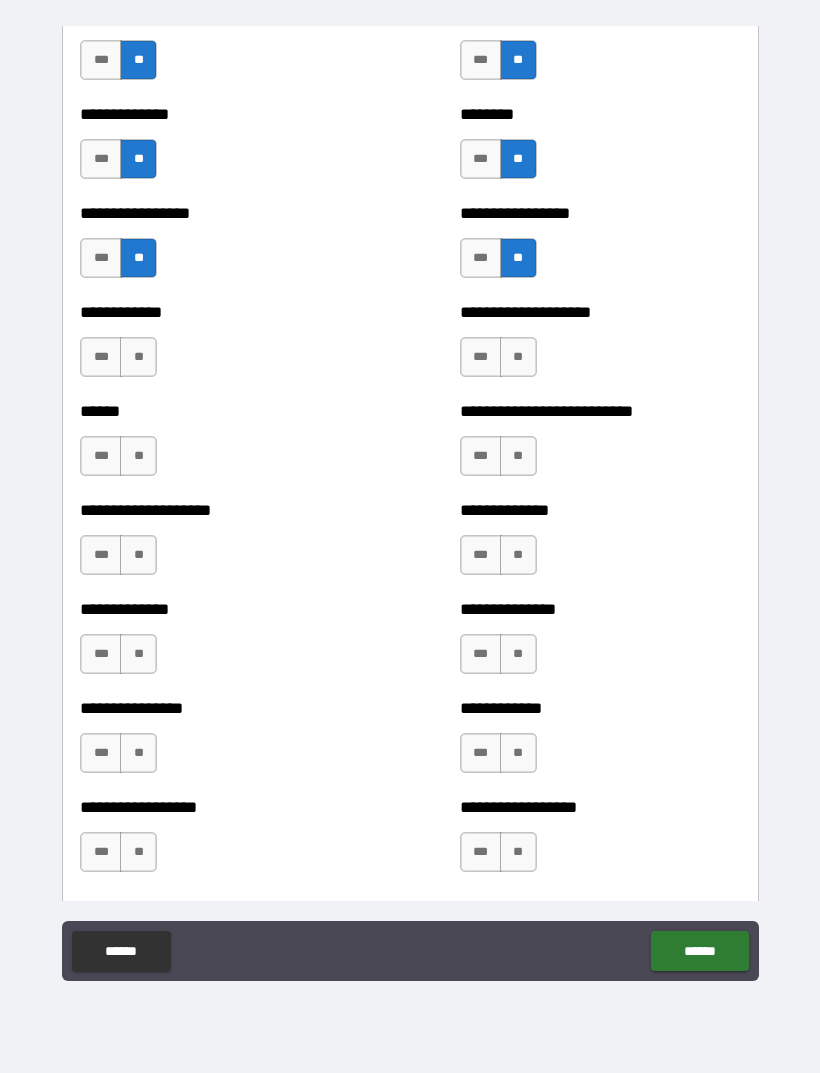 click on "**" at bounding box center (138, 357) 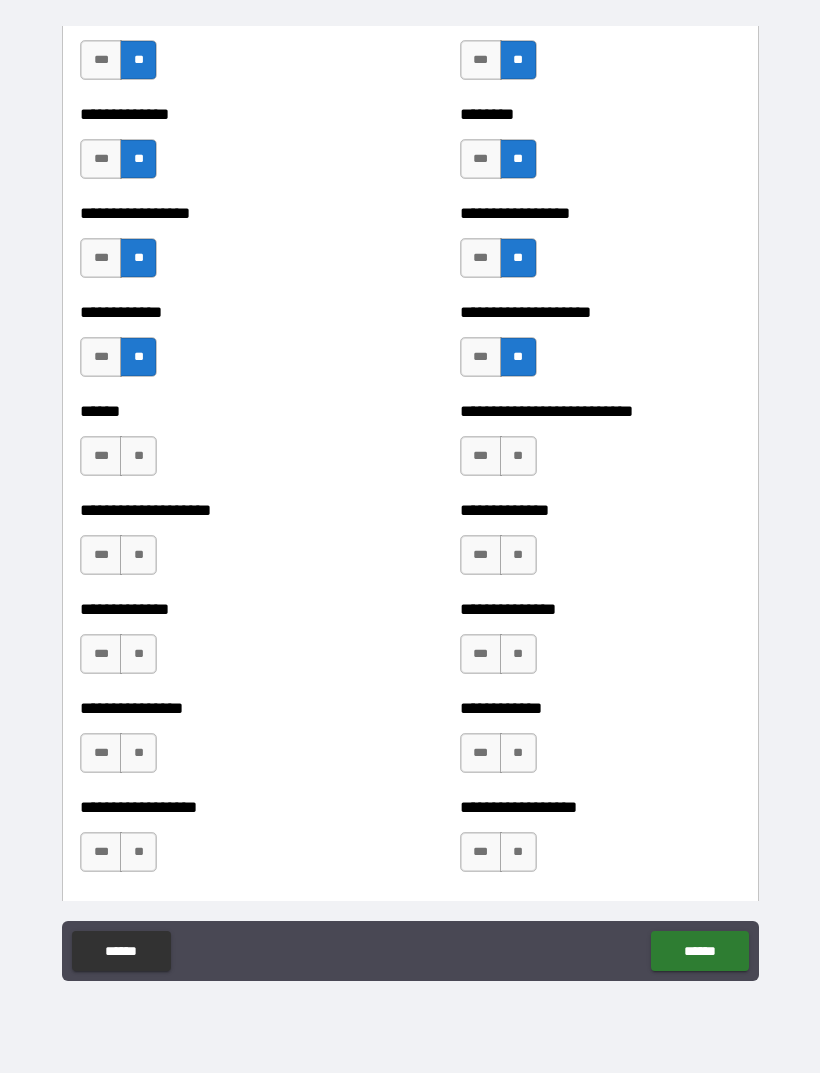 click on "**" at bounding box center [138, 456] 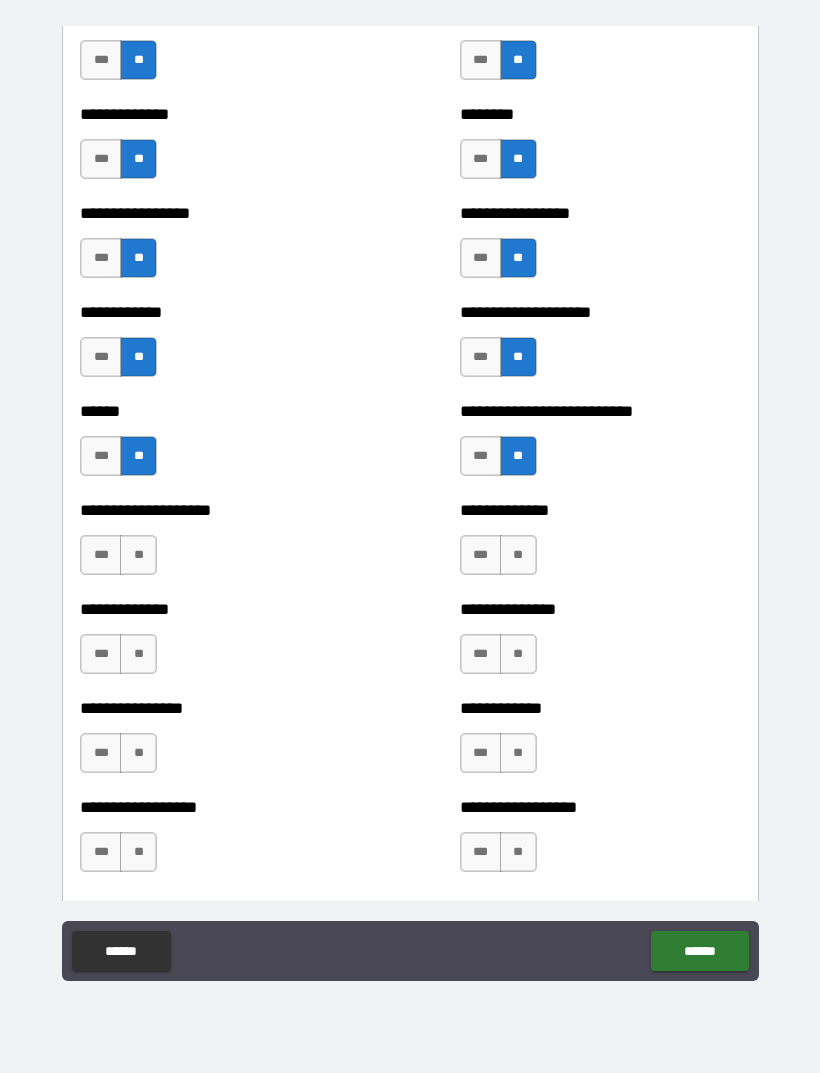 click on "**" at bounding box center [138, 555] 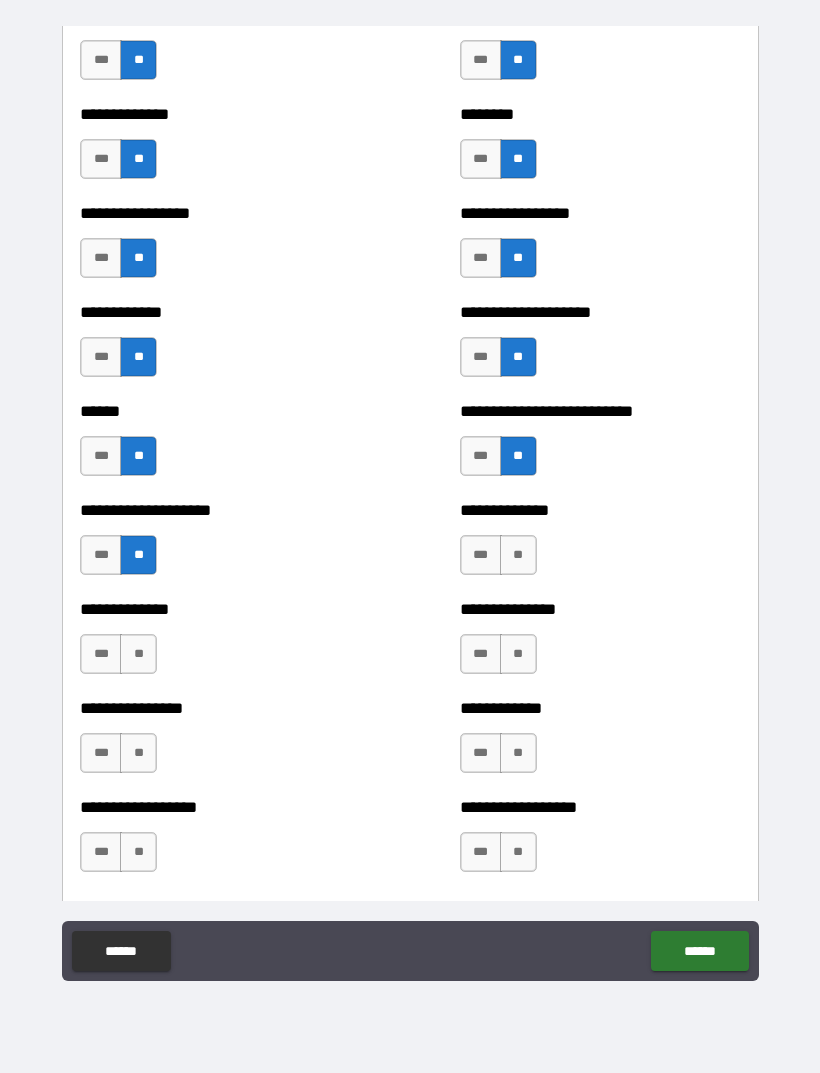 click on "**" at bounding box center [518, 555] 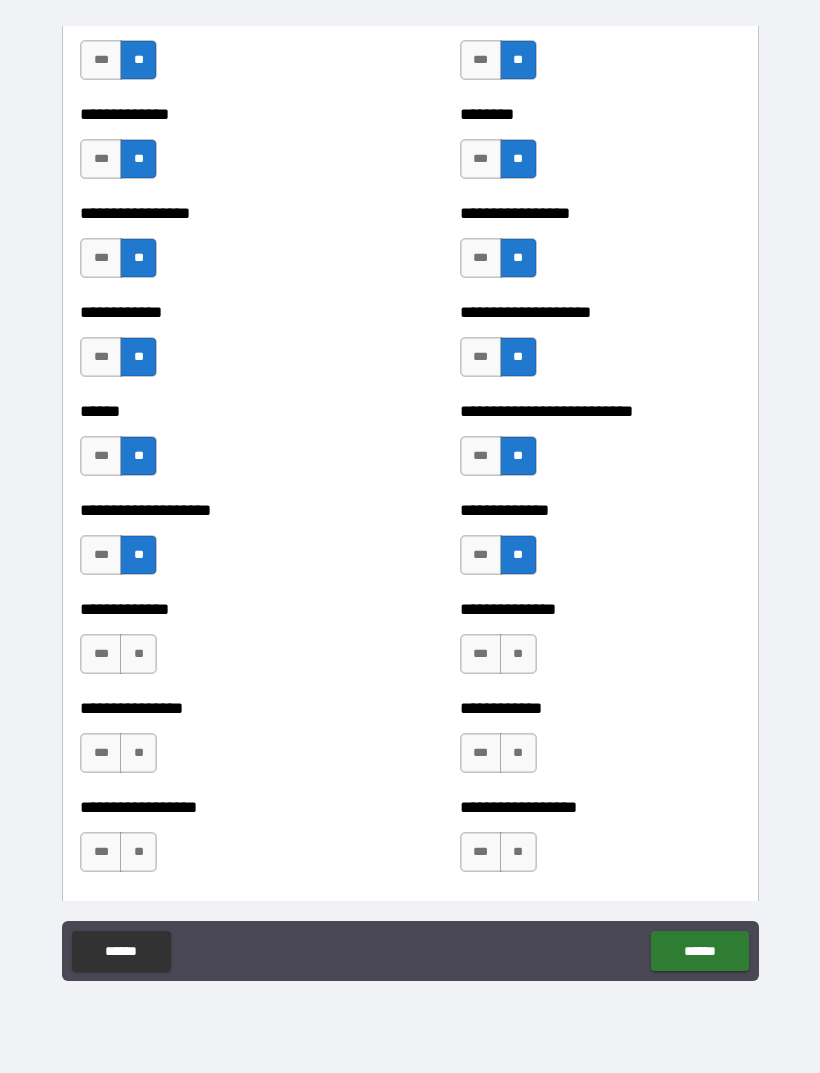 click on "**" at bounding box center (138, 654) 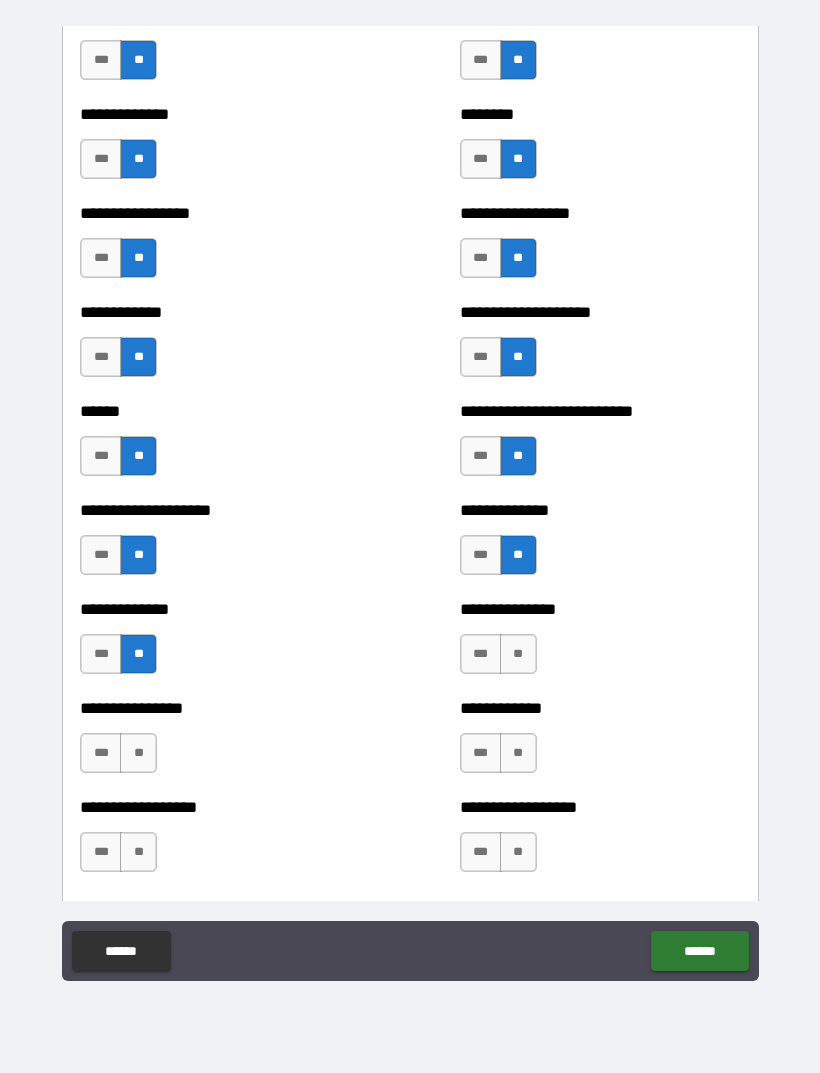 click on "**" at bounding box center (518, 654) 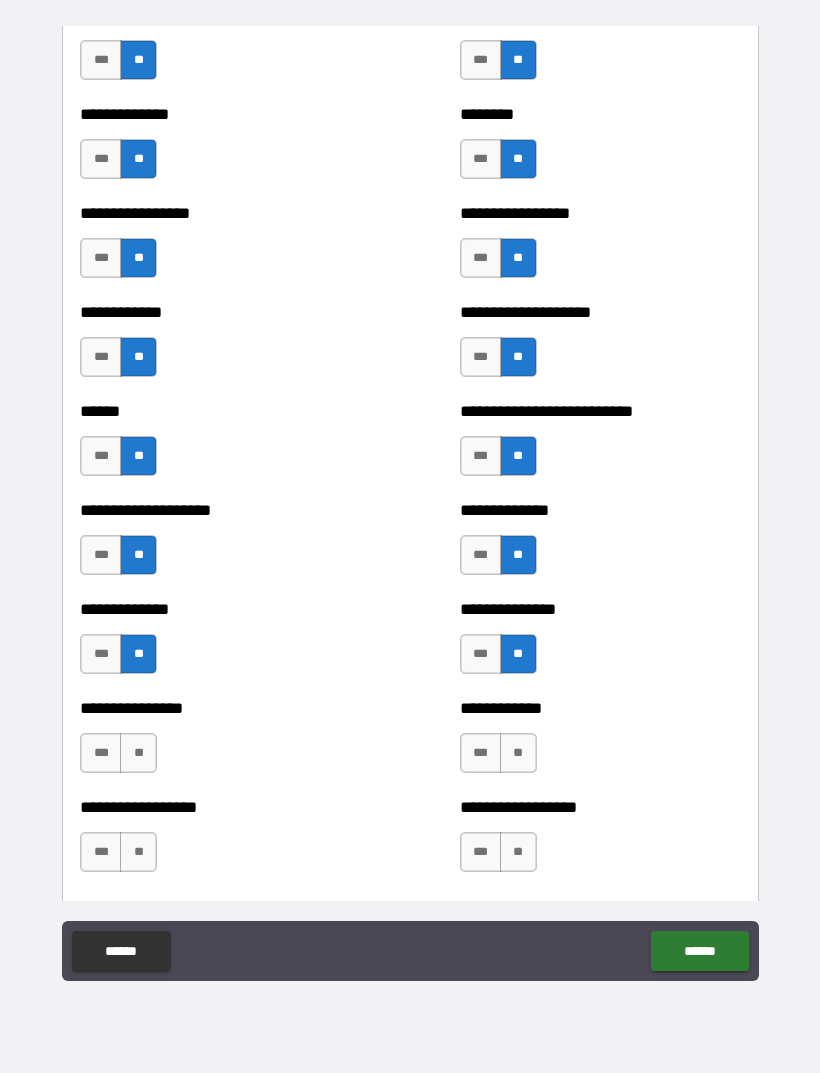 click on "**" at bounding box center [138, 753] 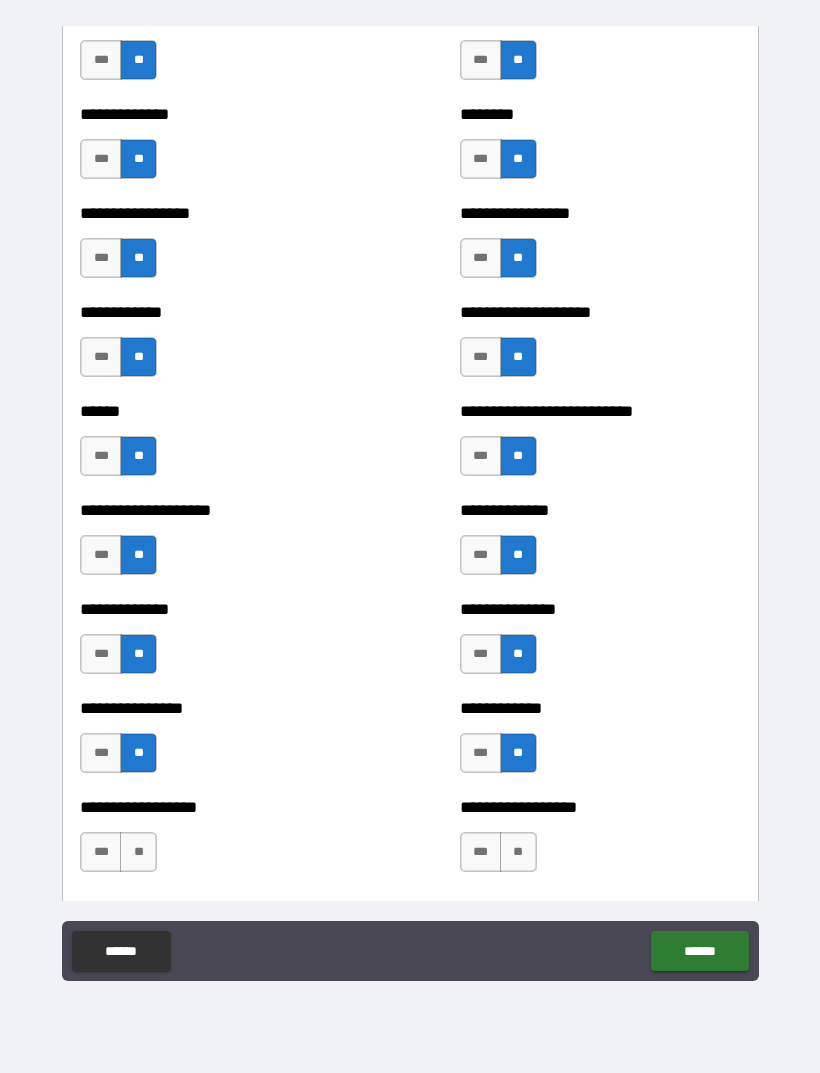 click on "**" at bounding box center [138, 852] 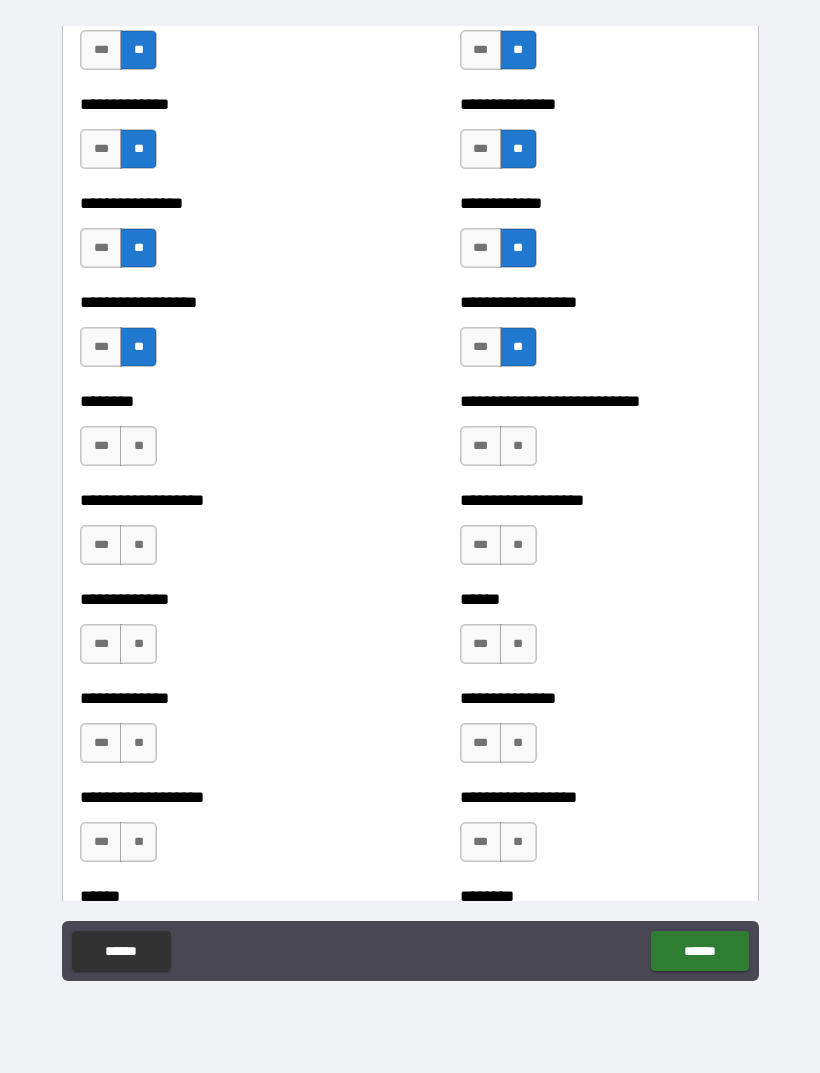 scroll, scrollTop: 4301, scrollLeft: 0, axis: vertical 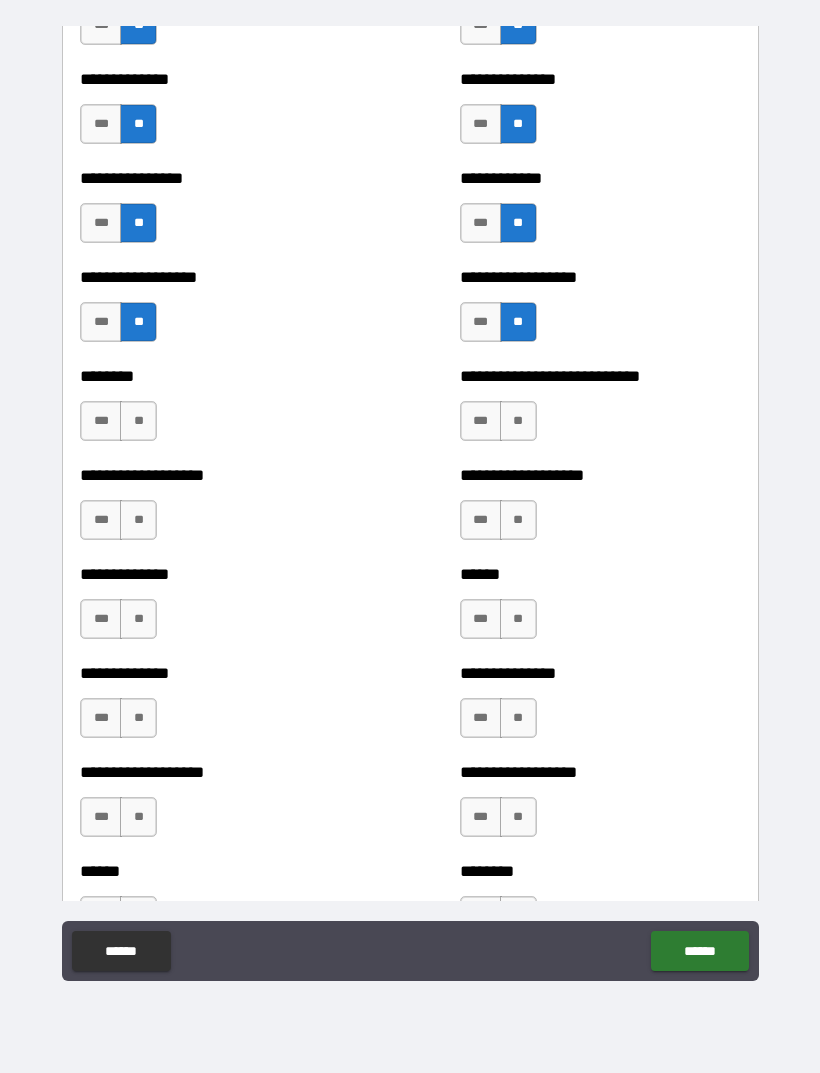 click on "**" at bounding box center (138, 421) 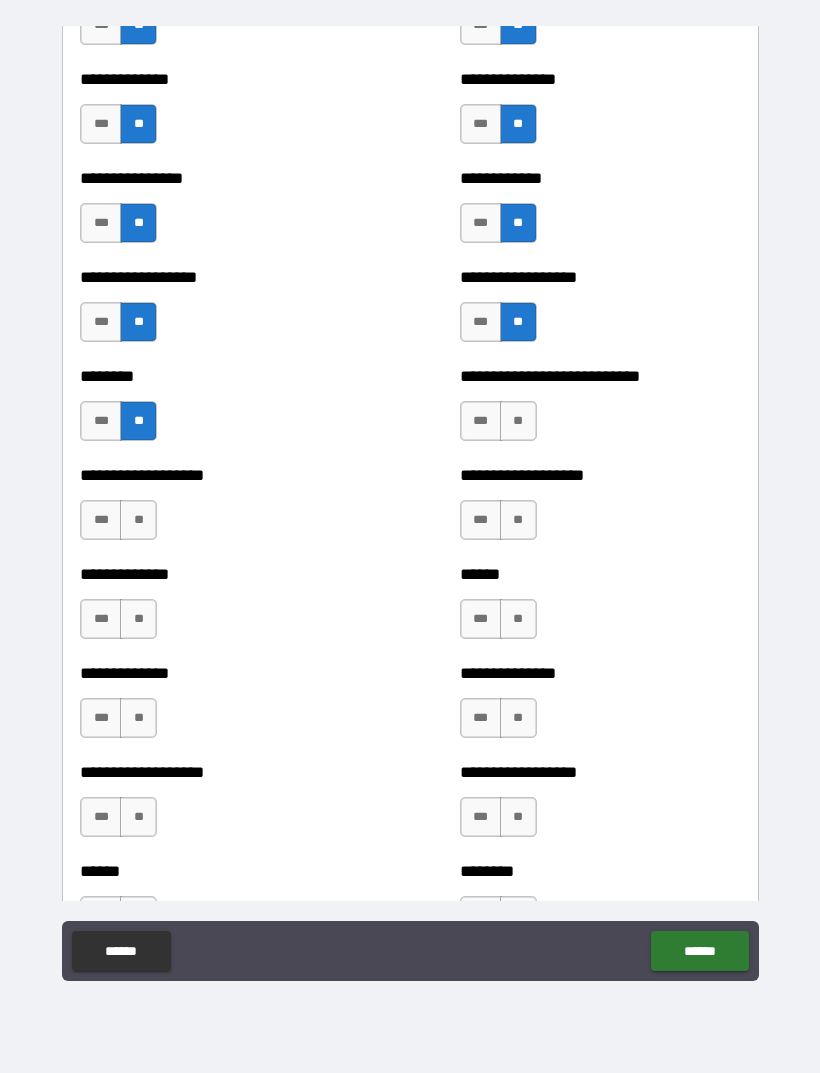 click on "**" at bounding box center [518, 421] 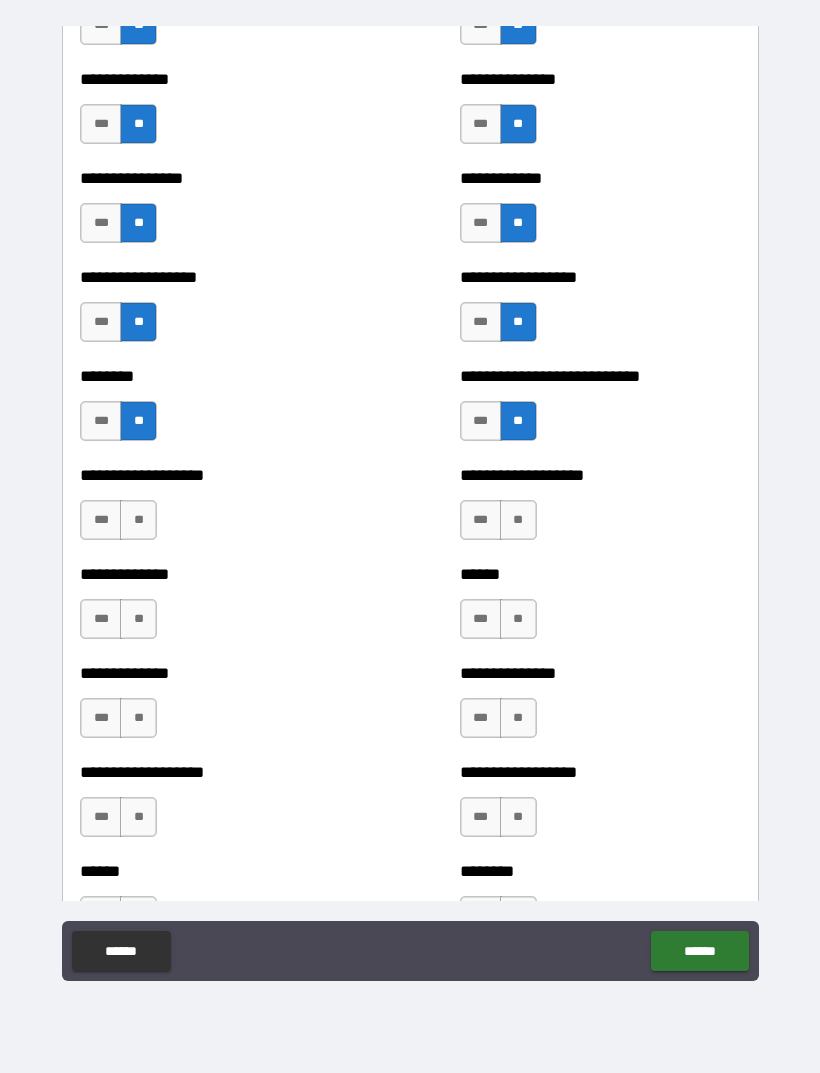 click on "**" at bounding box center (138, 520) 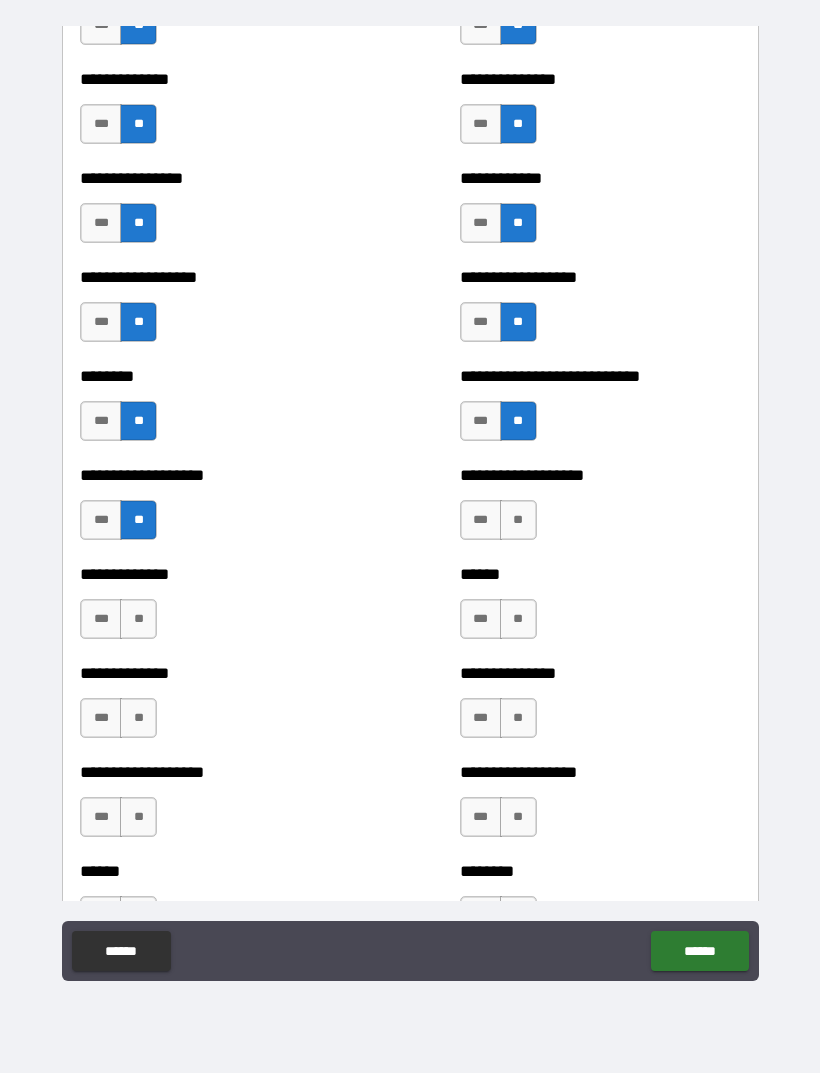 click on "**" at bounding box center [518, 520] 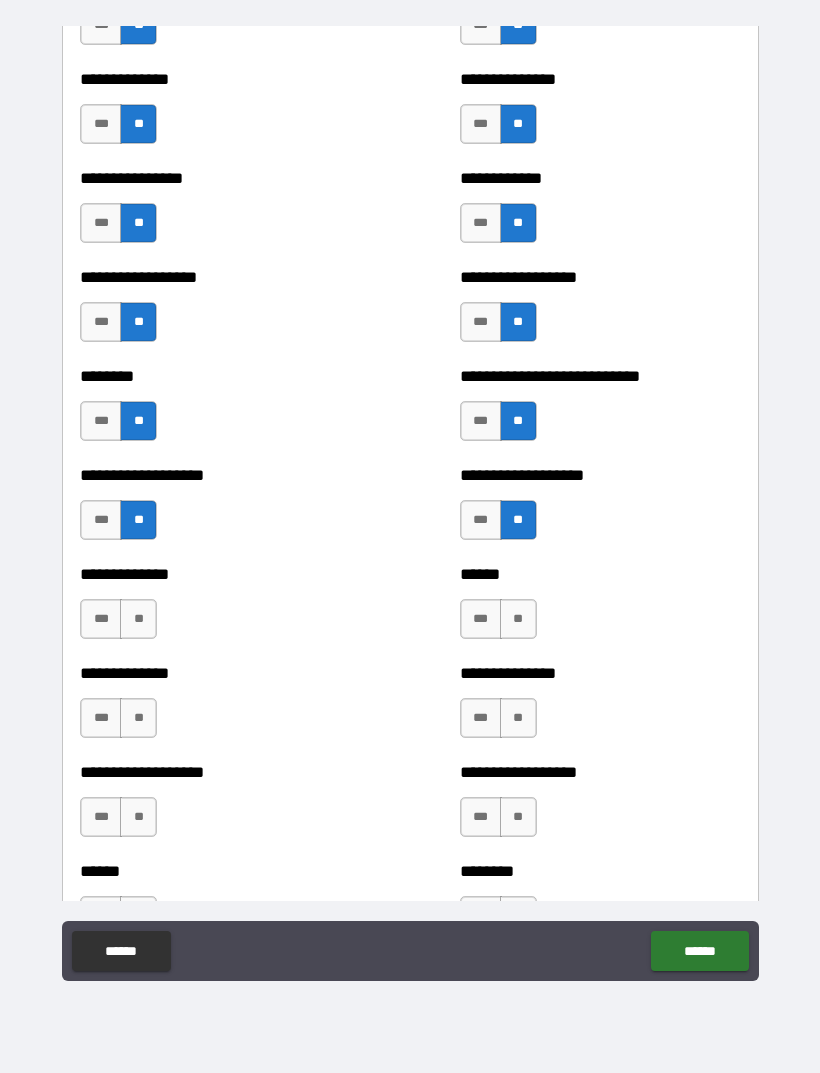 click on "**" at bounding box center (138, 619) 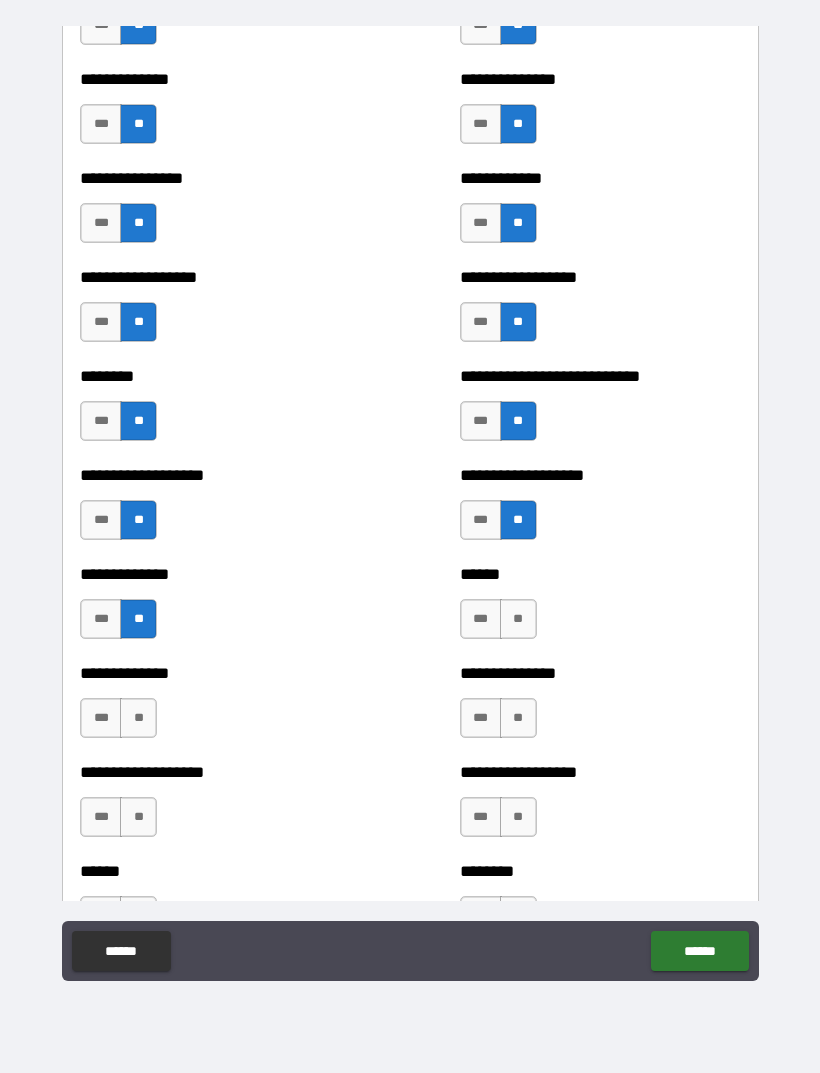 click on "**" at bounding box center [518, 619] 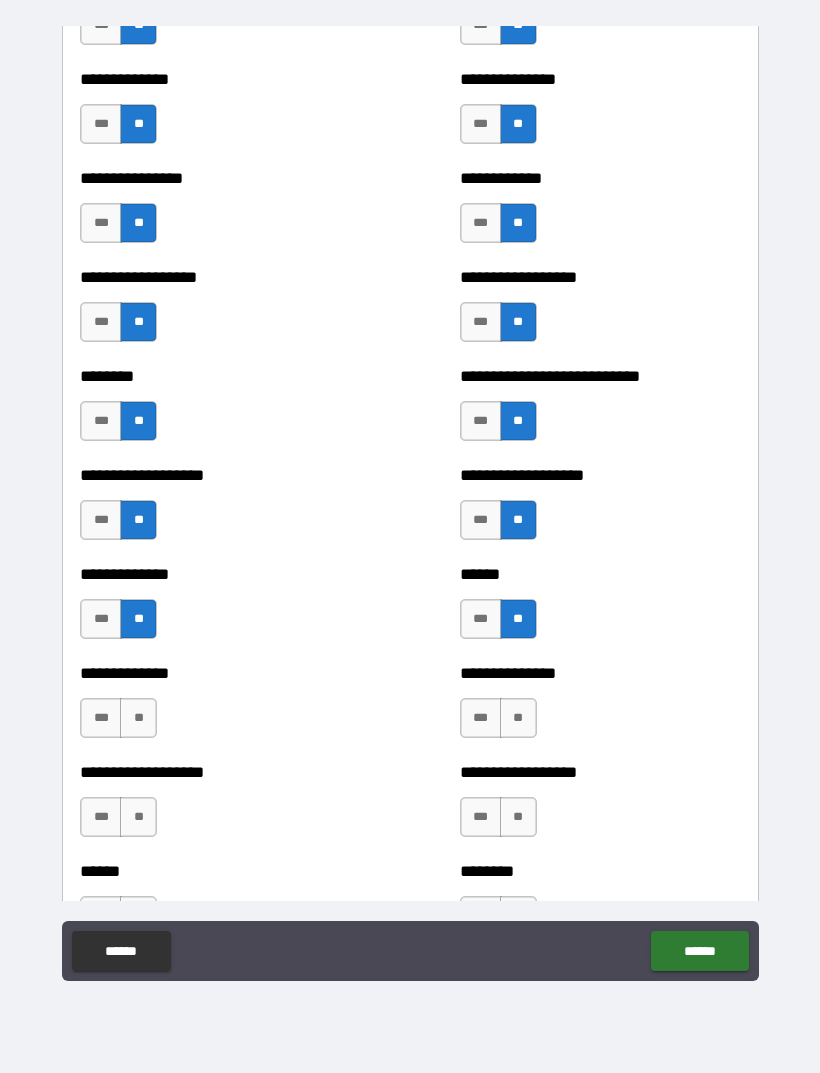 click on "**" at bounding box center [138, 718] 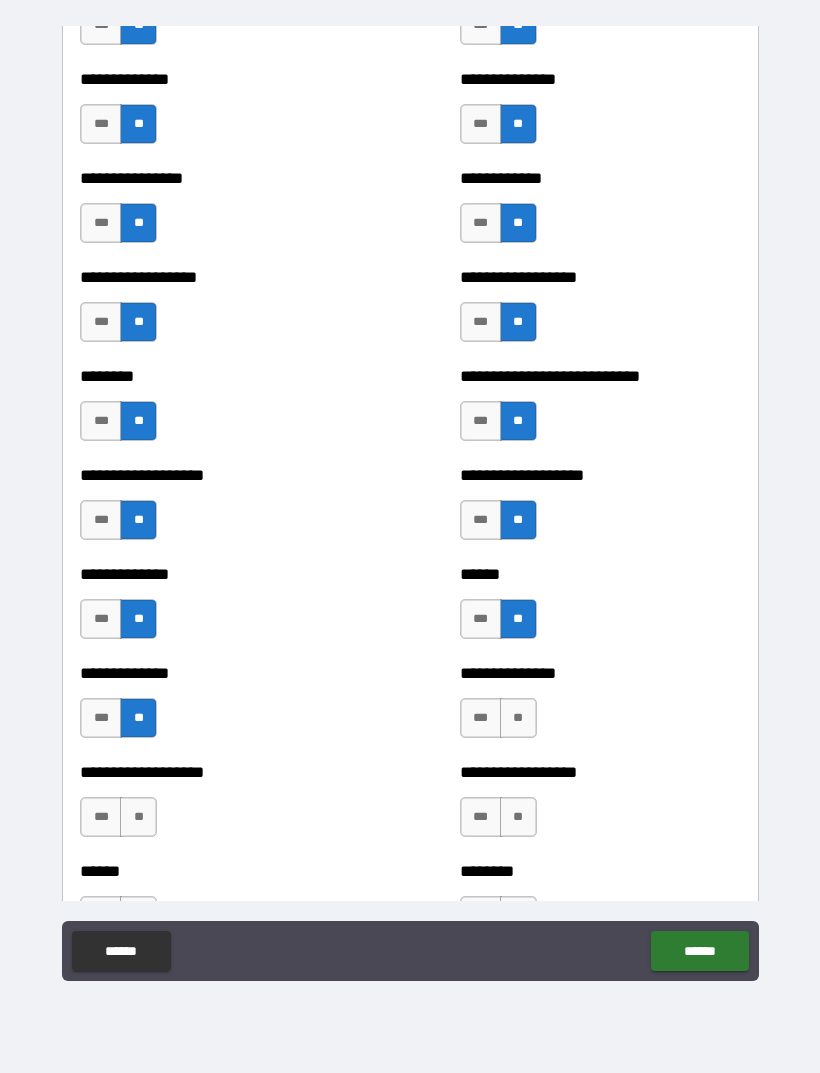 click on "**" at bounding box center (518, 718) 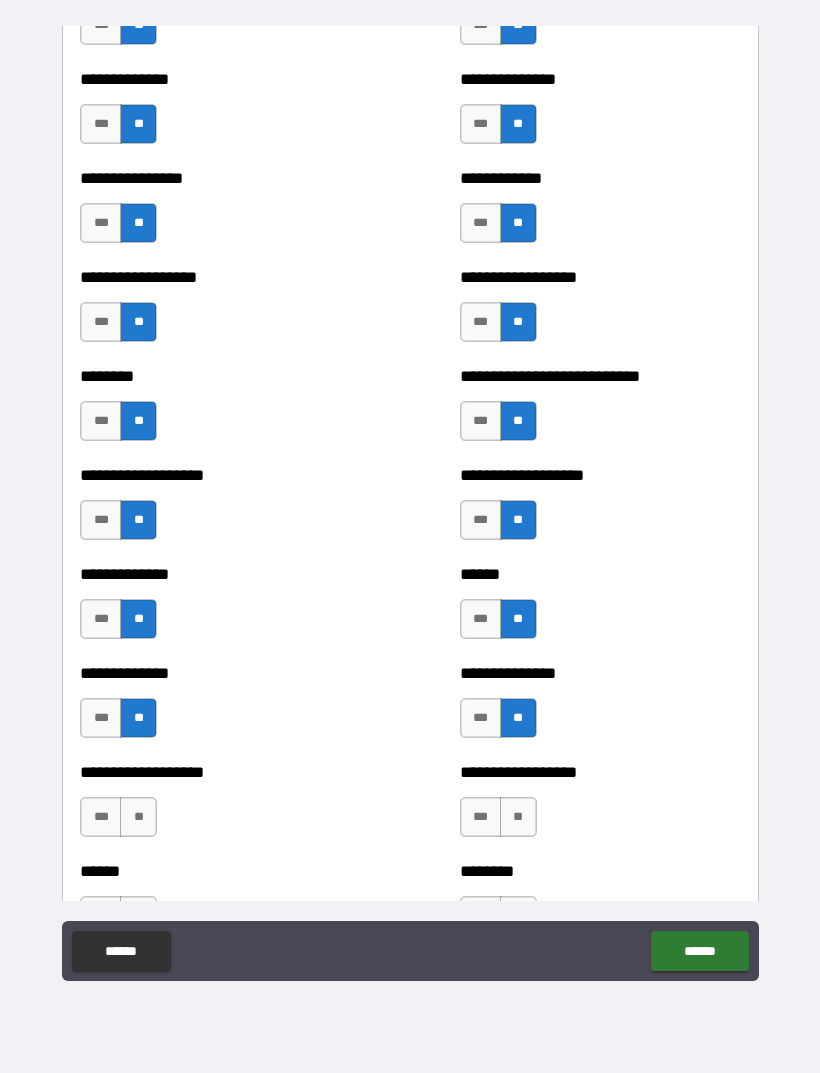 click on "**" at bounding box center (138, 817) 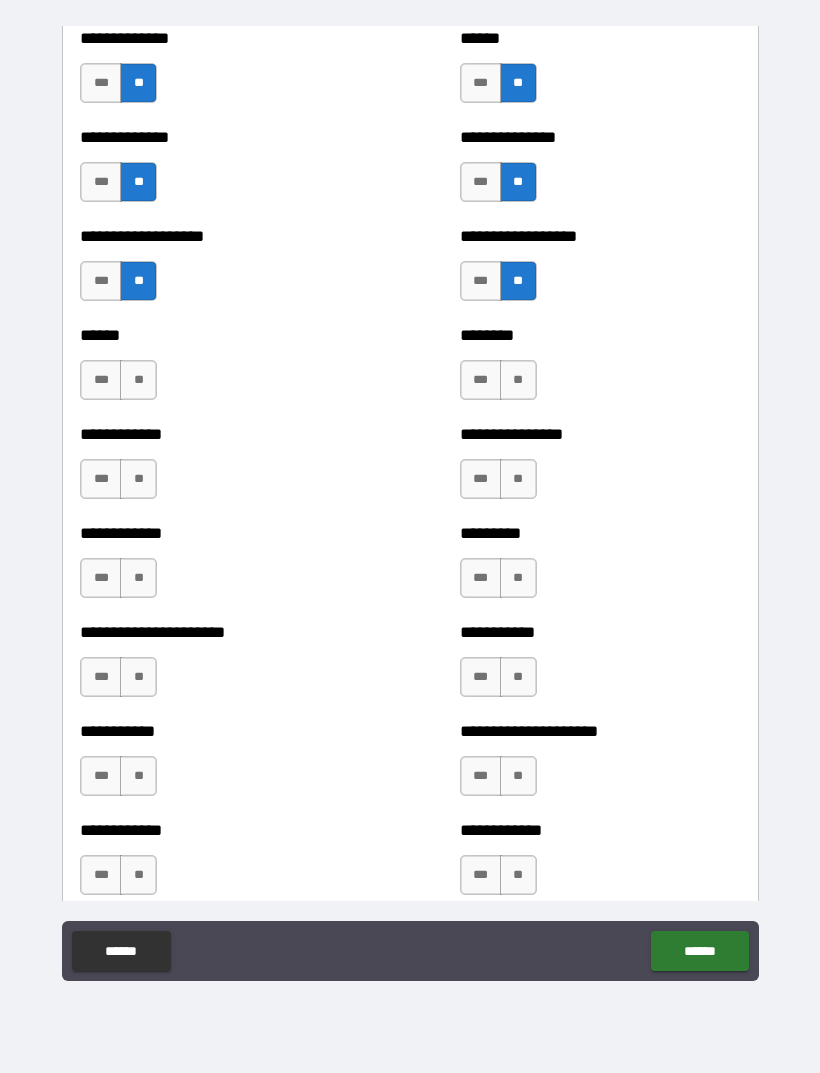 scroll, scrollTop: 4848, scrollLeft: 0, axis: vertical 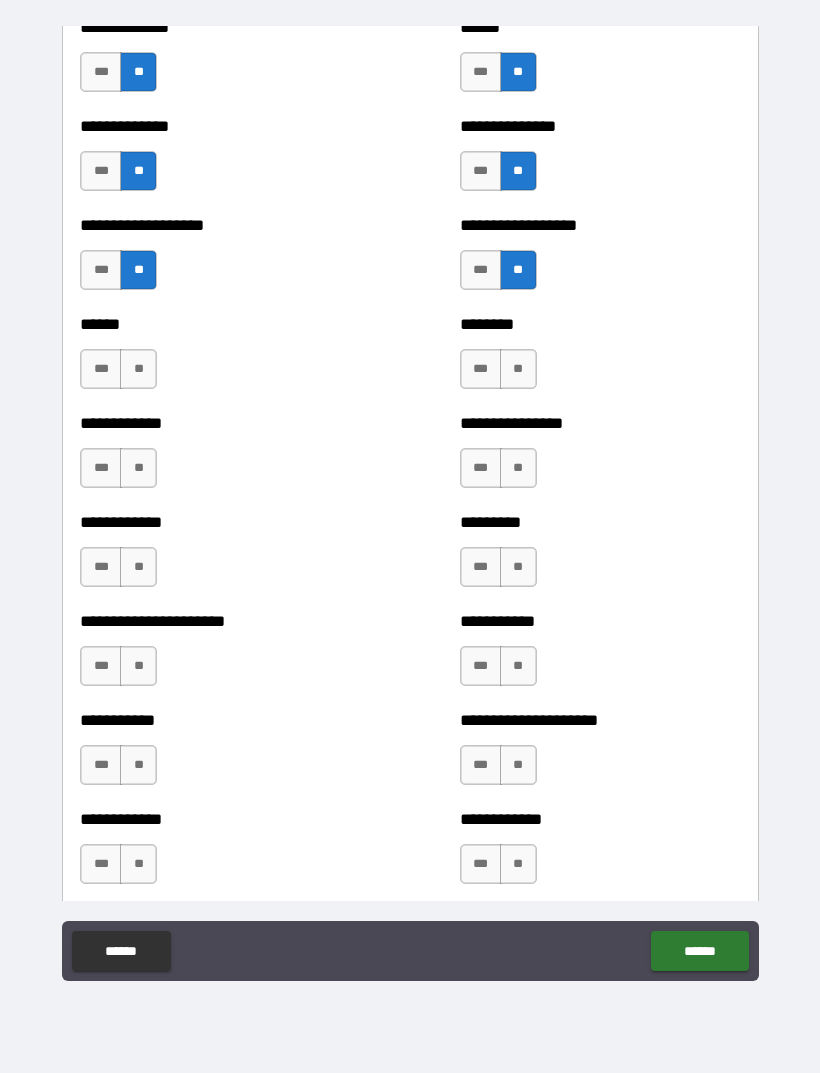 click on "**" at bounding box center [138, 369] 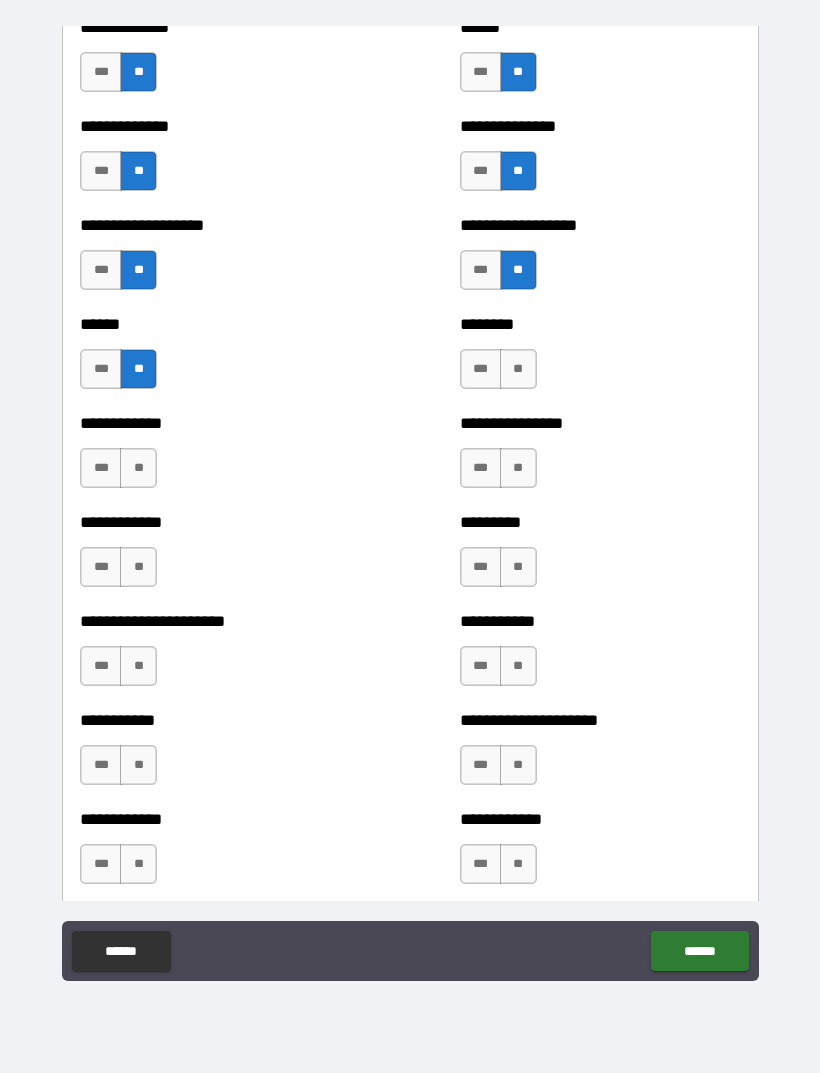 click on "**" at bounding box center (518, 369) 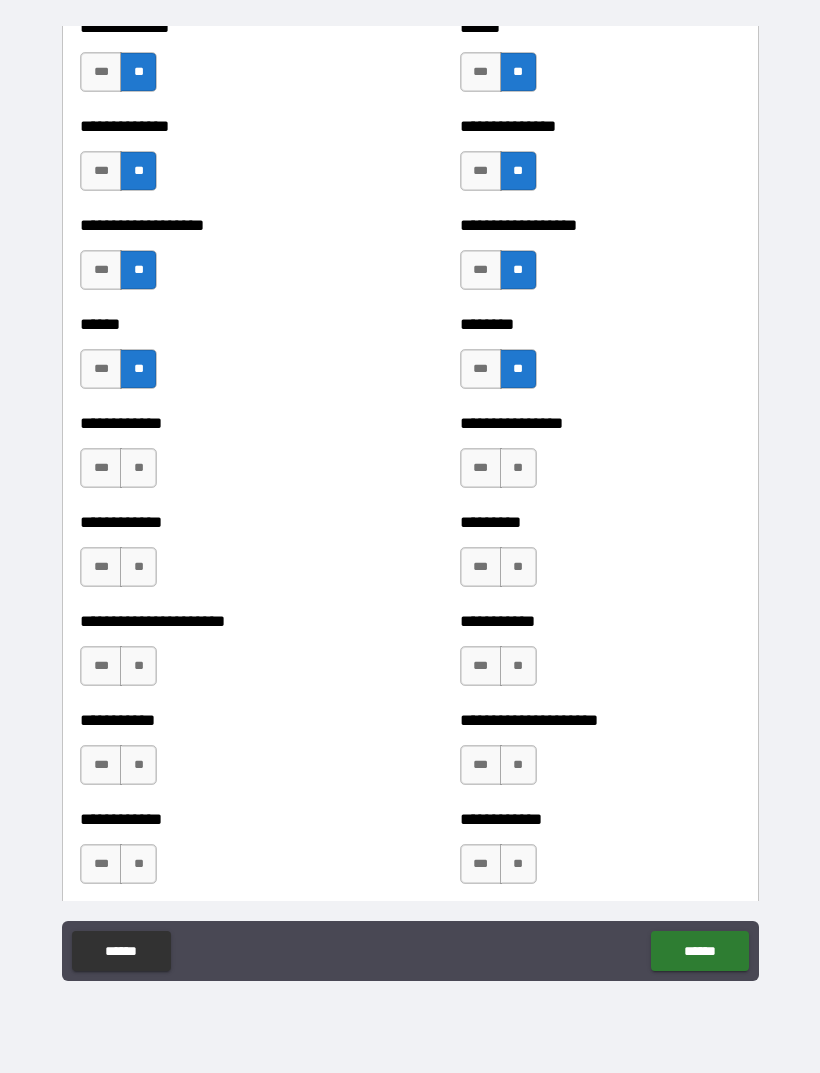 click on "**" at bounding box center (138, 468) 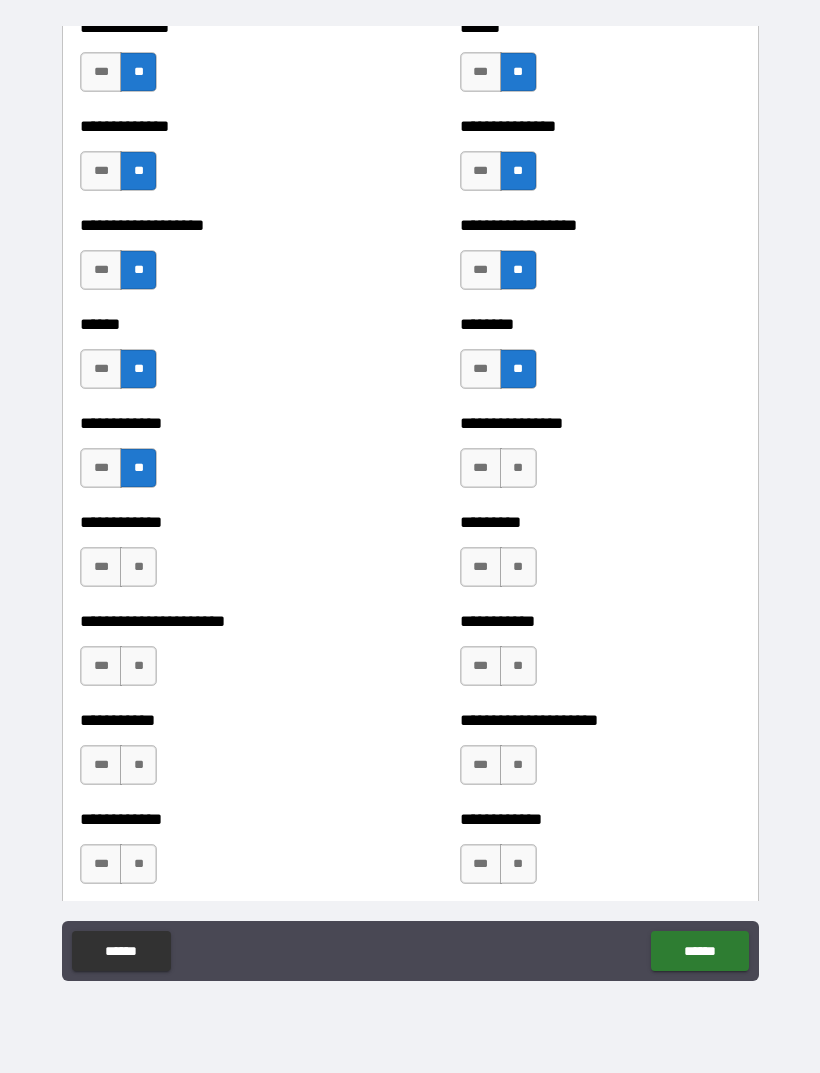 click on "**" at bounding box center (518, 468) 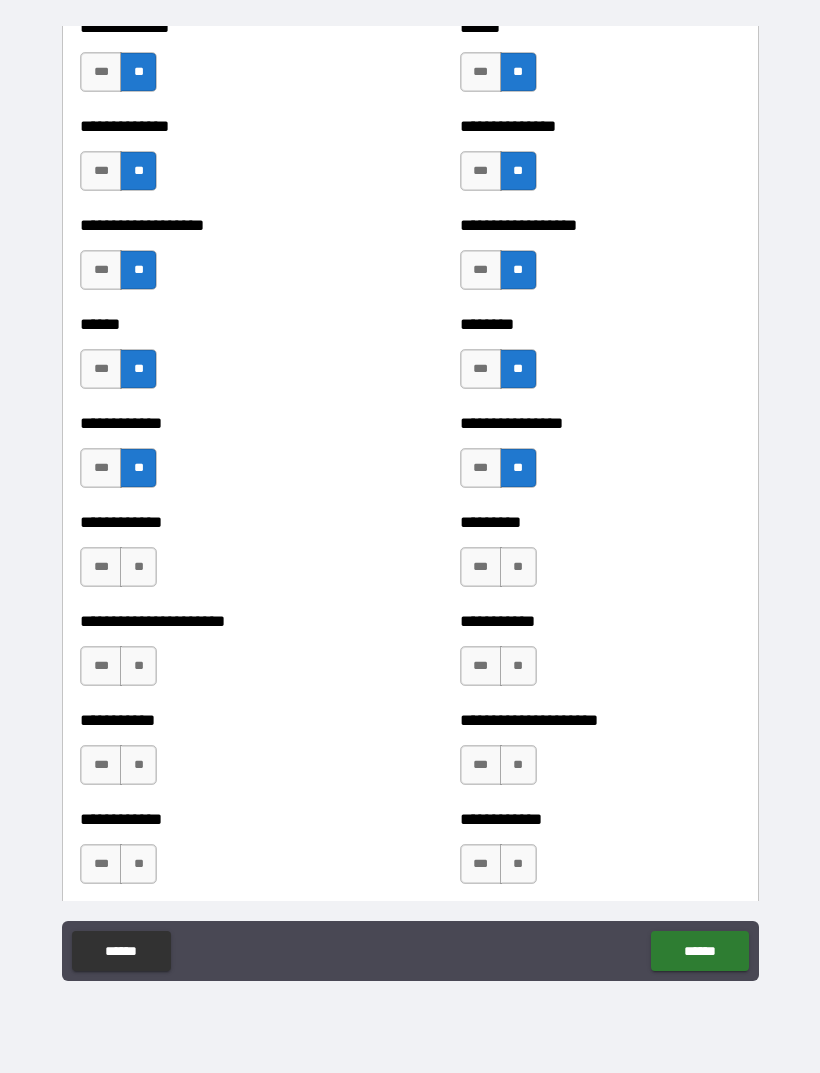 click on "**" at bounding box center [138, 567] 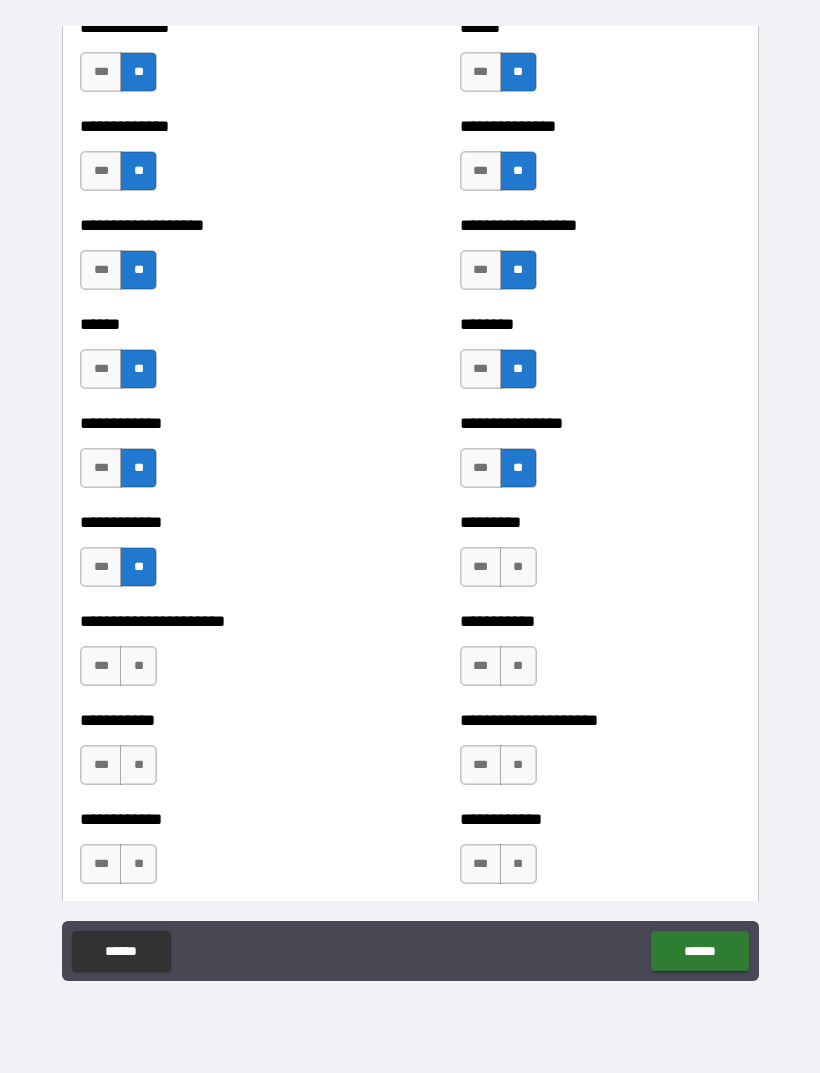 click on "**" at bounding box center (518, 567) 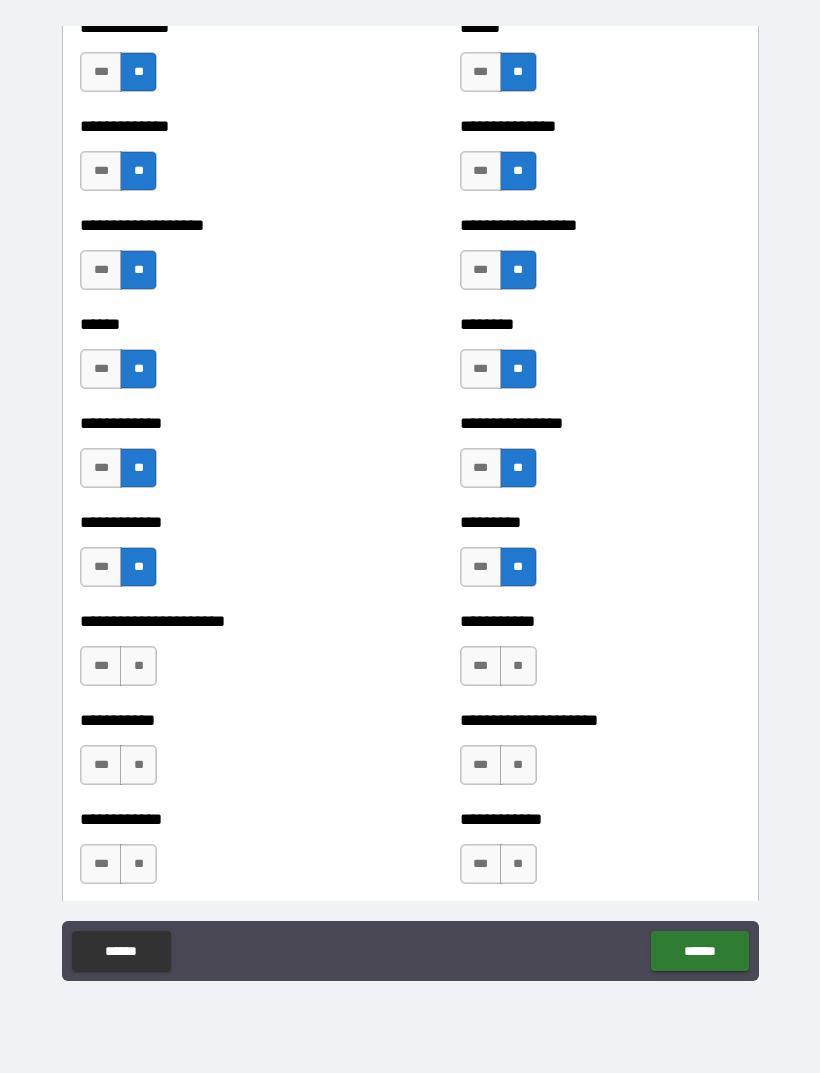 click on "**" at bounding box center [138, 666] 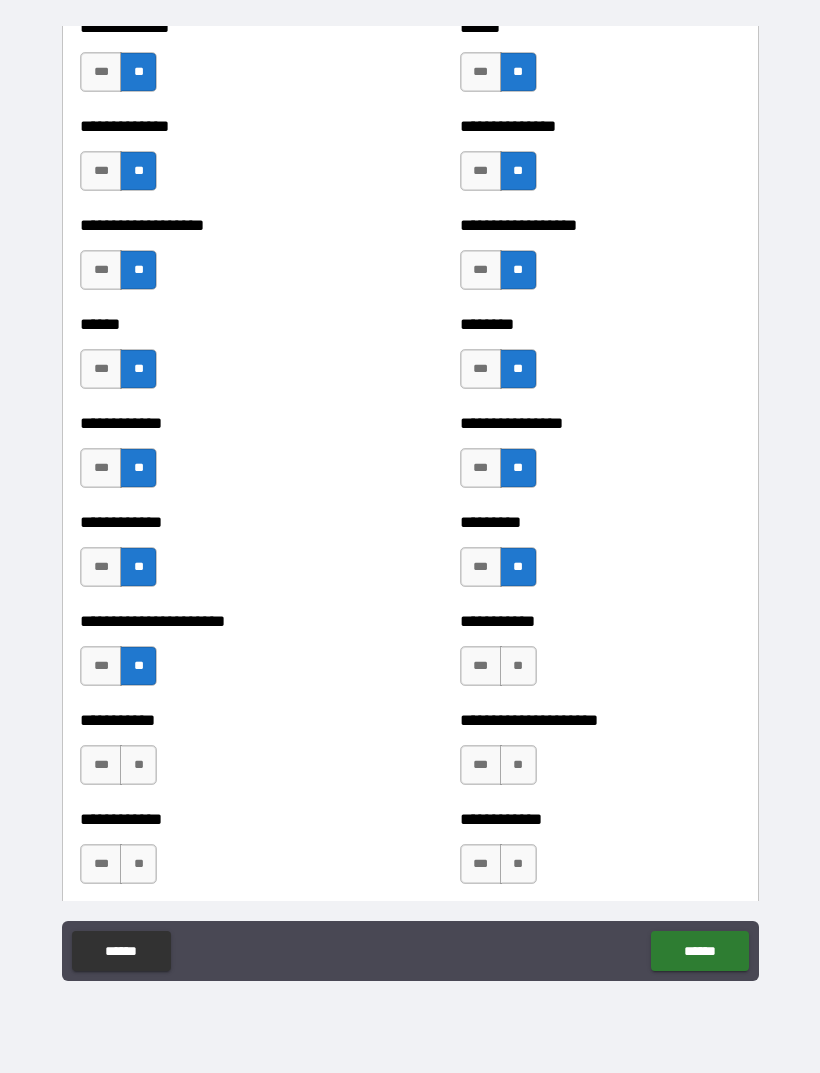 click on "**" at bounding box center [138, 765] 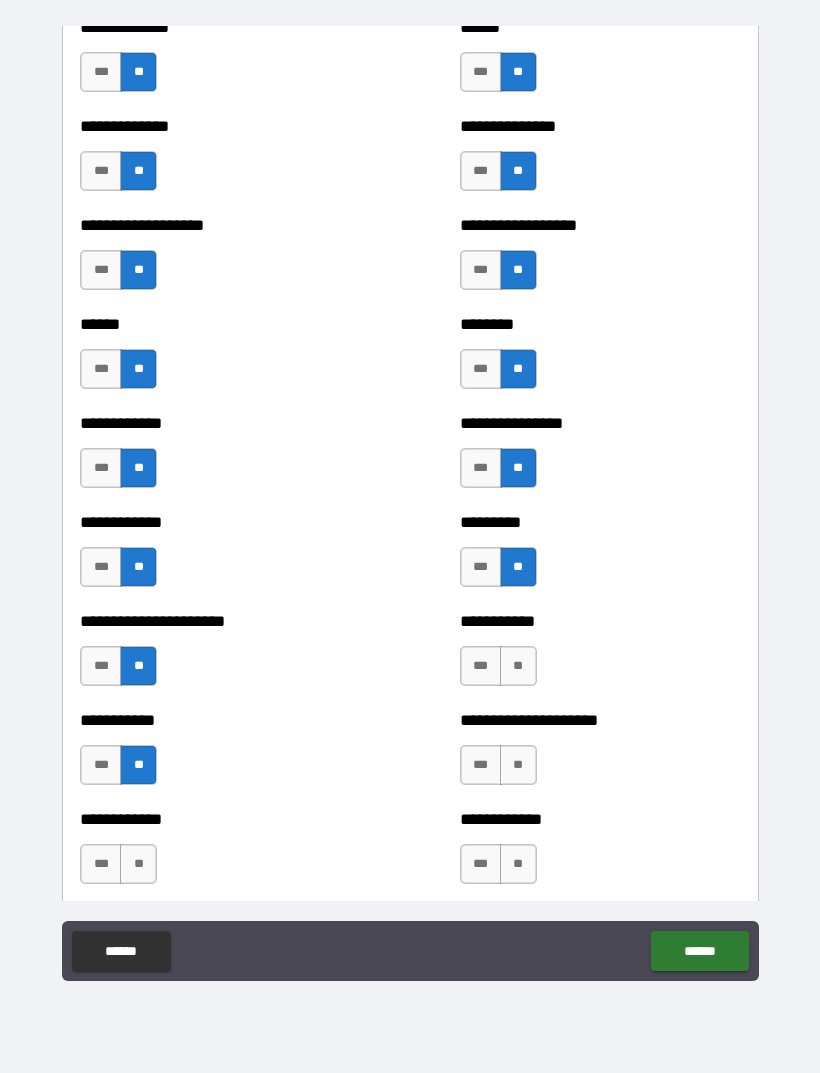 click on "**" at bounding box center [518, 765] 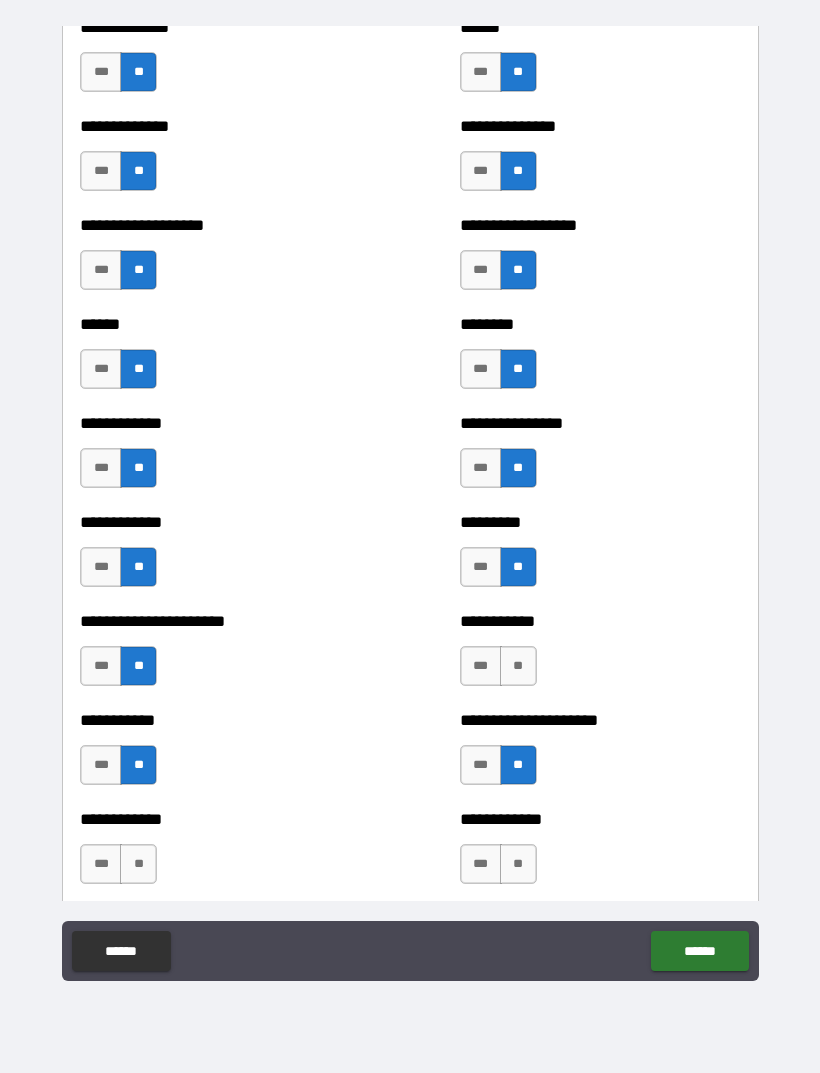 click on "**" at bounding box center [518, 666] 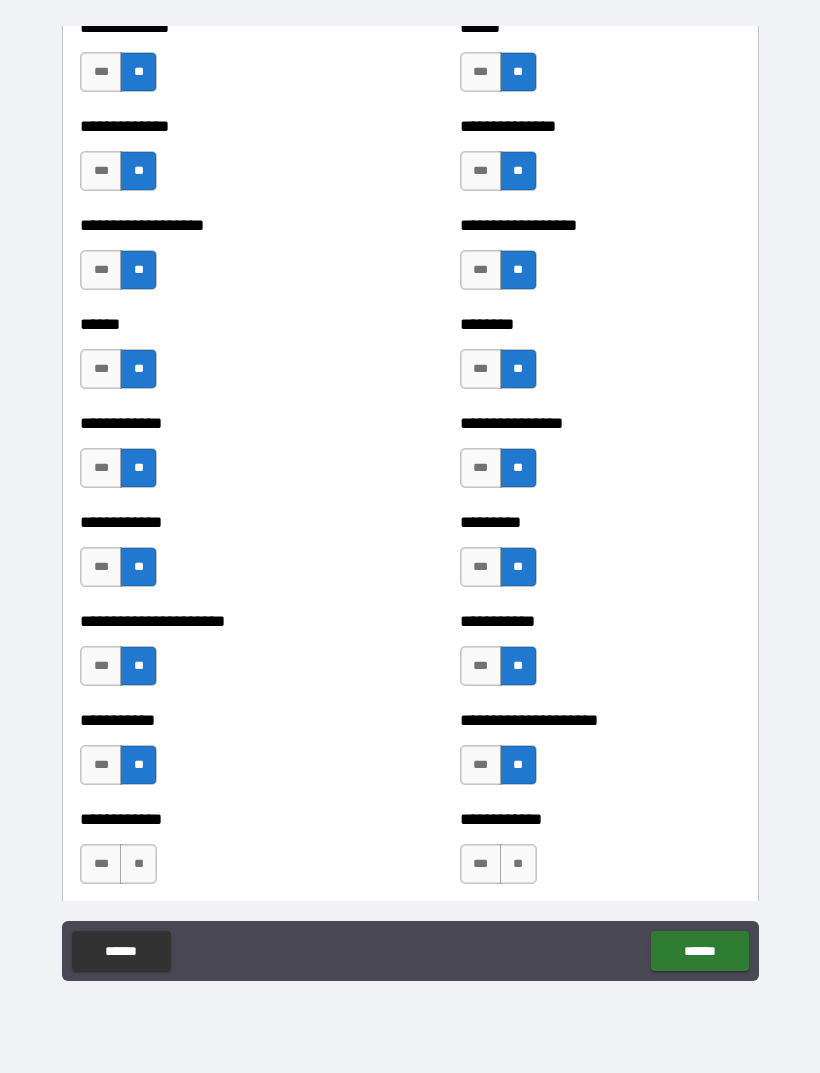 click on "**" at bounding box center [138, 864] 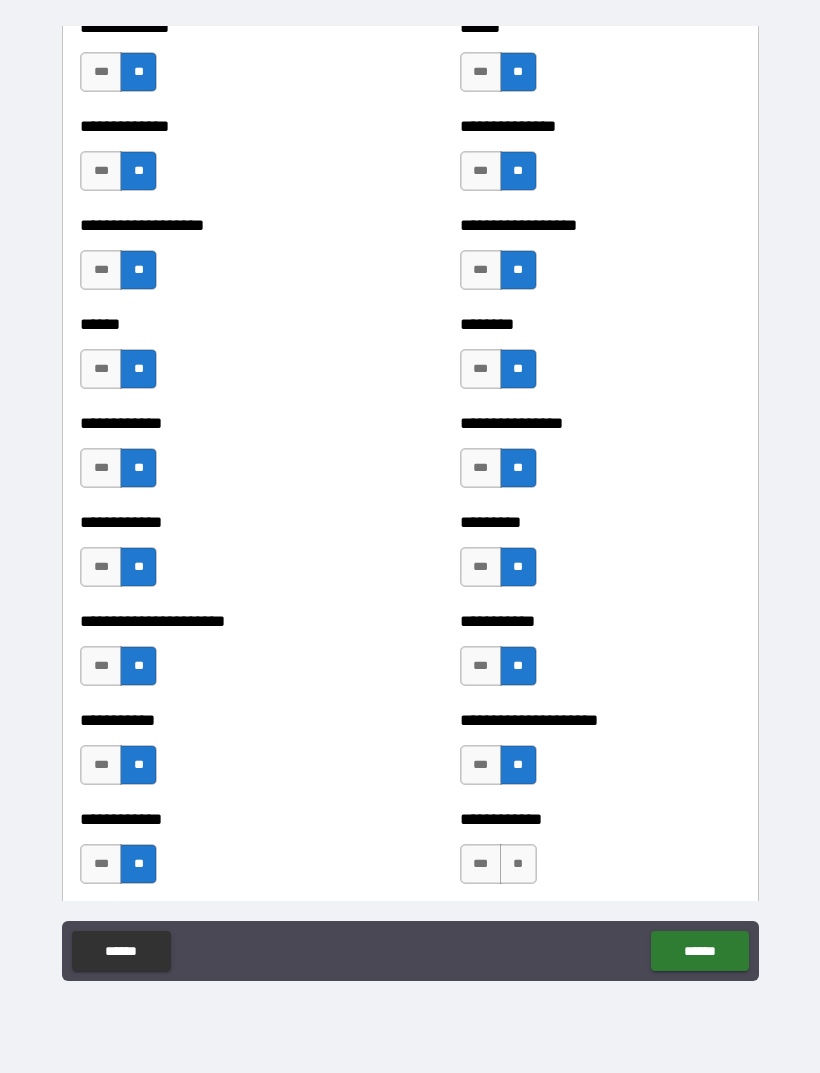 click on "**" at bounding box center [518, 864] 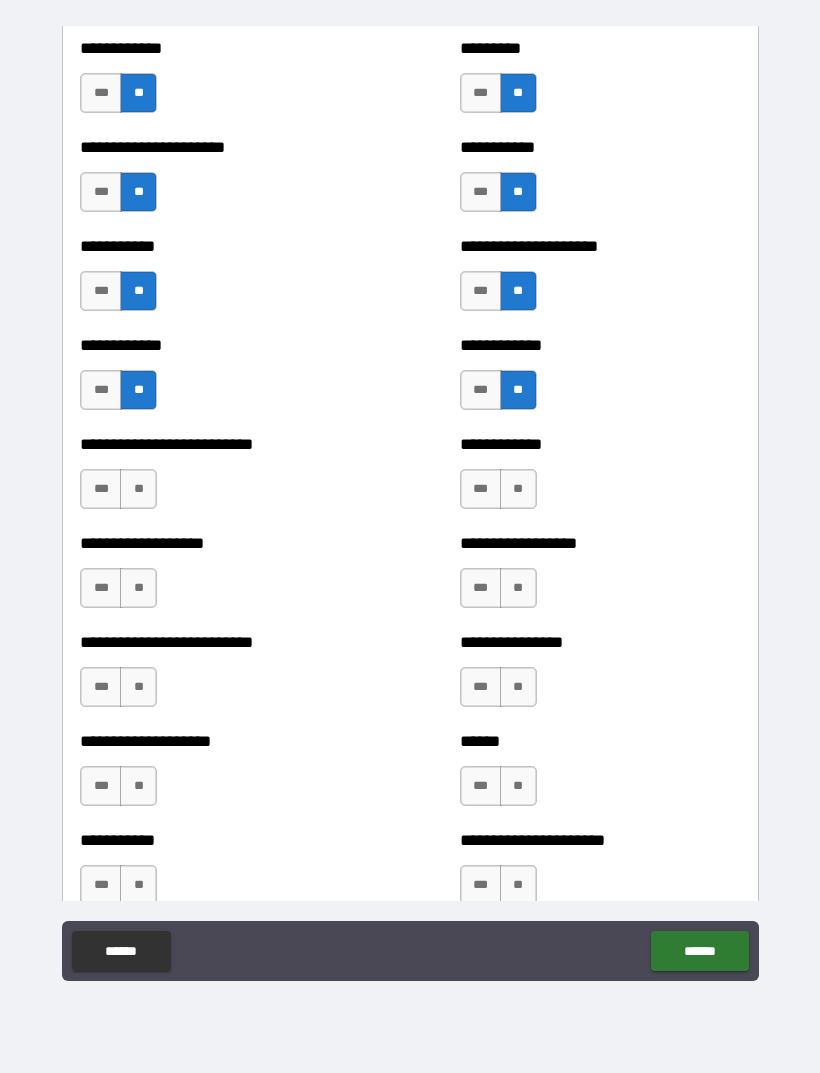 scroll, scrollTop: 5323, scrollLeft: 0, axis: vertical 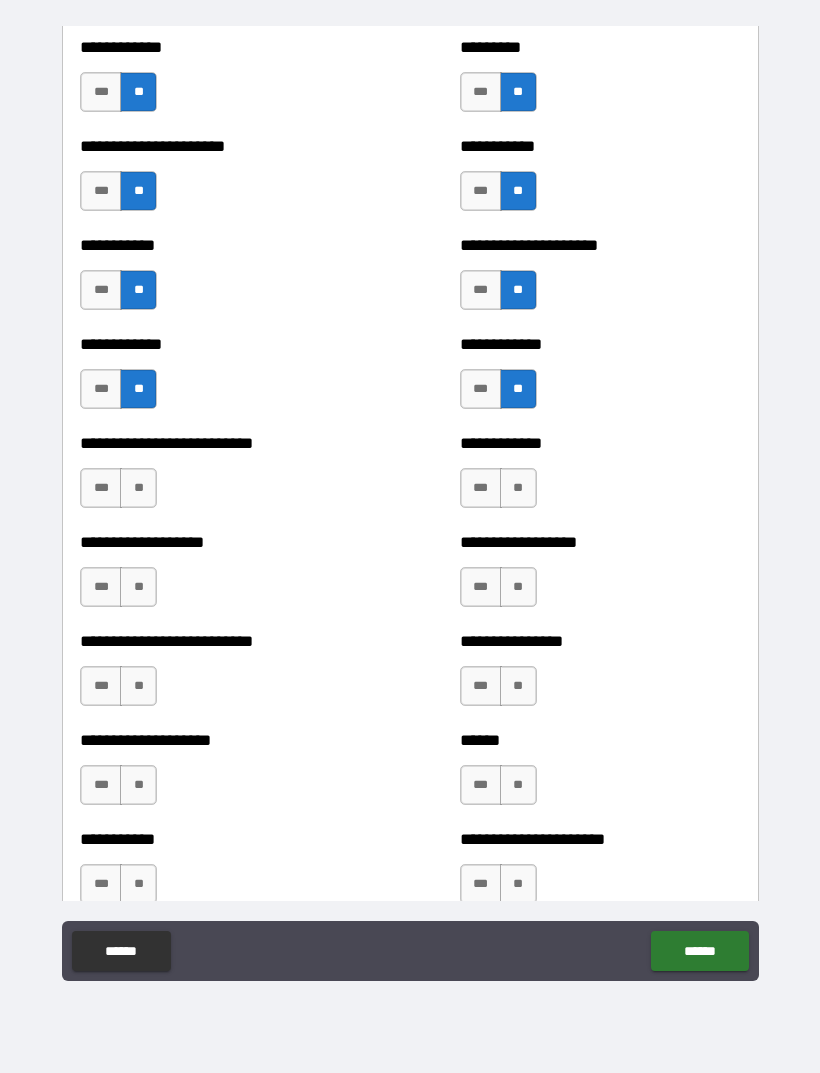 click on "**" at bounding box center [138, 488] 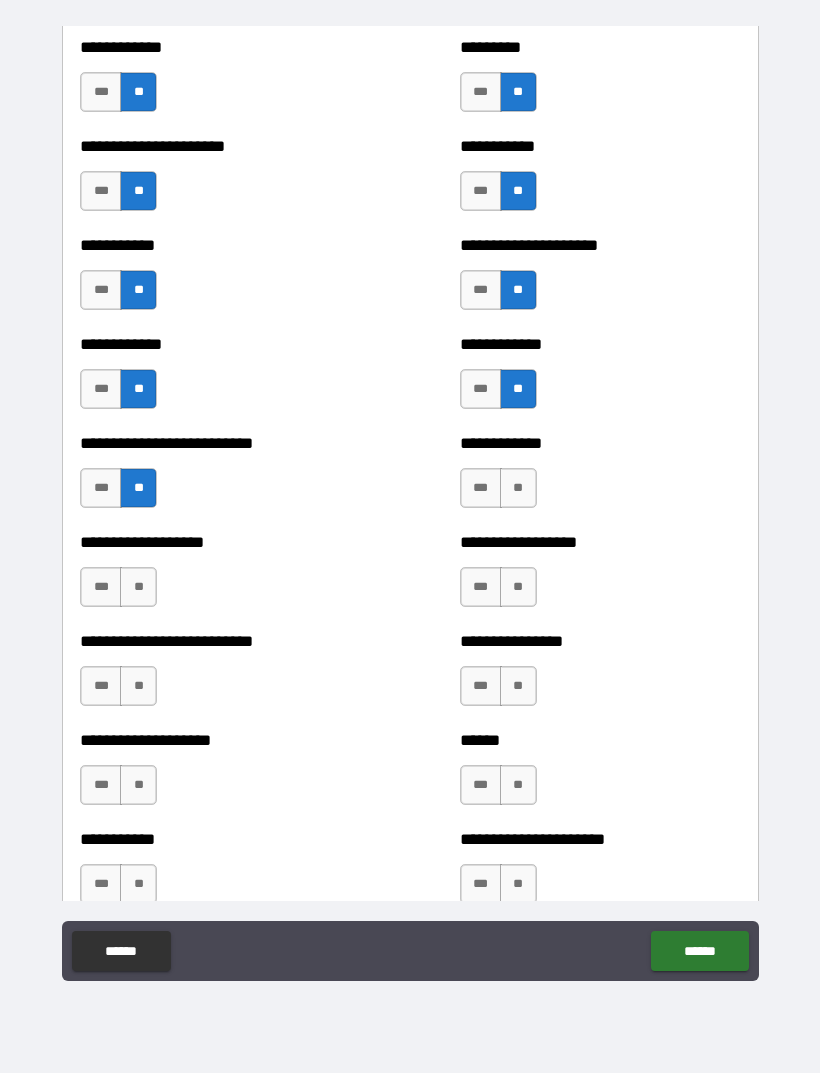 click on "**" at bounding box center (518, 488) 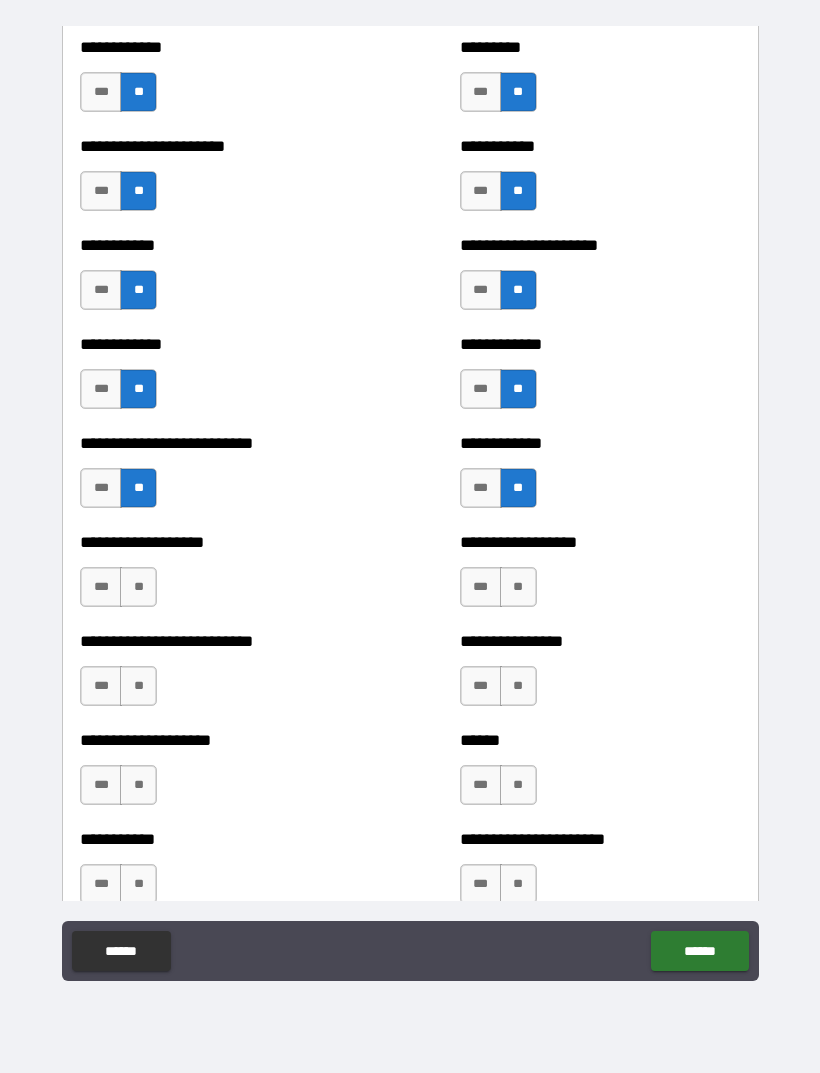 click on "**" at bounding box center (138, 587) 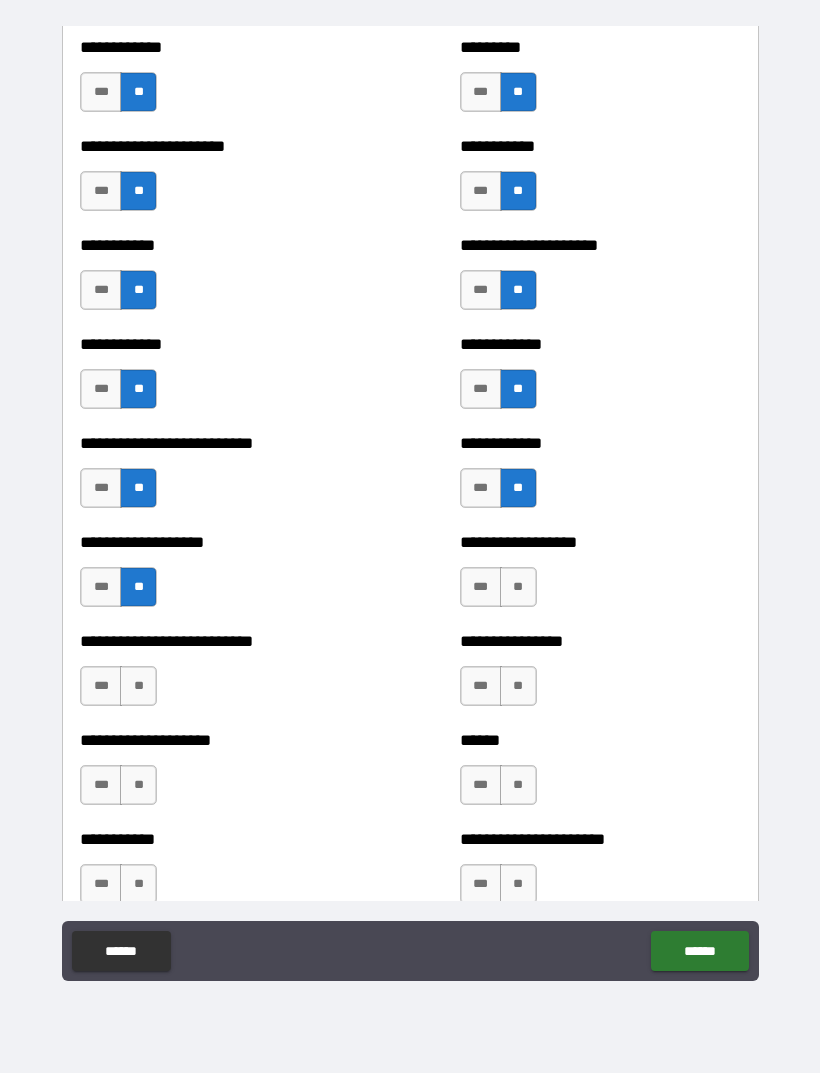 click on "**" at bounding box center (518, 587) 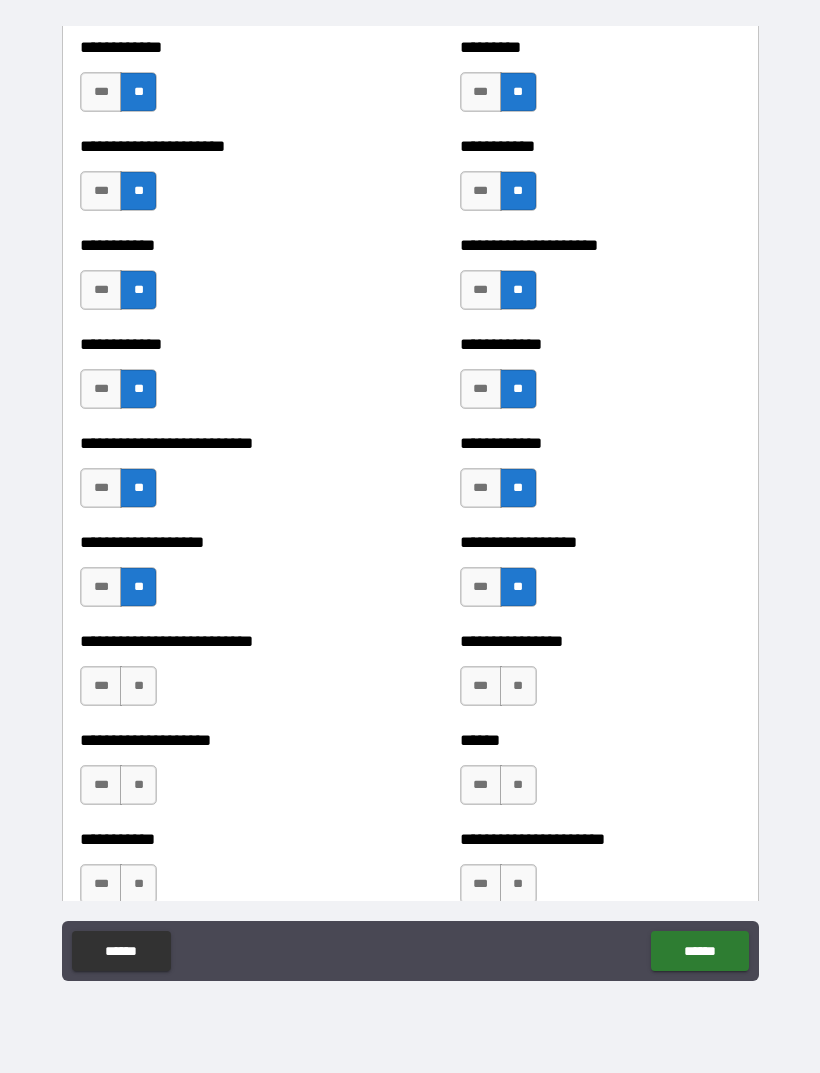 click on "**" at bounding box center (138, 686) 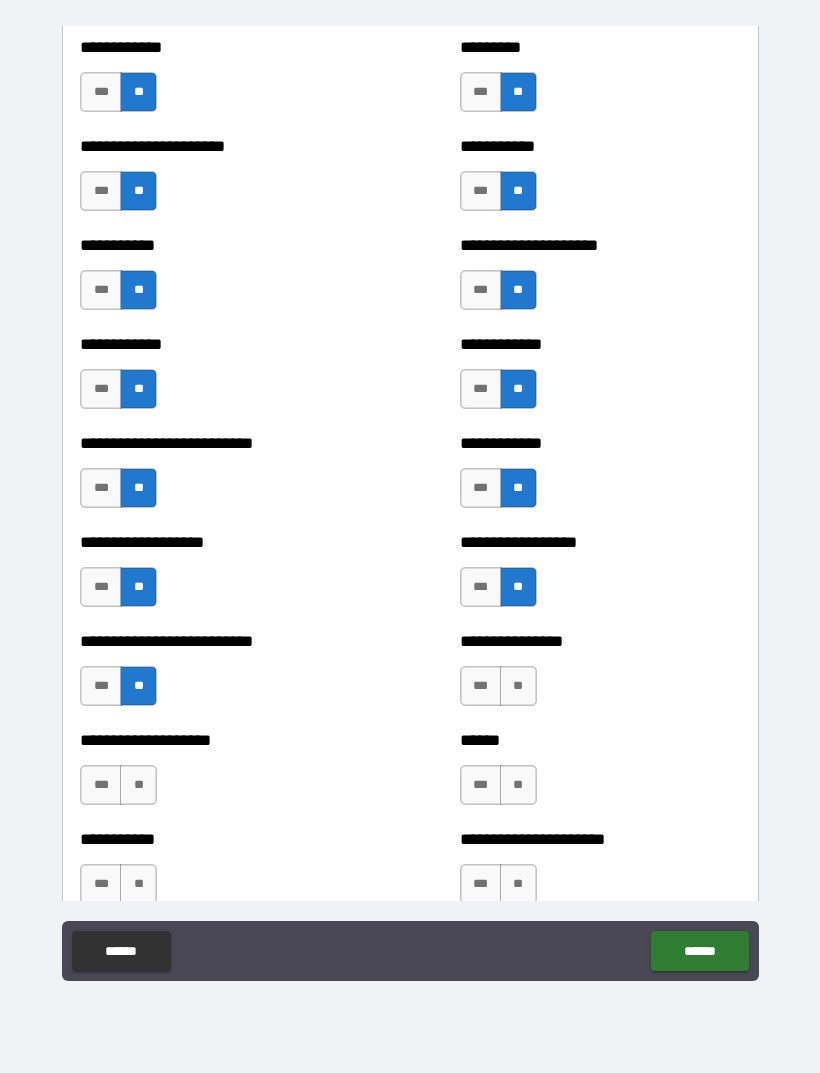 click on "**" at bounding box center [518, 686] 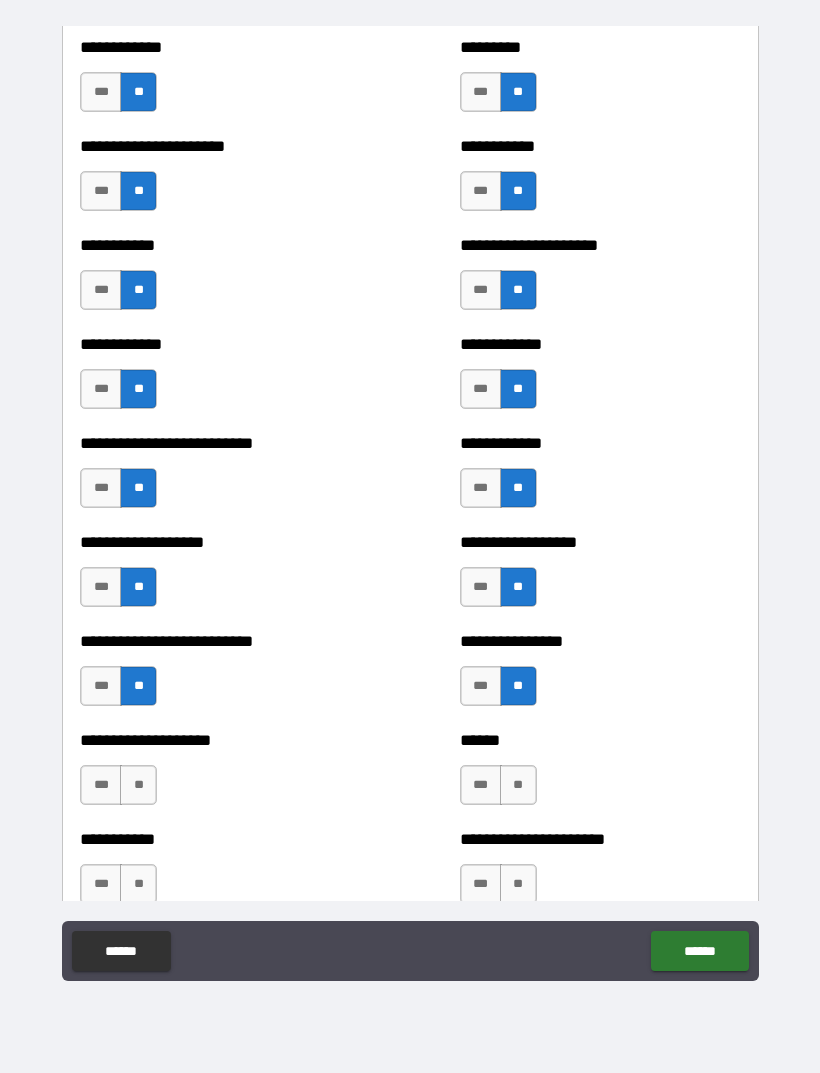 click on "**" at bounding box center (138, 785) 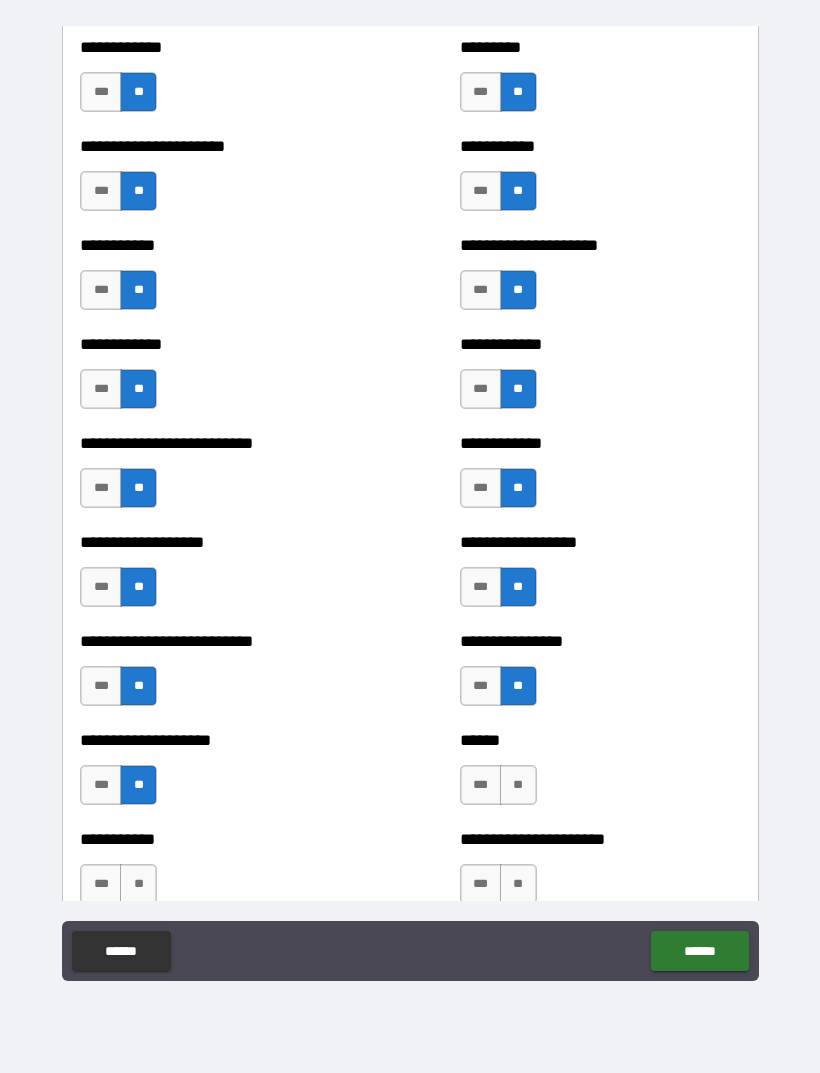 click on "**" at bounding box center (518, 785) 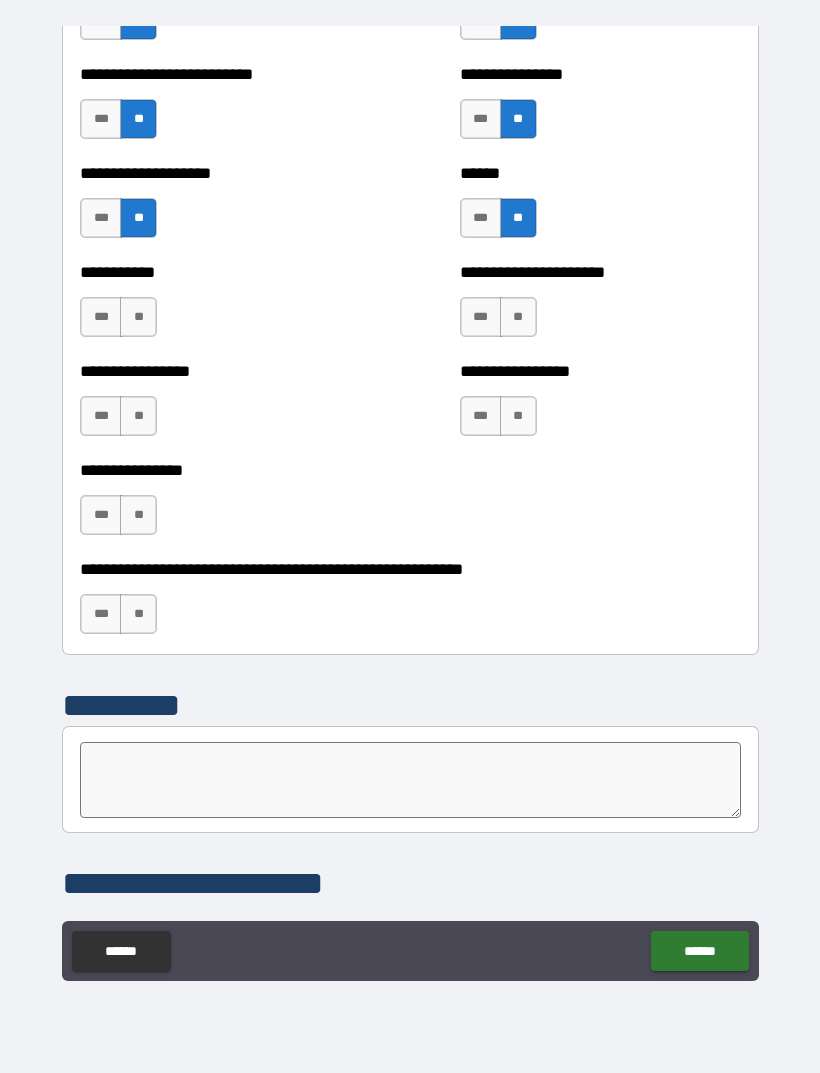 scroll, scrollTop: 5897, scrollLeft: 0, axis: vertical 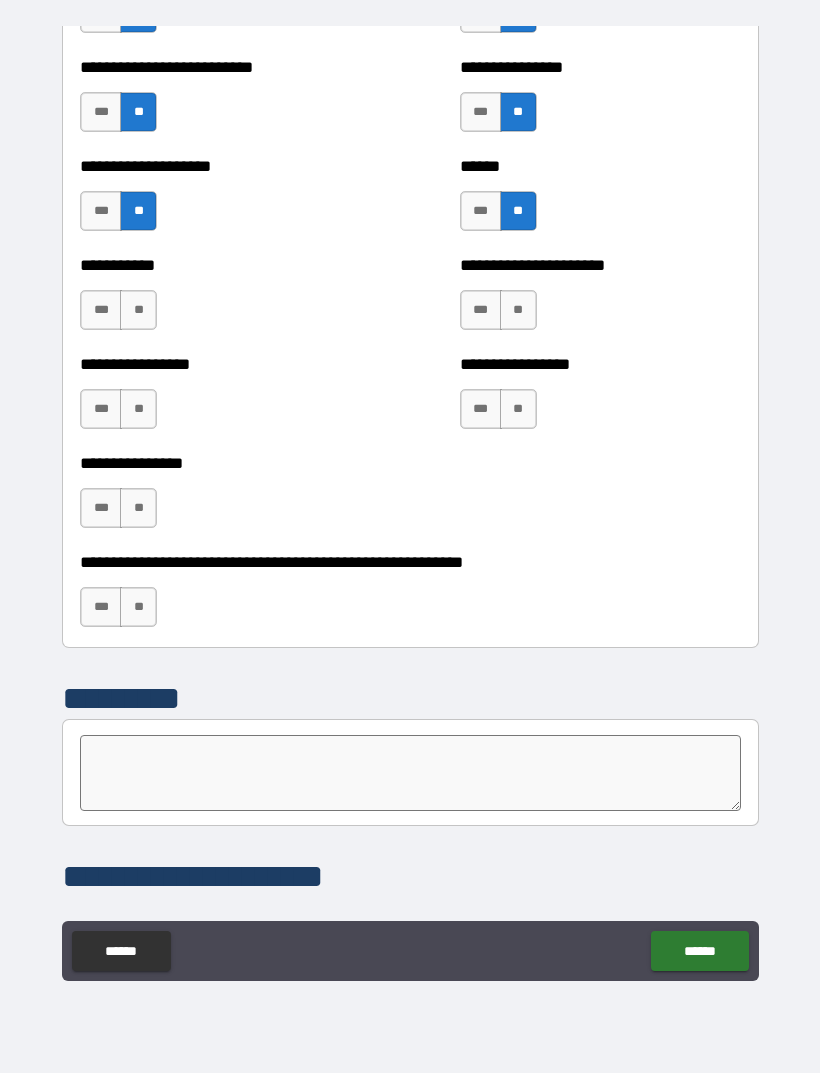 click on "**" at bounding box center [138, 310] 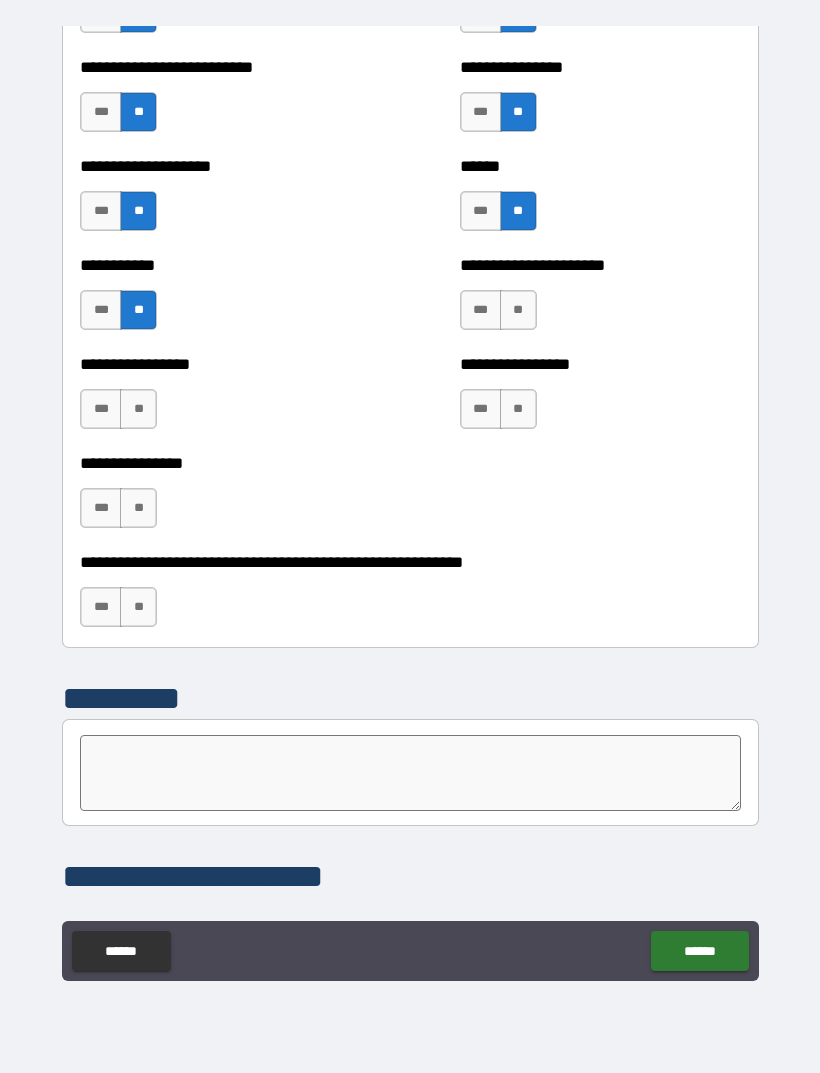 click on "**" at bounding box center (518, 310) 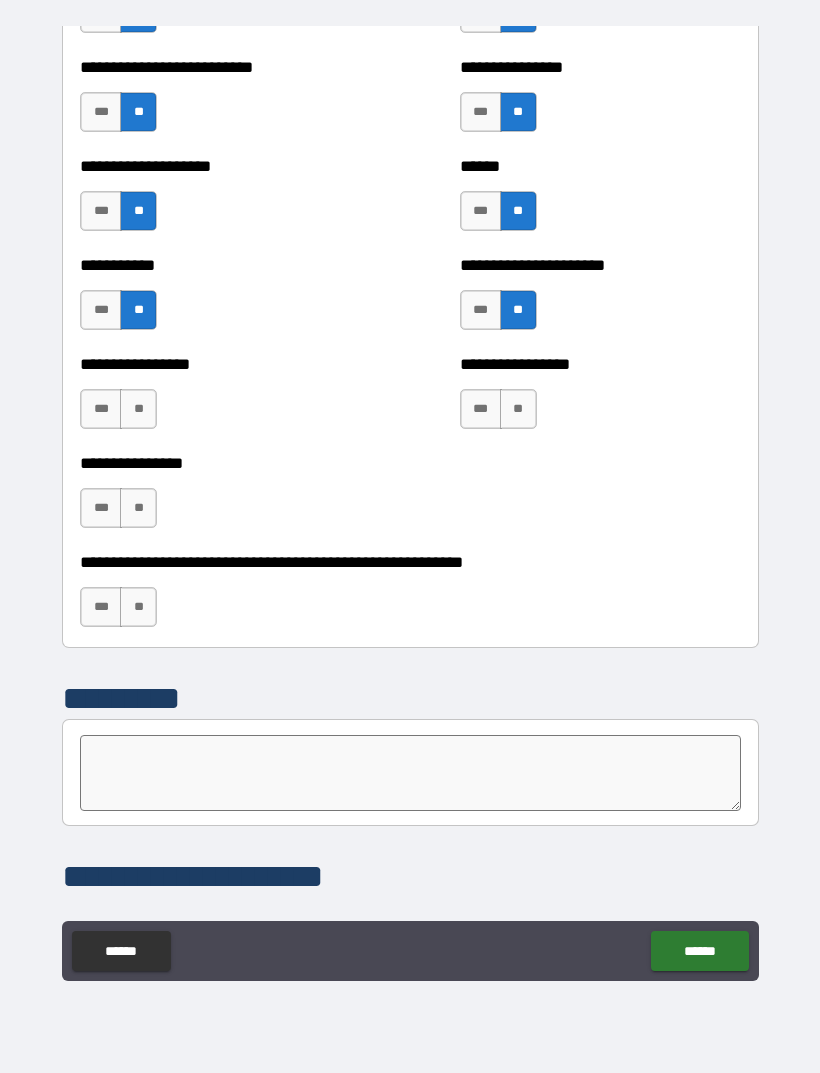 click on "**" at bounding box center (138, 409) 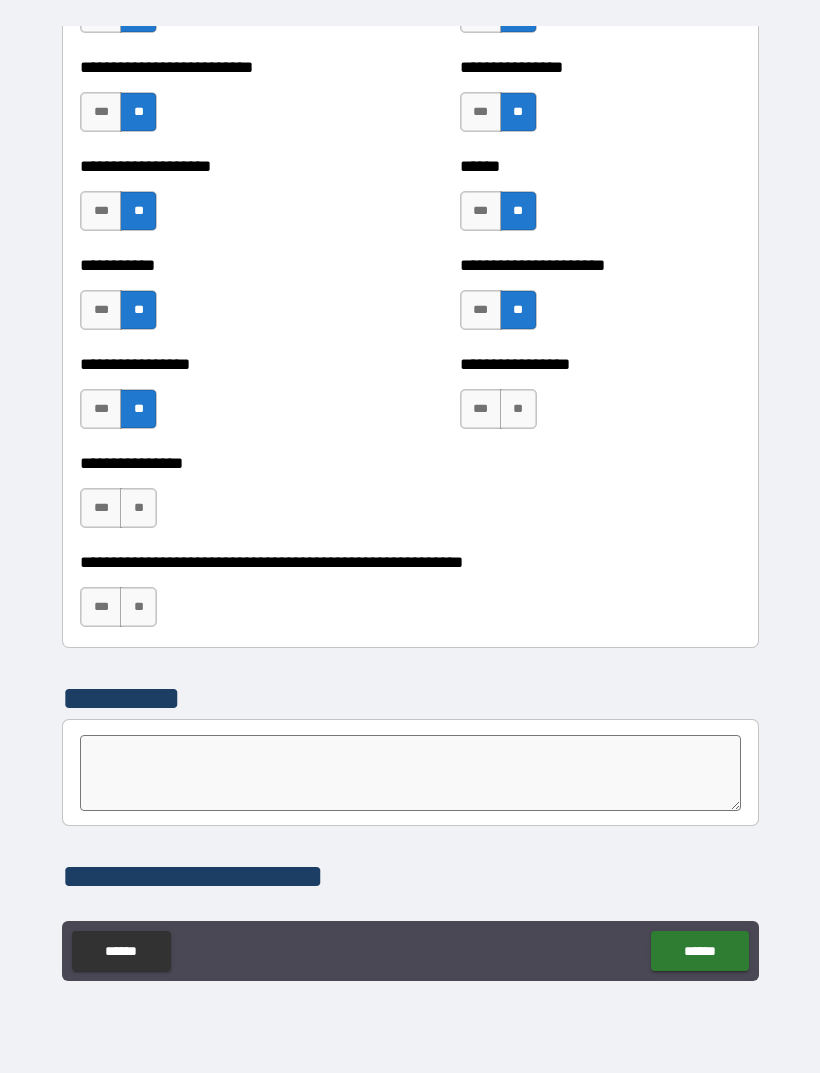 click on "**" at bounding box center (518, 409) 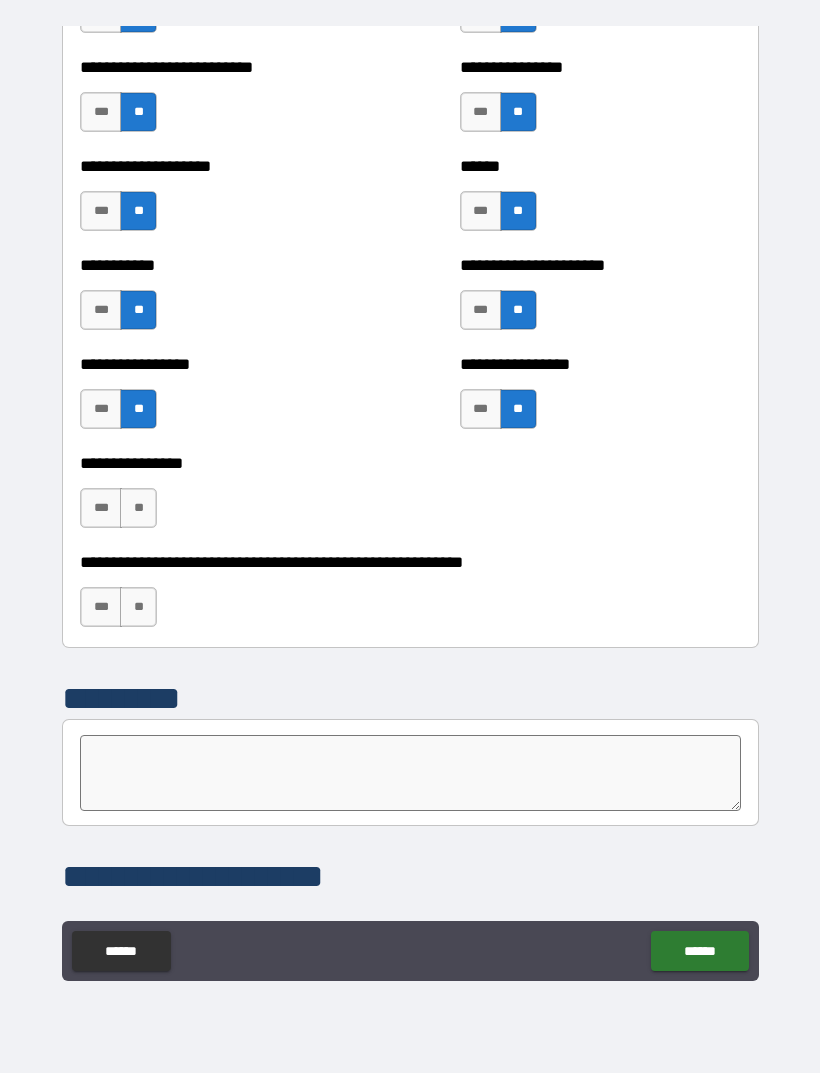 click on "**" at bounding box center [138, 508] 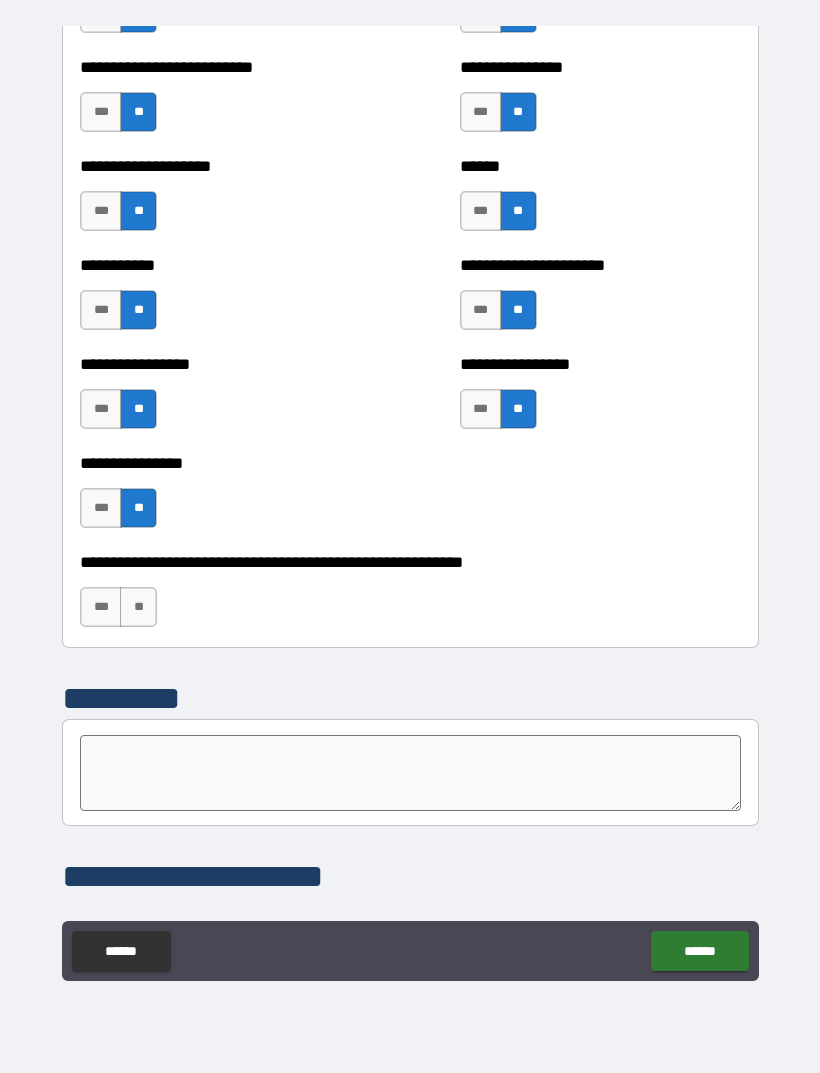 click on "**" at bounding box center [138, 607] 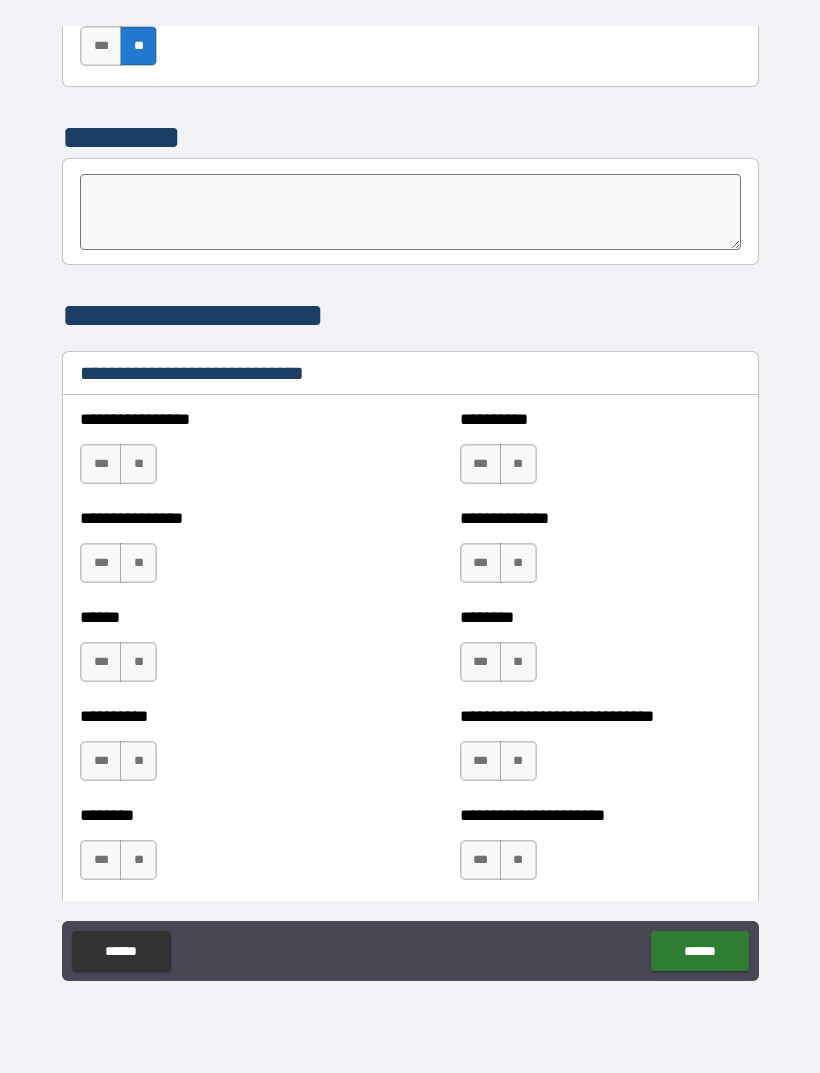 scroll, scrollTop: 6468, scrollLeft: 0, axis: vertical 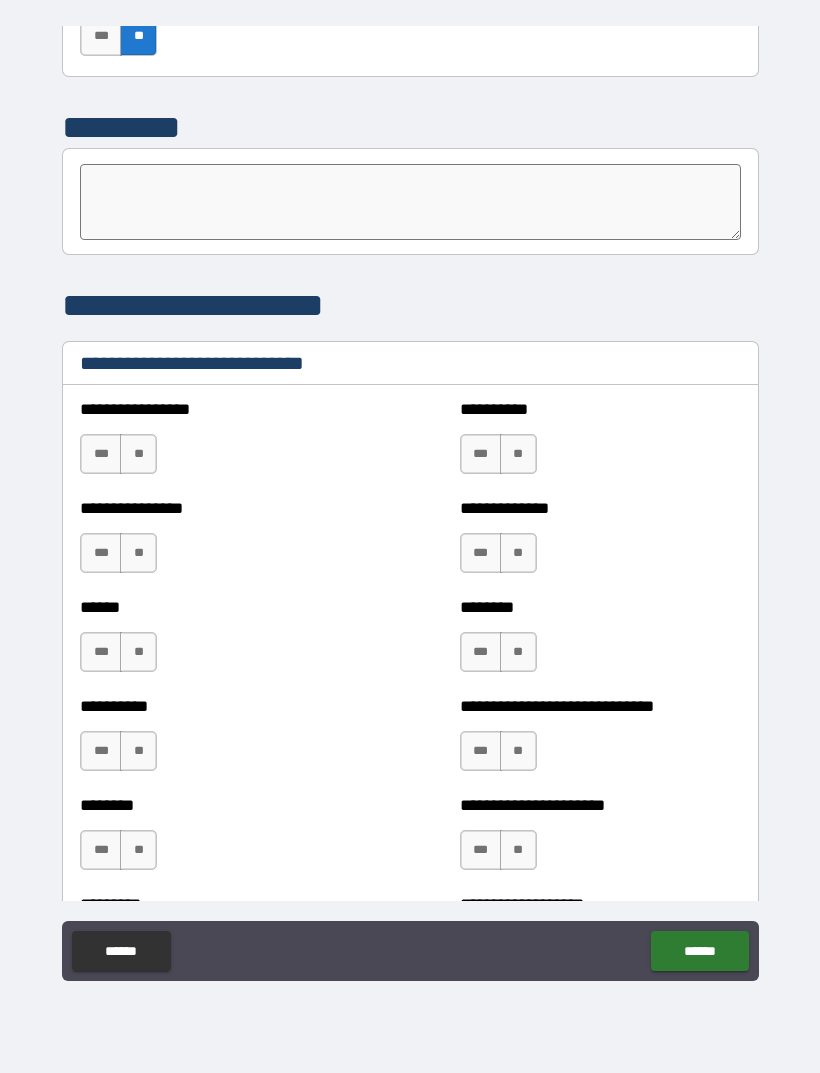 click on "**" at bounding box center (138, 454) 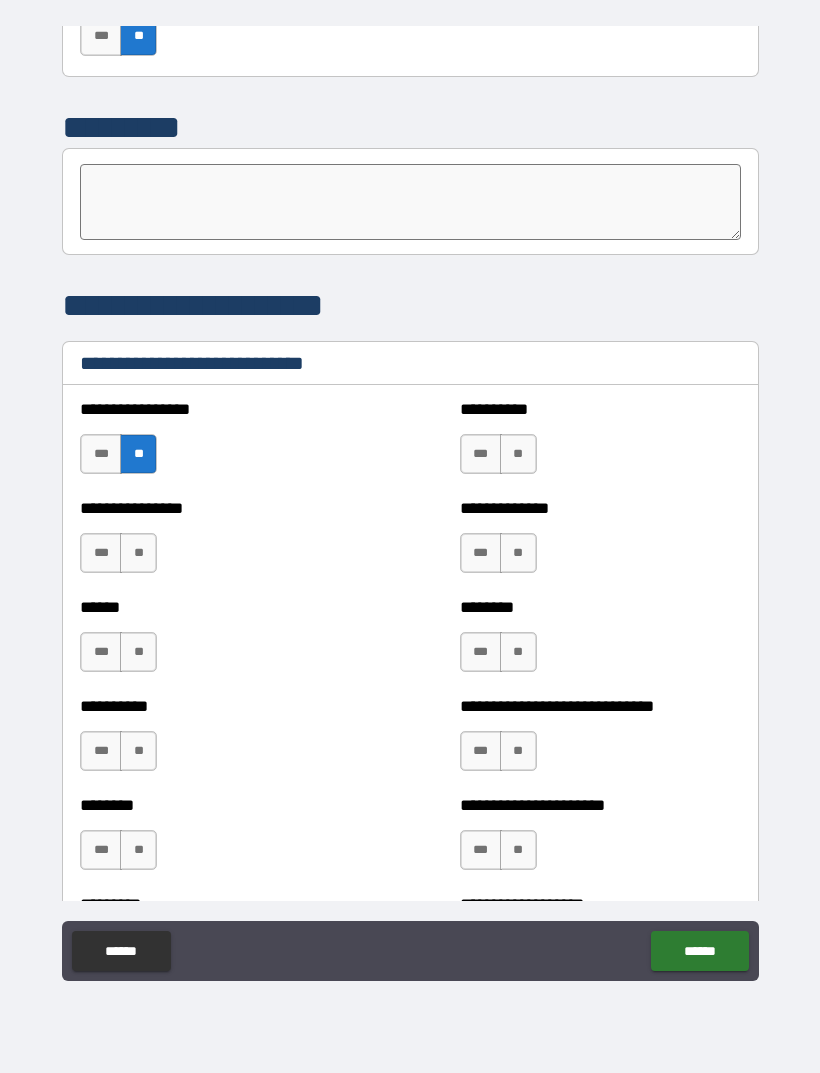 click on "**" at bounding box center [518, 454] 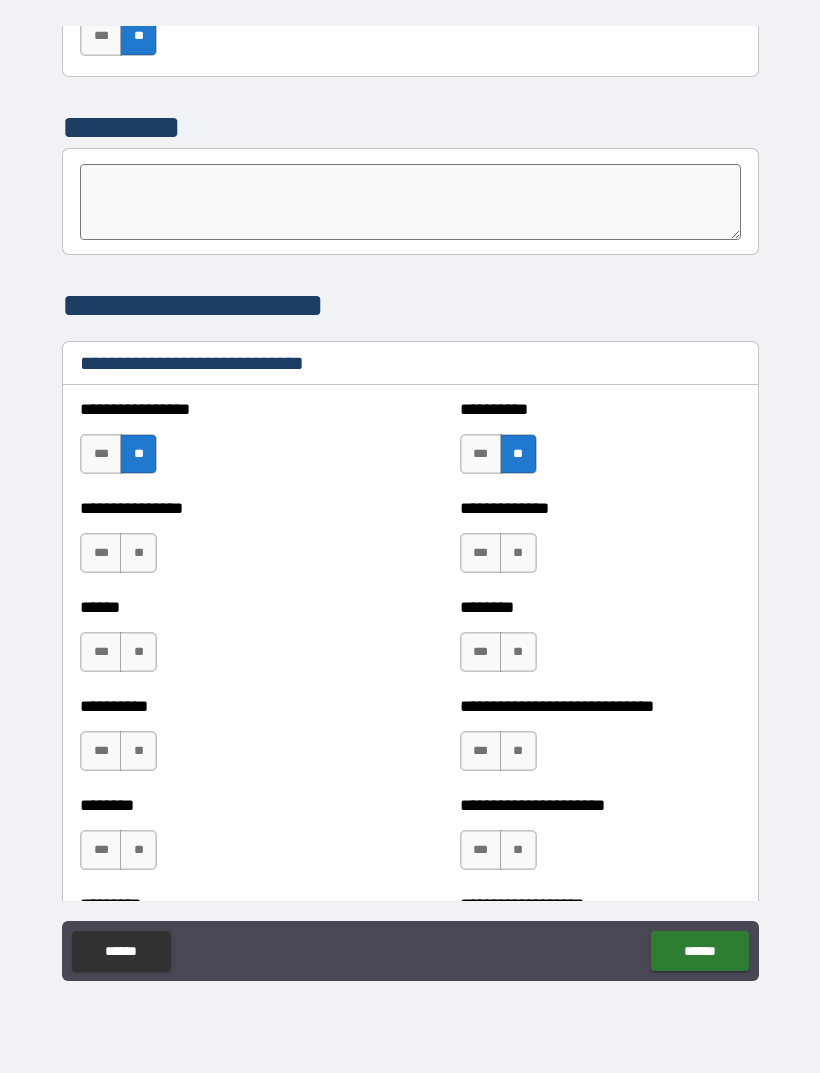 click on "**" at bounding box center (138, 553) 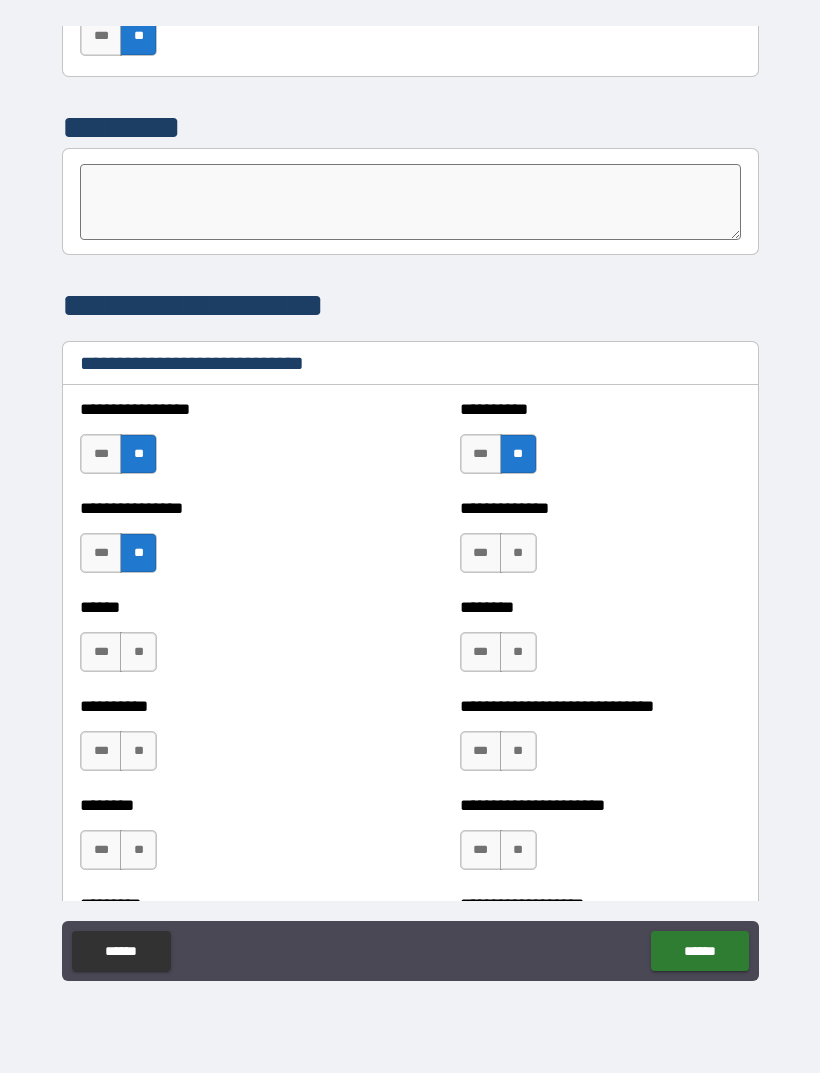 click on "***" at bounding box center (101, 652) 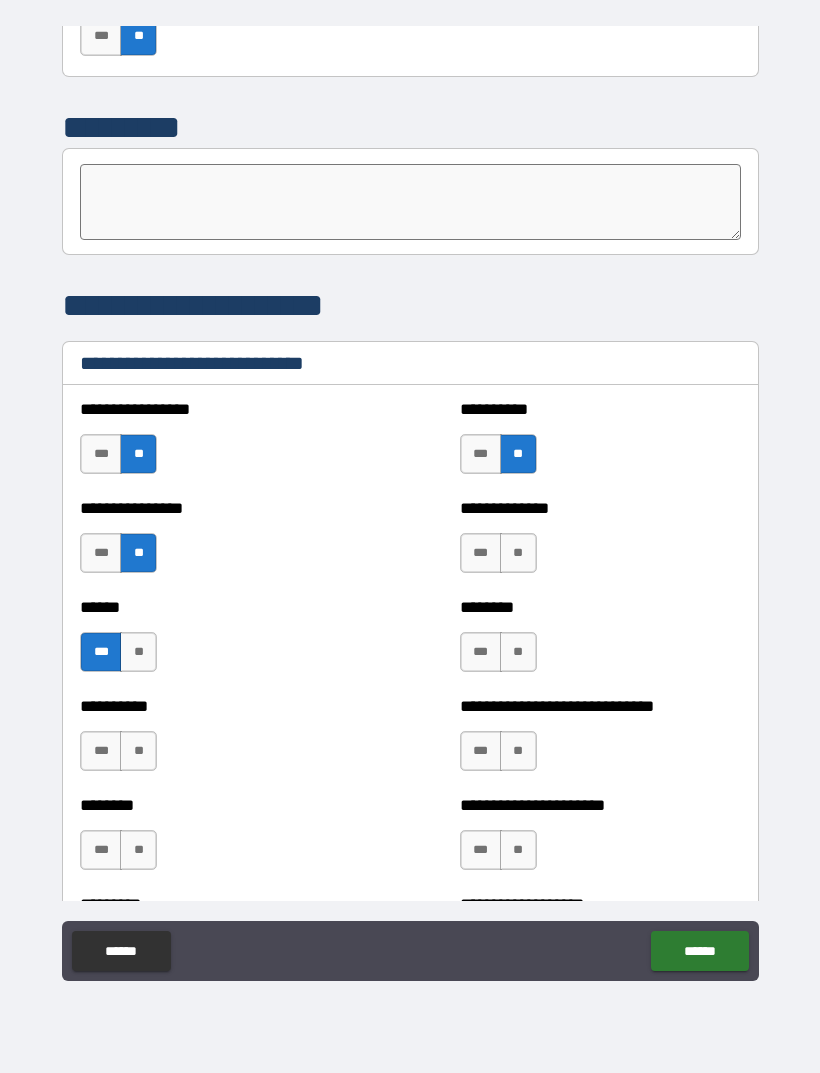 click on "**" at bounding box center (518, 553) 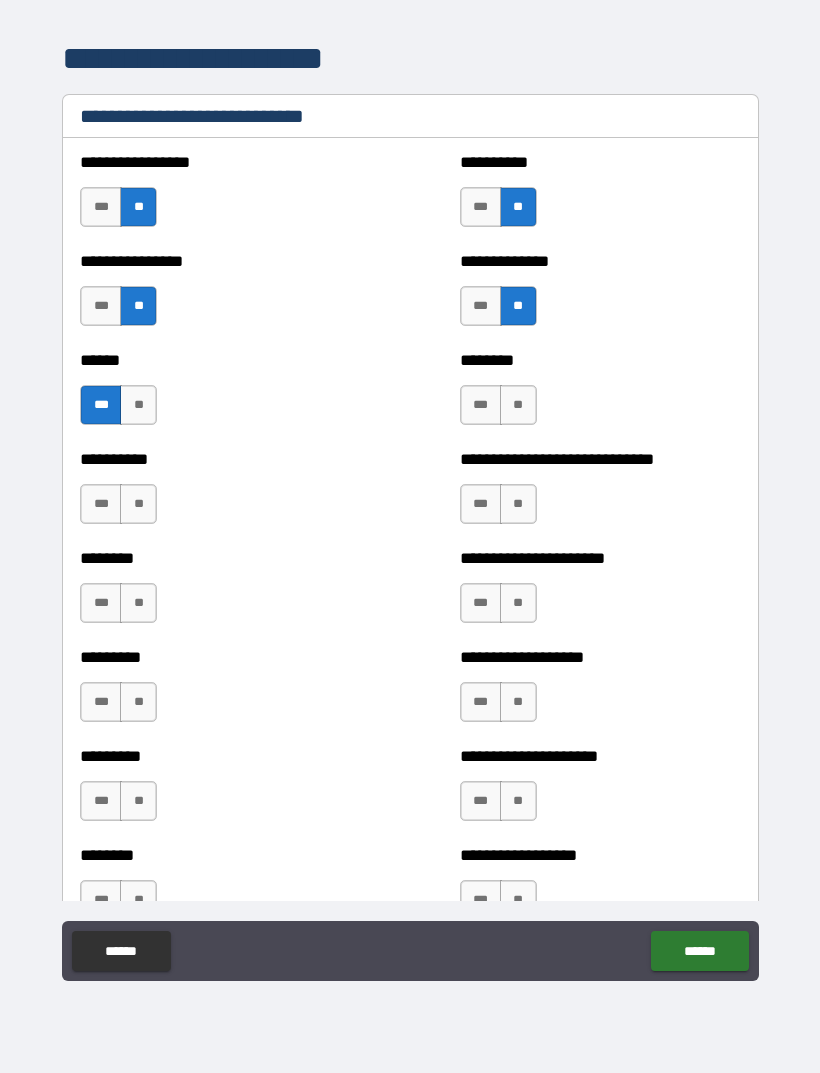 scroll, scrollTop: 6716, scrollLeft: 0, axis: vertical 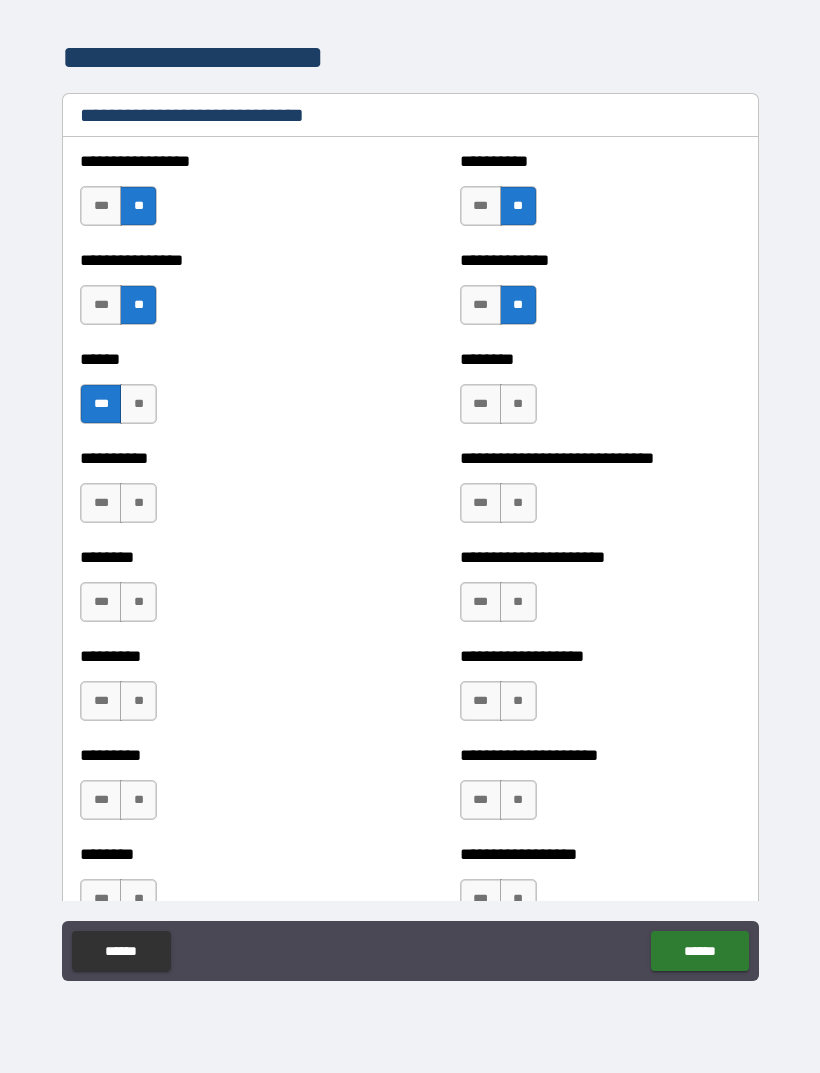 click on "***" at bounding box center [481, 503] 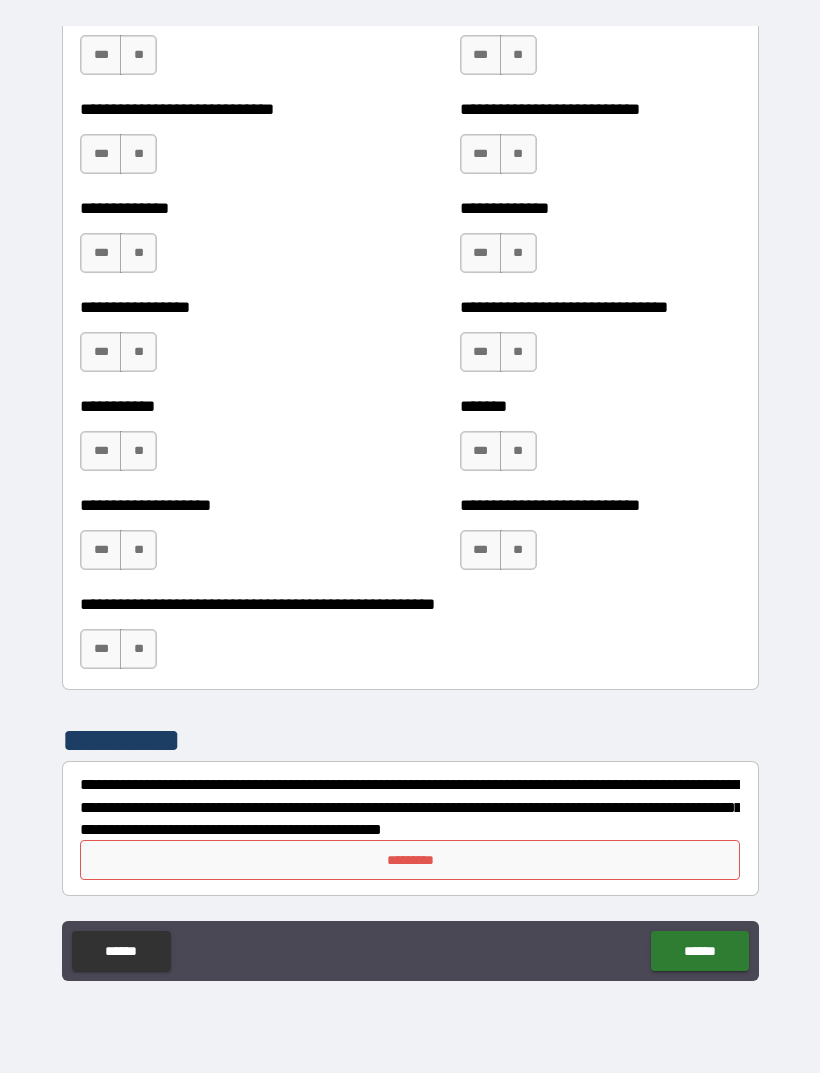 scroll, scrollTop: 7758, scrollLeft: 0, axis: vertical 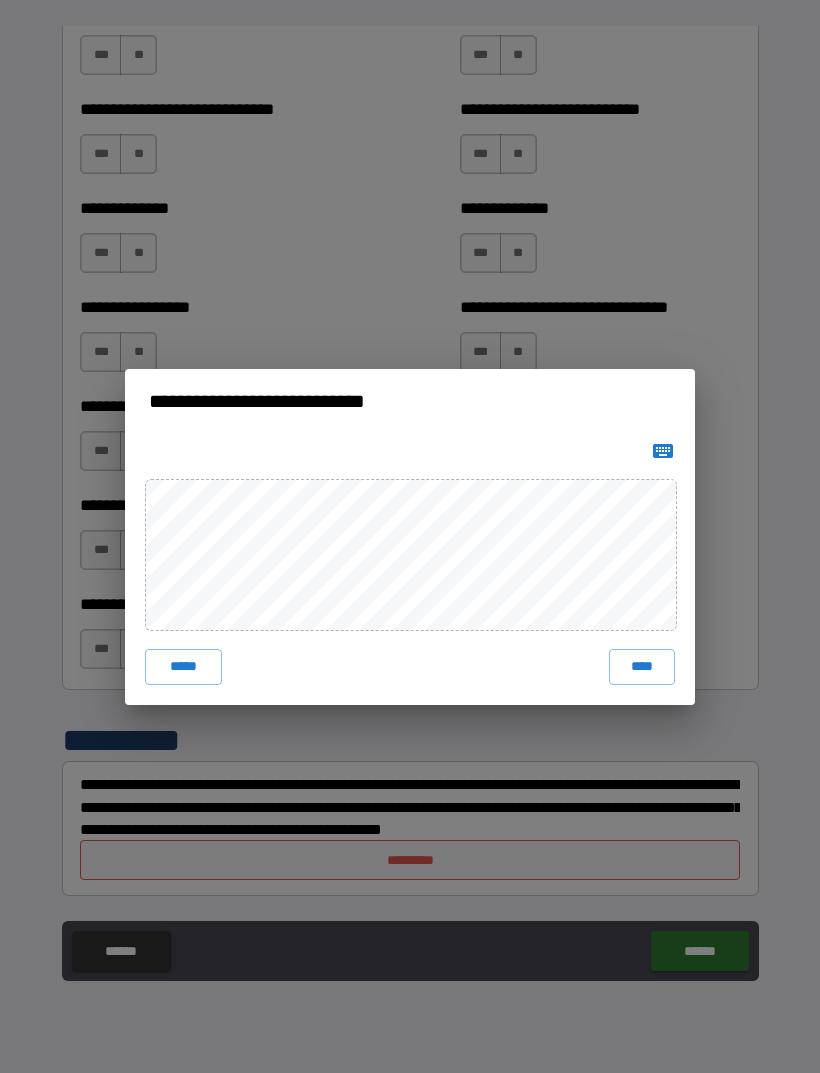 click on "****" at bounding box center [642, 667] 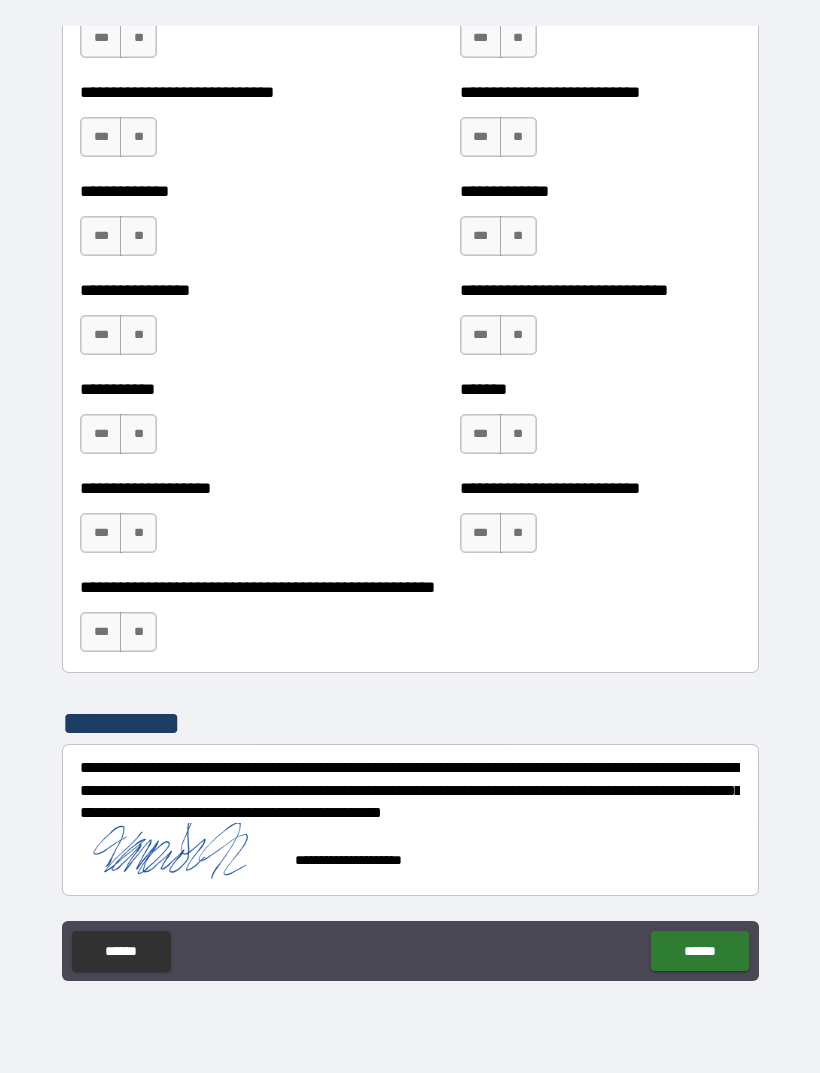 scroll, scrollTop: 7775, scrollLeft: 0, axis: vertical 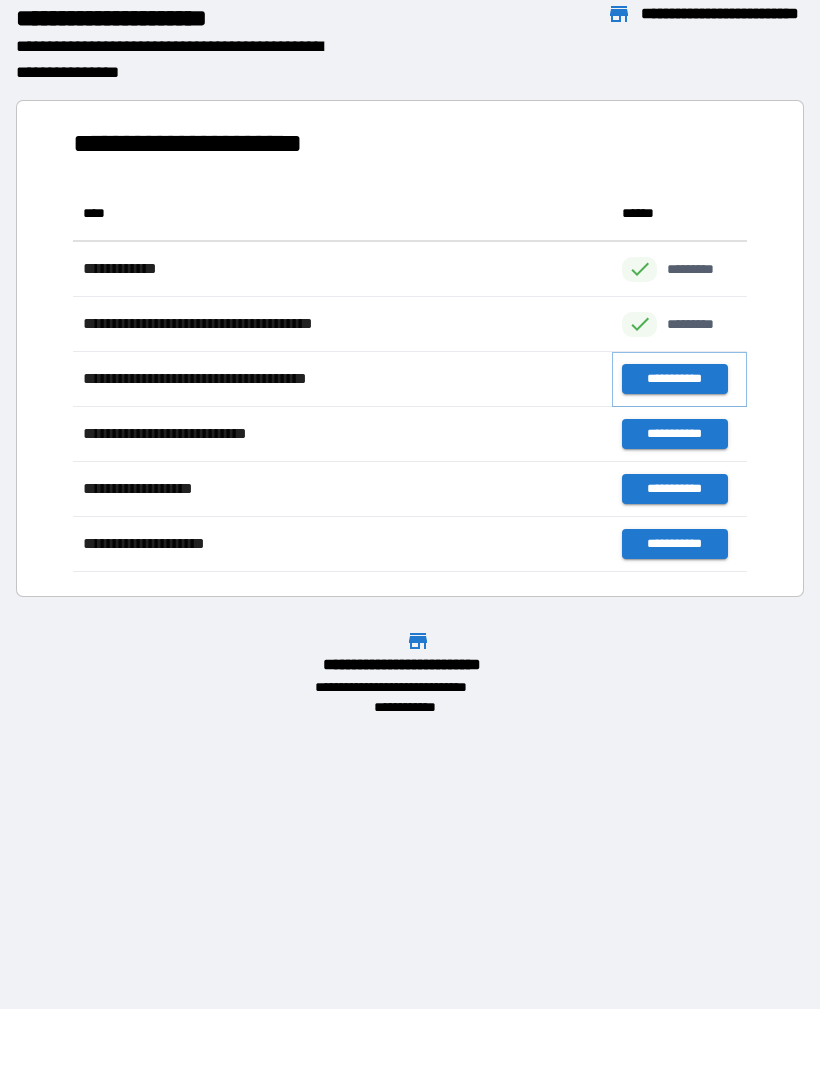 click on "**********" at bounding box center (674, 379) 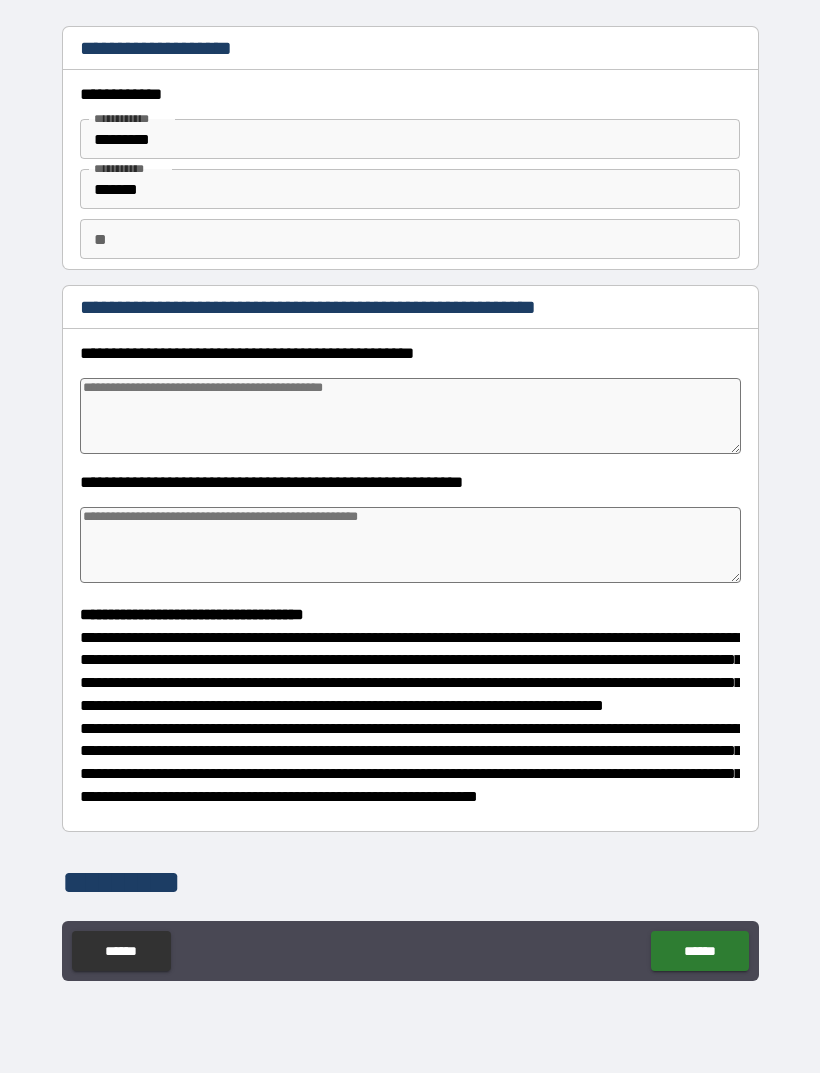 type on "*" 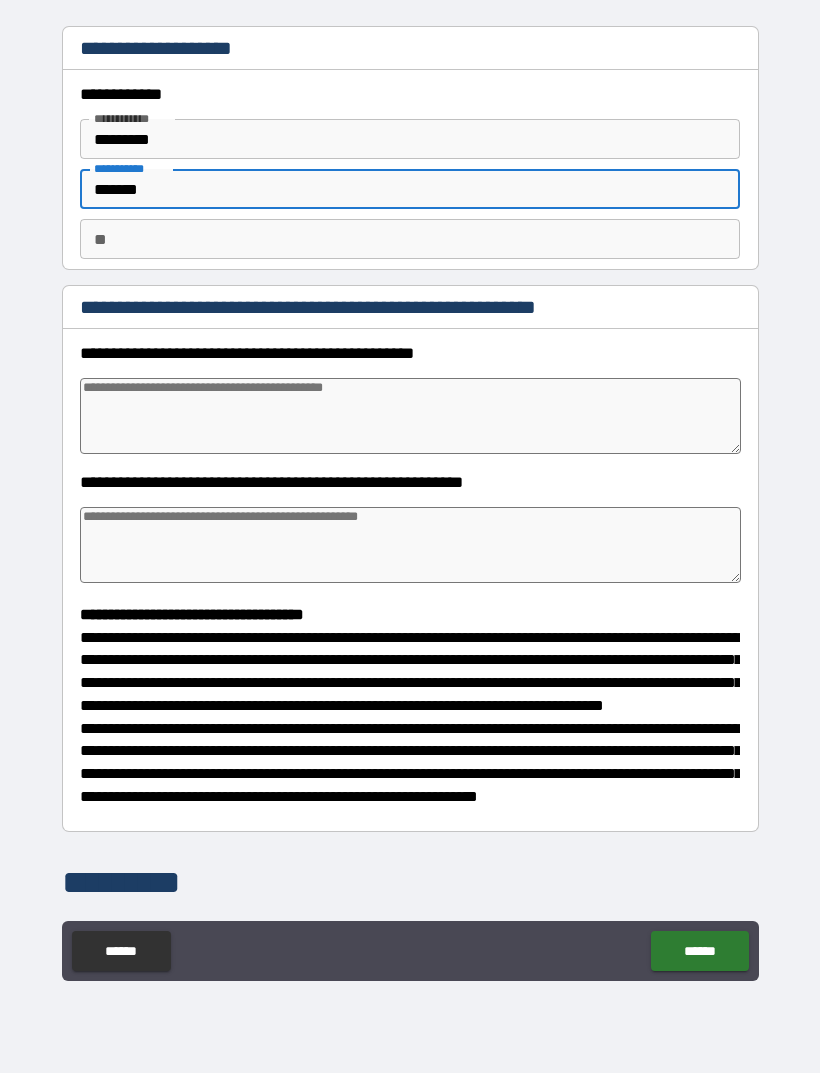 click on "*********" at bounding box center (410, 139) 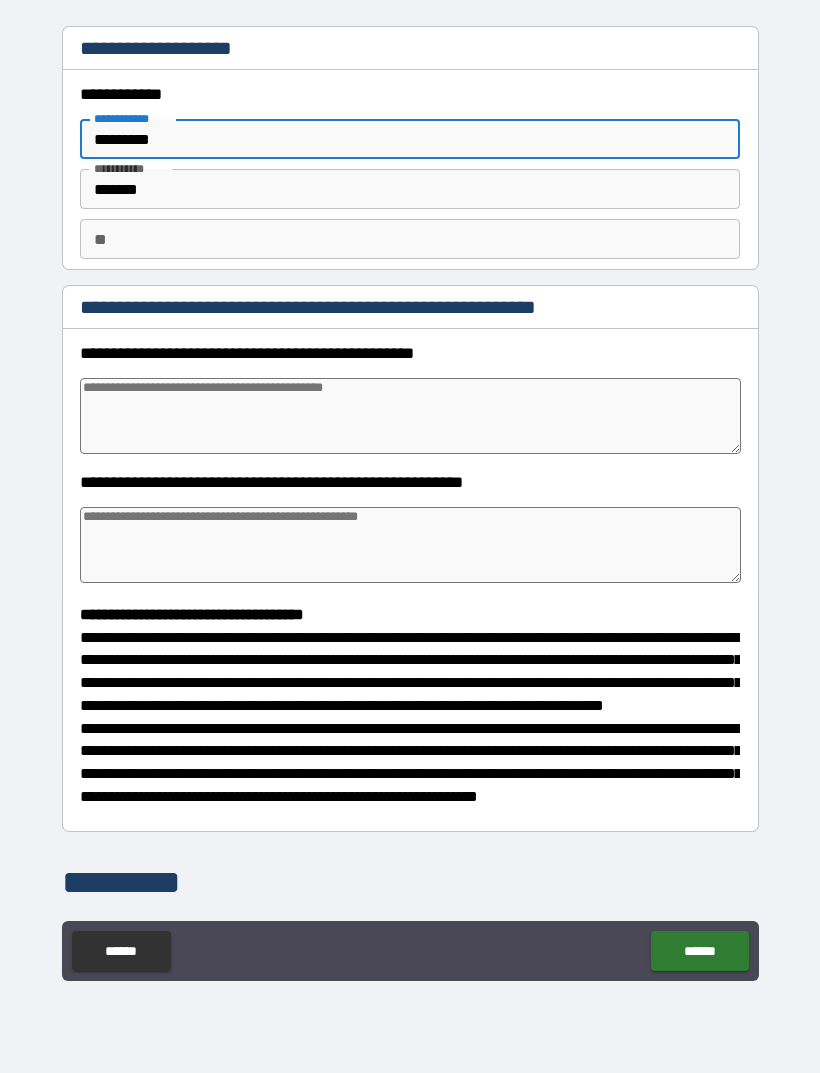 type on "********" 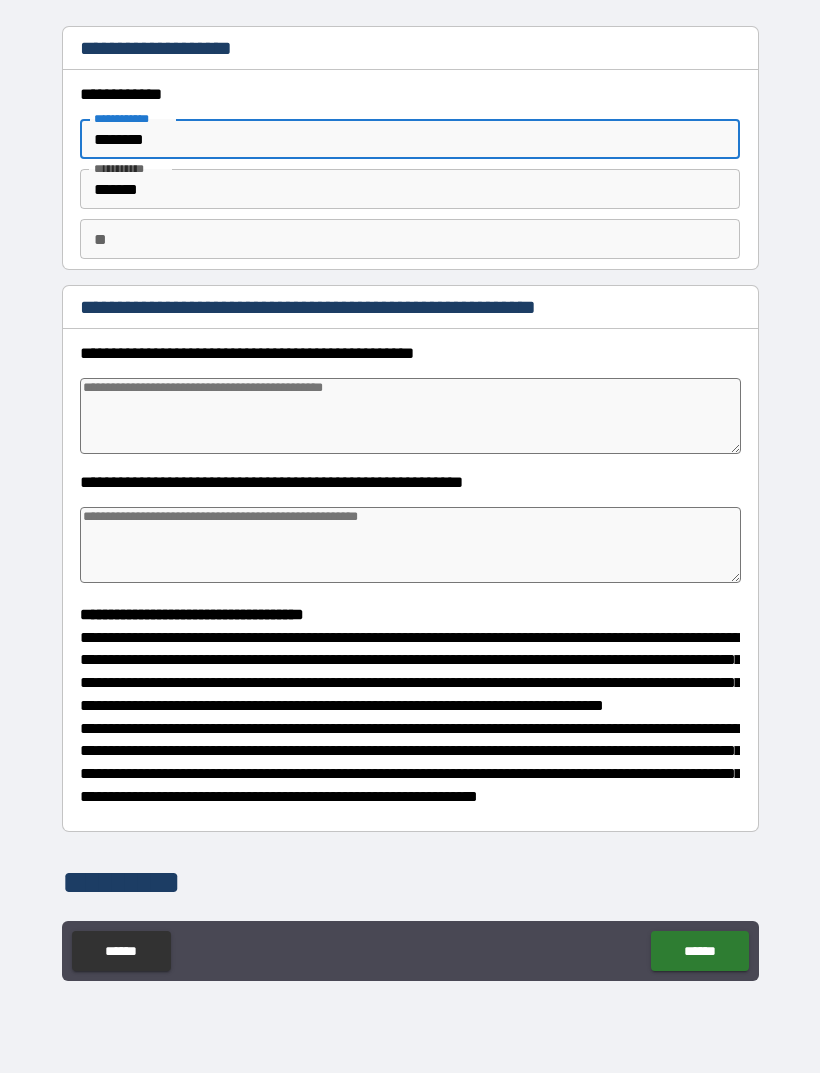 type on "*" 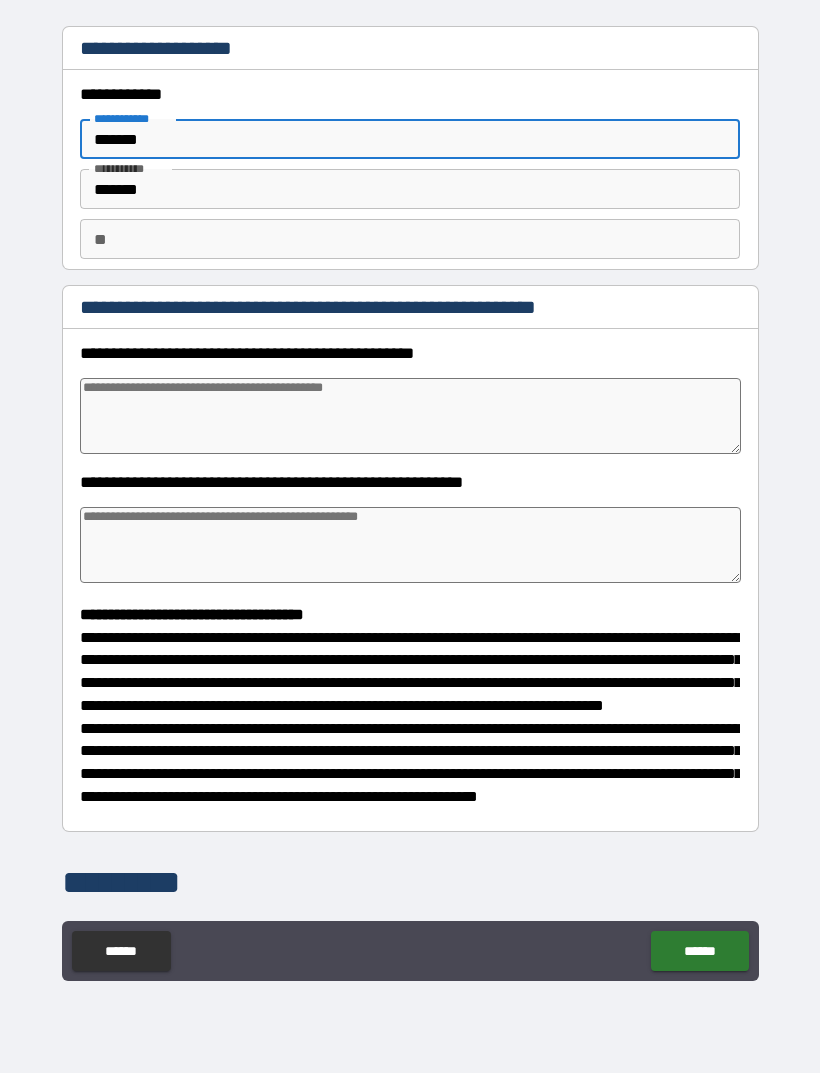type on "*" 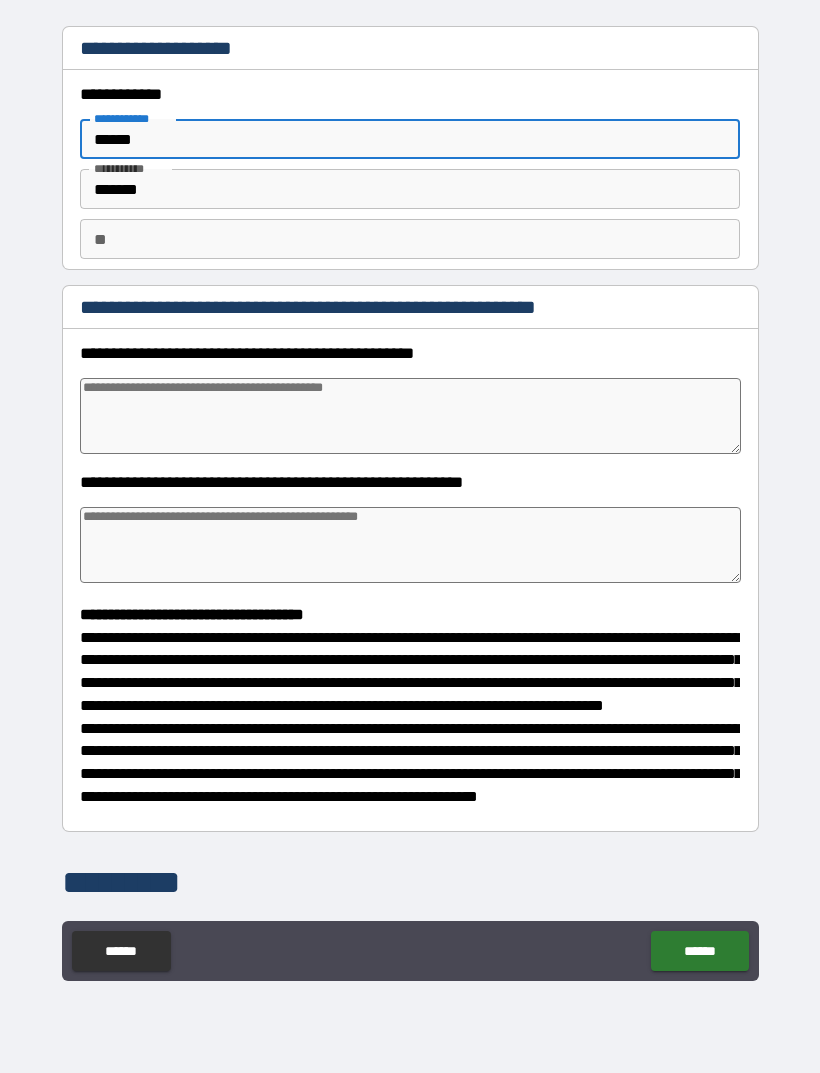 type on "*" 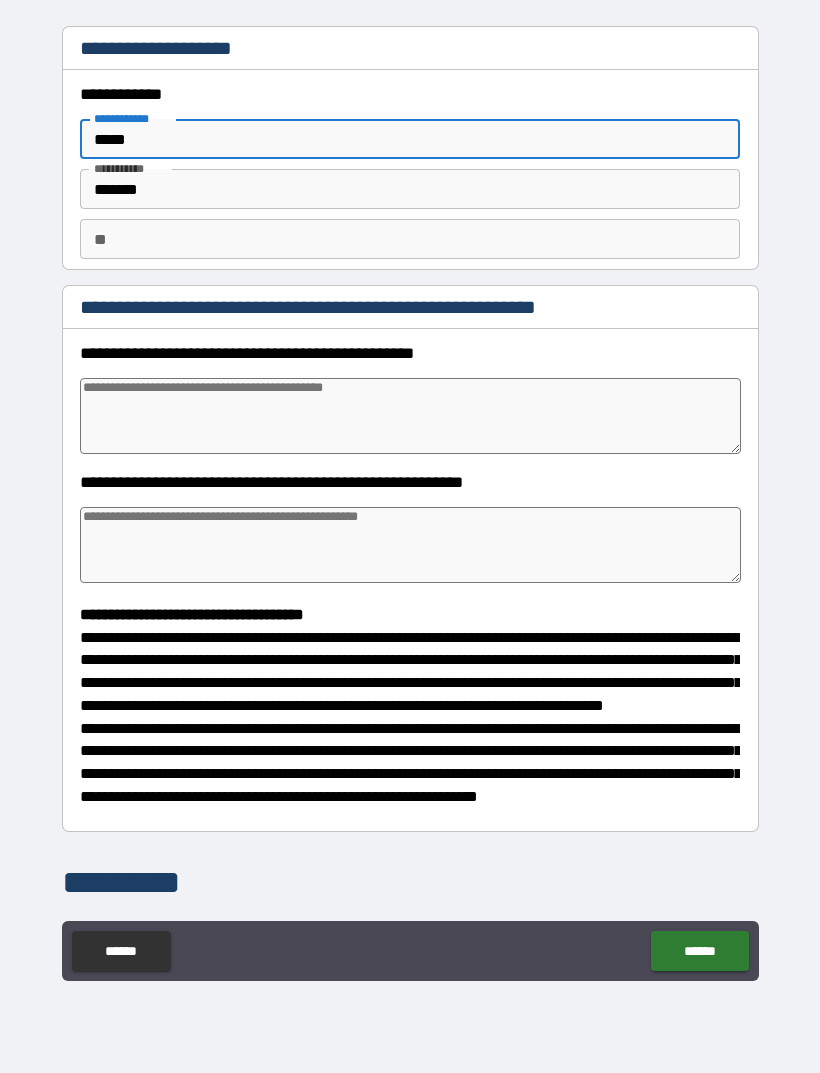 type on "*" 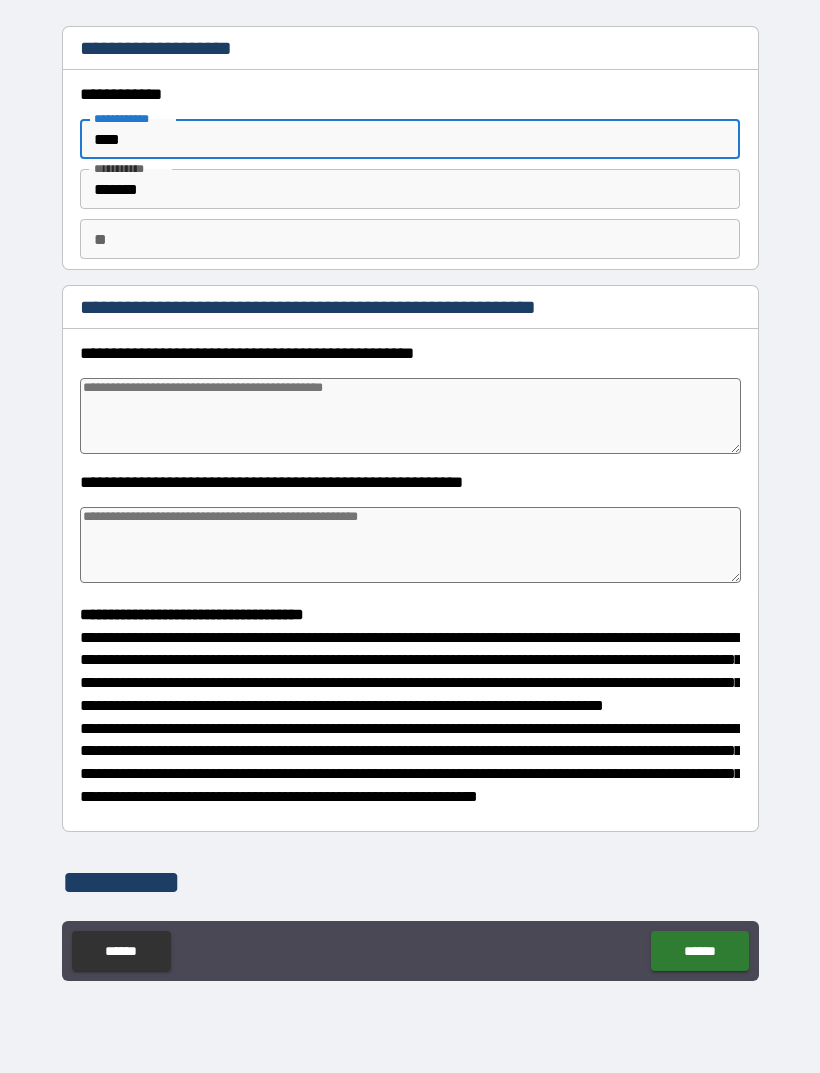 type on "*" 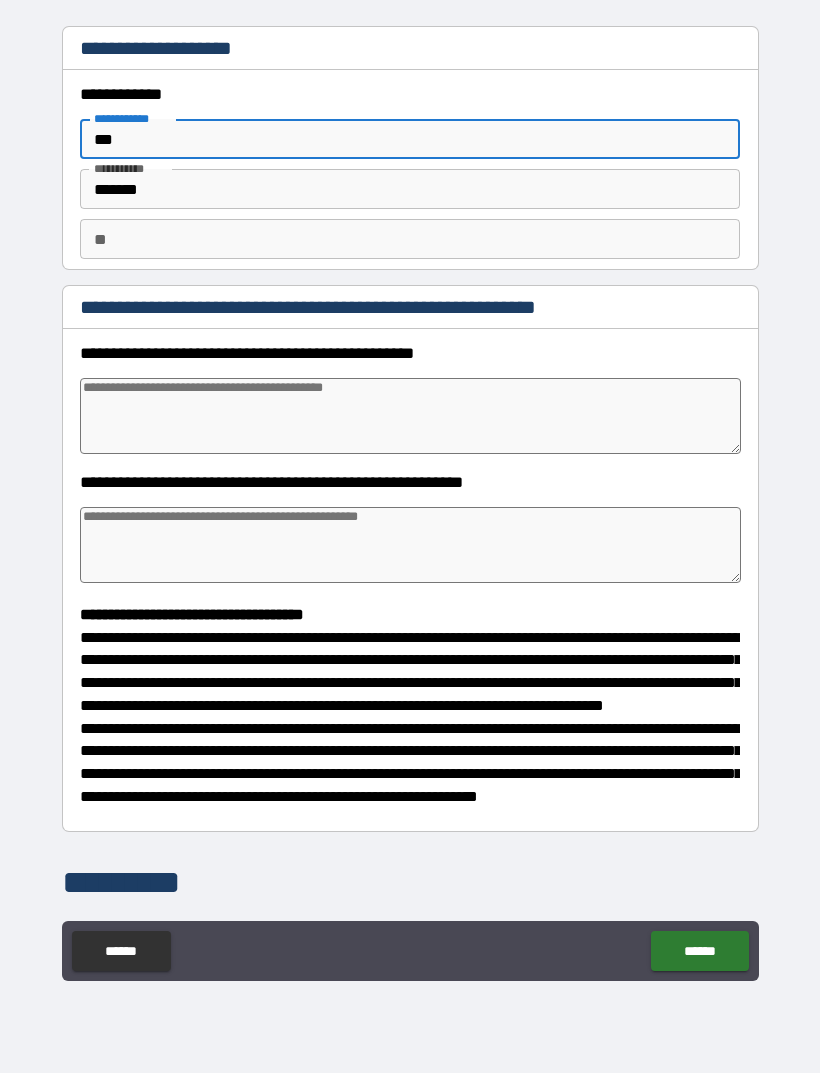 type on "*" 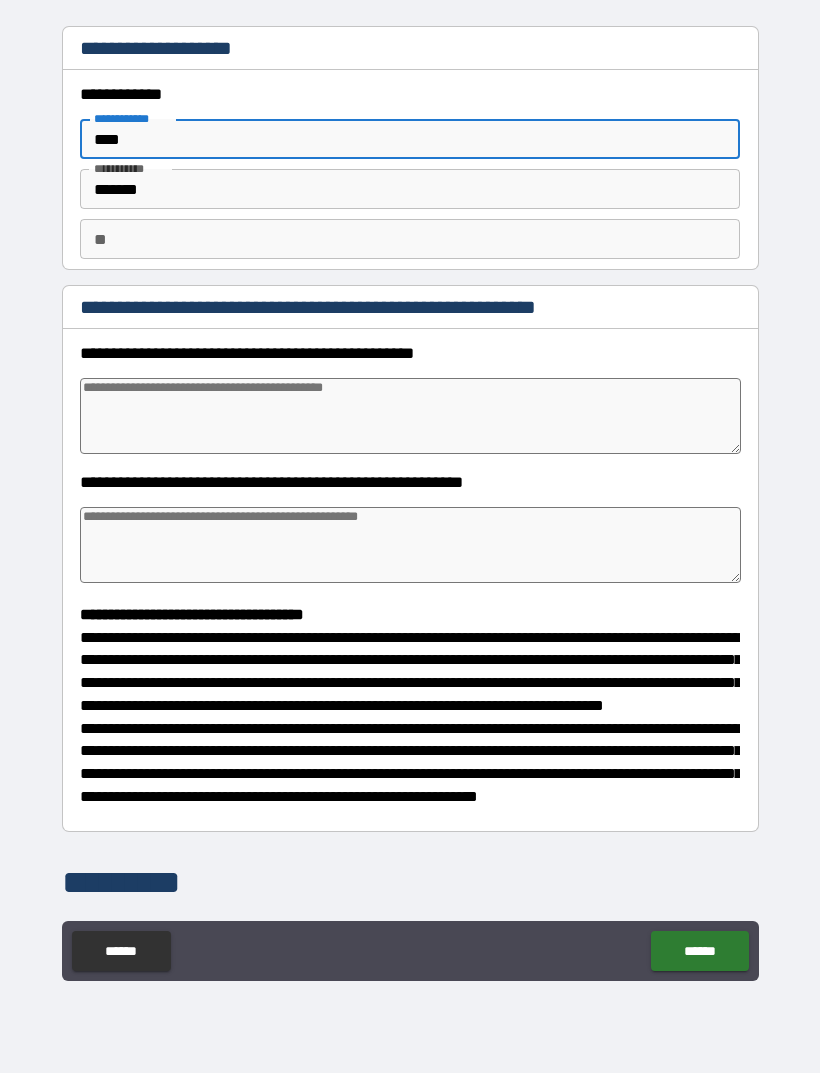type on "*" 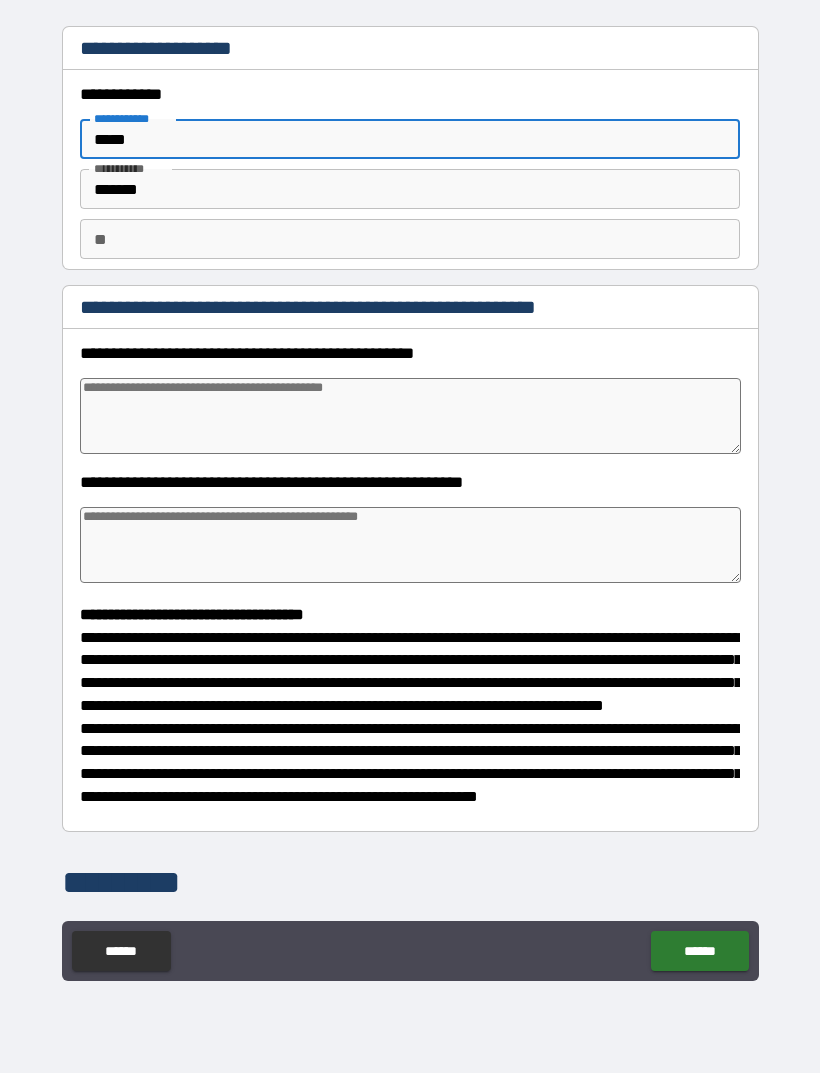 type on "*" 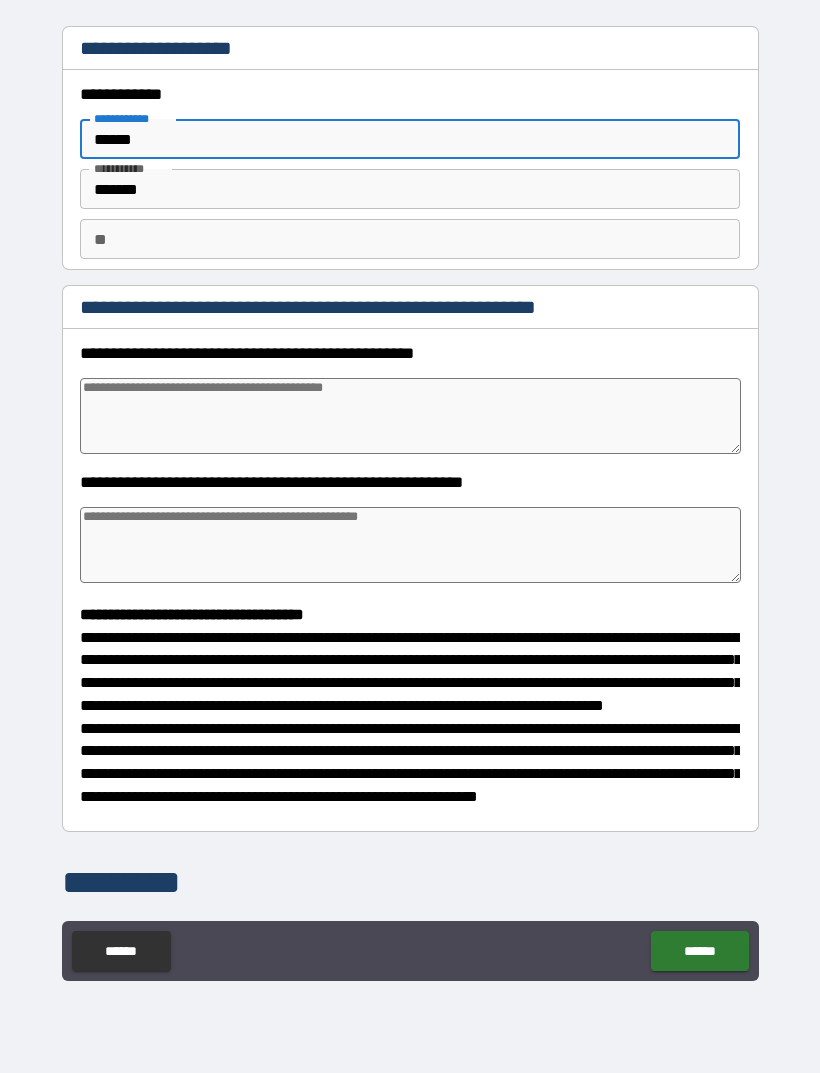 type on "*" 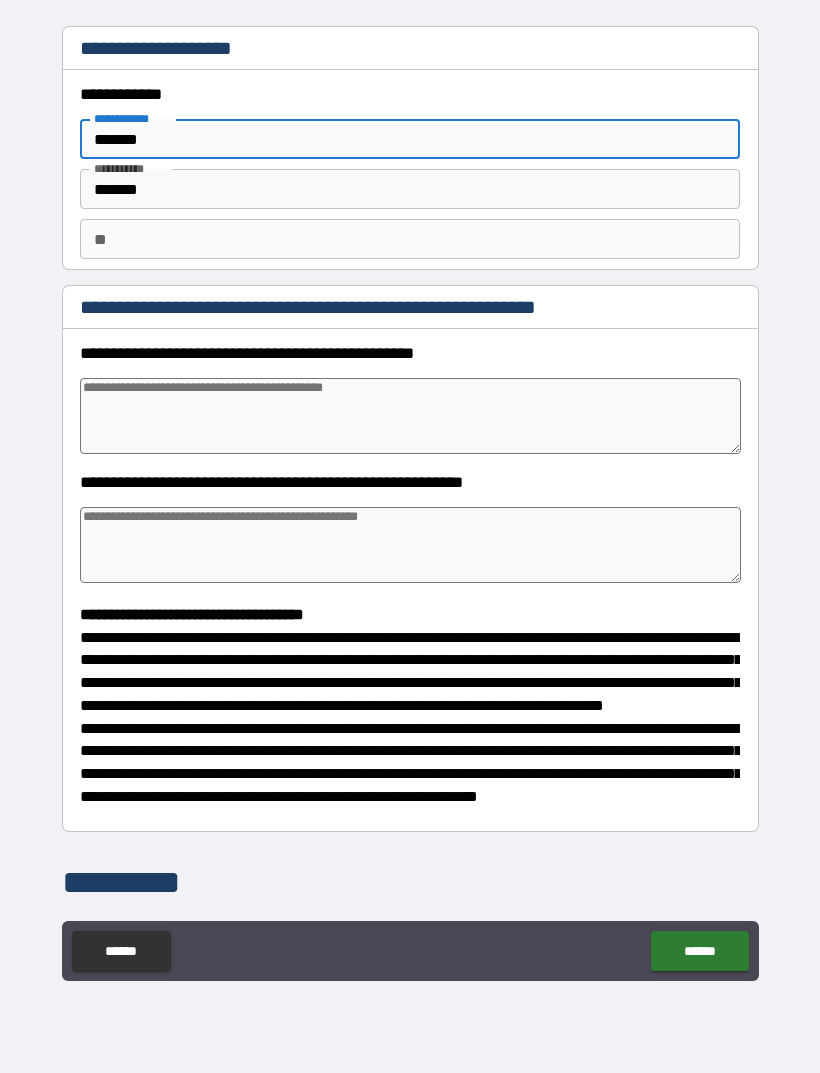 type on "*" 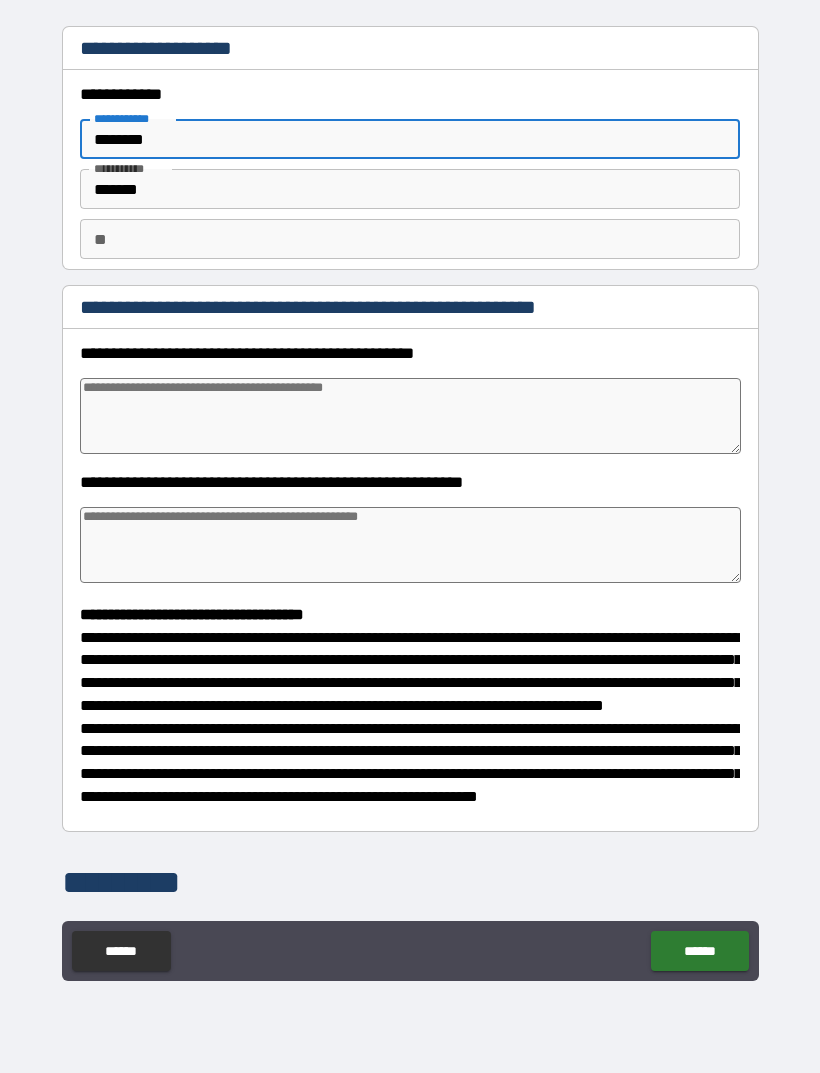 type on "*" 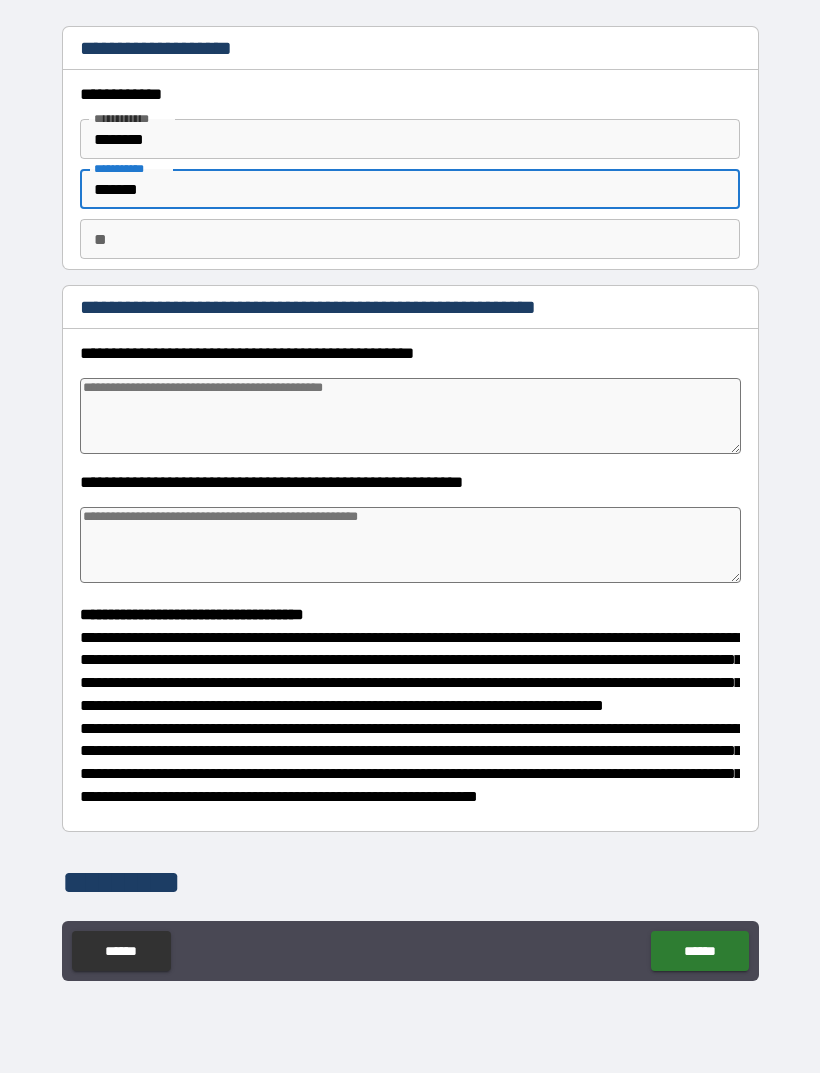 type 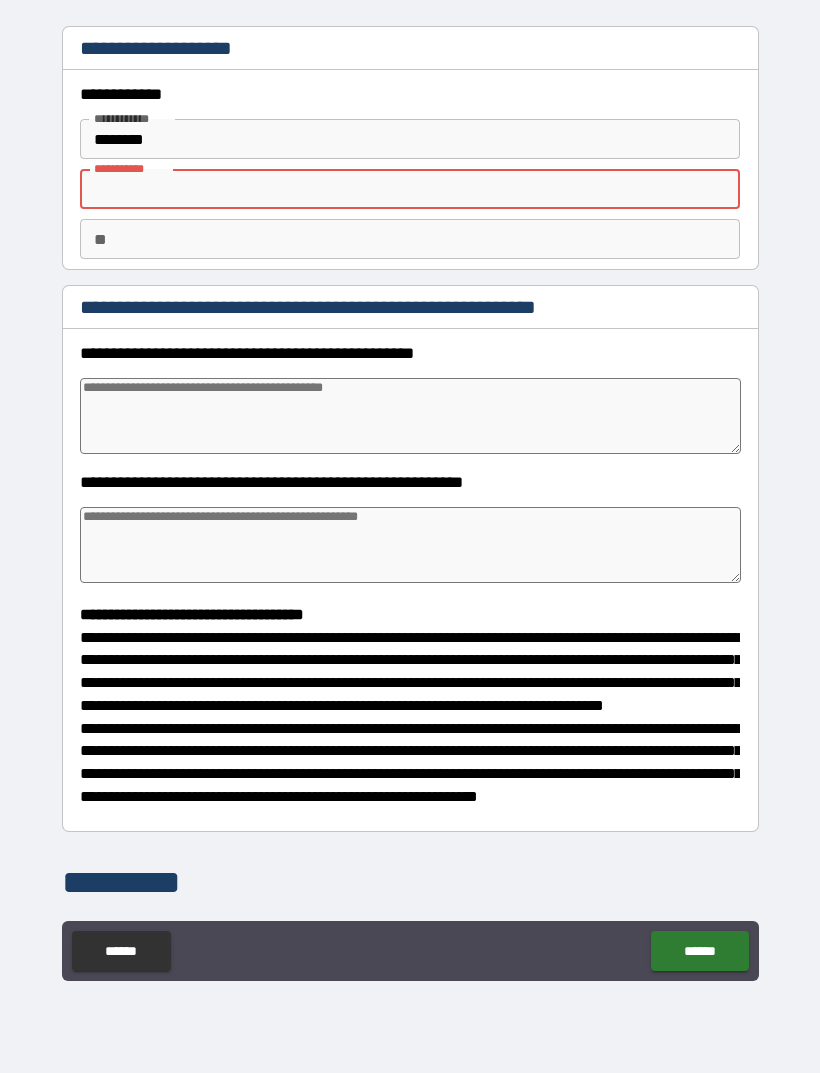 type on "*" 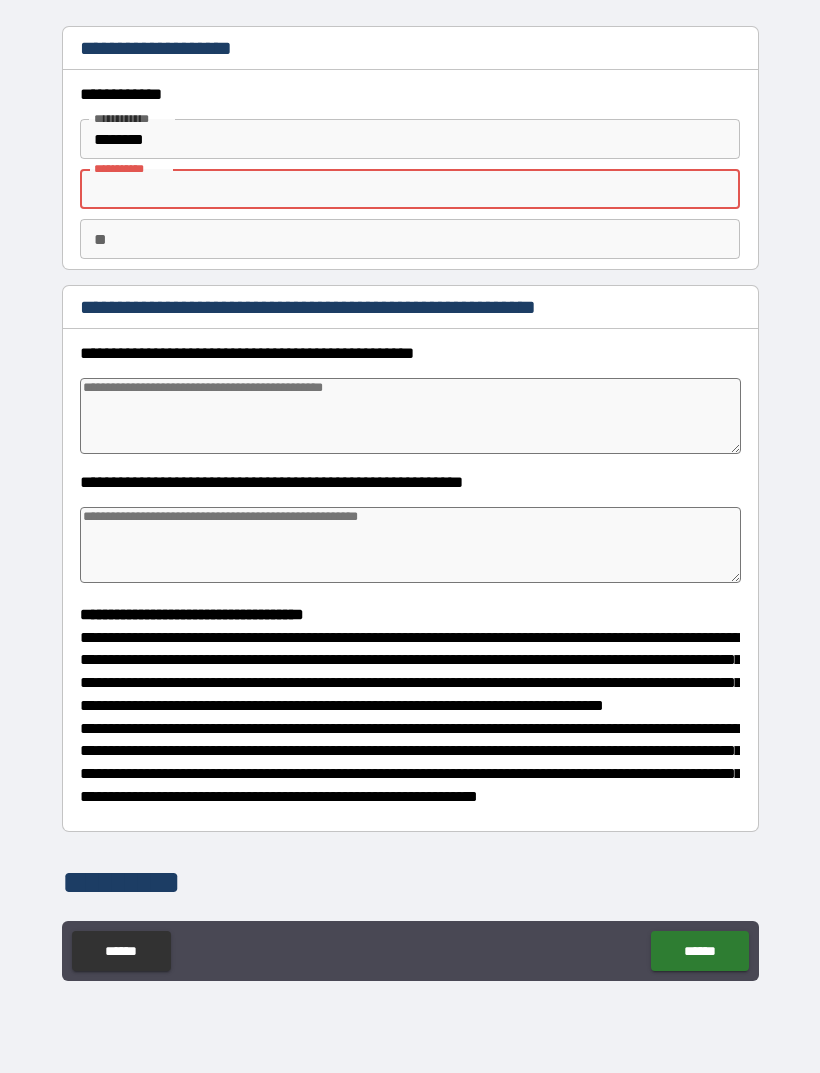 type on "*" 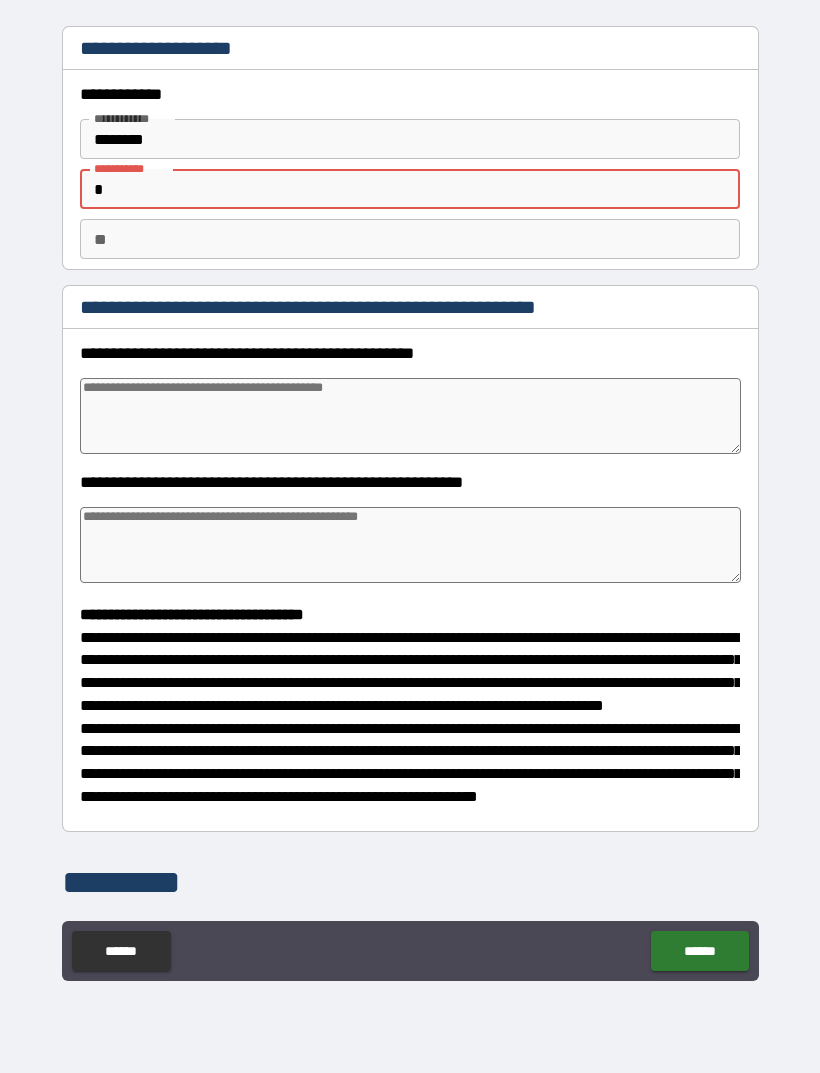 type on "*" 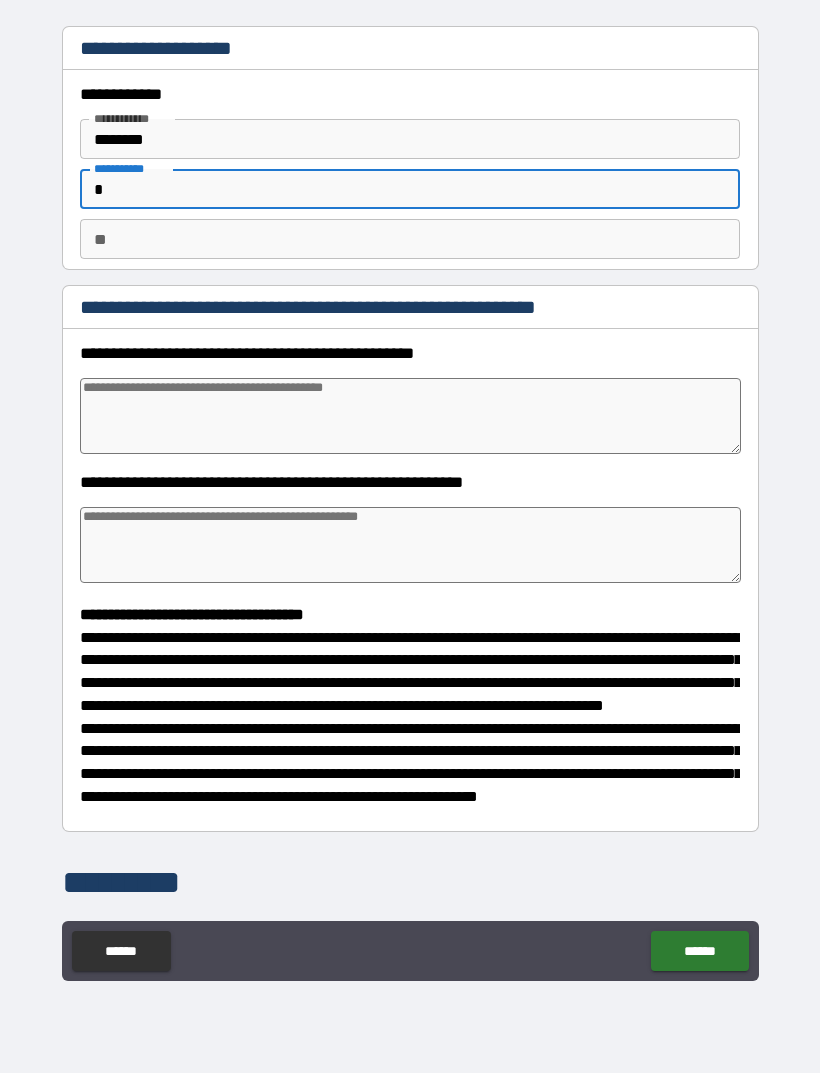 type on "**" 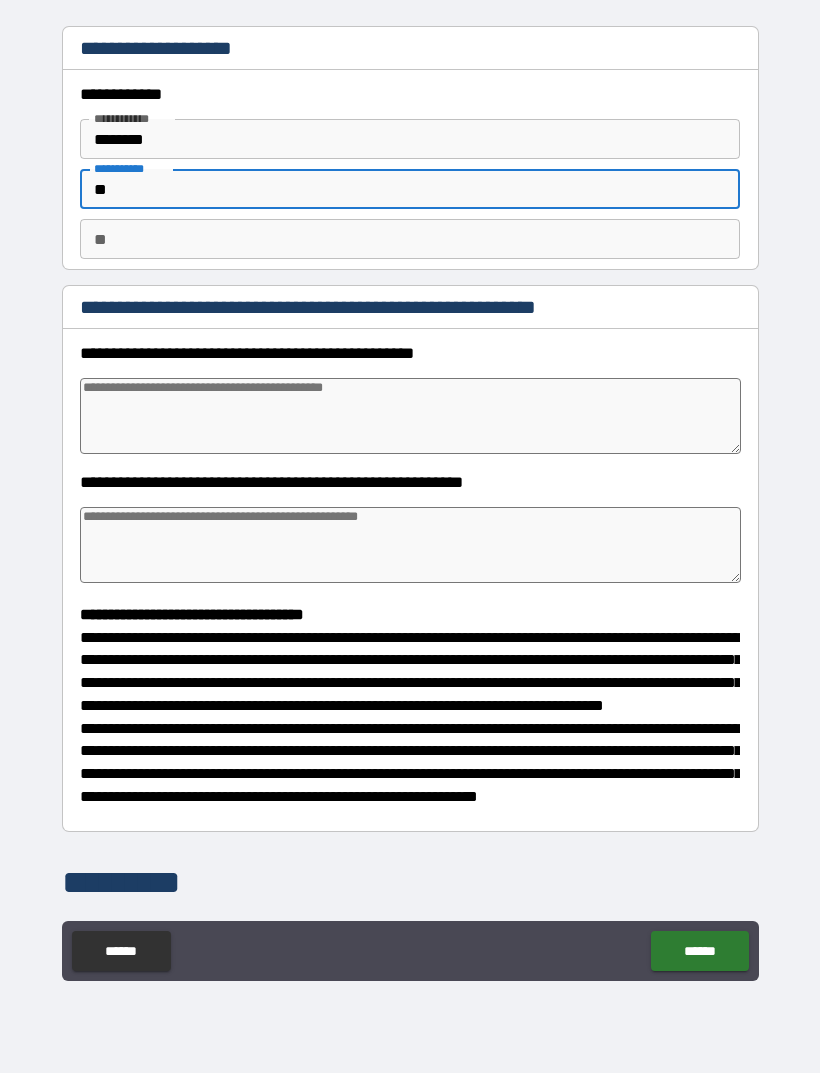 type on "*" 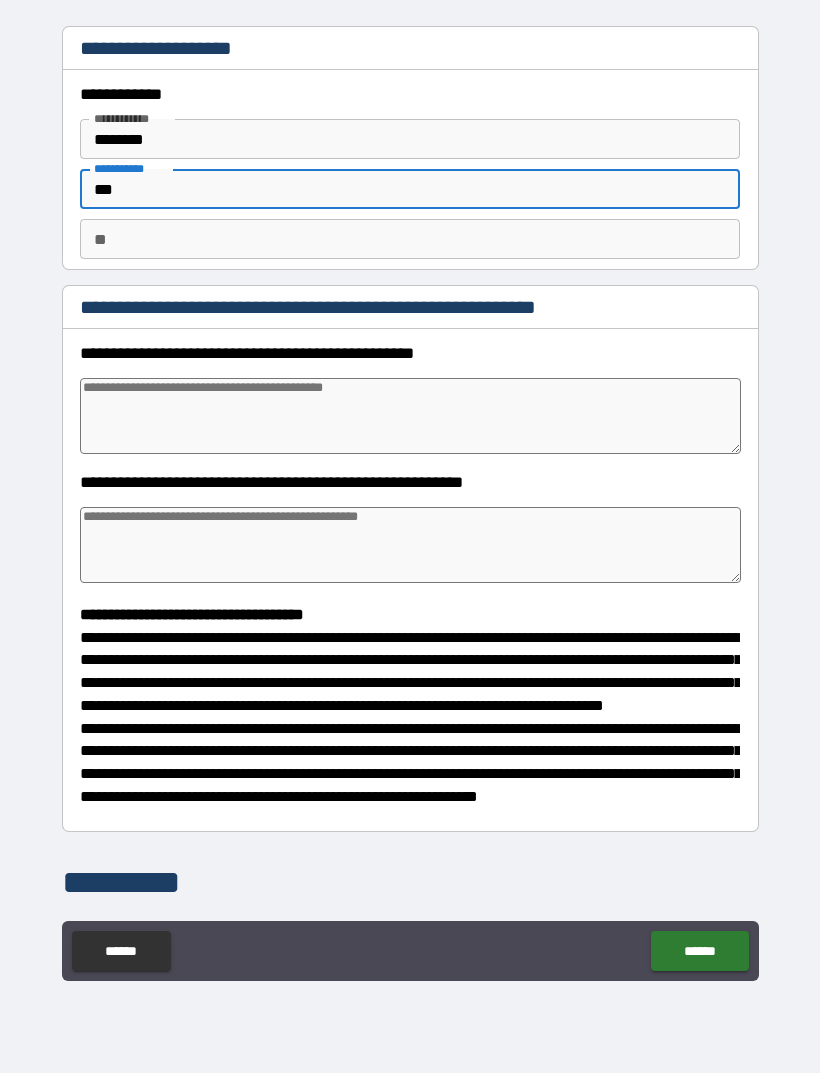 type on "*" 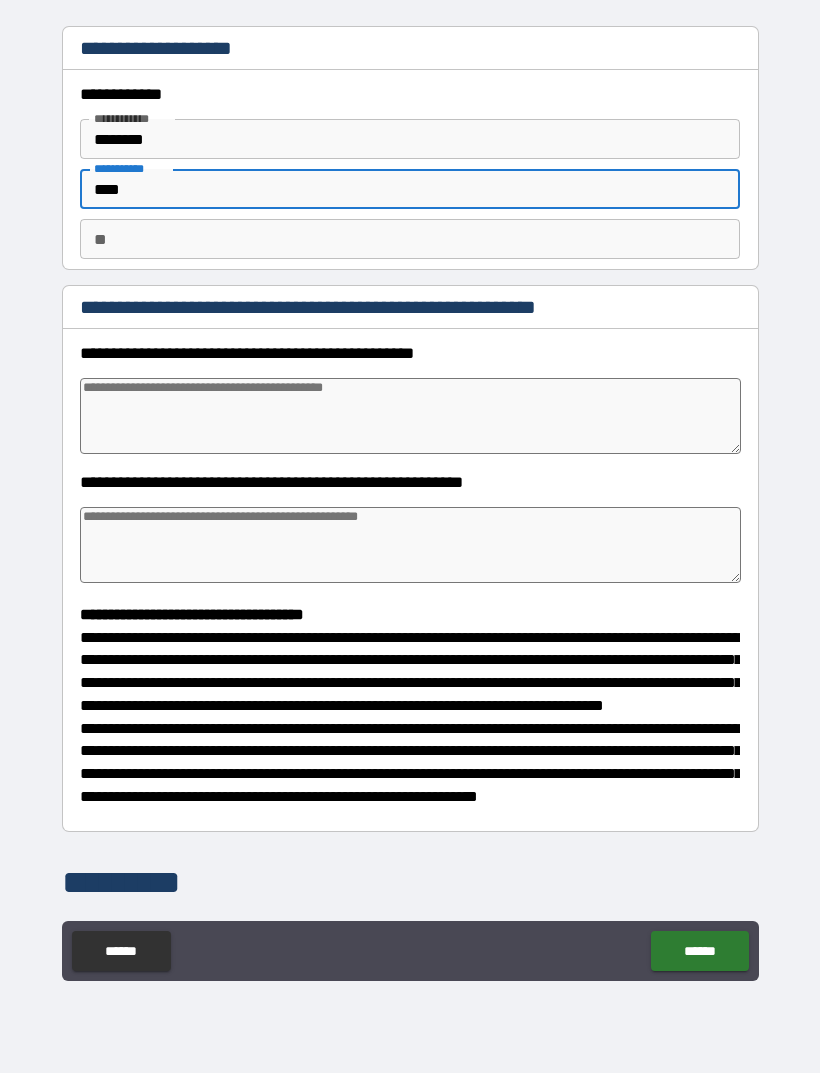 type on "*" 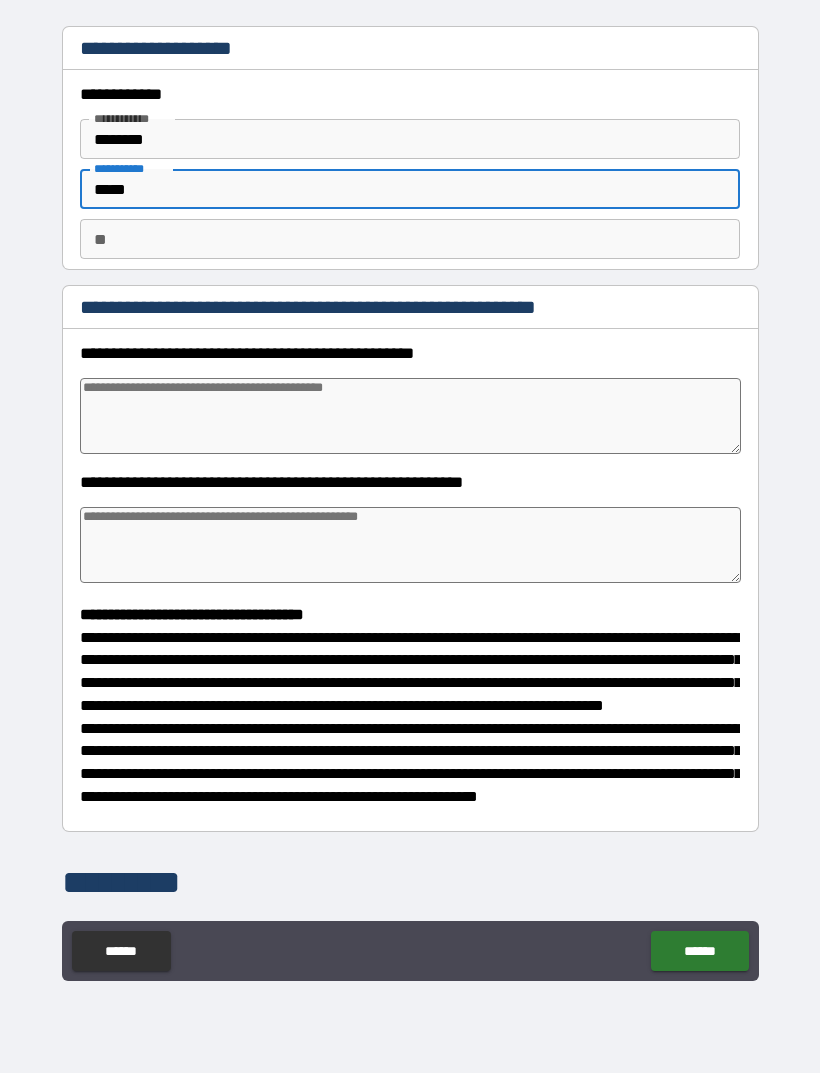 type on "*" 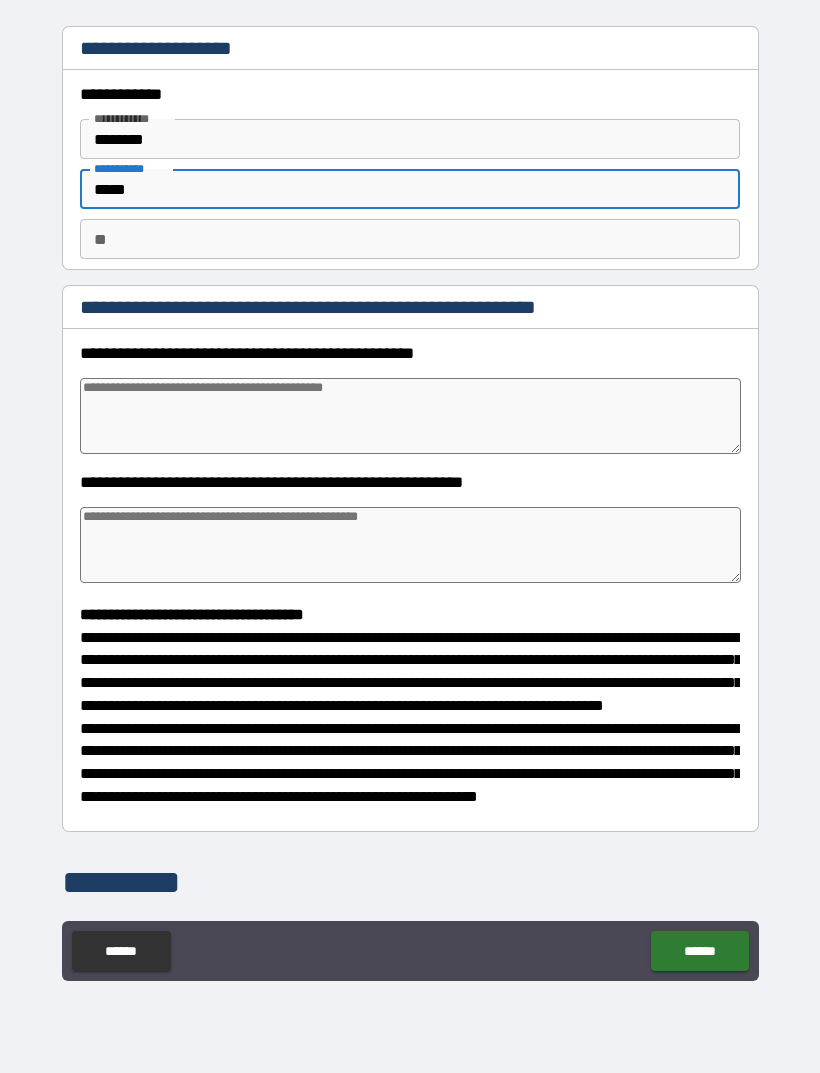 type on "*****" 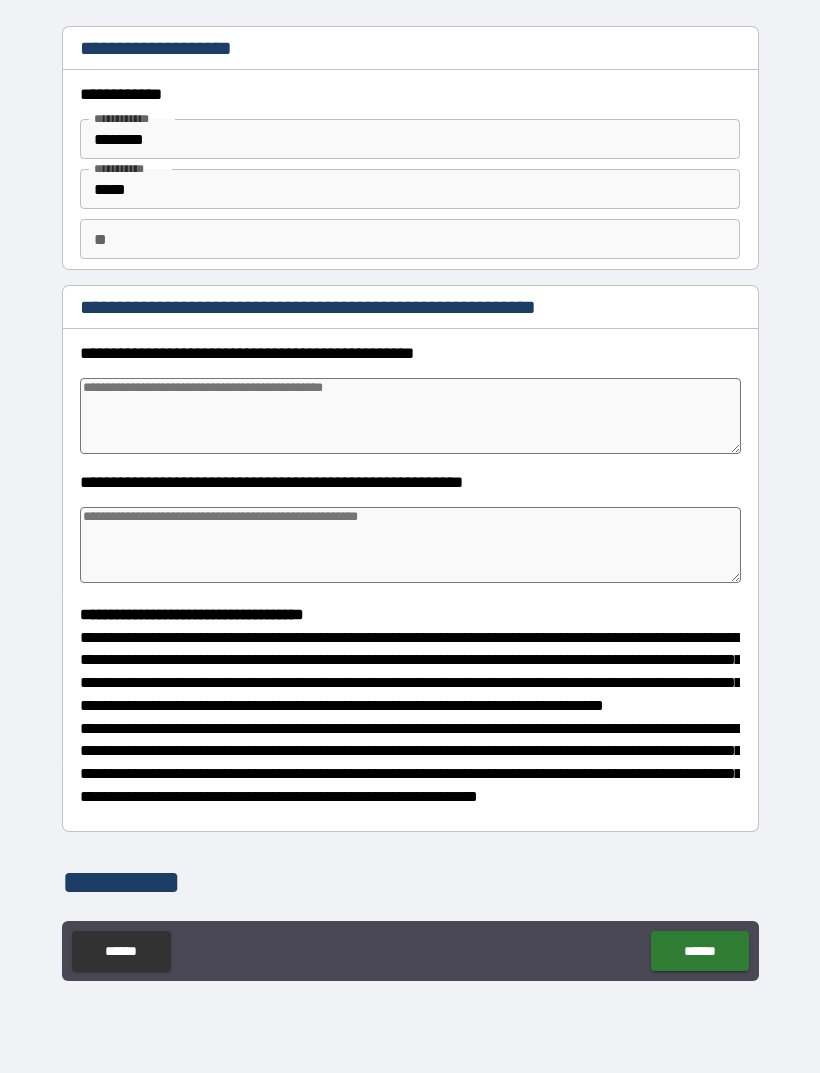 type on "*" 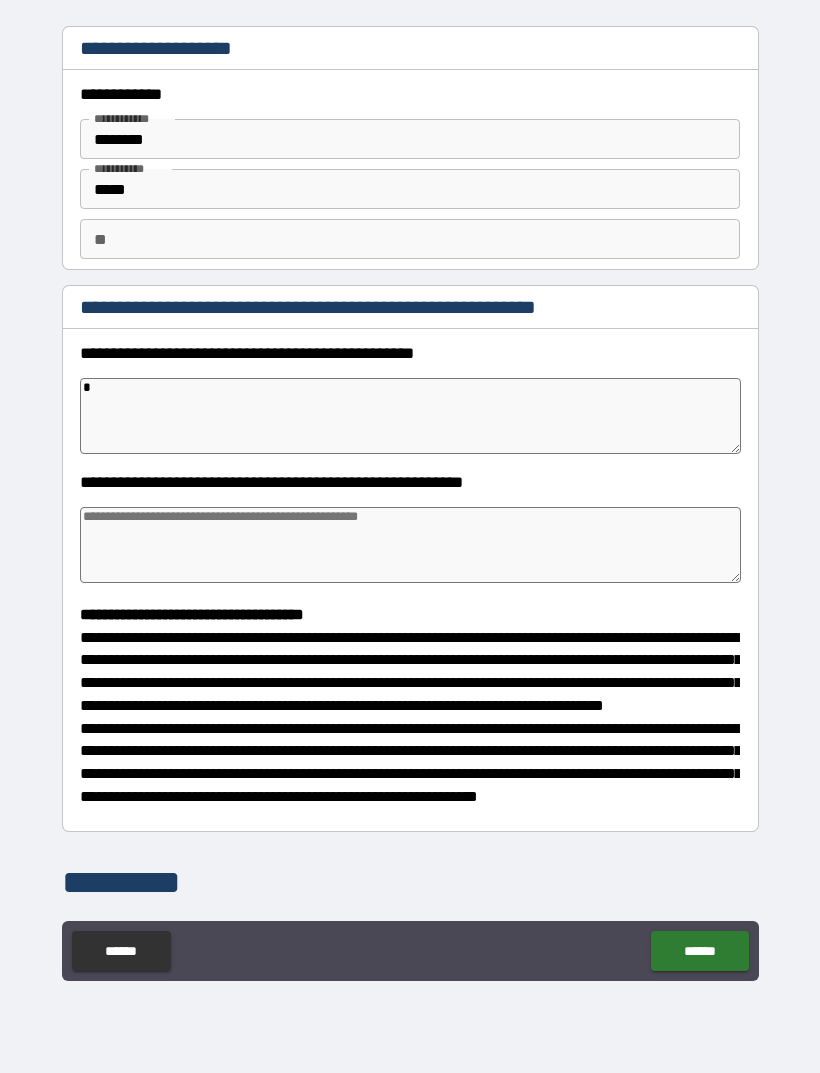 type on "*" 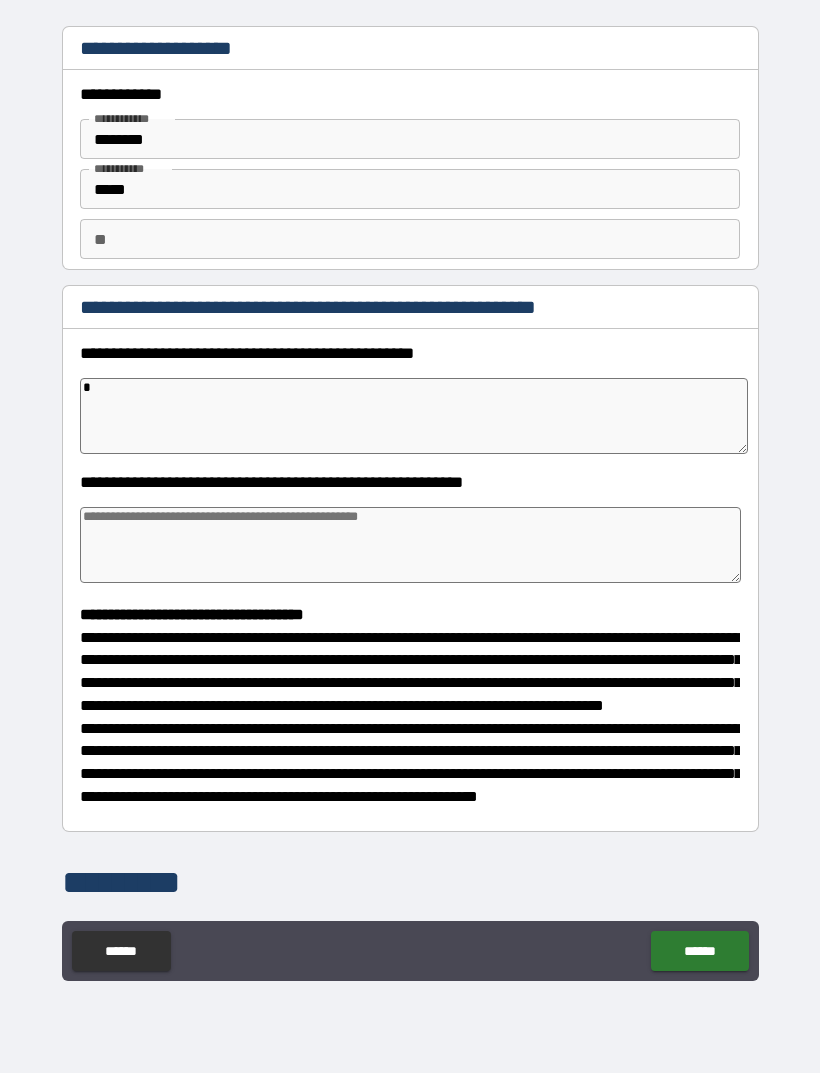 type on "**" 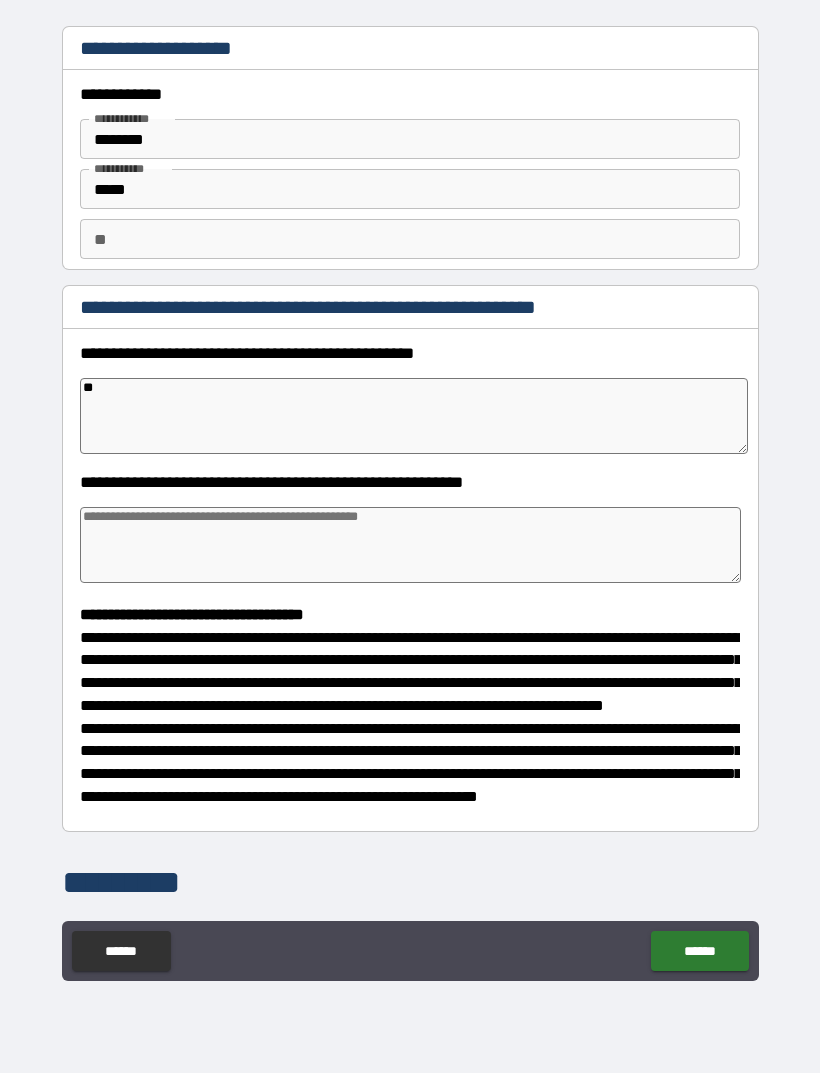 type on "***" 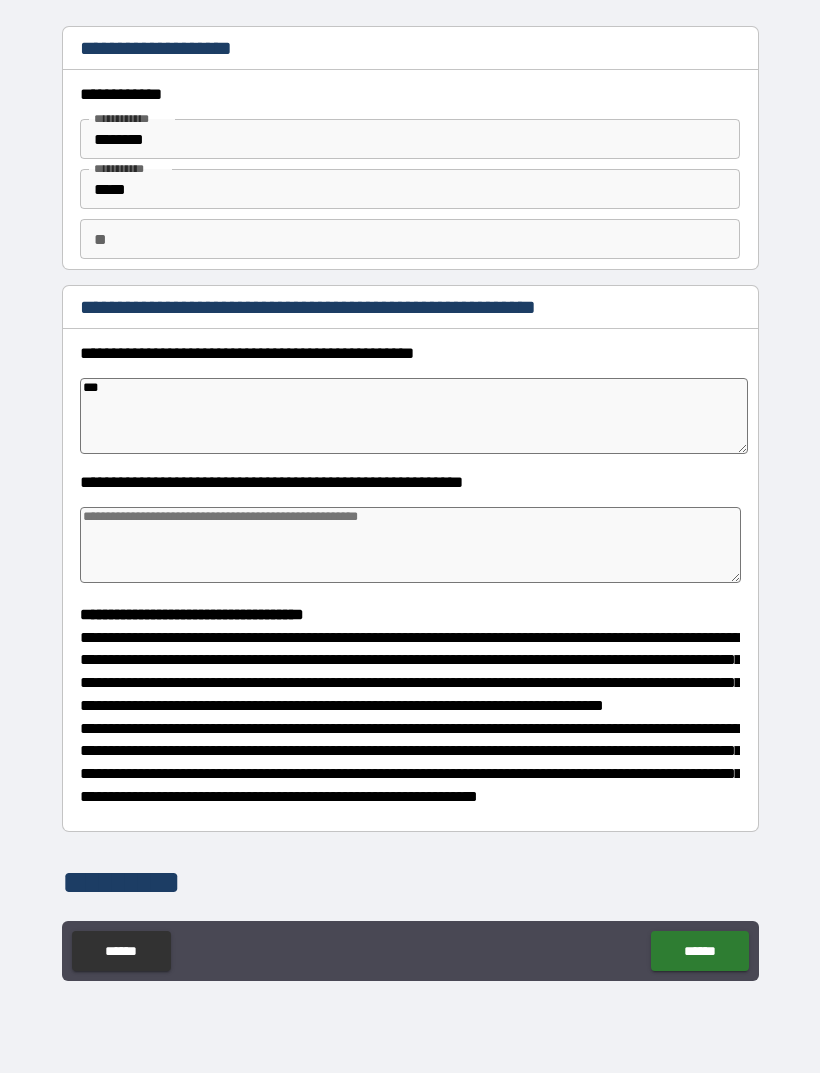 type on "*" 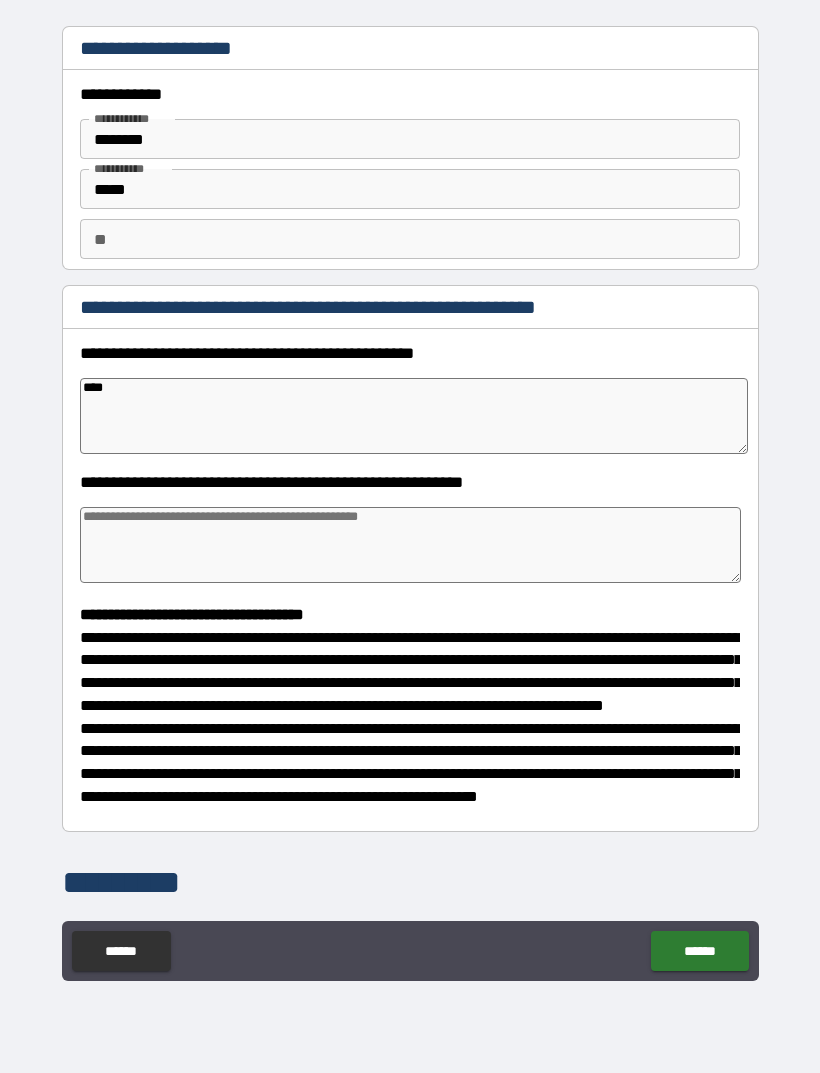 type on "*" 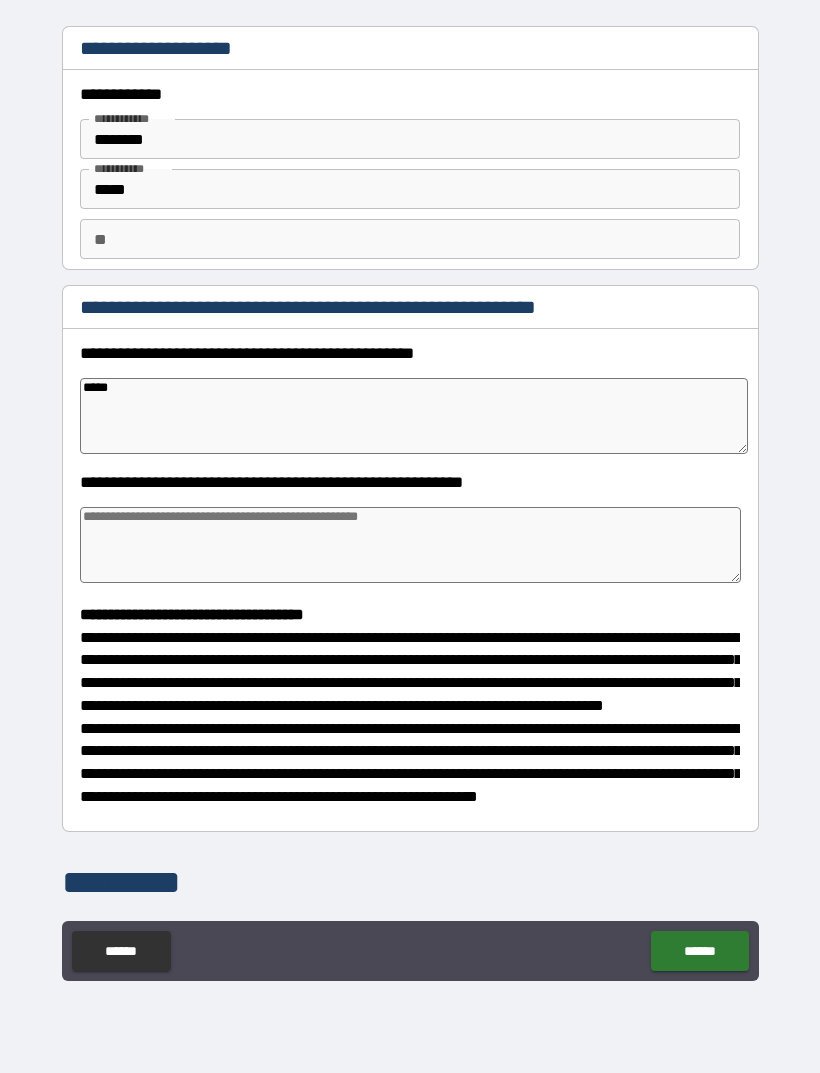 type on "*" 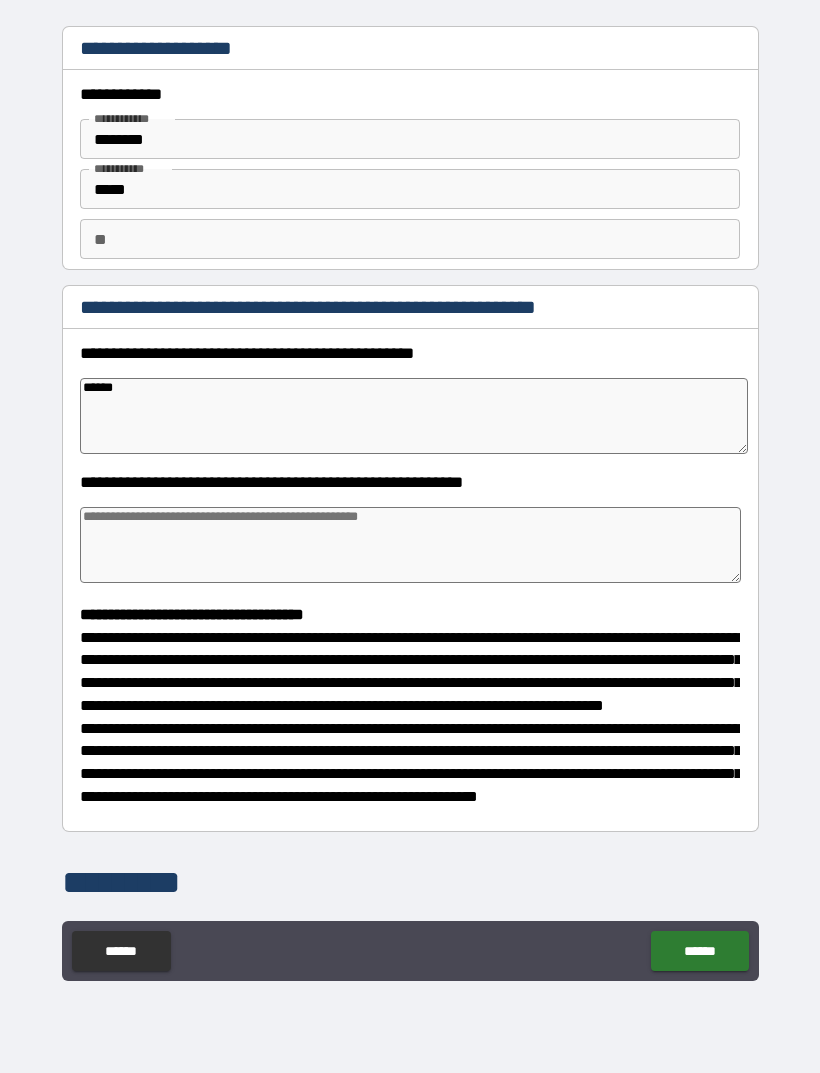 type on "*******" 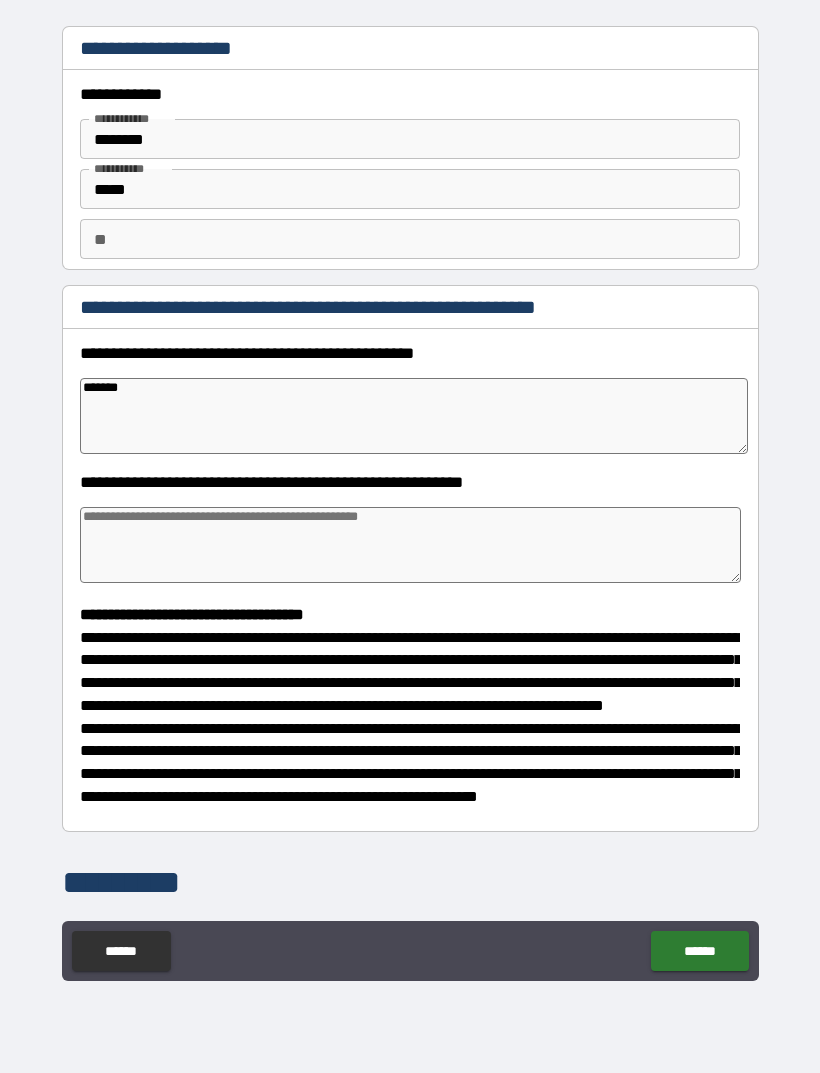 type on "*" 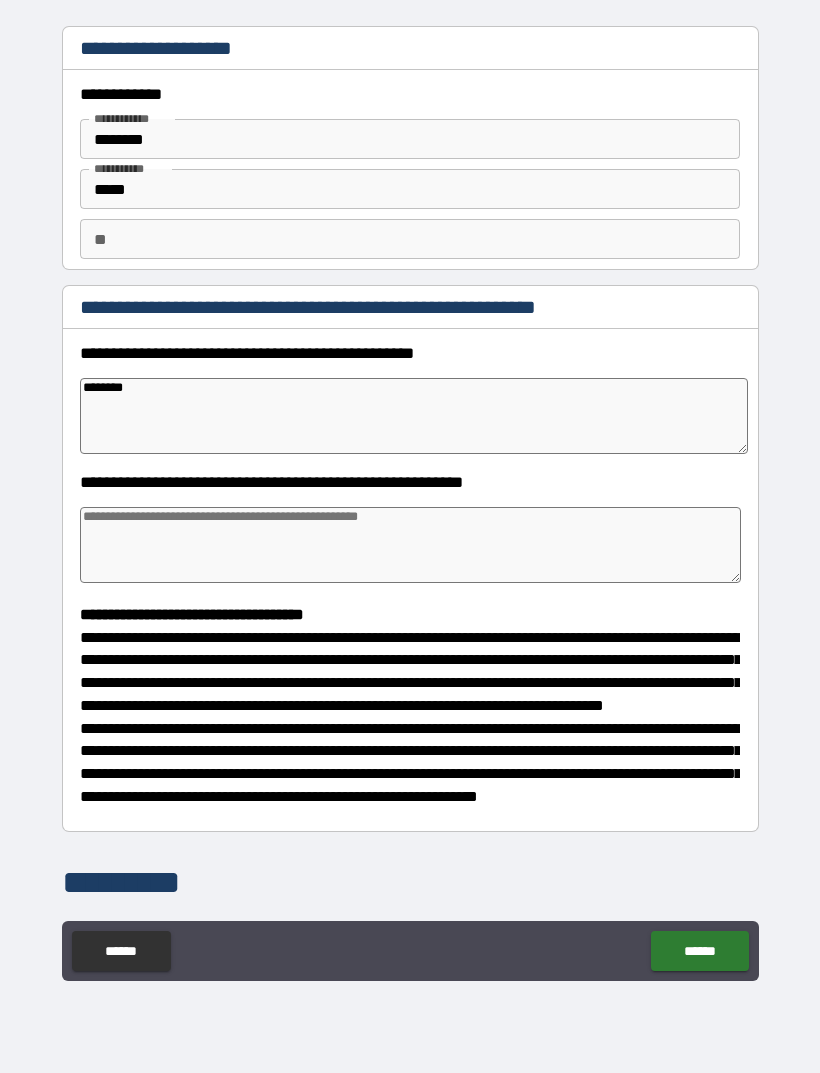 type on "*" 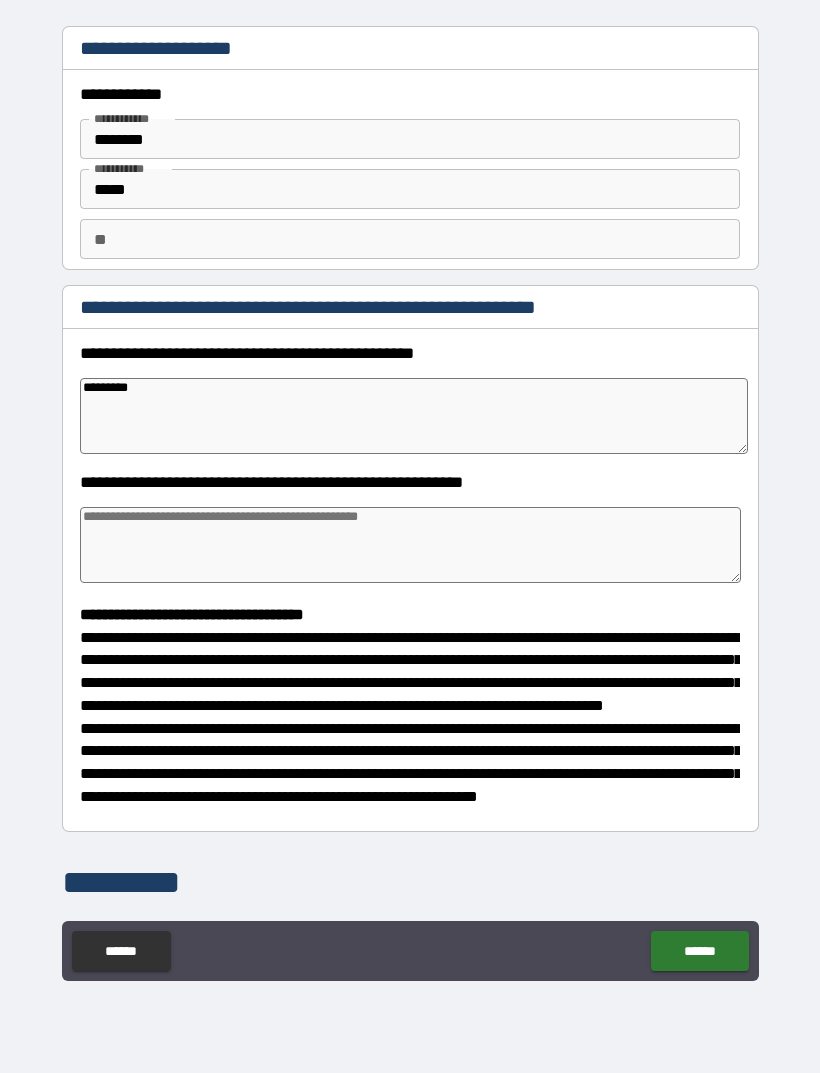 type on "*" 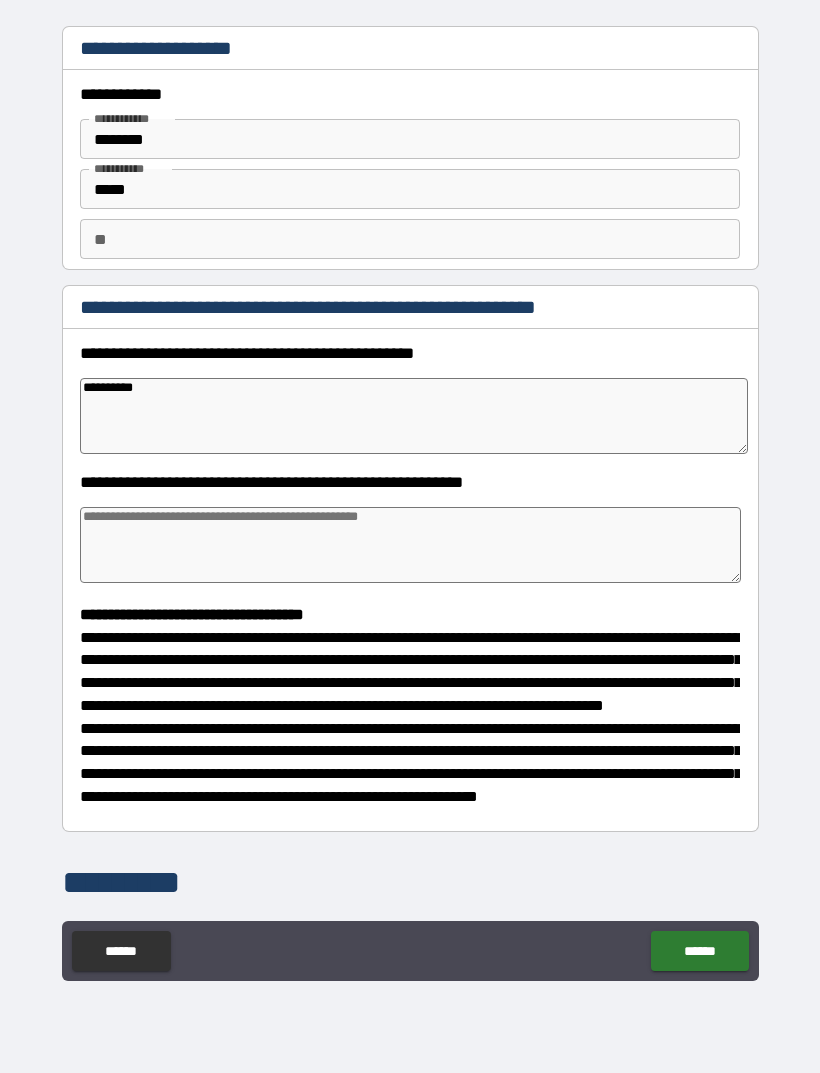 type on "*" 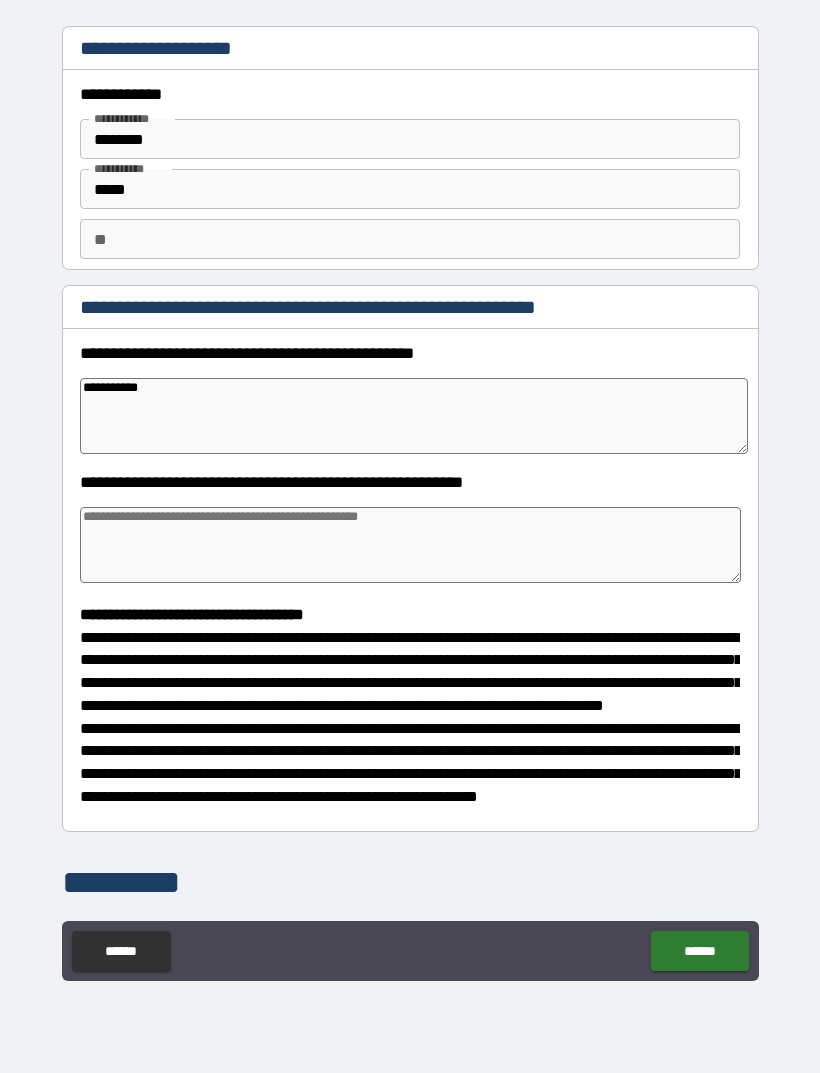 type on "*" 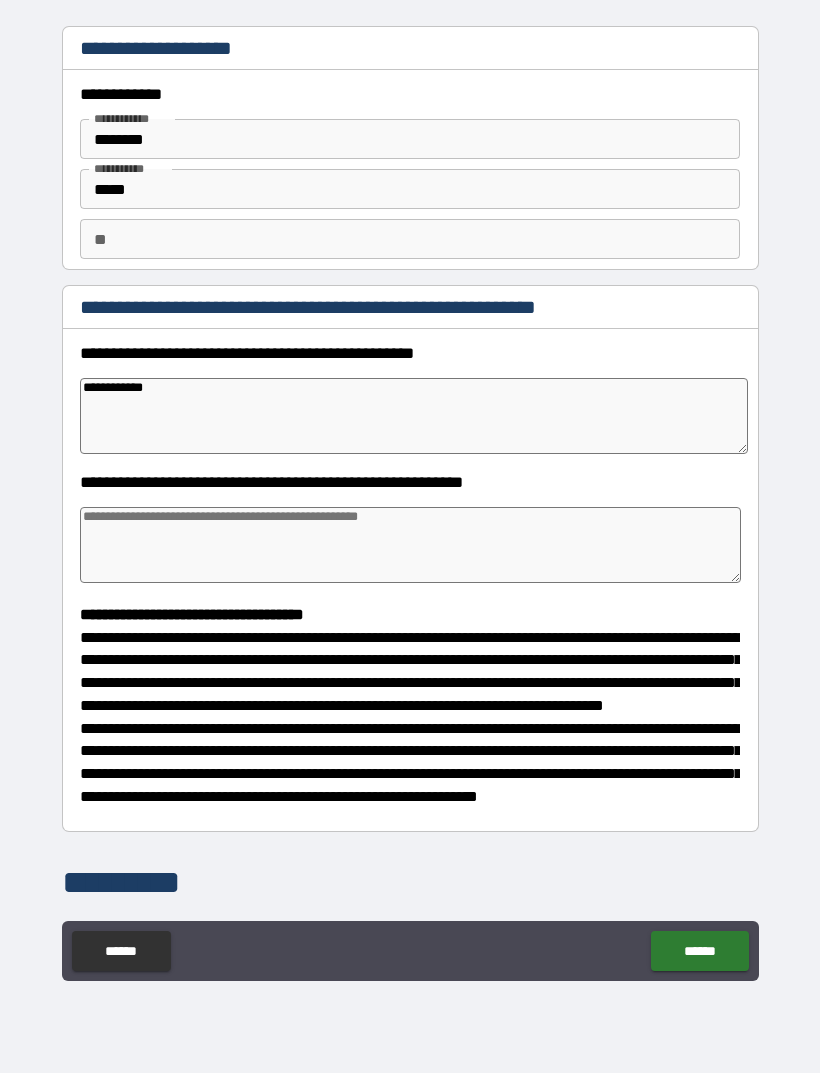 type on "*" 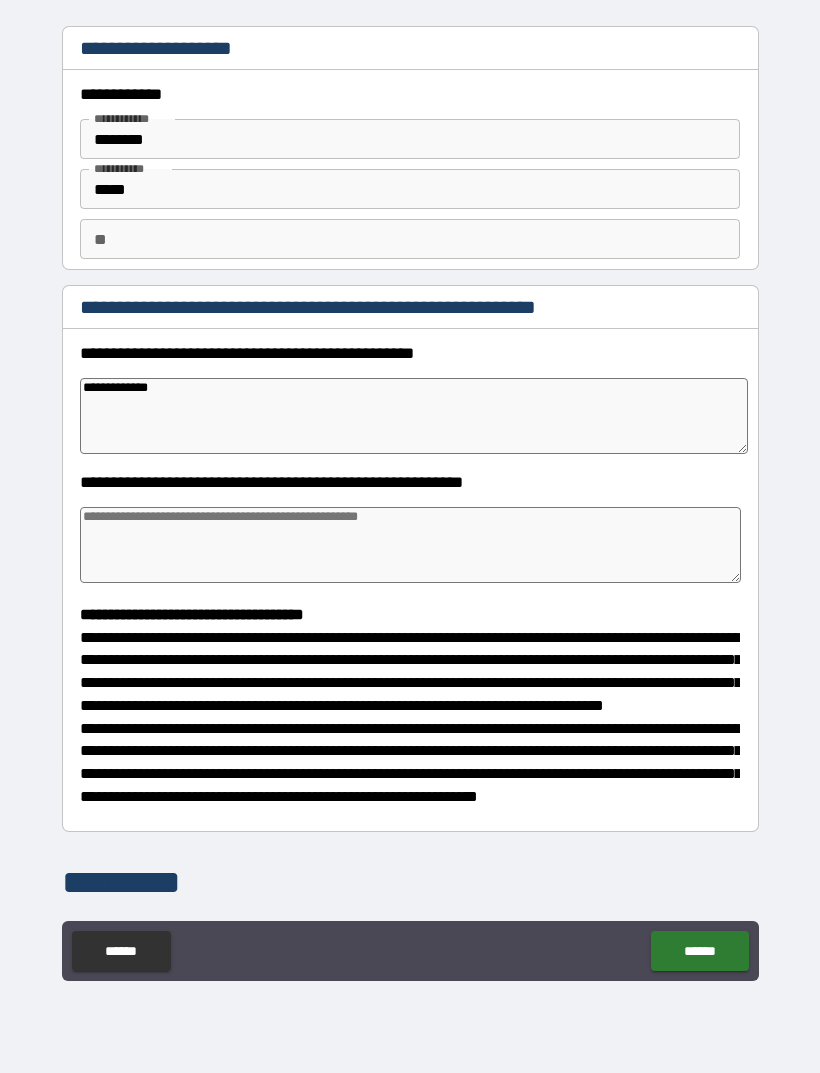 type on "*" 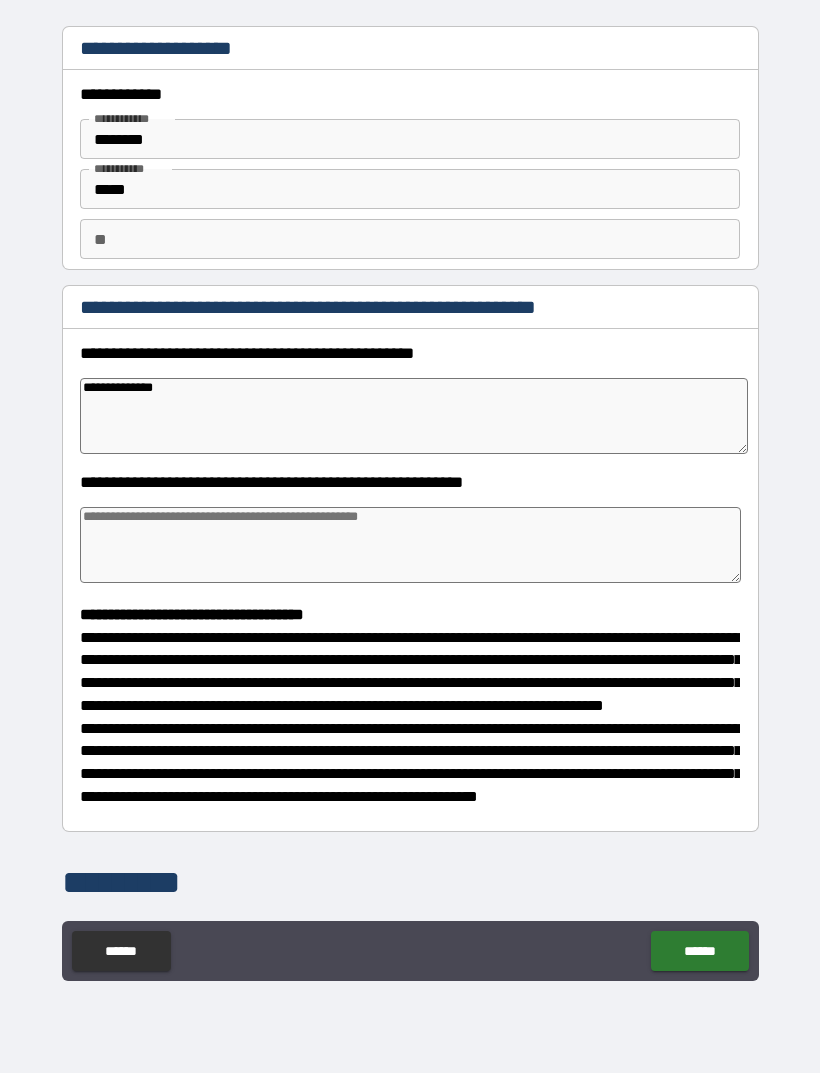 type on "*" 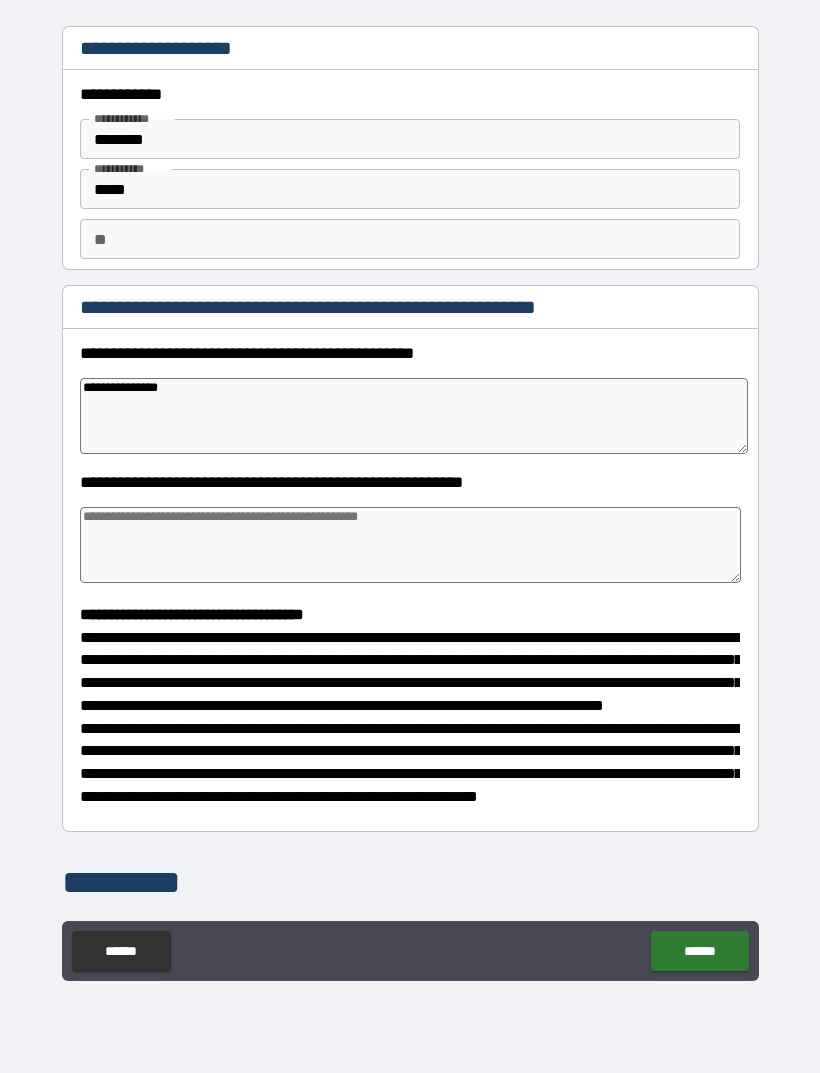 type on "*" 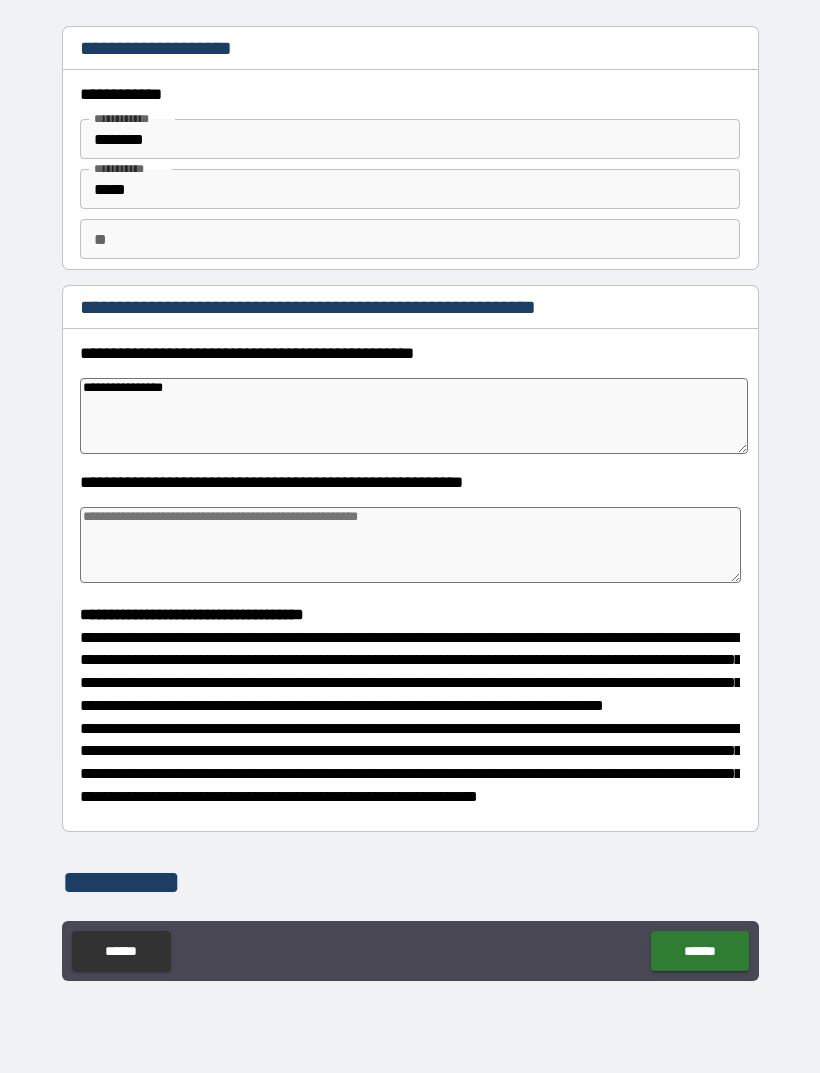 type on "*" 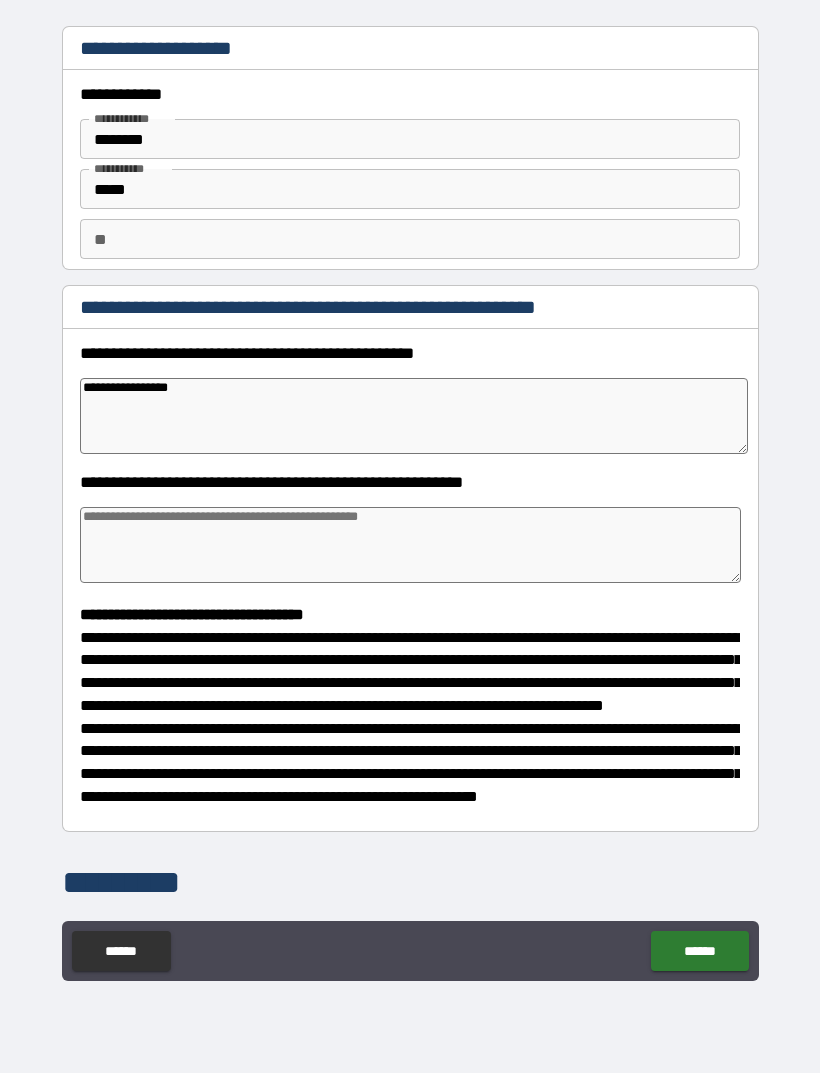 type on "*" 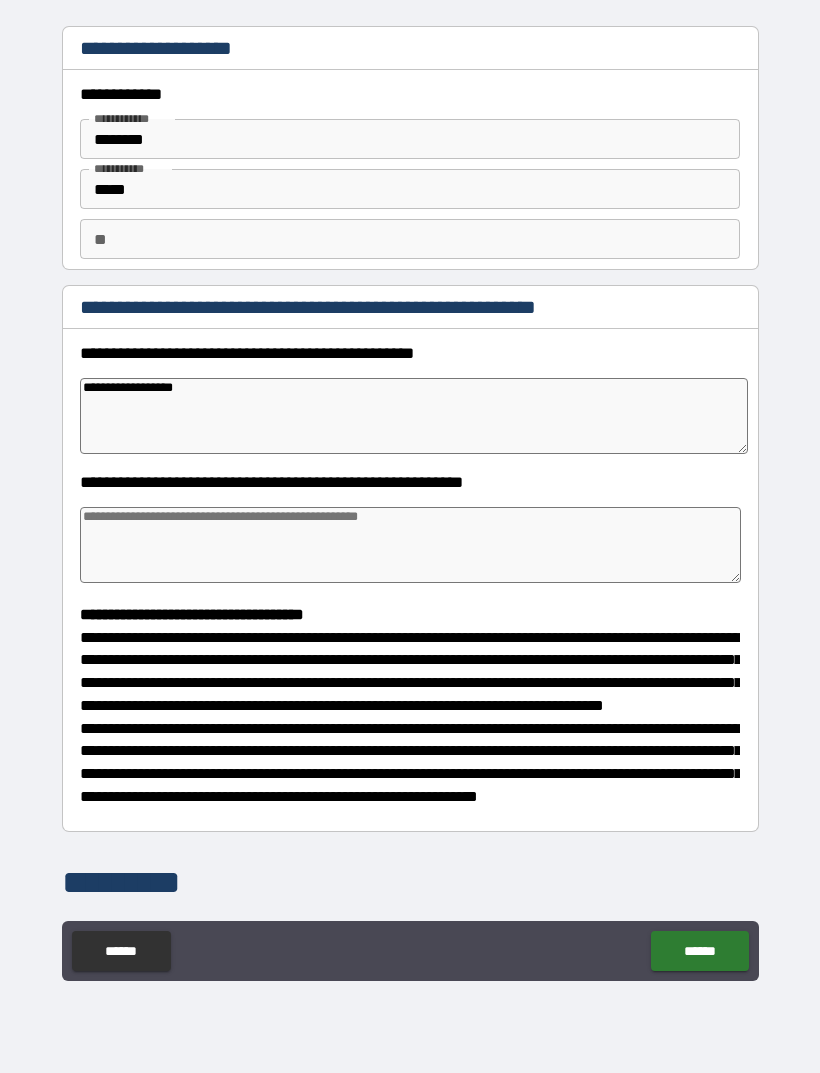 type on "*" 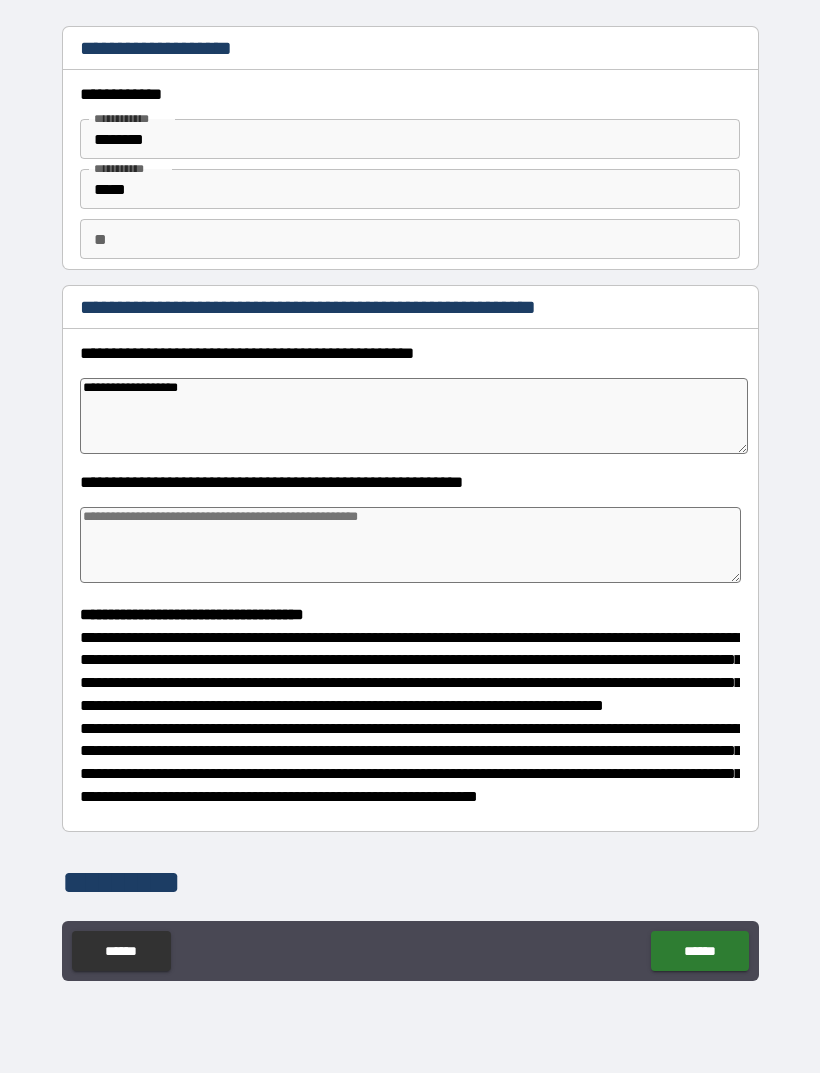 type on "*" 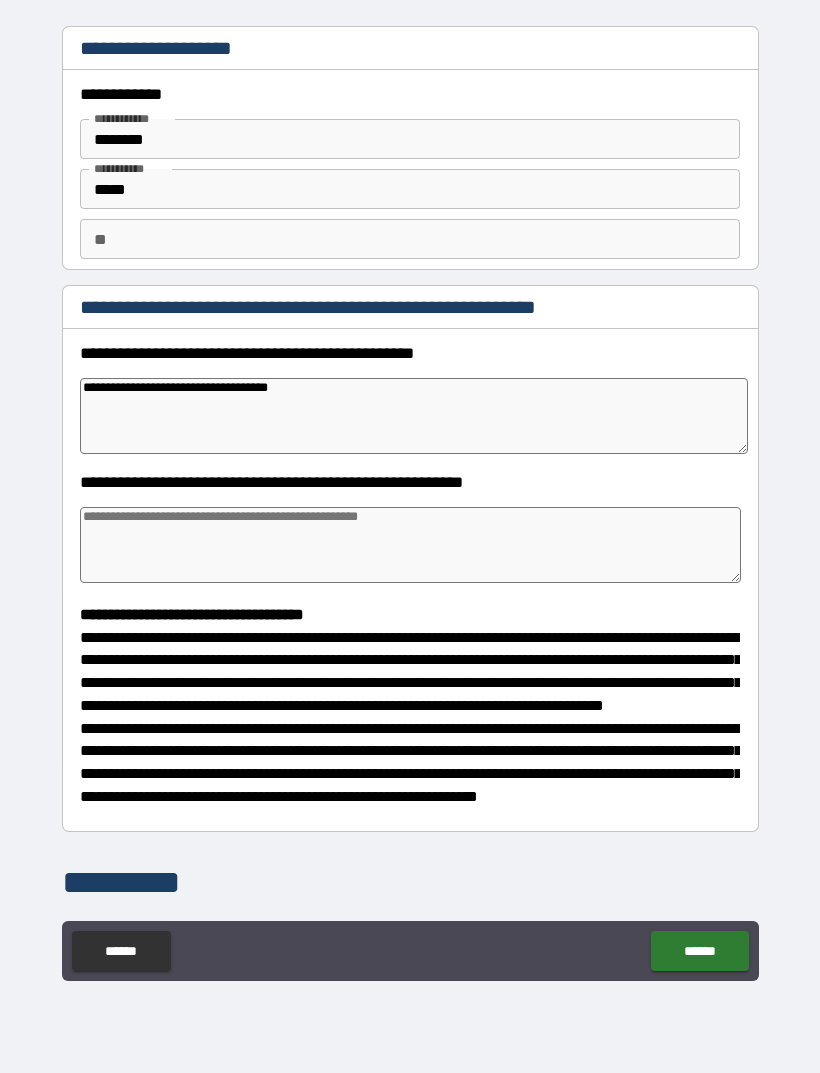 click at bounding box center [410, 545] 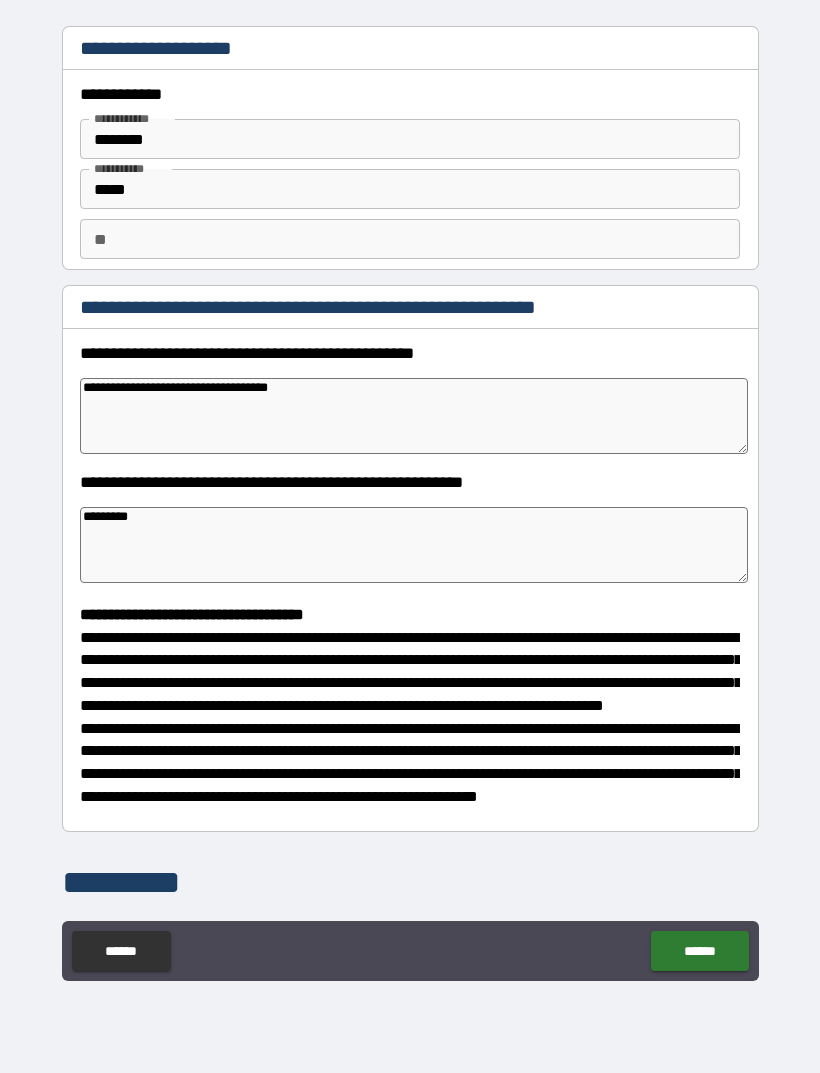 click on "**********" at bounding box center (410, 672) 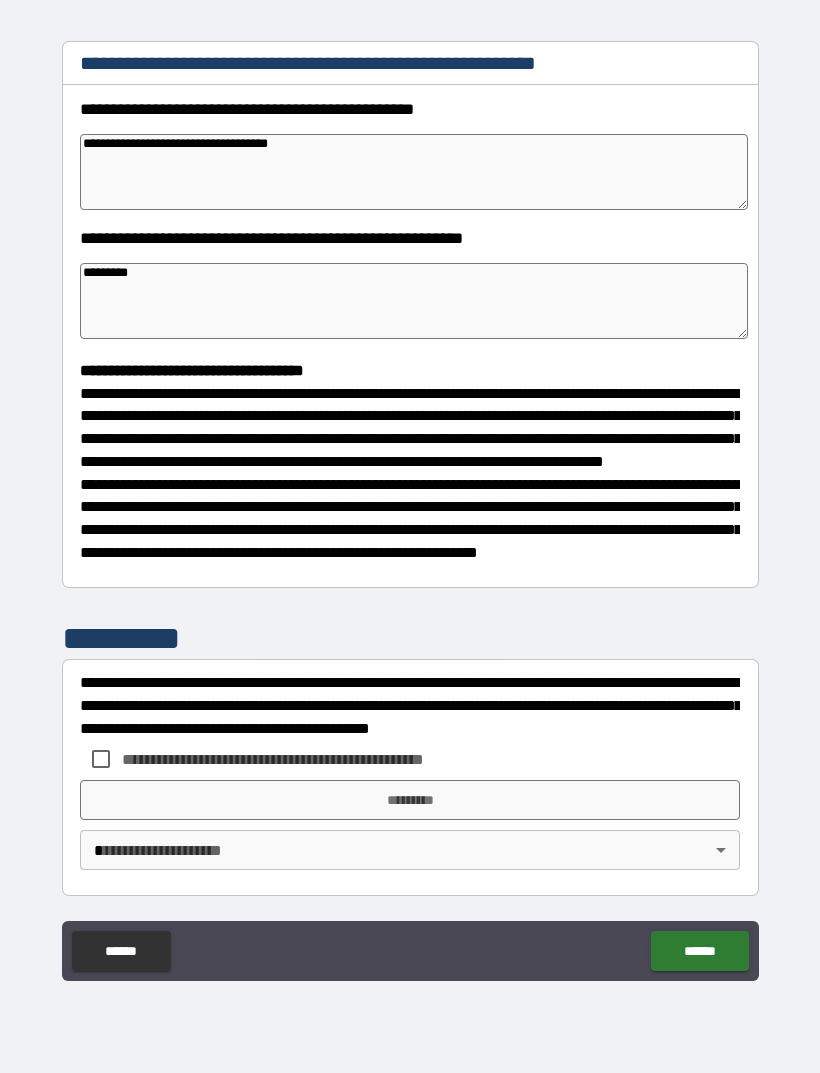 scroll, scrollTop: 281, scrollLeft: 0, axis: vertical 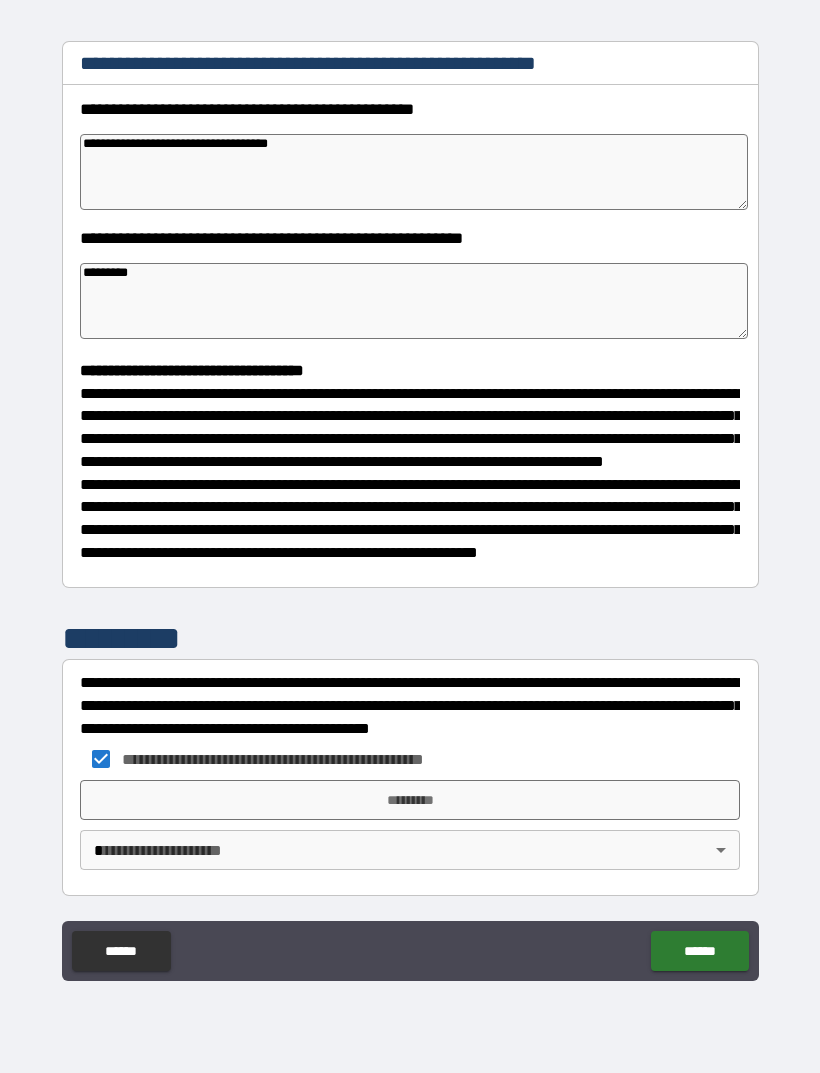 click on "*********" at bounding box center [410, 800] 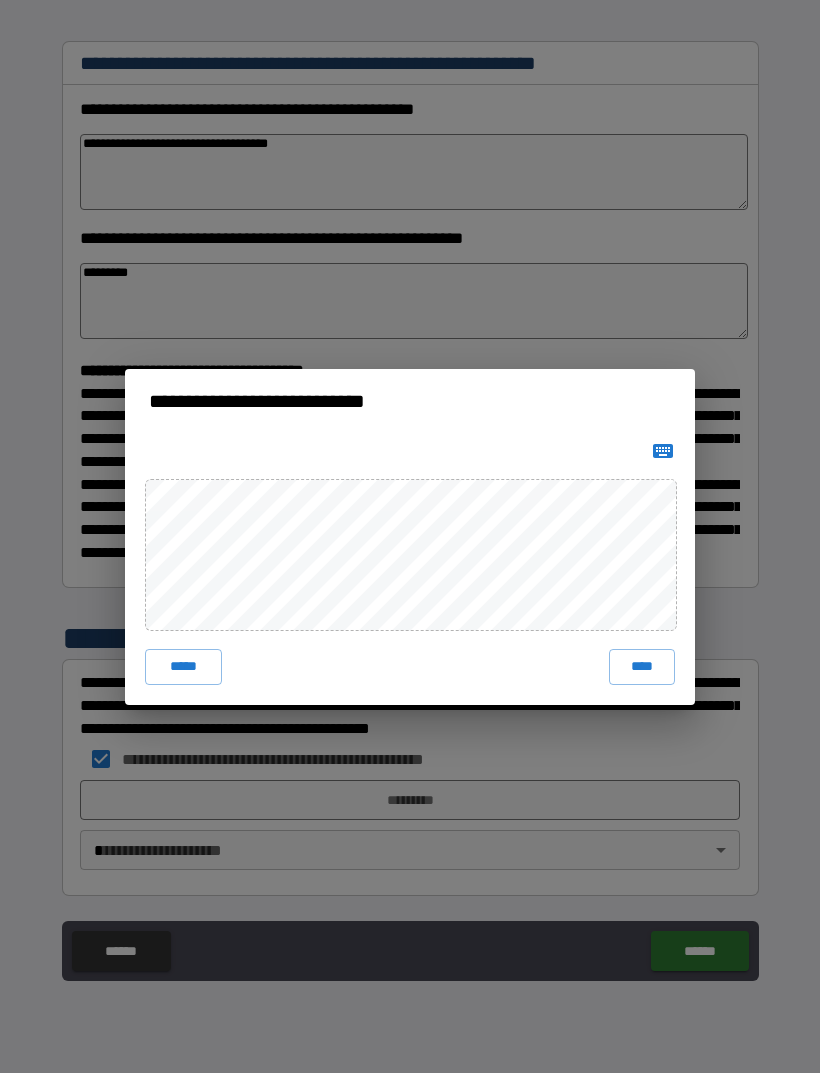 click on "****" at bounding box center (642, 667) 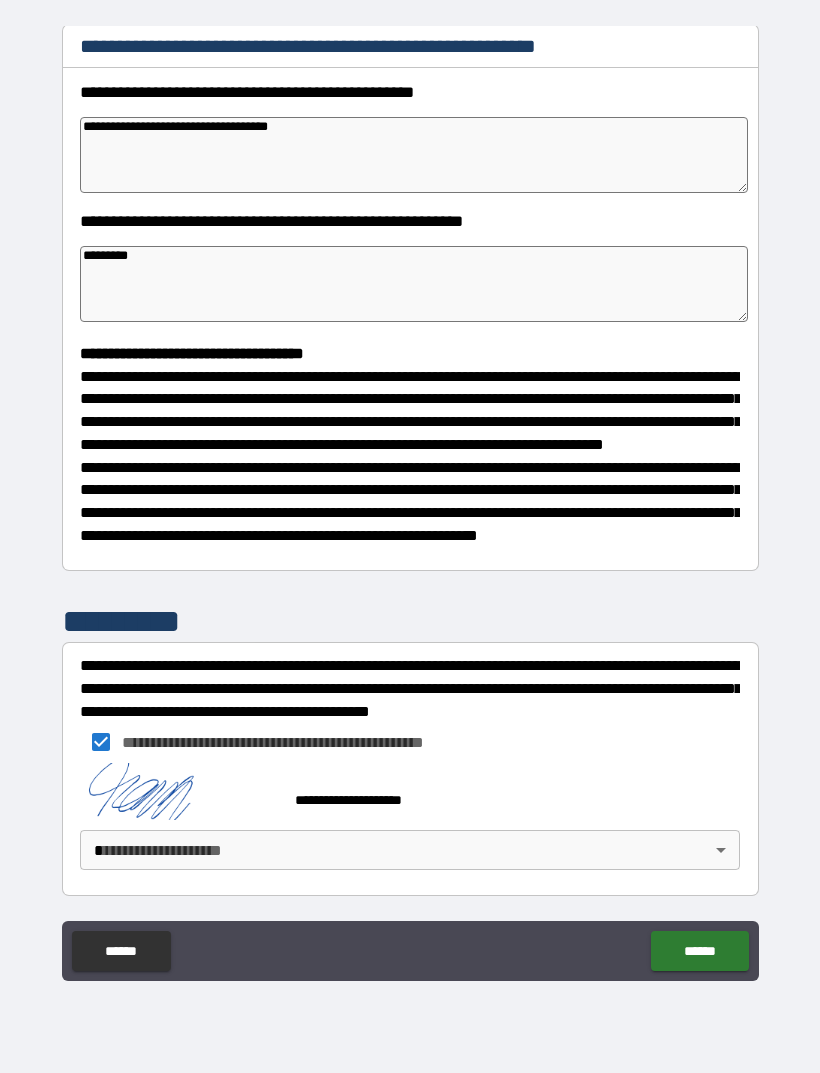 scroll, scrollTop: 298, scrollLeft: 0, axis: vertical 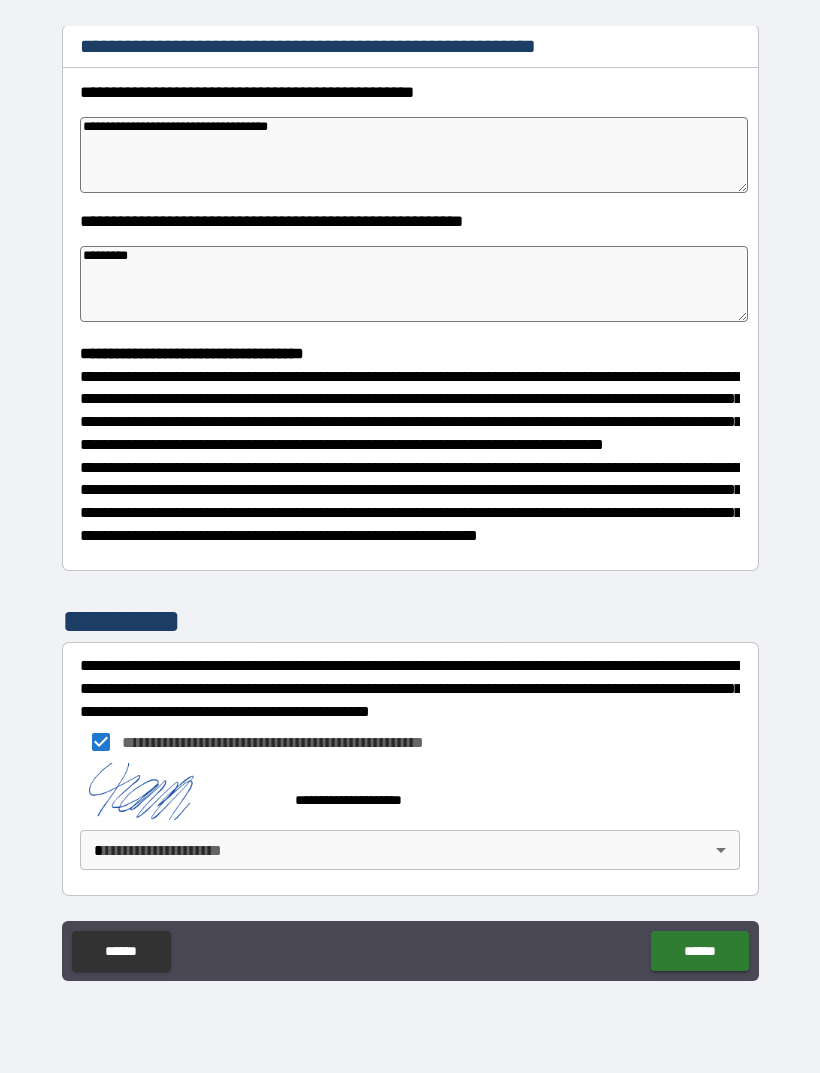 click on "**********" at bounding box center [410, 507] 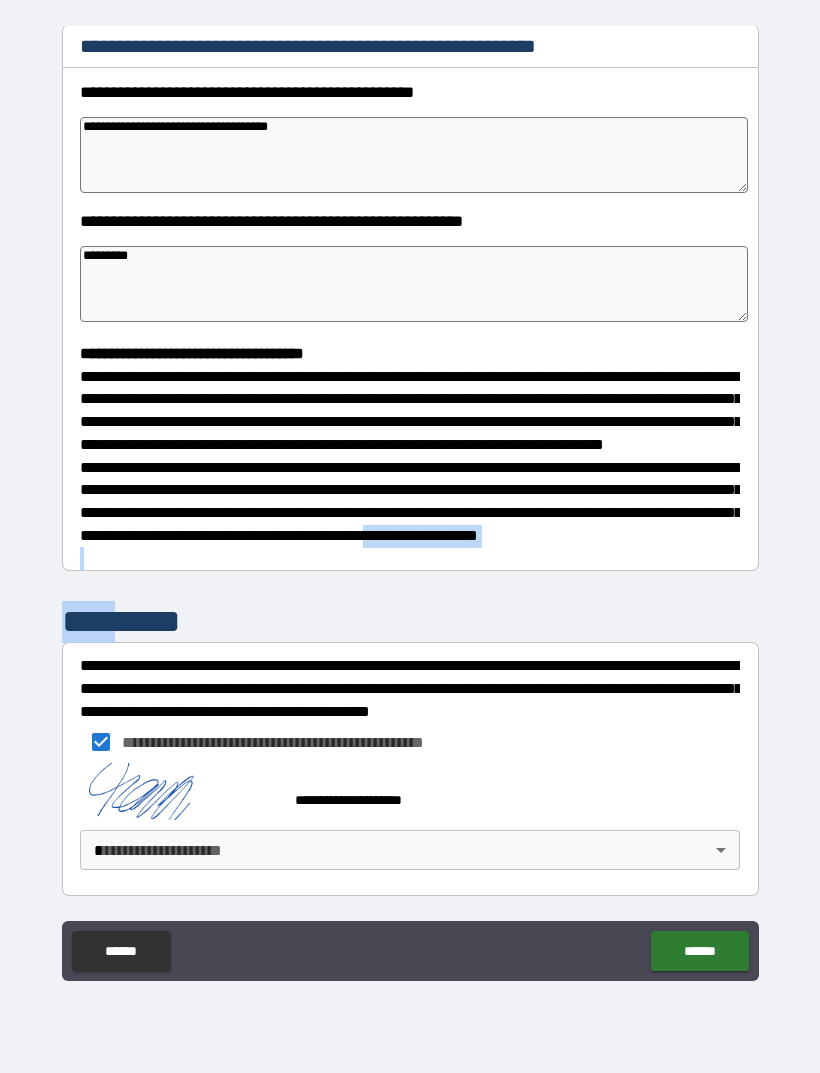 scroll, scrollTop: 298, scrollLeft: 0, axis: vertical 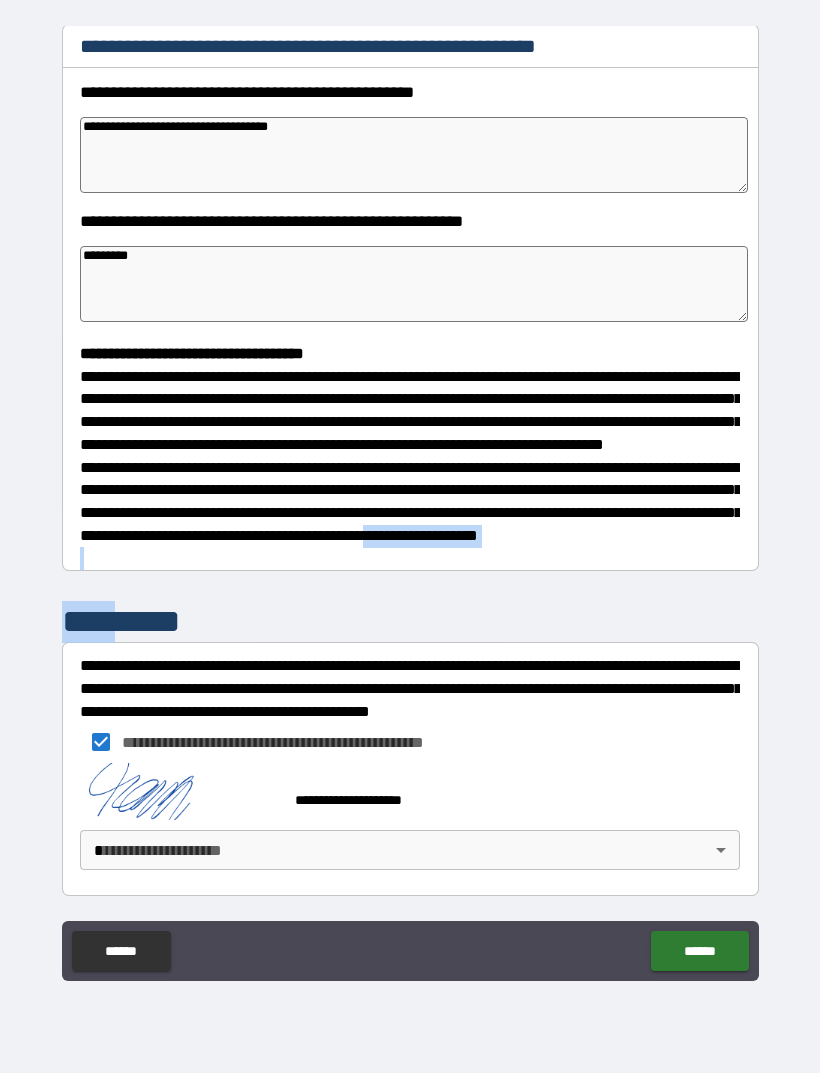 click on "******" at bounding box center (699, 951) 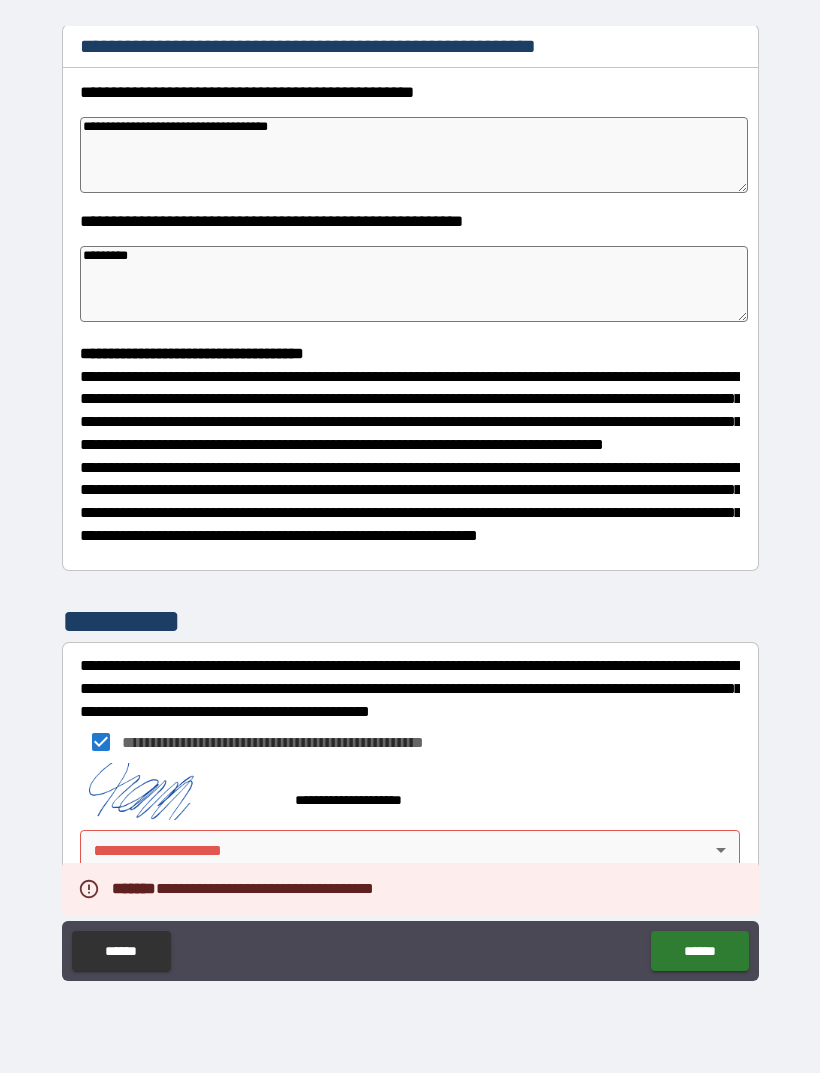 scroll, scrollTop: 298, scrollLeft: 0, axis: vertical 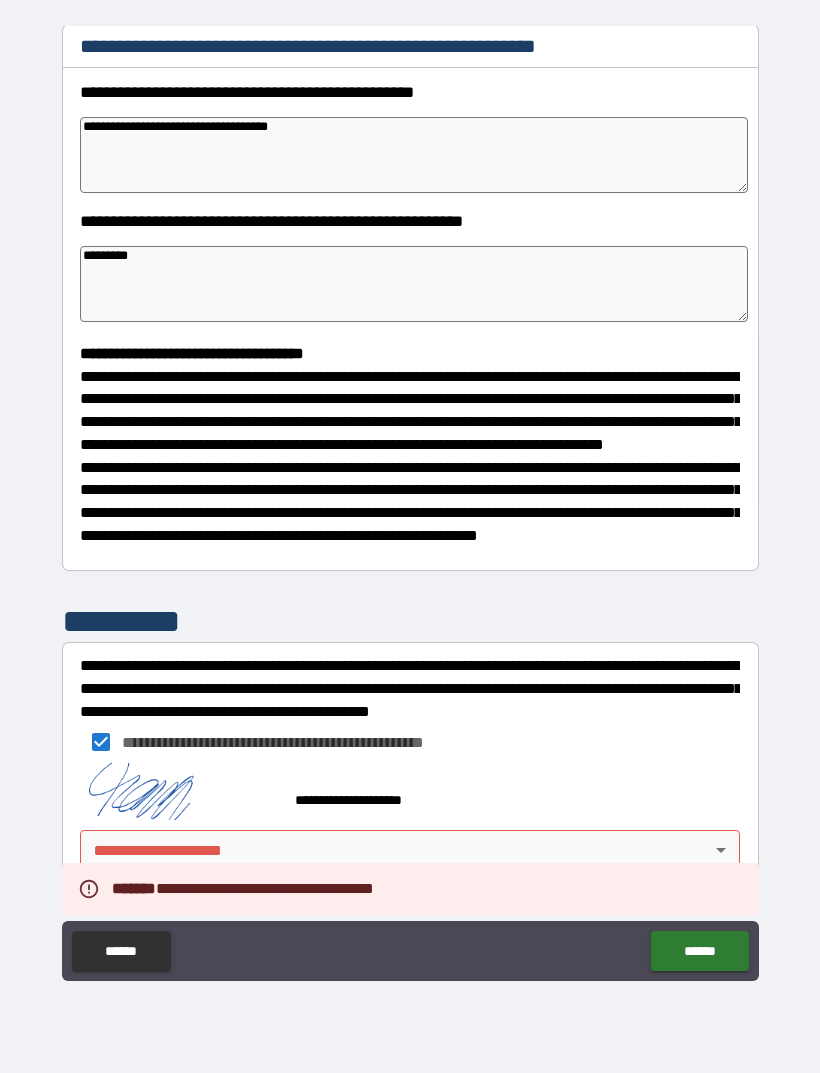 click on "**********" at bounding box center [410, 504] 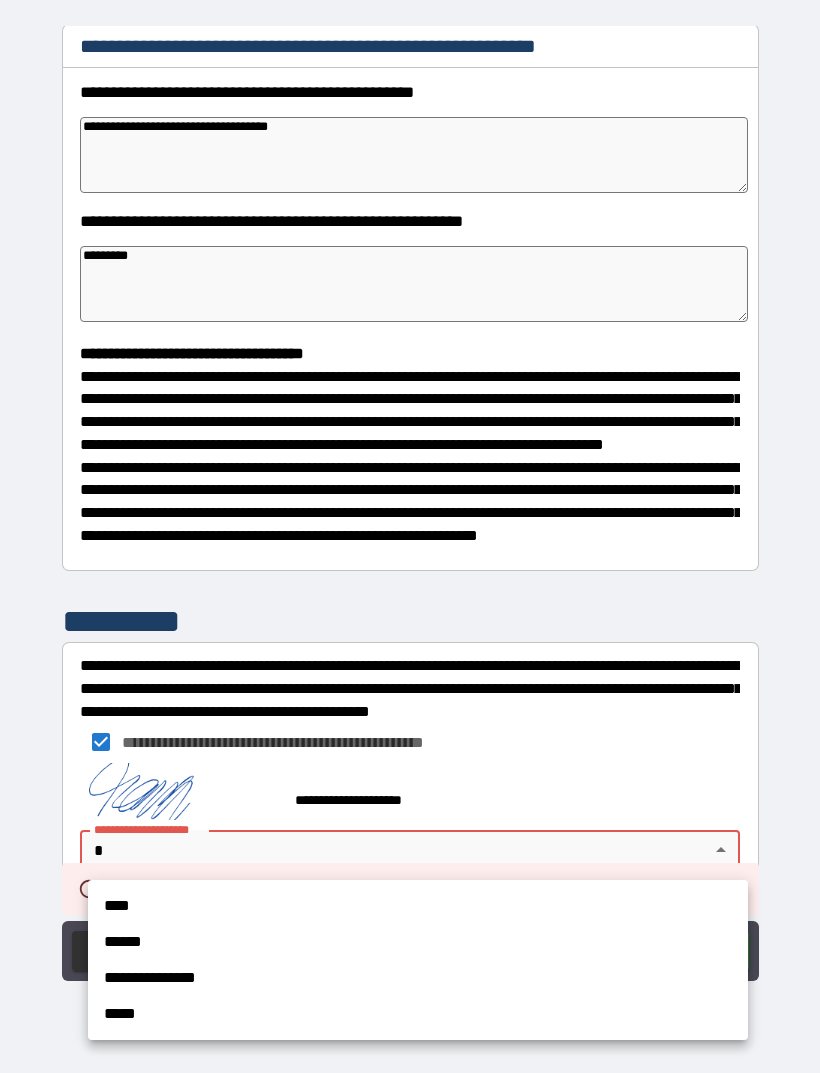 click on "****" at bounding box center [418, 906] 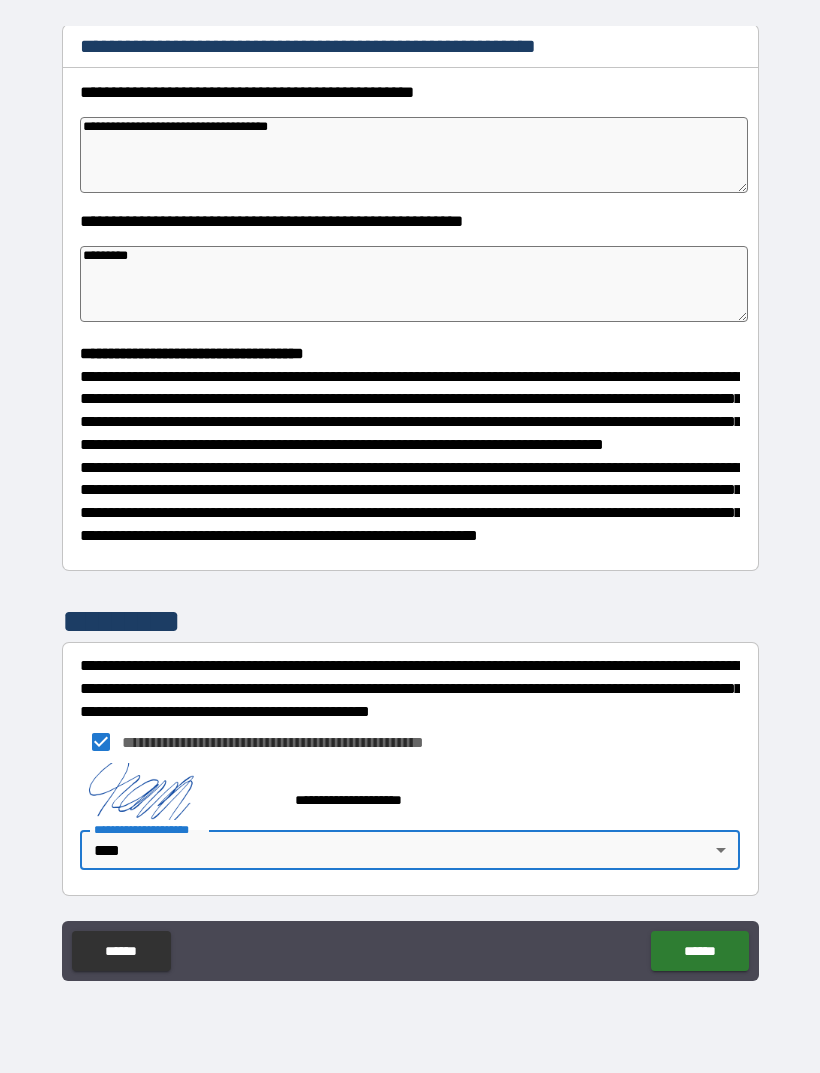 scroll, scrollTop: 300, scrollLeft: 0, axis: vertical 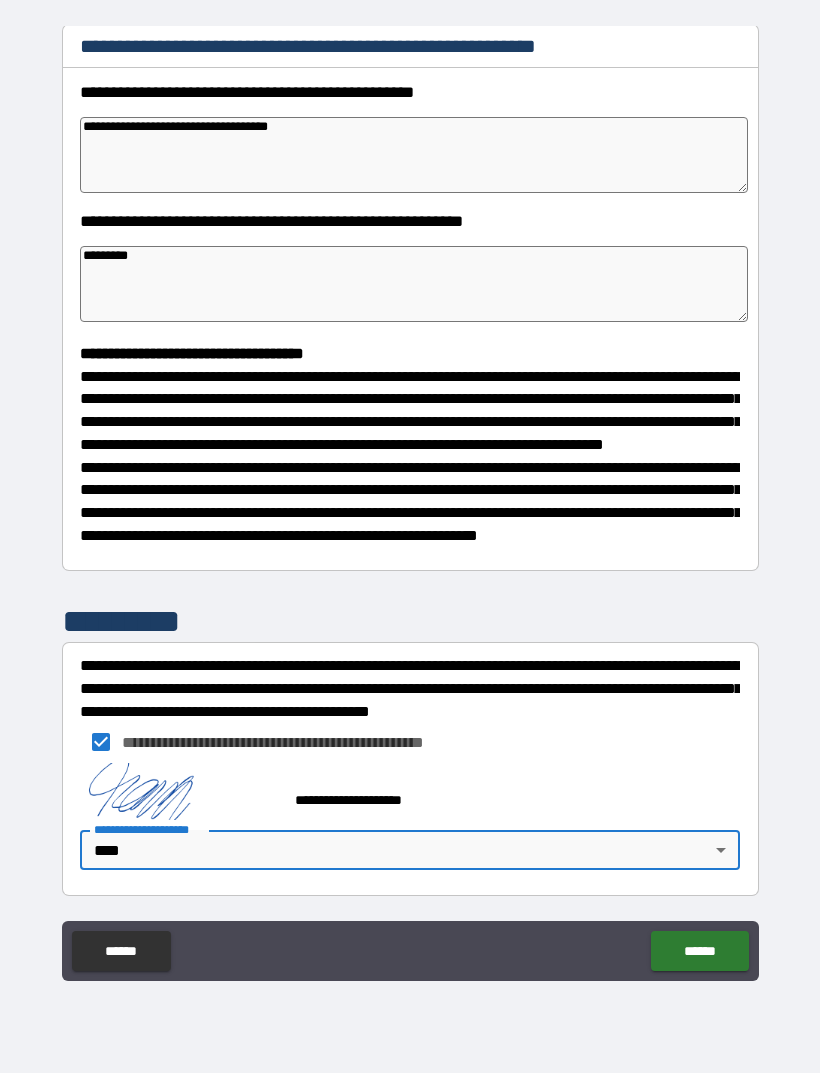 click on "******" at bounding box center [699, 951] 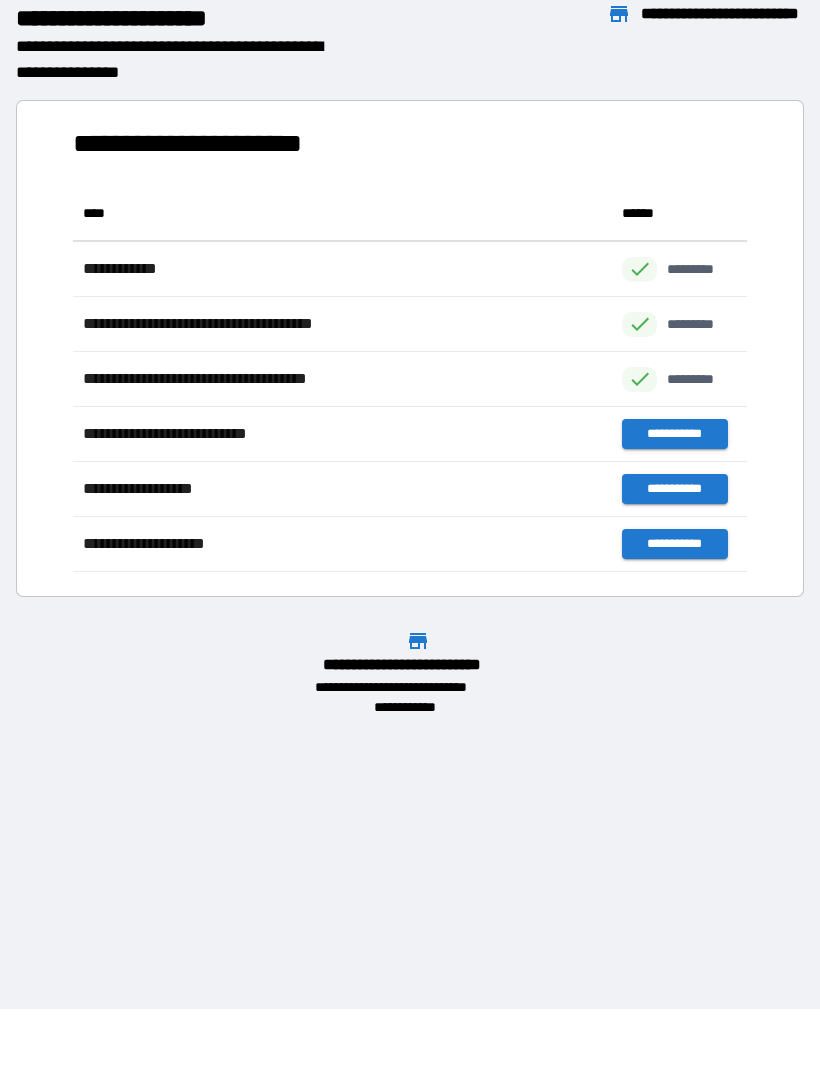 scroll, scrollTop: 1, scrollLeft: 1, axis: both 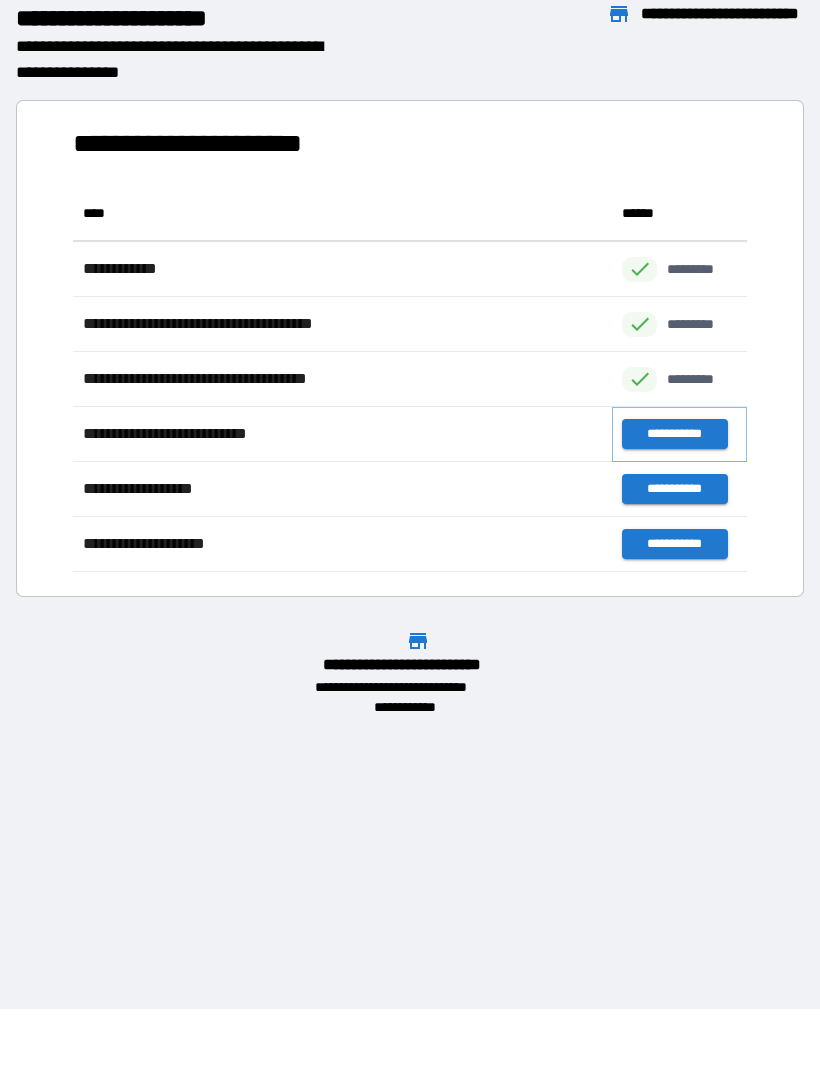 click on "**********" at bounding box center [674, 434] 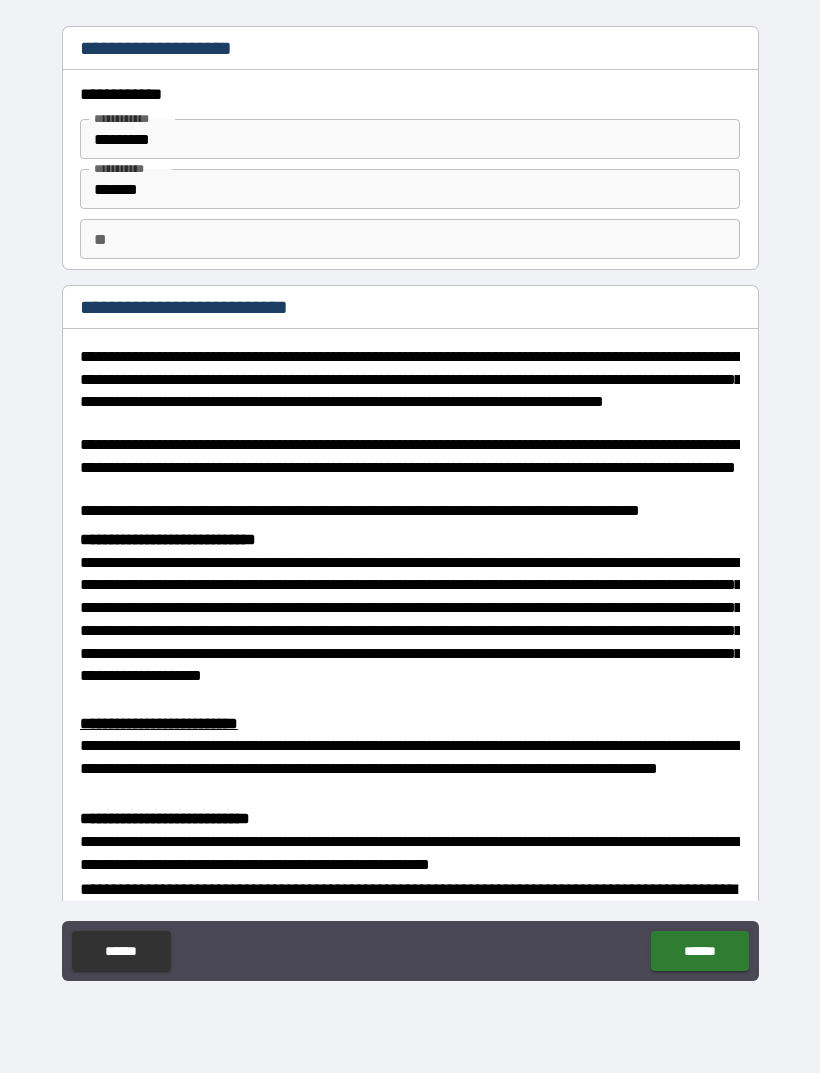 scroll, scrollTop: 0, scrollLeft: 0, axis: both 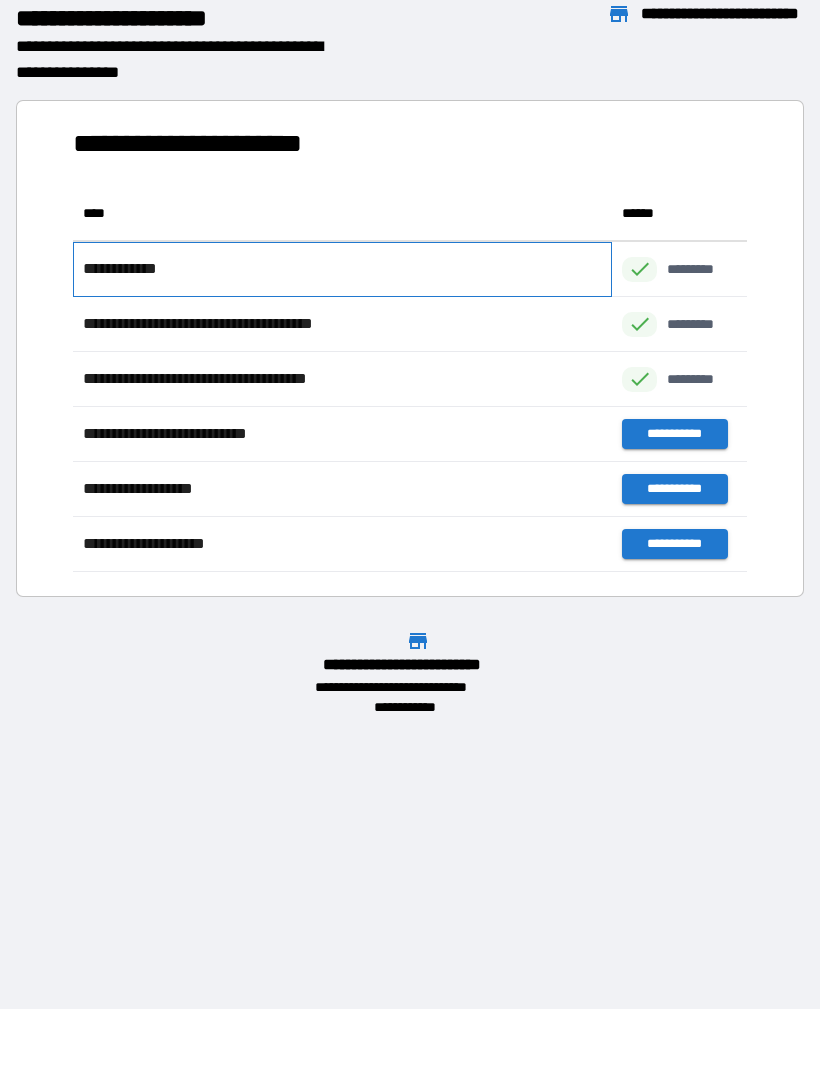 click on "**********" at bounding box center (125, 269) 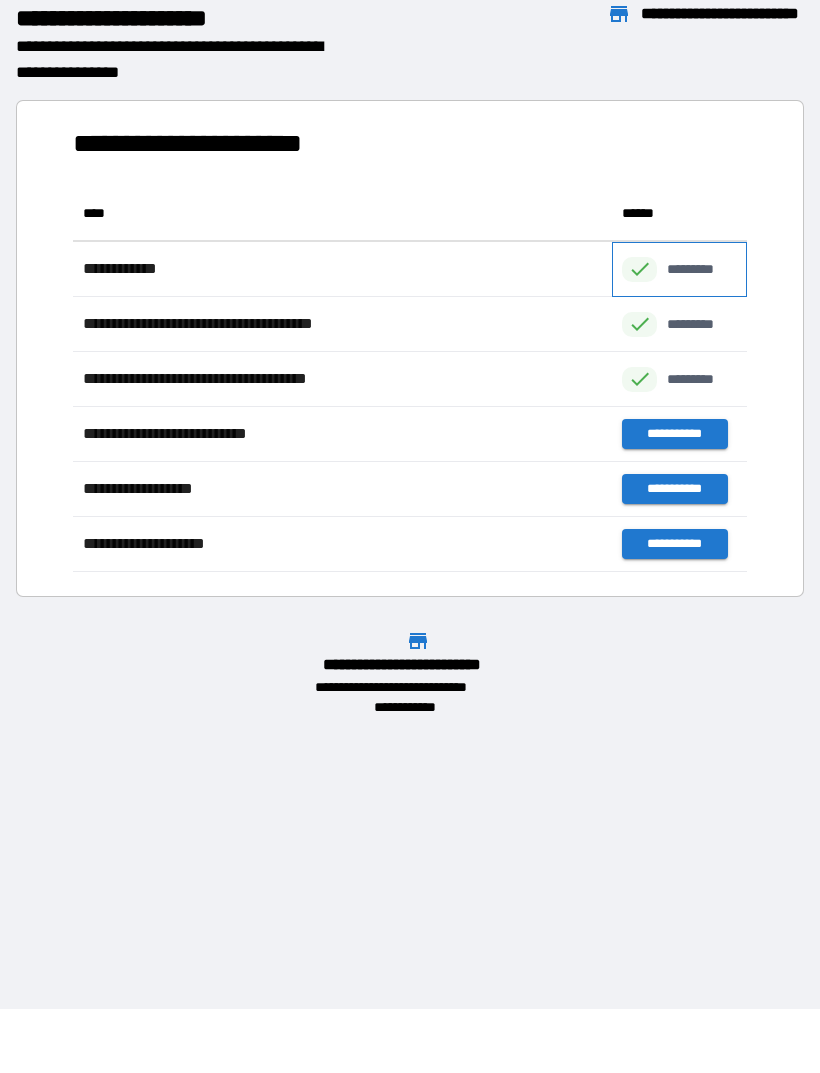 click on "*********" at bounding box center (701, 269) 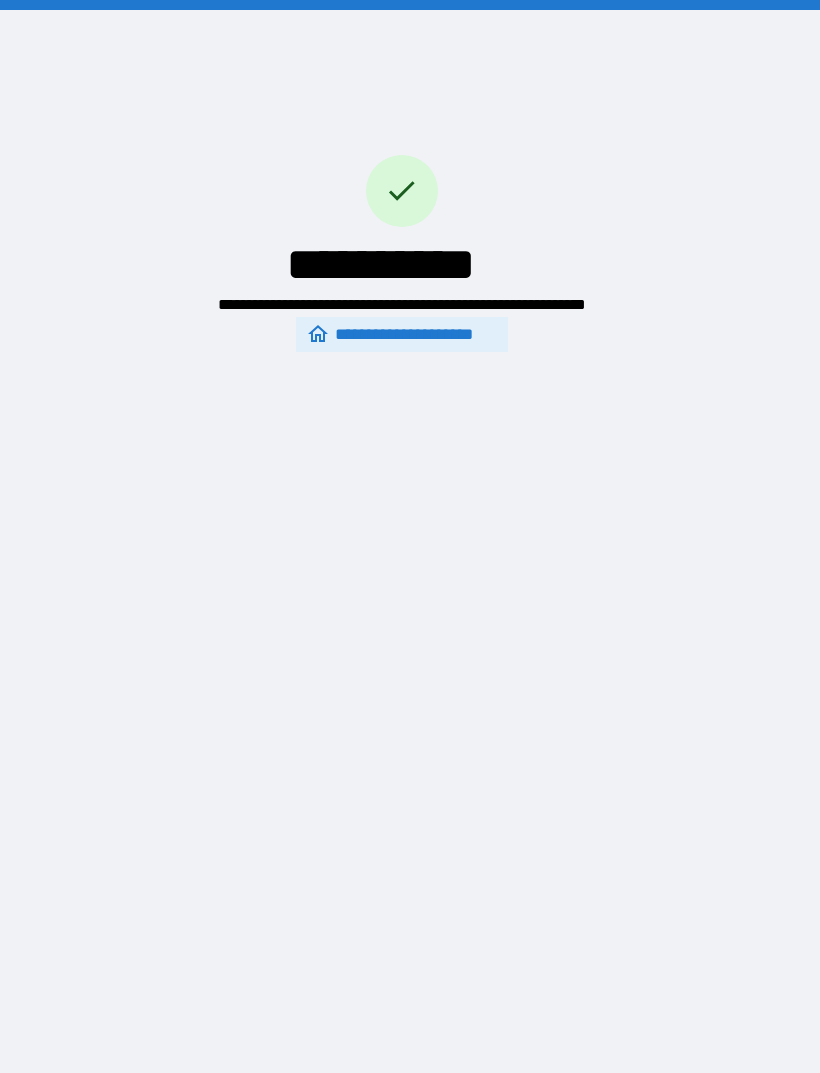 scroll, scrollTop: 0, scrollLeft: 0, axis: both 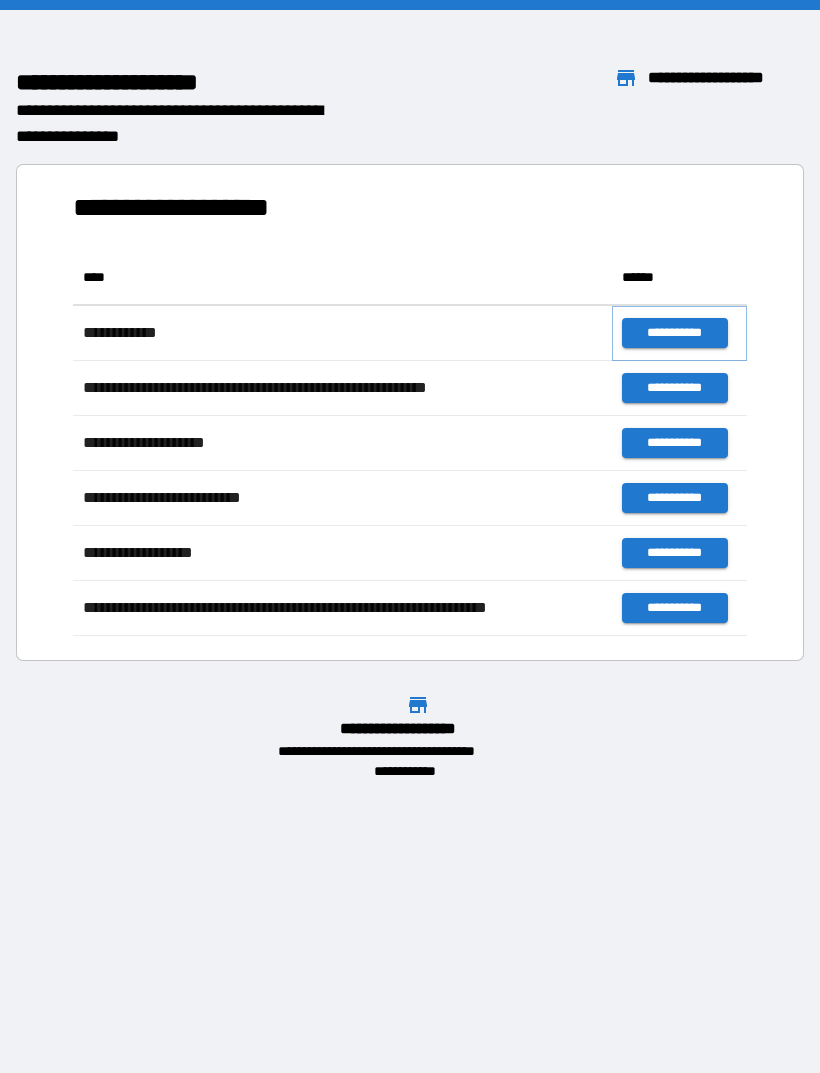 click on "**********" at bounding box center [674, 333] 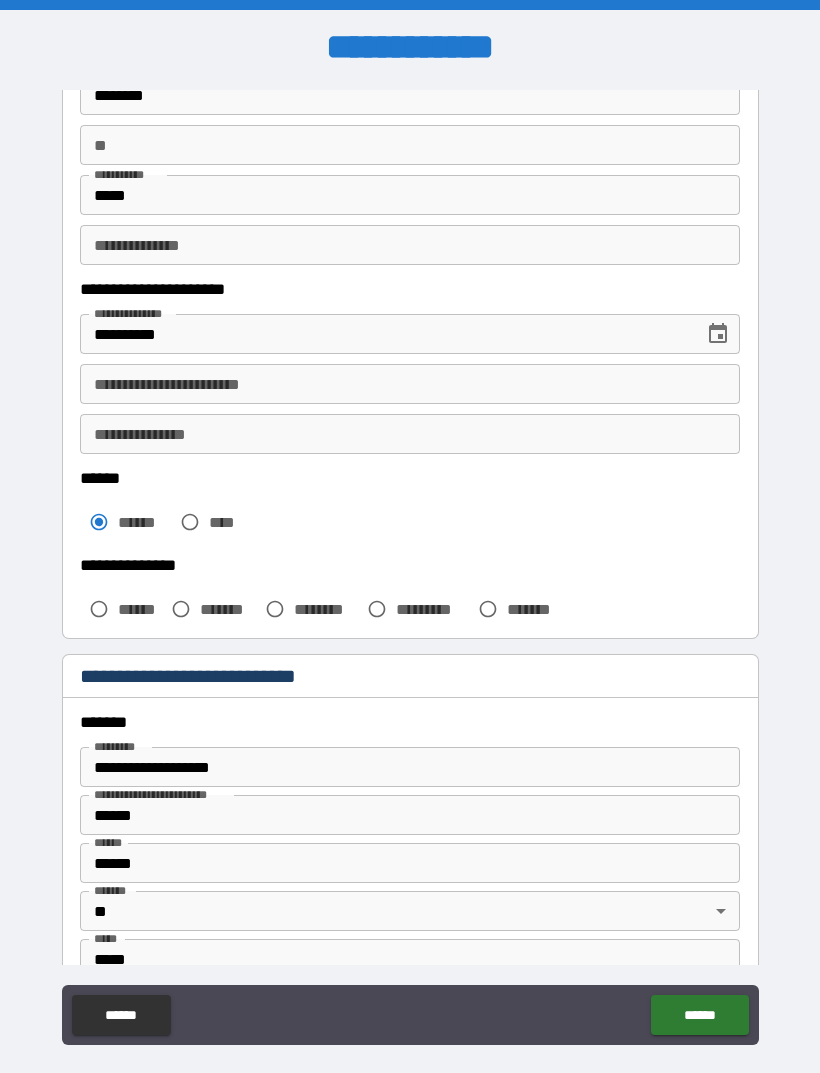 scroll, scrollTop: 166, scrollLeft: 0, axis: vertical 